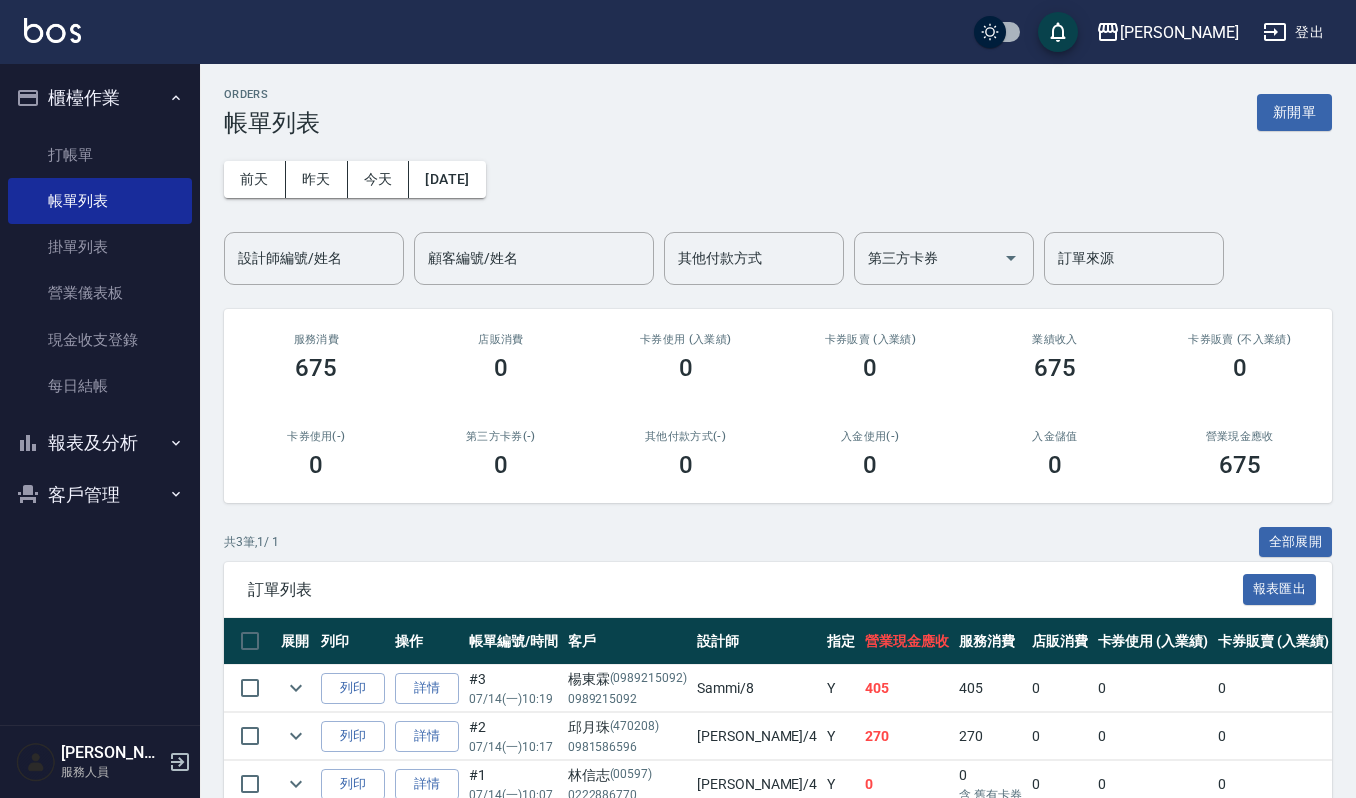 scroll, scrollTop: 0, scrollLeft: 0, axis: both 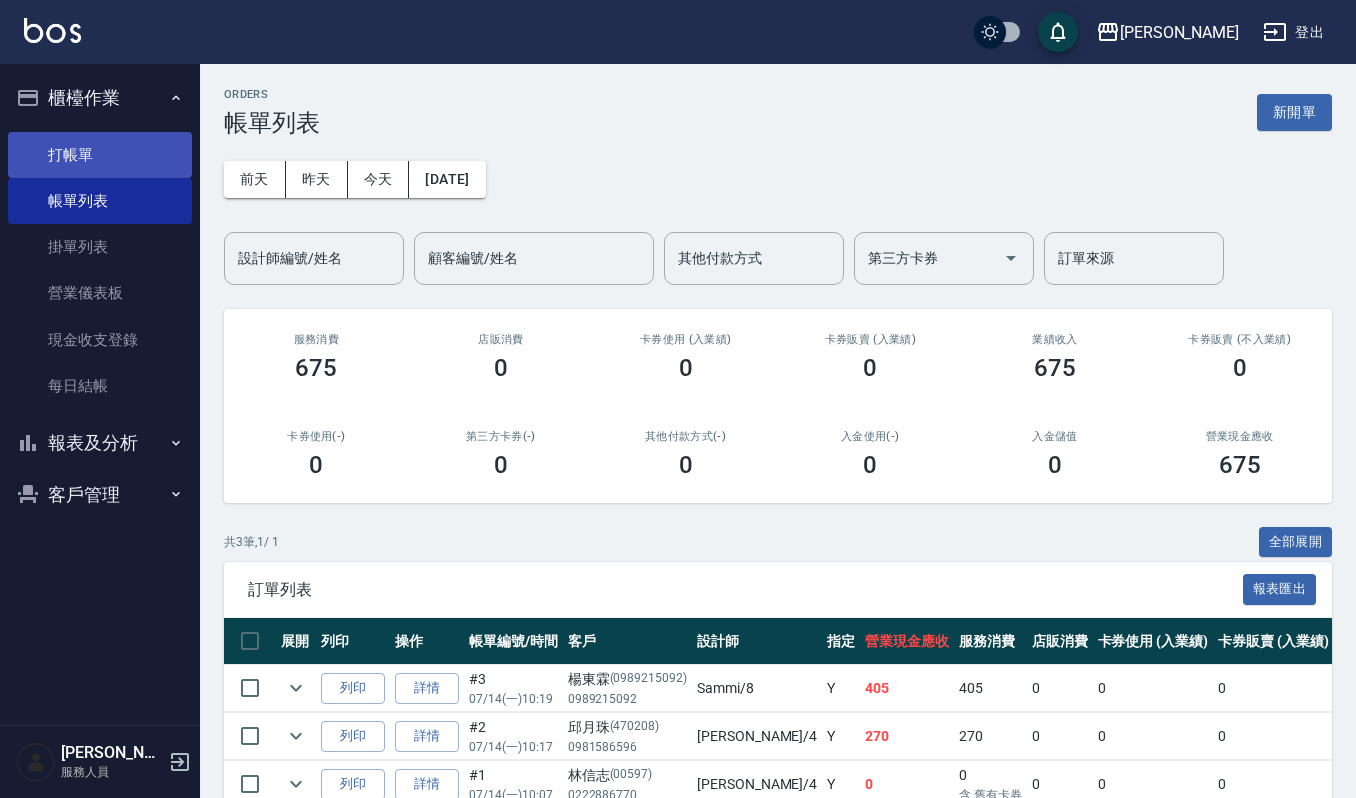 click on "打帳單" at bounding box center (100, 155) 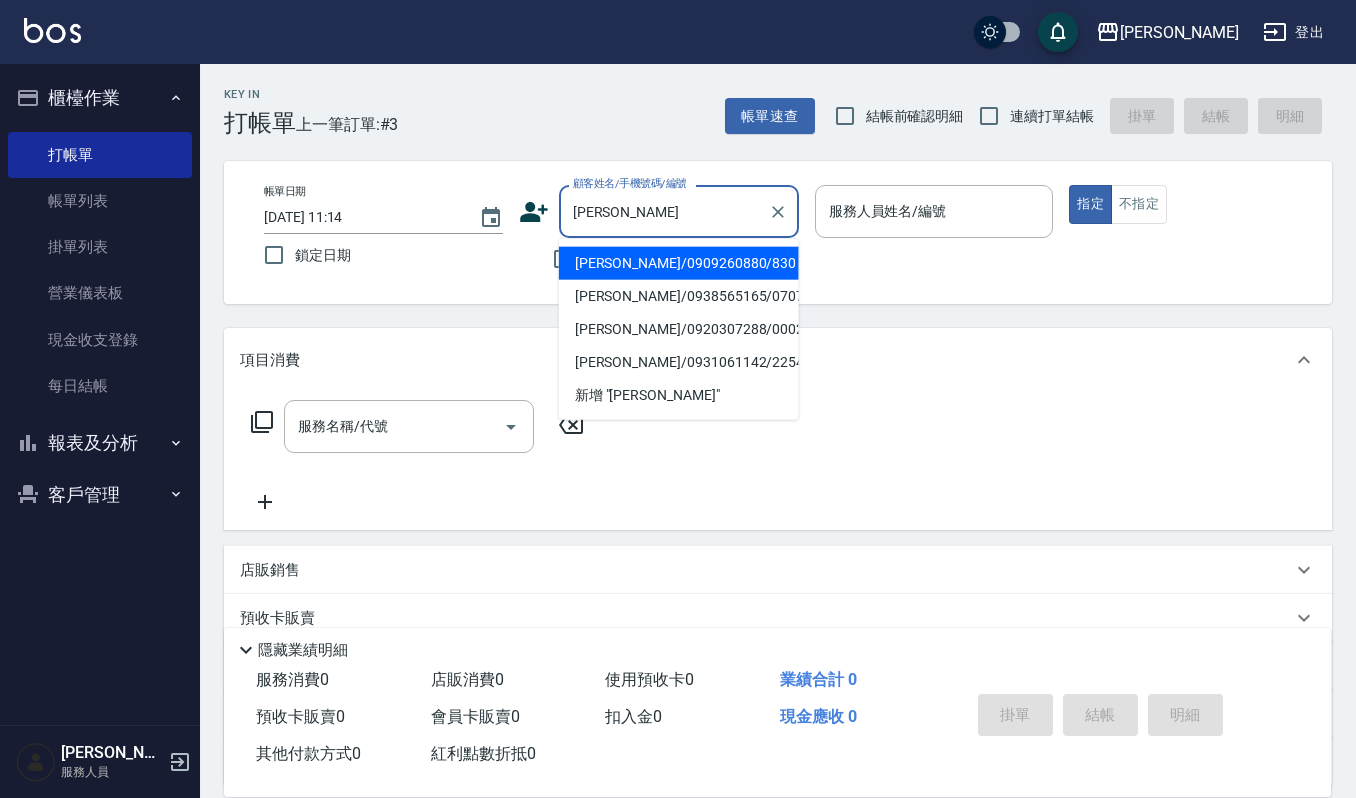 click on "王昱凱/0938565165/070778" at bounding box center [679, 296] 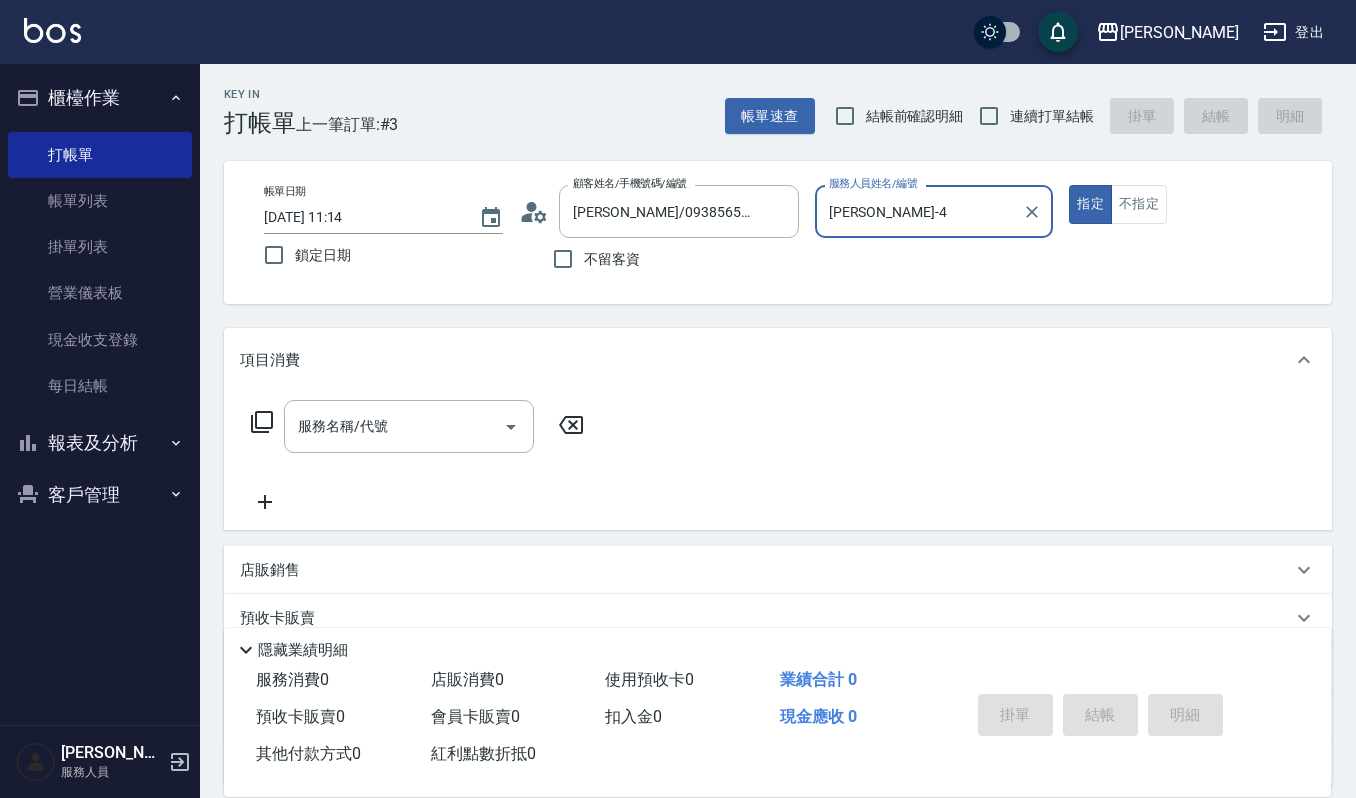 type on "吉兒-4" 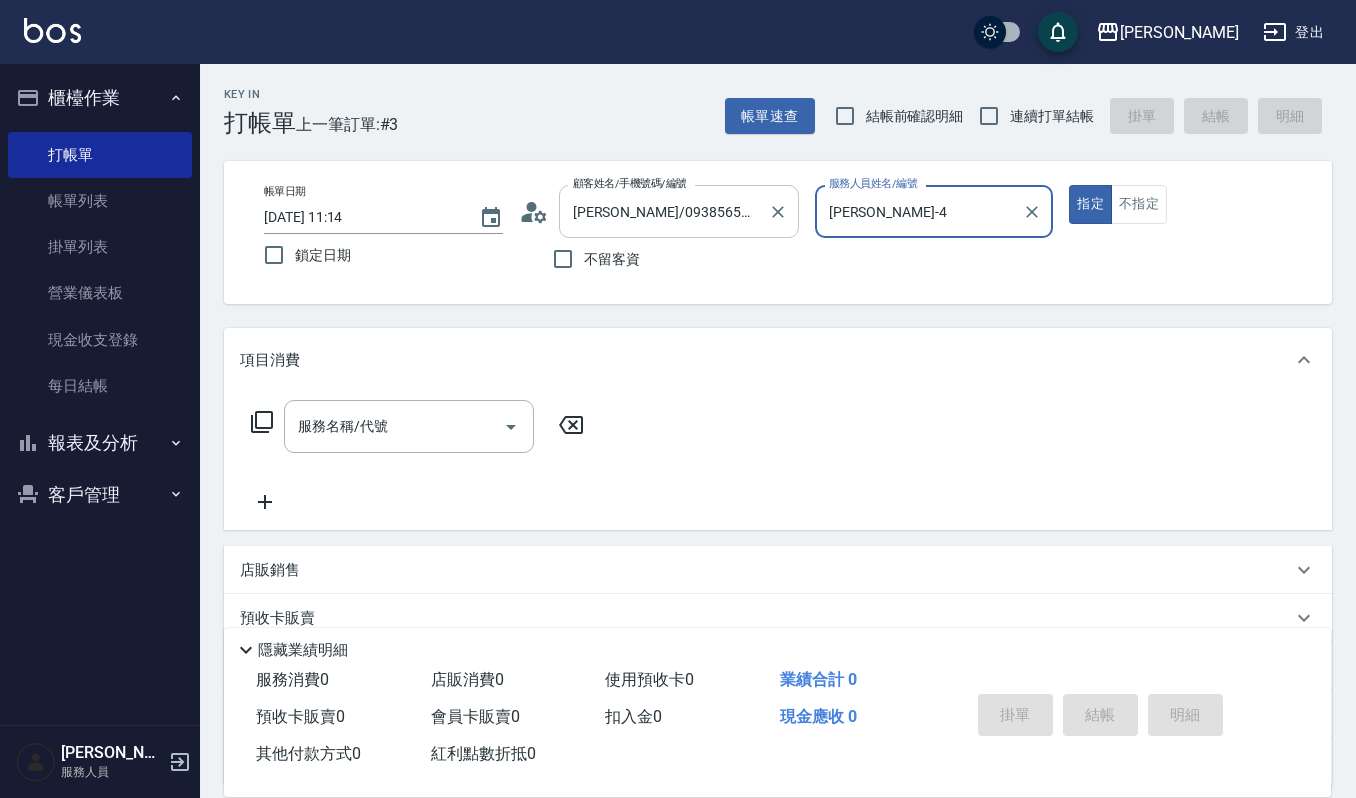 click on "王昱凱/0938565165/070778" at bounding box center (664, 211) 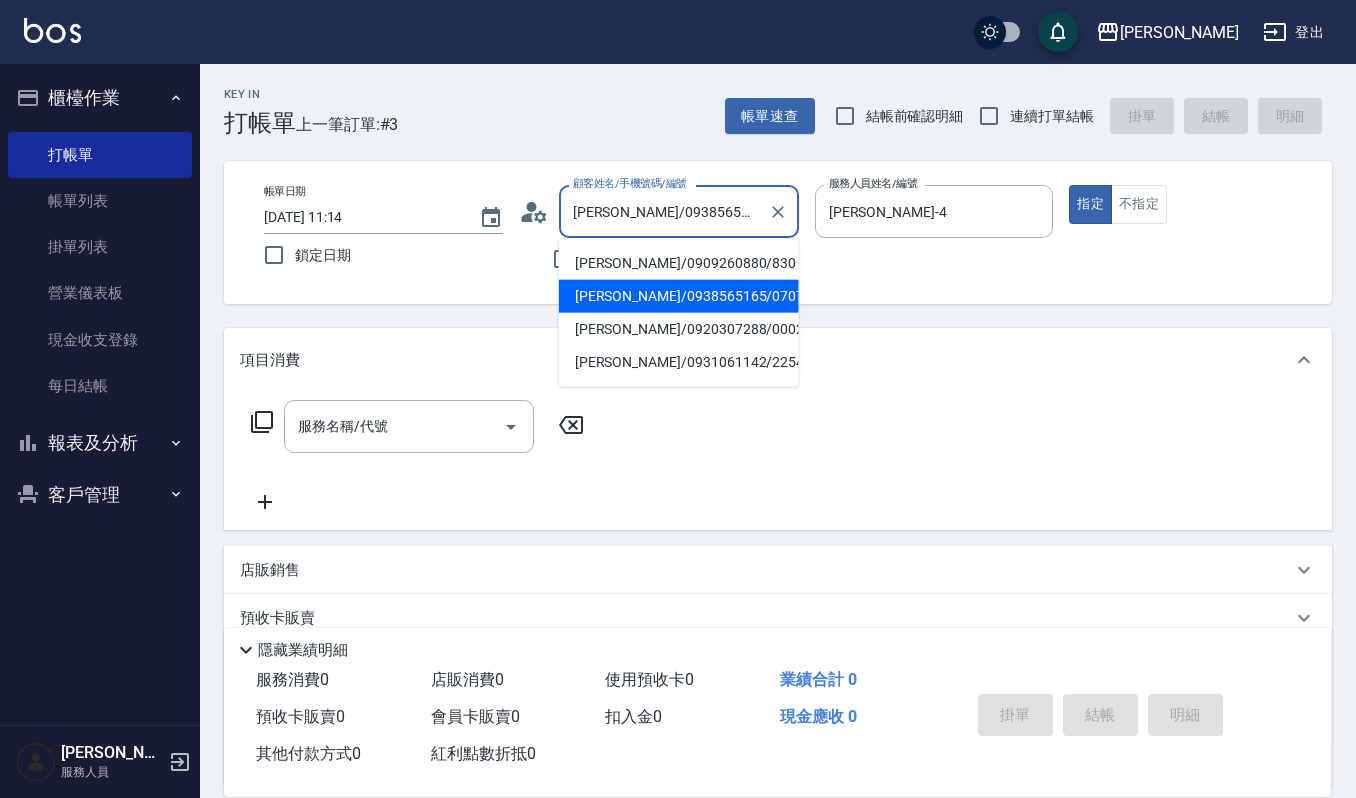 click on "王昱凱/0938565165/070778" at bounding box center (664, 211) 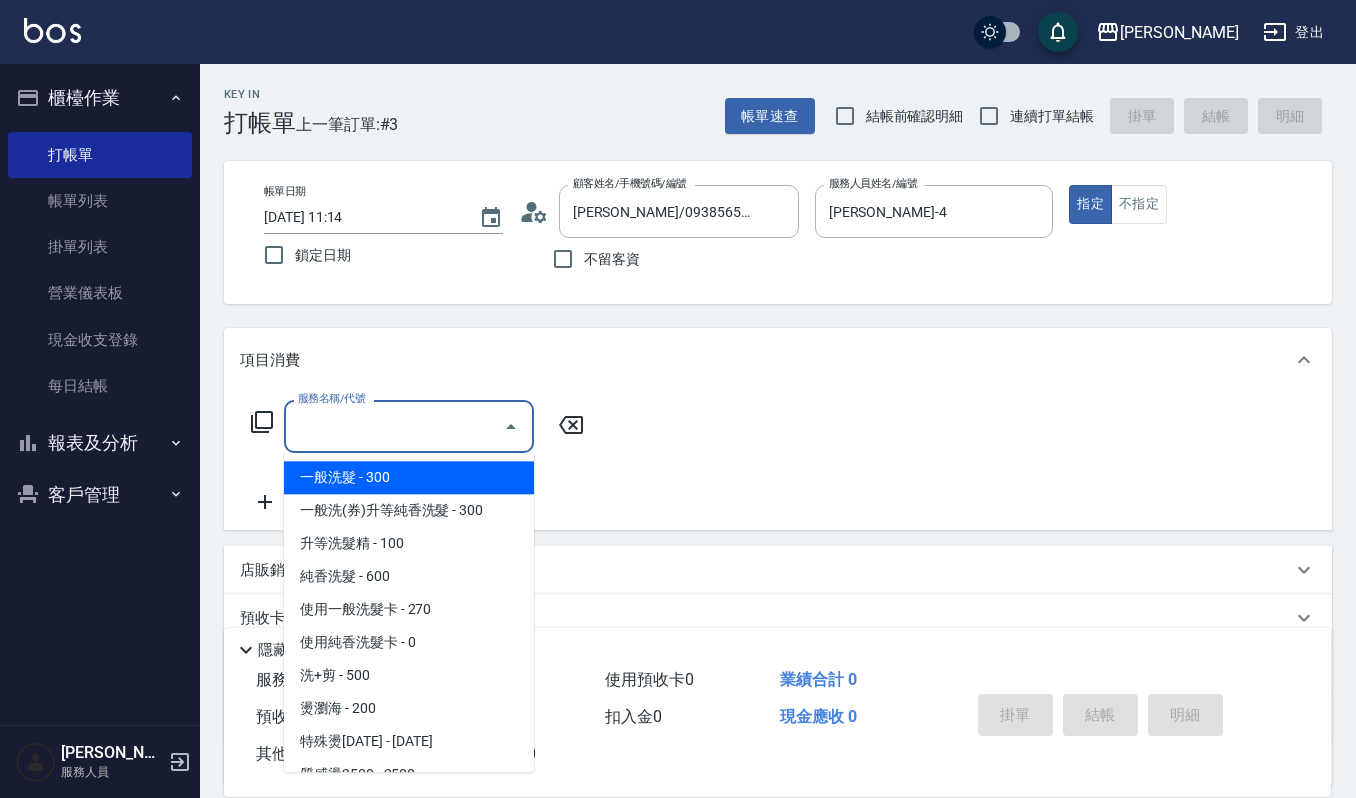 click on "服務名稱/代號" at bounding box center [394, 426] 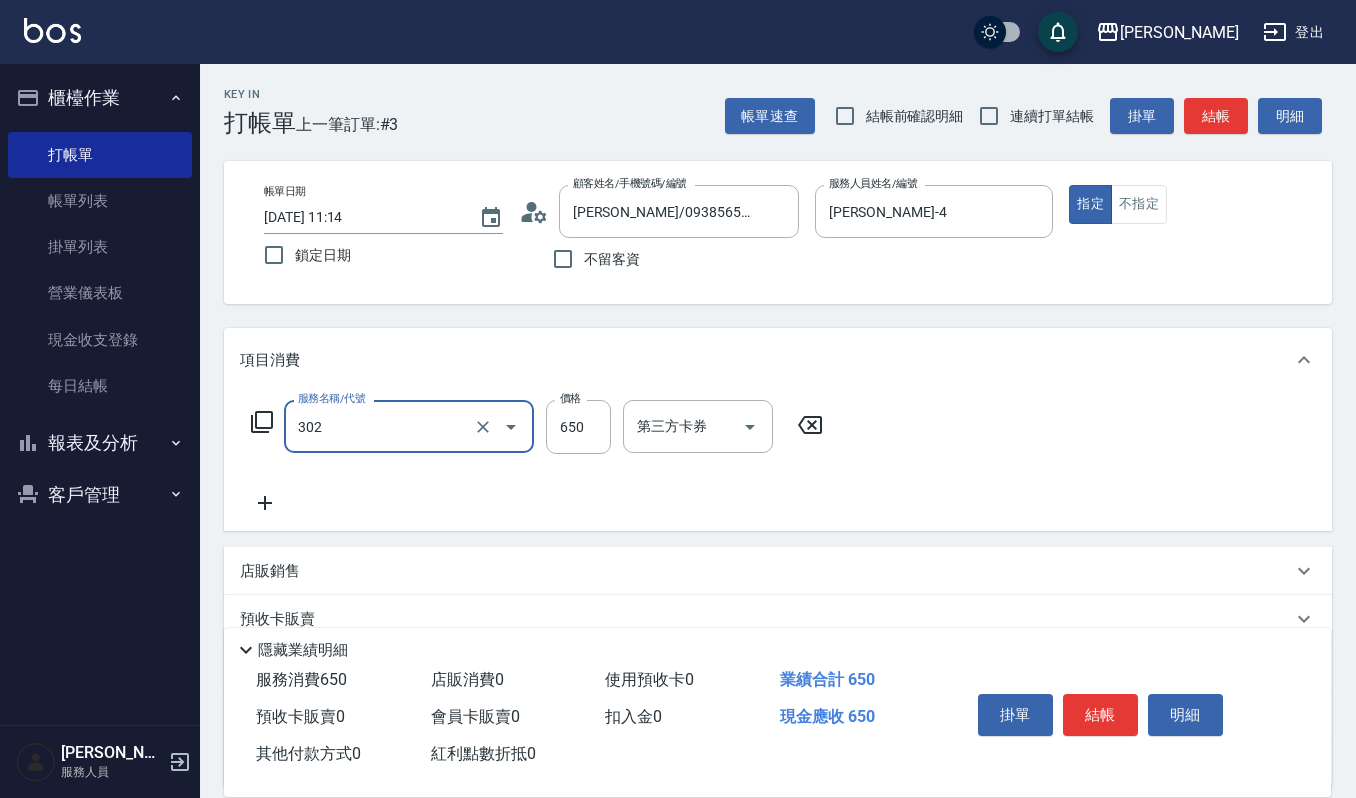 type on "經典剪髮-Gill(302)" 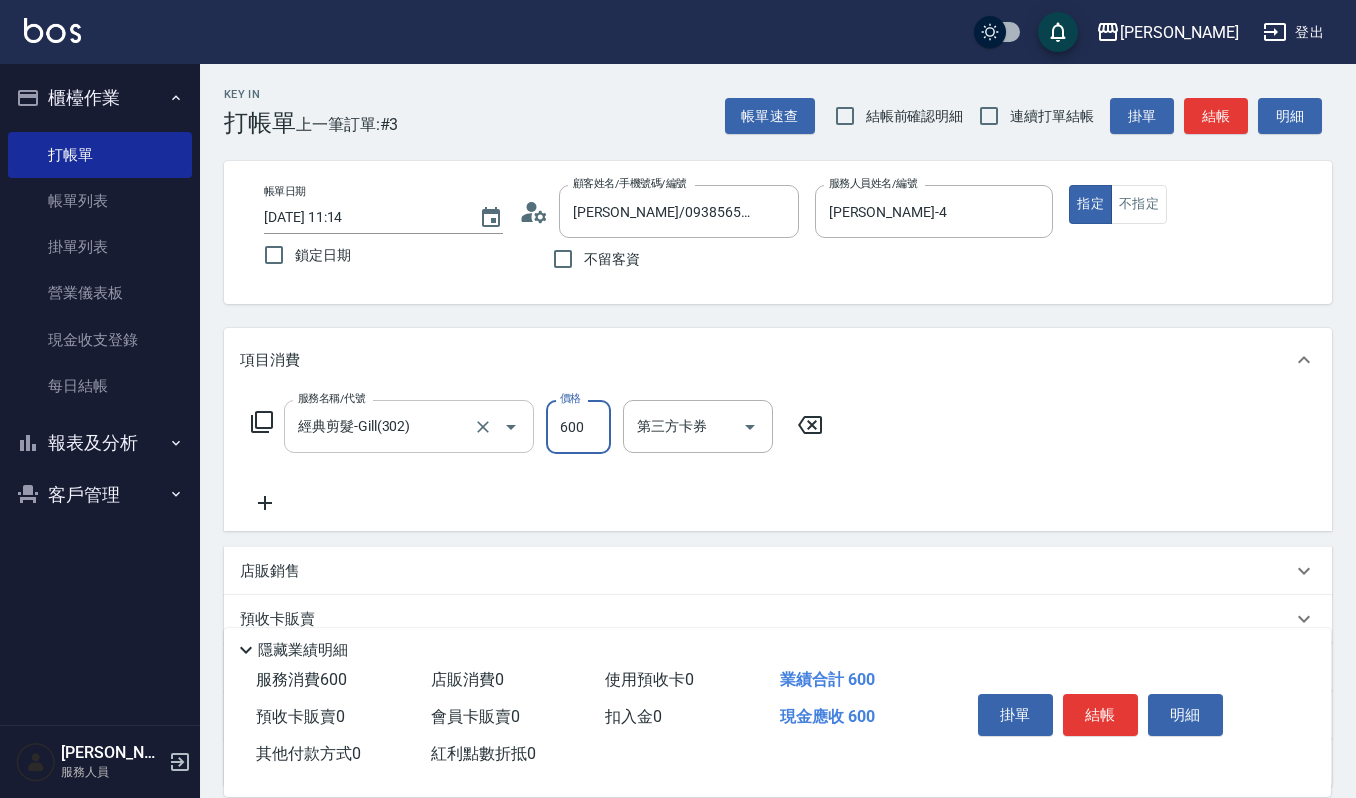 type on "600" 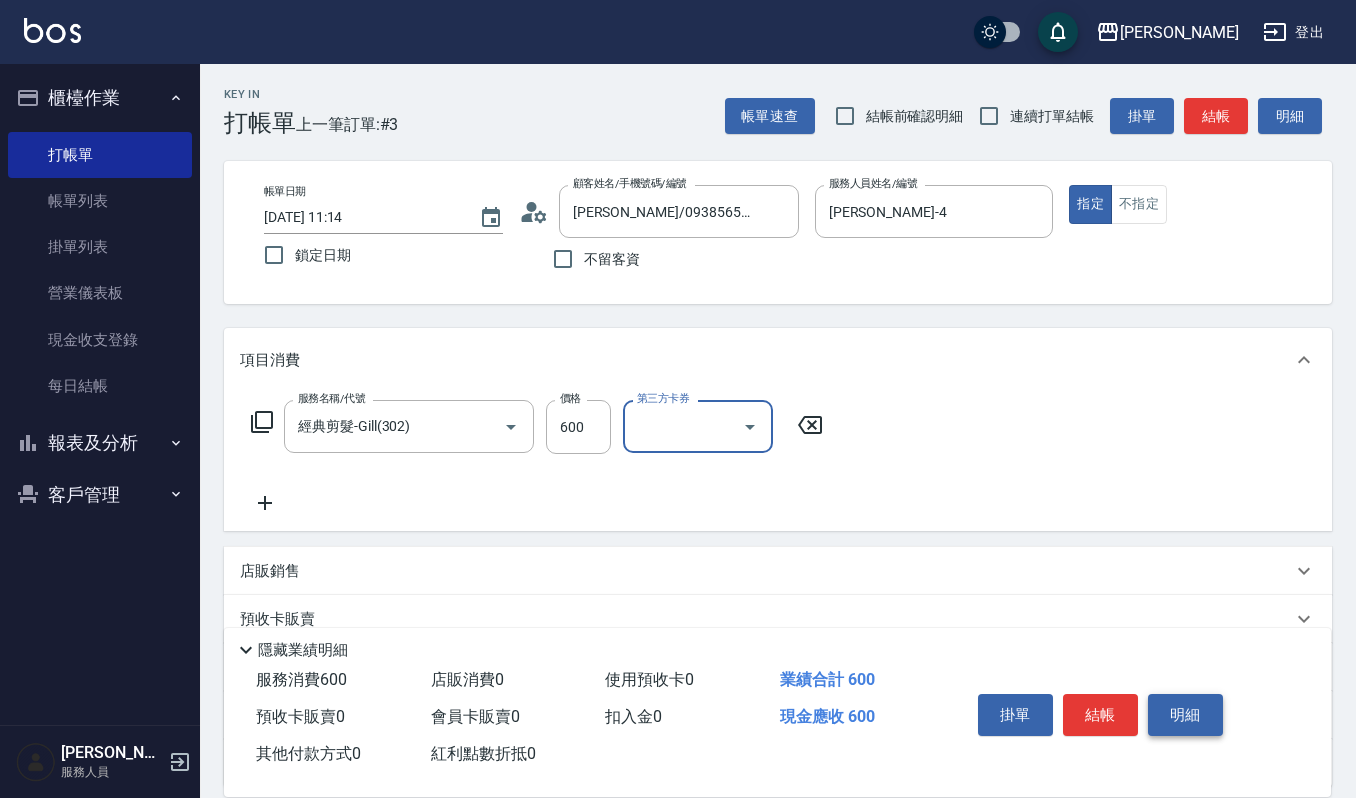 click on "明細" at bounding box center [1185, 715] 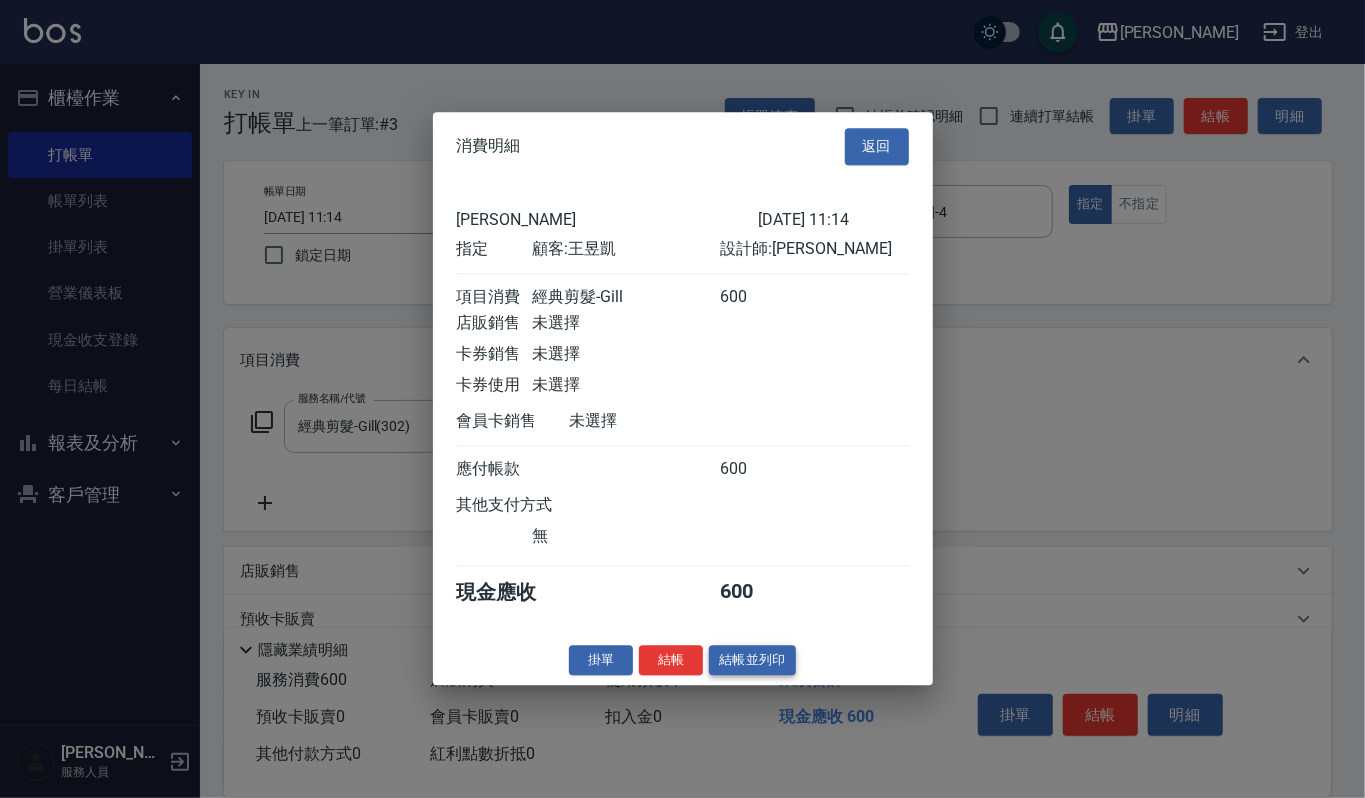 click on "結帳並列印" at bounding box center (752, 660) 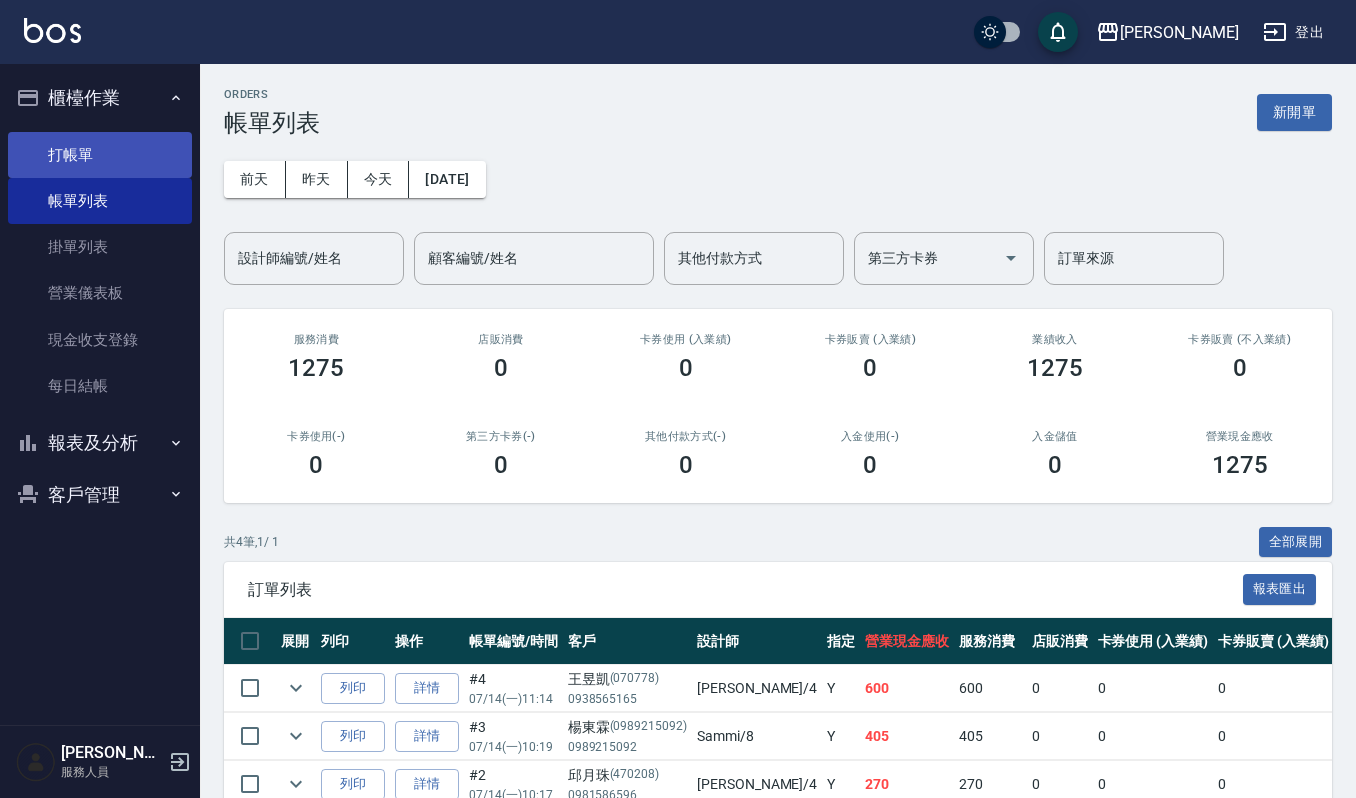 click on "打帳單" at bounding box center (100, 155) 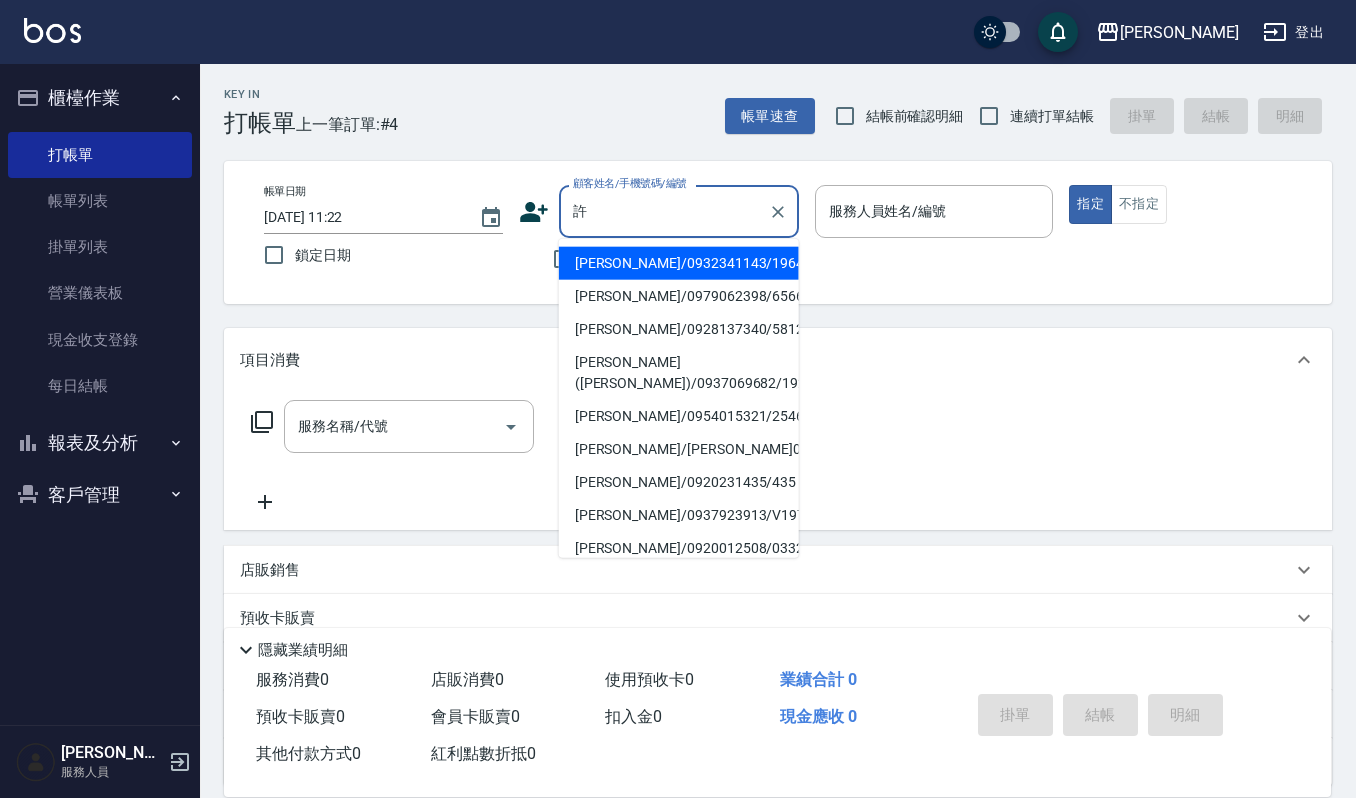 click on "許惠美/0932341143/19645" at bounding box center (679, 263) 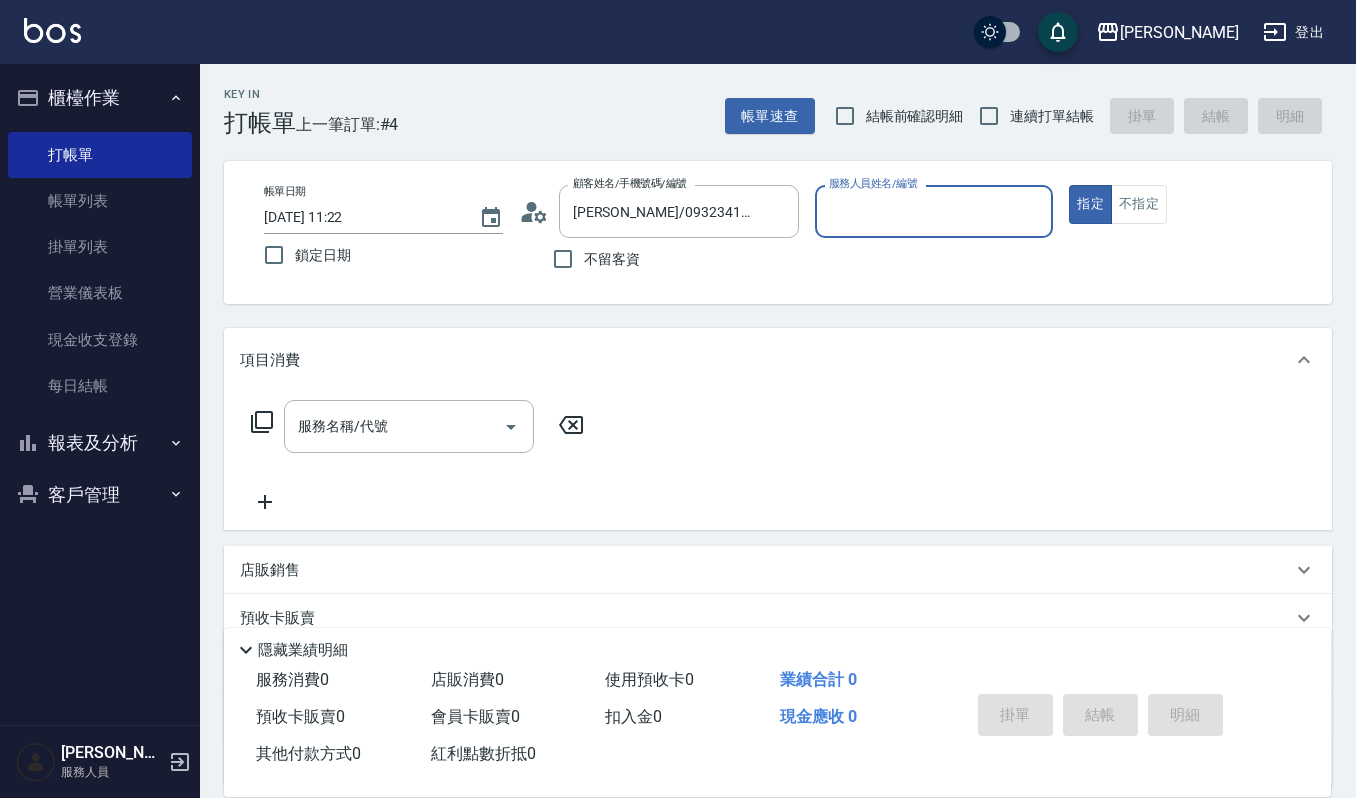 type on "吉兒-4" 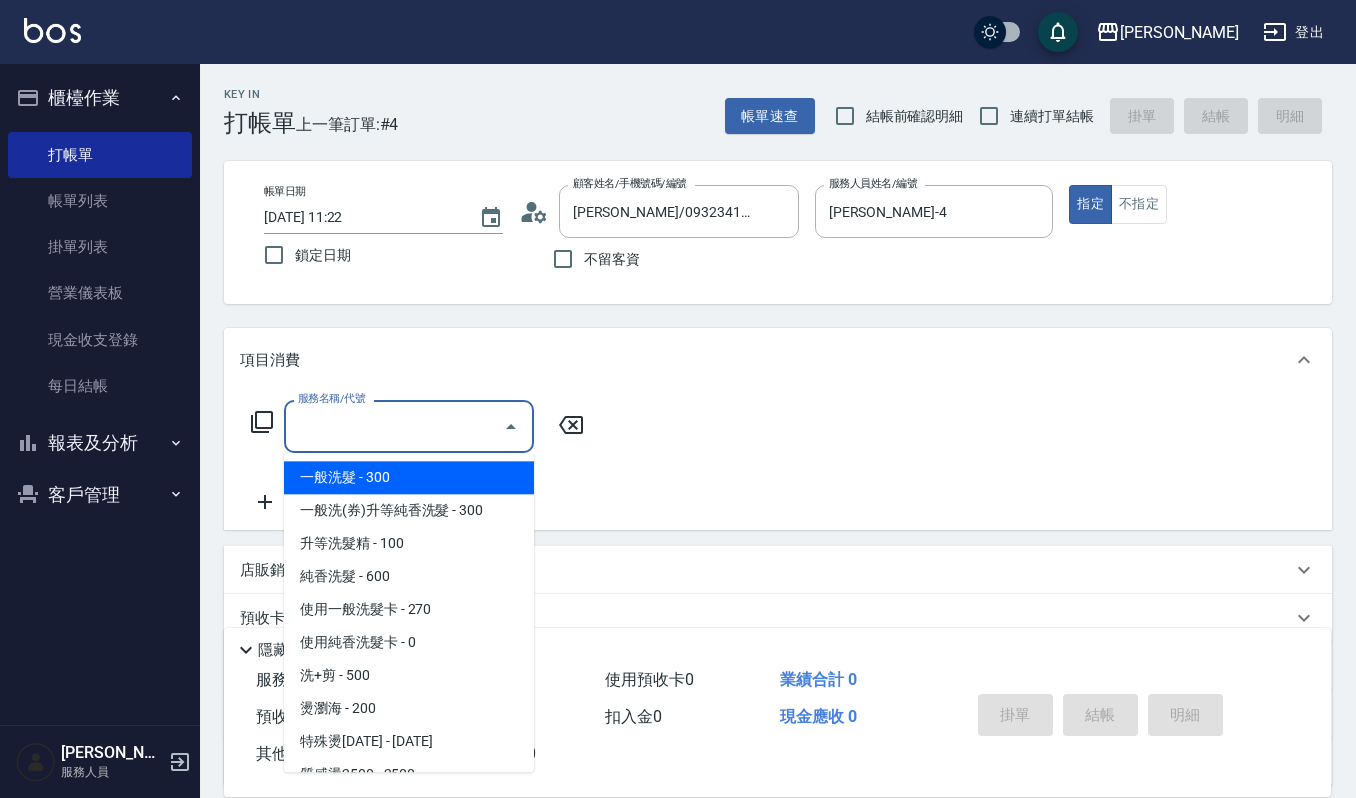 click on "服務名稱/代號" at bounding box center [394, 426] 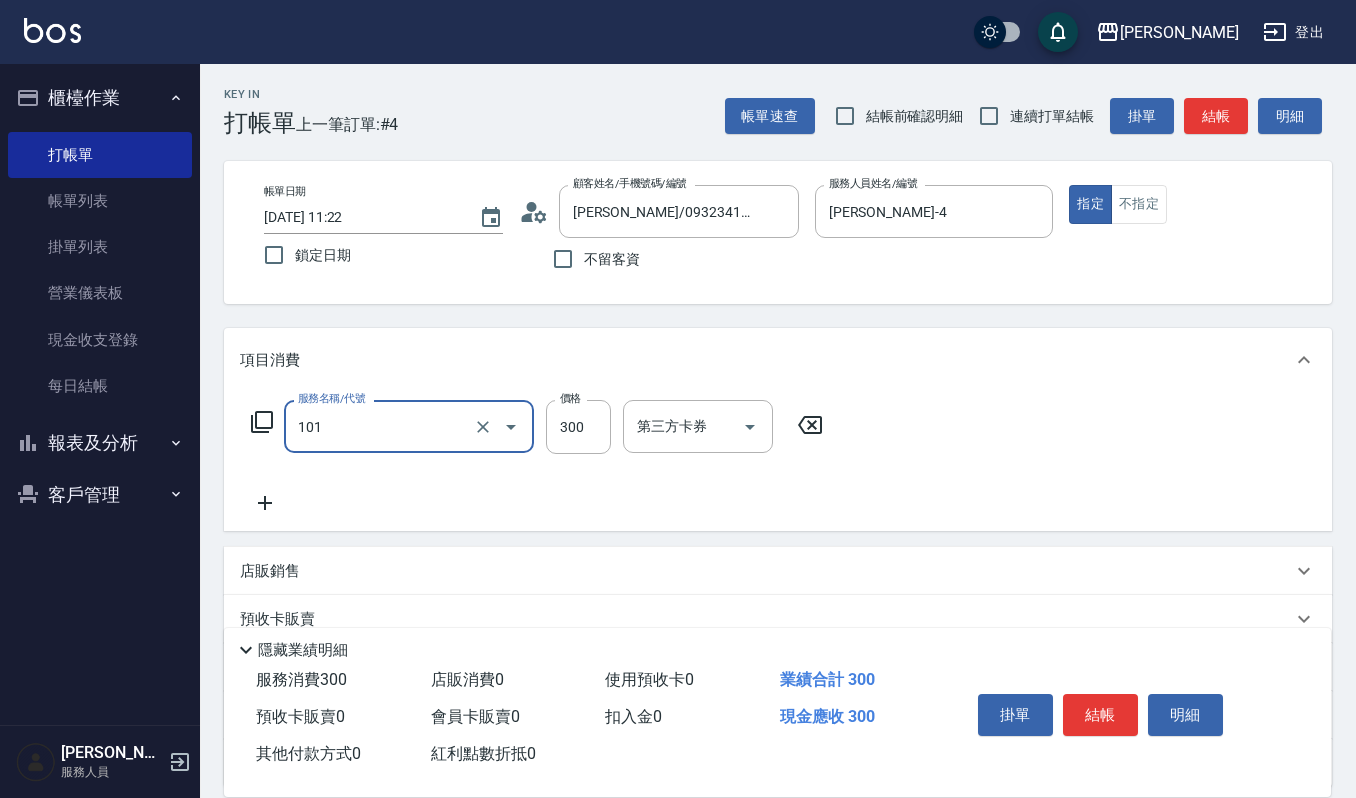 type on "一般洗髮(101)" 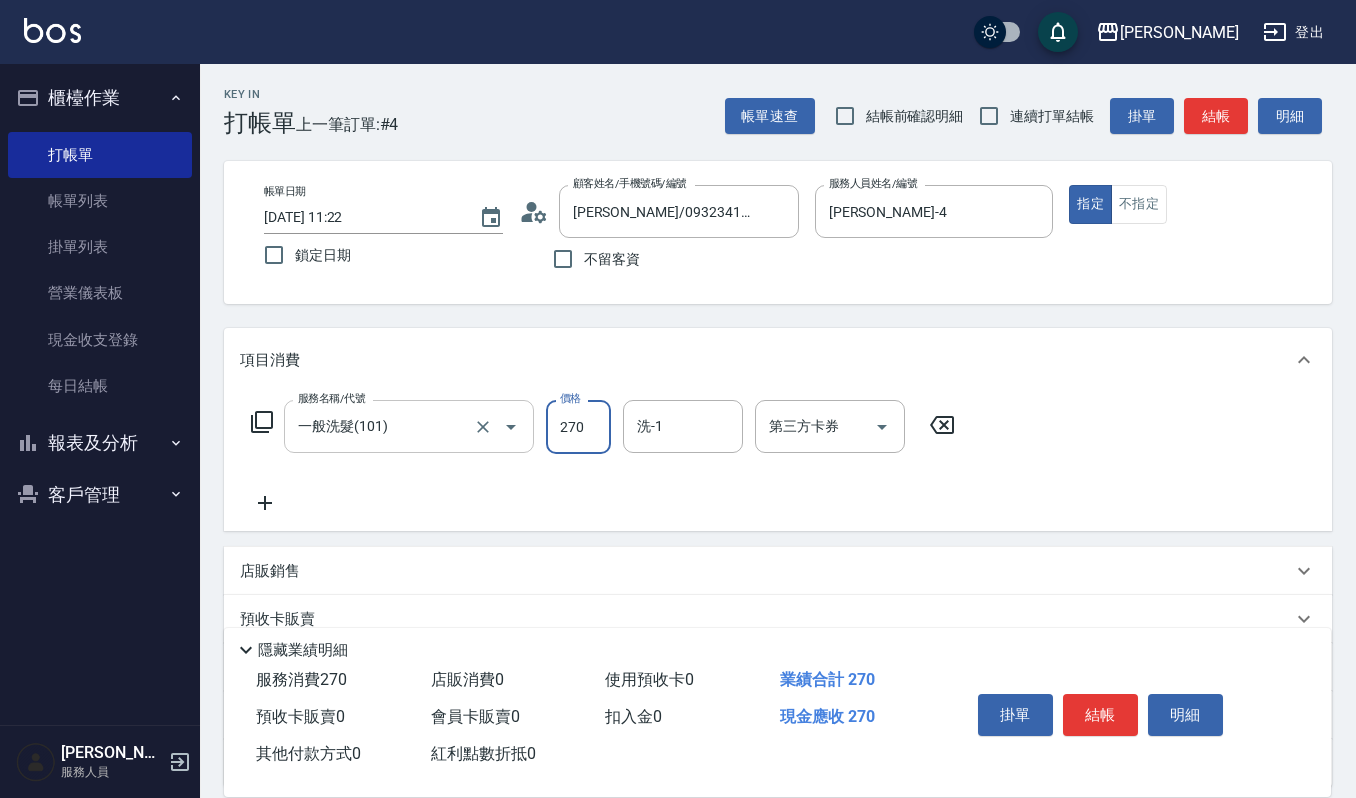 type on "270" 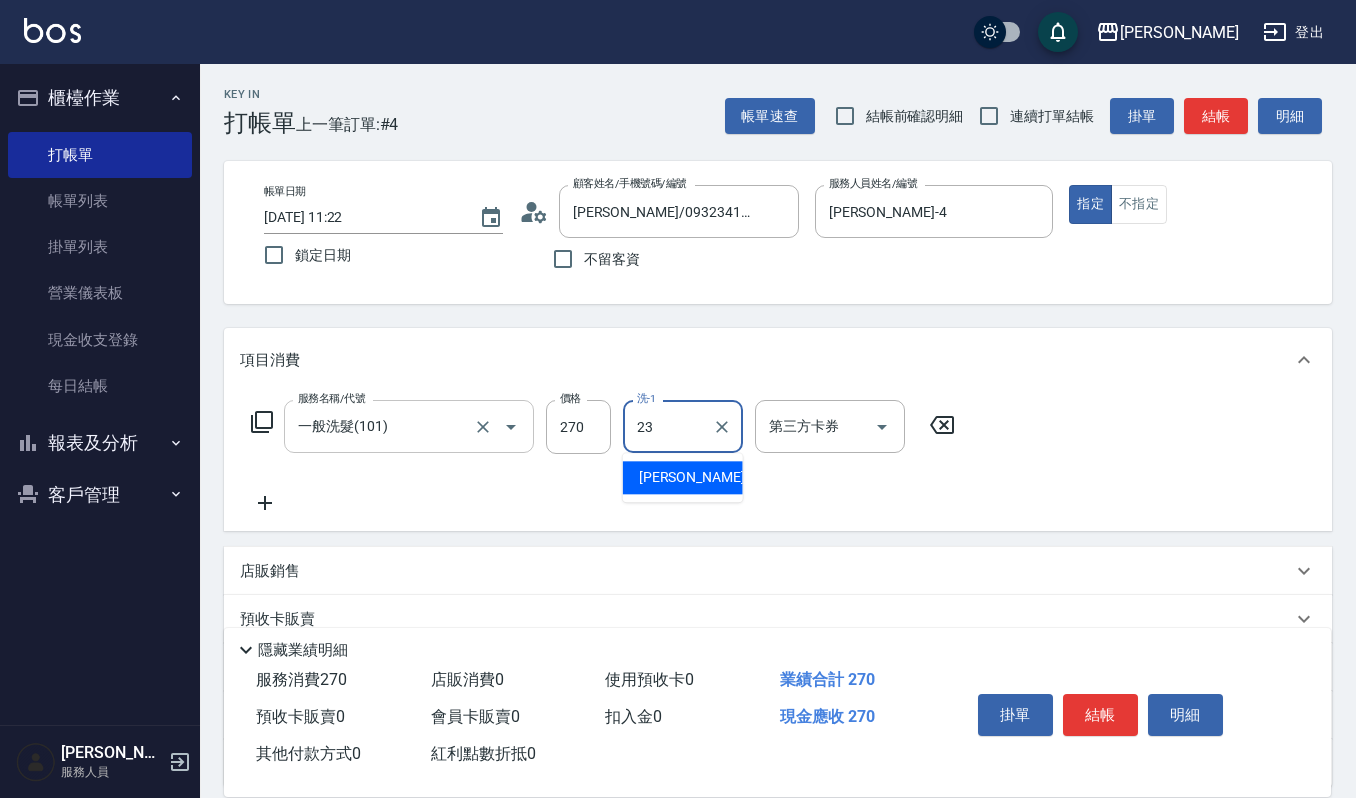 type on "郁涵-23" 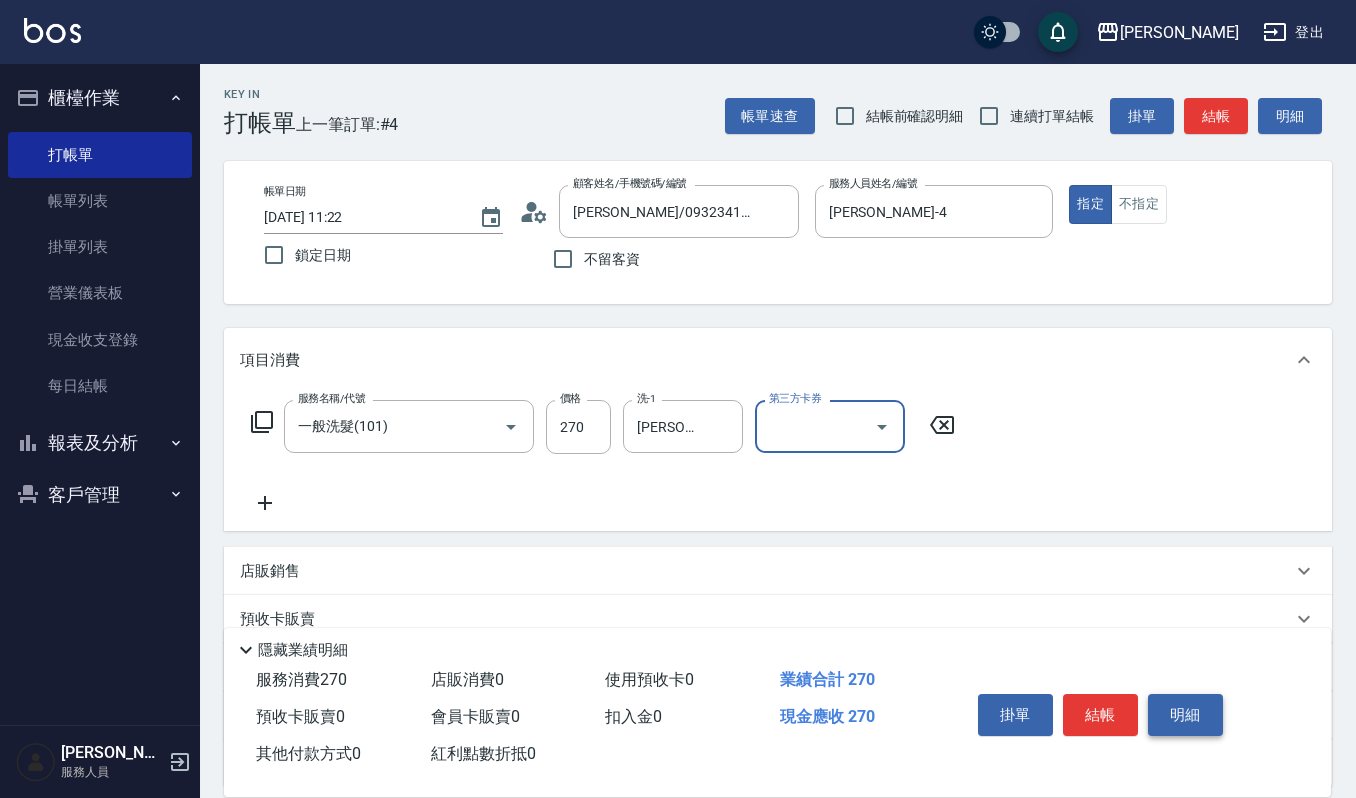click on "明細" at bounding box center (1185, 715) 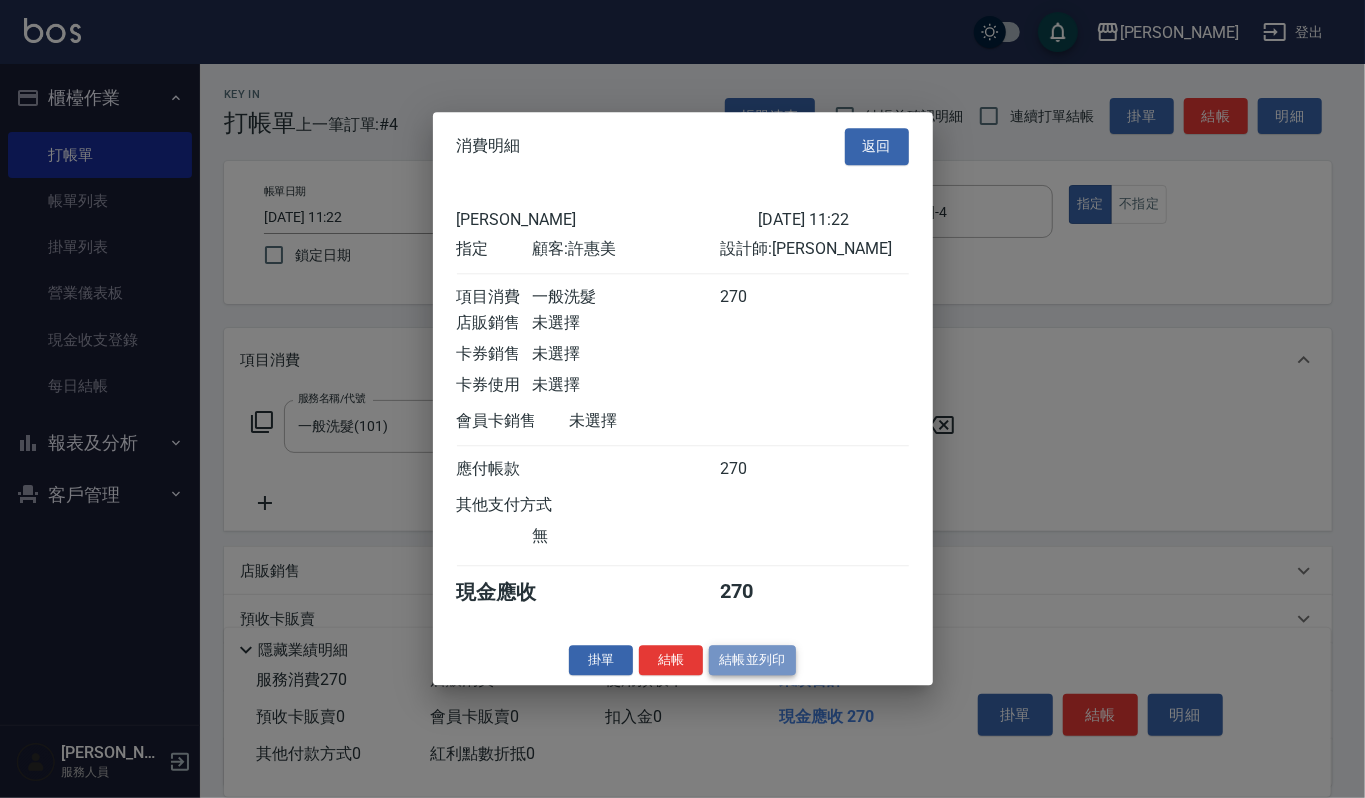 click on "結帳並列印" at bounding box center (752, 660) 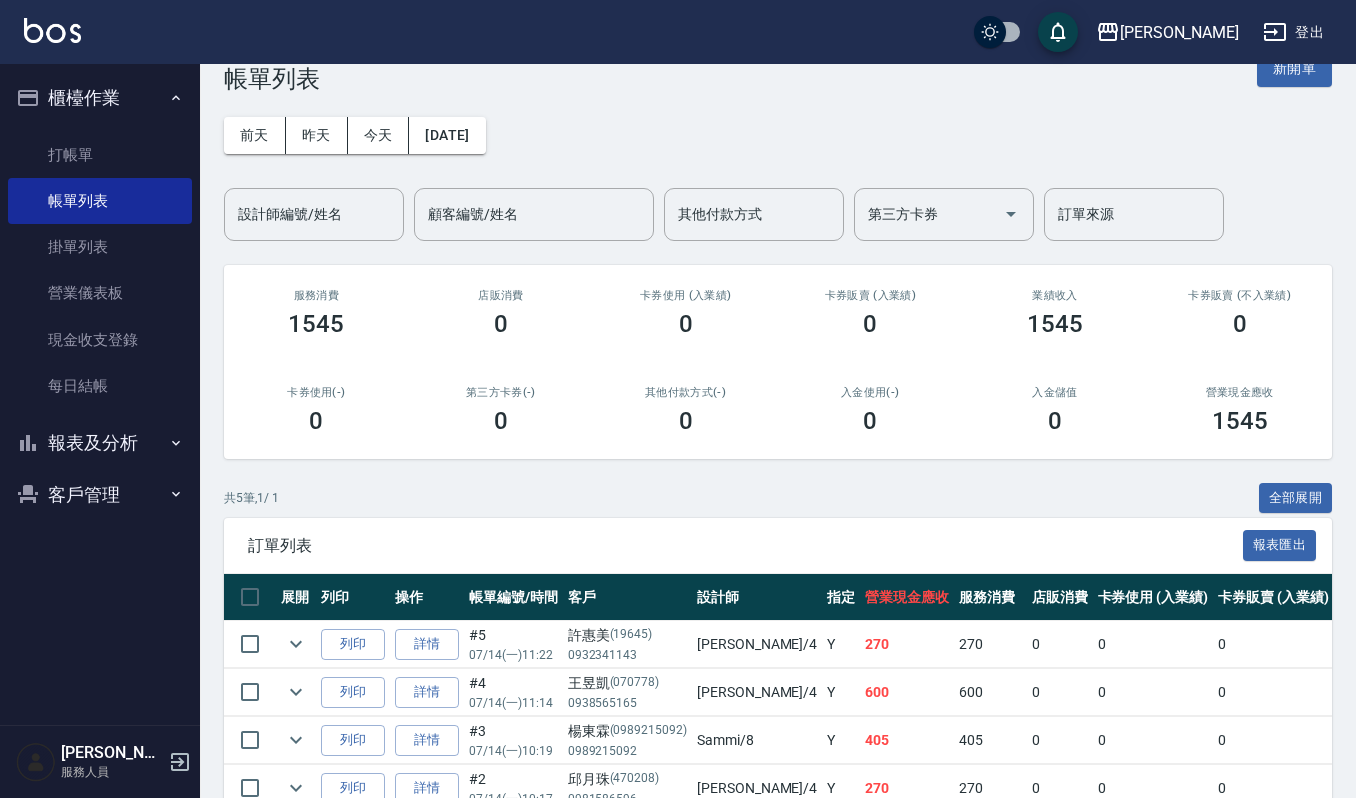 scroll, scrollTop: 0, scrollLeft: 0, axis: both 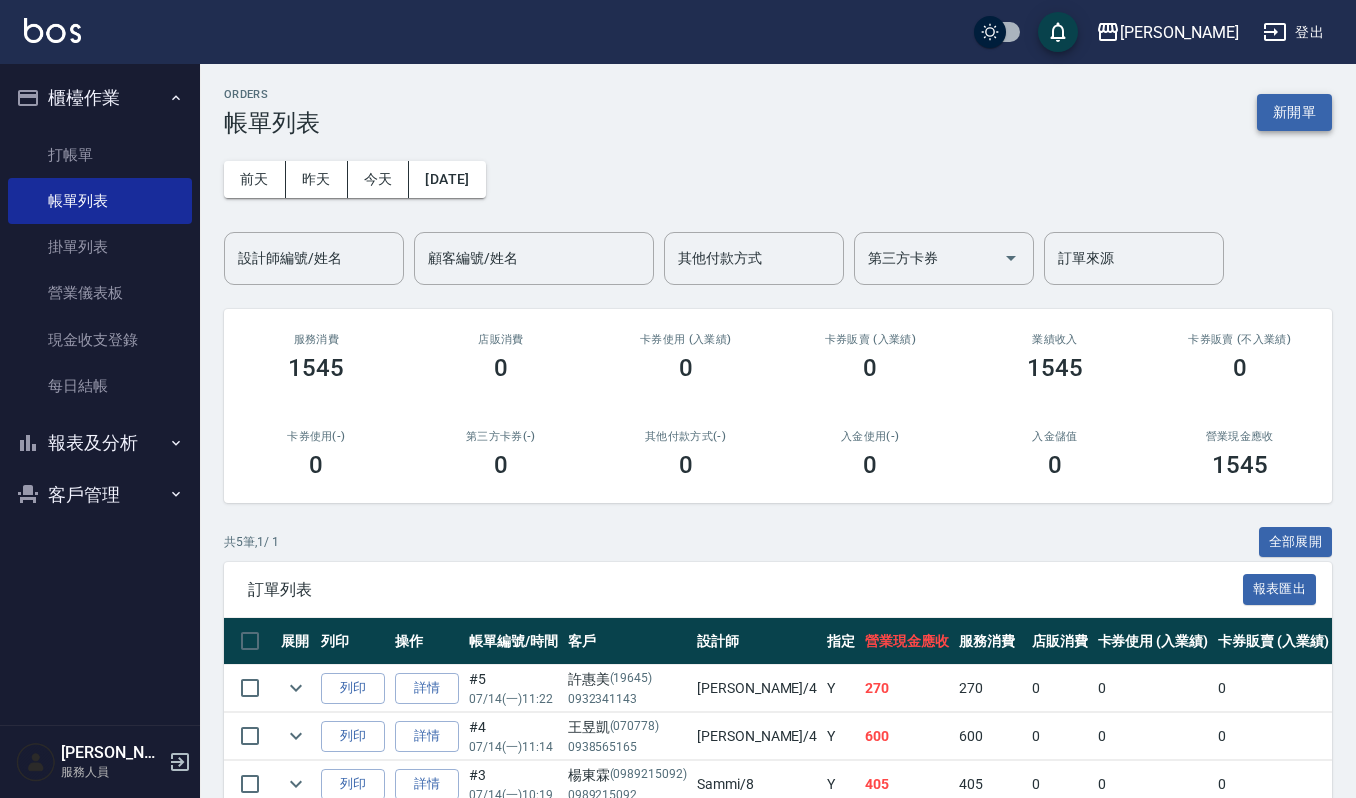 click on "新開單" at bounding box center (1294, 112) 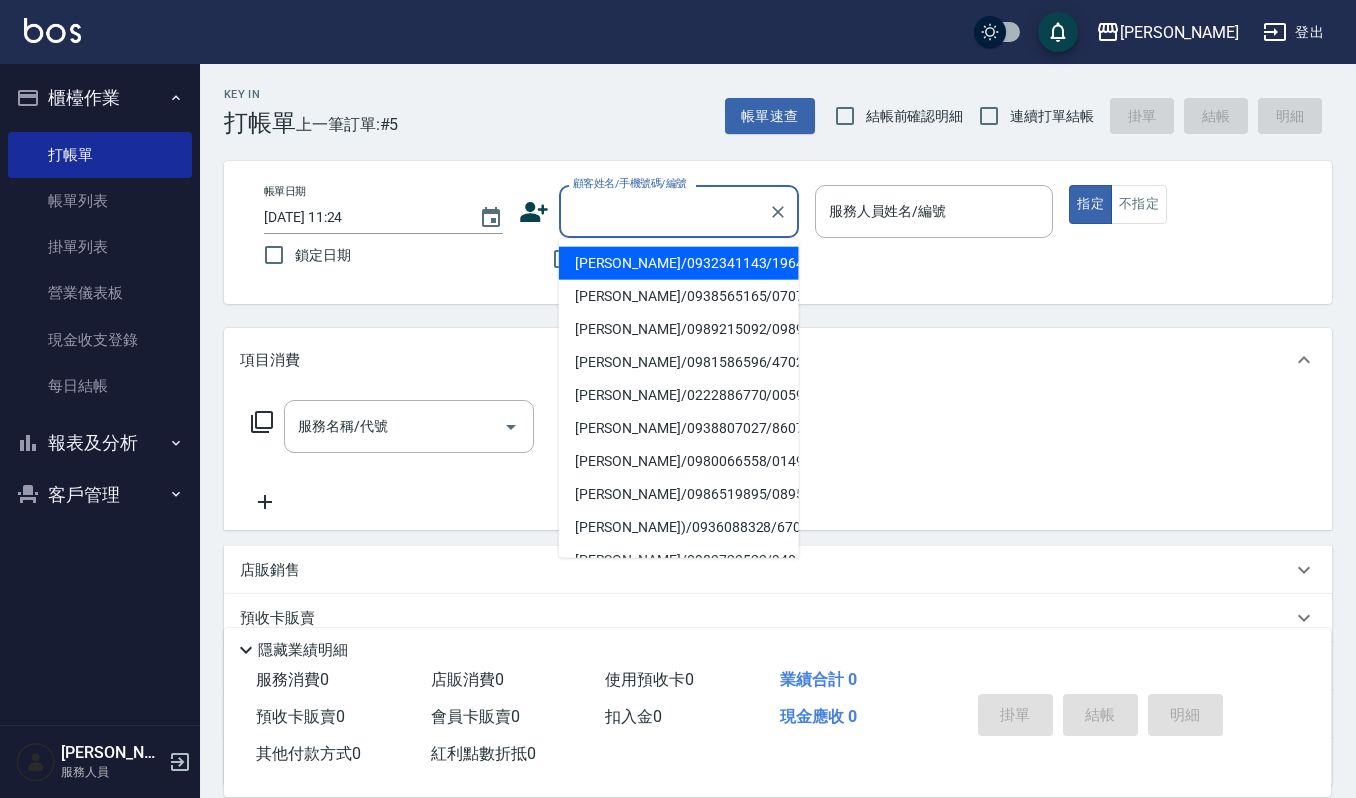 click on "顧客姓名/手機號碼/編號" at bounding box center (664, 211) 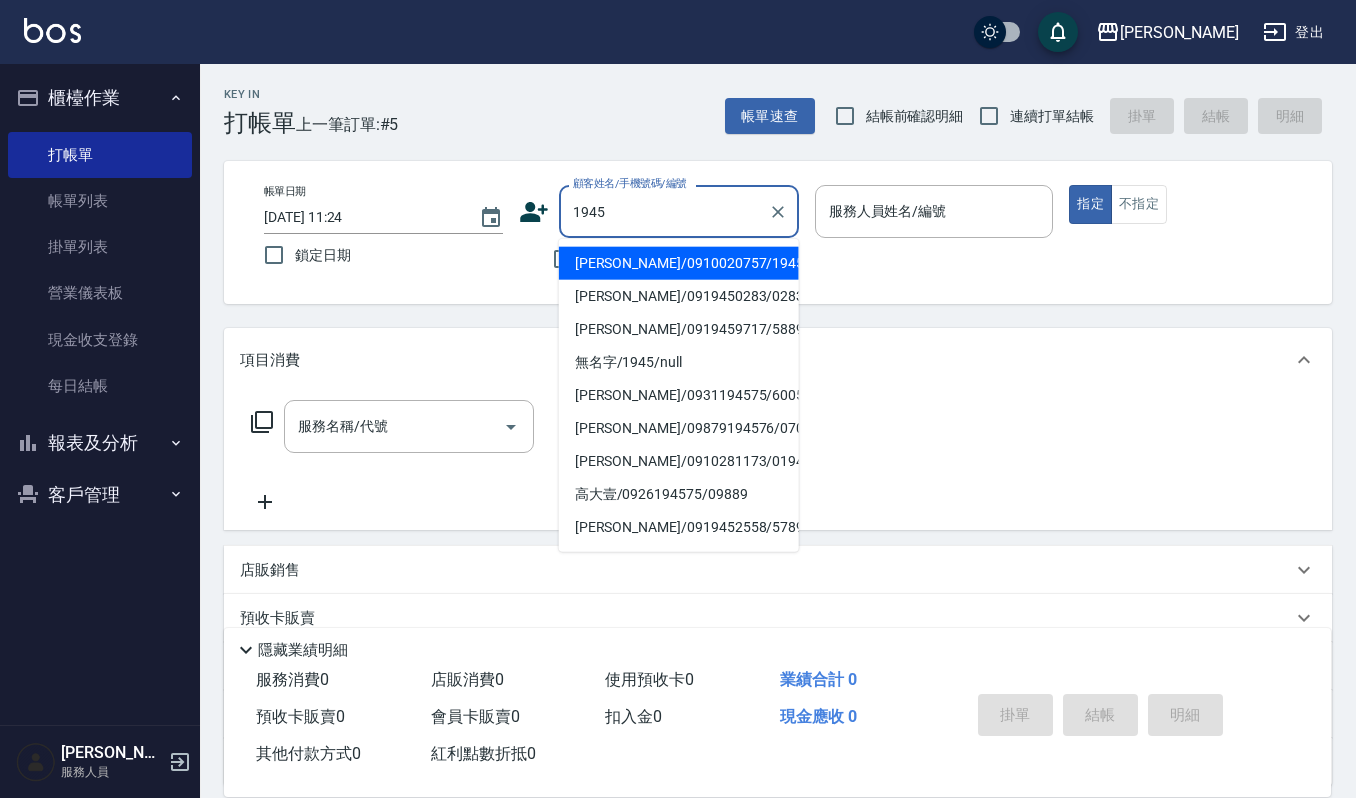click on "張秀惠/0910020757/1945" at bounding box center [679, 263] 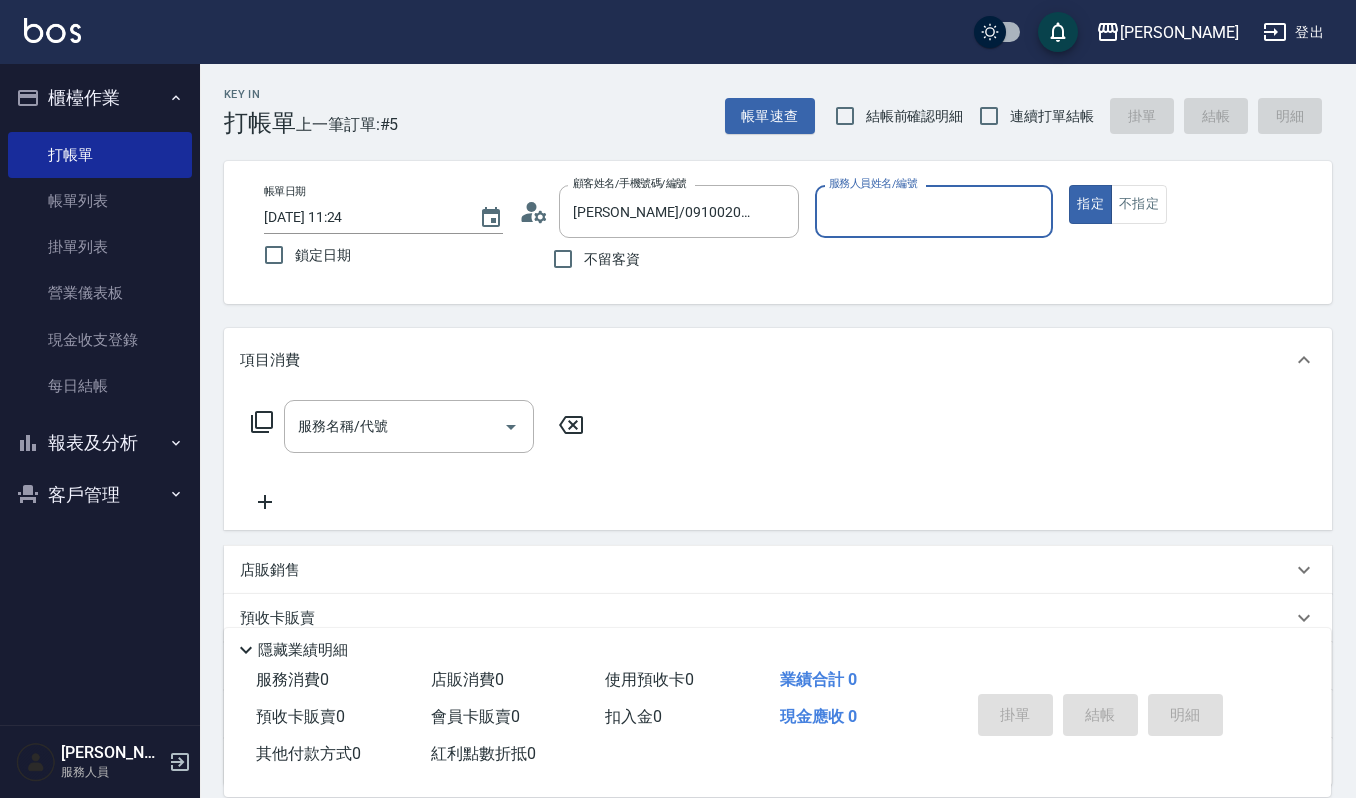 type on "Ruby-17" 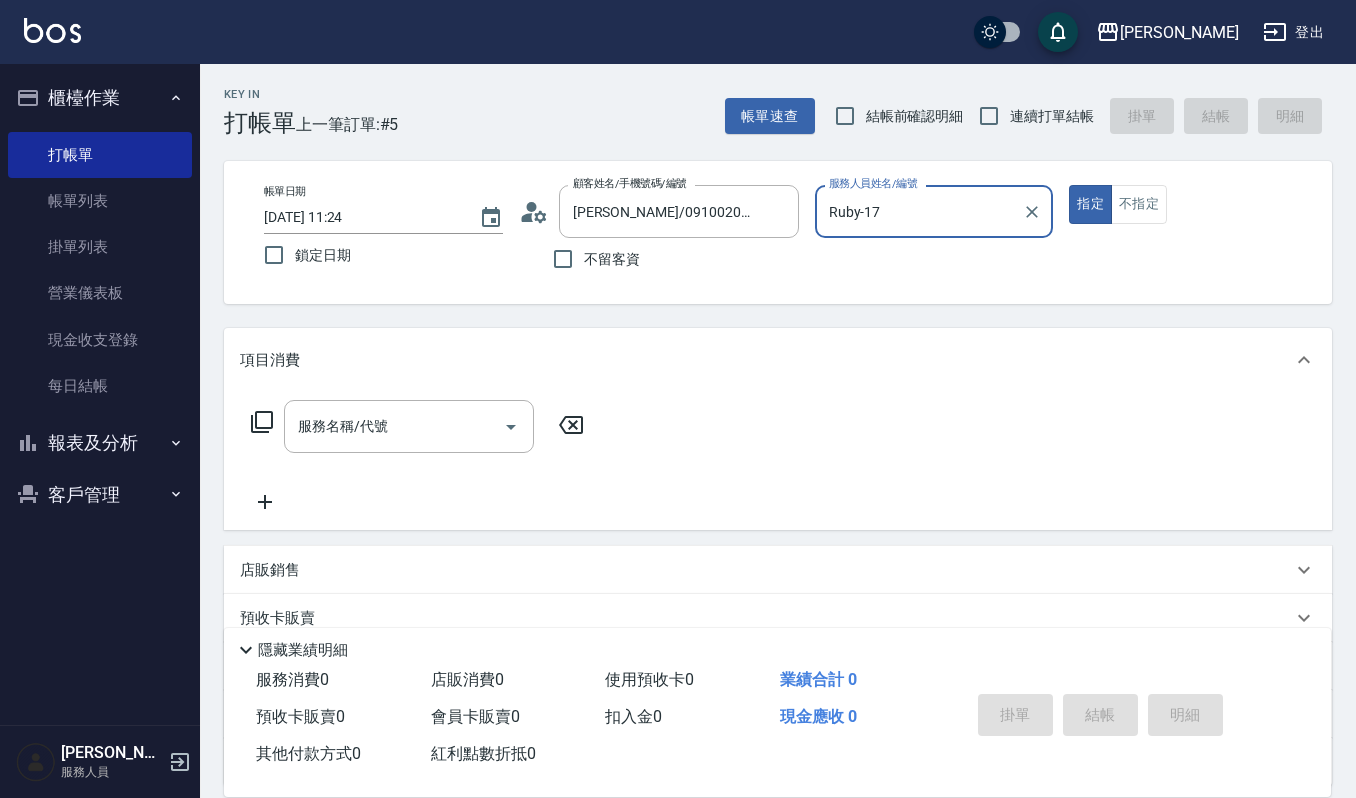 click on "服務名稱/代號 服務名稱/代號" at bounding box center (418, 457) 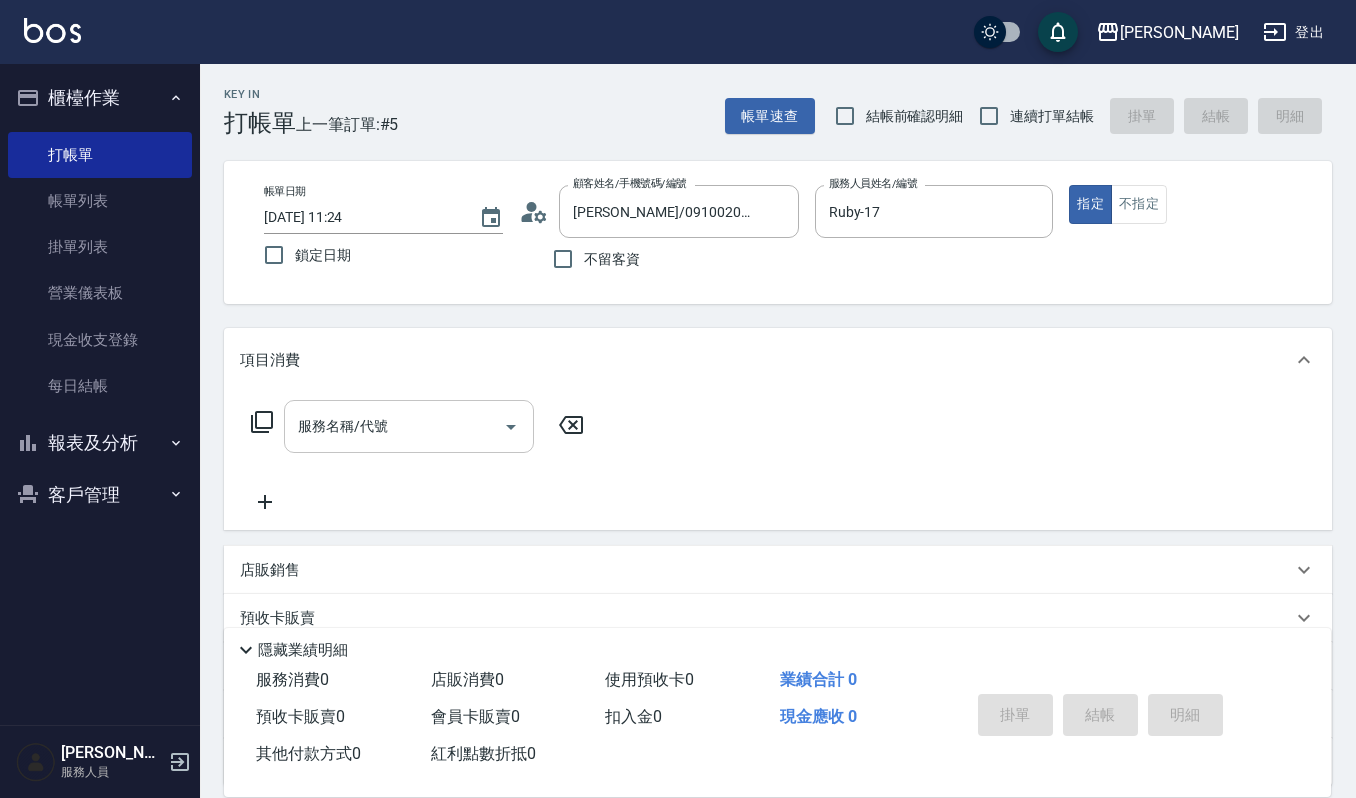 click on "服務名稱/代號" at bounding box center [394, 426] 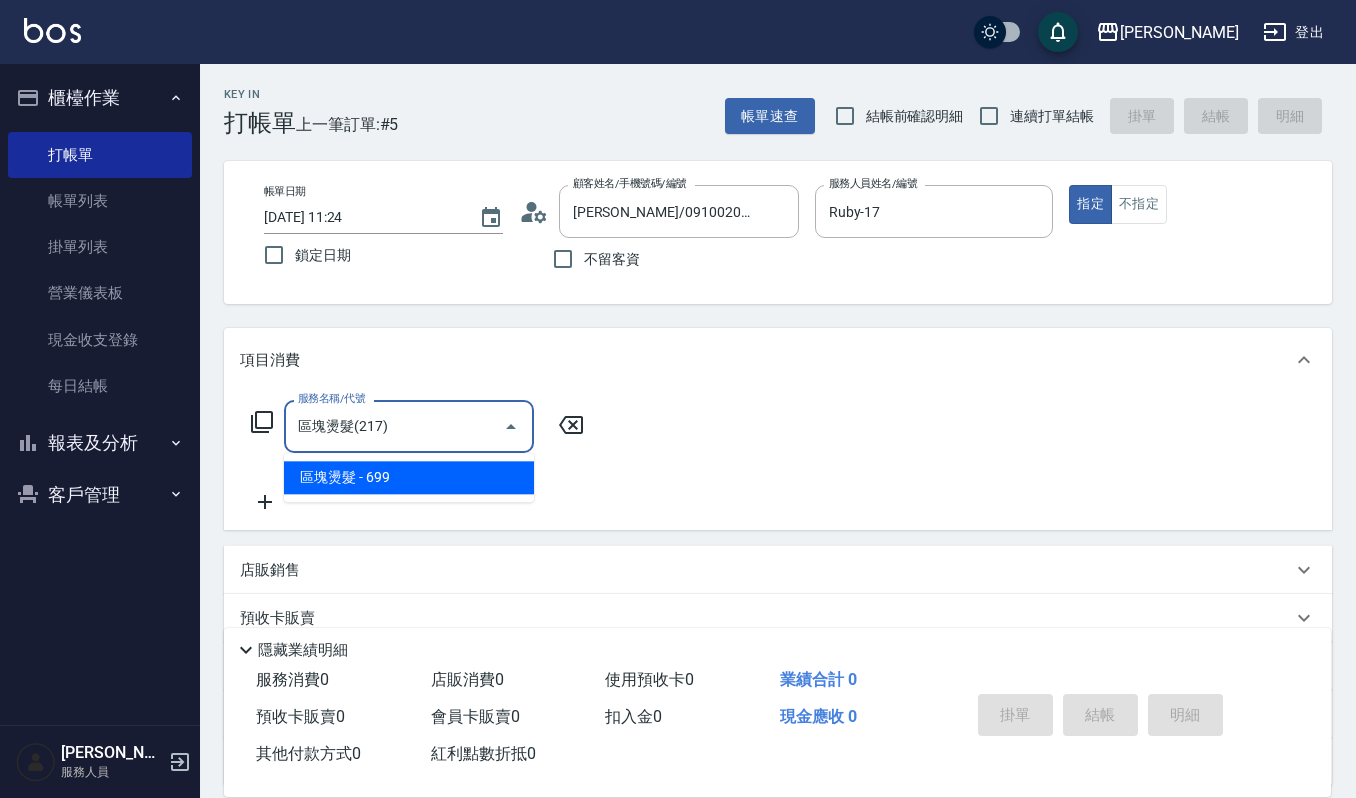type on "區塊燙髮(217)" 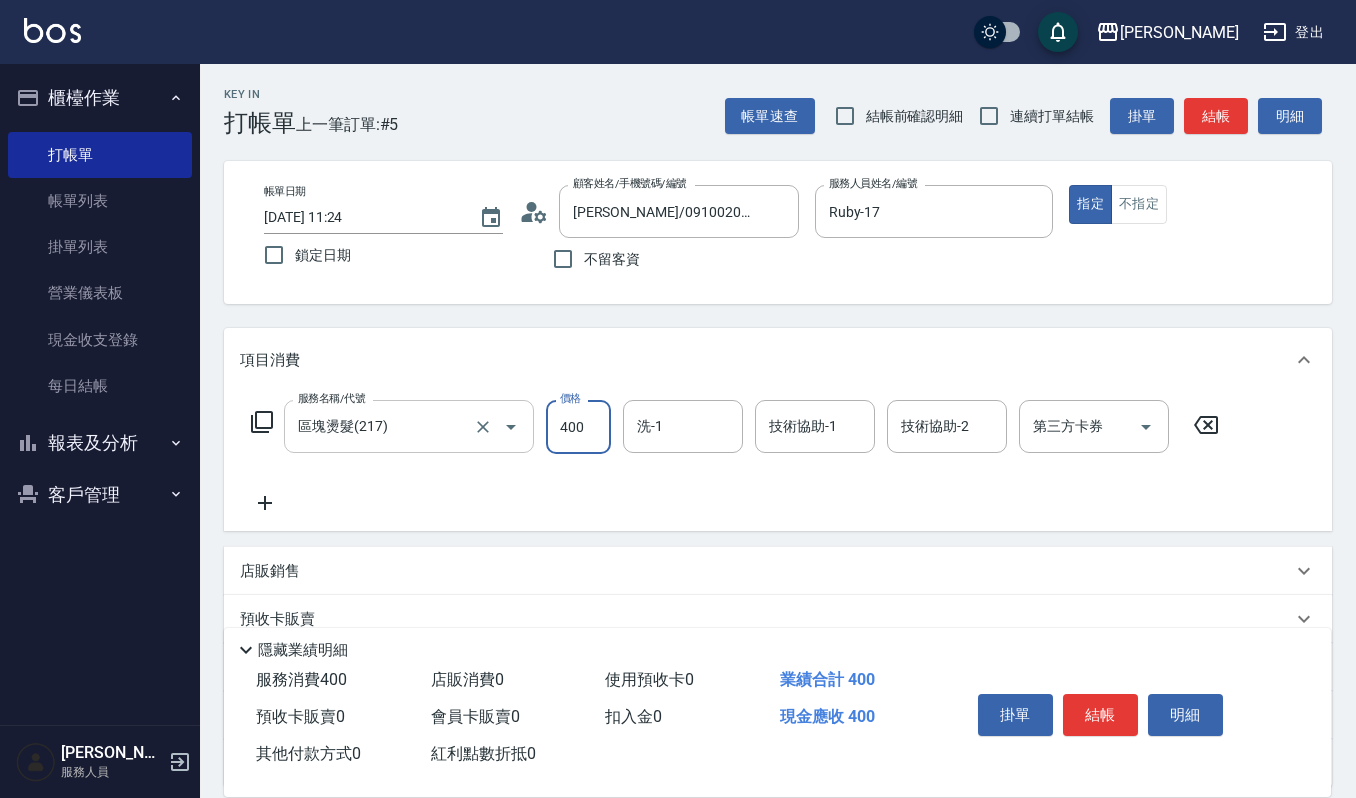 type on "400" 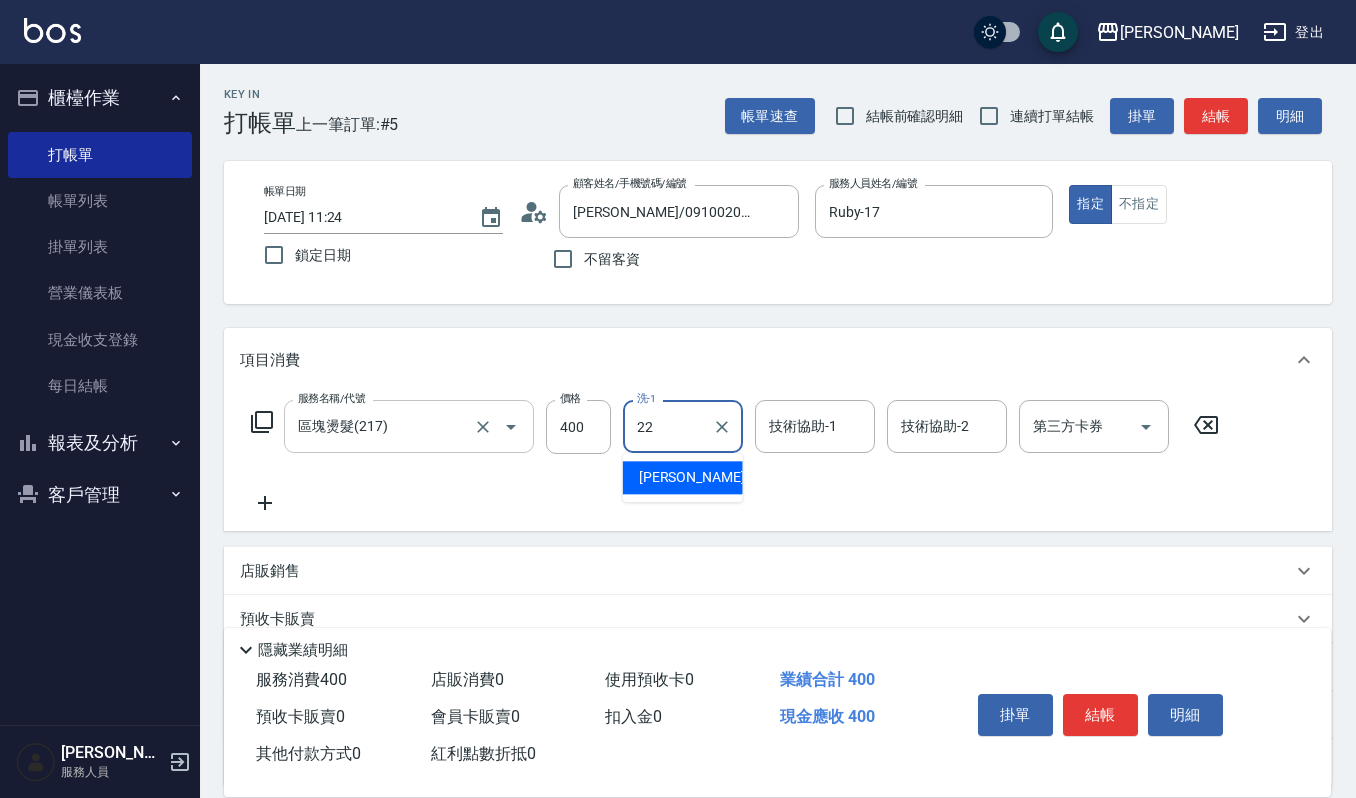 type on "宜芳-22" 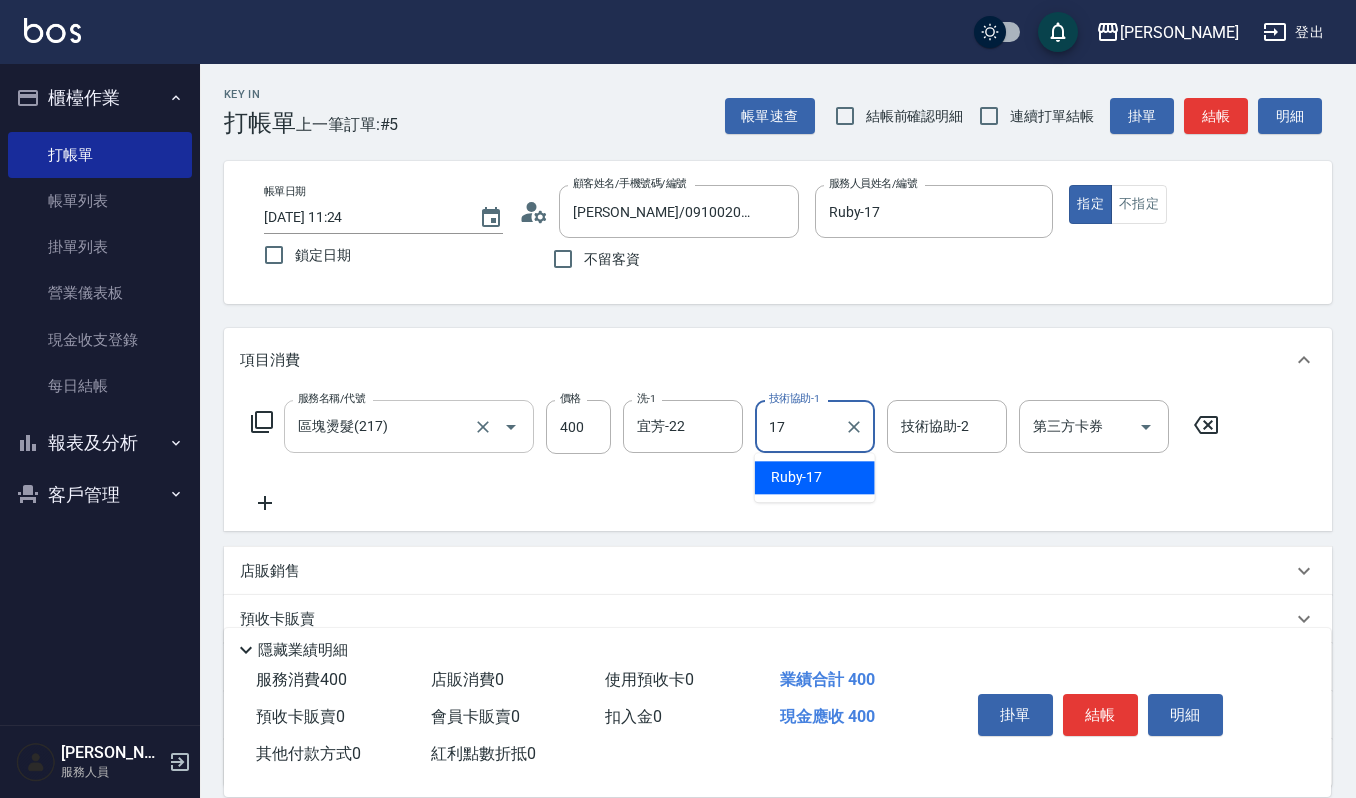 type on "Ruby-17" 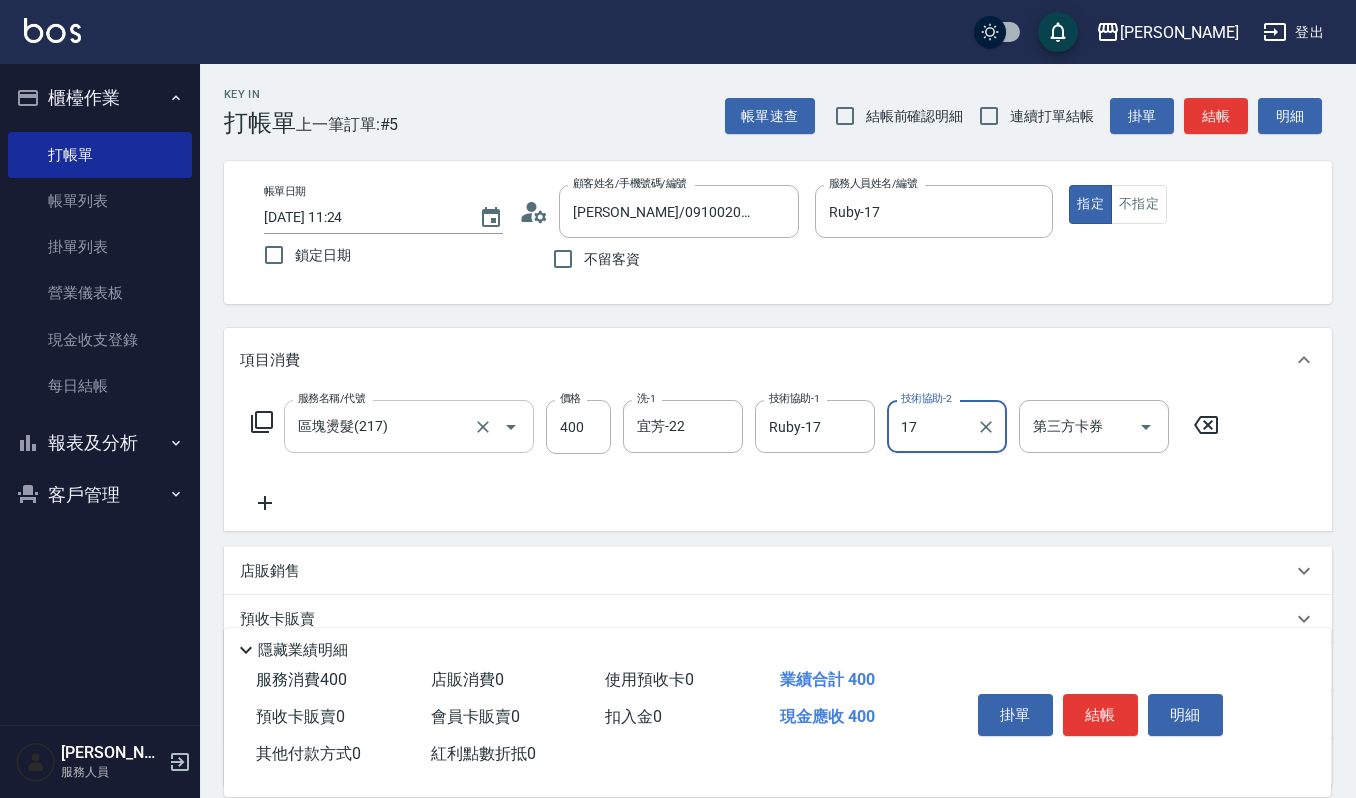 type on "Ruby-17" 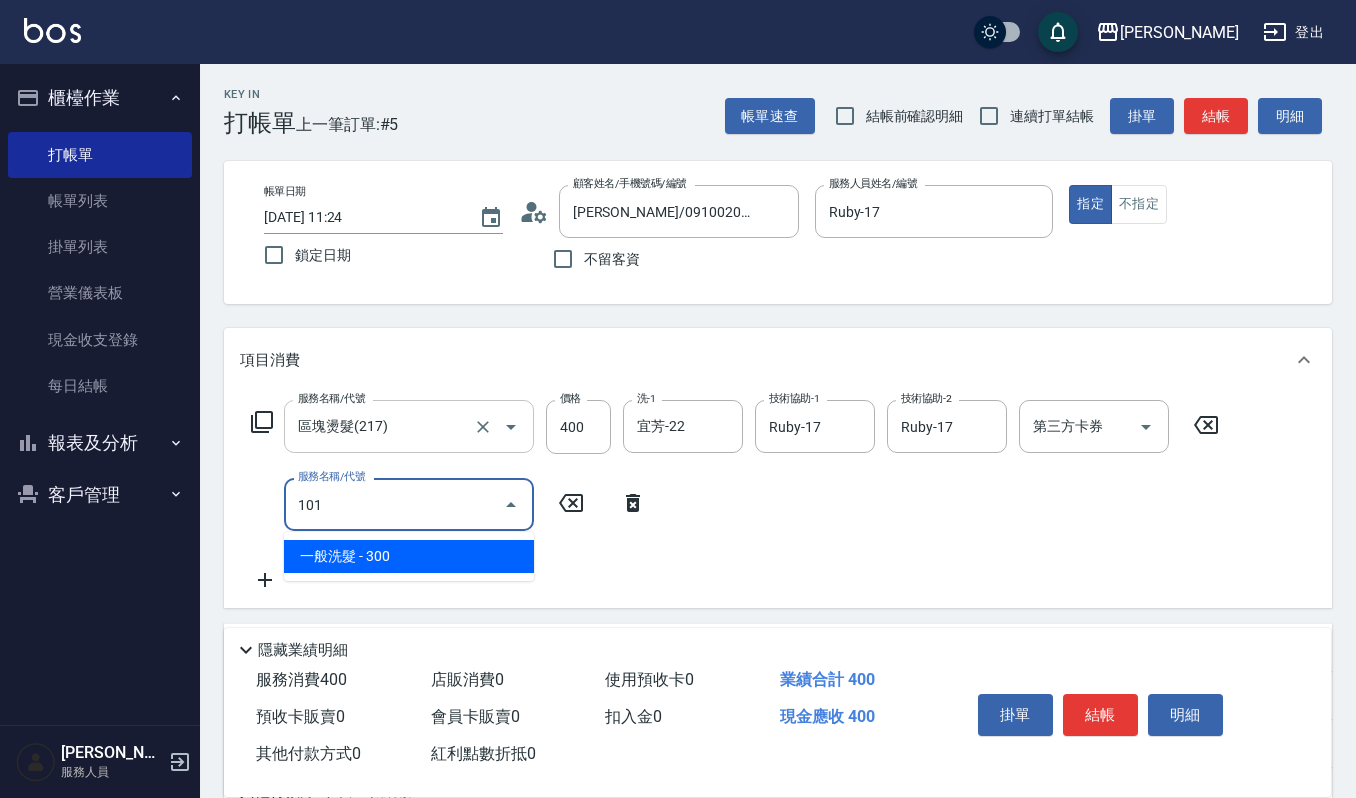 type on "一般洗髮(101)" 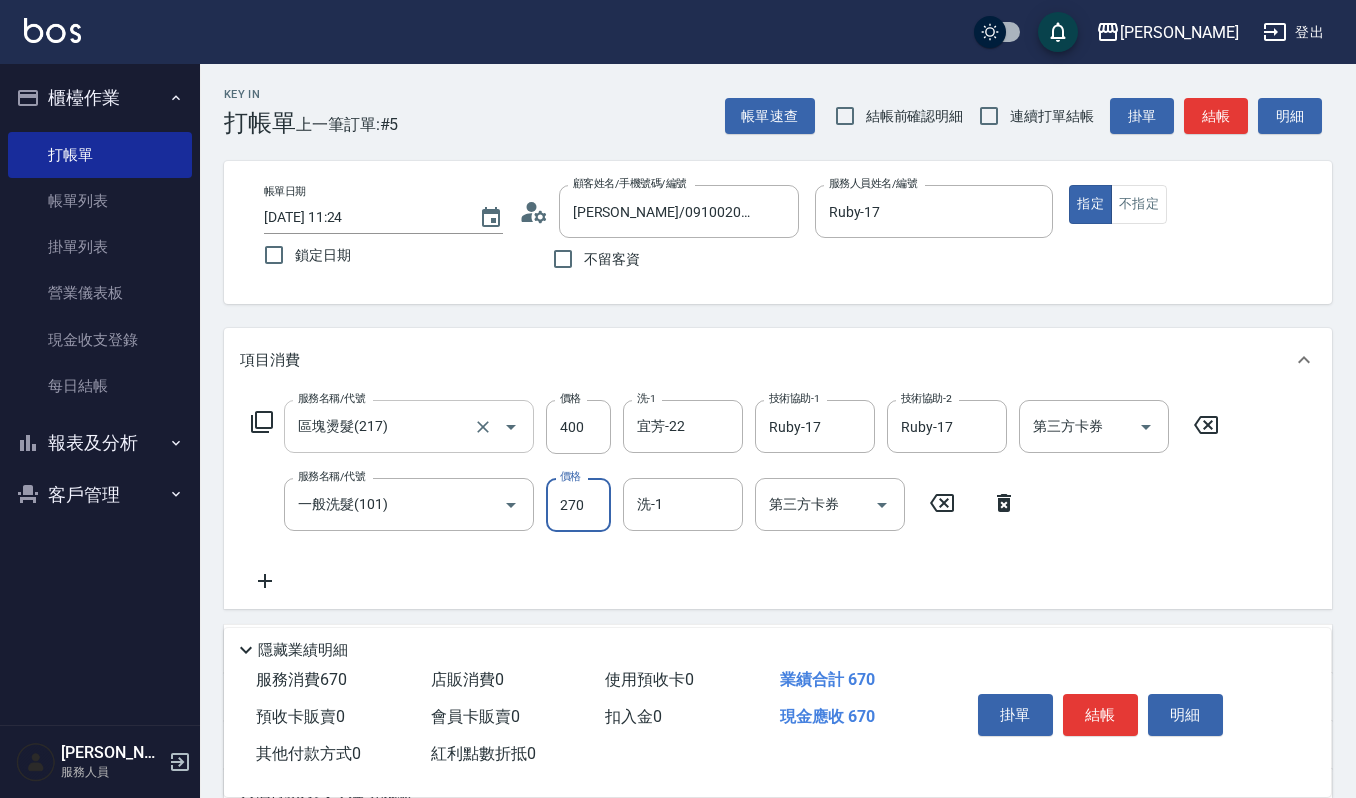 type on "270" 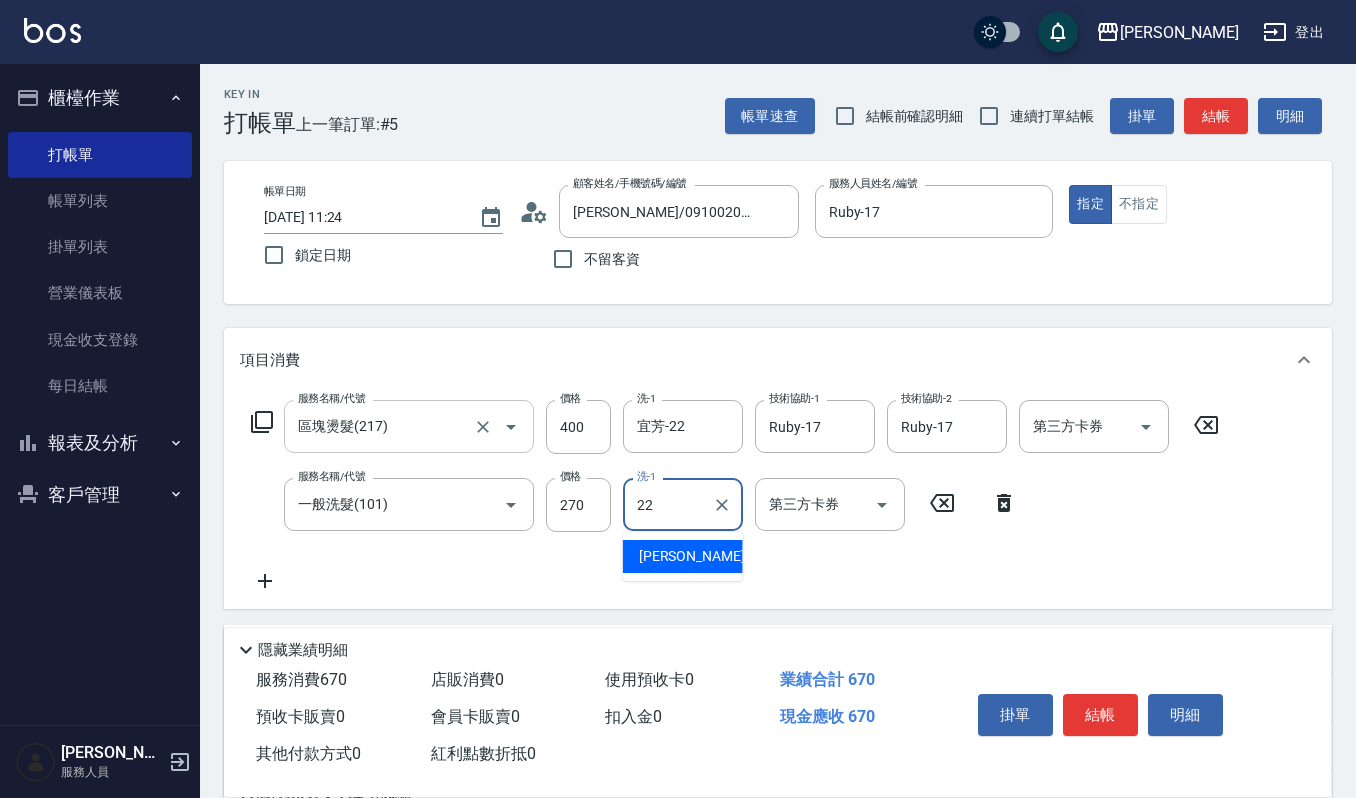 type on "宜芳-22" 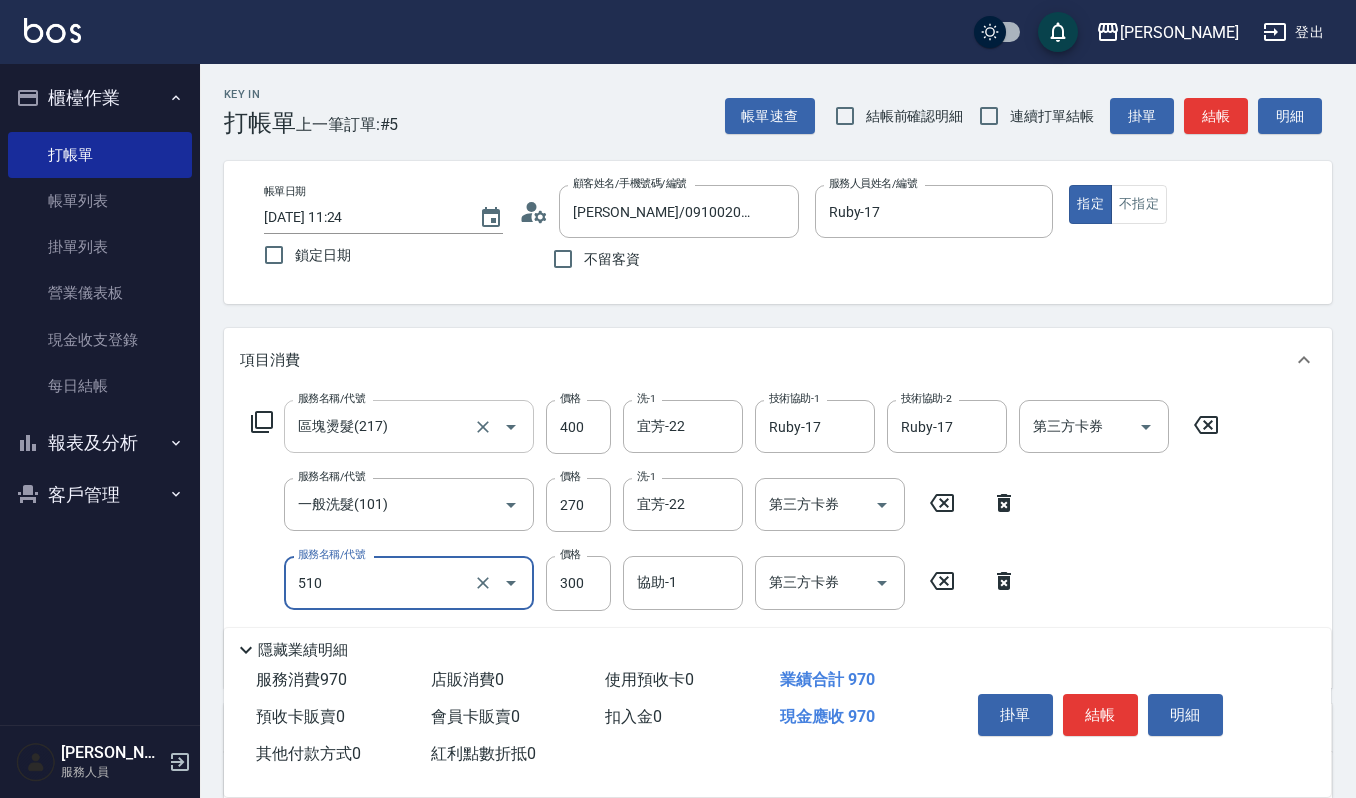 type on "~自備~護髮(510)" 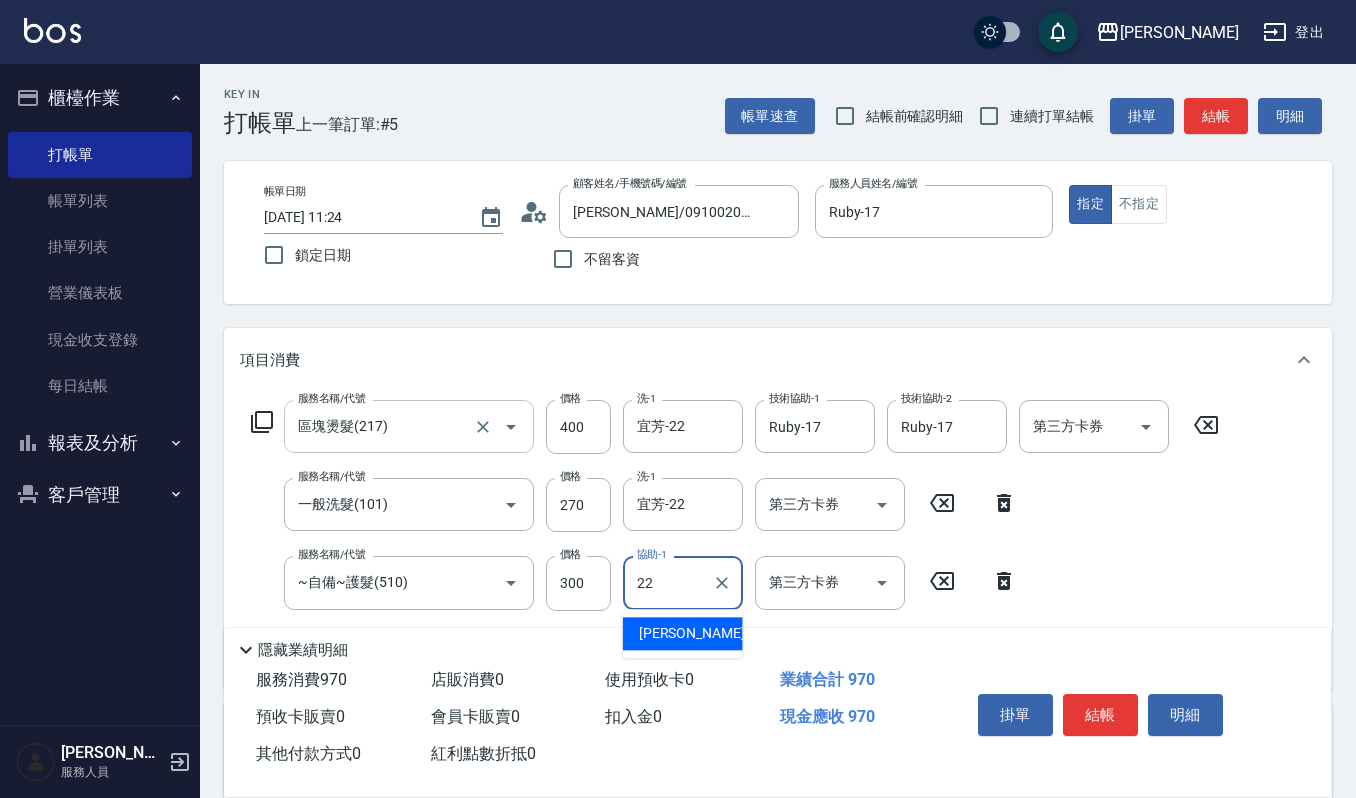 type on "宜芳-22" 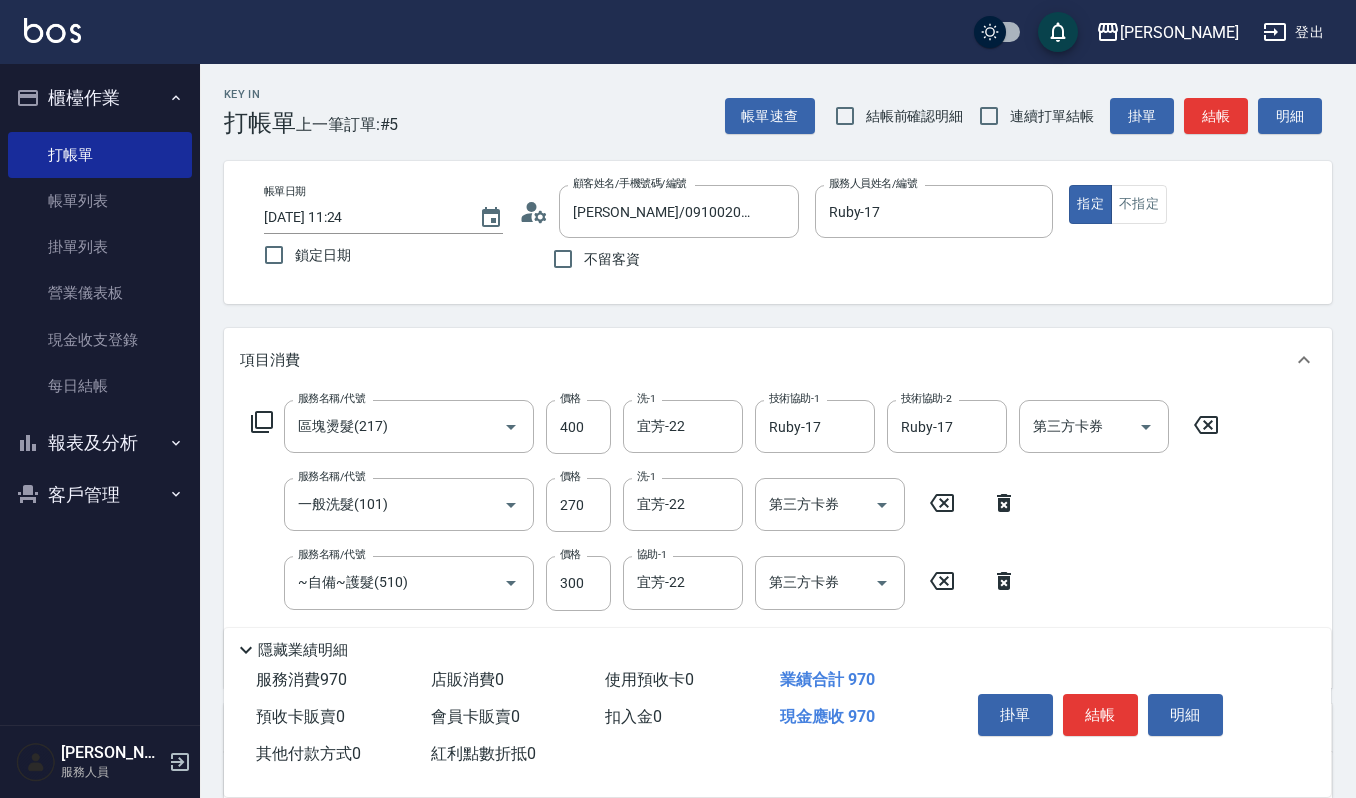 click on "服務名稱/代號 區塊燙髮(217) 服務名稱/代號 價格 400 價格 洗-1 宜芳-22 洗-1 技術協助-1 Ruby-17 技術協助-1 技術協助-2 Ruby-17 技術協助-2 第三方卡券 第三方卡券 服務名稱/代號 一般洗髮(101) 服務名稱/代號 價格 270 價格 洗-1 宜芳-22 洗-1 第三方卡券 第三方卡券 服務名稱/代號 ~自備~護髮(510) 服務名稱/代號 價格 300 價格 協助-1 宜芳-22 協助-1 第三方卡券 第三方卡券" at bounding box center [735, 535] 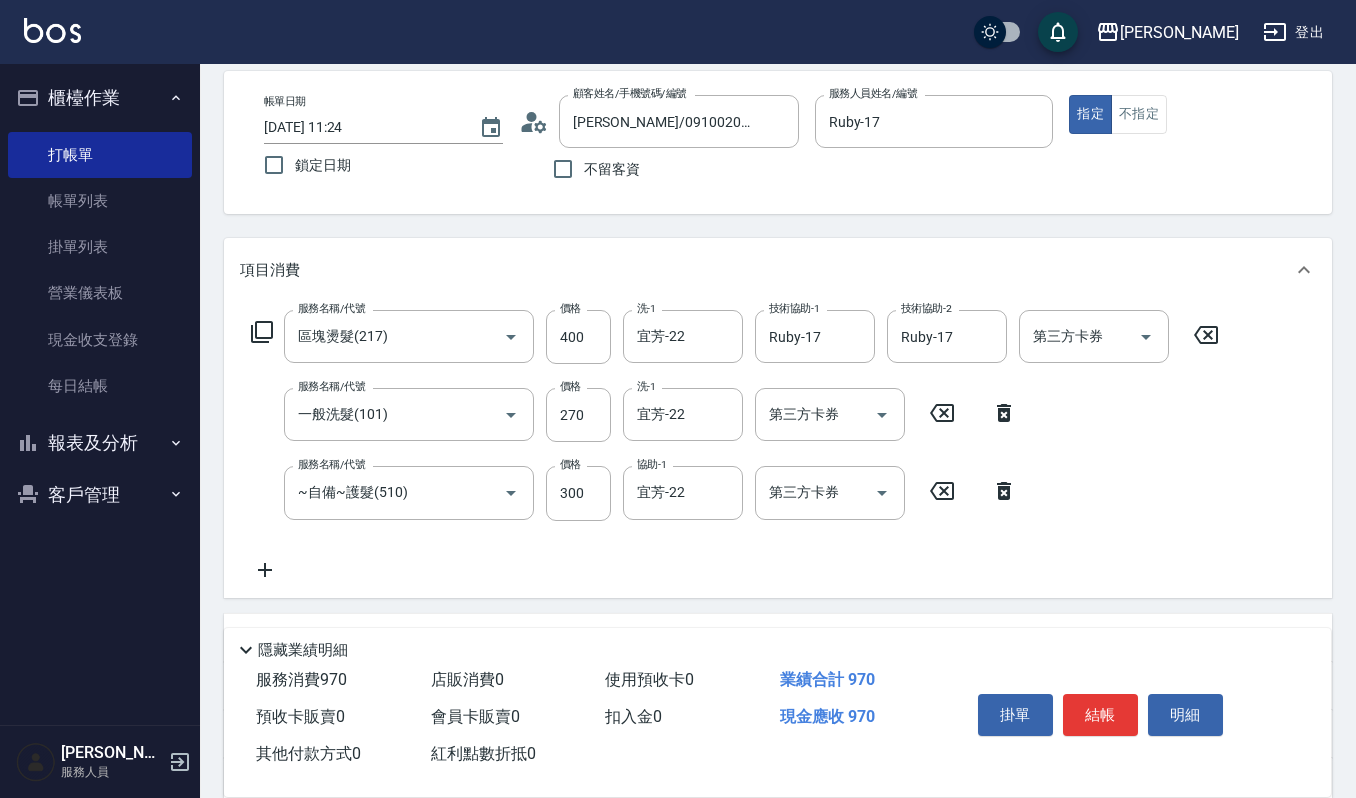 scroll, scrollTop: 133, scrollLeft: 0, axis: vertical 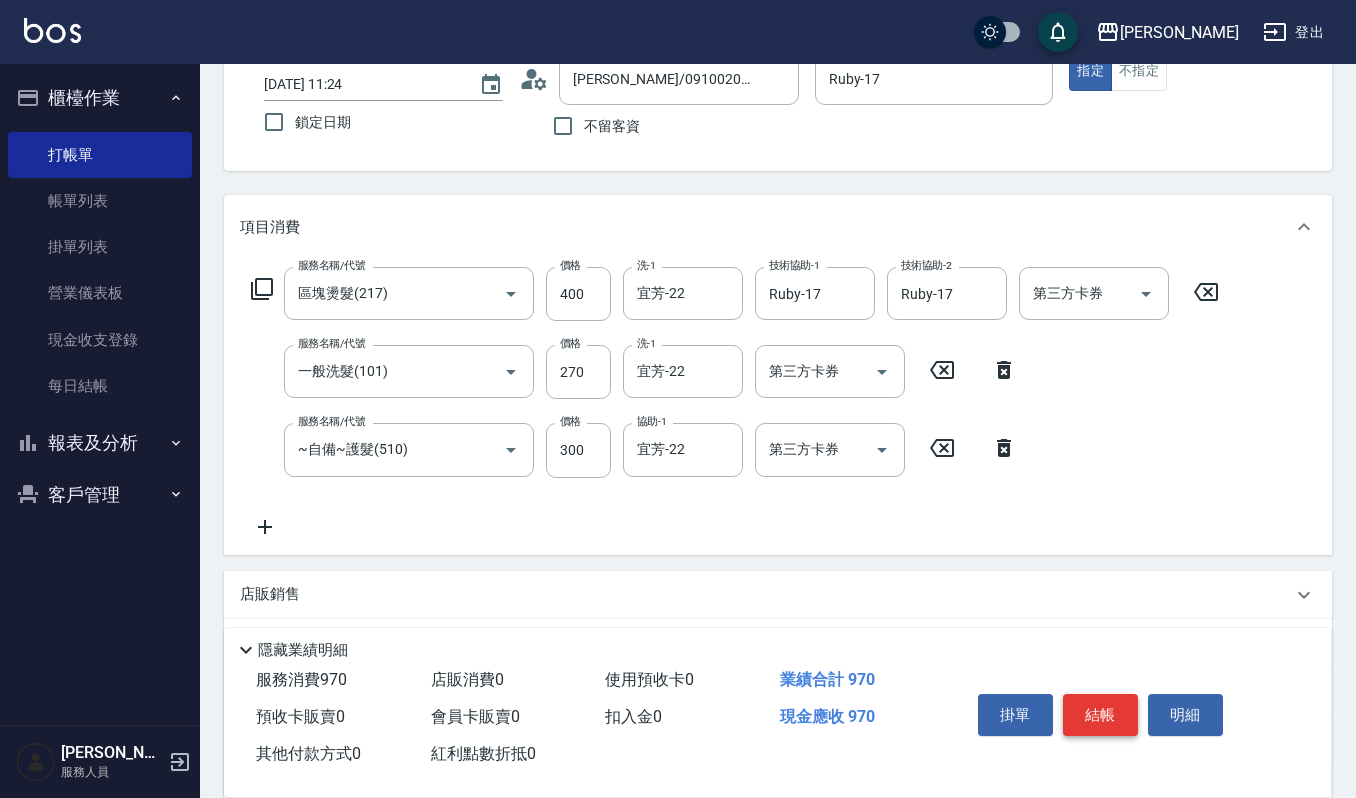 click on "結帳" at bounding box center [1100, 715] 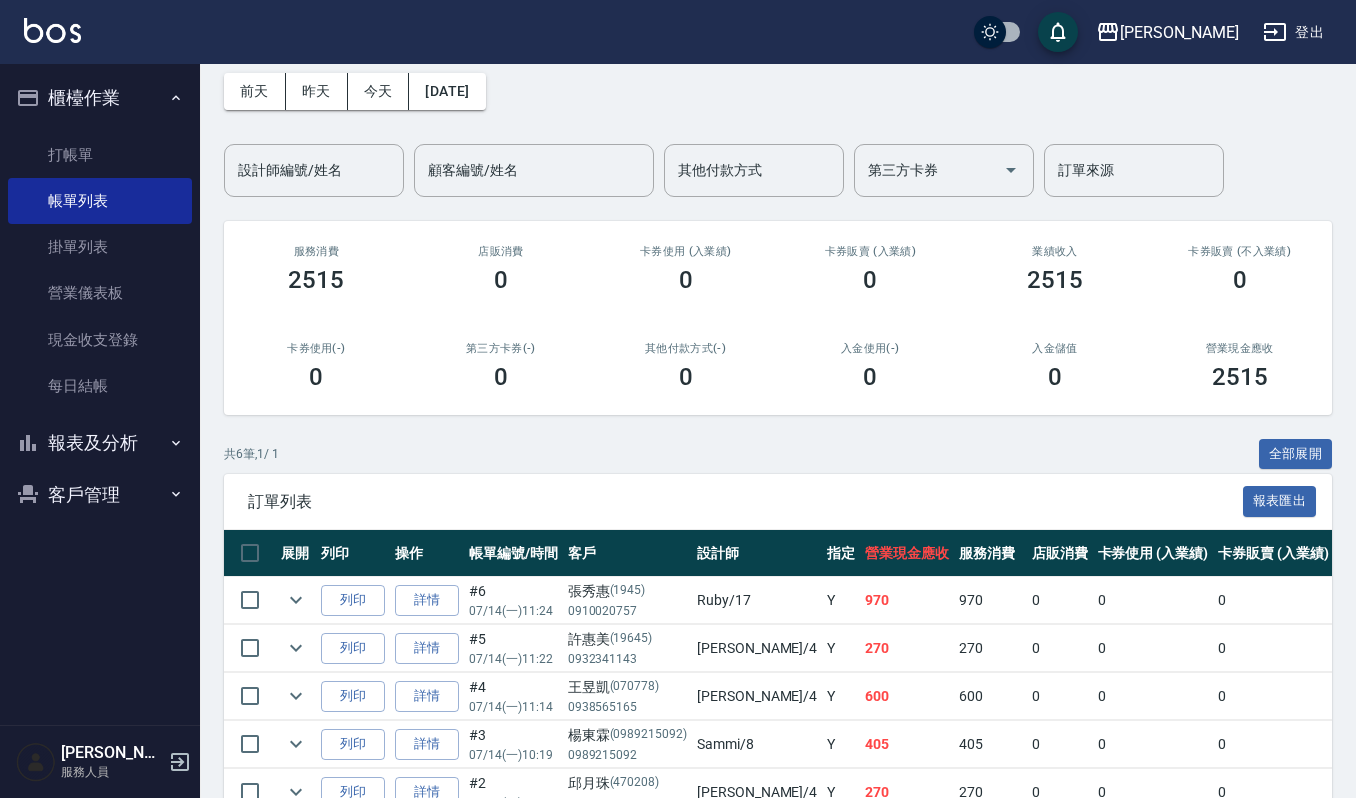 scroll, scrollTop: 133, scrollLeft: 0, axis: vertical 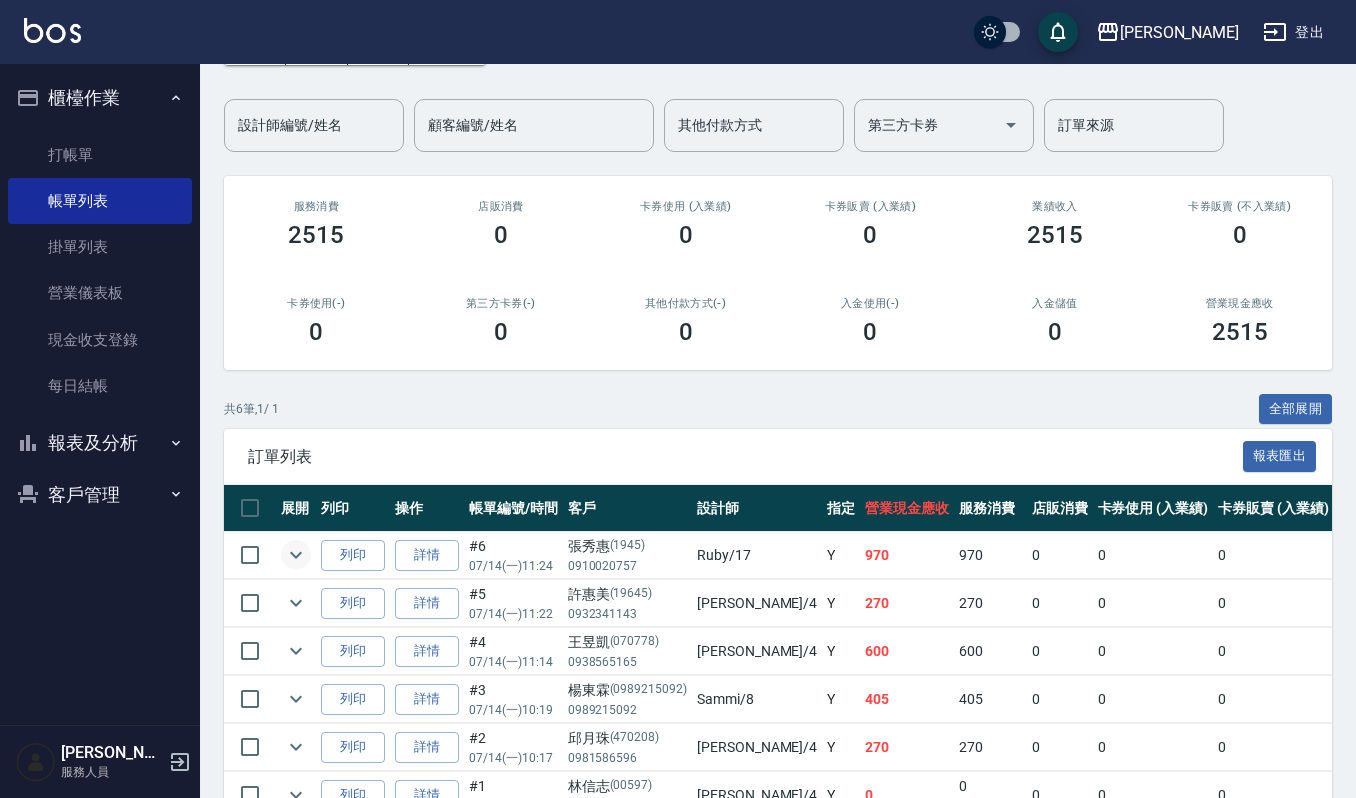 click 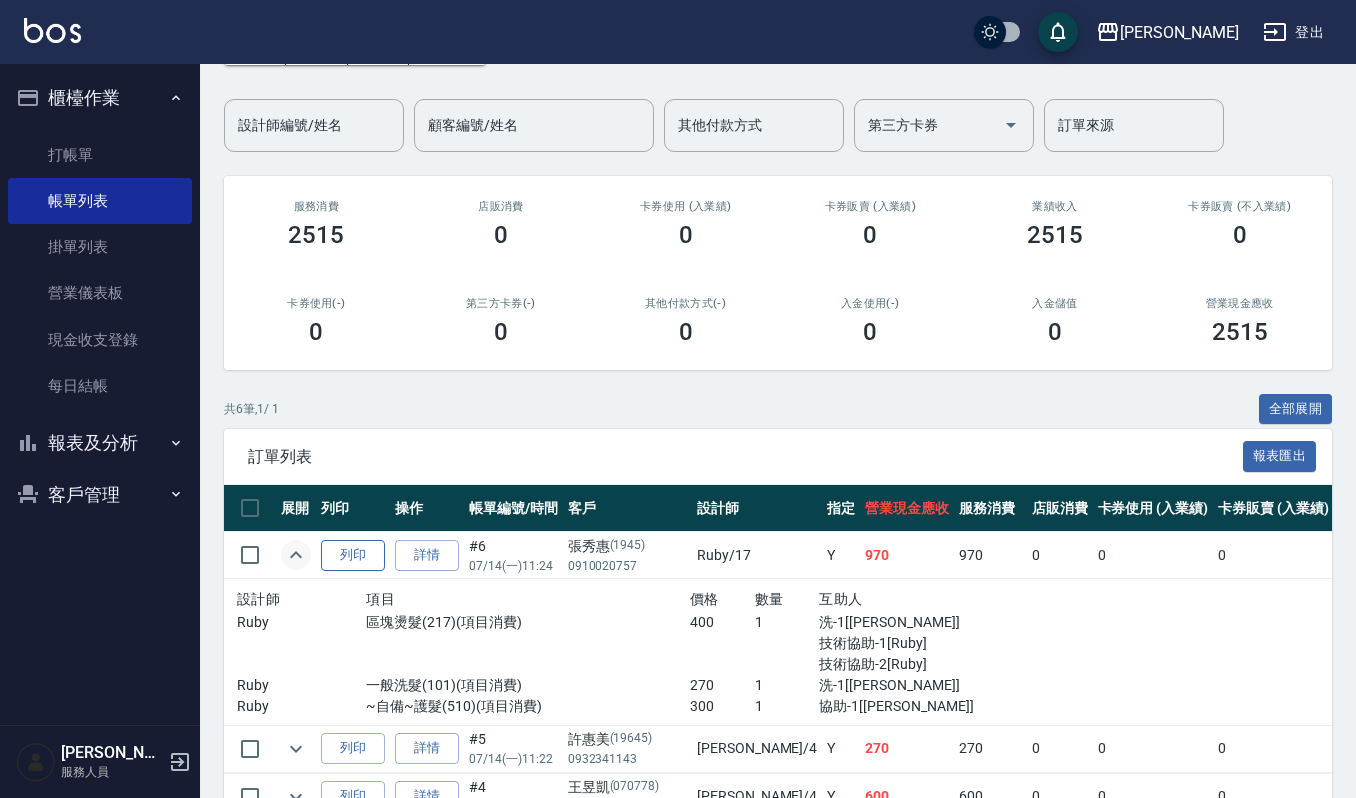 click on "列印" at bounding box center (353, 555) 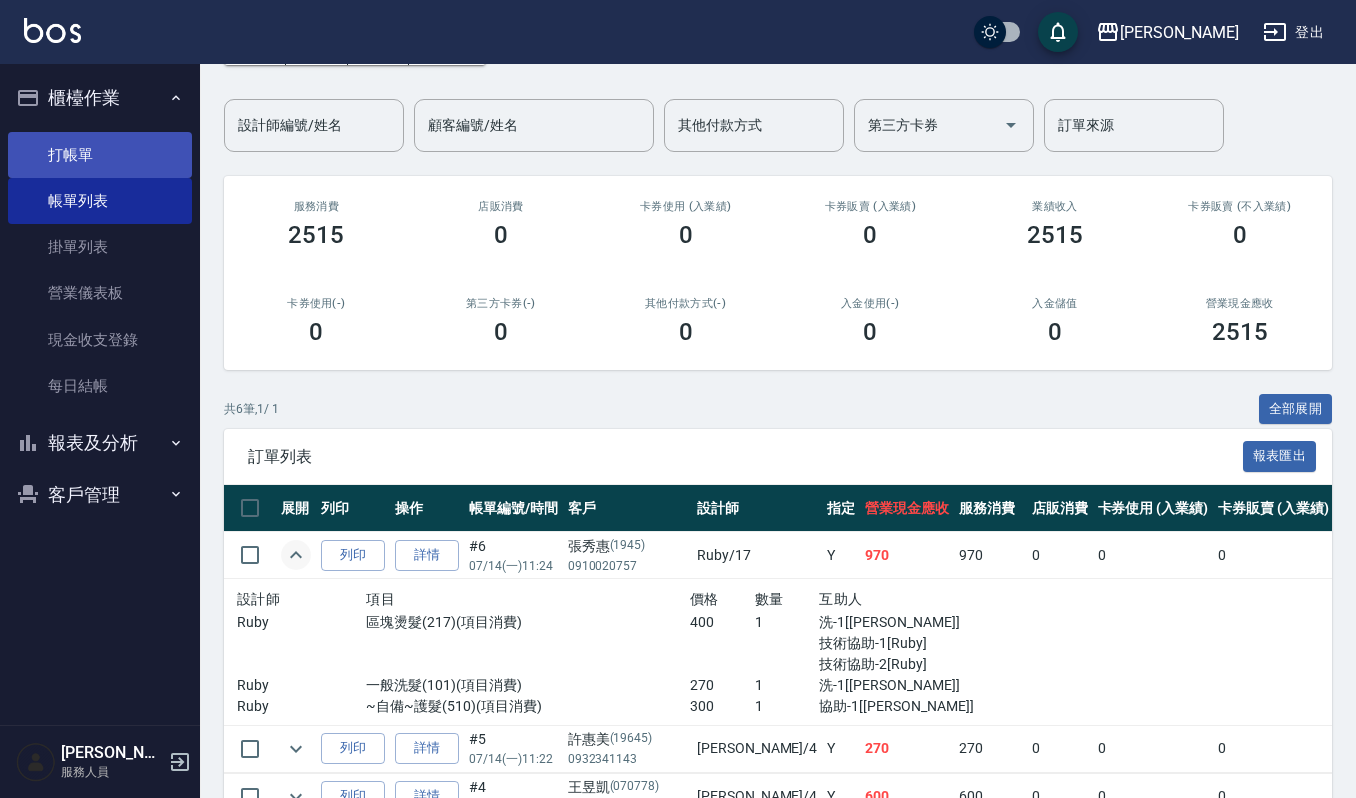 click on "打帳單" at bounding box center (100, 155) 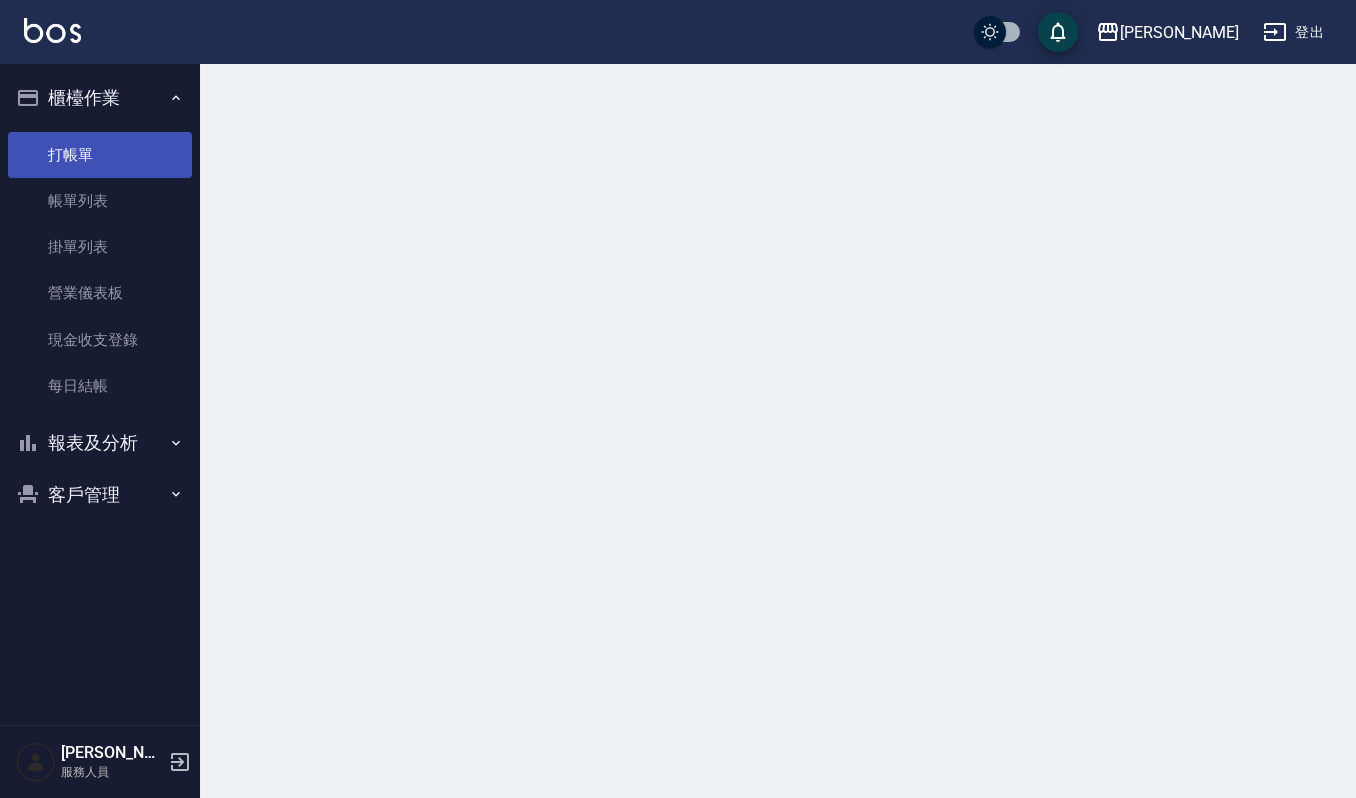 scroll, scrollTop: 0, scrollLeft: 0, axis: both 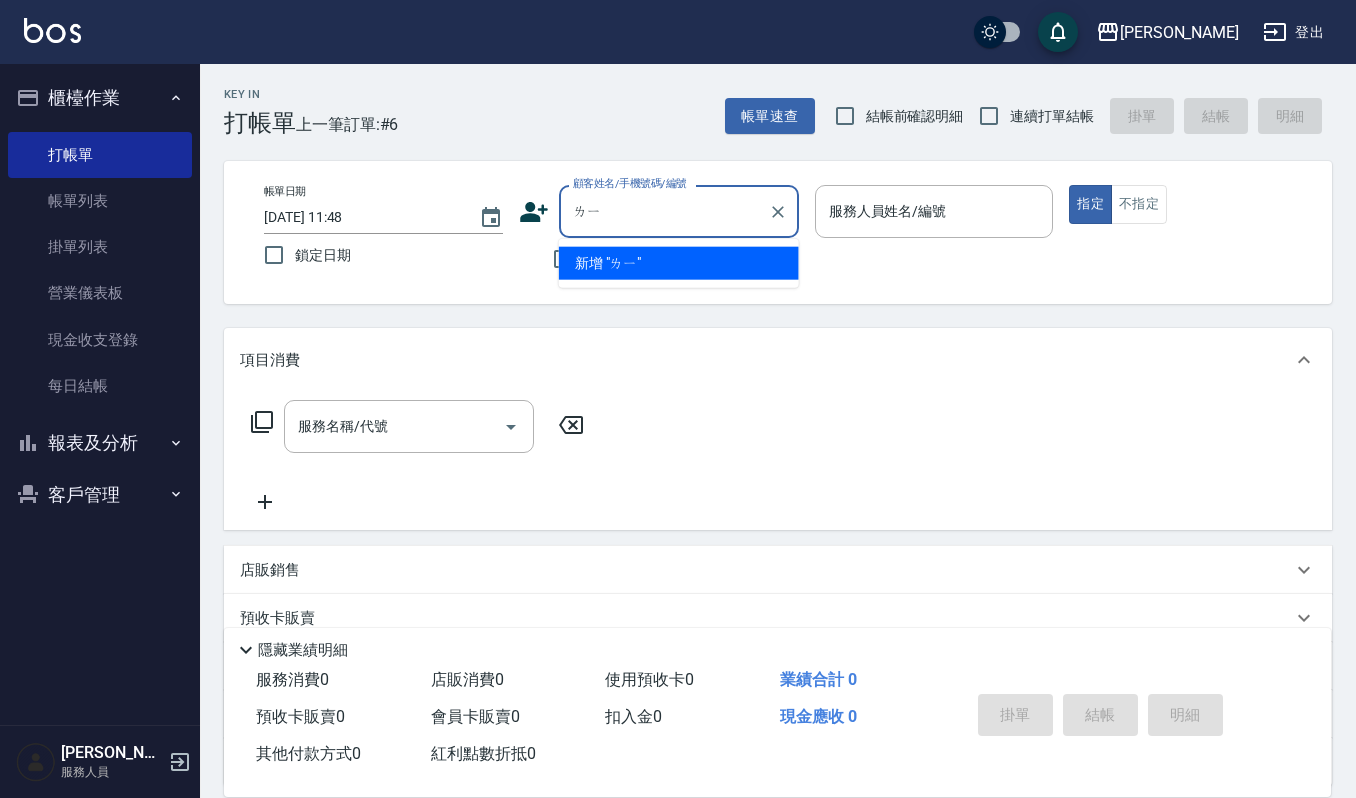 type on "[PERSON_NAME]" 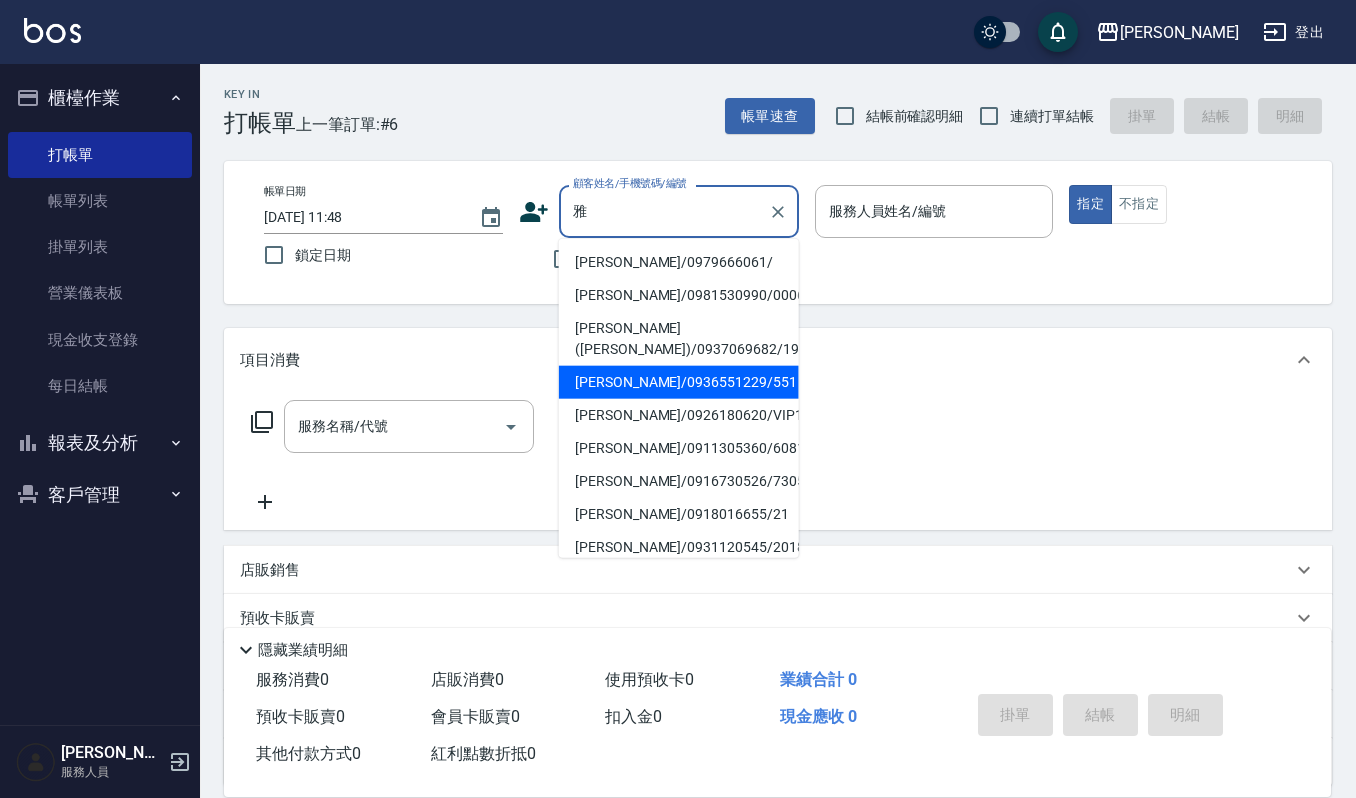 scroll, scrollTop: 266, scrollLeft: 0, axis: vertical 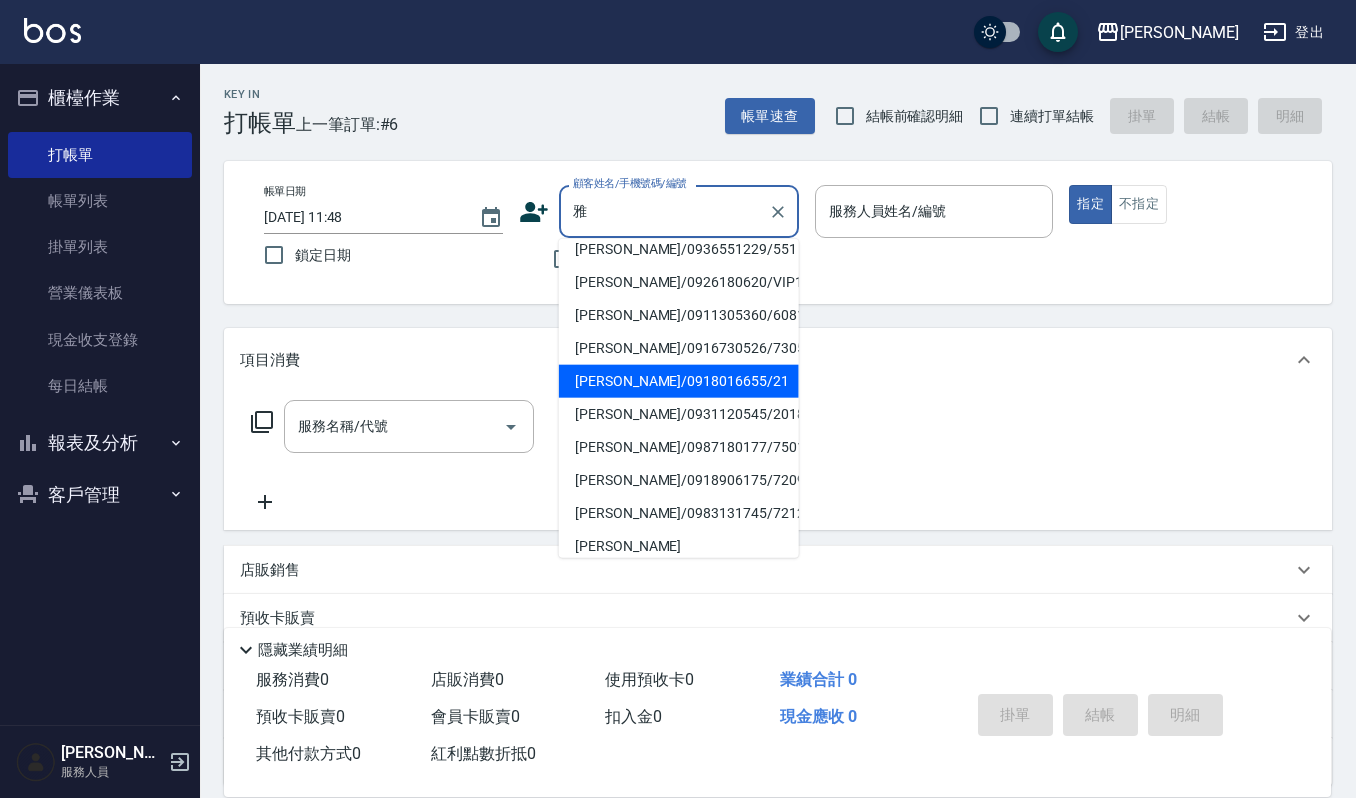 click on "劉雅惠/0979666061/" at bounding box center [679, 129] 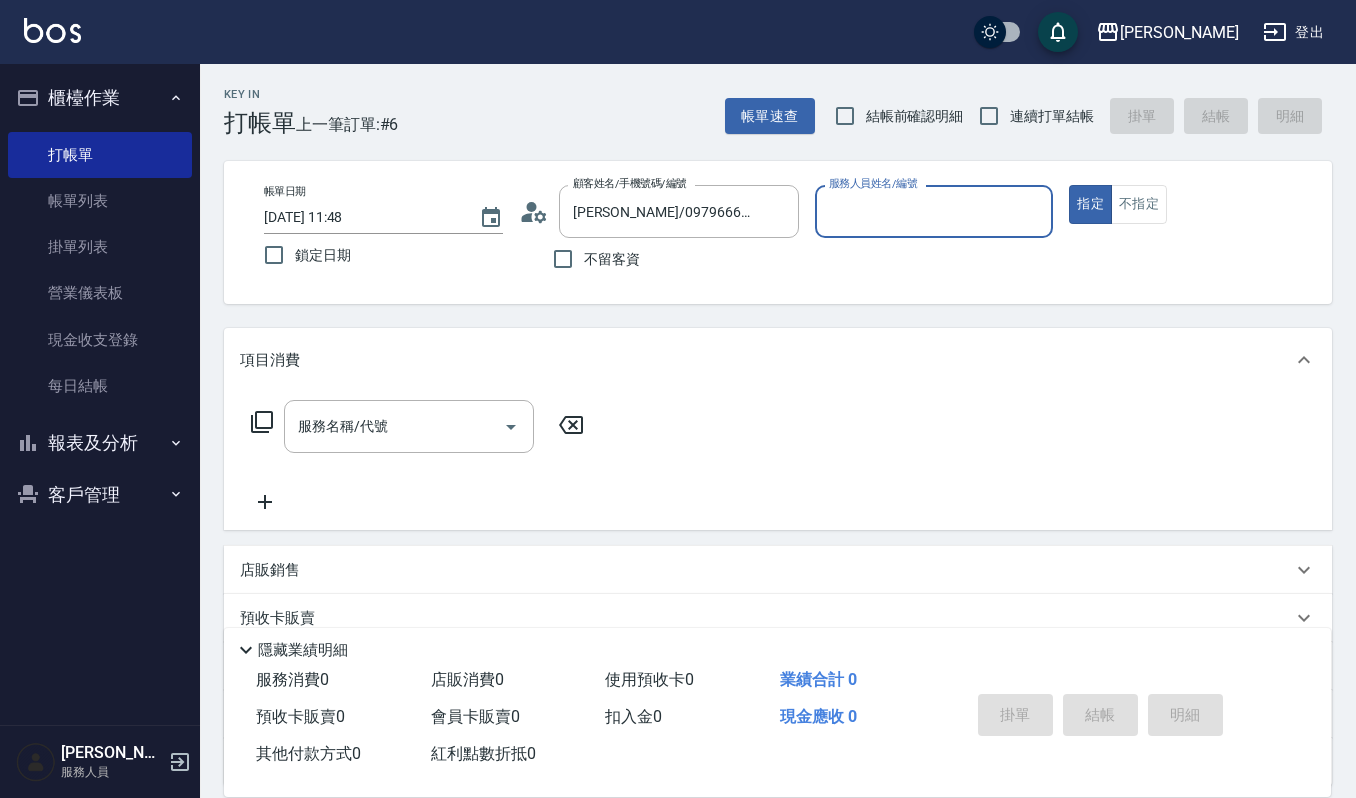 type on "Ivy-9" 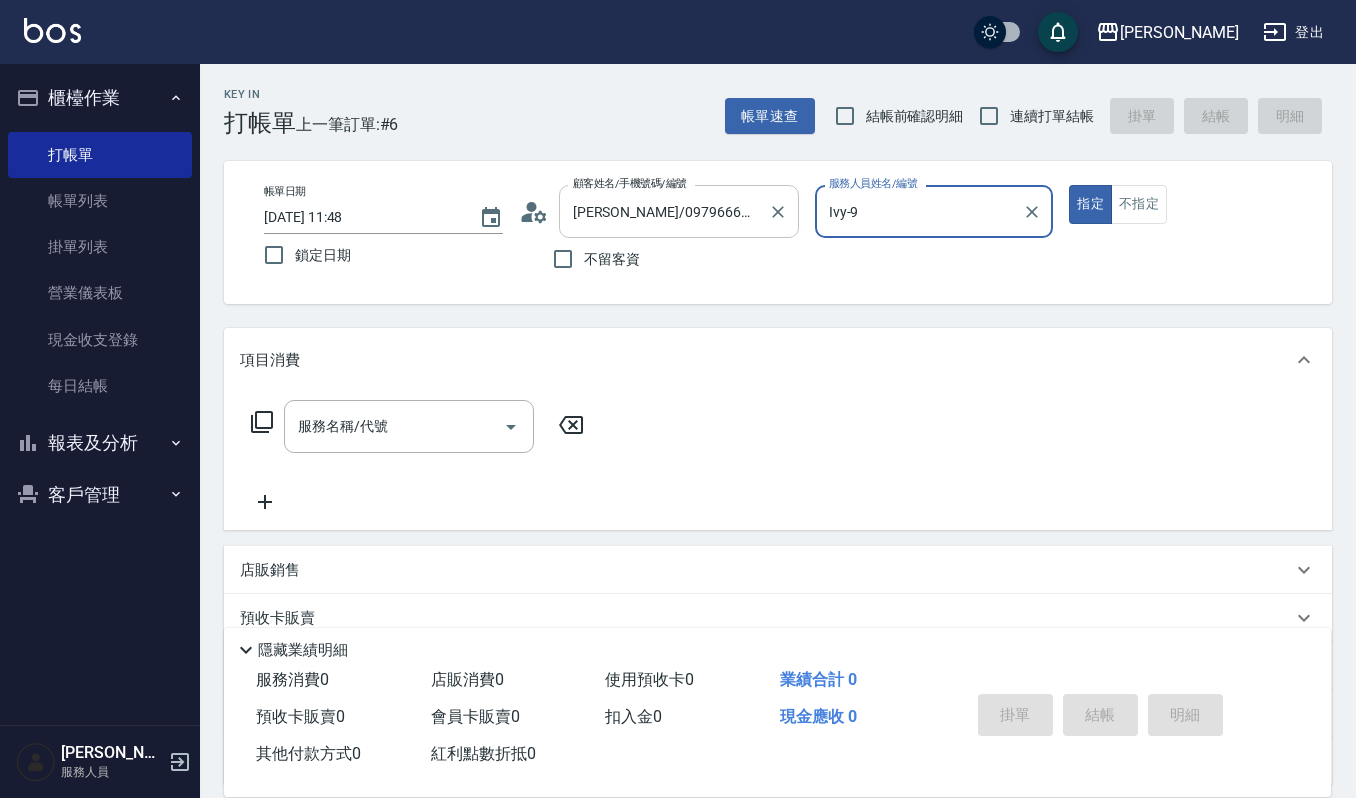 click on "劉雅惠/0979666061/" at bounding box center (664, 211) 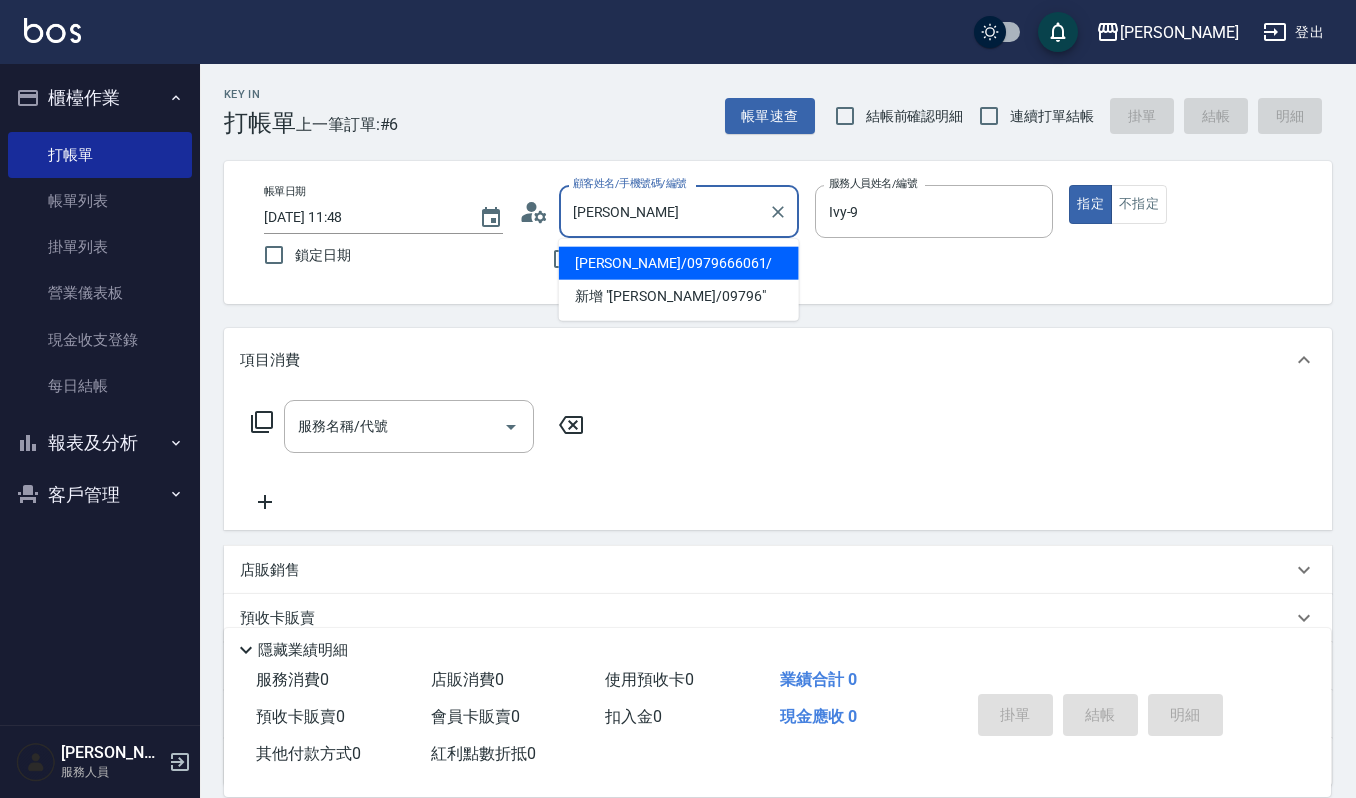 type on "劉" 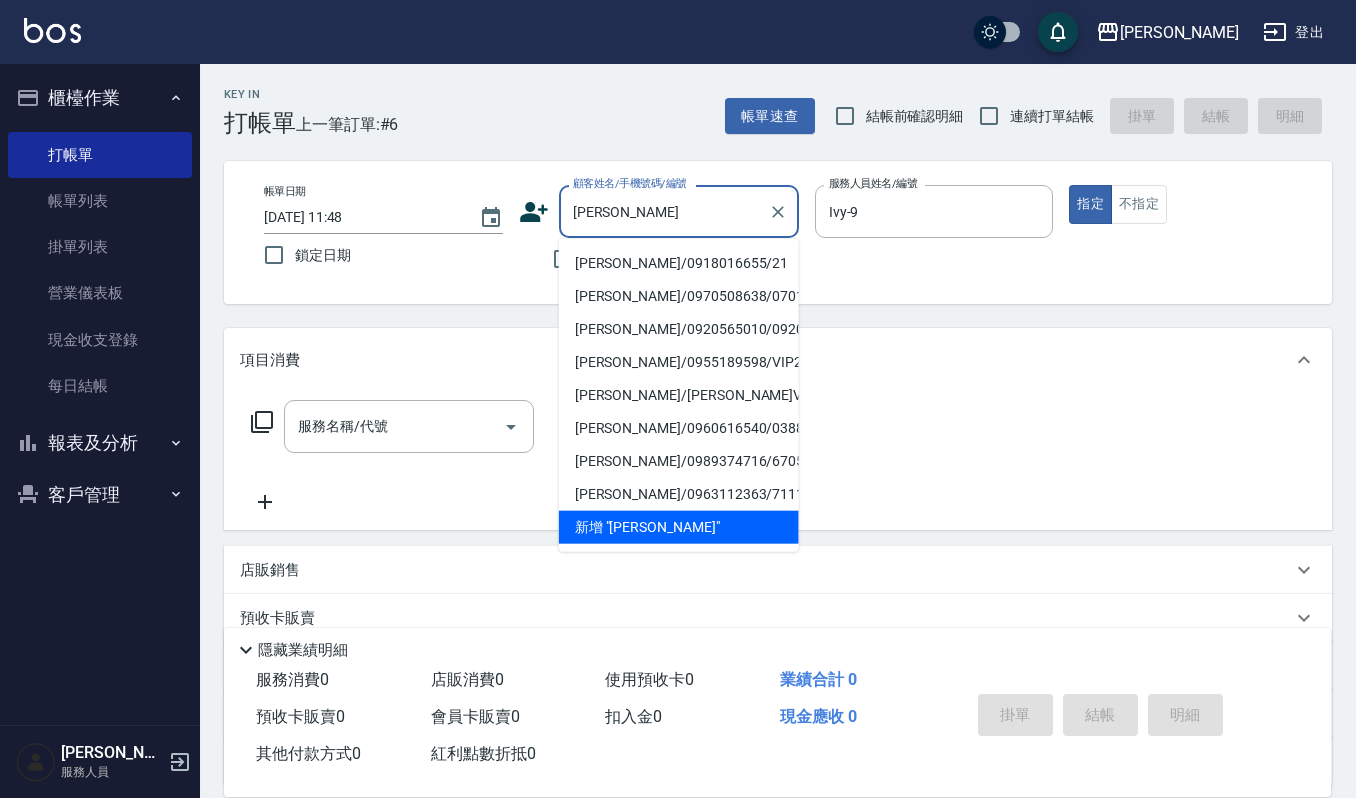 type on "[PERSON_NAME]/0918016655/21" 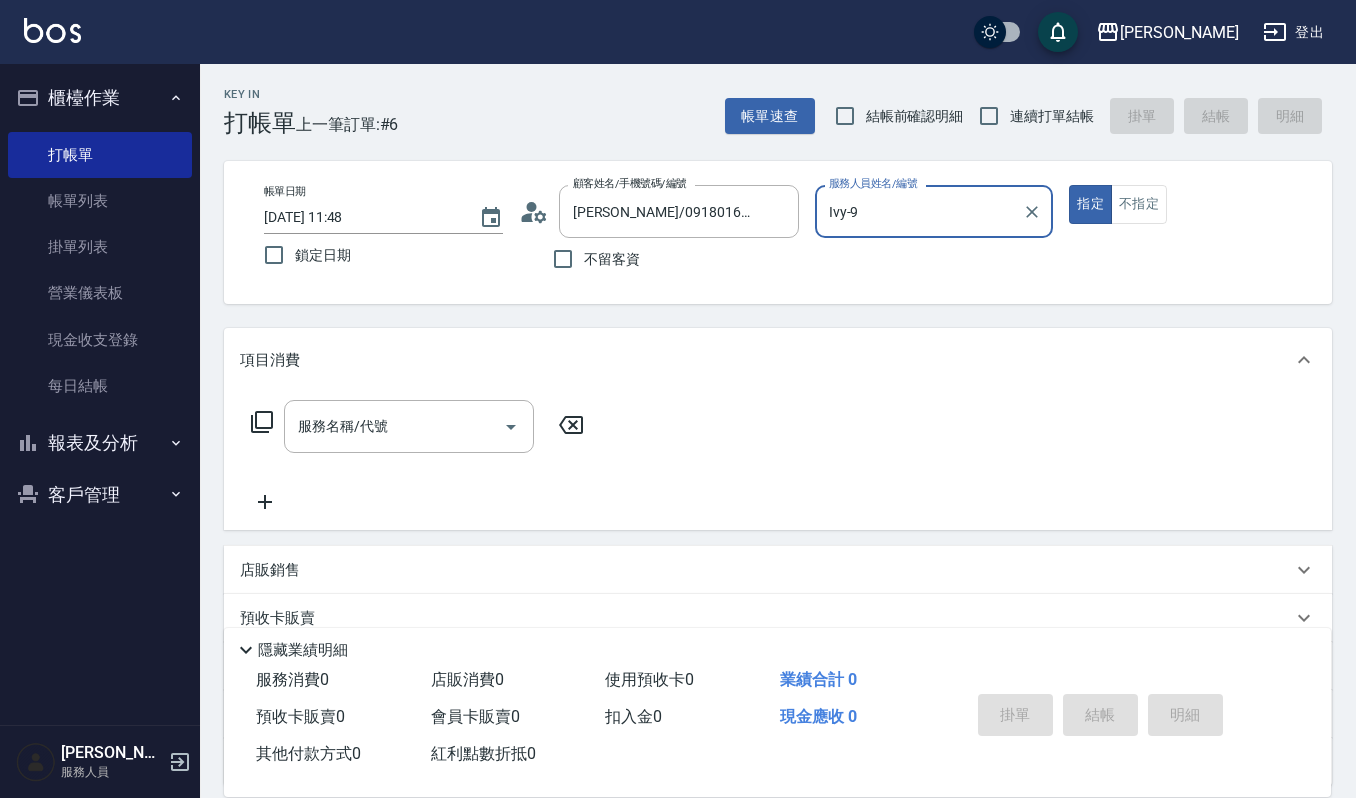 type on "Sammi-8" 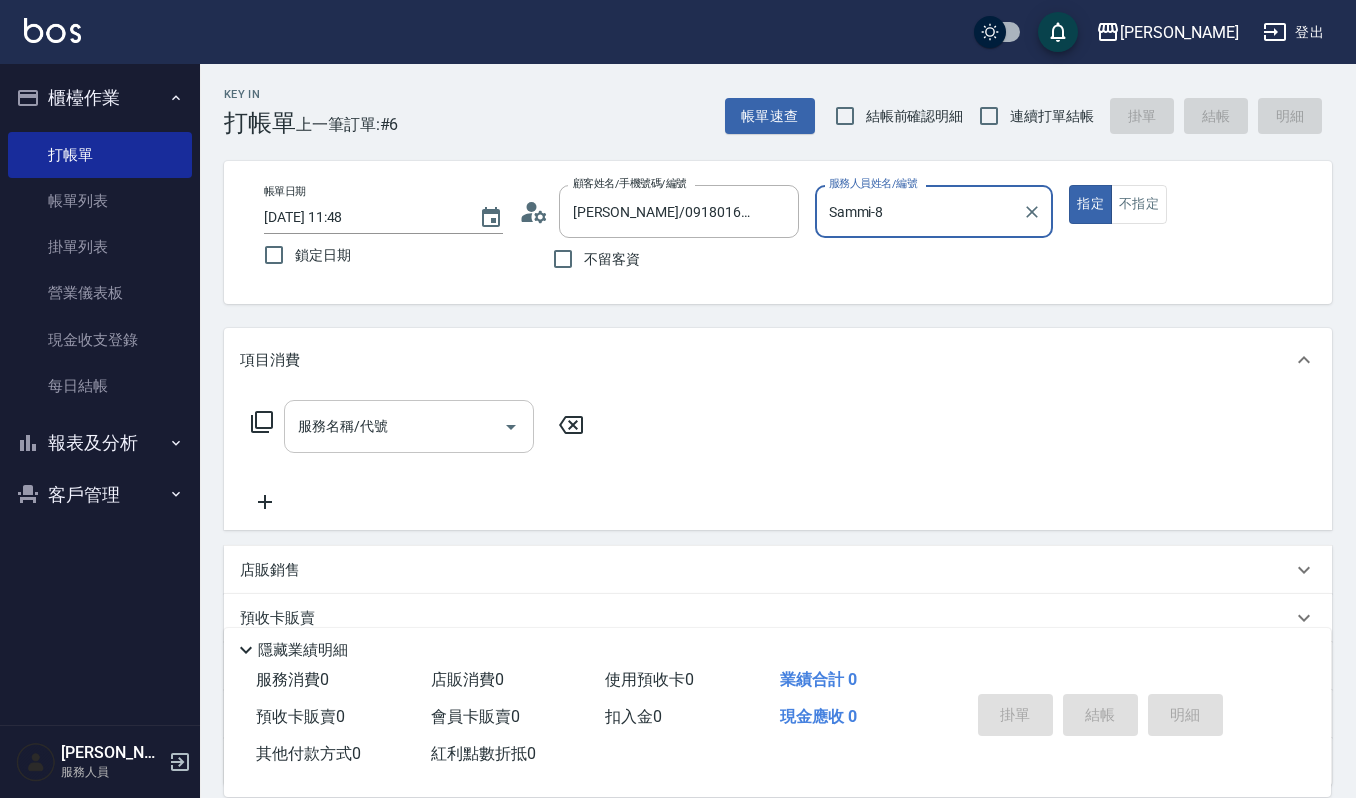 click on "服務名稱/代號" at bounding box center (394, 426) 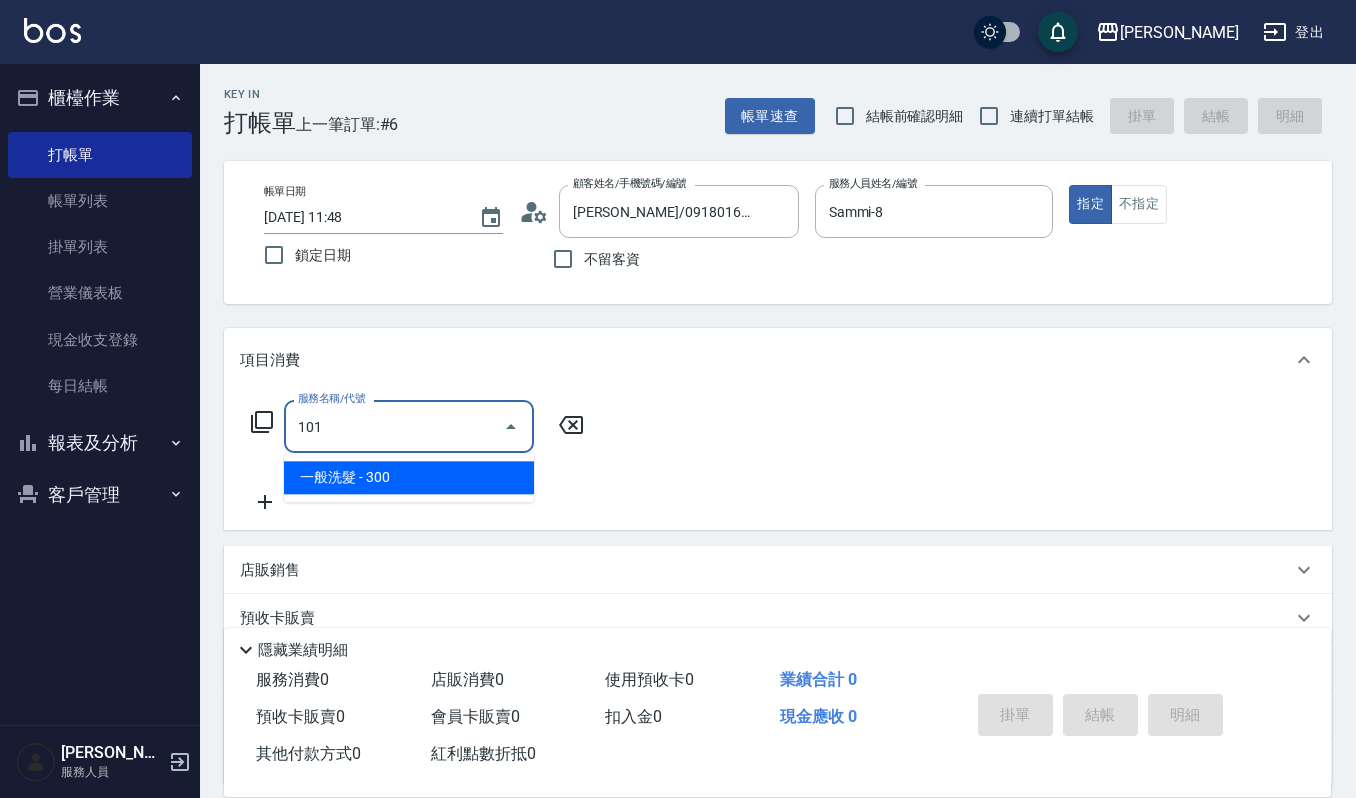 type on "一般洗髮(101)" 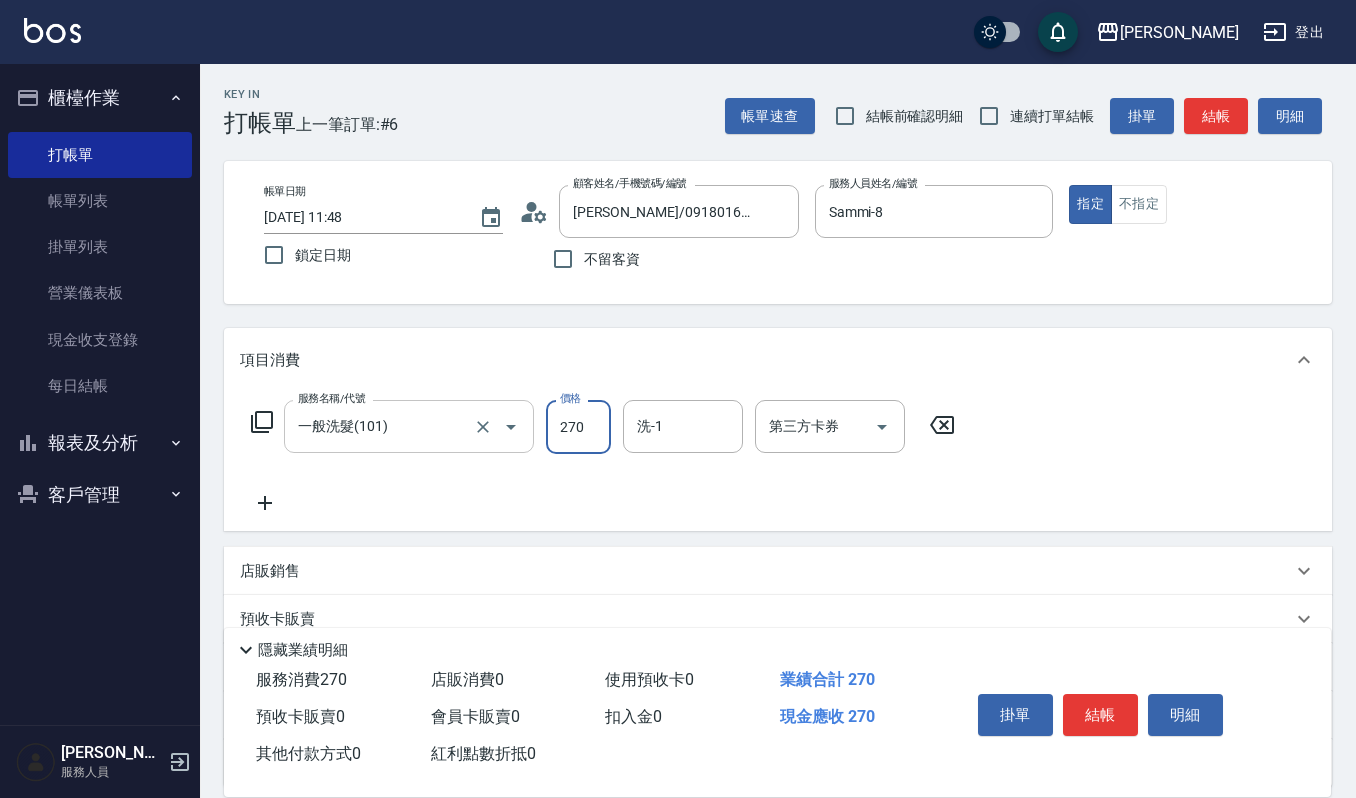 type on "270" 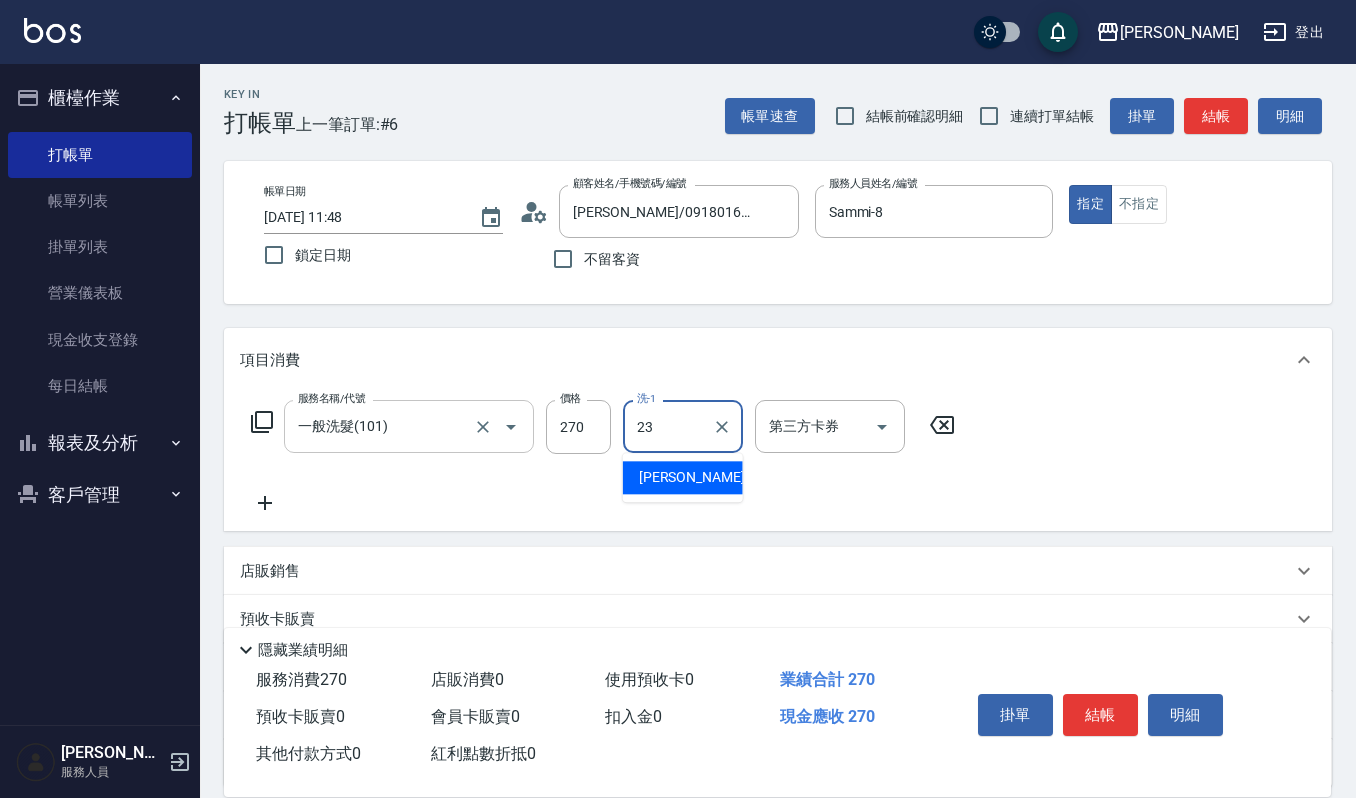 type on "[PERSON_NAME]-23" 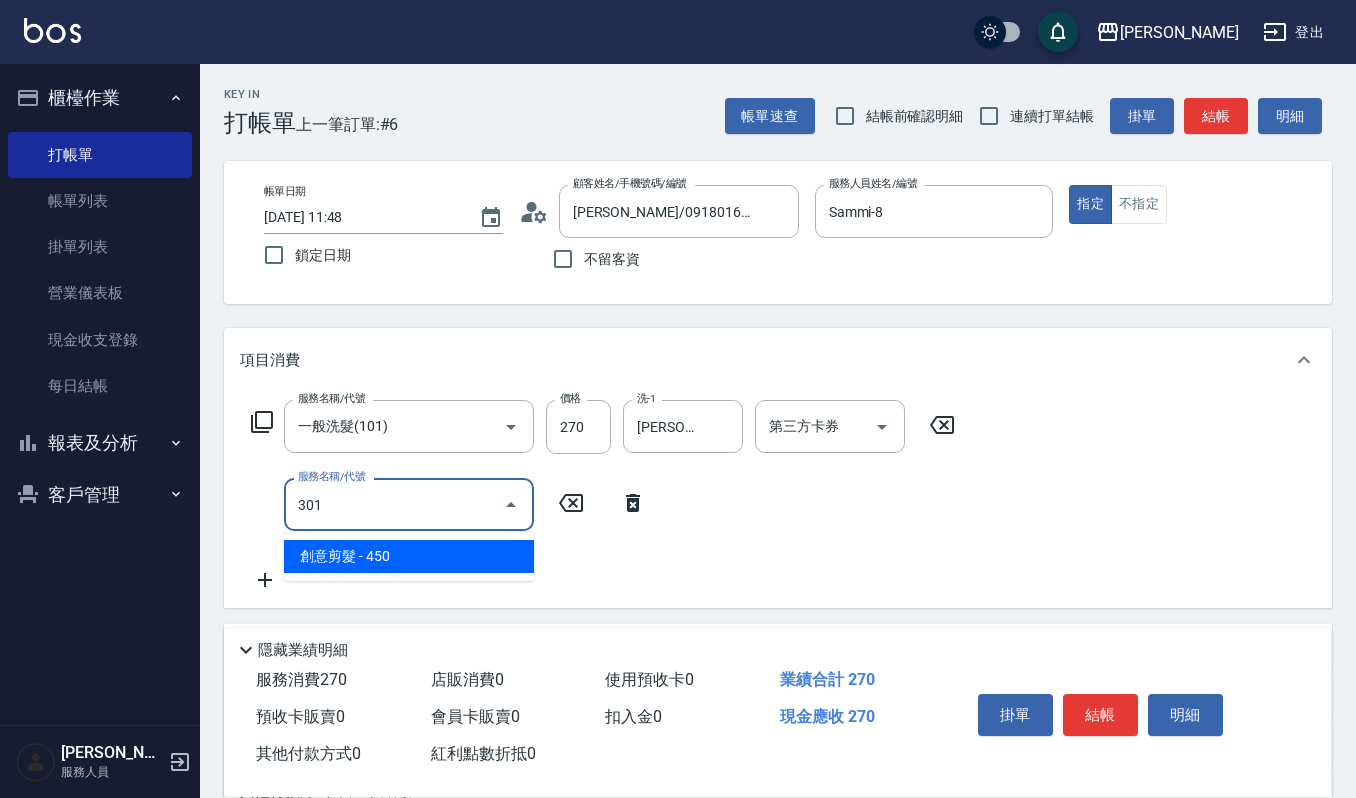 type on "創意剪髮(301)" 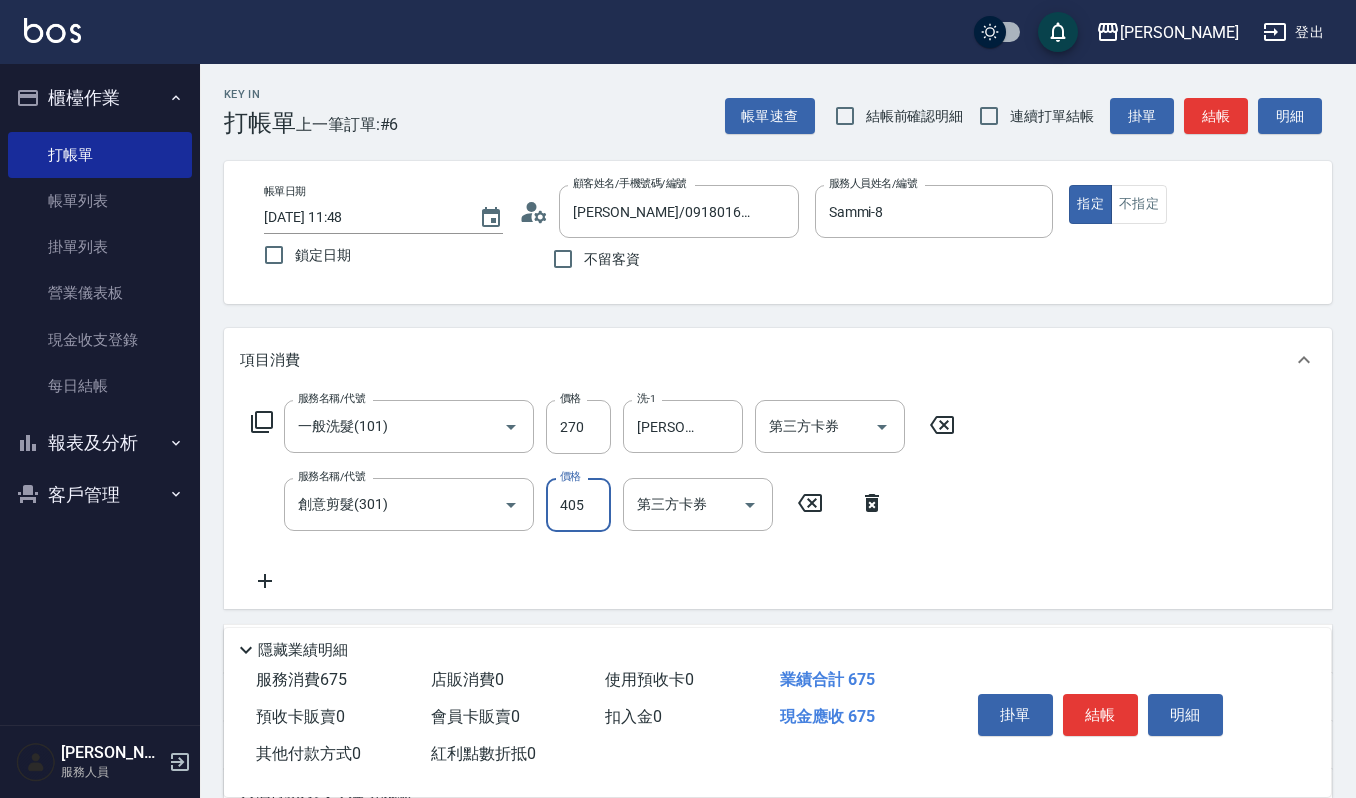 type on "405" 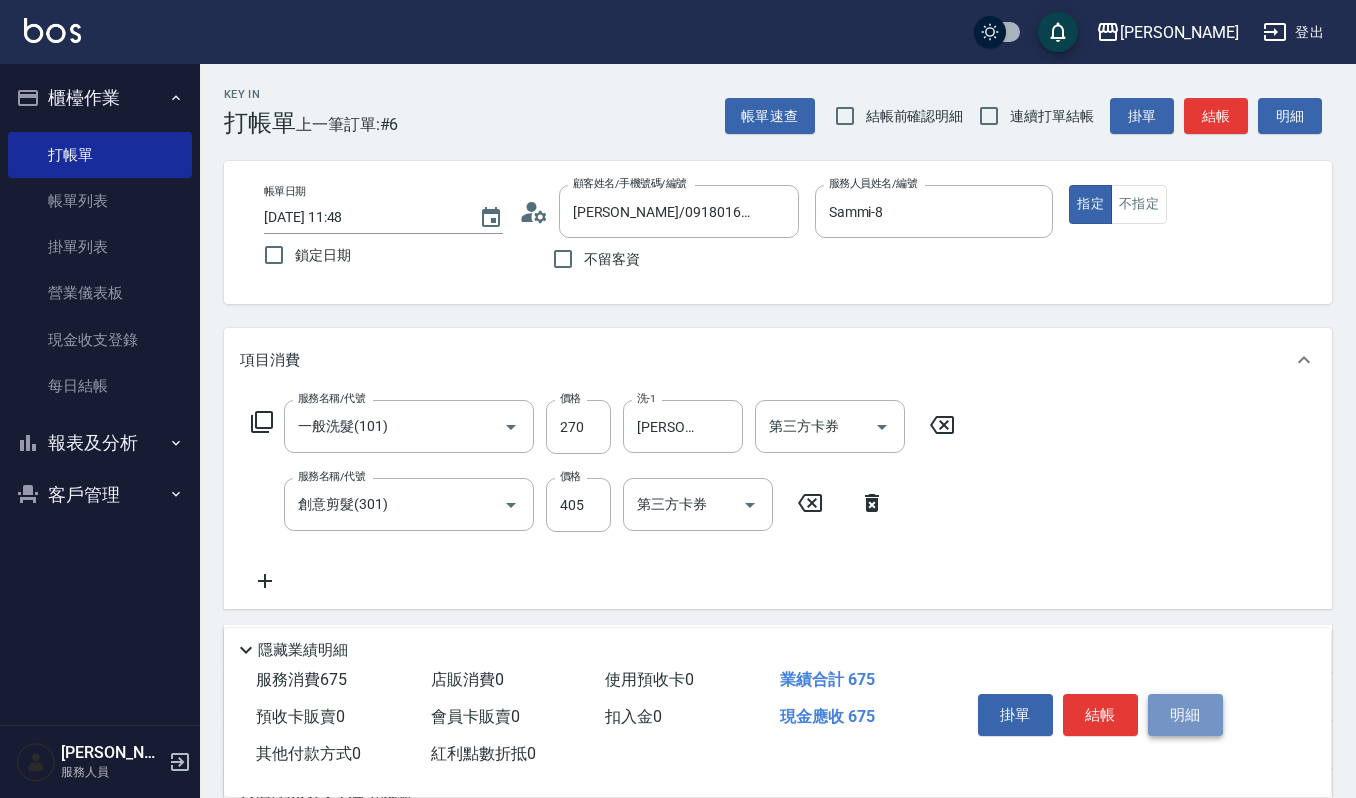 click on "明細" at bounding box center (1185, 715) 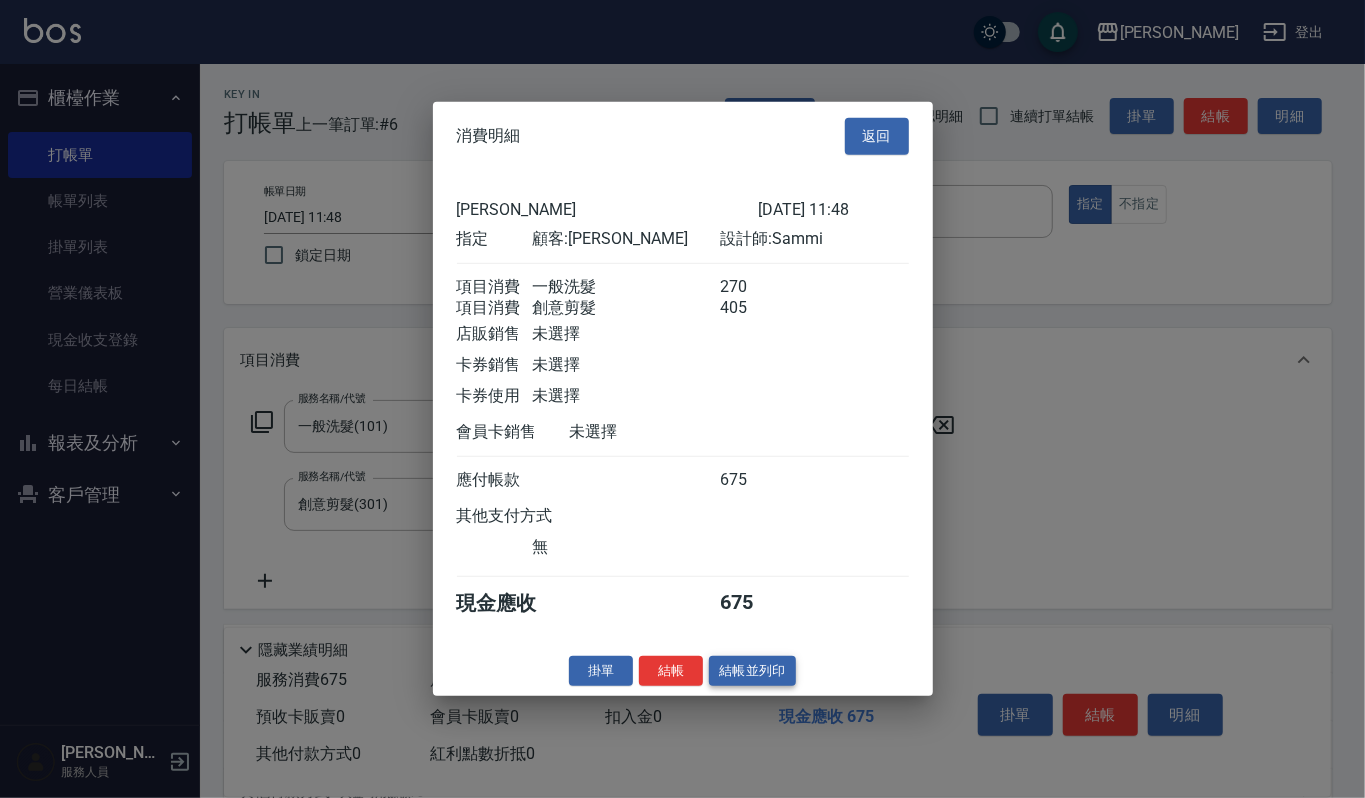 click on "結帳並列印" at bounding box center (752, 670) 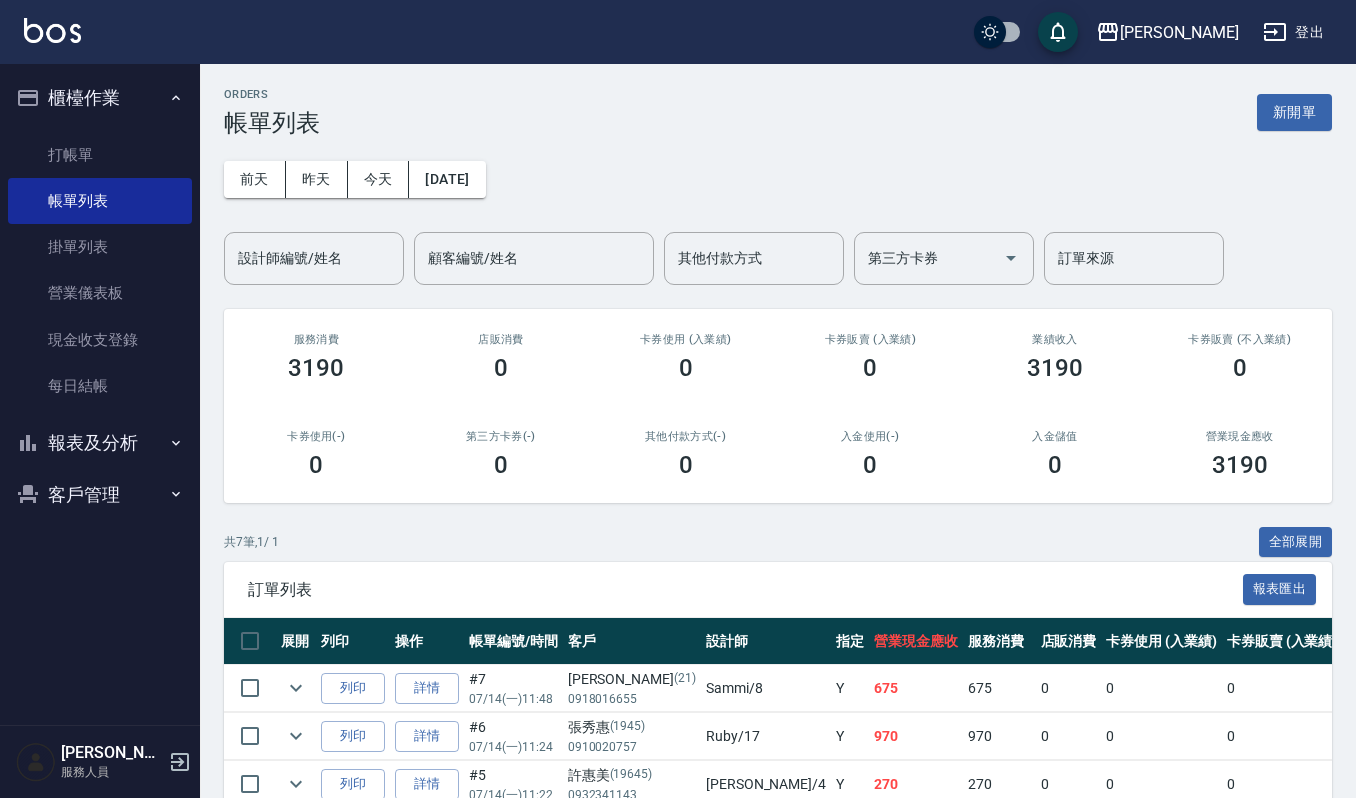 click on "報表及分析" at bounding box center [100, 443] 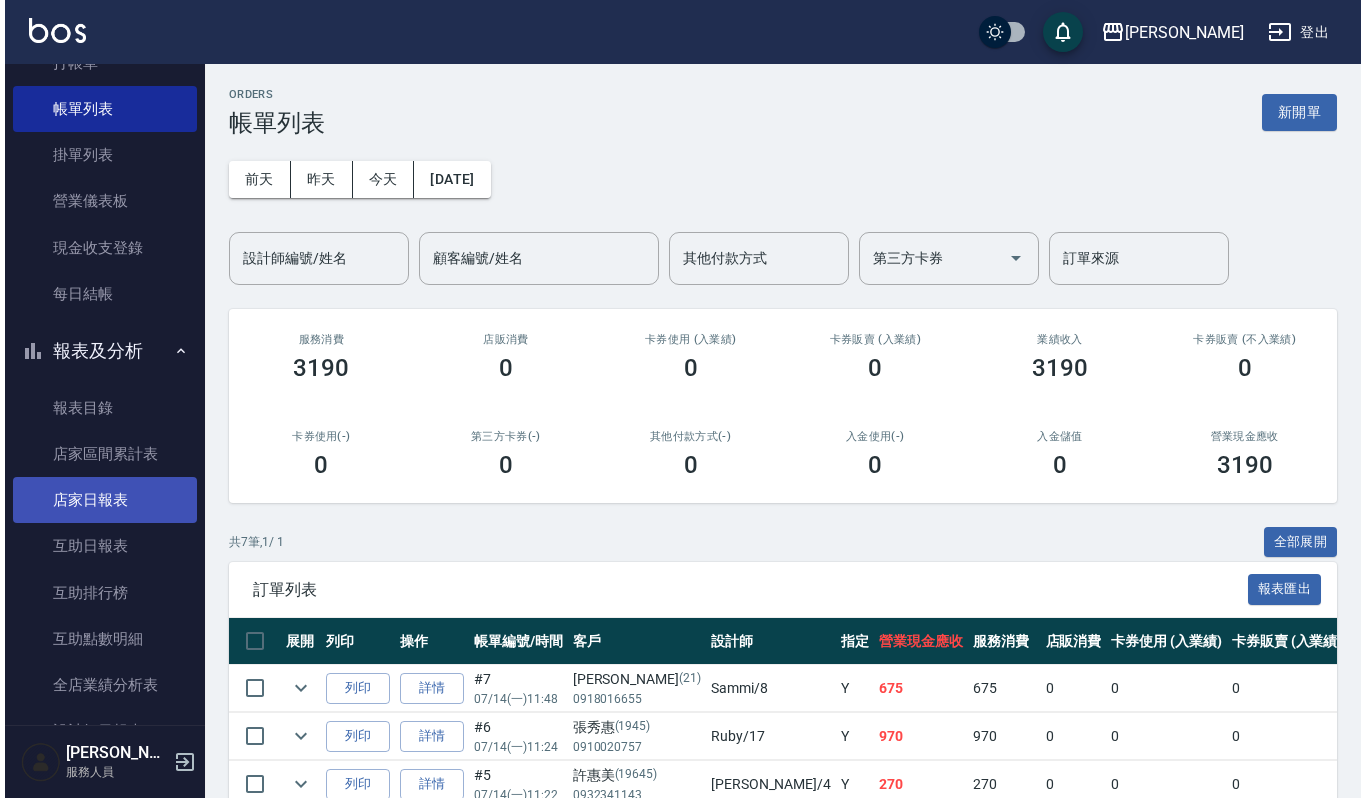 scroll, scrollTop: 133, scrollLeft: 0, axis: vertical 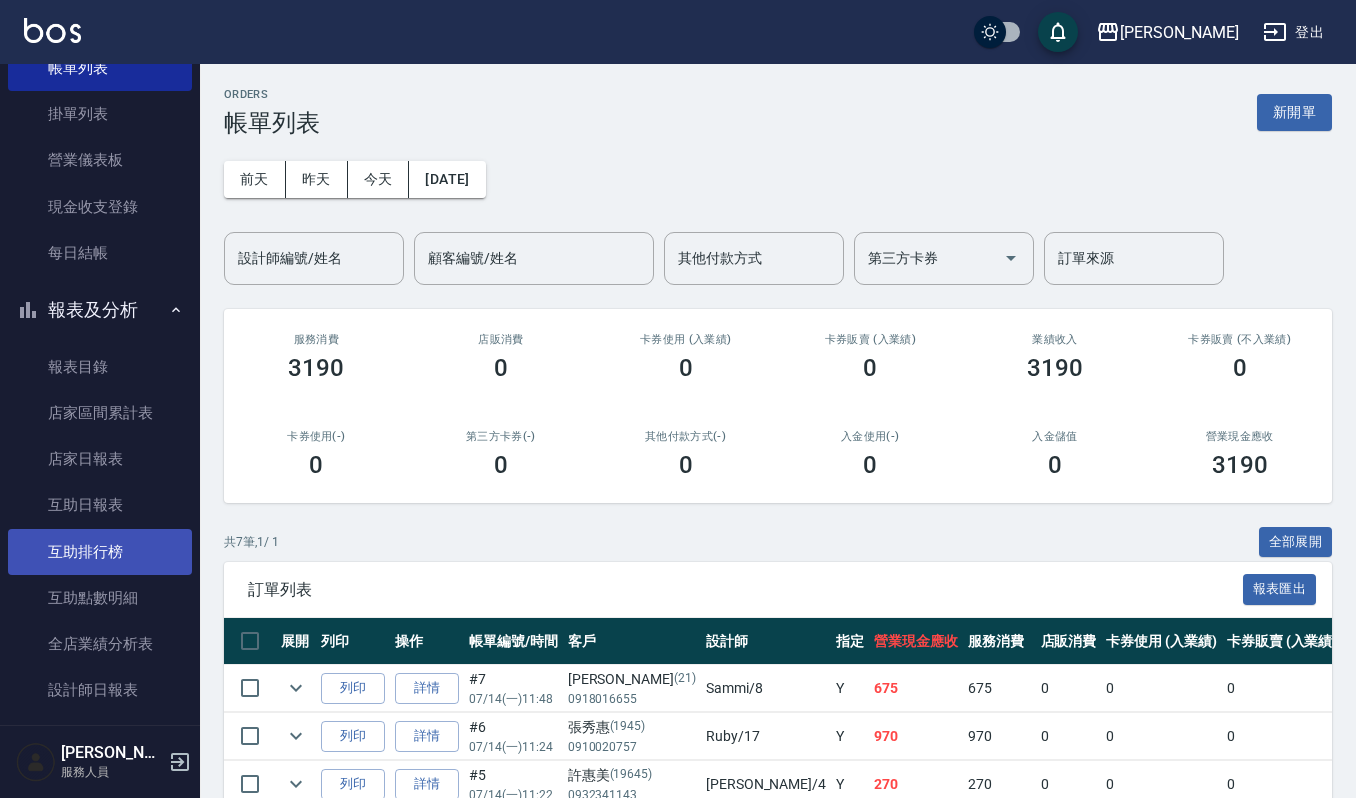 click on "互助排行榜" at bounding box center [100, 552] 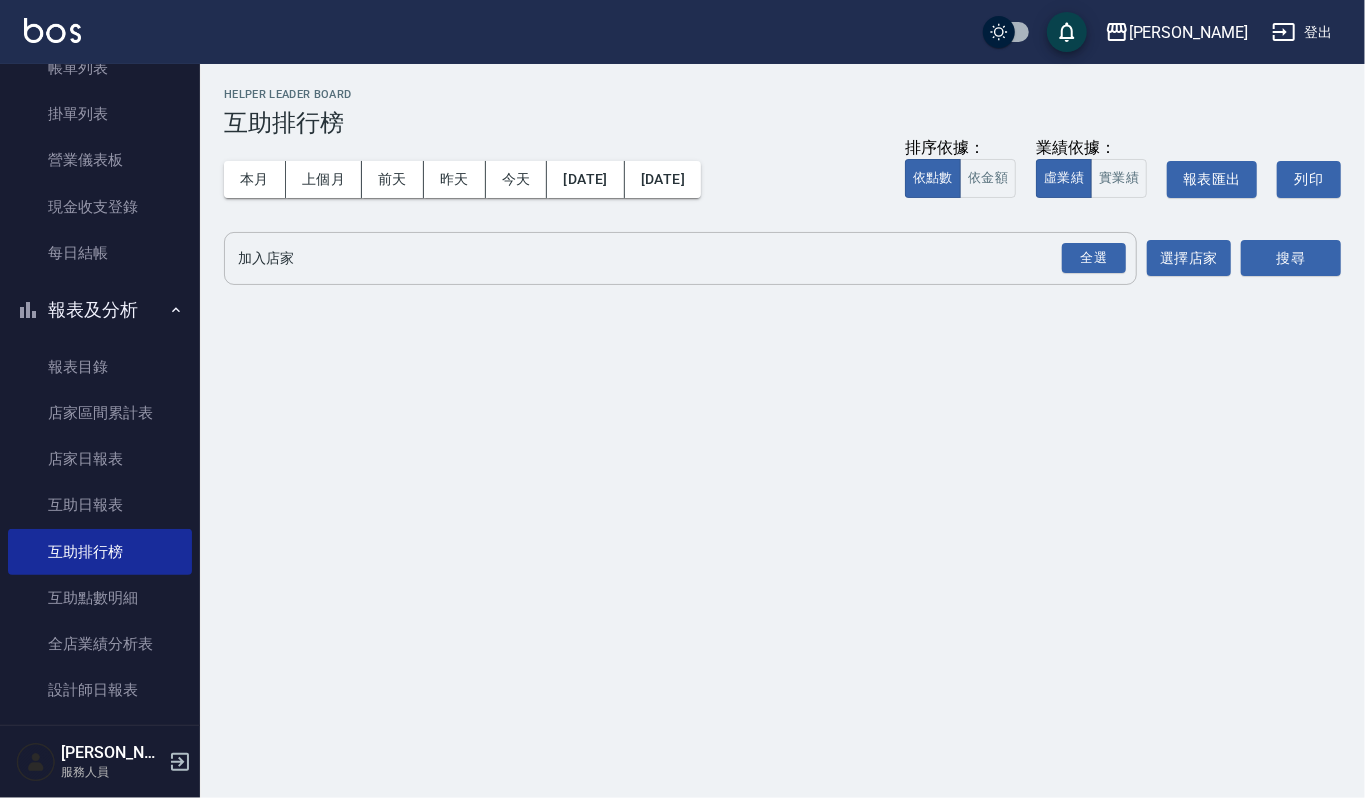 click on "加入店家" at bounding box center (665, 258) 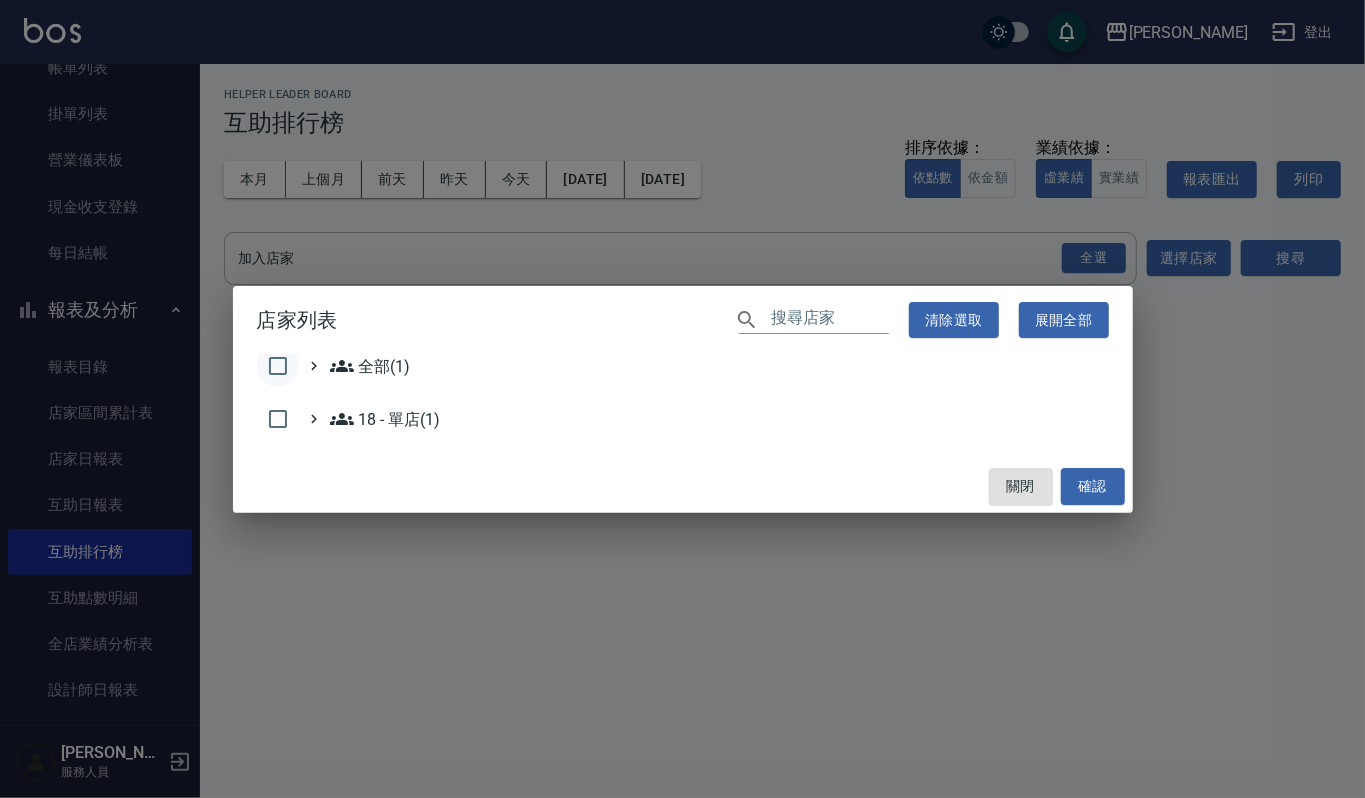 click at bounding box center (278, 366) 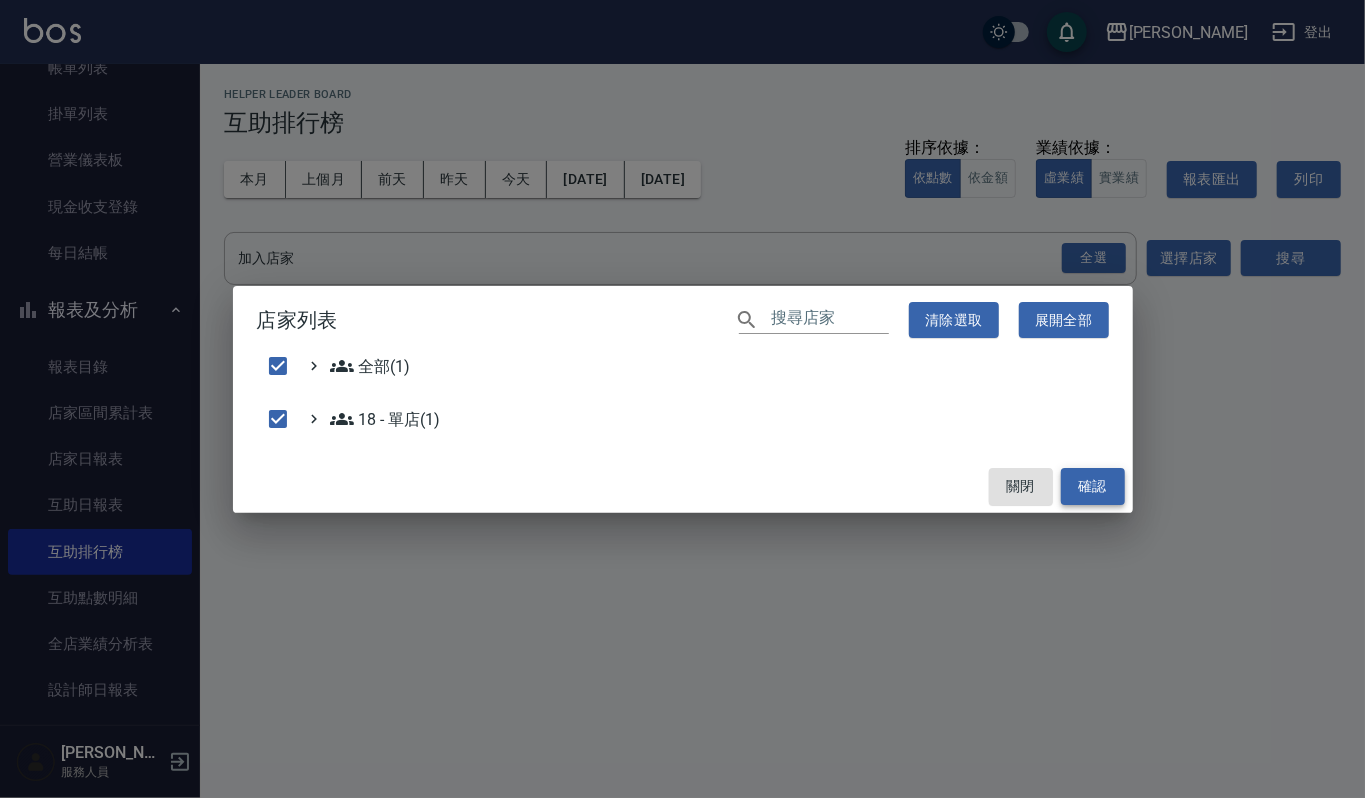 click on "確認" at bounding box center [1093, 486] 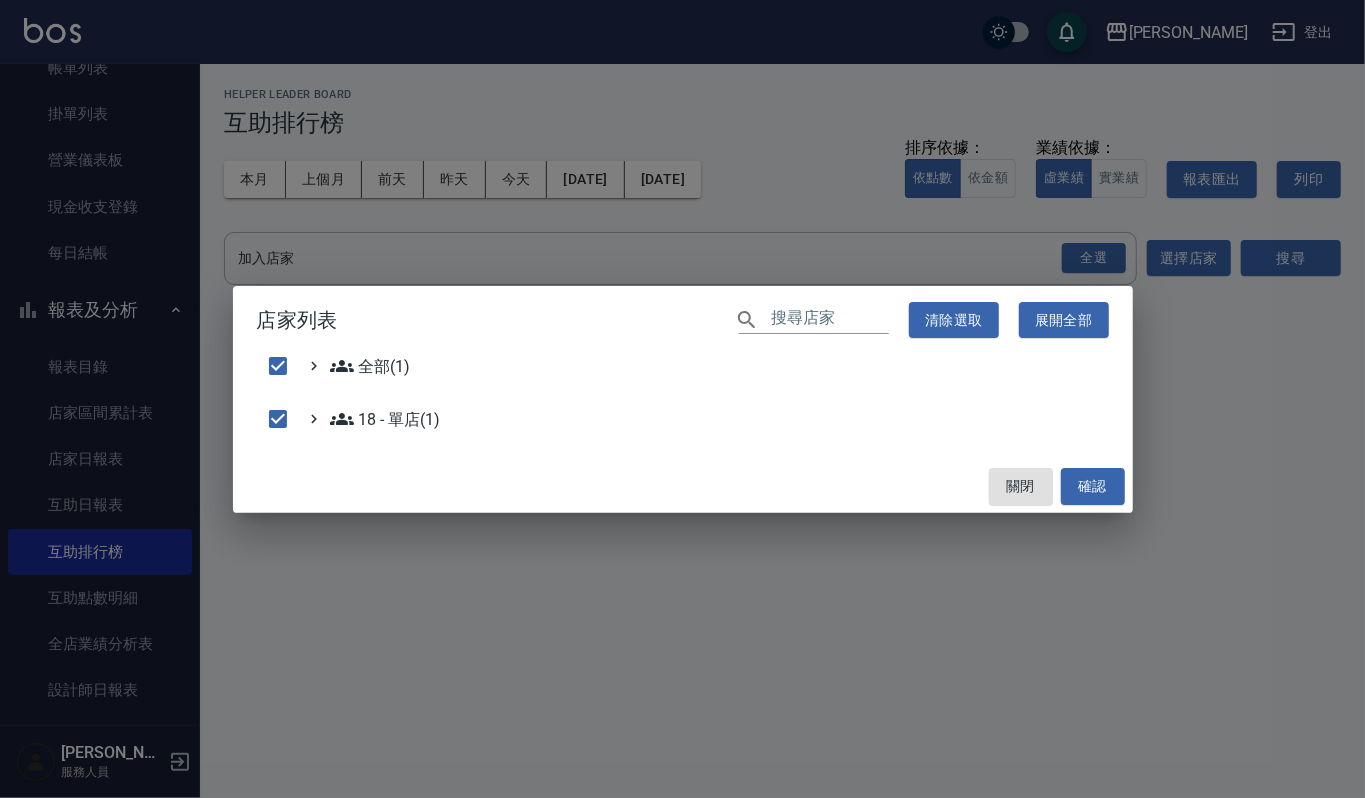 checkbox on "false" 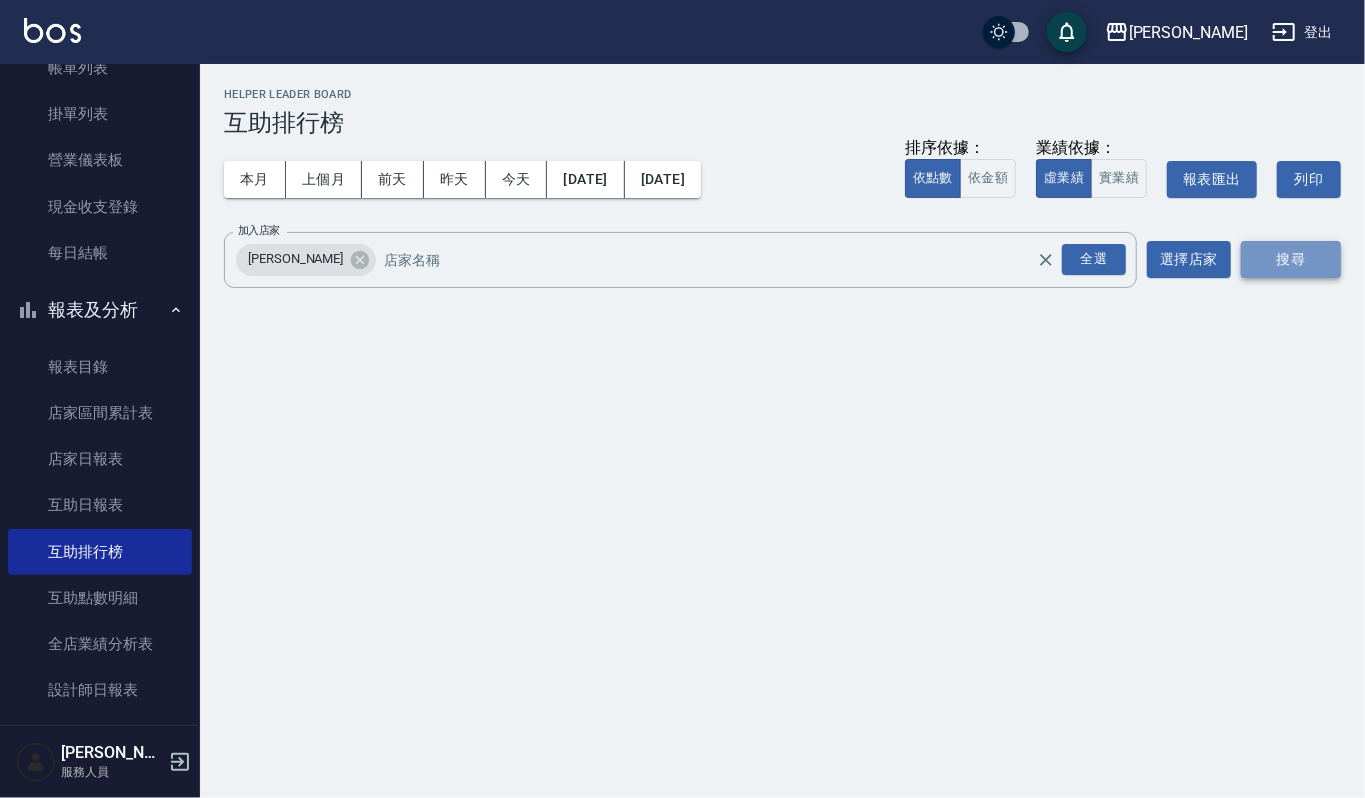 click on "搜尋" at bounding box center [1291, 259] 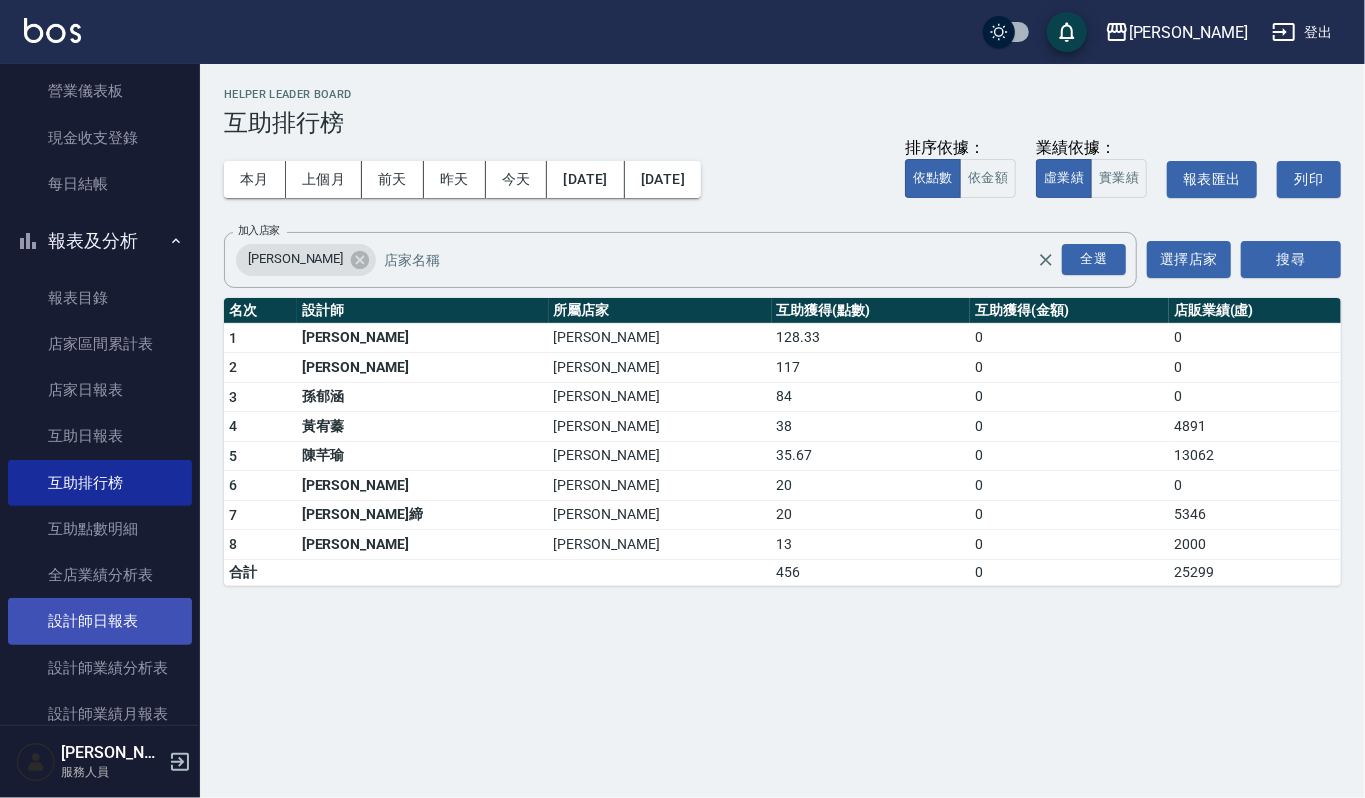 scroll, scrollTop: 266, scrollLeft: 0, axis: vertical 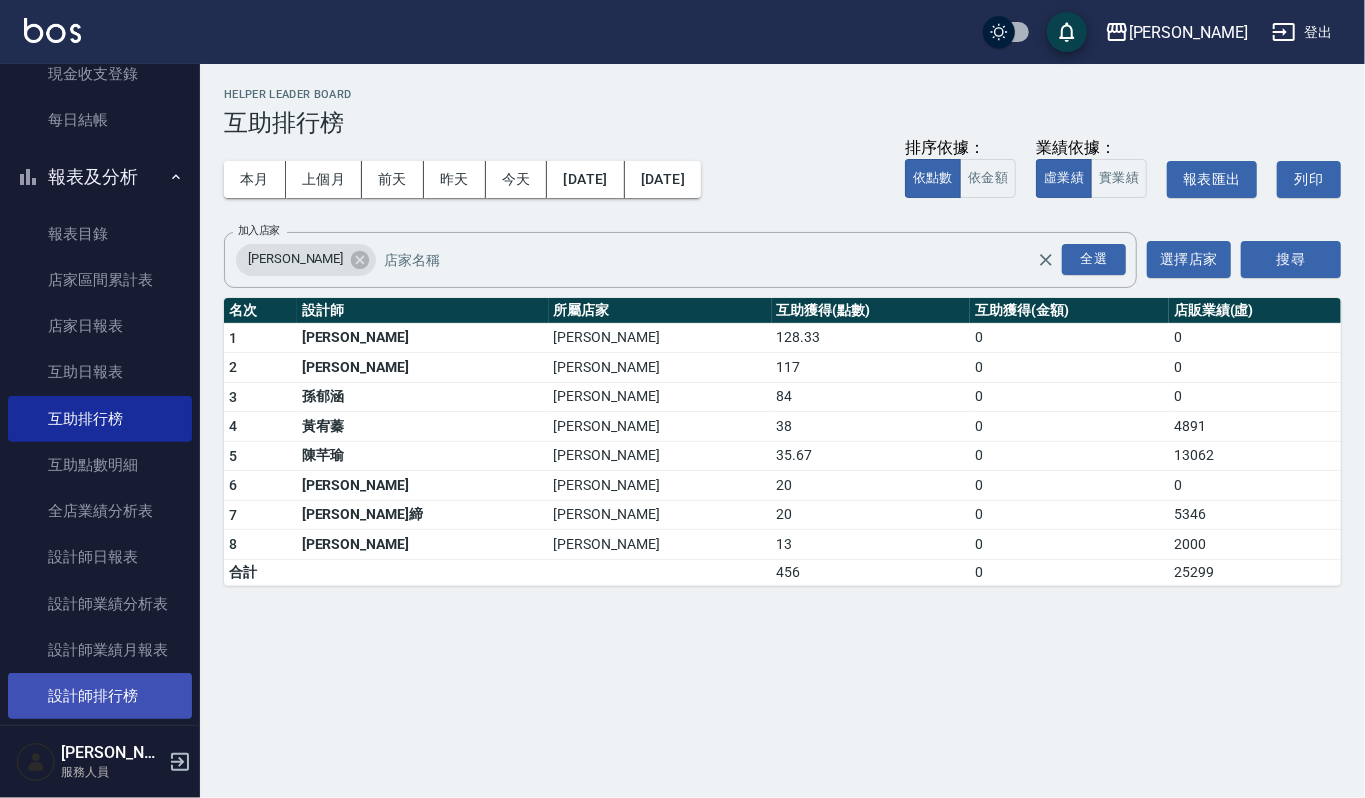 click on "設計師排行榜" at bounding box center (100, 696) 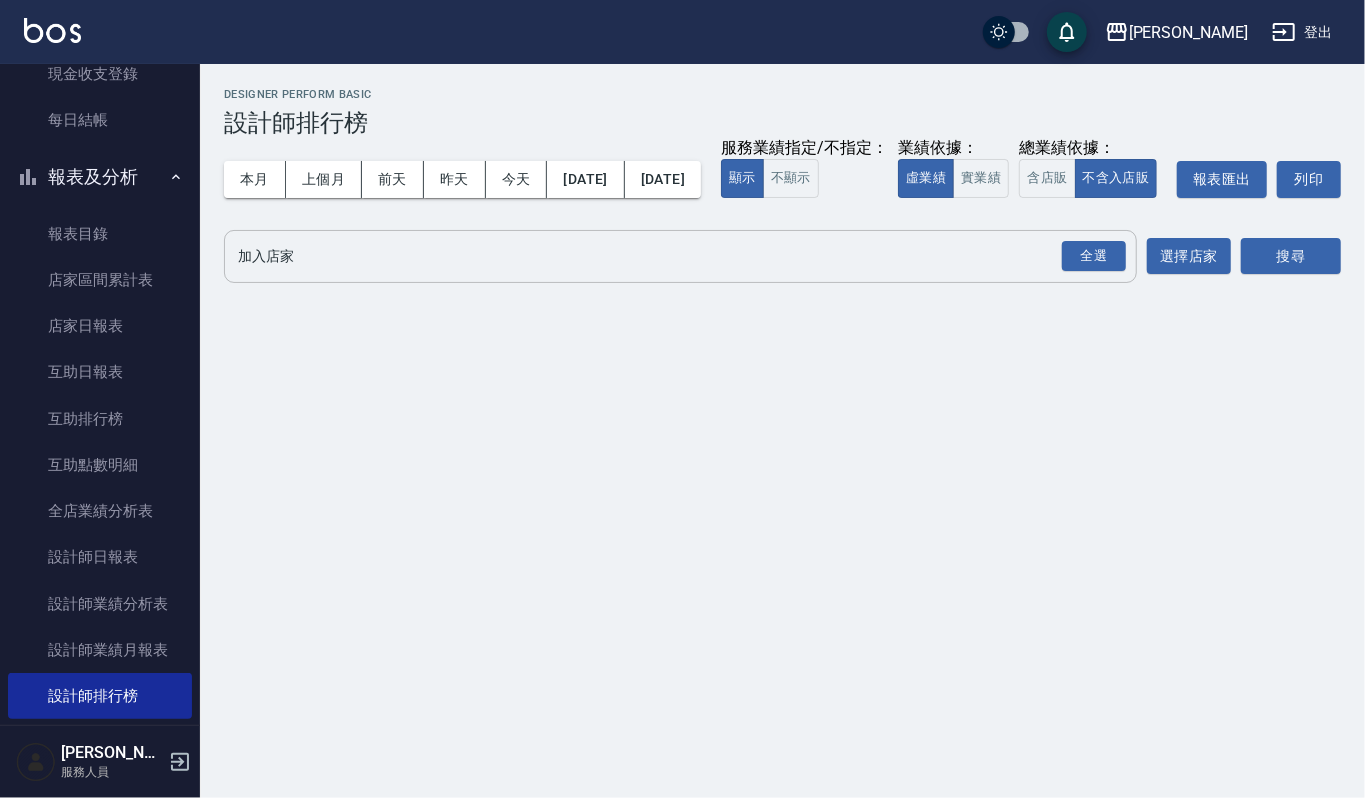click on "加入店家" at bounding box center (665, 256) 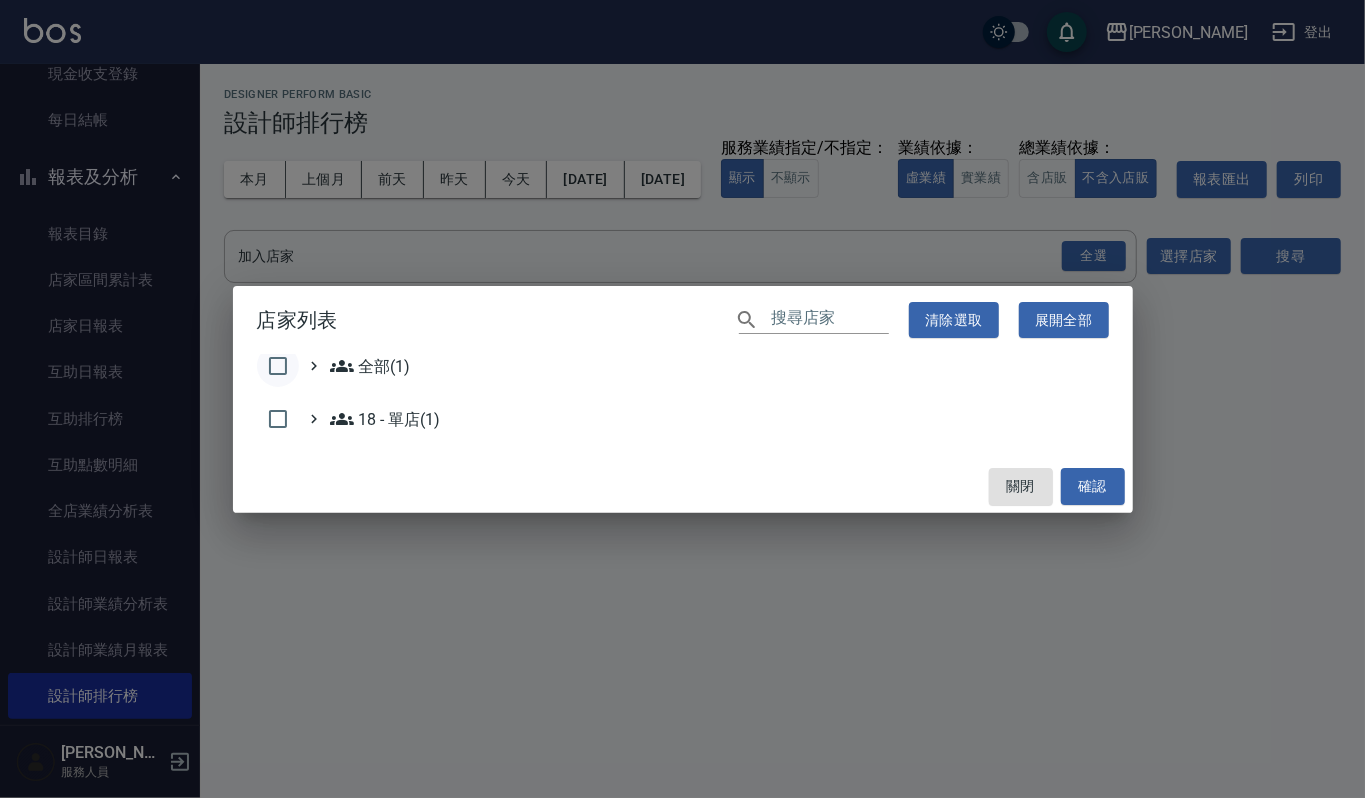 click at bounding box center (278, 366) 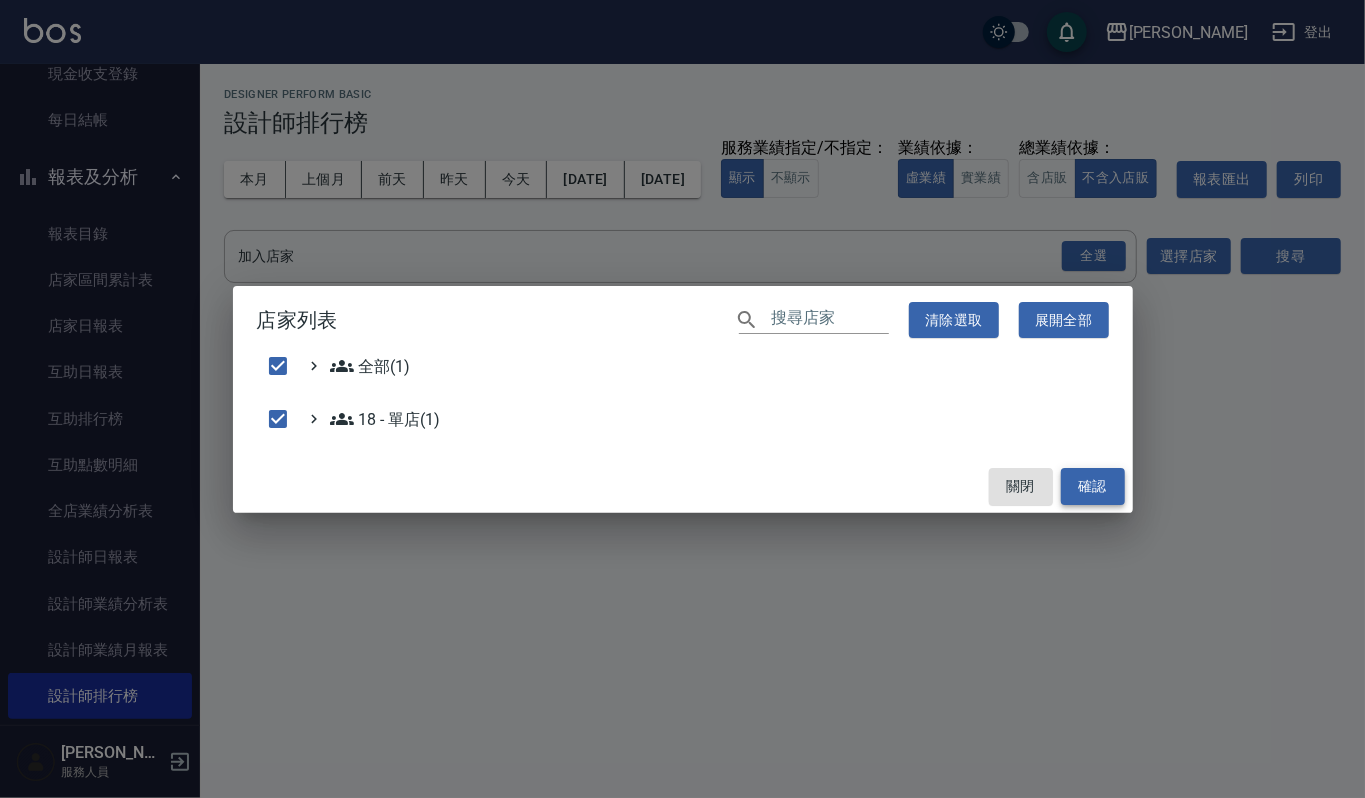 click on "確認" at bounding box center [1093, 486] 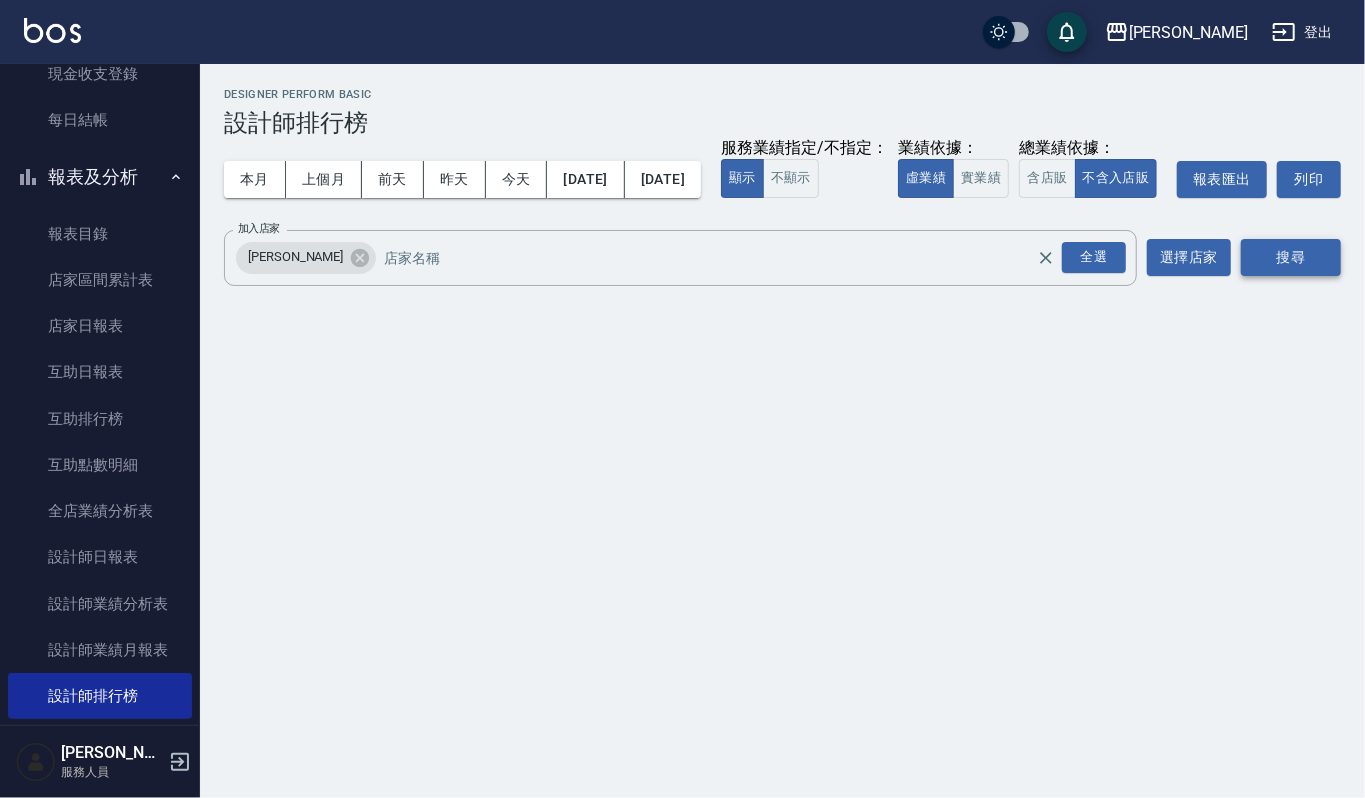 click on "搜尋" at bounding box center (1291, 257) 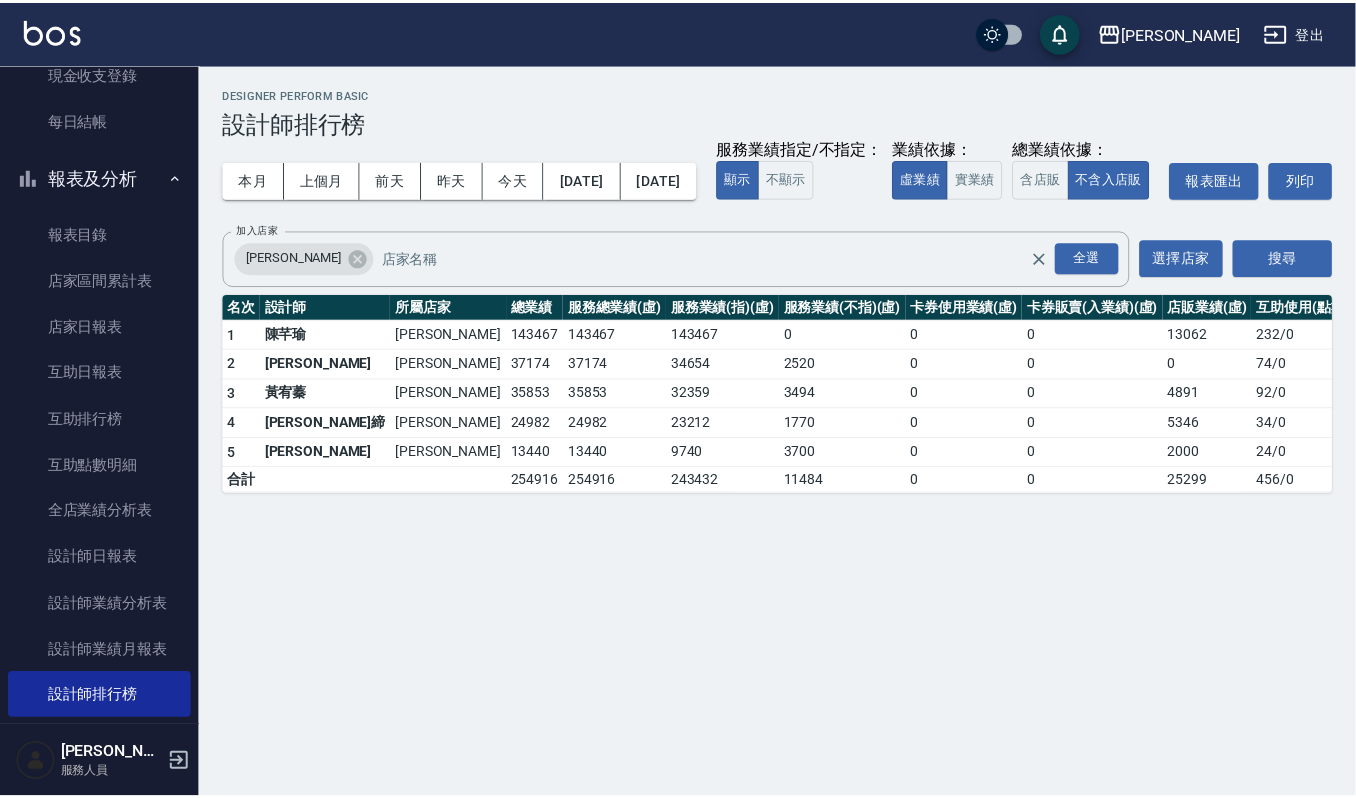 scroll, scrollTop: 0, scrollLeft: 0, axis: both 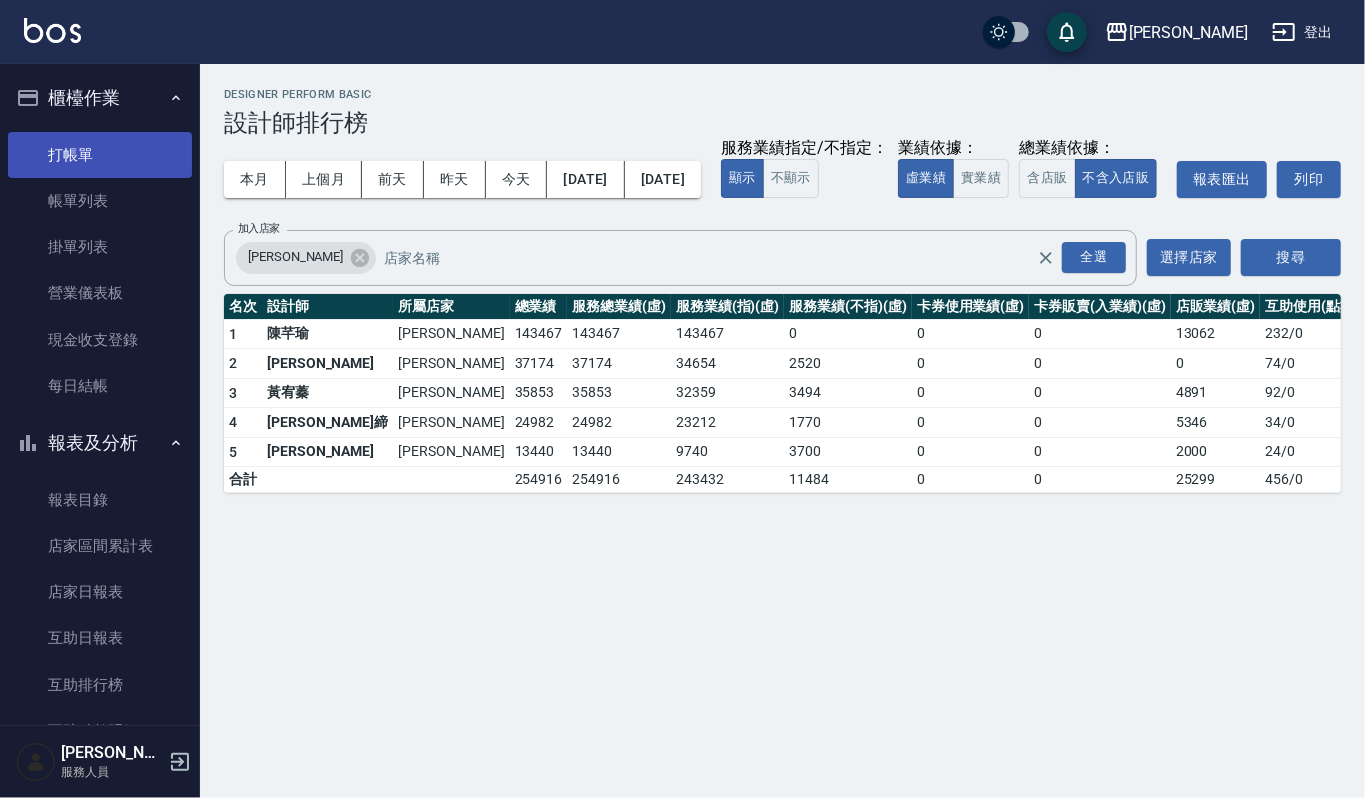 click on "打帳單" at bounding box center (100, 155) 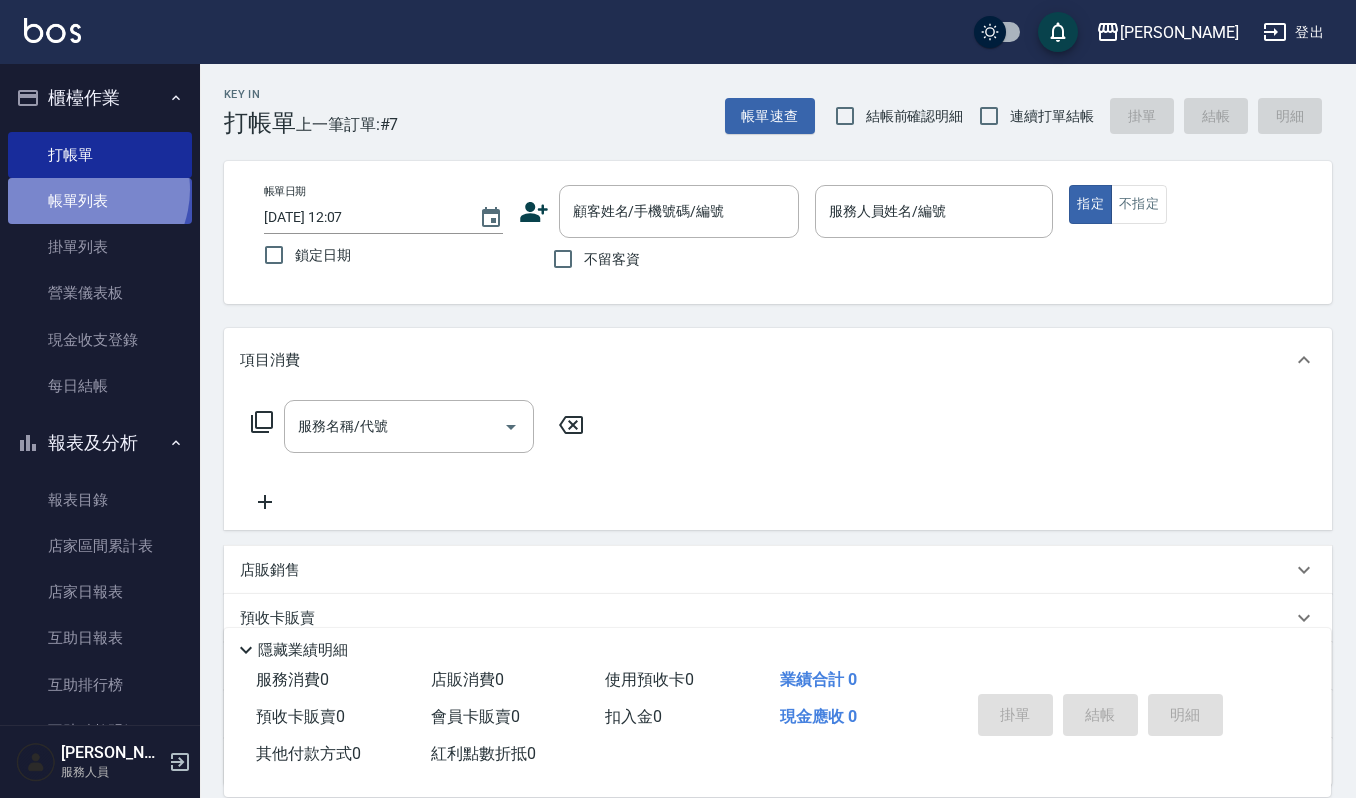 click on "帳單列表" at bounding box center (100, 201) 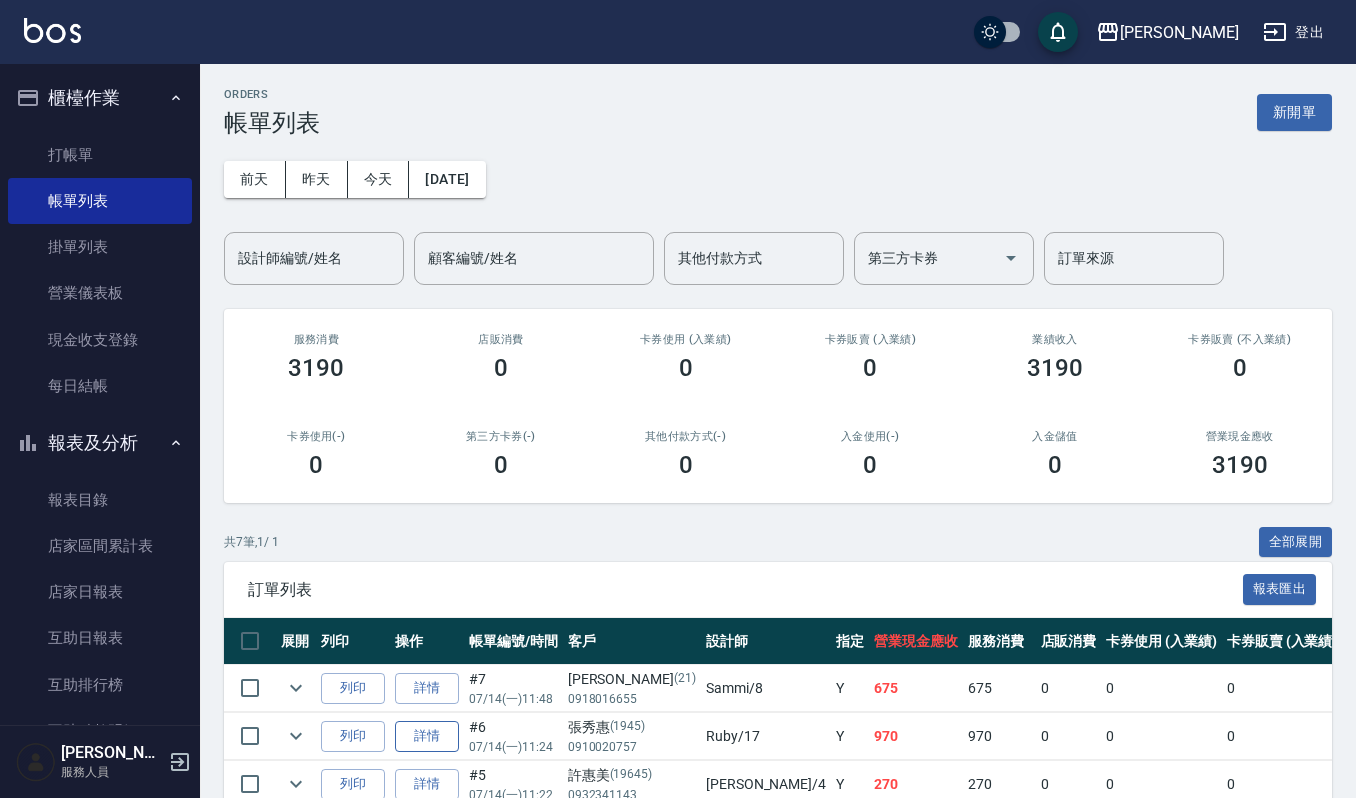 click on "詳情" at bounding box center [427, 736] 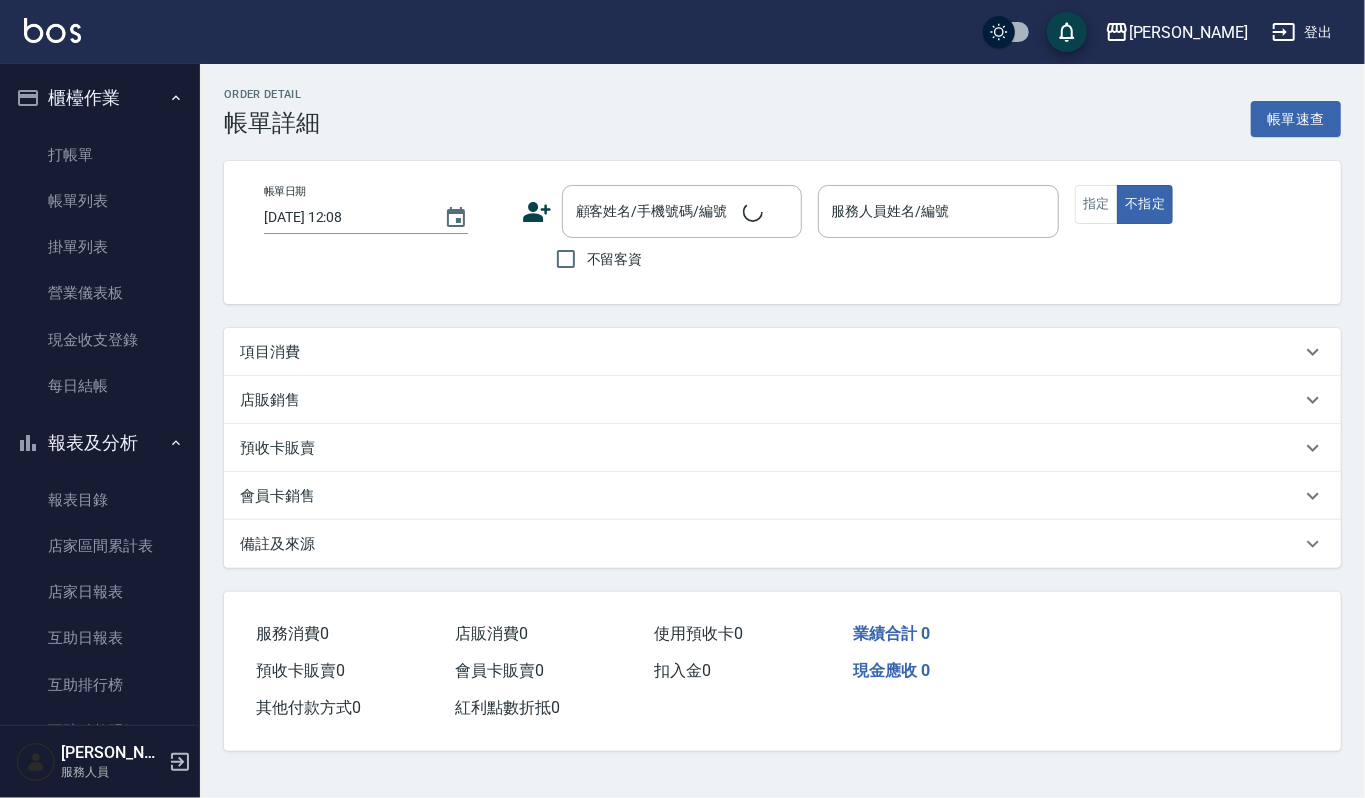 type on "2025/07/14 11:24" 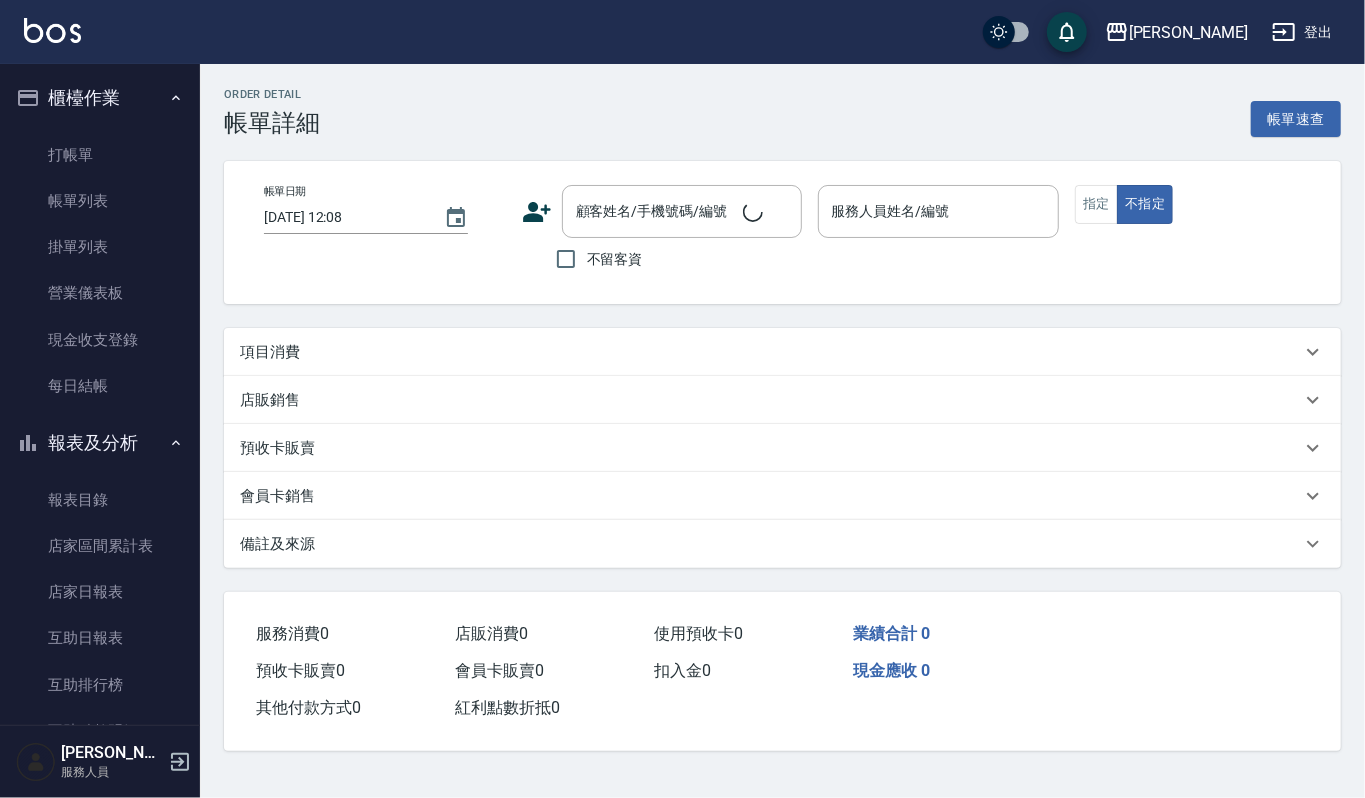 type on "Ruby-17" 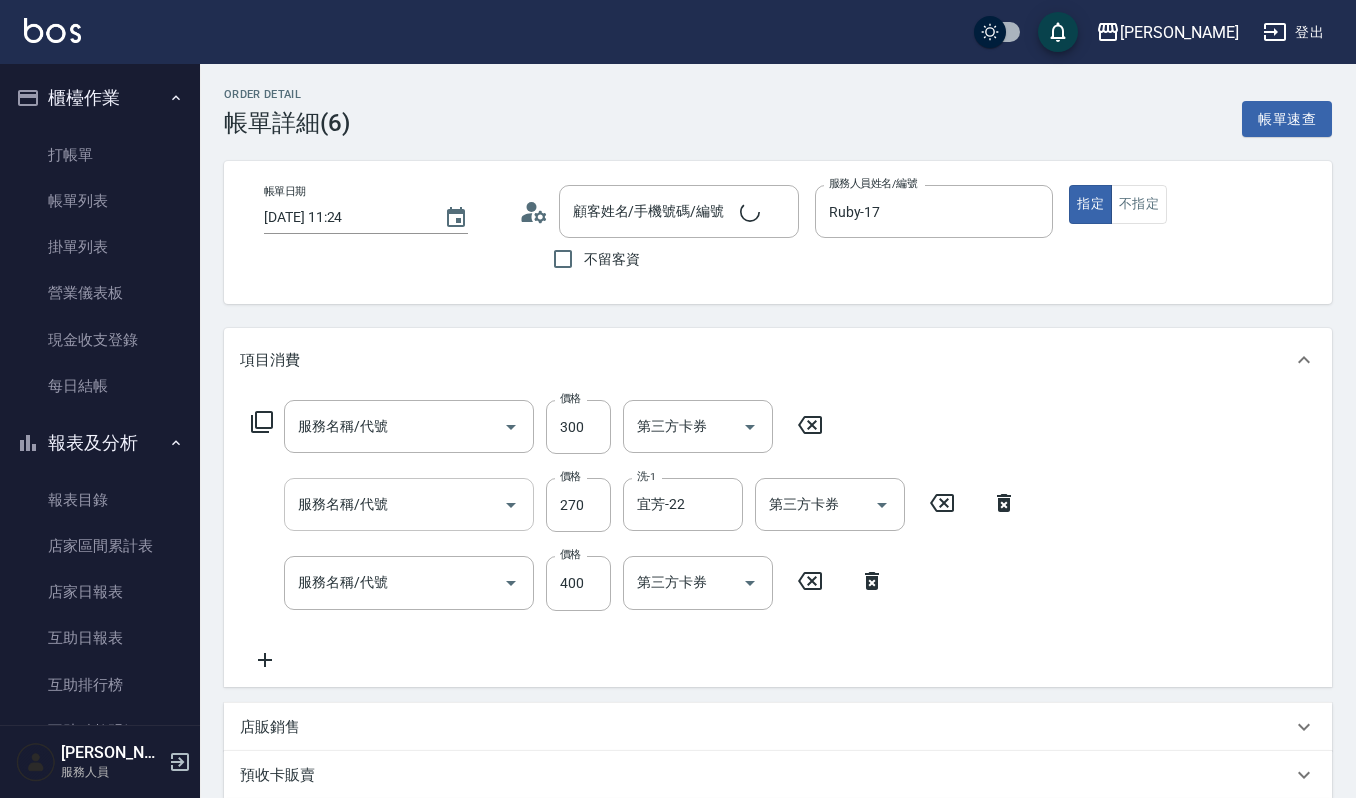 type on "~自備~護髮(510)" 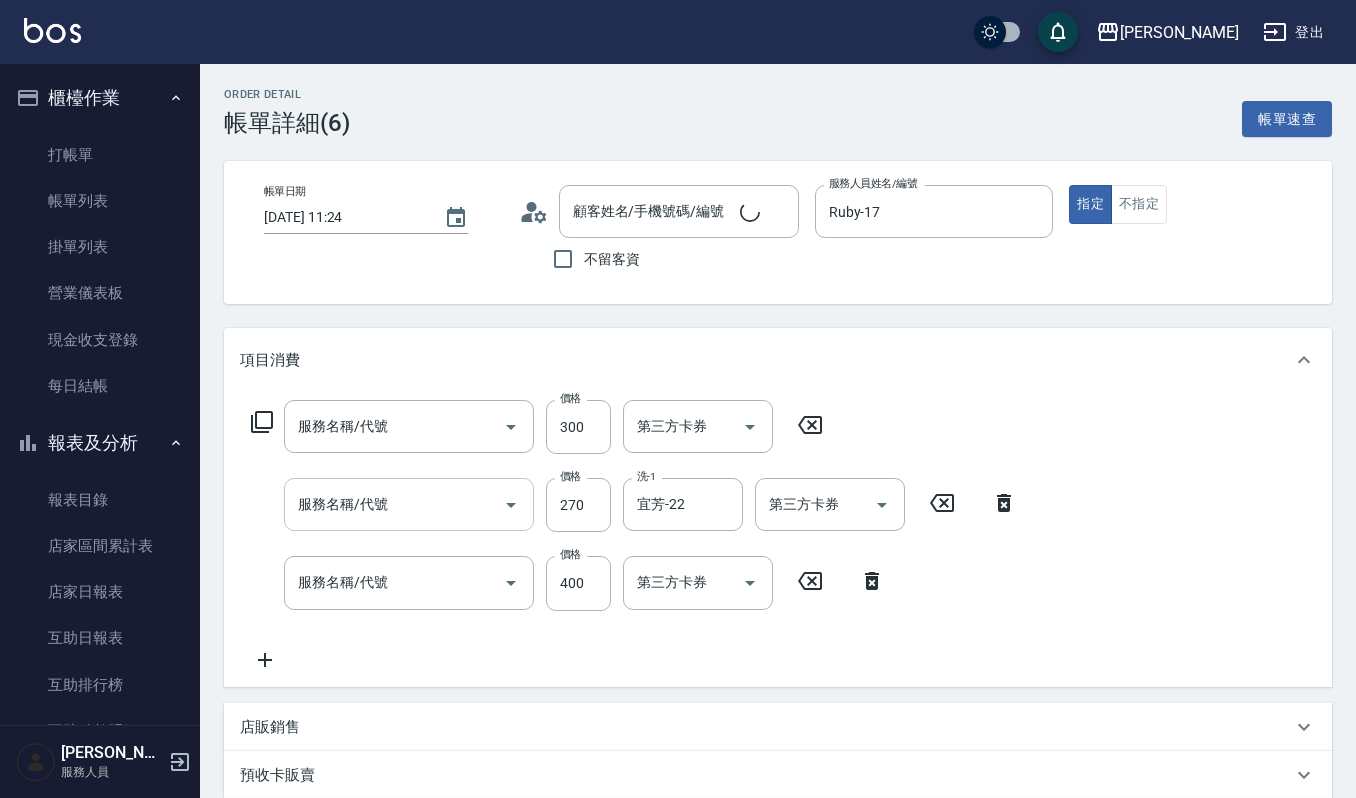 type on "一般洗髮(101)" 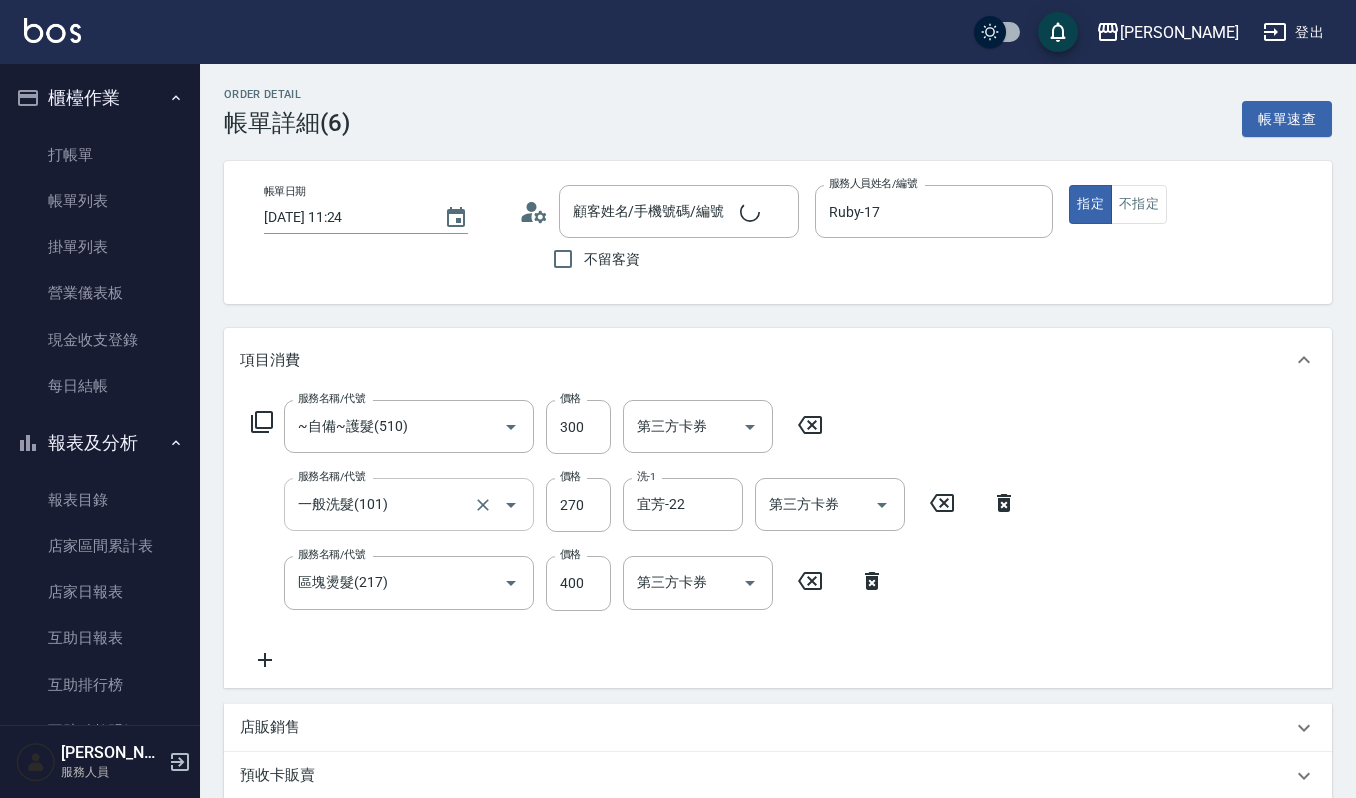 type on "[PERSON_NAME]/0910020757/1945" 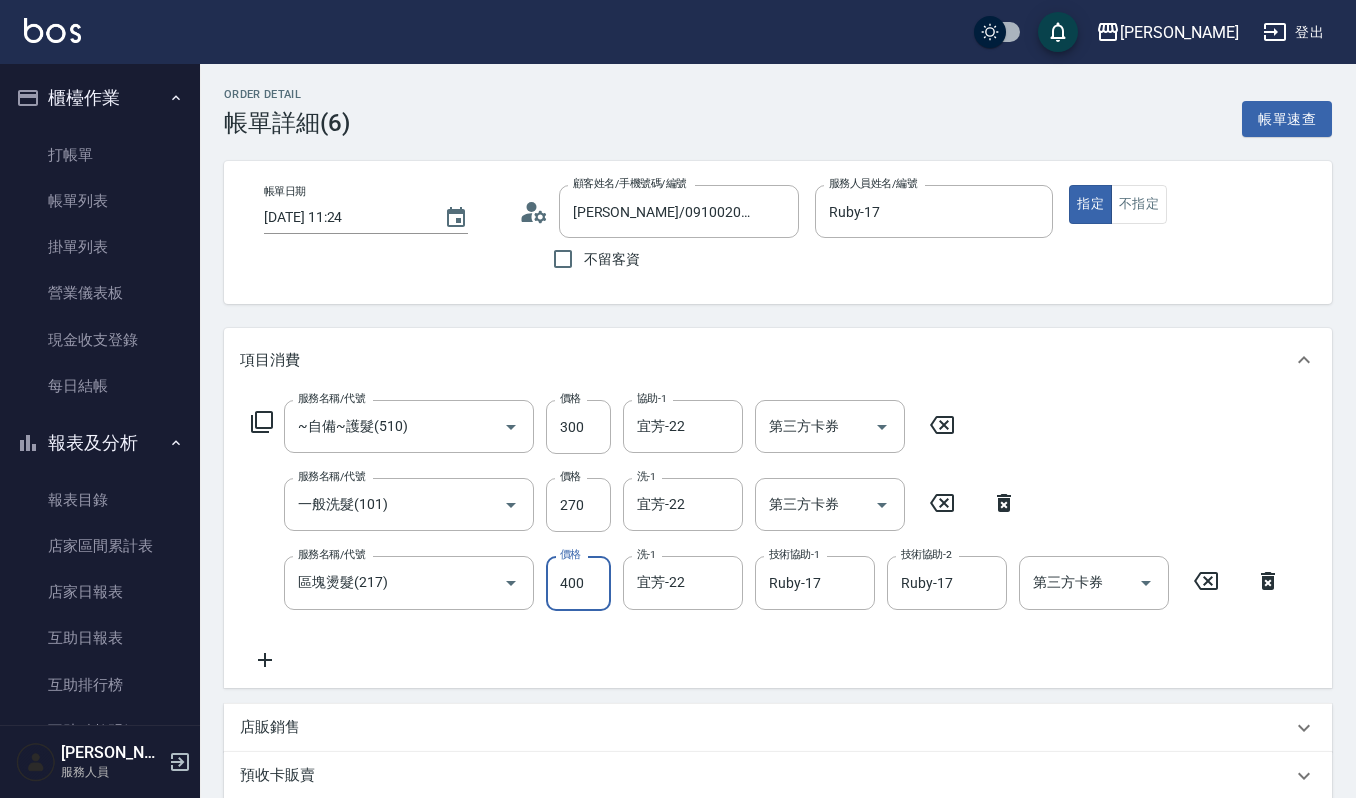 click on "400" at bounding box center (578, 583) 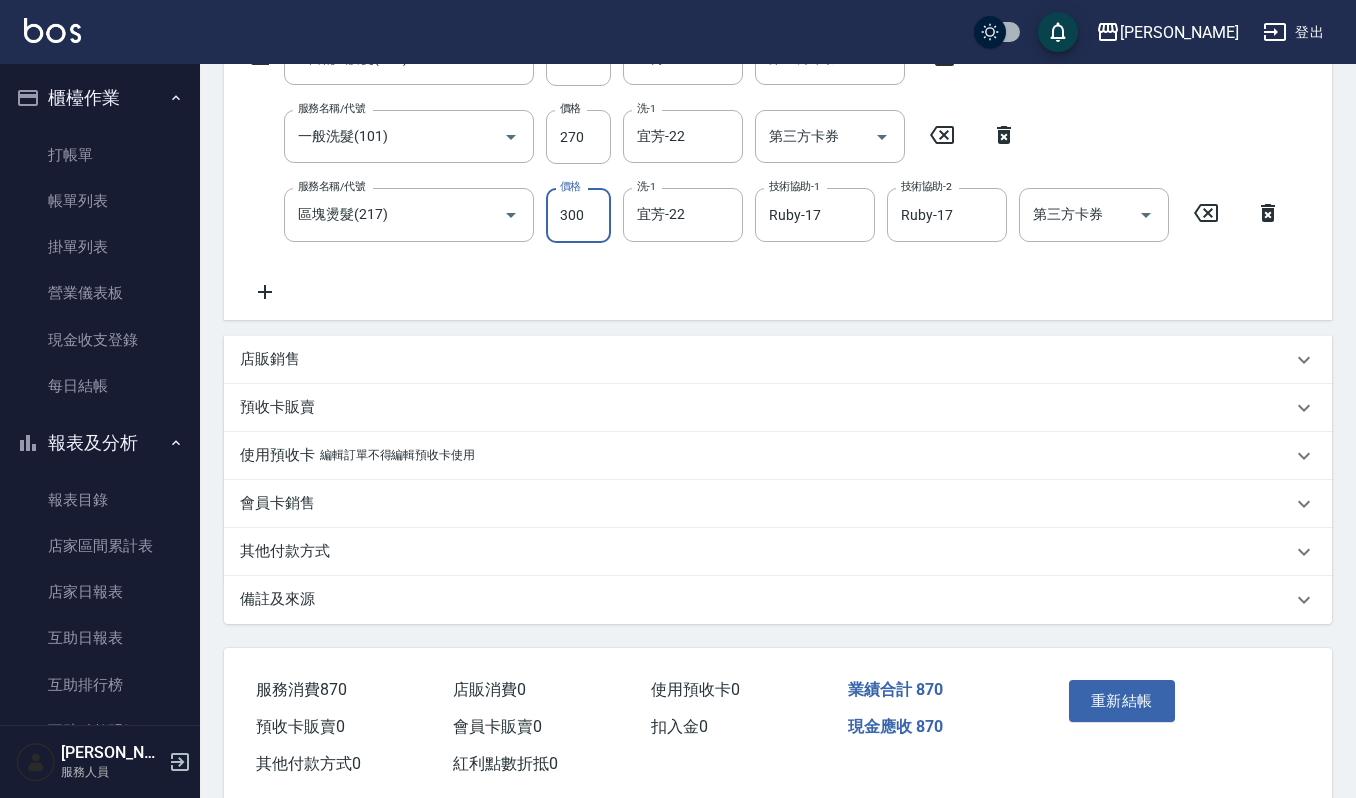 scroll, scrollTop: 400, scrollLeft: 0, axis: vertical 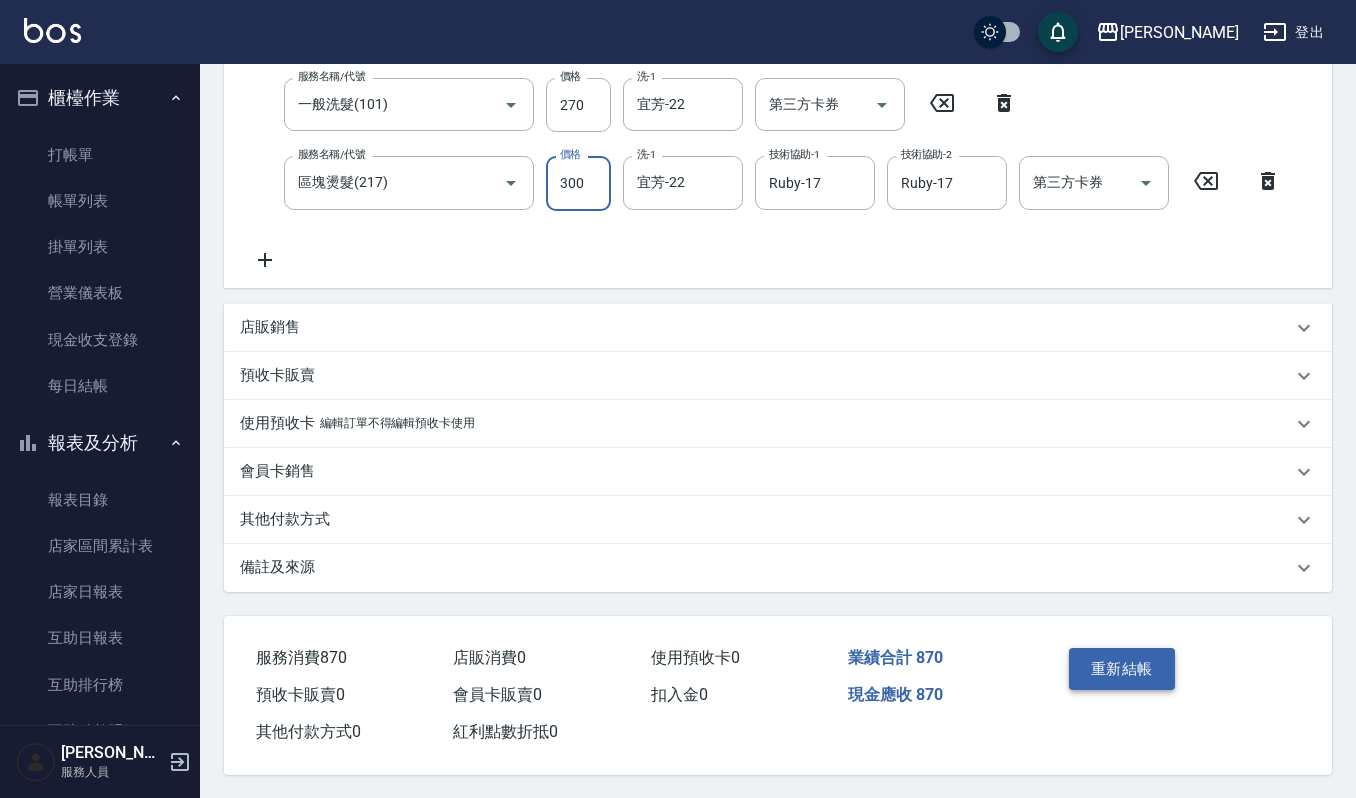 type on "300" 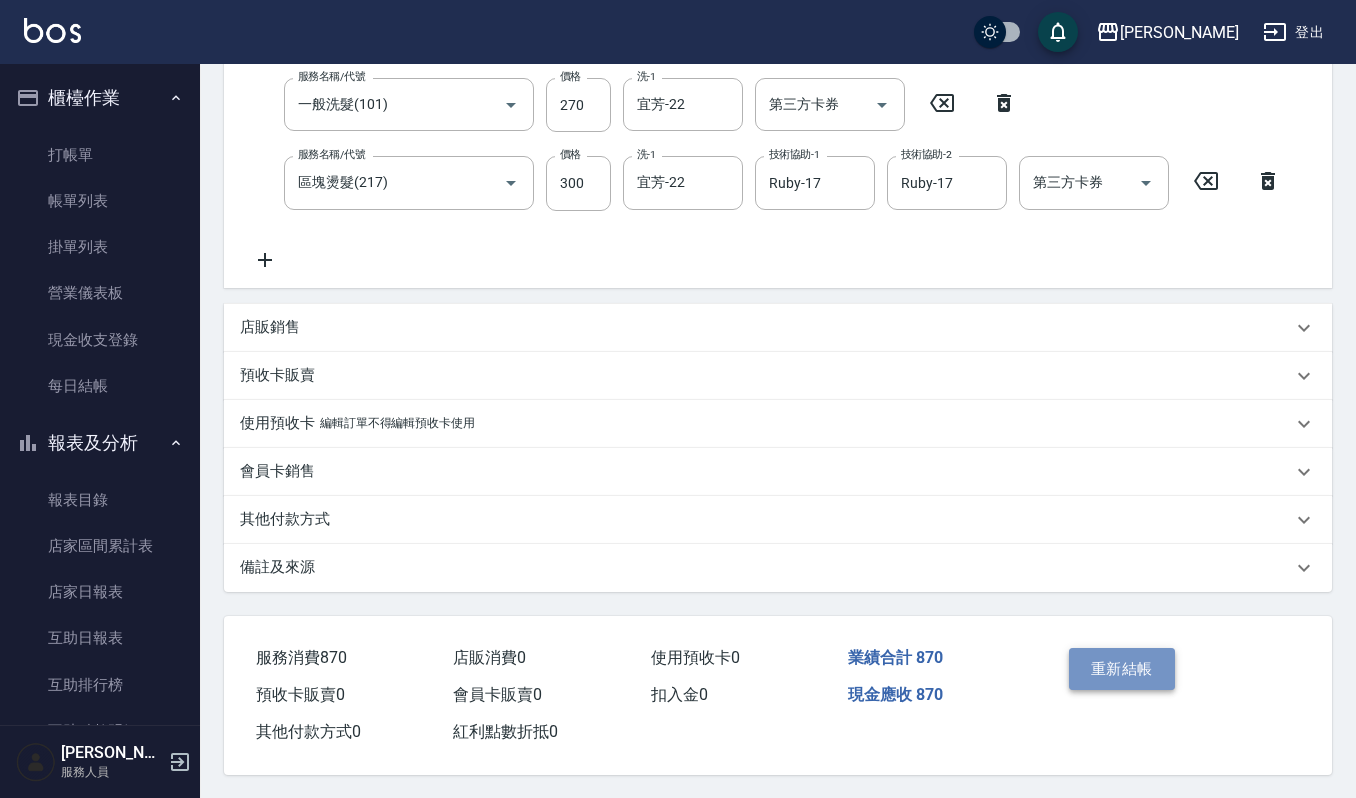 click on "重新結帳" at bounding box center [1122, 669] 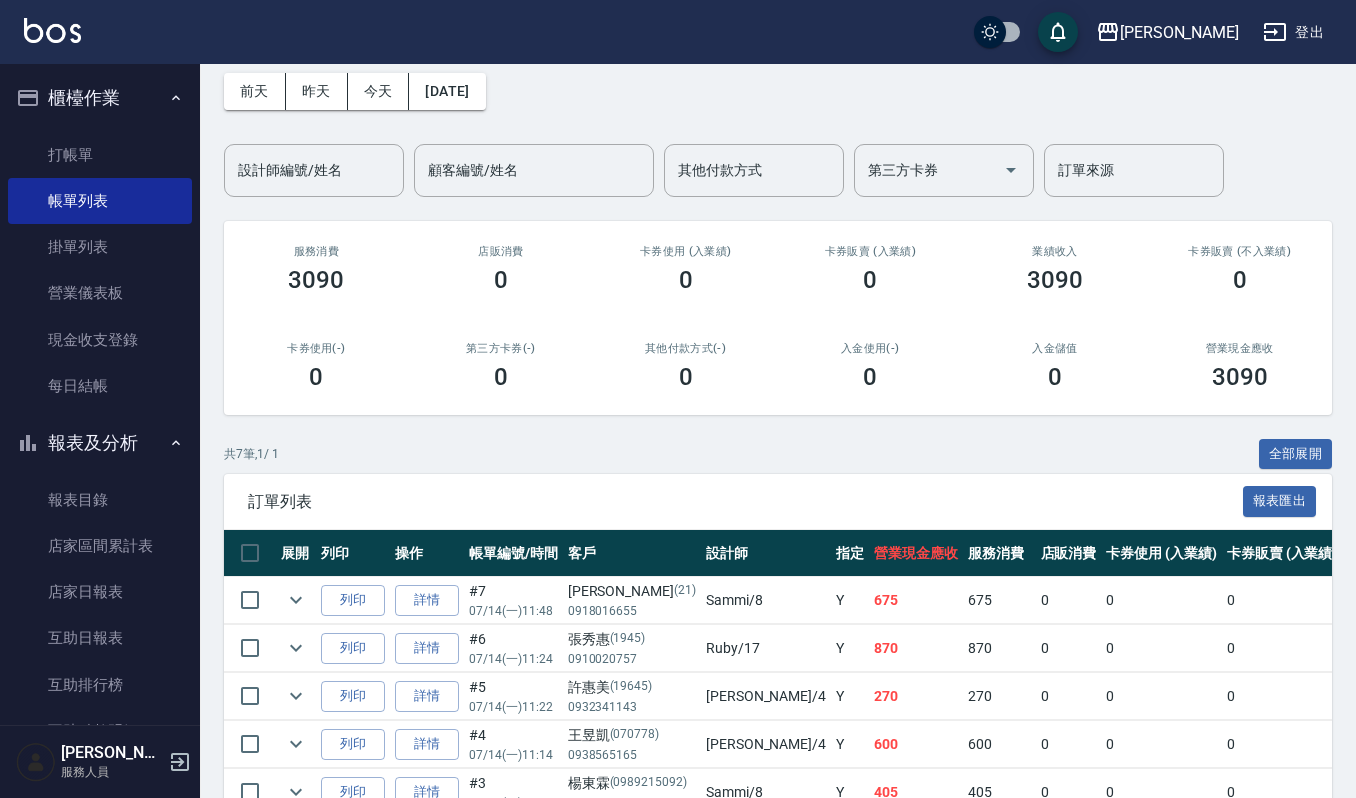 scroll, scrollTop: 133, scrollLeft: 0, axis: vertical 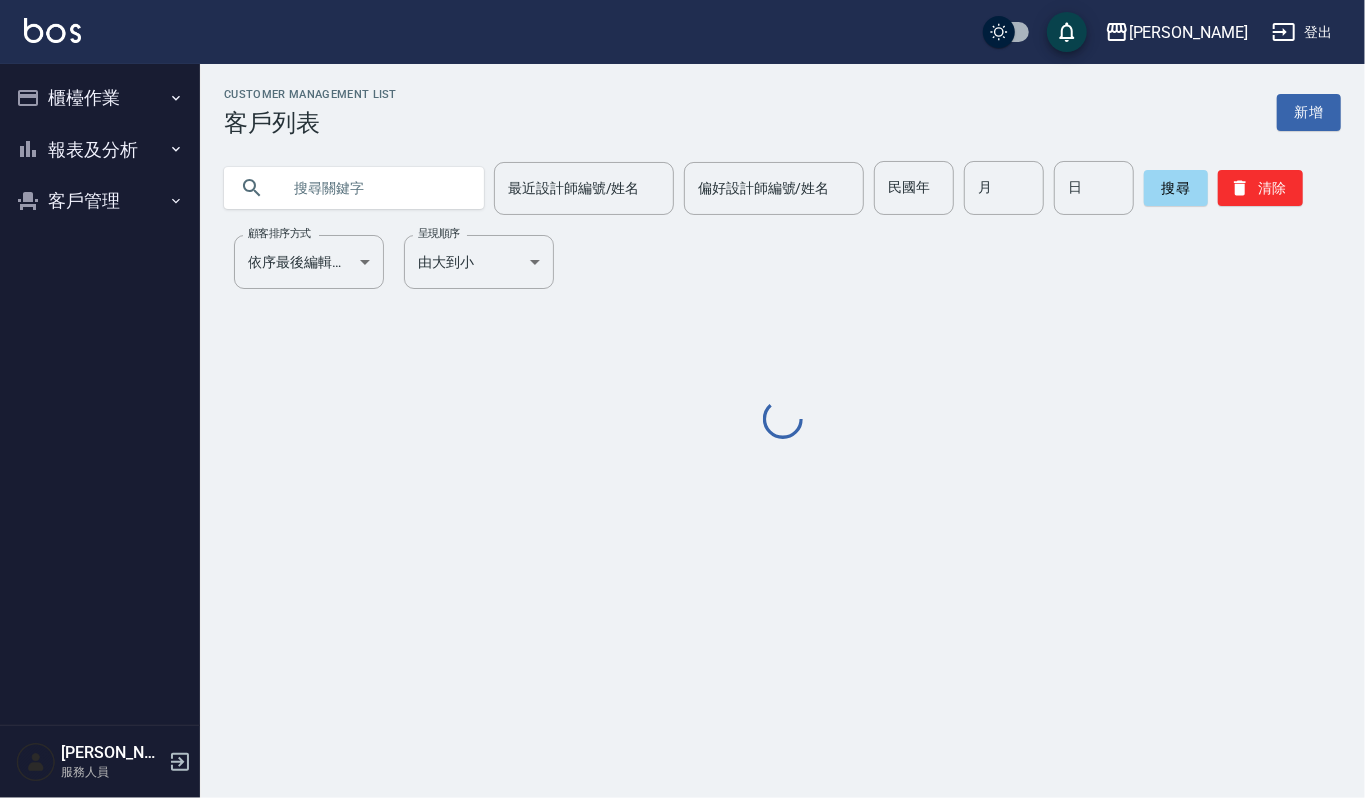 click at bounding box center [374, 188] 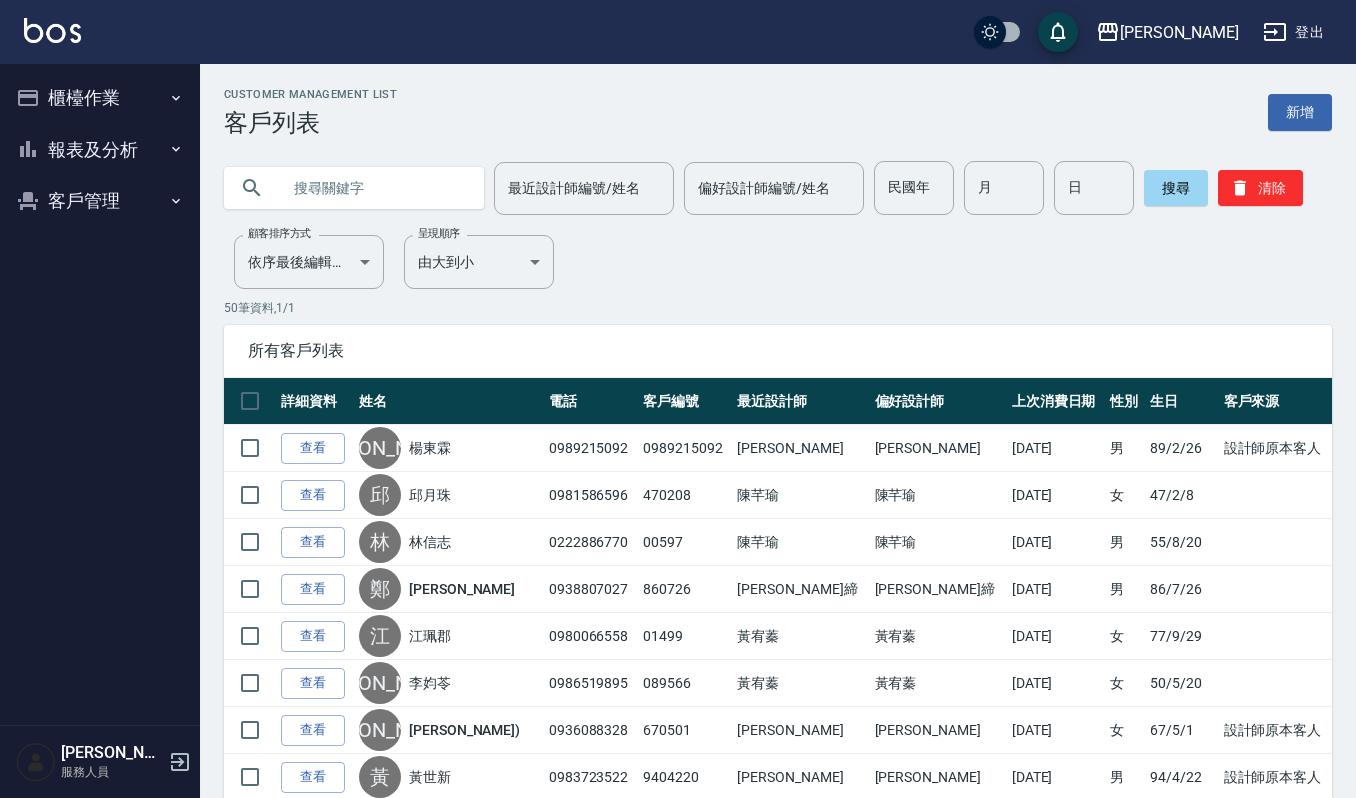 paste on "070778" 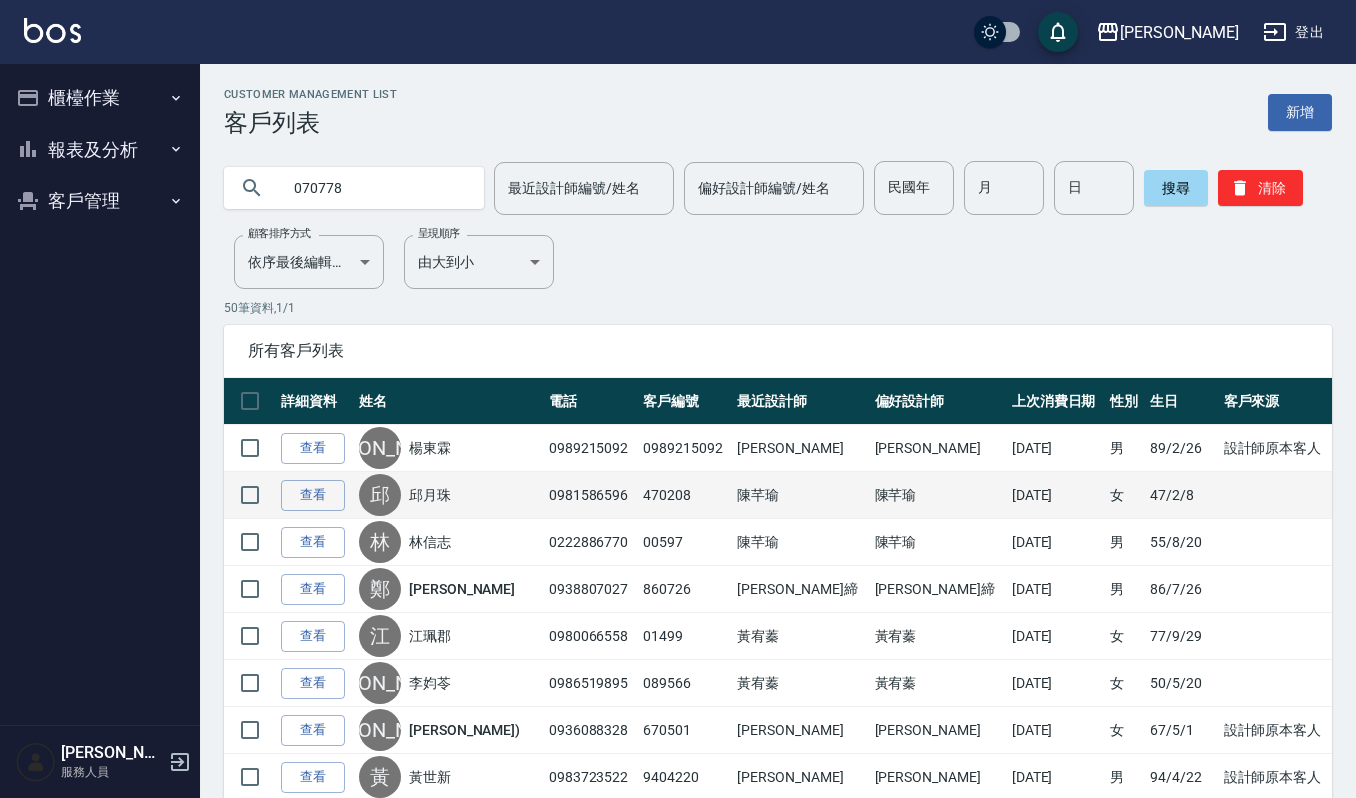 type on "070778" 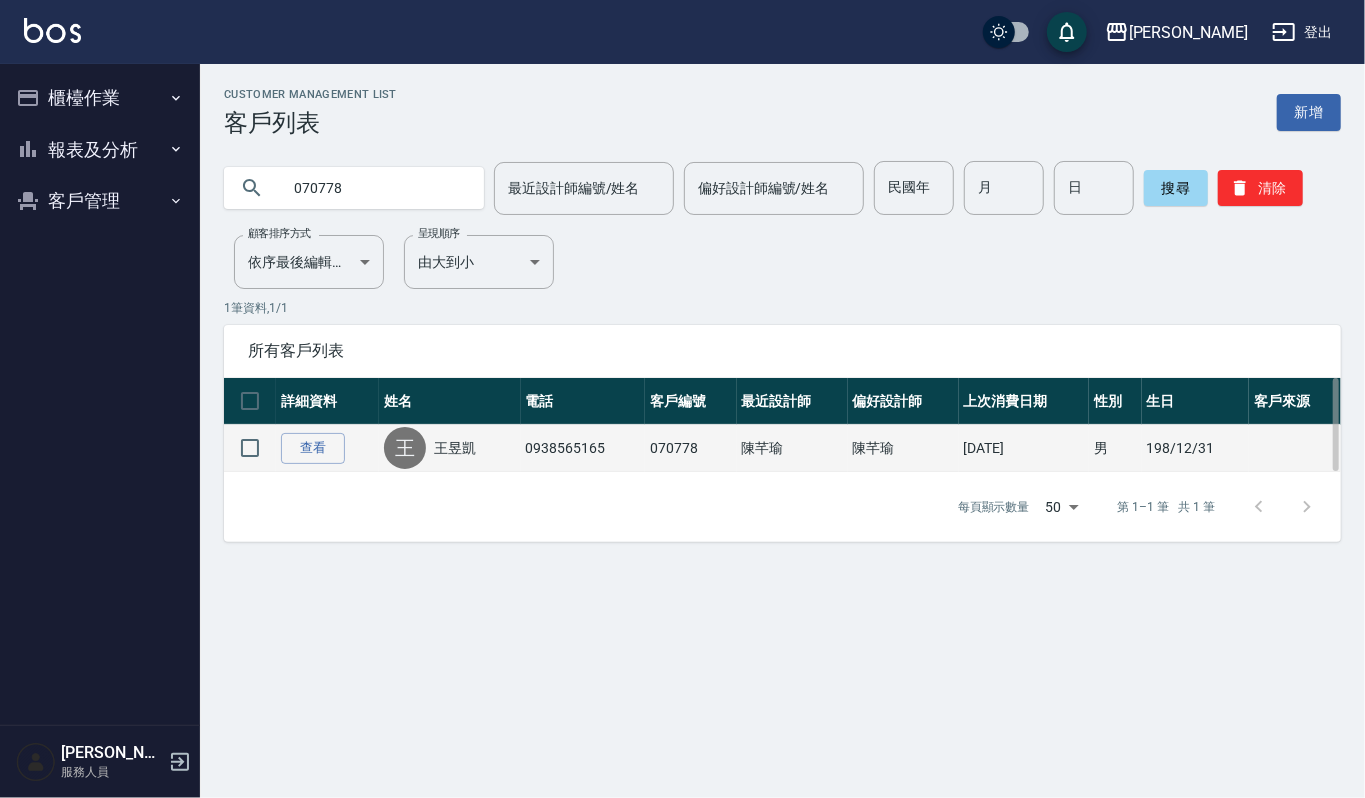click on "查看" at bounding box center (327, 448) 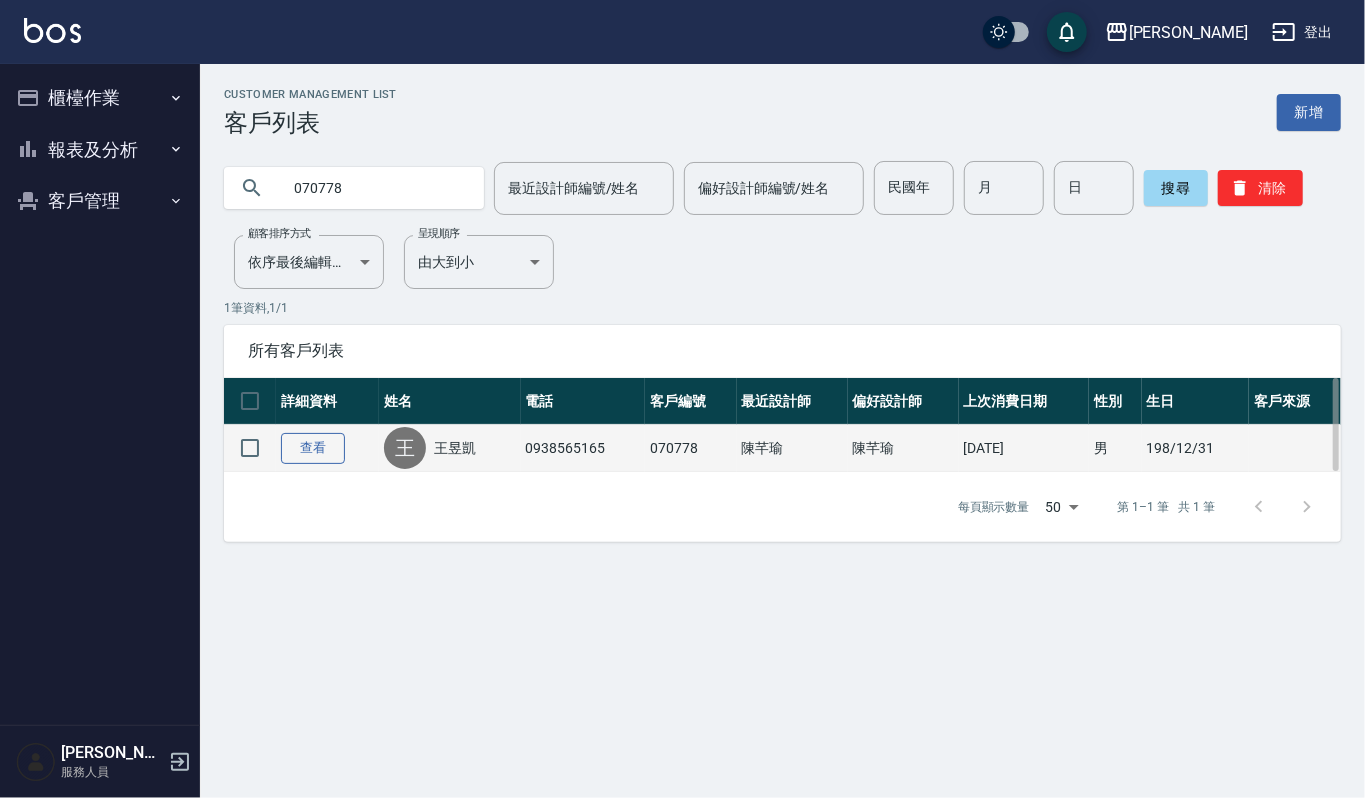 click on "查看" at bounding box center (313, 448) 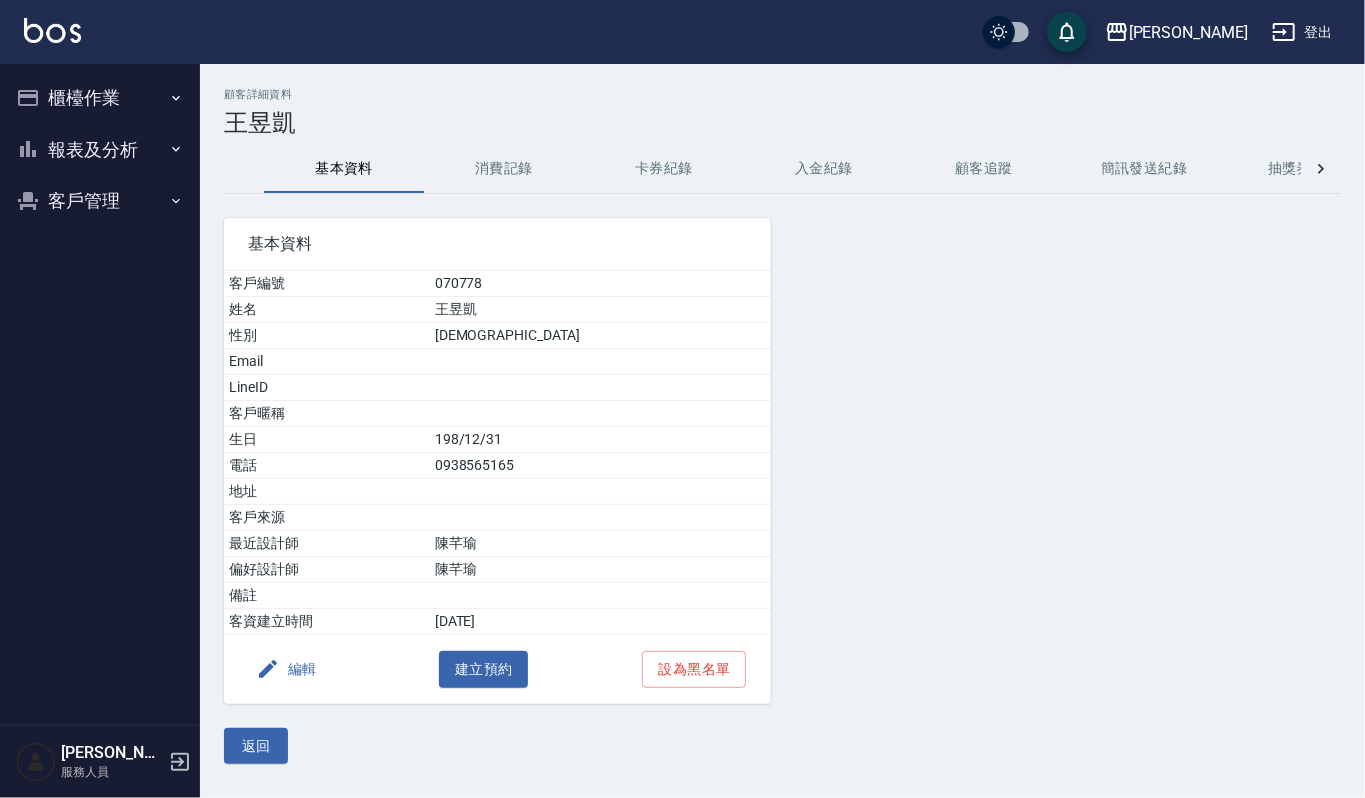 click on "消費記錄" at bounding box center [504, 169] 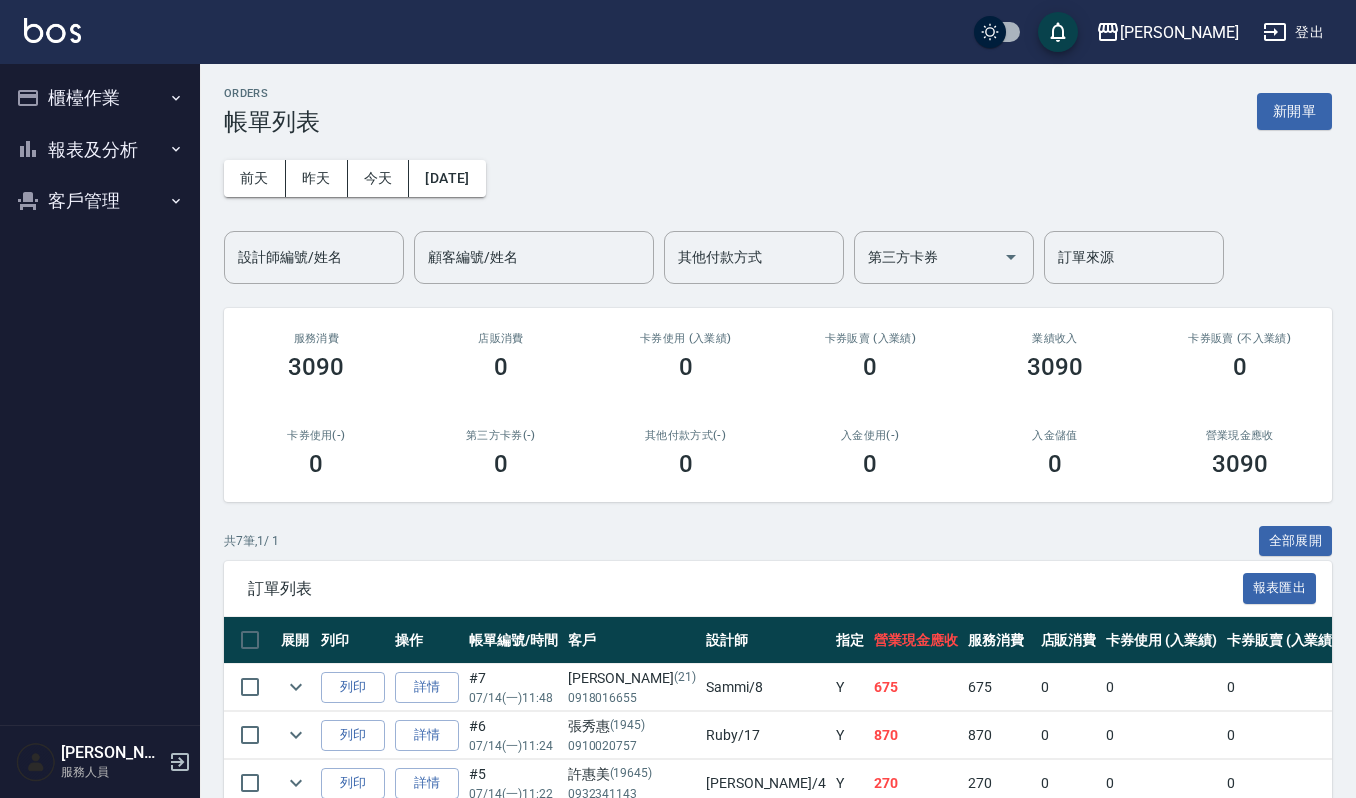 scroll, scrollTop: 0, scrollLeft: 0, axis: both 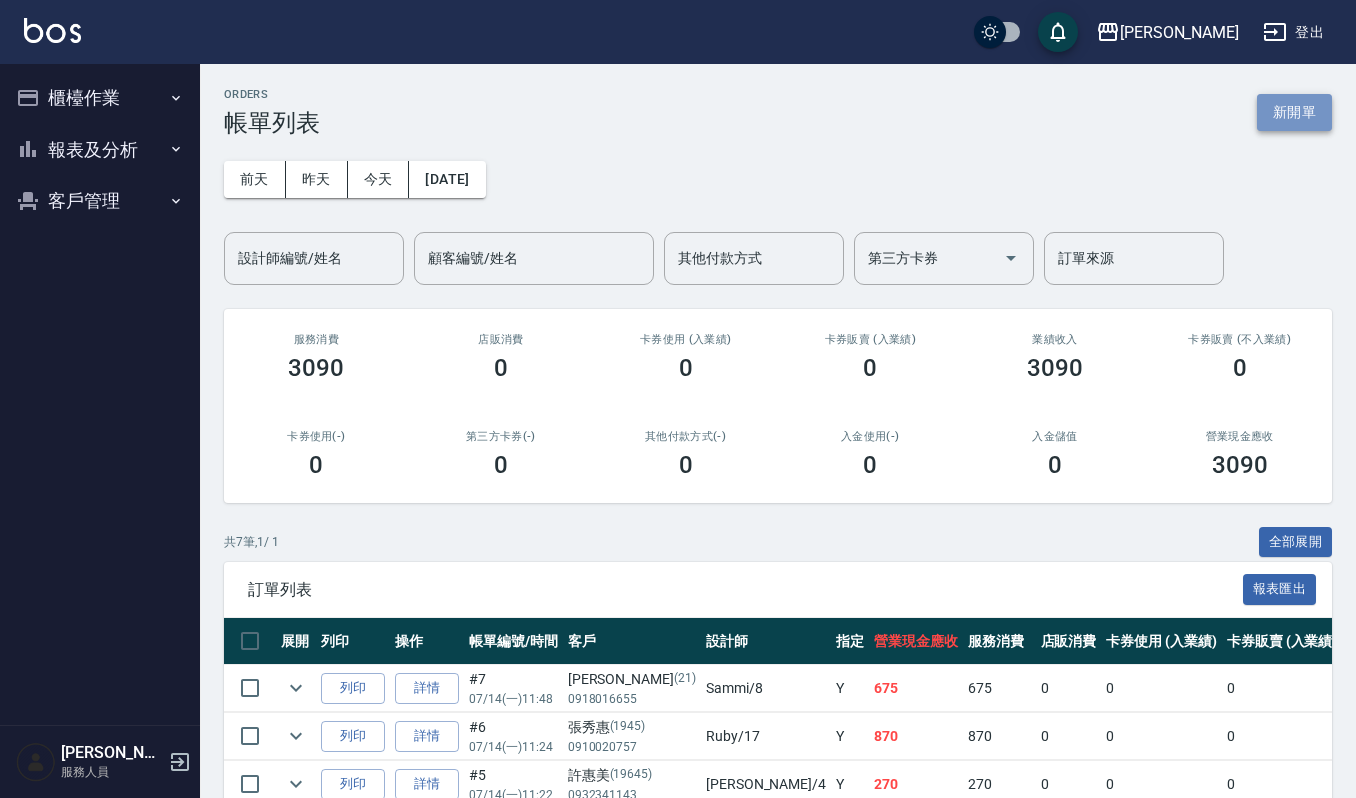 click on "新開單" at bounding box center (1294, 112) 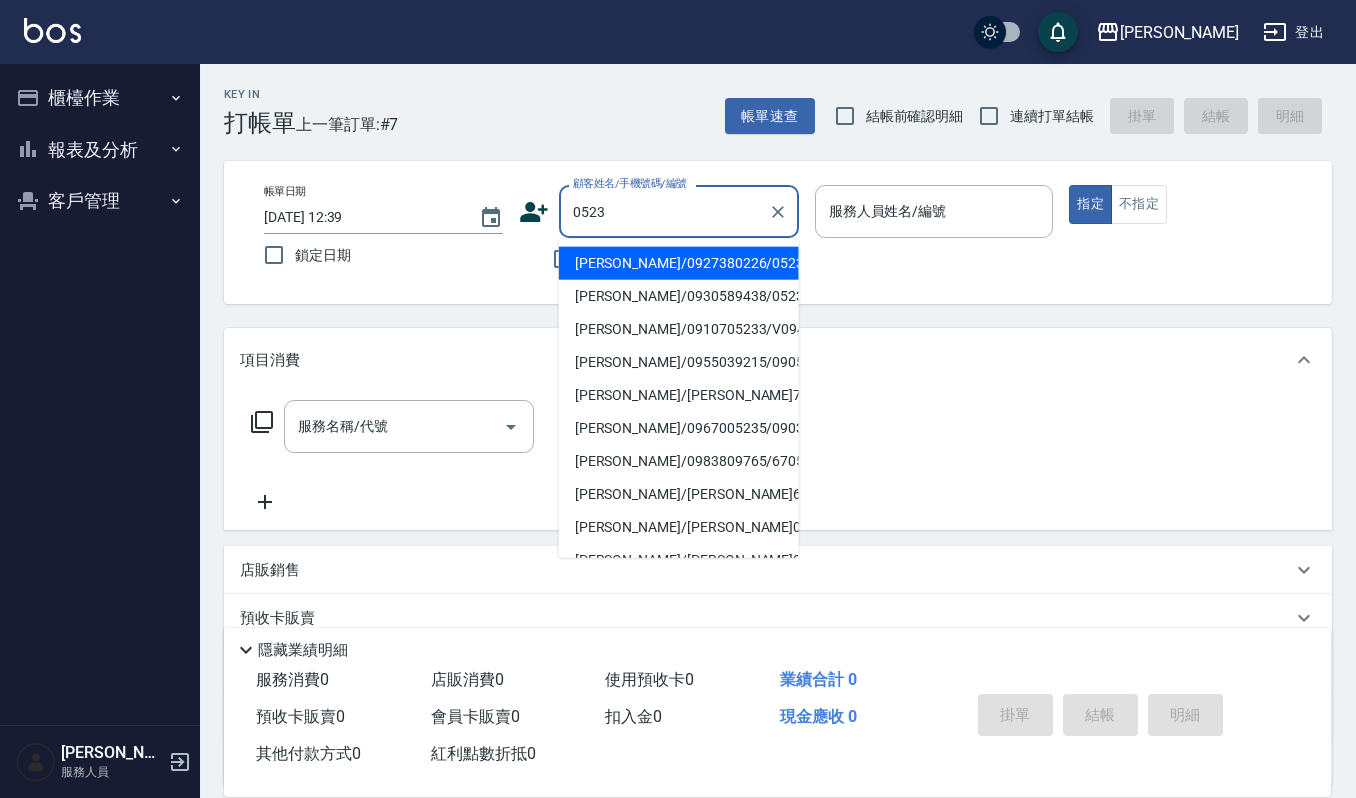 click on "林雅萍/0927380226/0523" at bounding box center [679, 263] 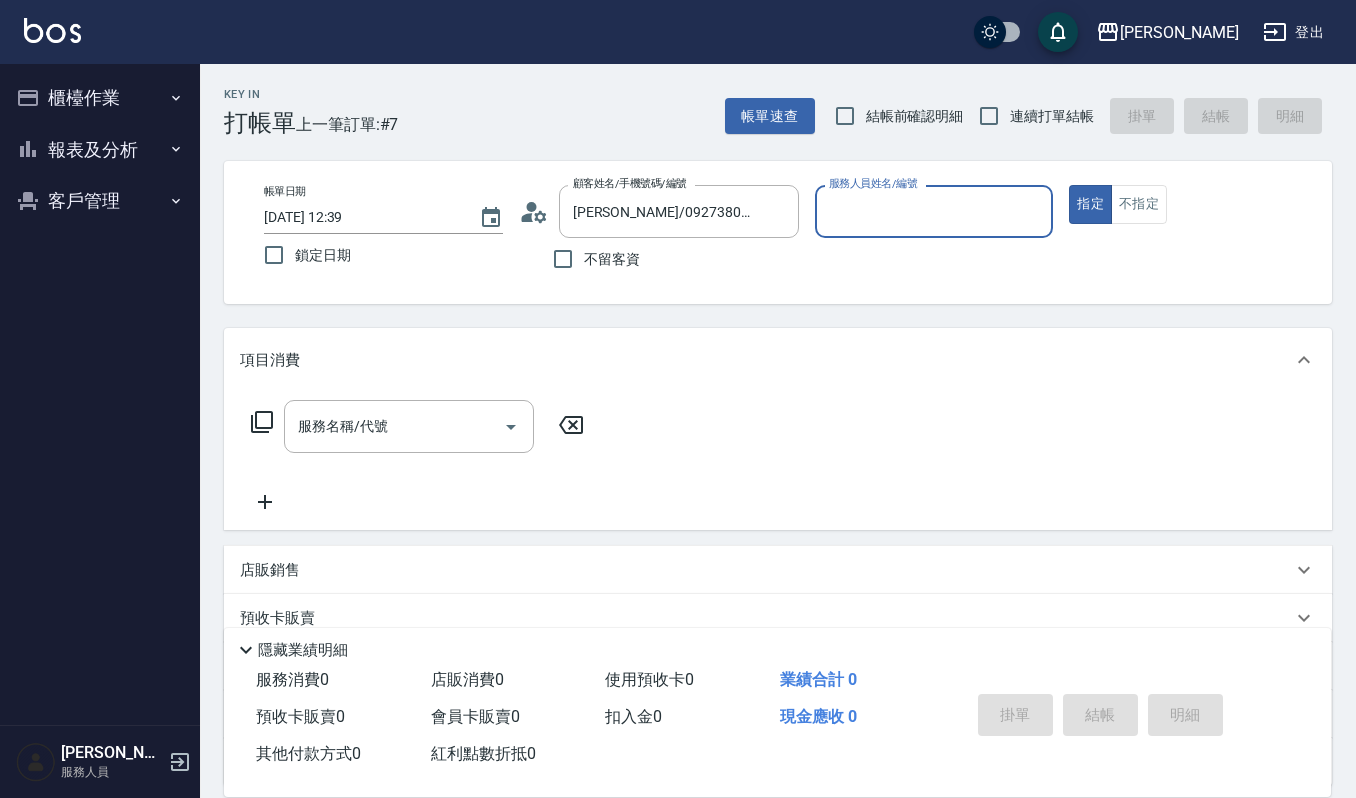 type on "Ruby-17" 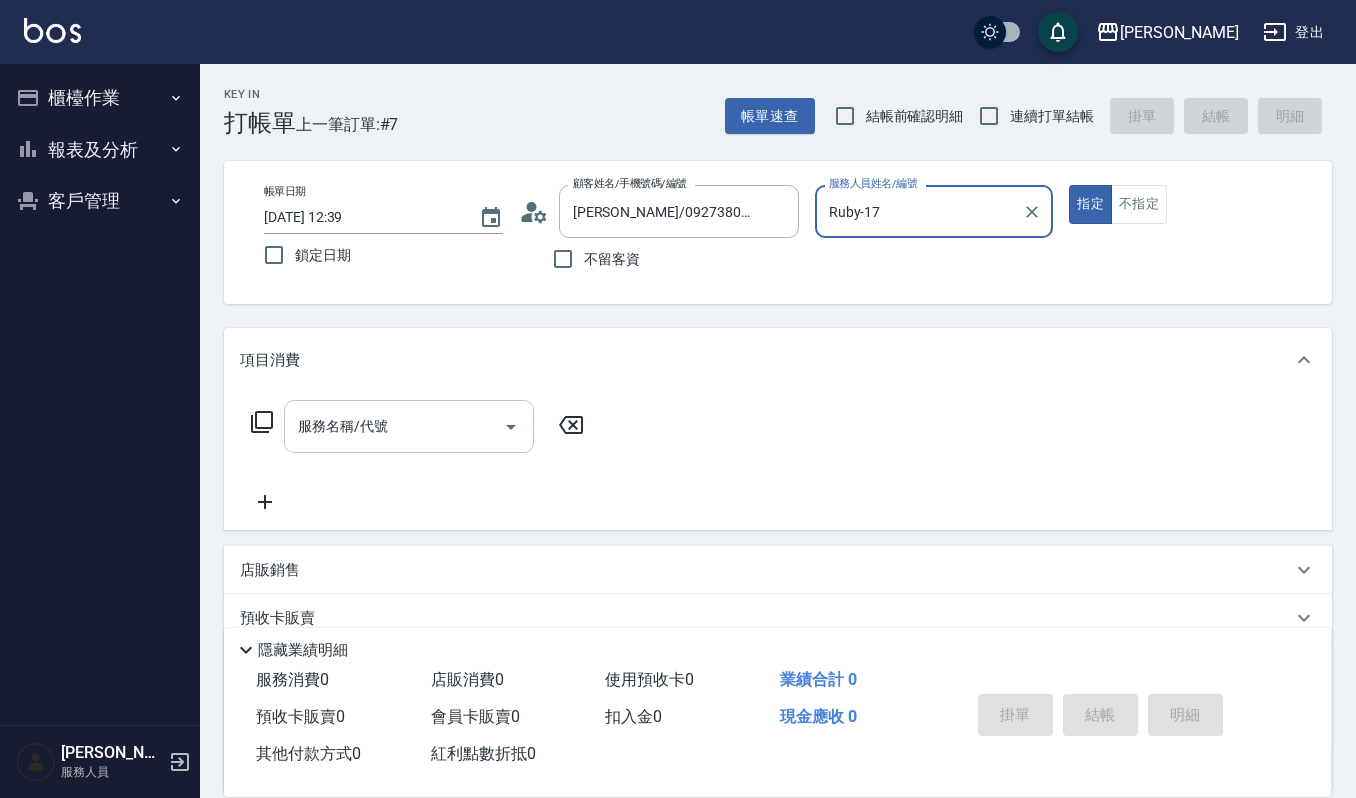 click on "服務名稱/代號" at bounding box center [409, 426] 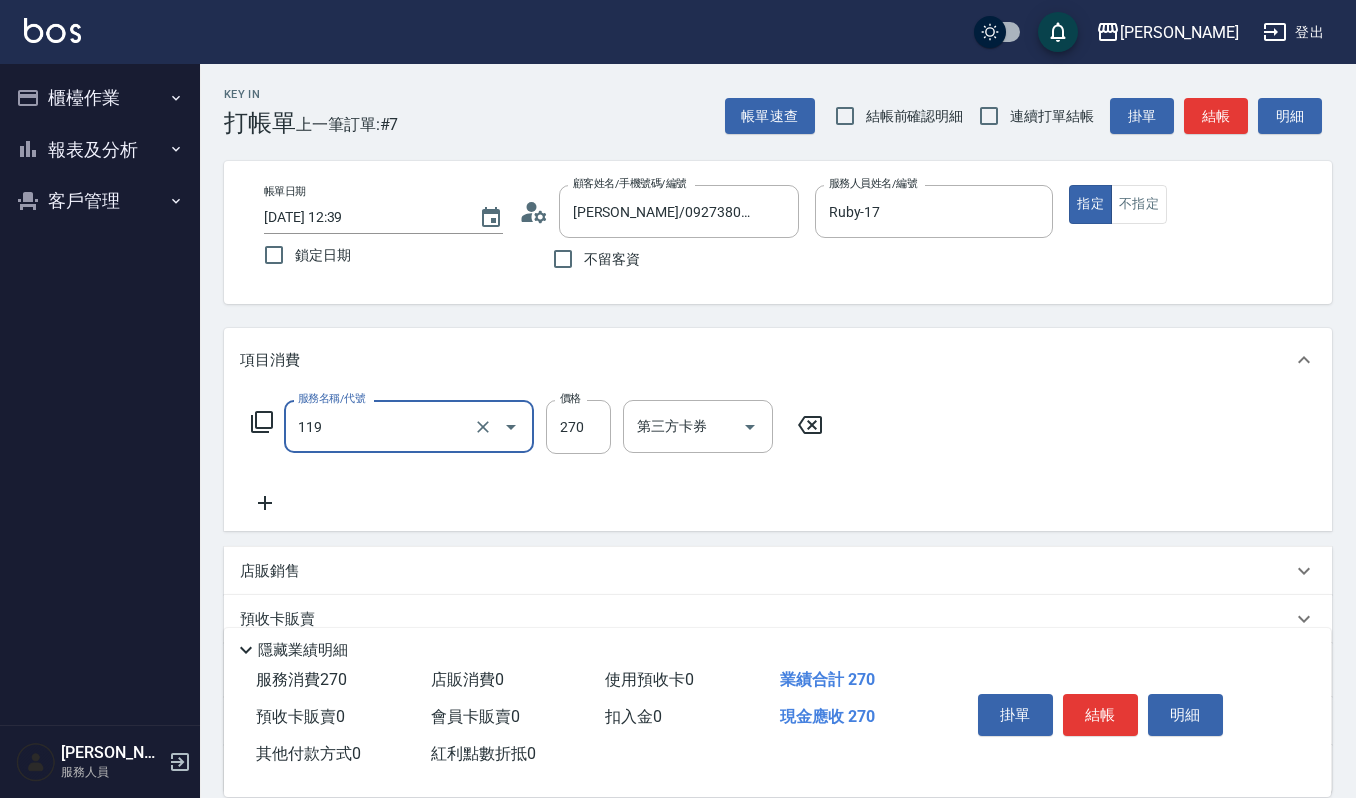 type on "使用一般洗髮卡(119)" 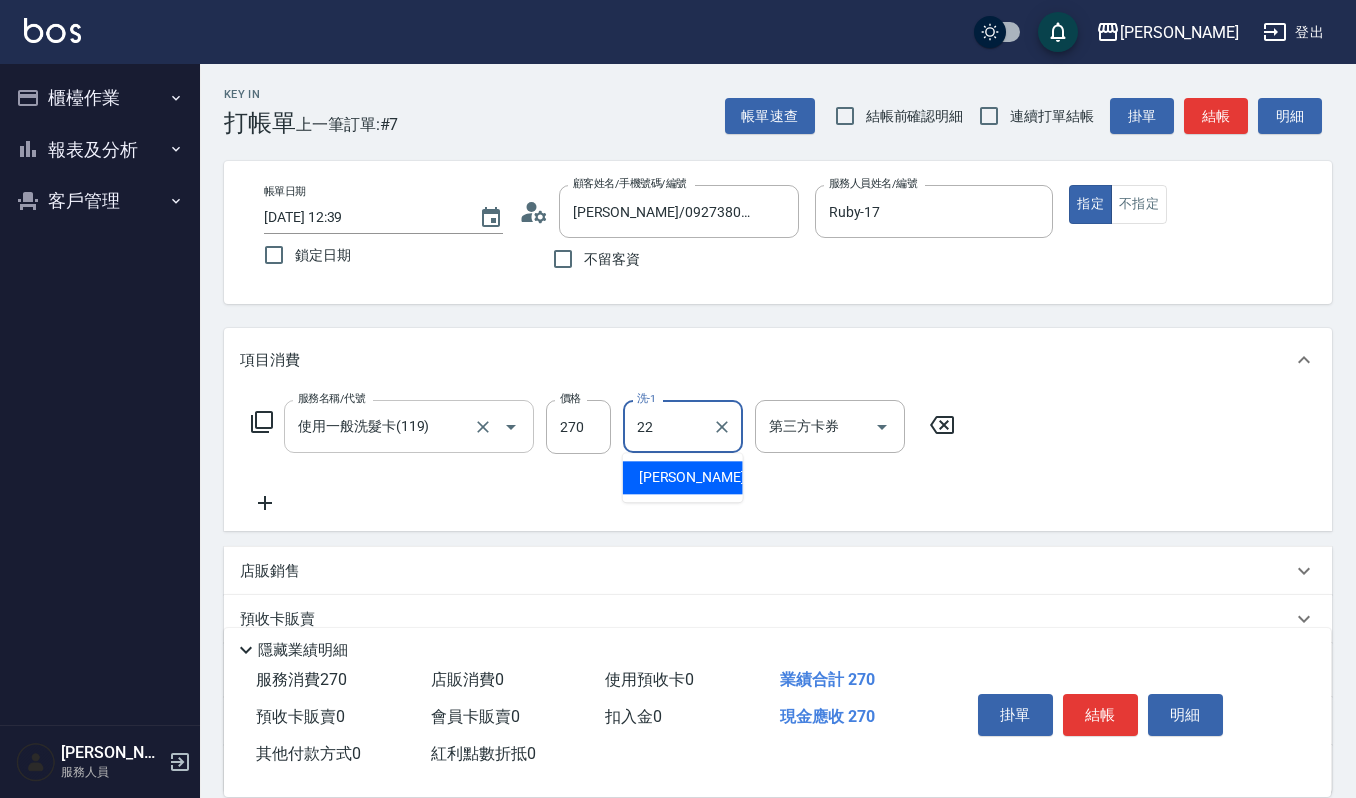type on "宜芳-22" 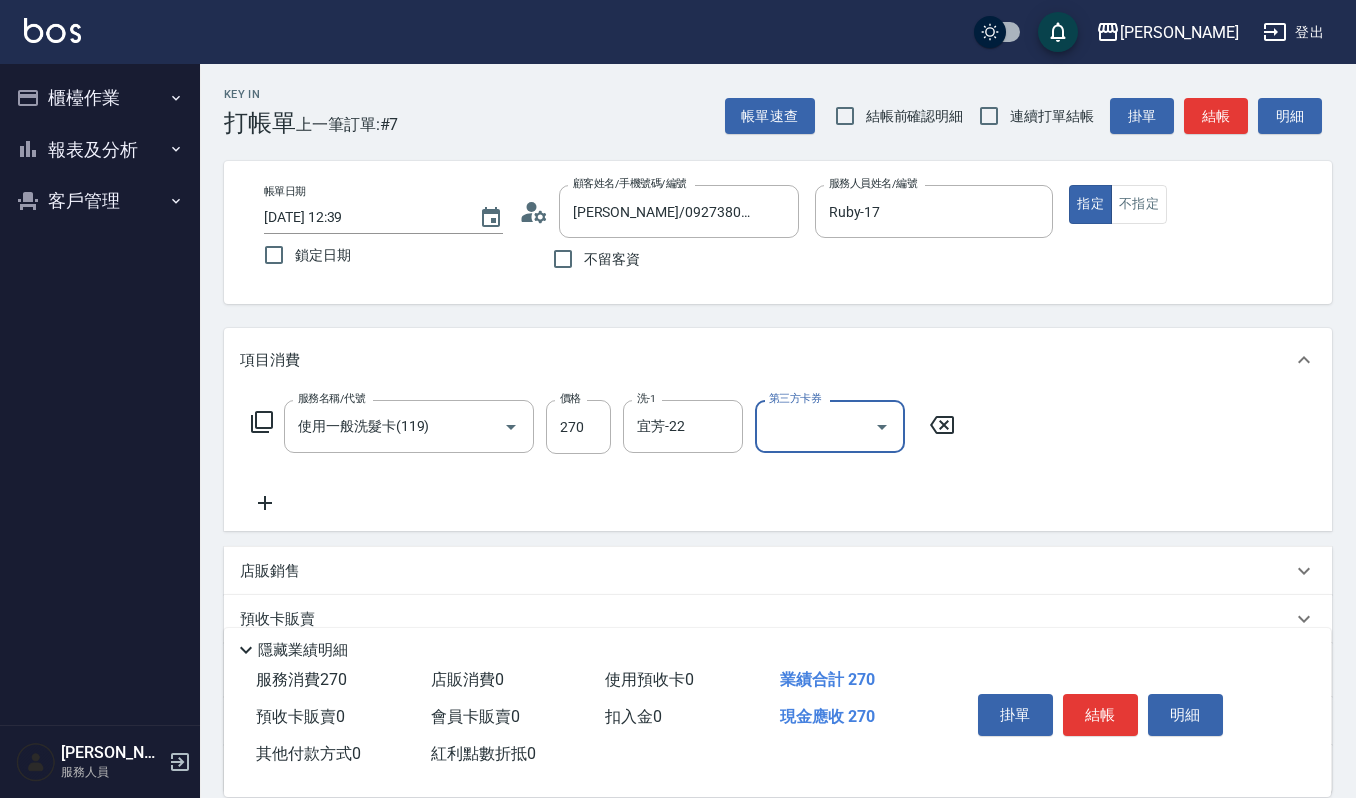 click on "第三方卡券" at bounding box center (815, 426) 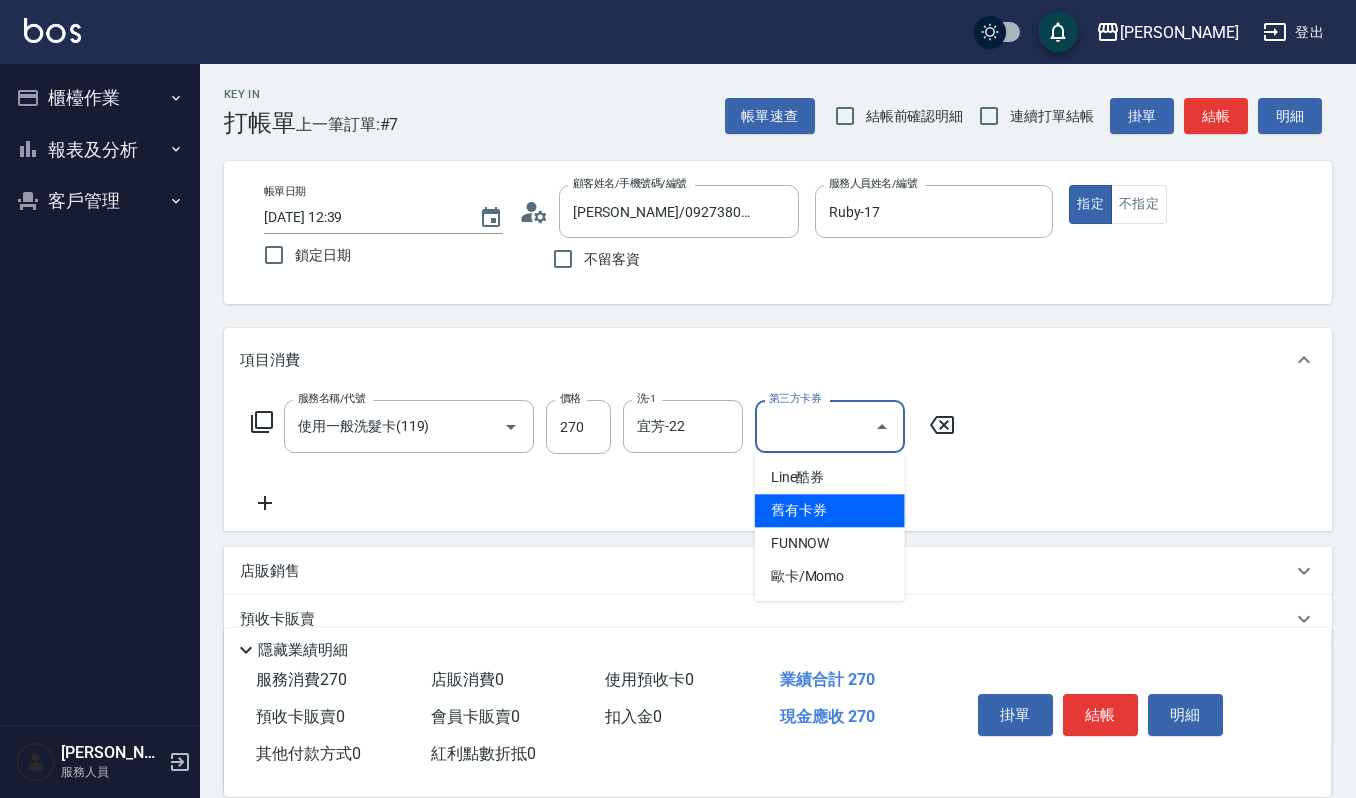 click on "舊有卡券" at bounding box center [830, 510] 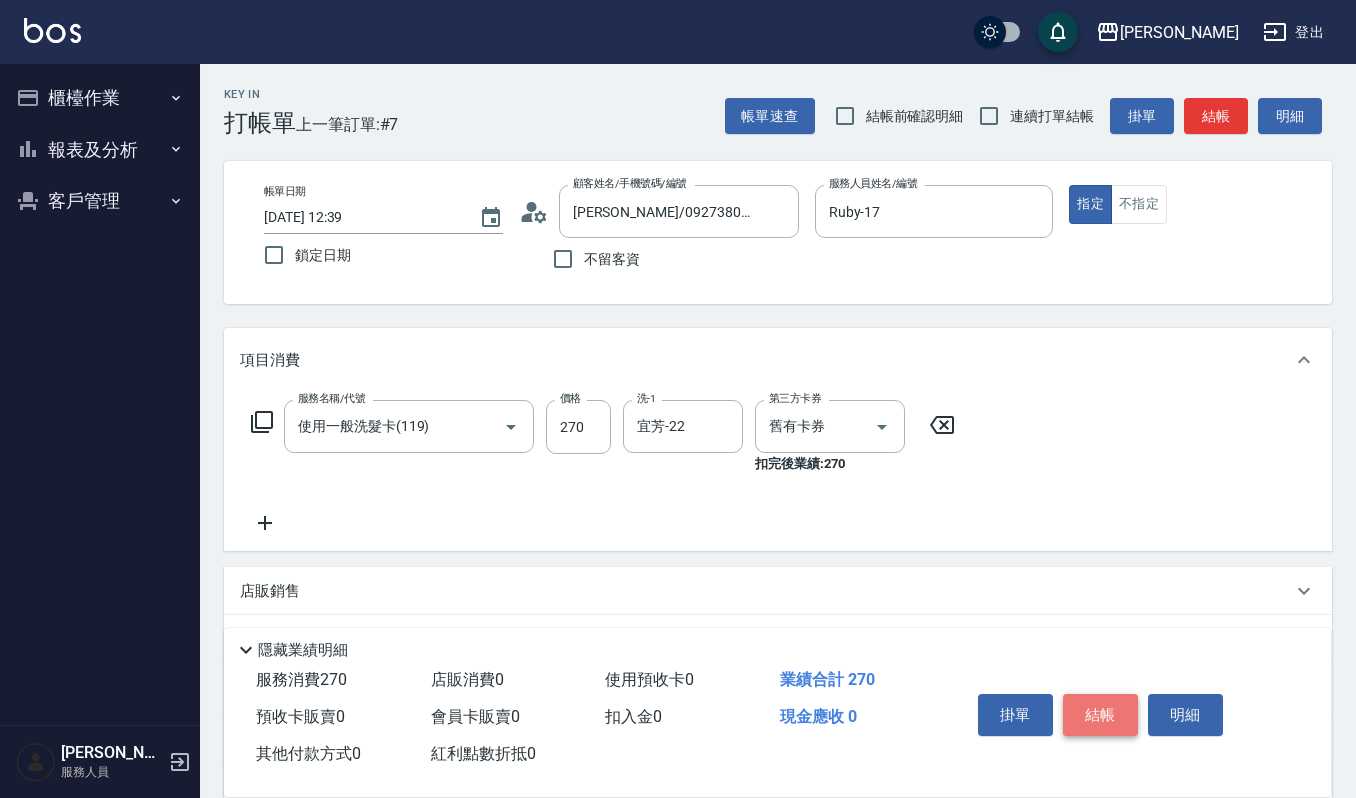 click on "結帳" at bounding box center (1100, 715) 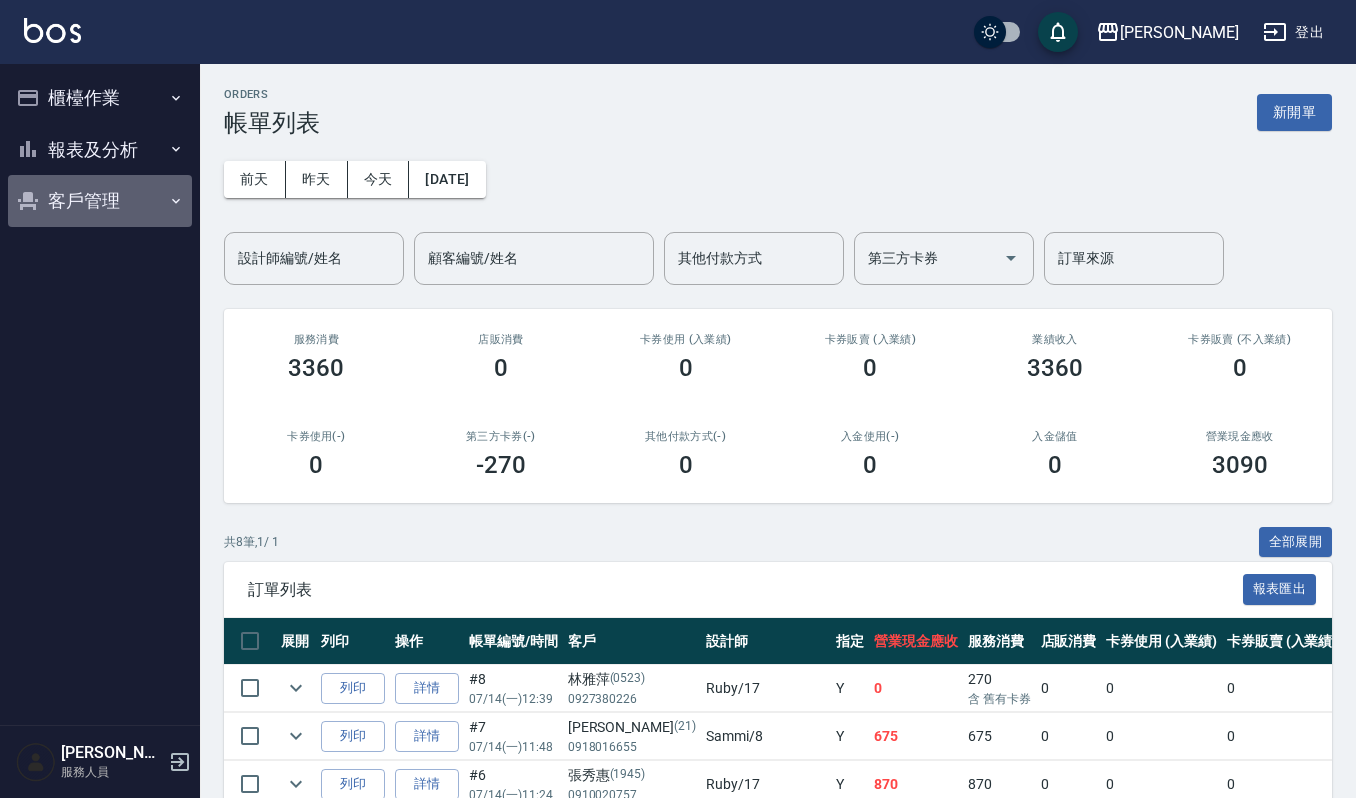 click on "客戶管理" at bounding box center [100, 201] 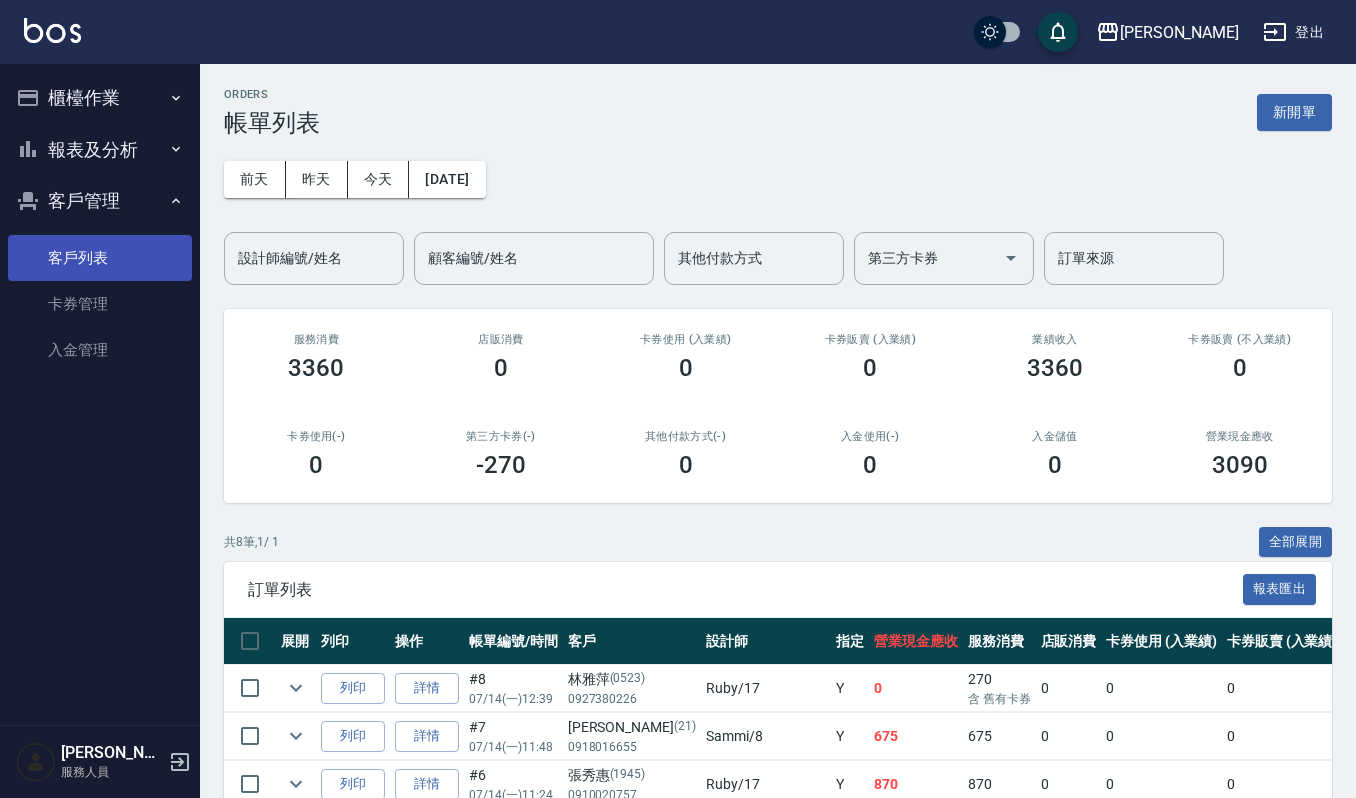 click on "客戶列表" at bounding box center (100, 258) 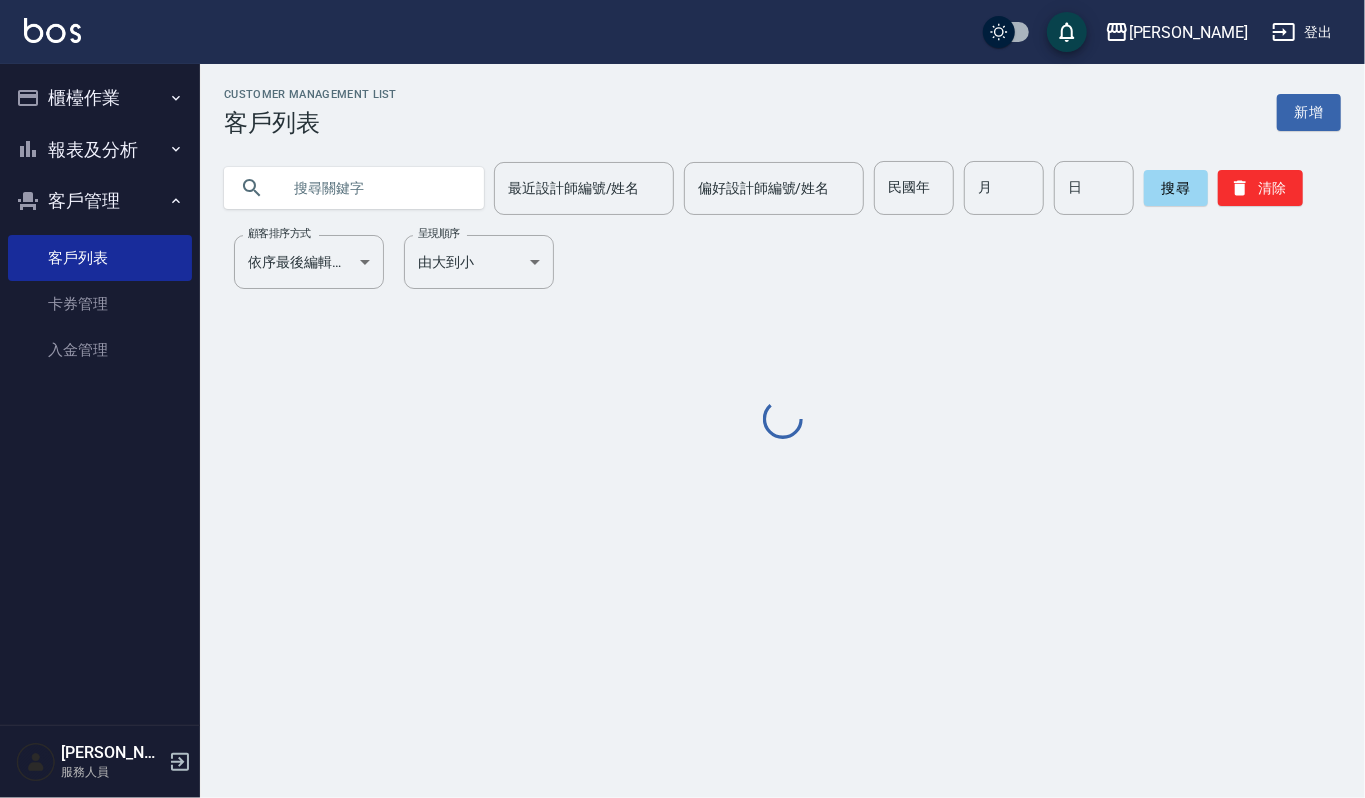 click at bounding box center (374, 188) 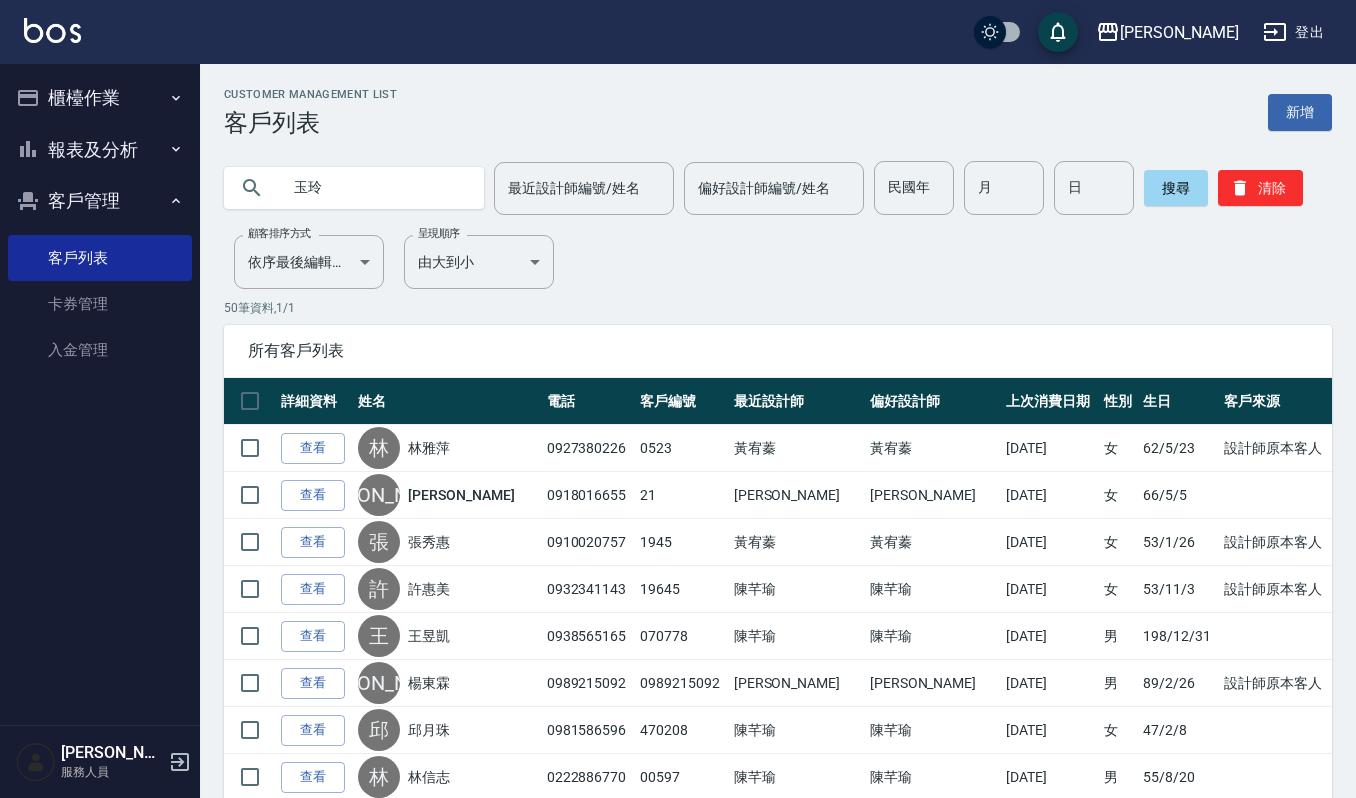 type on "玉玲" 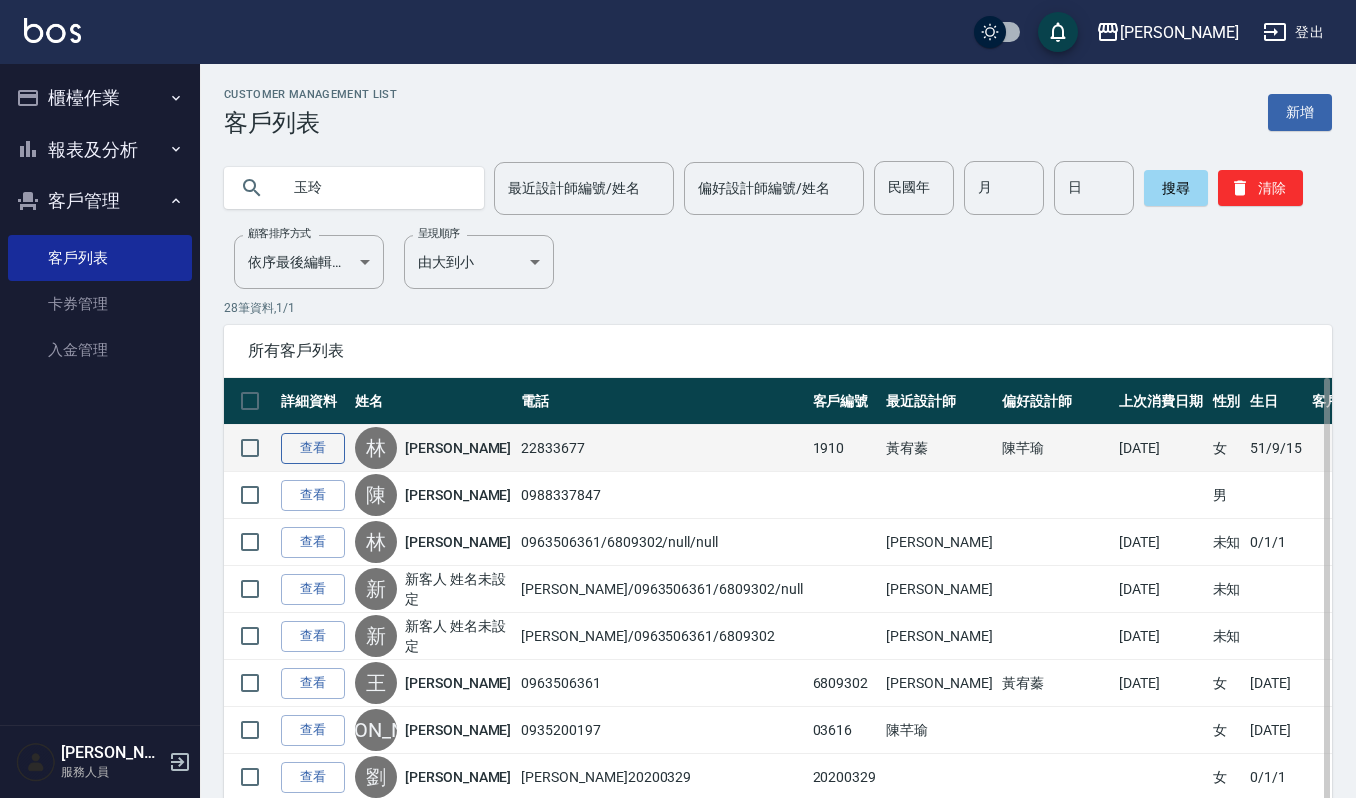 click on "查看" at bounding box center (313, 448) 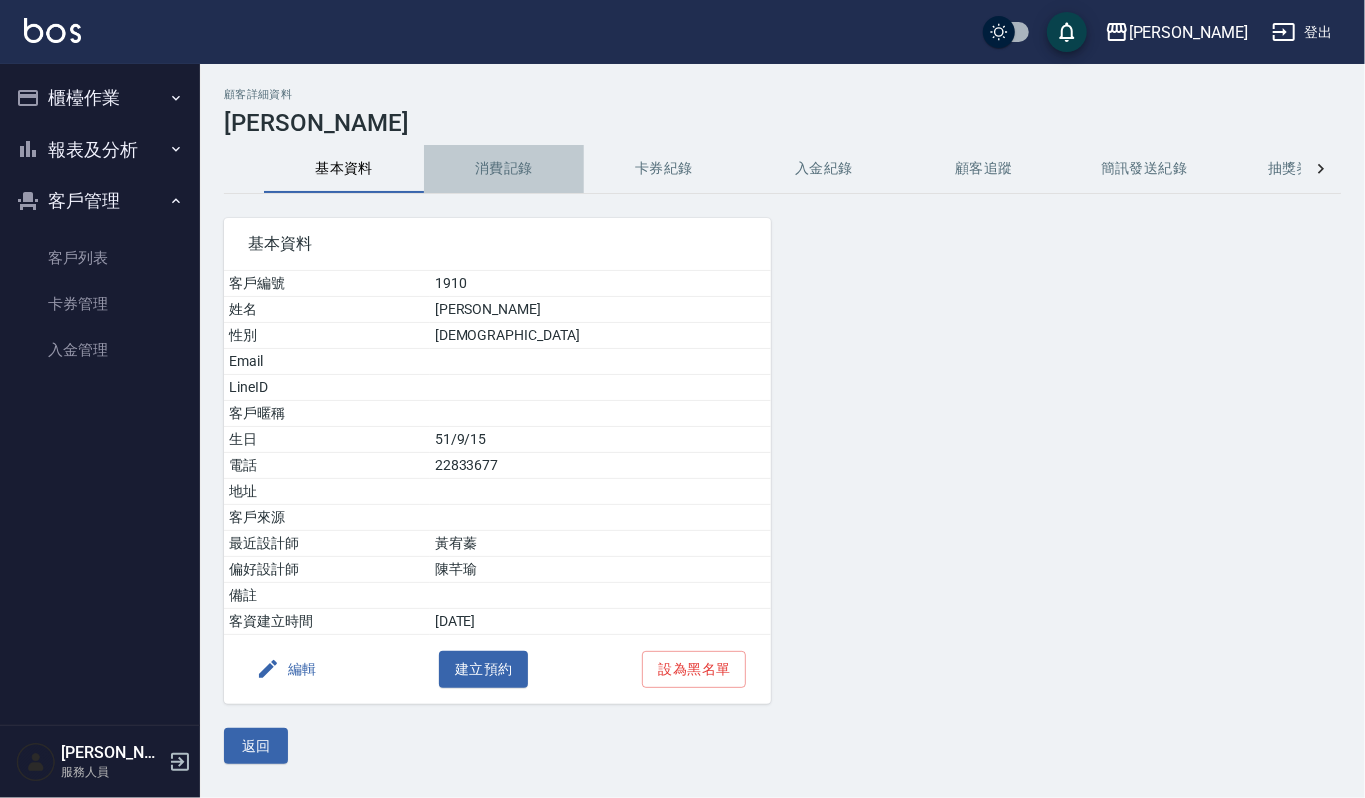 click on "消費記錄" at bounding box center [504, 169] 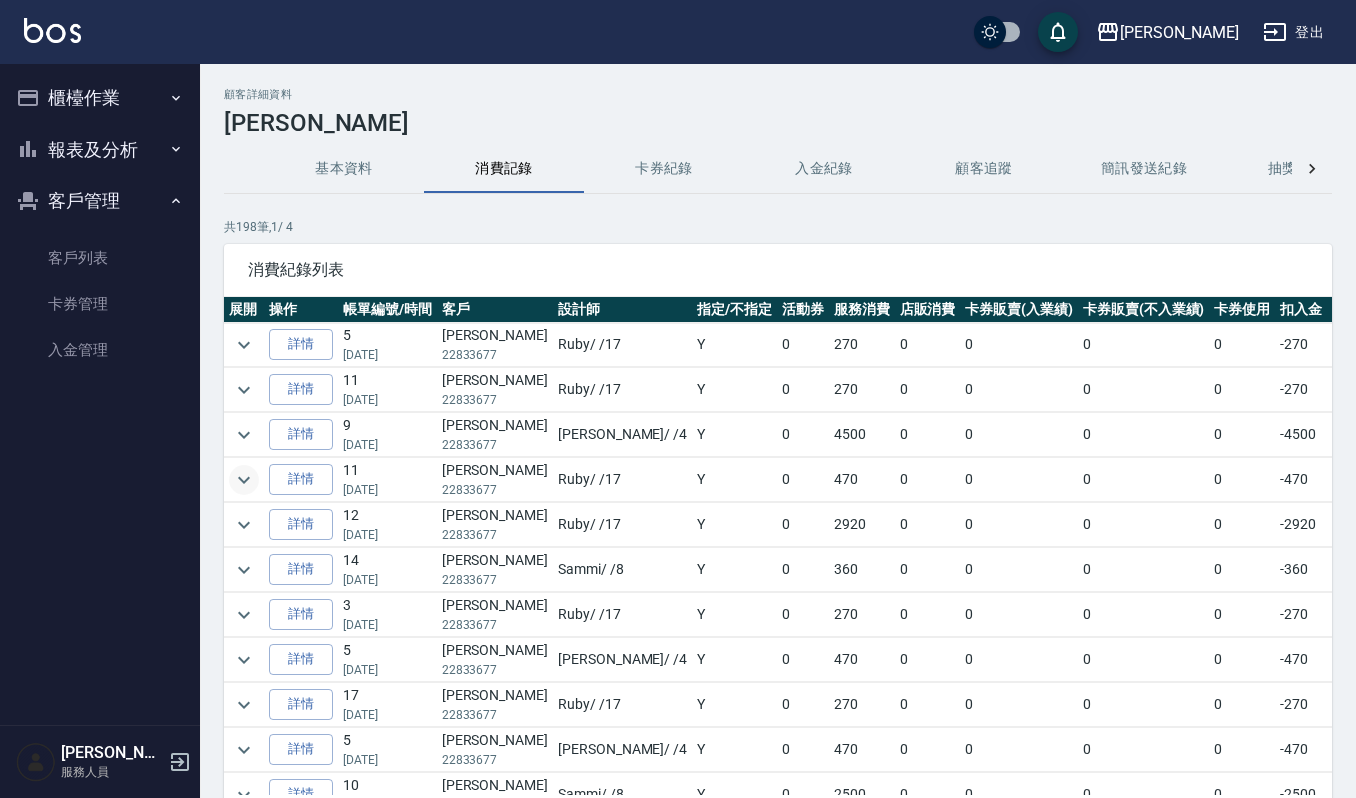 click 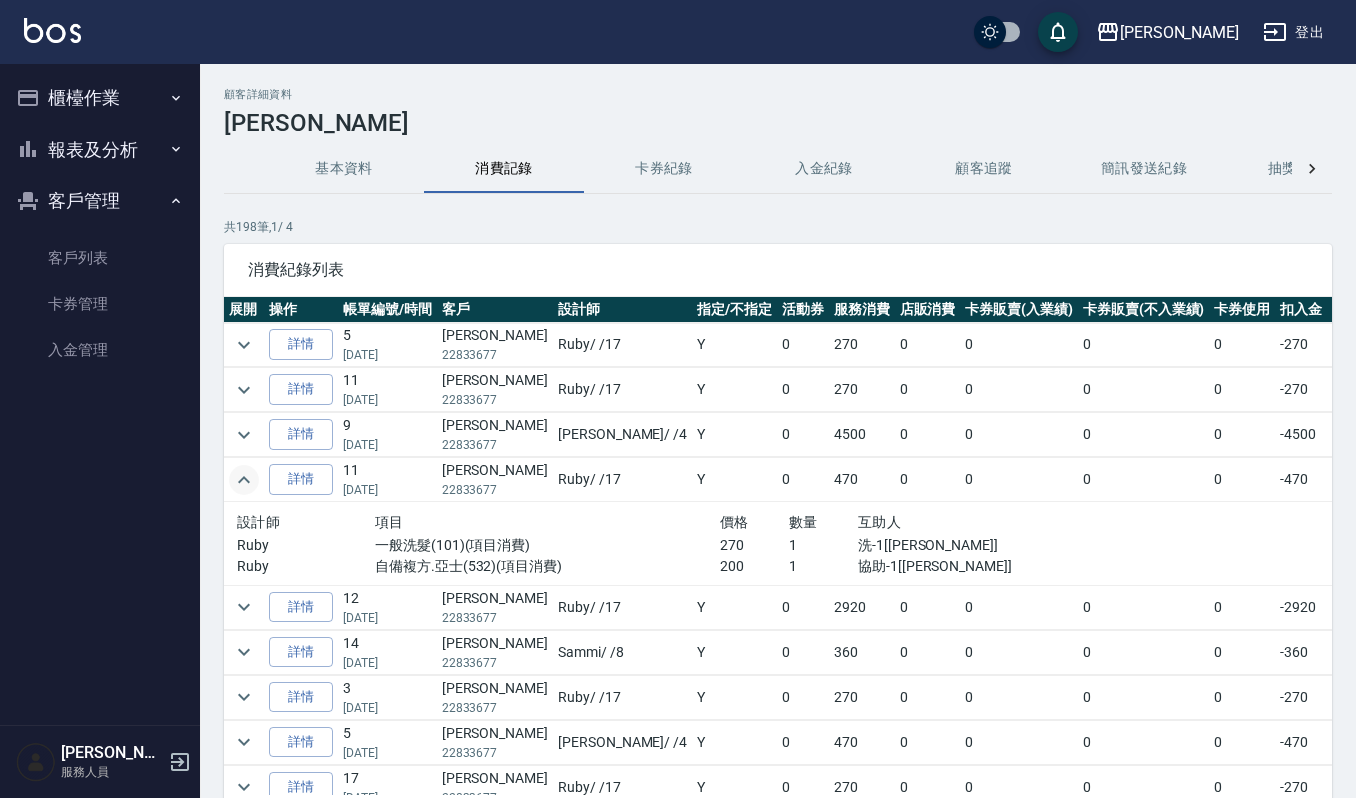 click 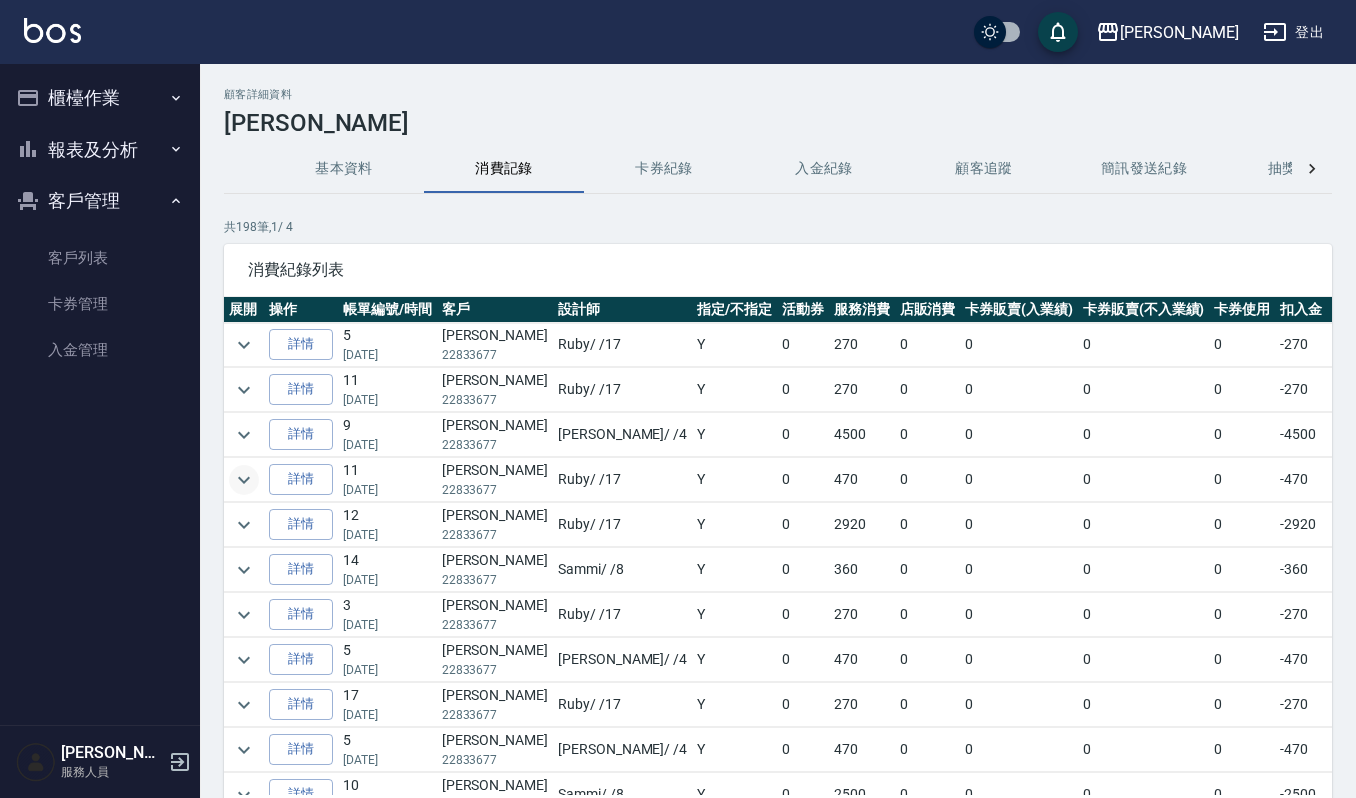 click on "櫃檯作業" at bounding box center (100, 98) 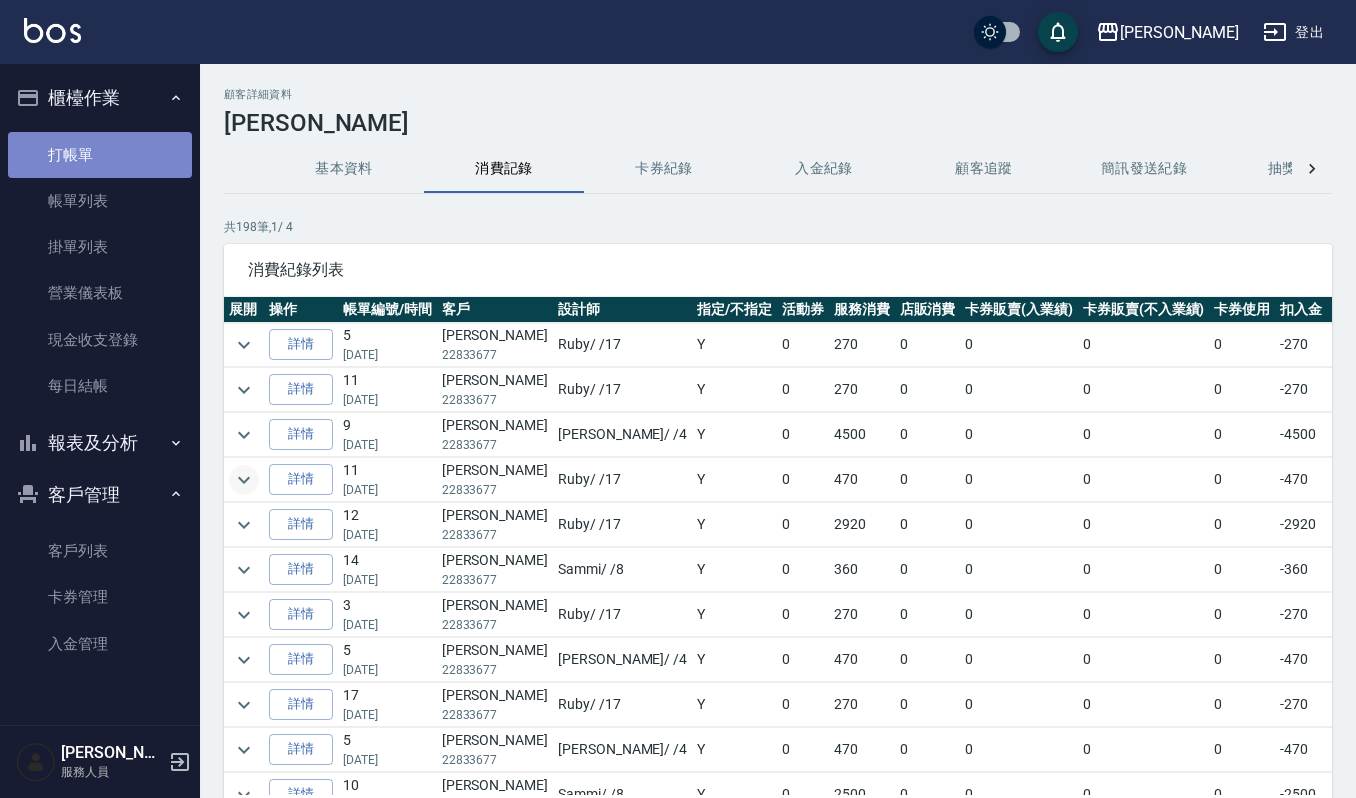click on "打帳單" at bounding box center (100, 155) 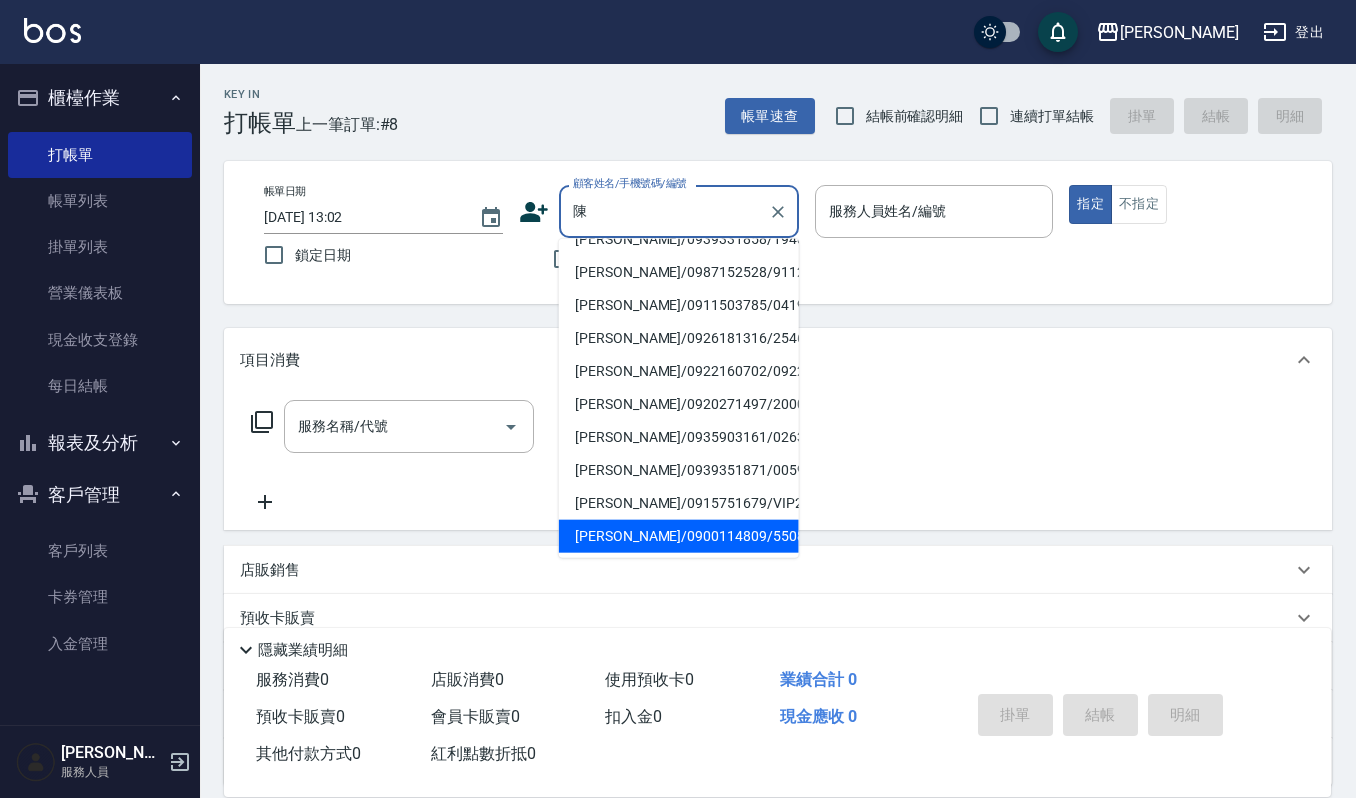 scroll, scrollTop: 133, scrollLeft: 0, axis: vertical 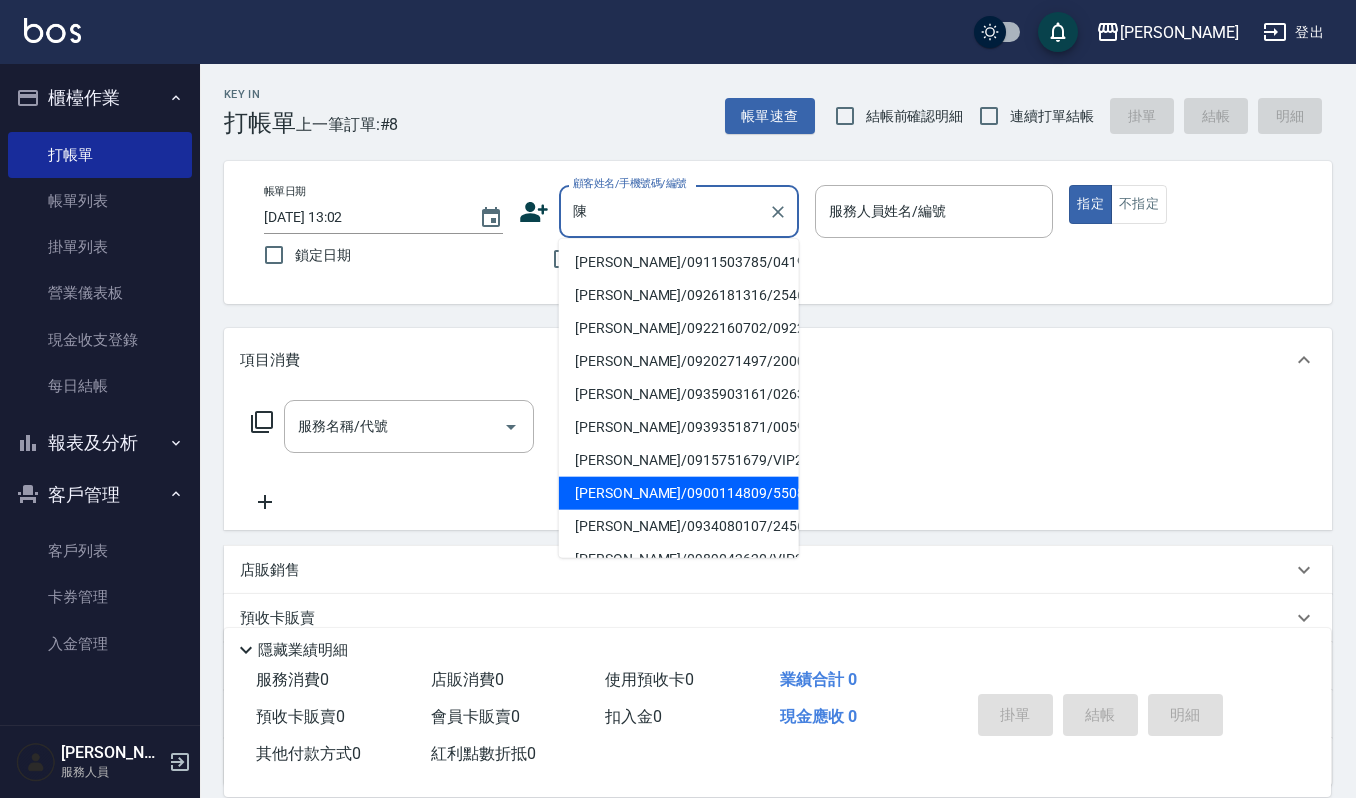 click on "胡陳素貞/0920271497/2000" at bounding box center (679, 361) 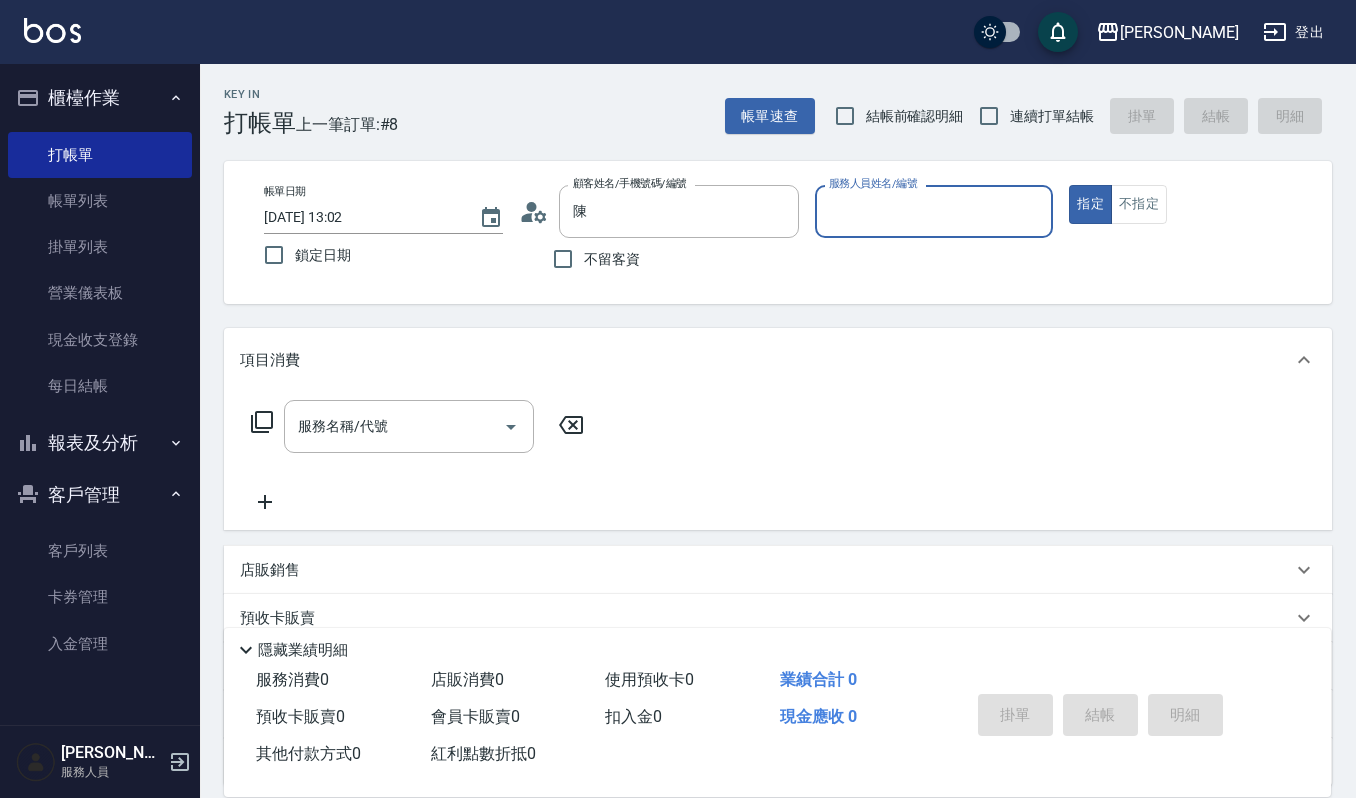 type on "胡陳素貞/0920271497/2000" 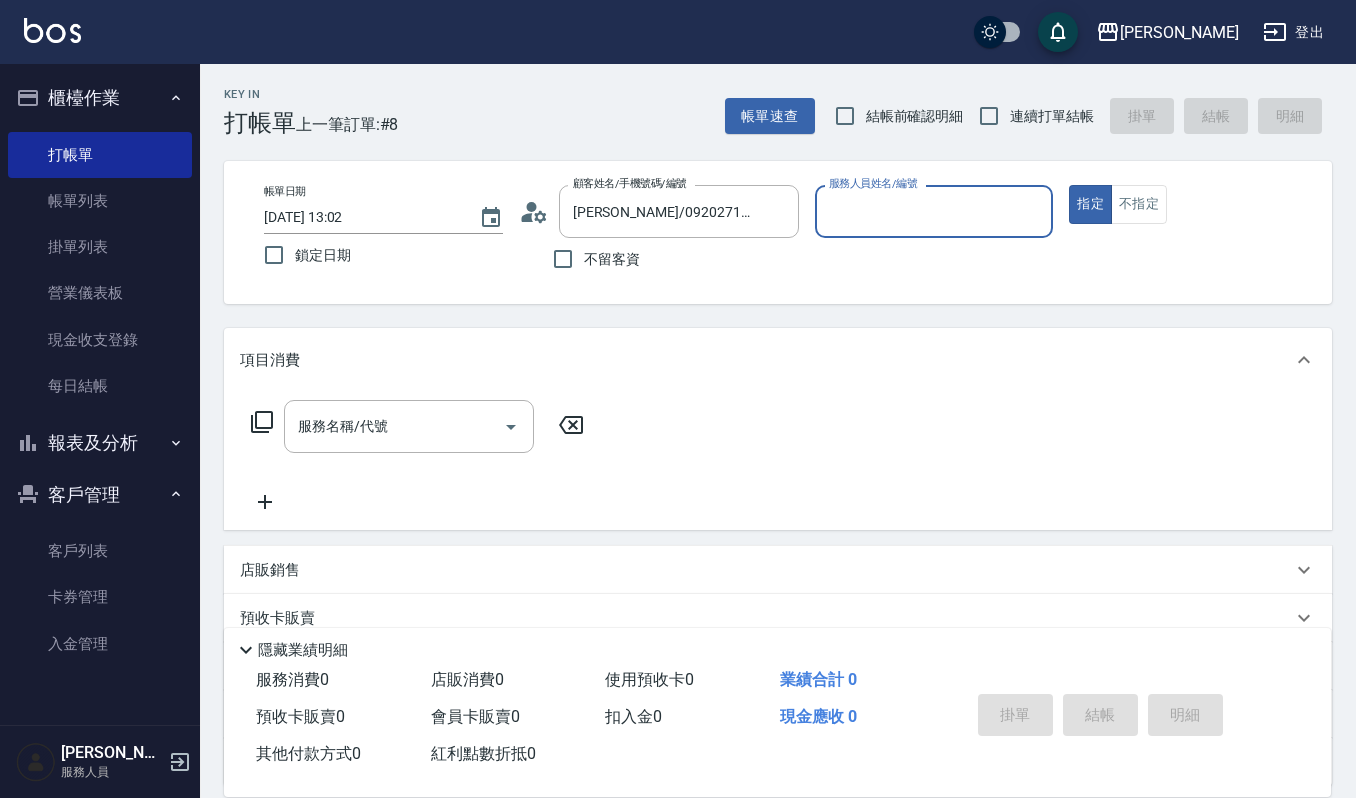 type on "吉兒-4" 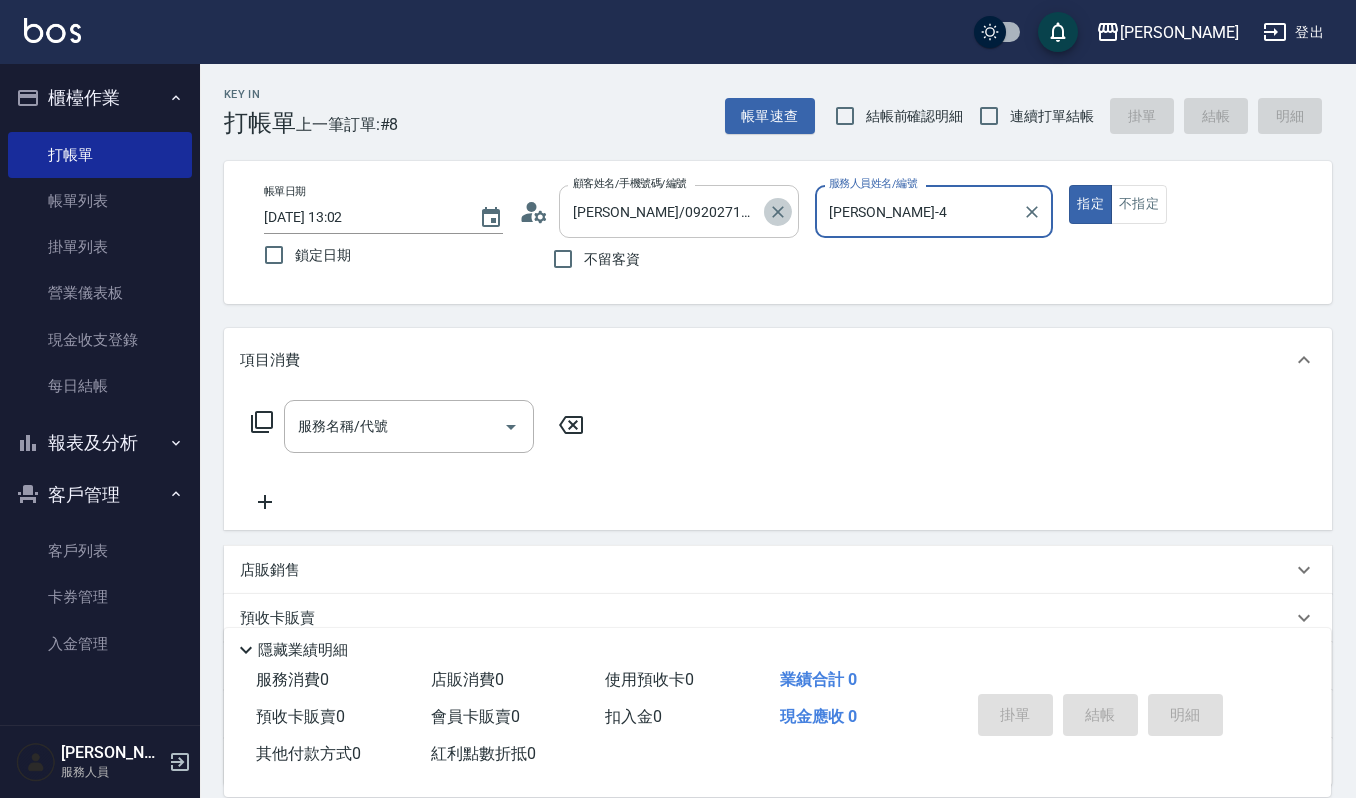 click 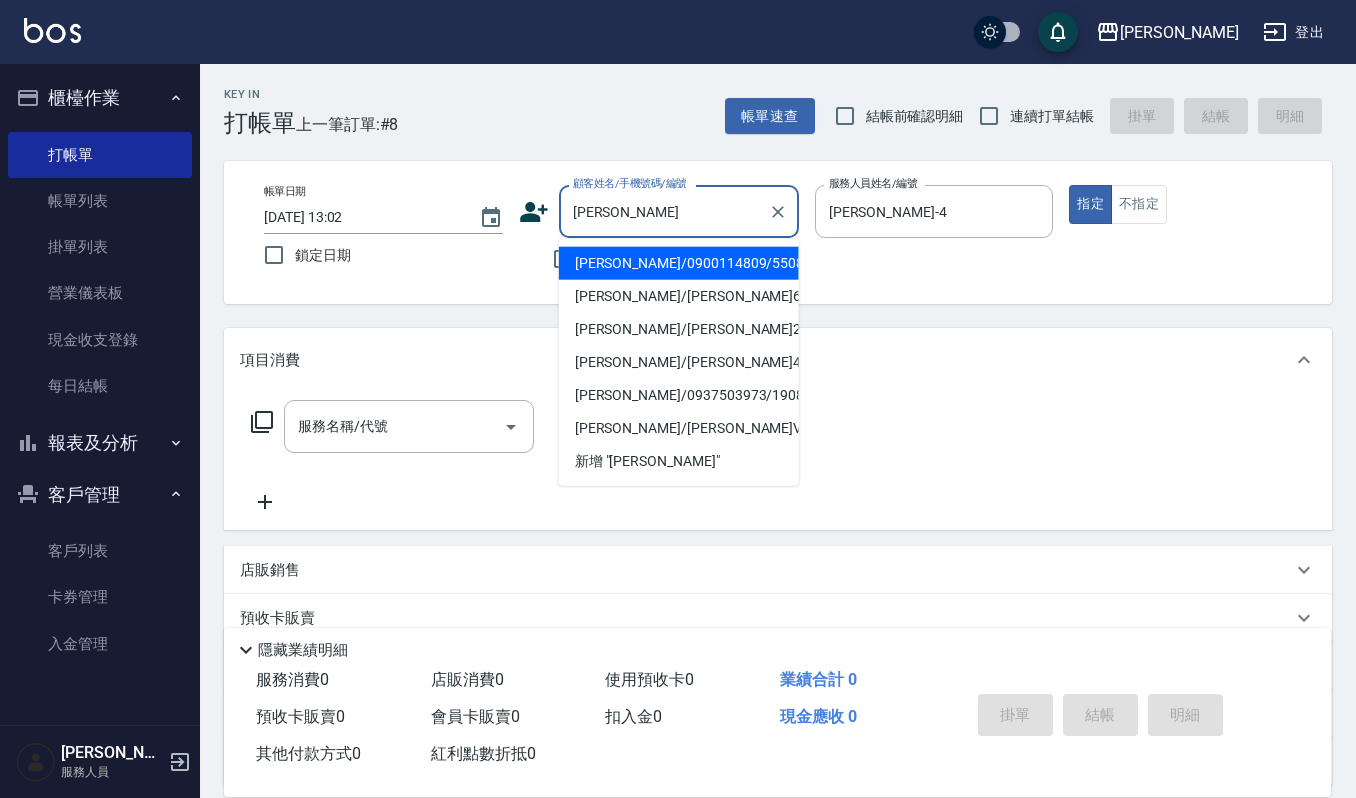 click on "陳林琇媚/0900114809/550818" at bounding box center [679, 263] 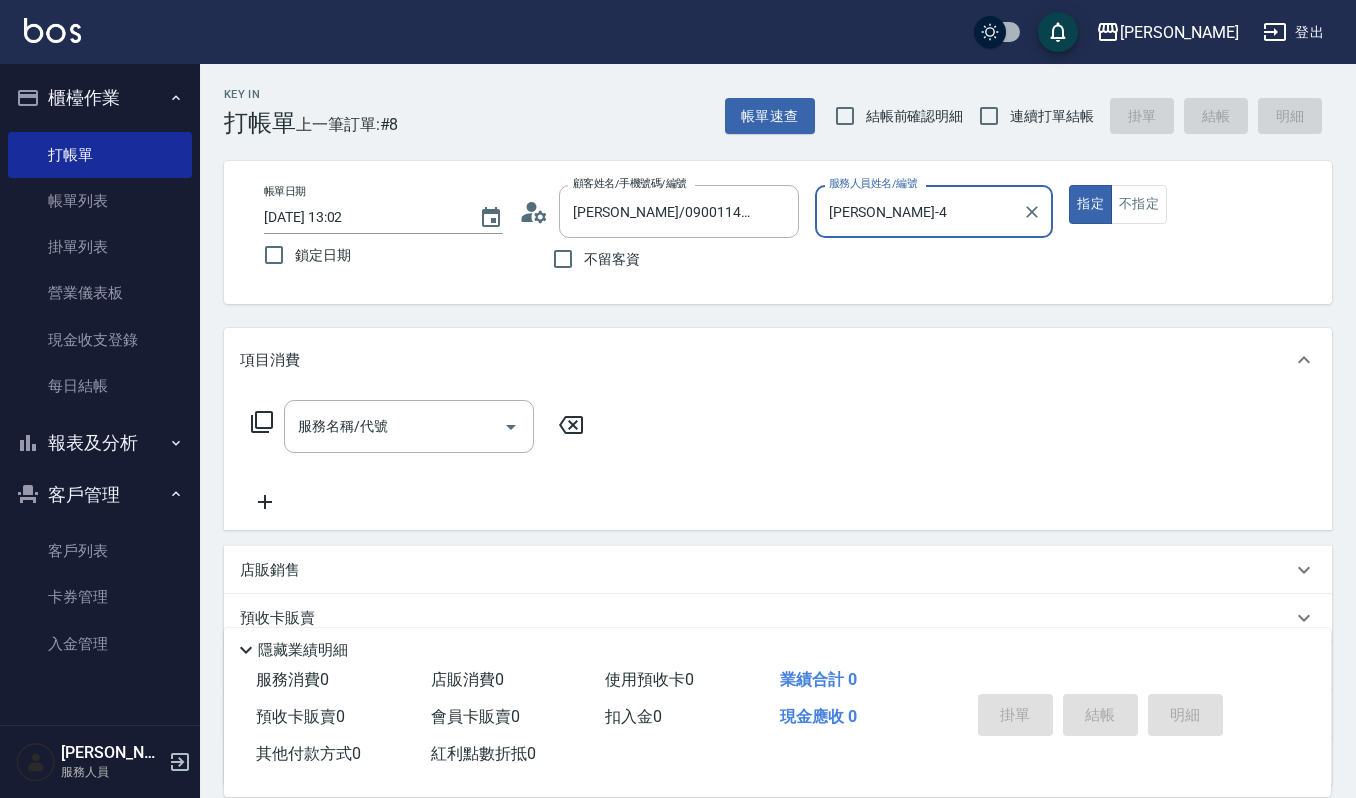 type on "Sammi-8" 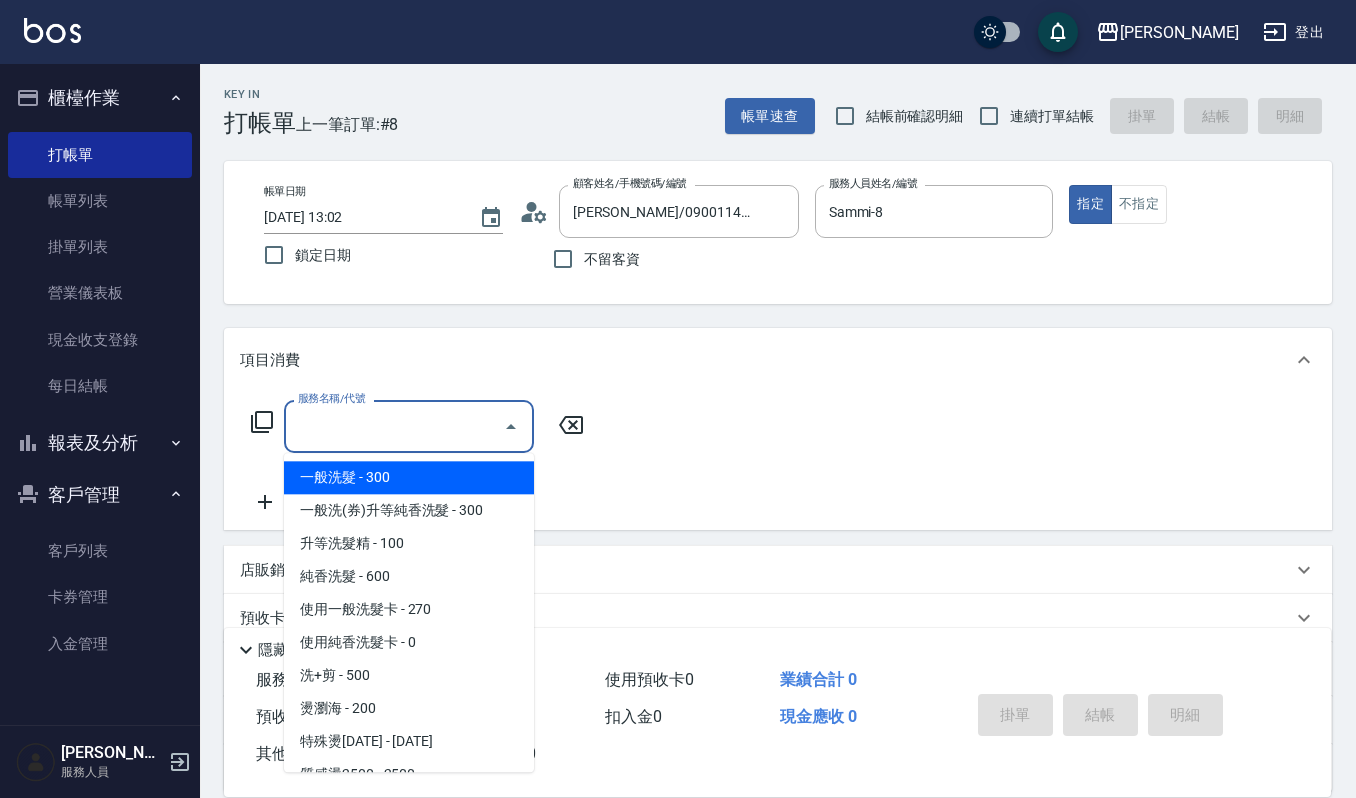 click on "服務名稱/代號" at bounding box center [394, 426] 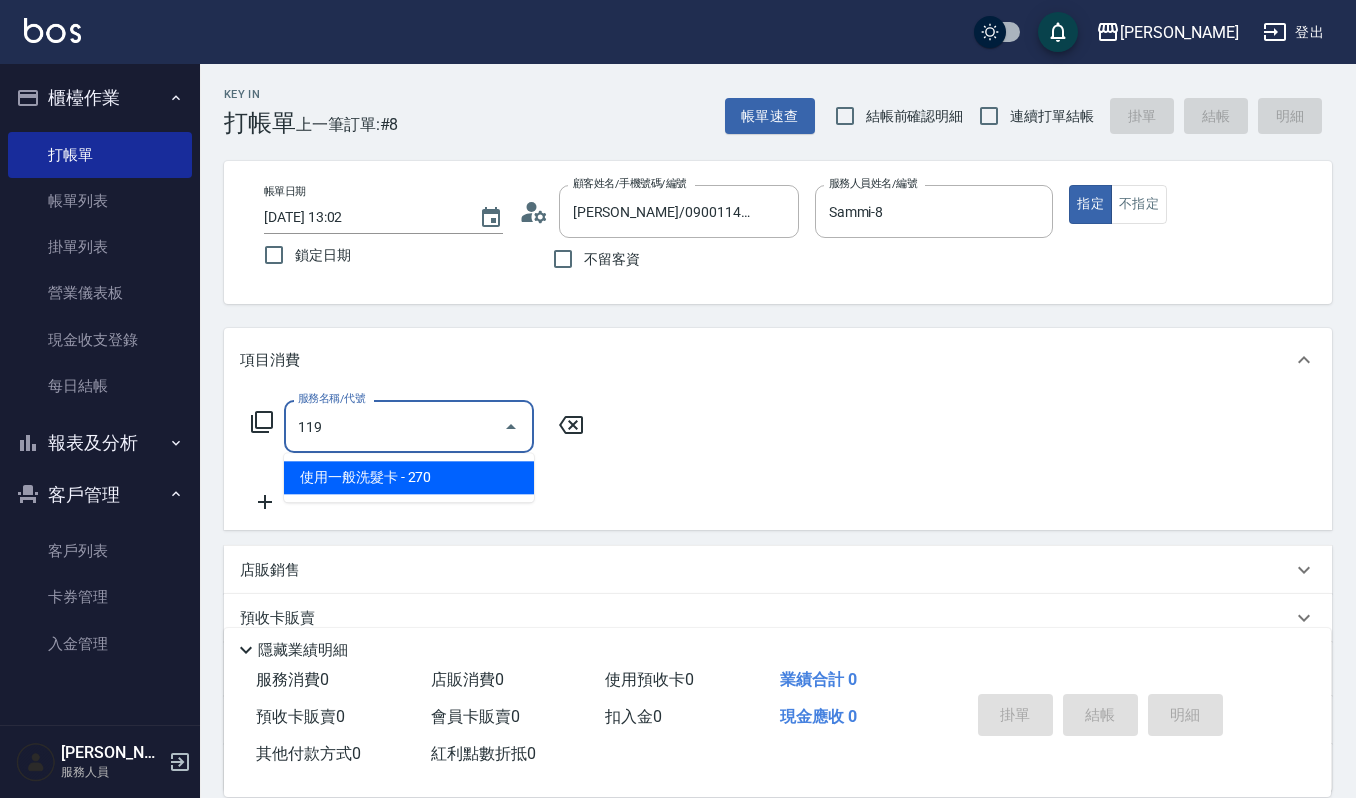 type on "使用一般洗髮卡(119)" 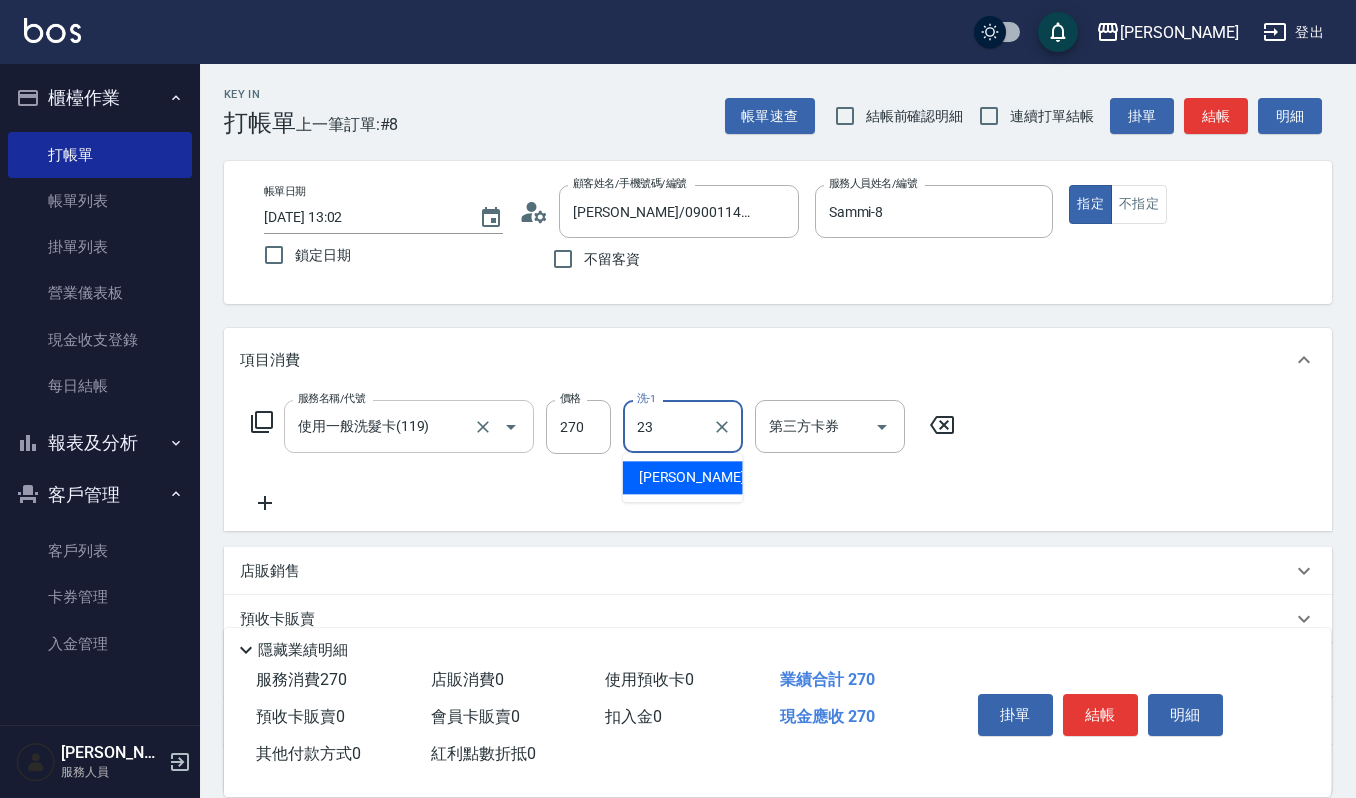 type on "郁涵-23" 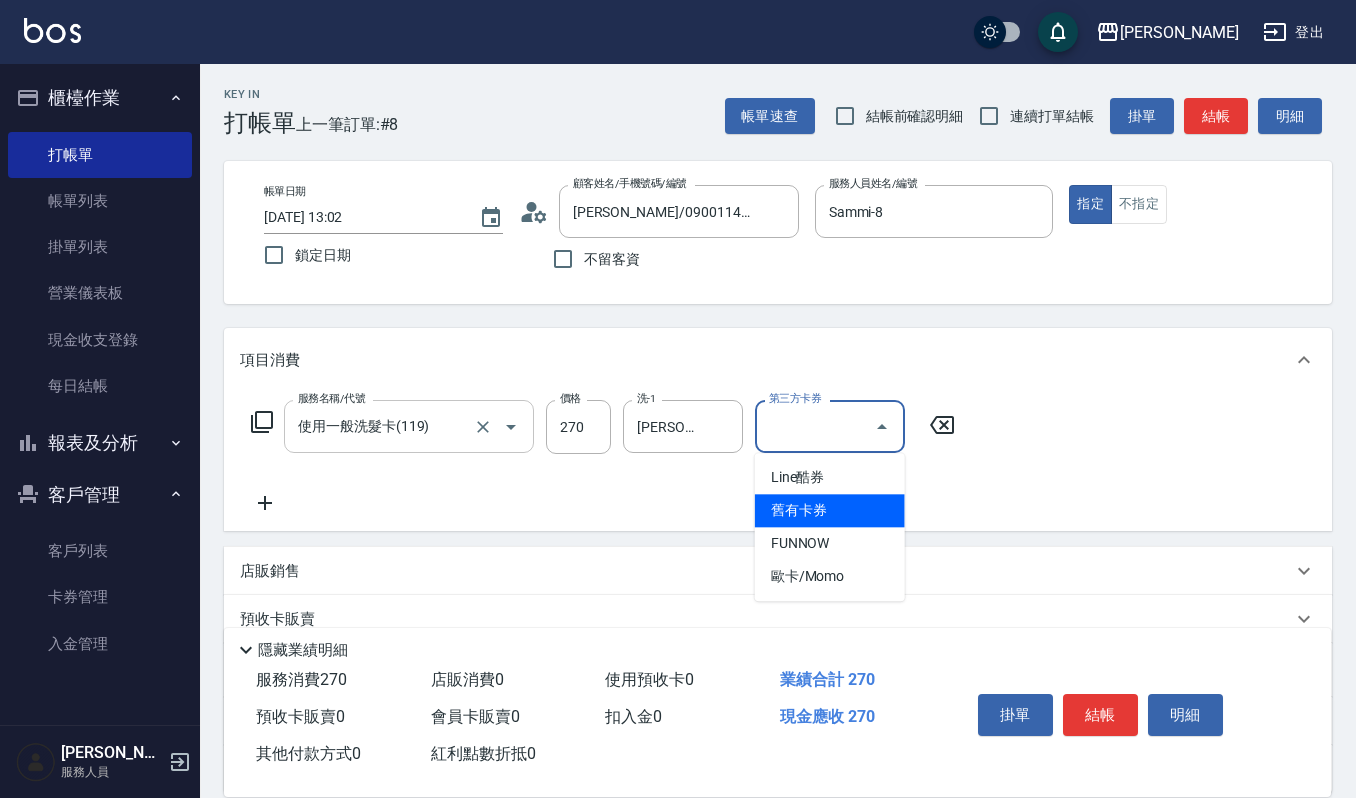 type on "舊有卡券" 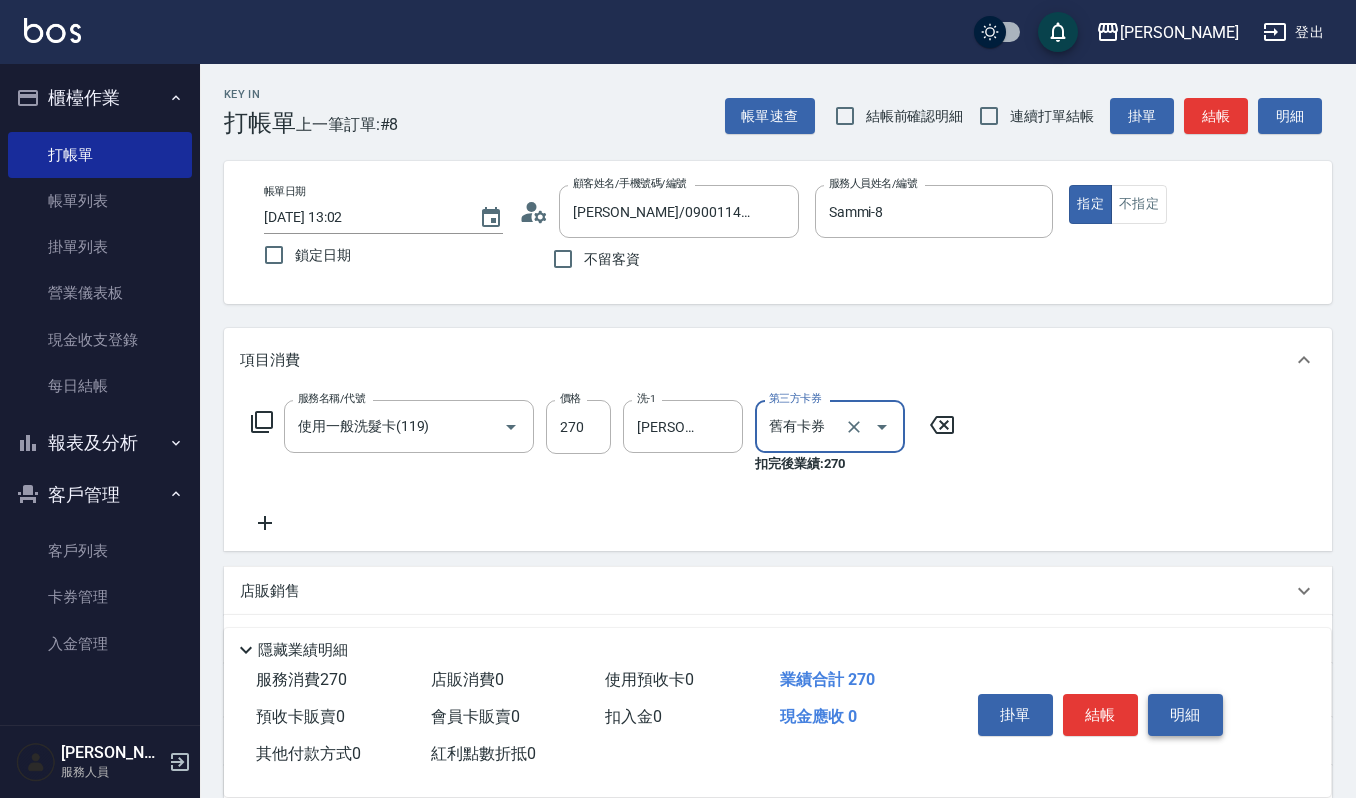 click on "明細" at bounding box center [1185, 715] 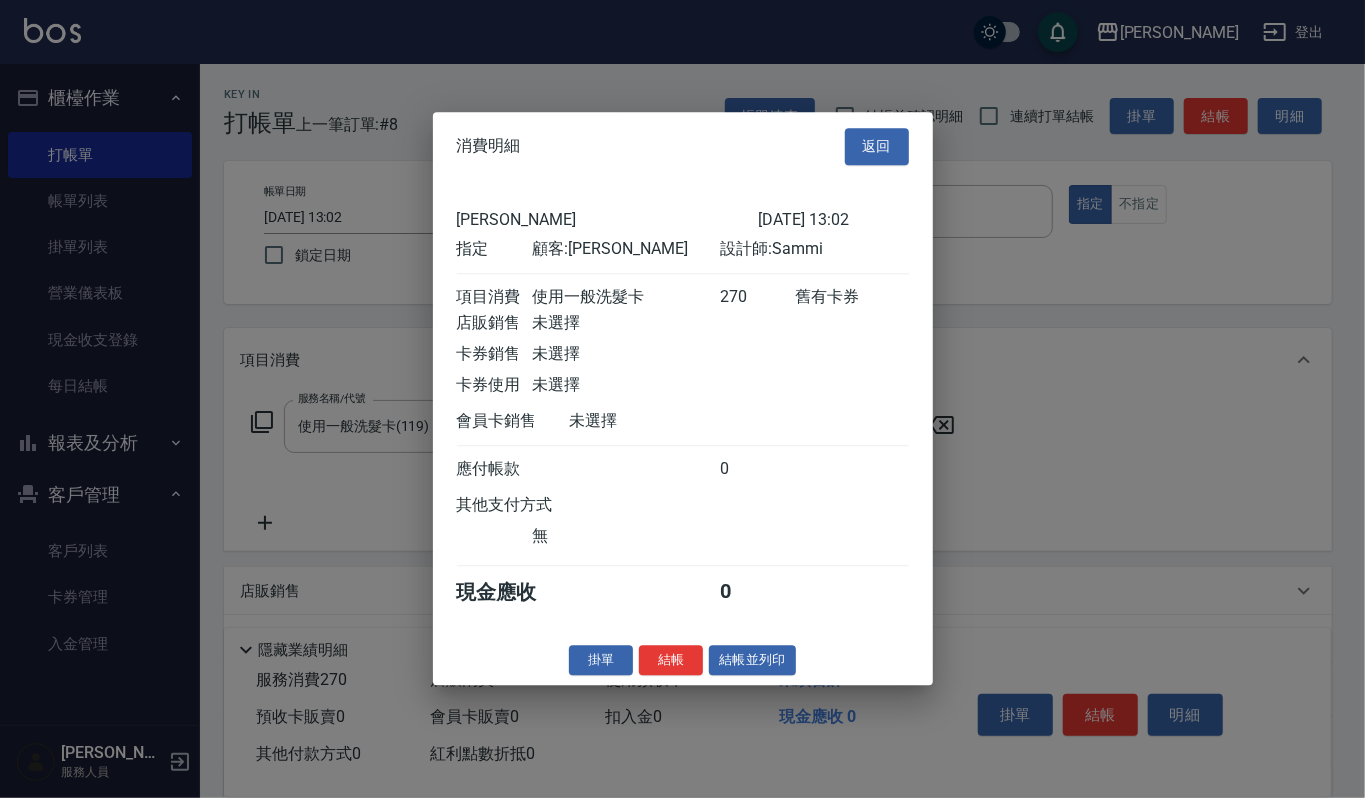 click on "結帳" at bounding box center (671, 660) 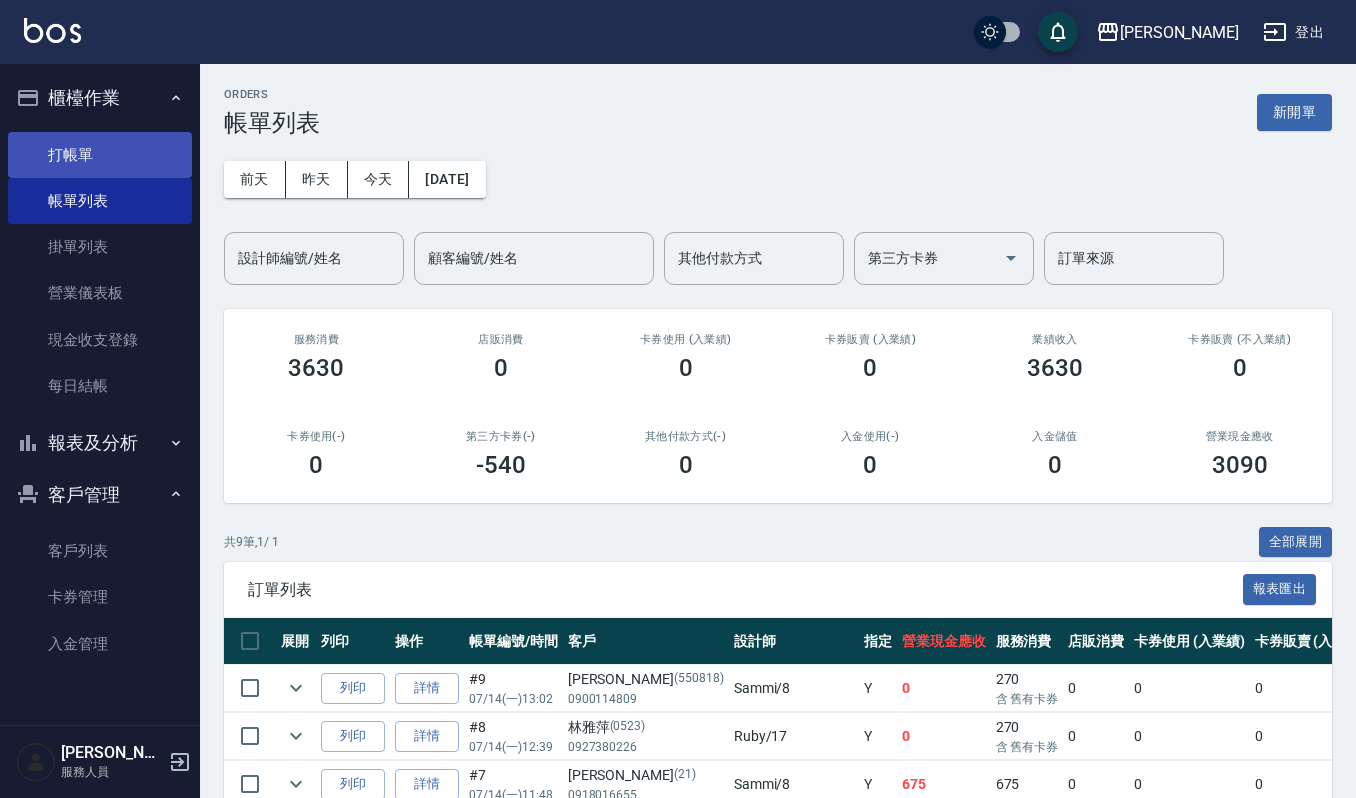click on "打帳單" at bounding box center [100, 155] 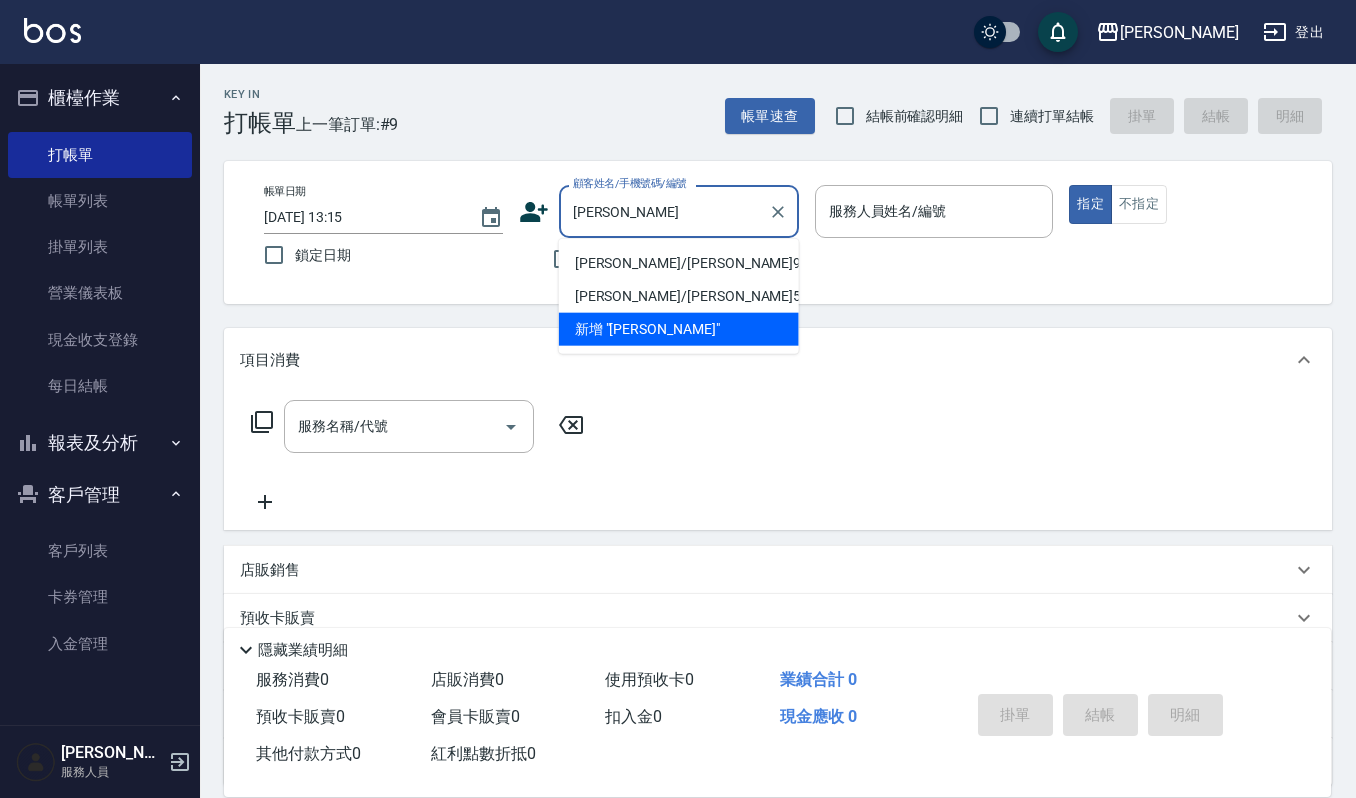 type on "李ㄧ" 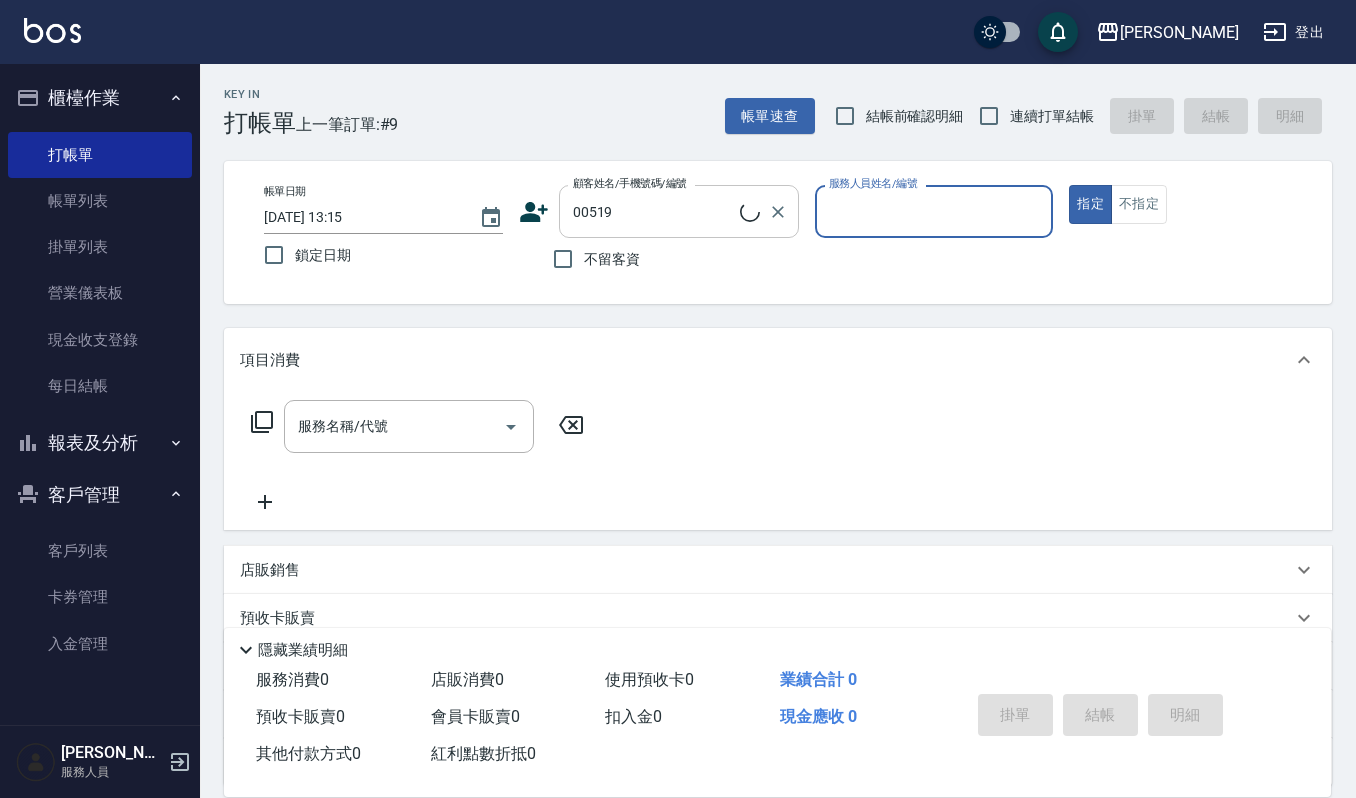 type on "李雅涵/0970040135/00519" 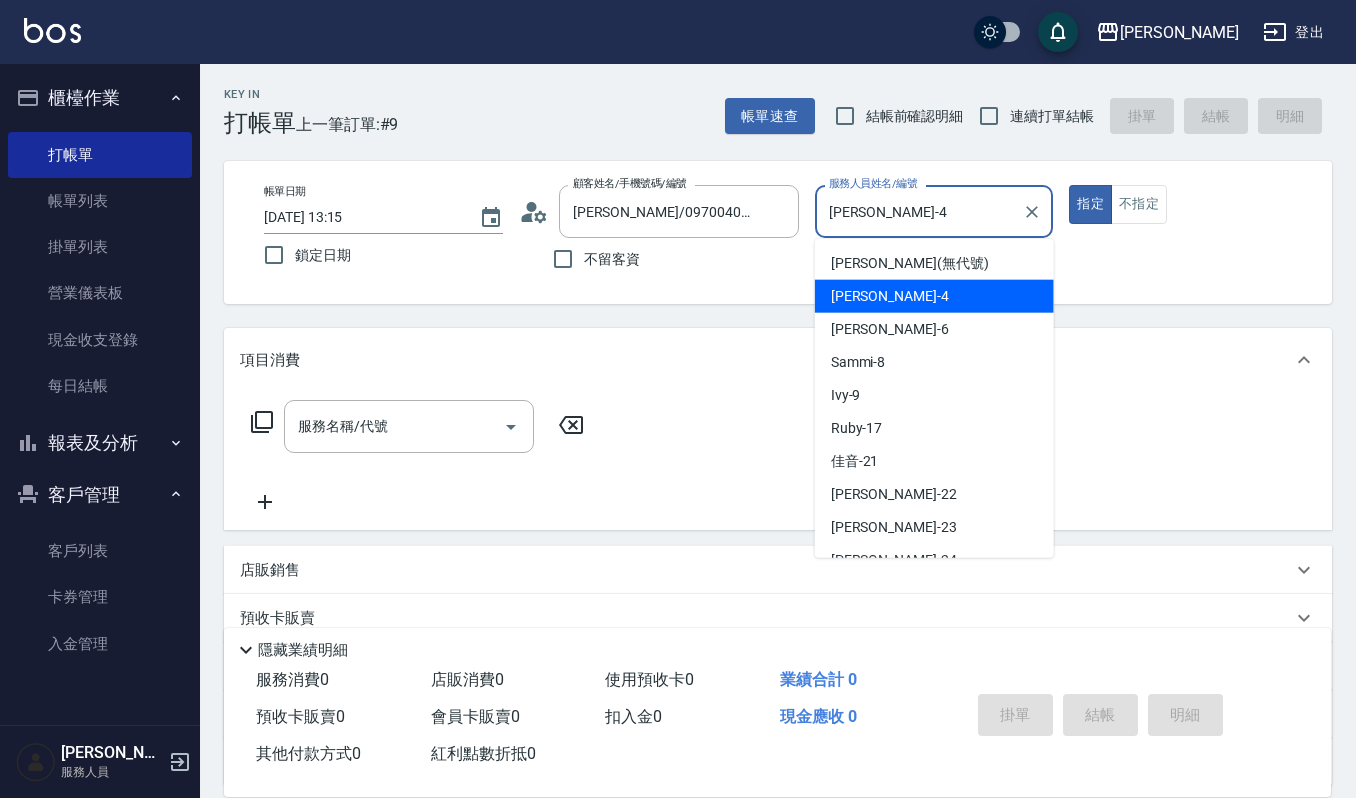 click on "吉兒-4" at bounding box center [919, 211] 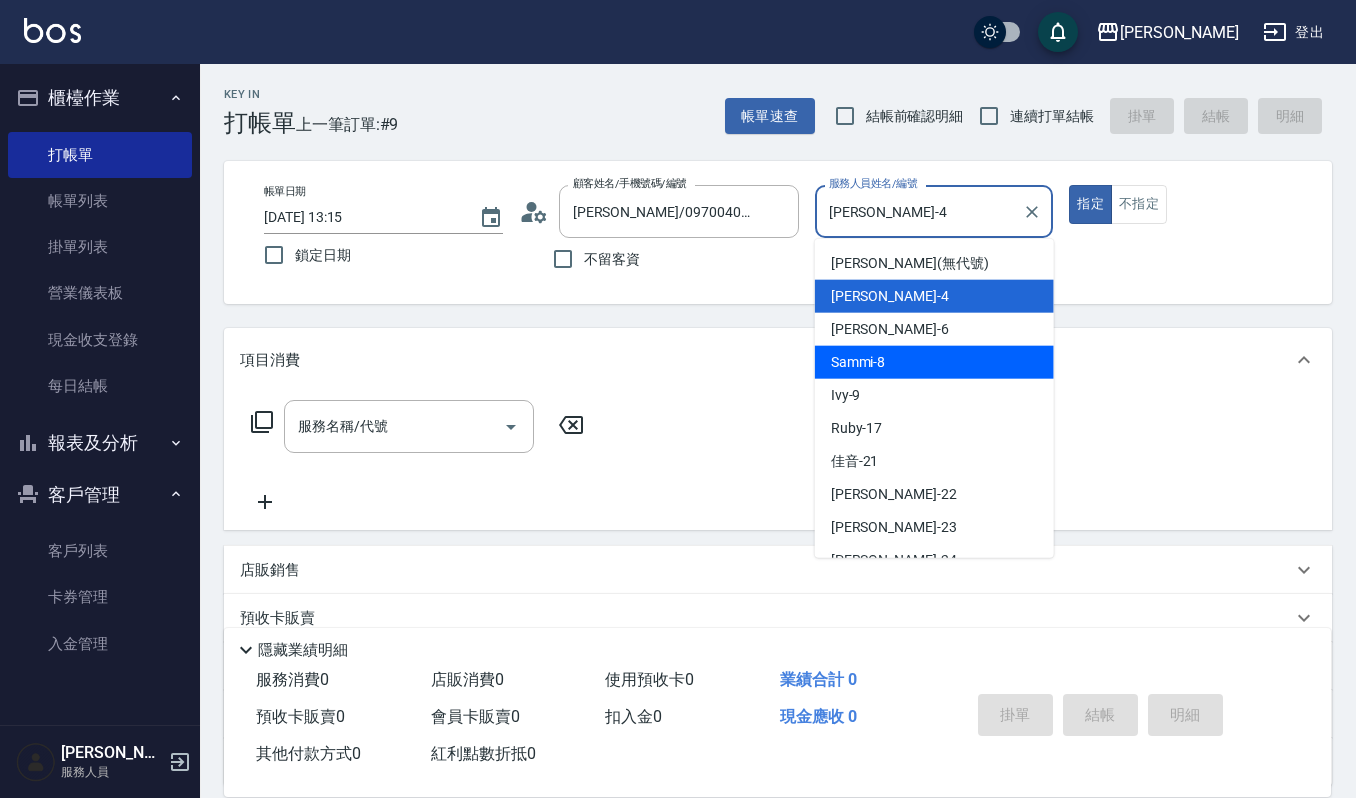 click on "Sammi -8" at bounding box center [934, 362] 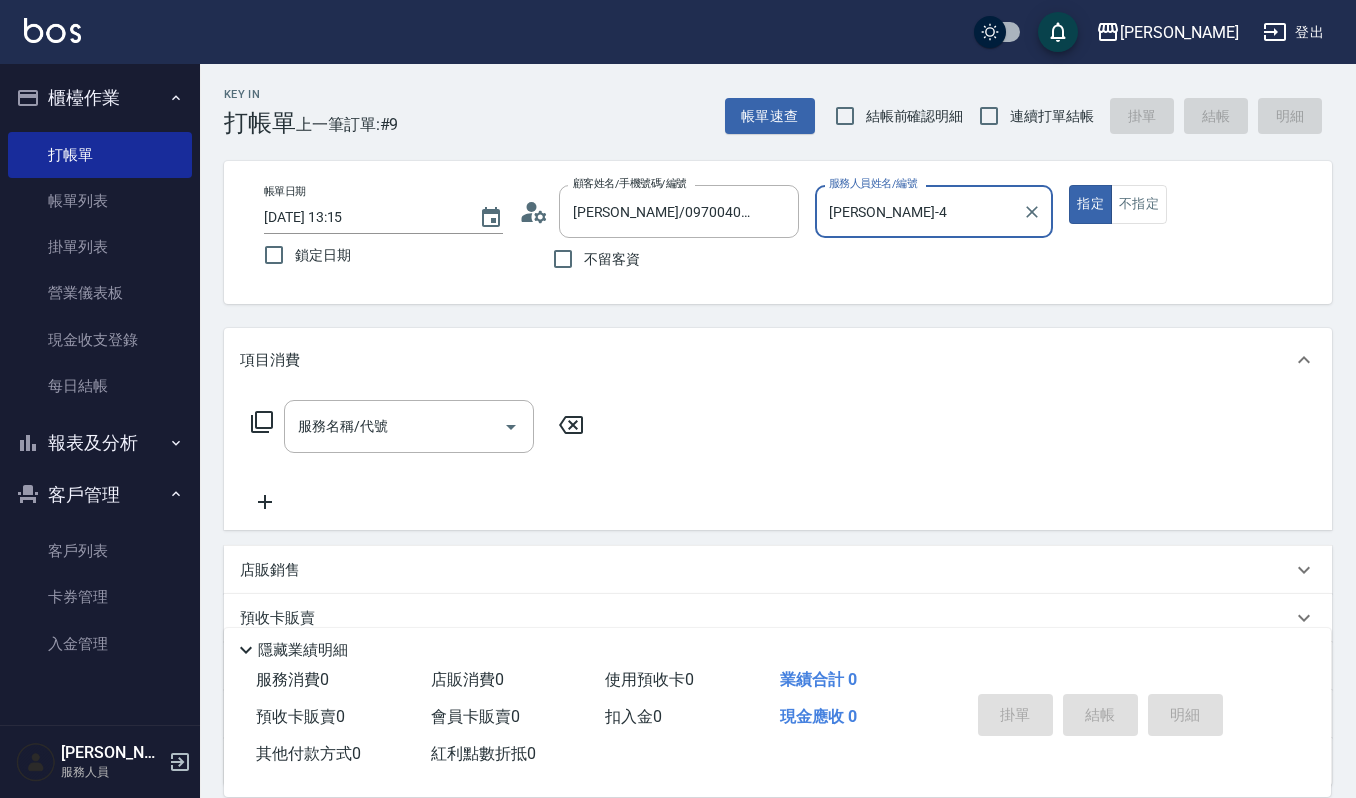 type on "Sammi-8" 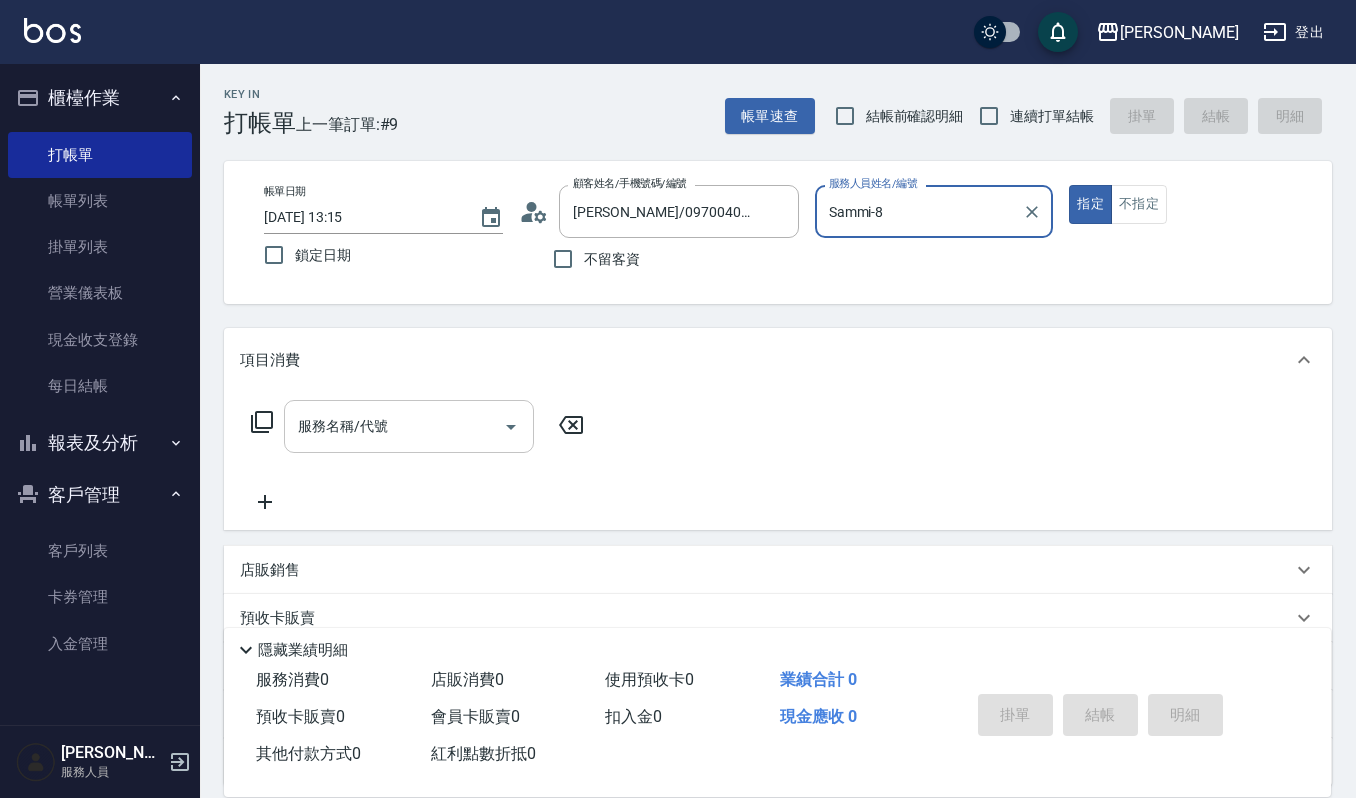 click on "服務名稱/代號" at bounding box center [409, 426] 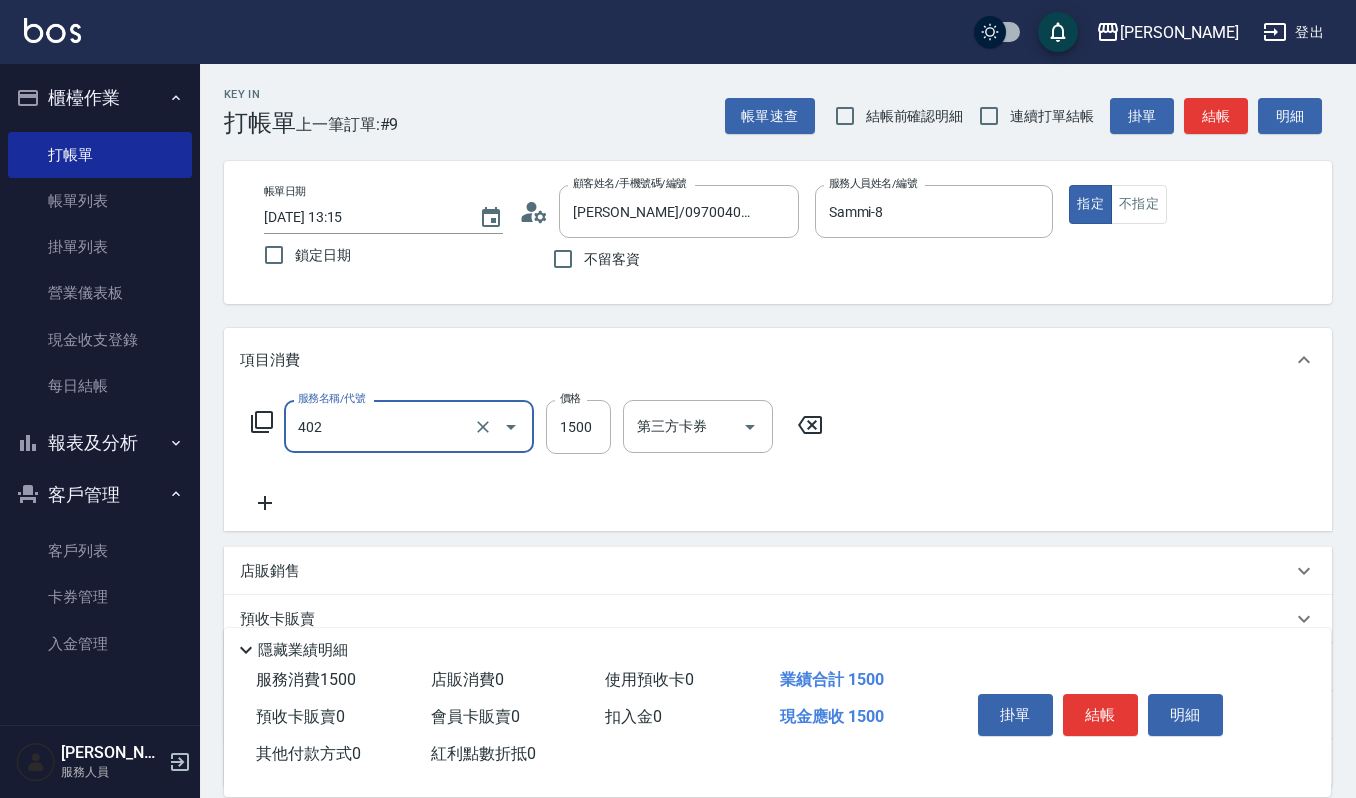 type on "打底染髮(402)" 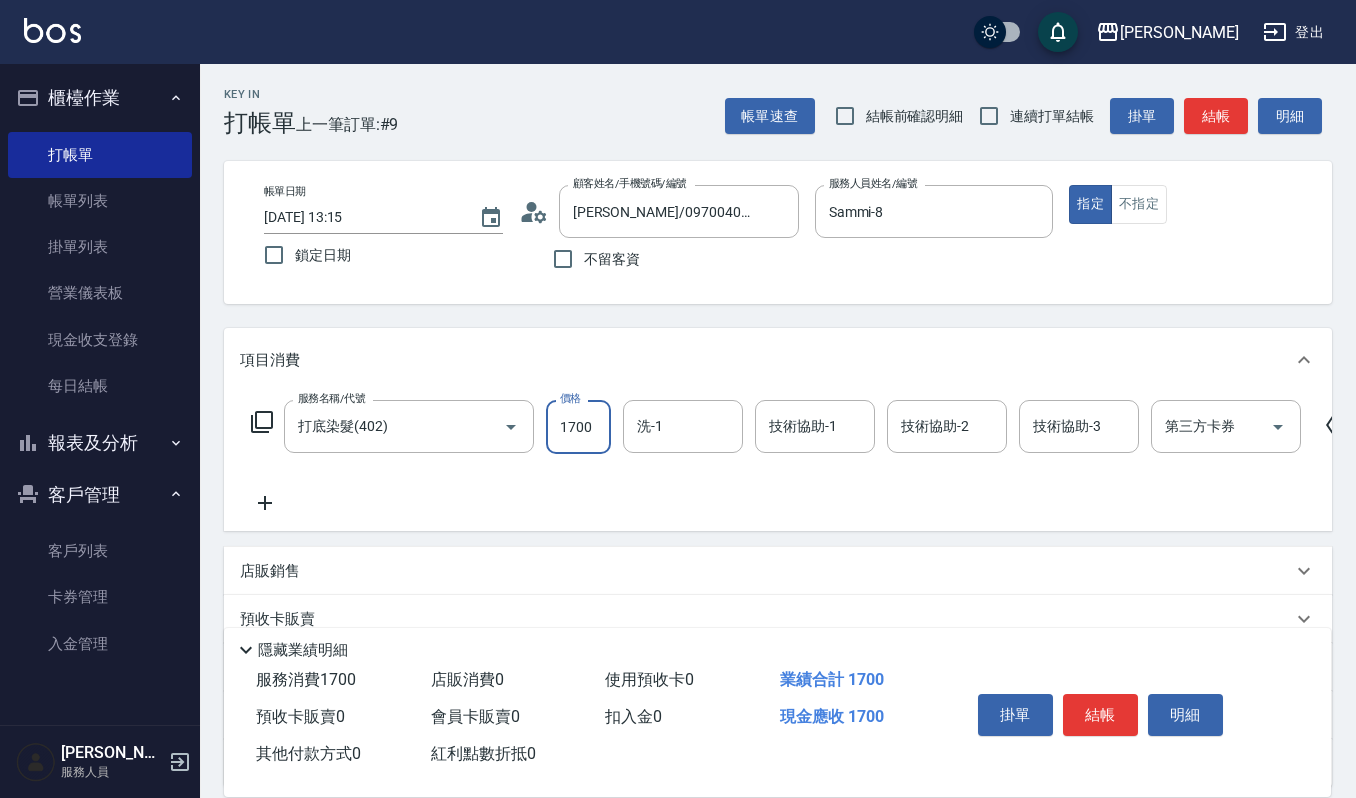 type on "1700" 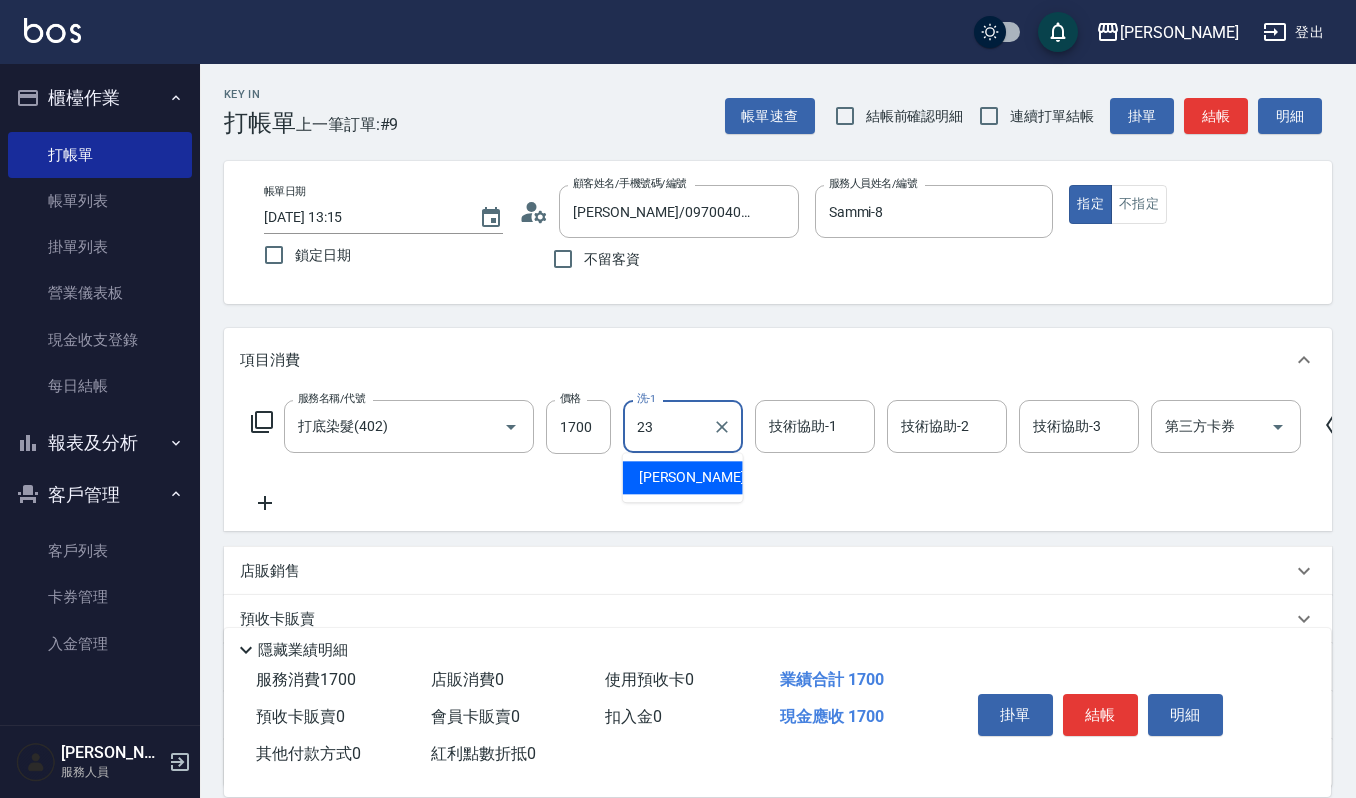 type on "[PERSON_NAME]-23" 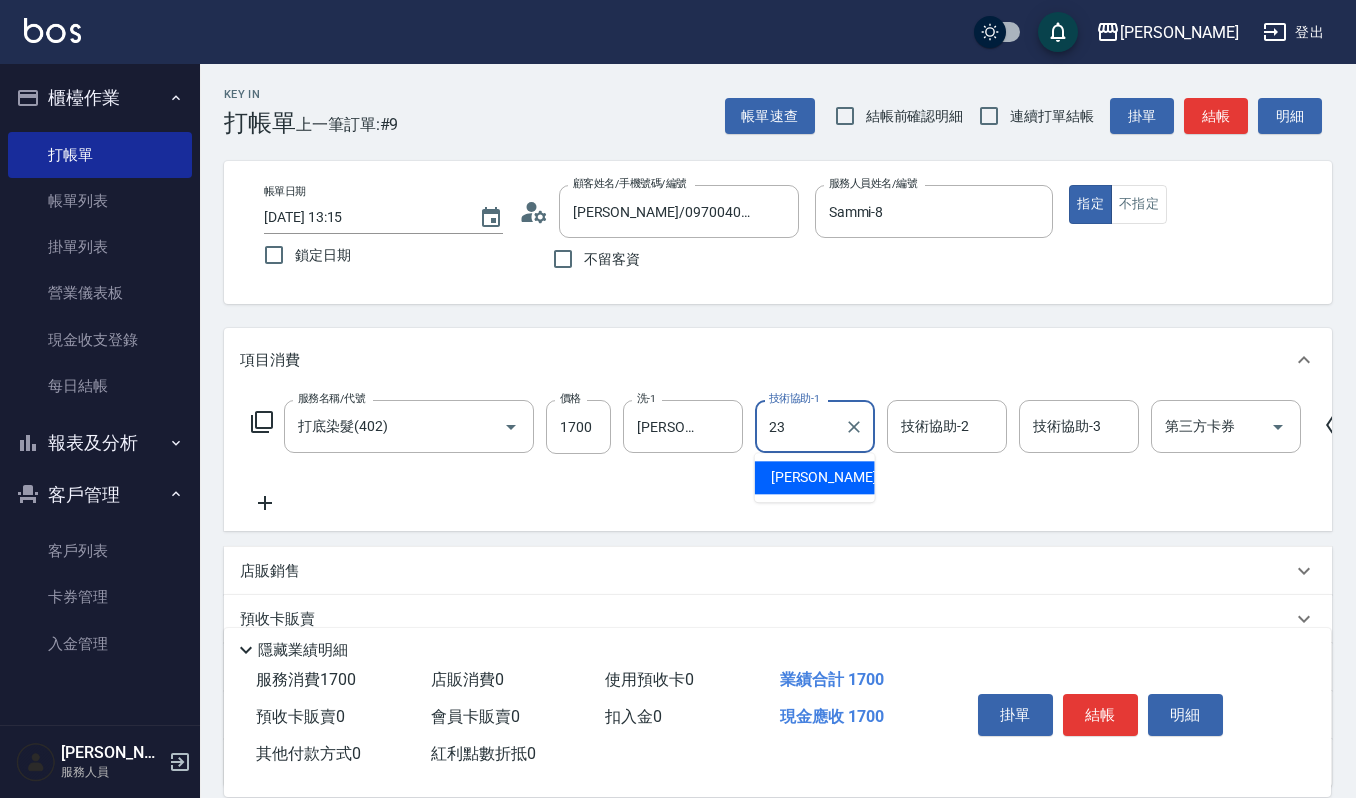 type on "[PERSON_NAME]-23" 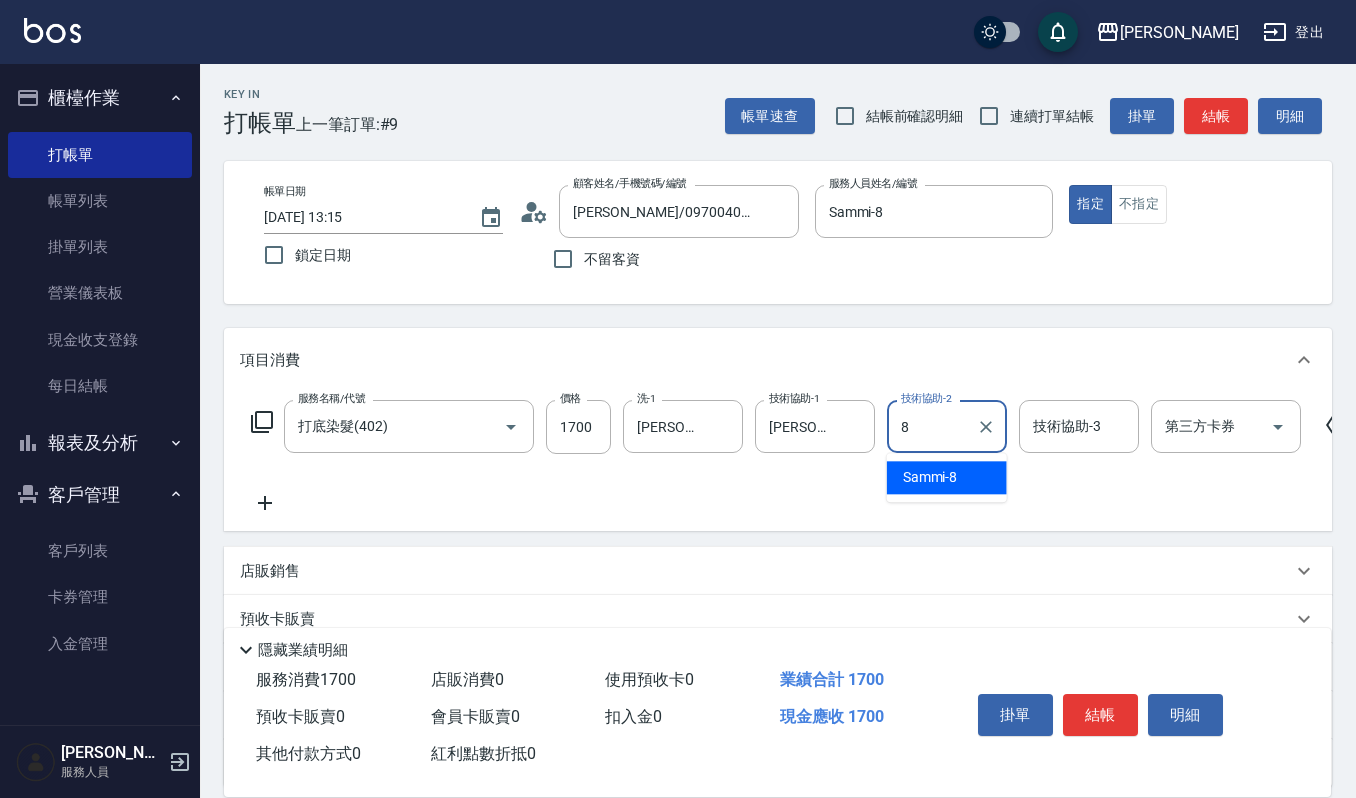 type on "Sammi-8" 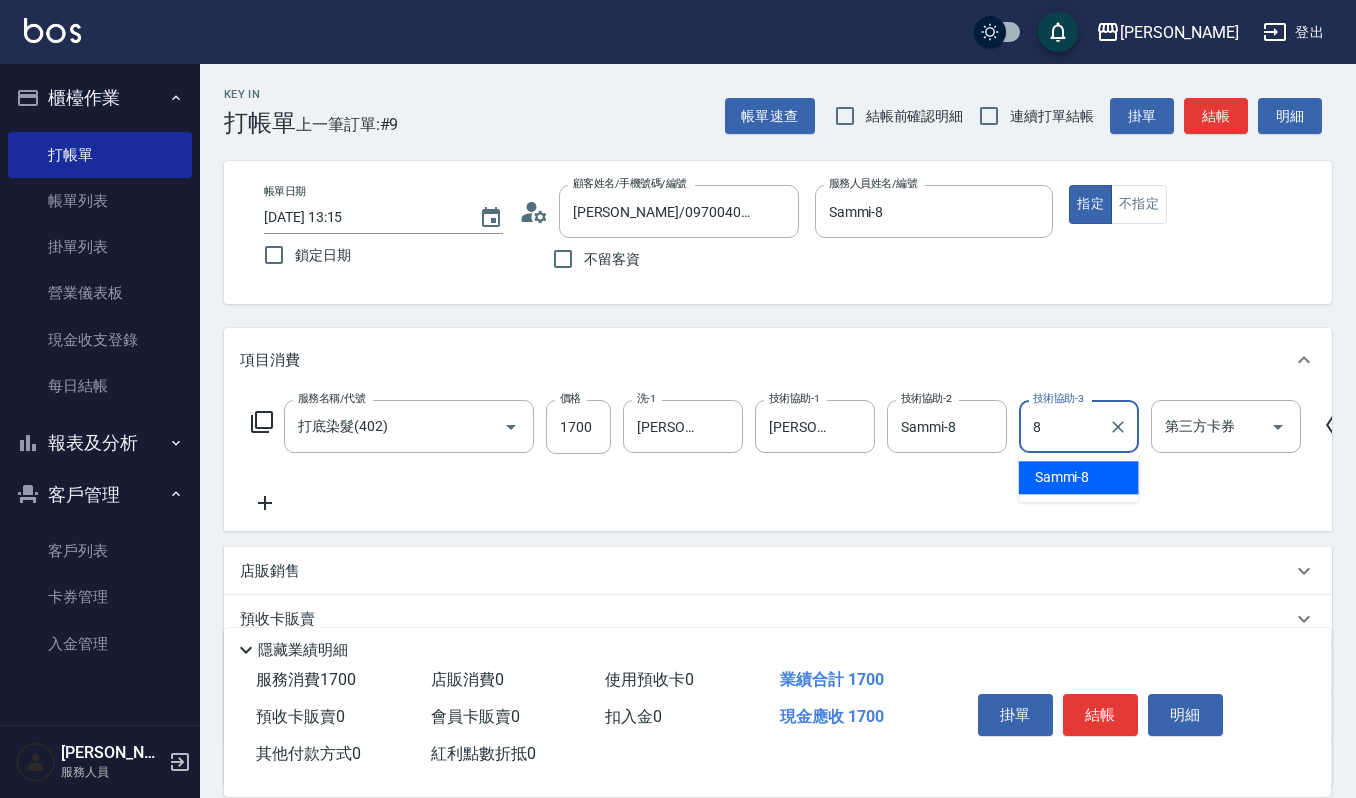 type on "Sammi-8" 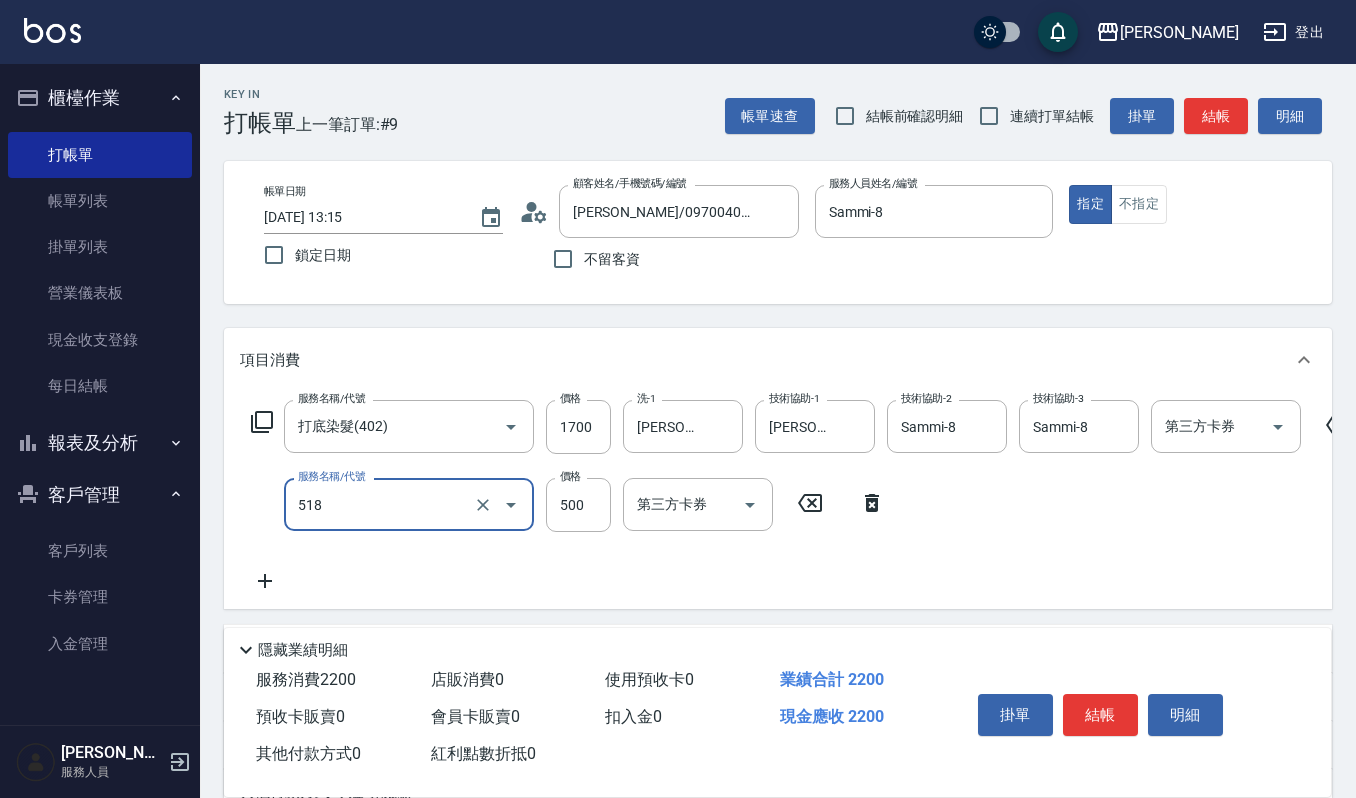 type on "(雲提)燙染前頭皮防護(518)" 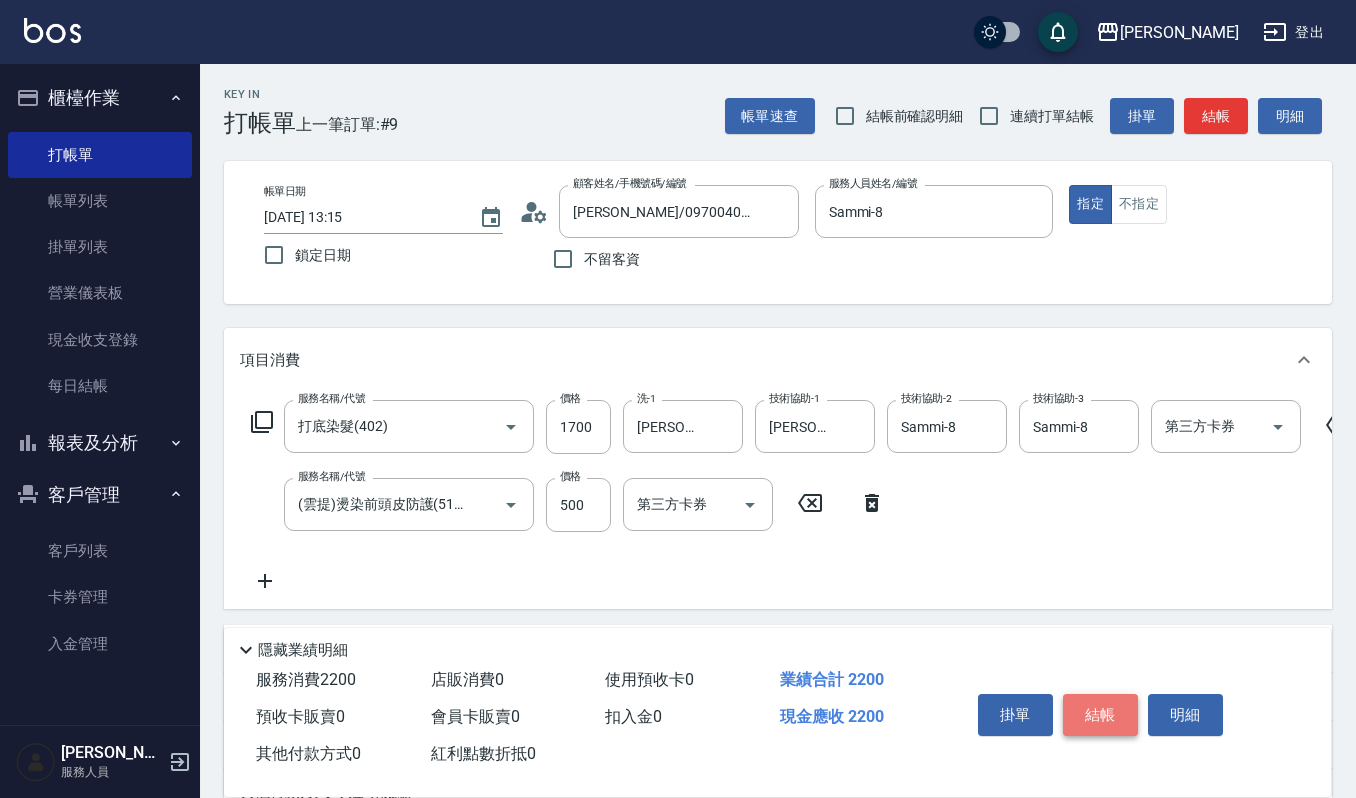 click on "結帳" at bounding box center [1100, 715] 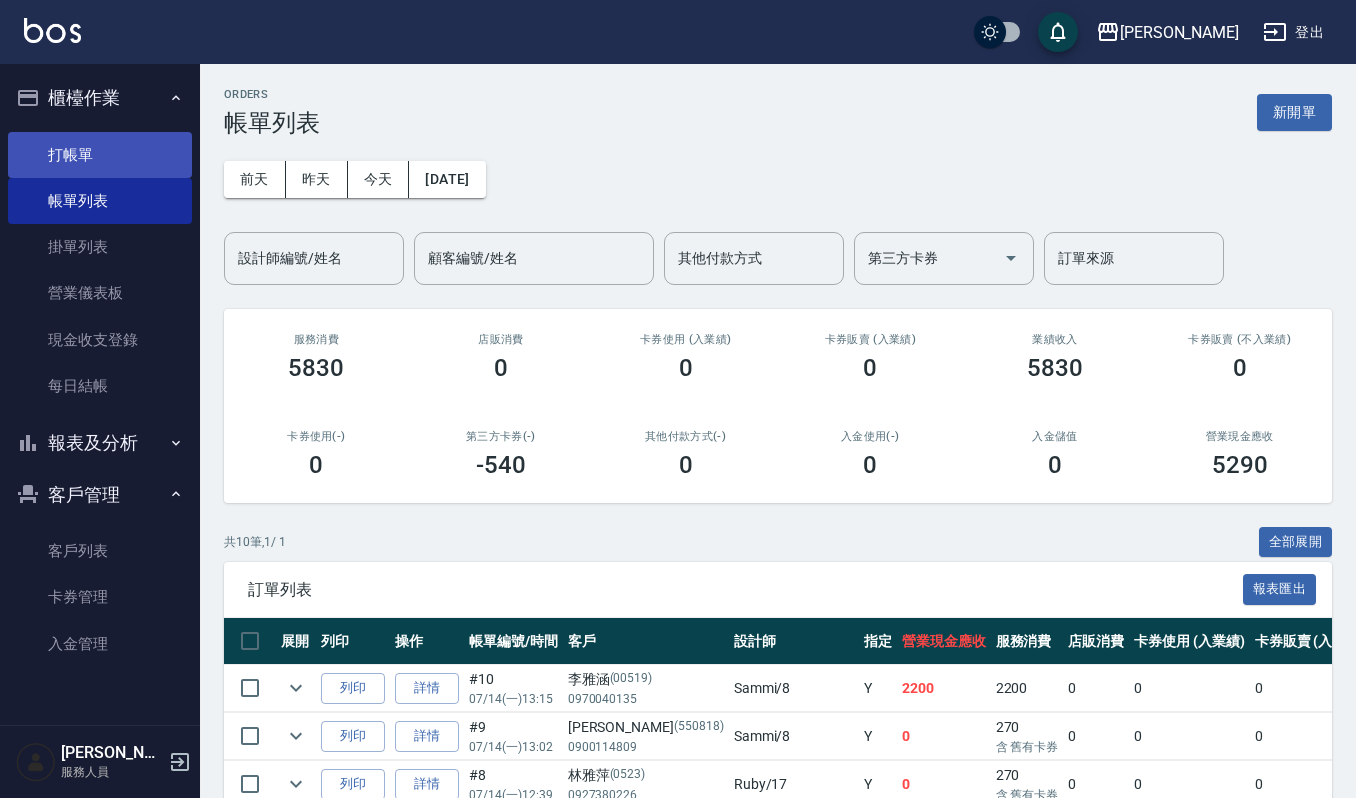 click on "打帳單" at bounding box center [100, 155] 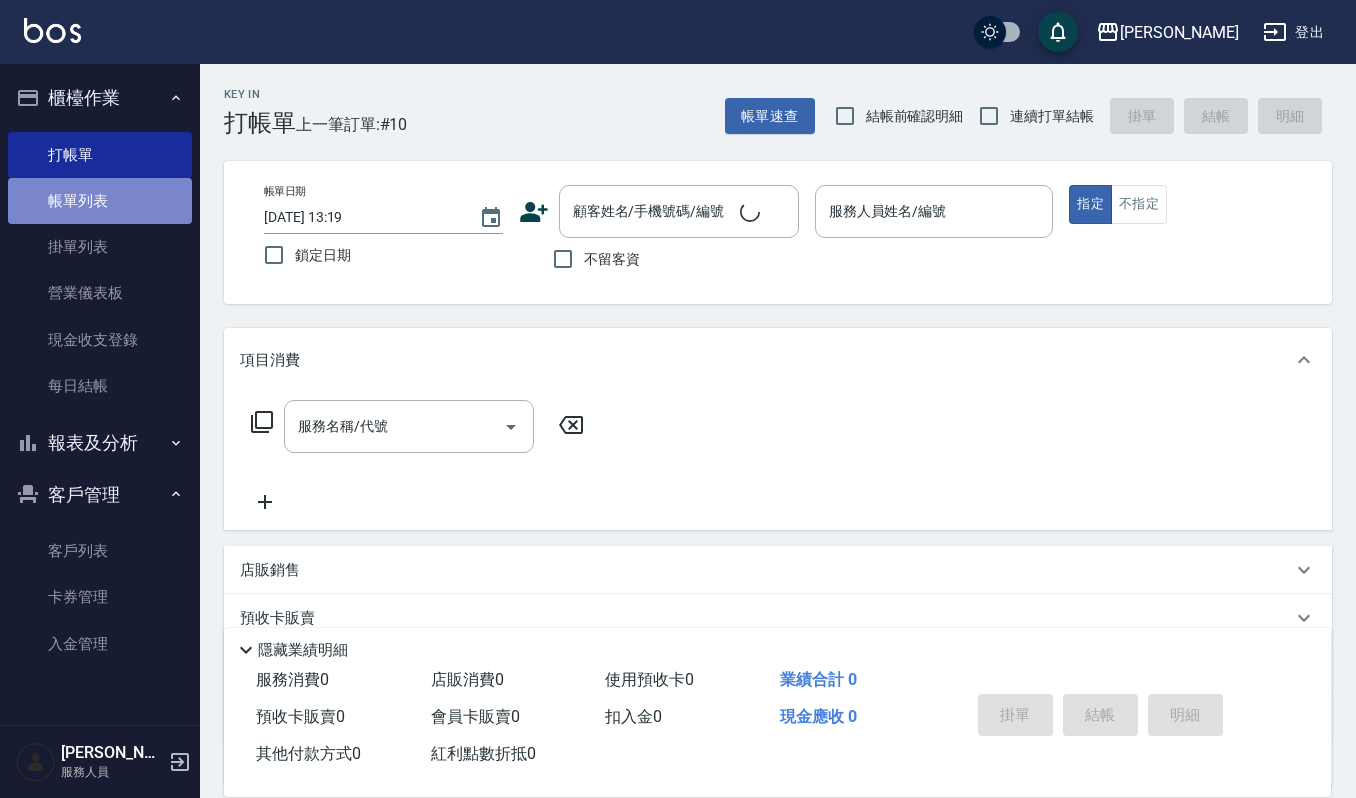 click on "帳單列表" at bounding box center [100, 201] 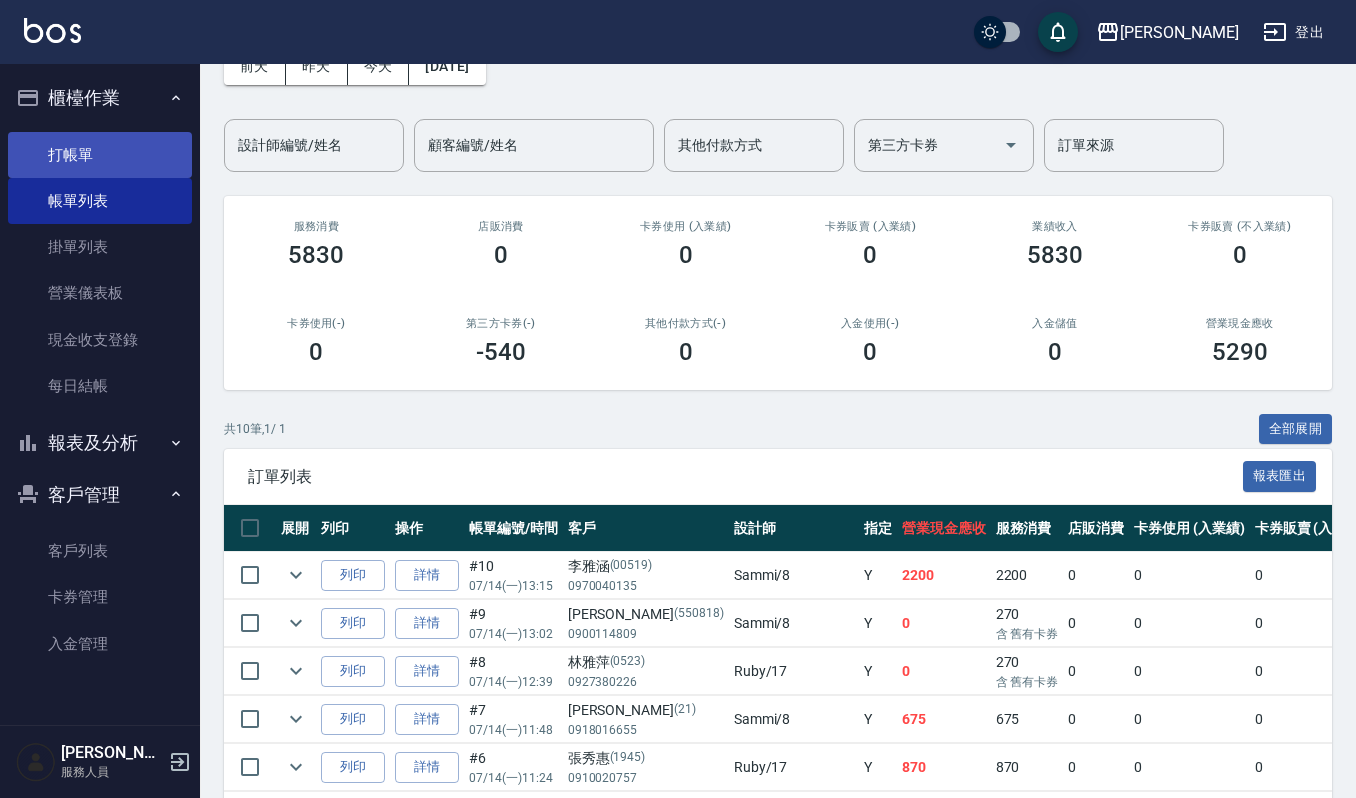scroll, scrollTop: 0, scrollLeft: 0, axis: both 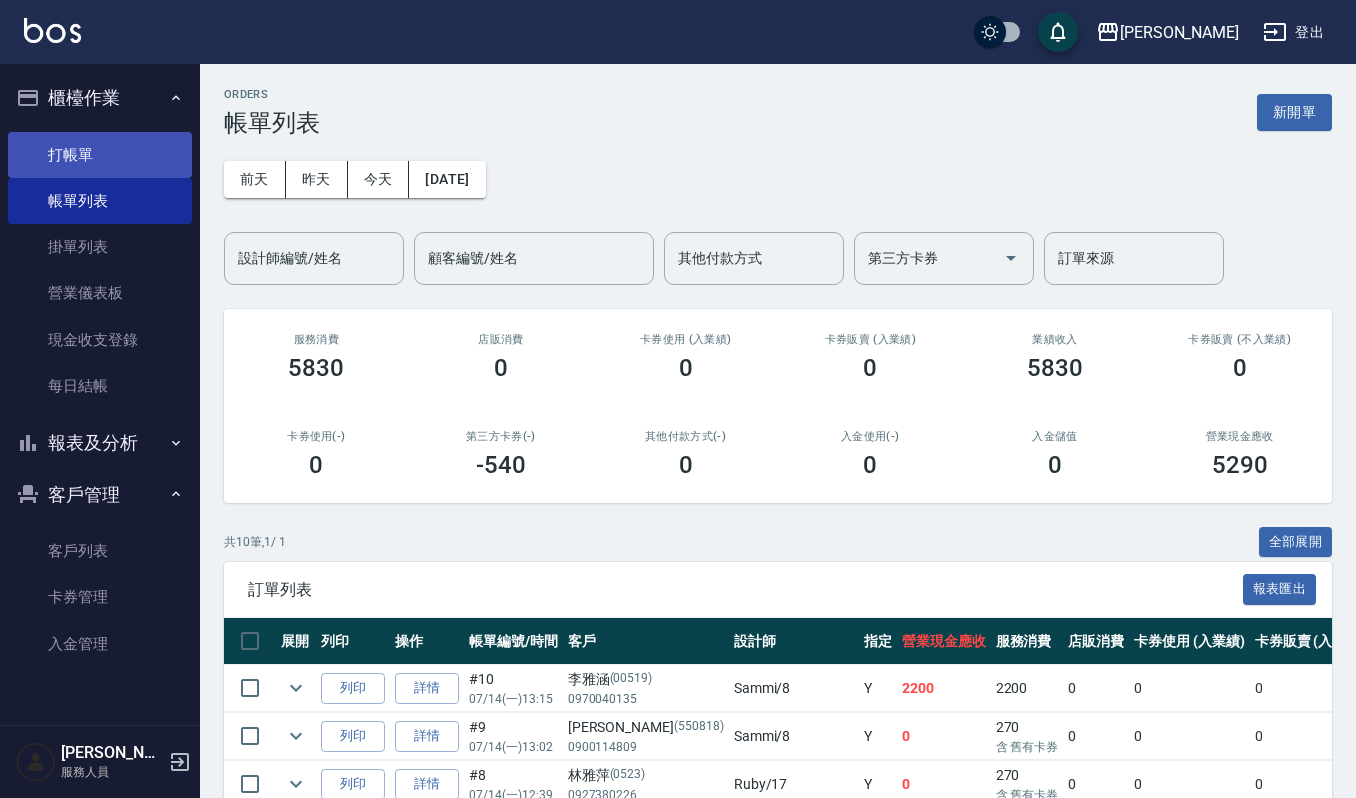 click on "打帳單" at bounding box center (100, 155) 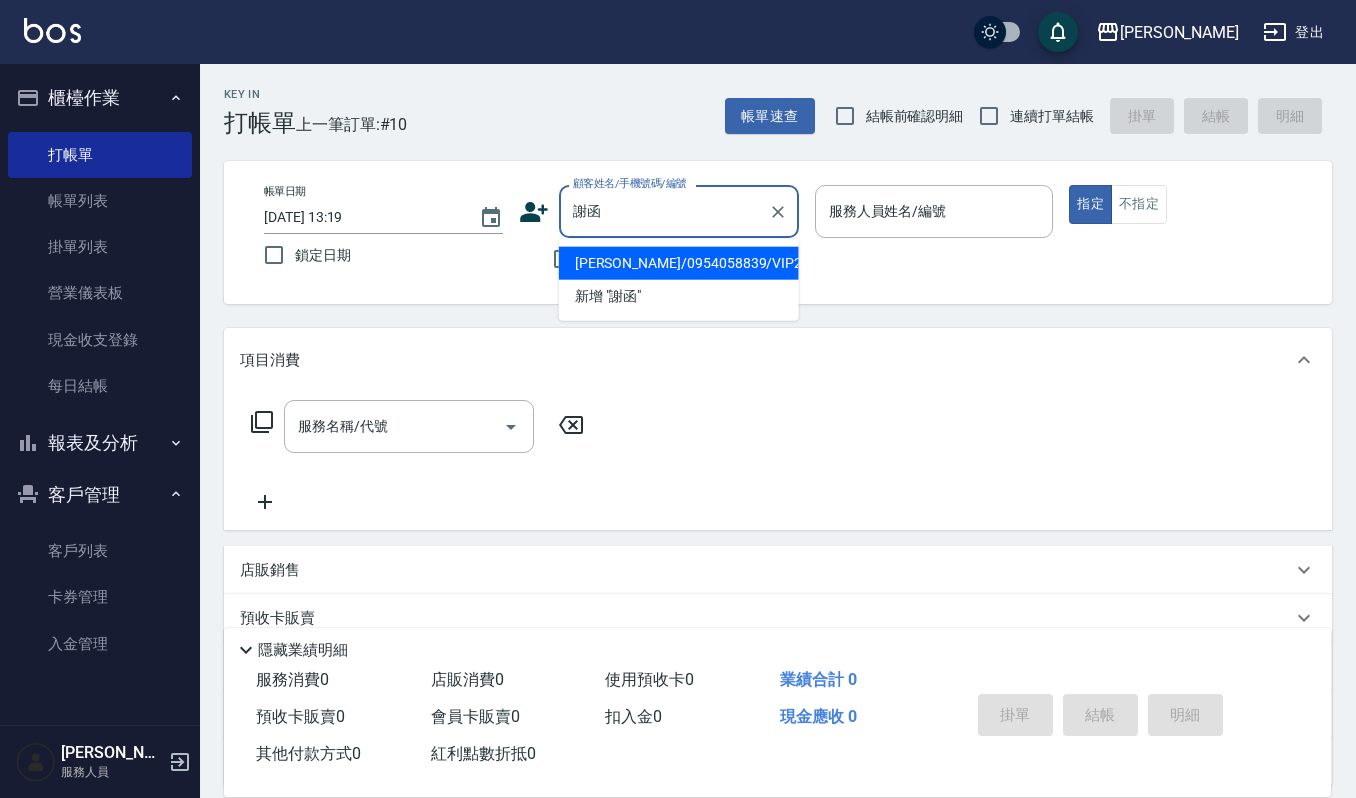 click on "謝函凌/0954058839/VIP2597 新增 "謝函"" at bounding box center [679, 280] 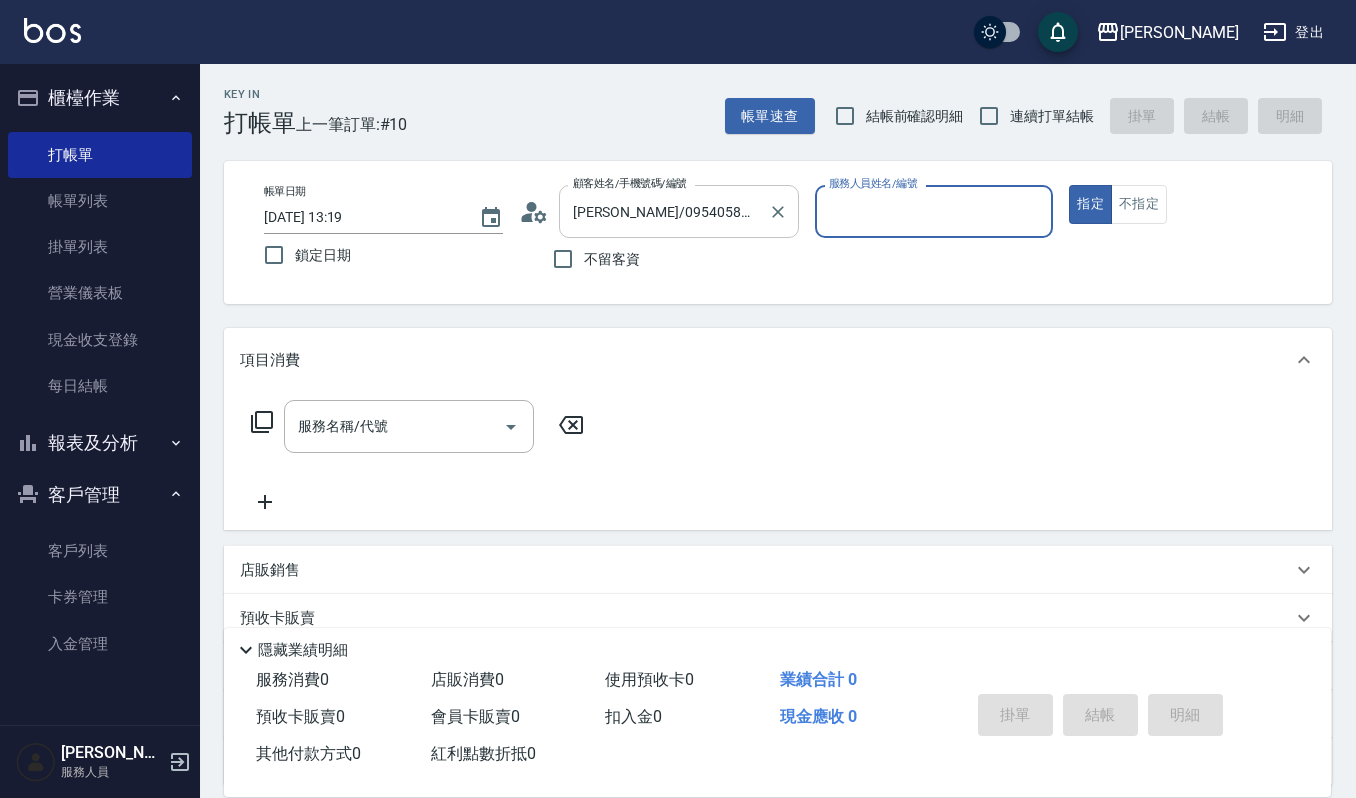 click on "[PERSON_NAME]/0954058839/VIP2597" at bounding box center [664, 211] 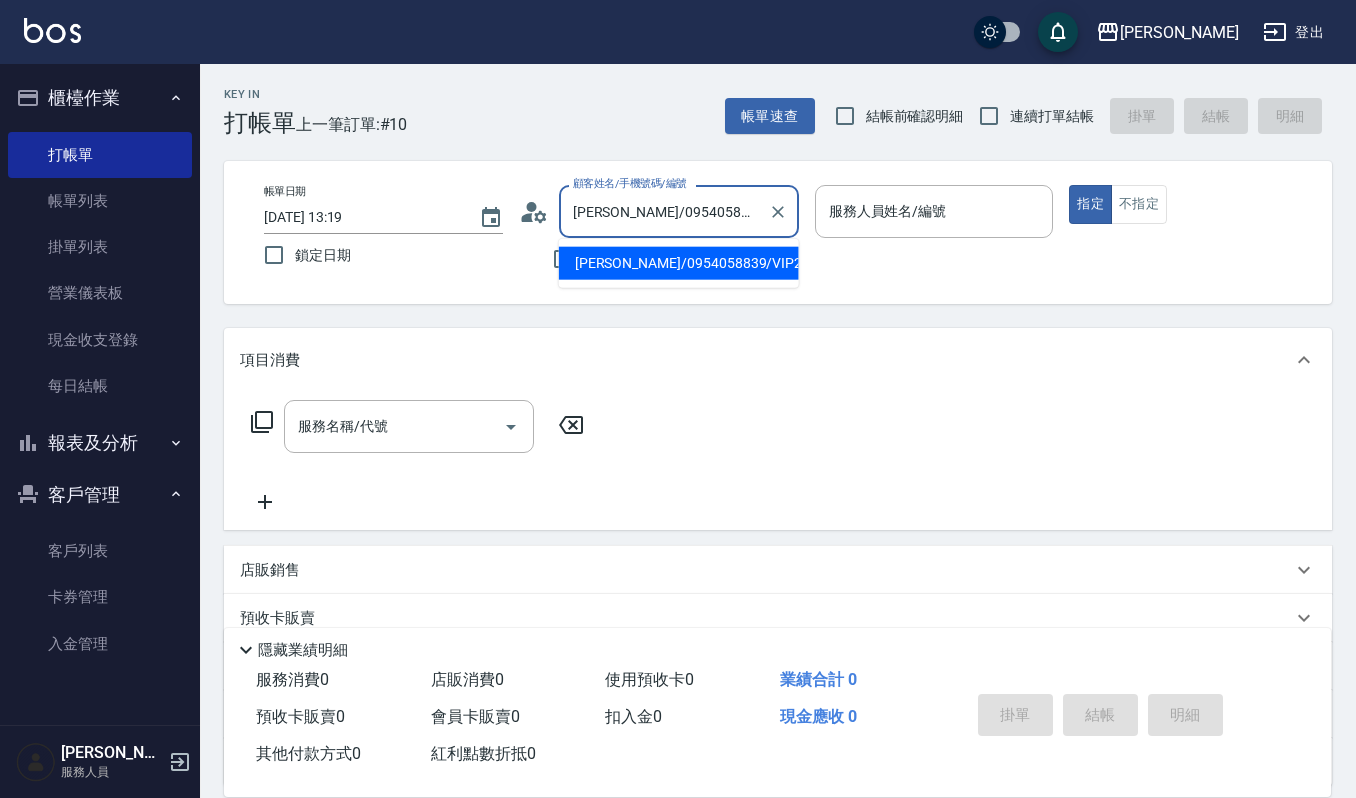 click on "[PERSON_NAME]/0954058839/VIP2597" at bounding box center (664, 211) 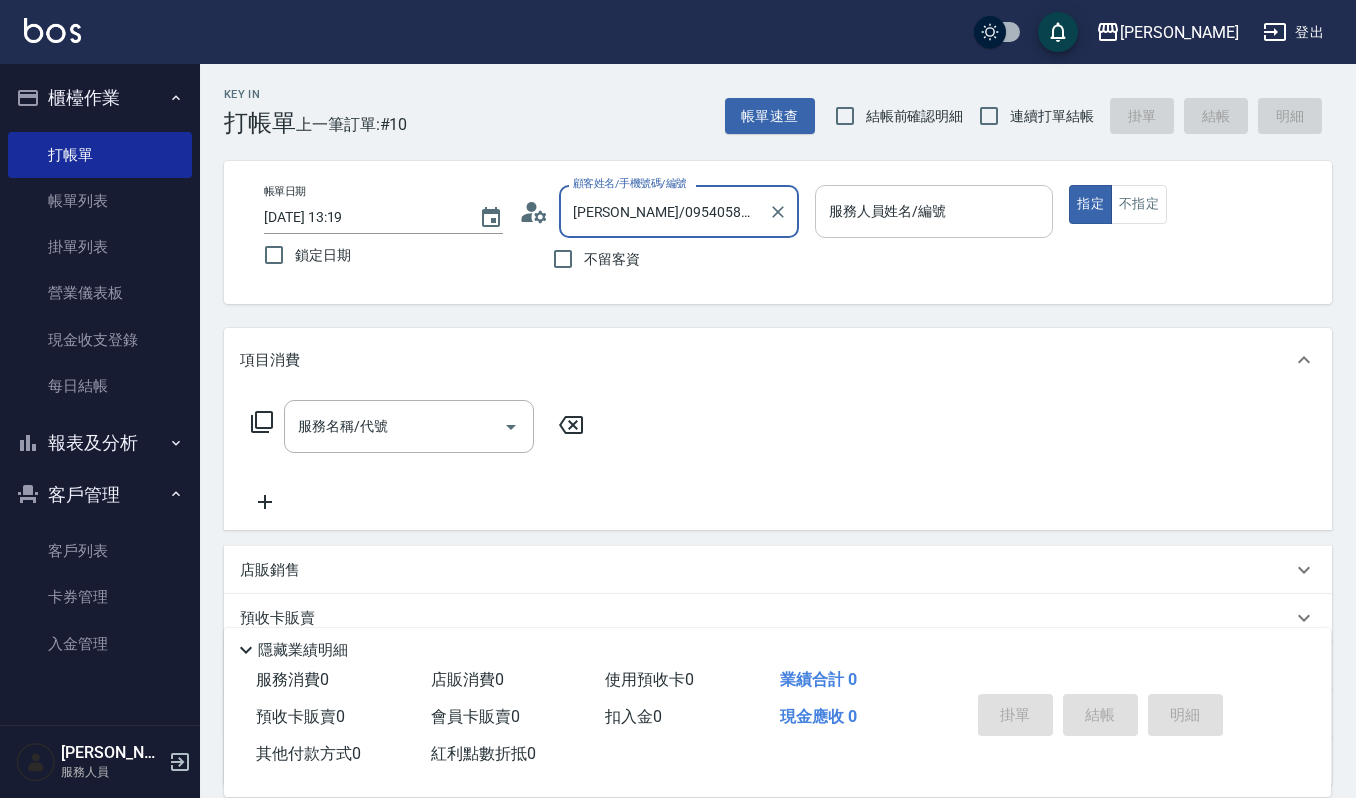 click on "服務人員姓名/編號" at bounding box center [934, 211] 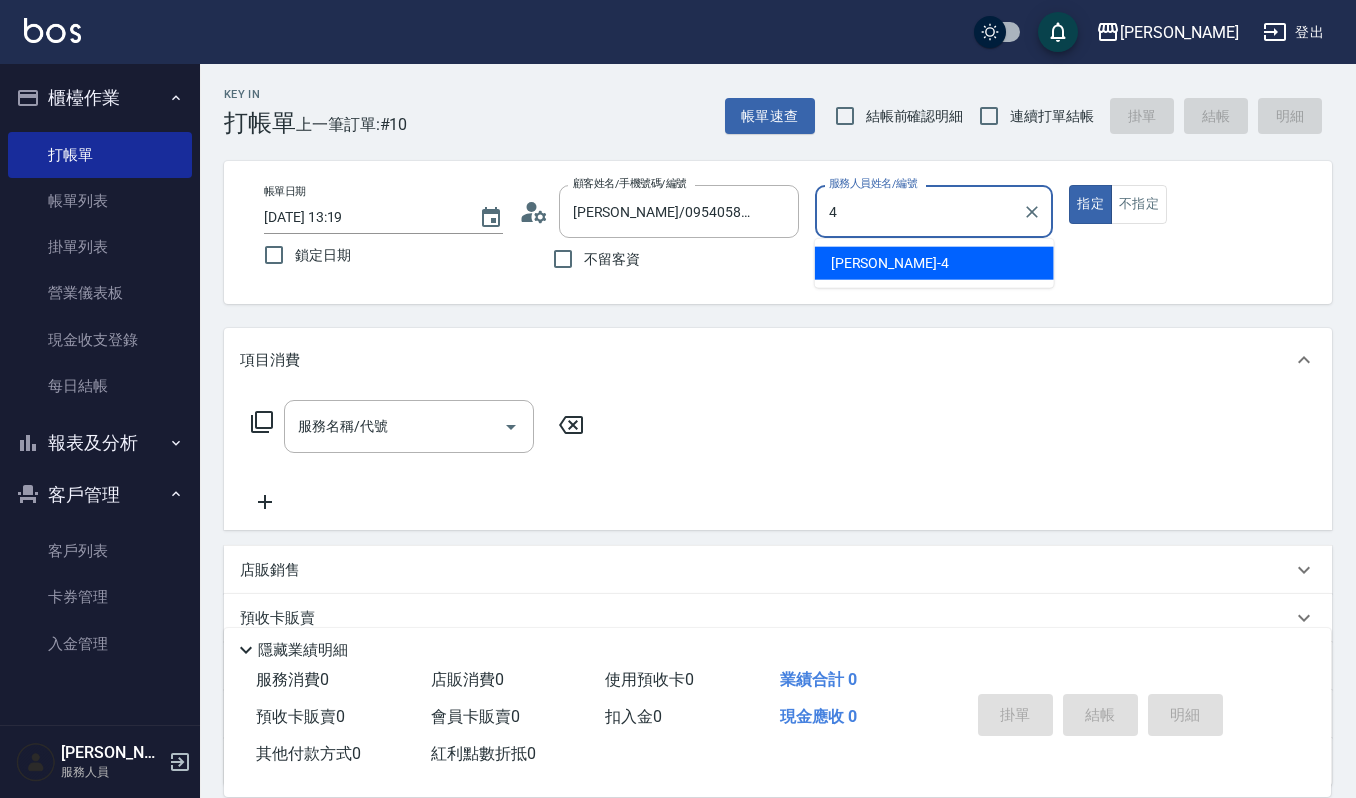 type on "[PERSON_NAME]-4" 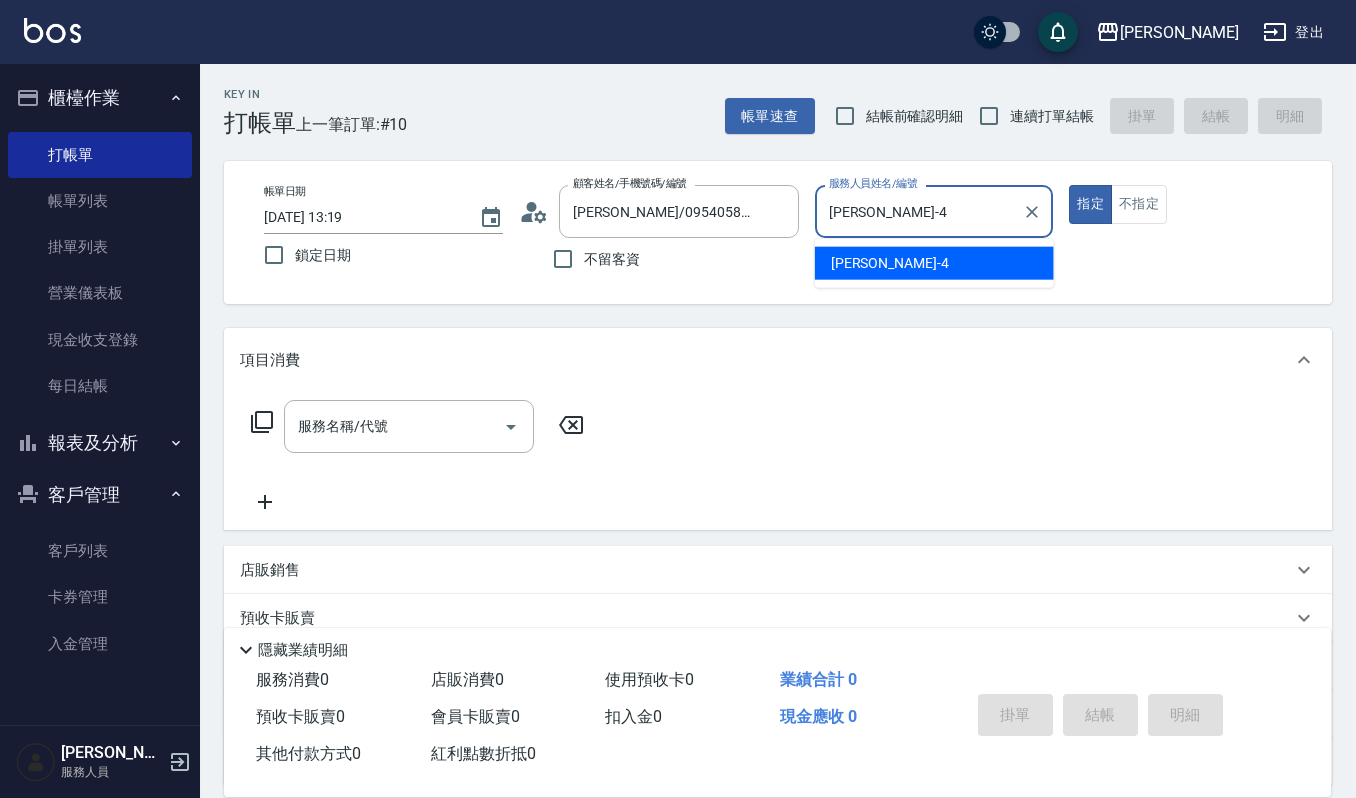 type on "true" 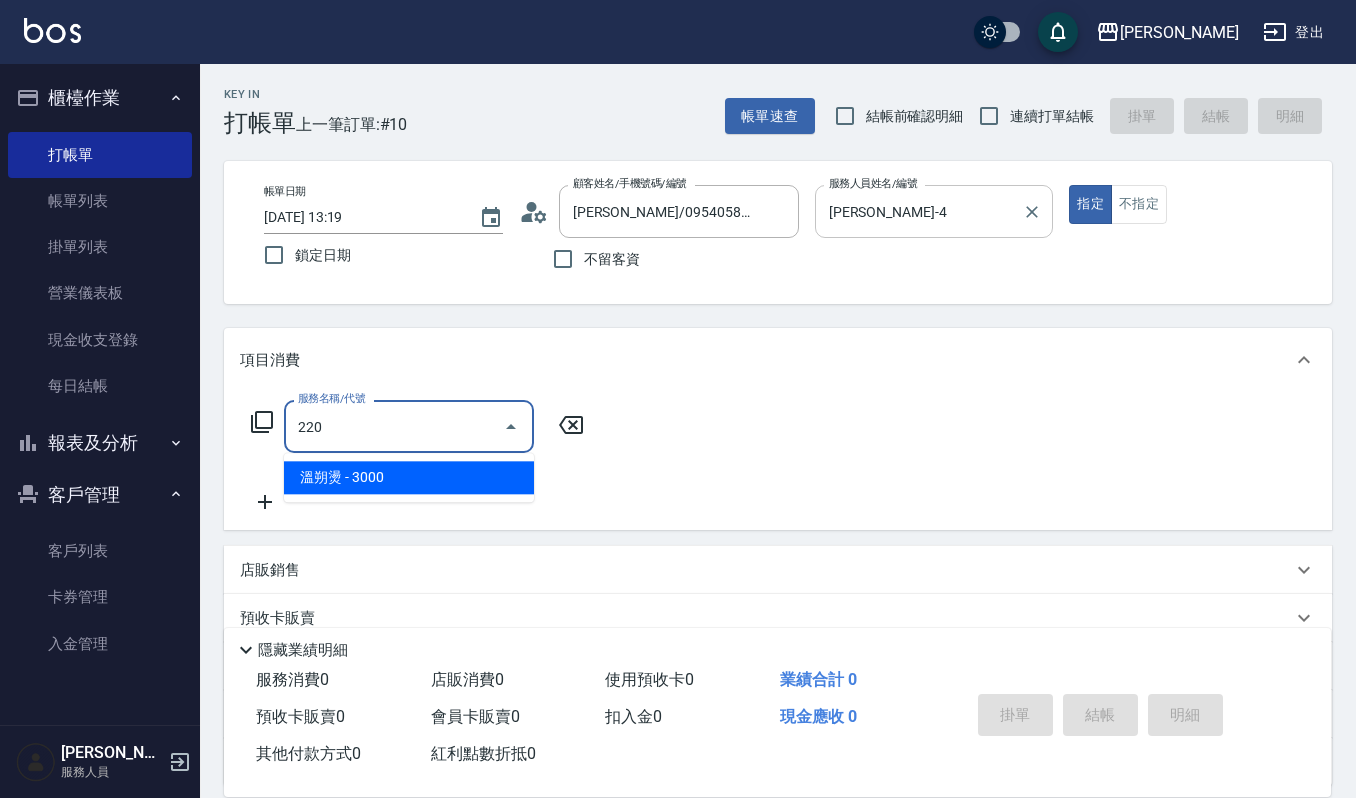 type on "溫朔燙(220)" 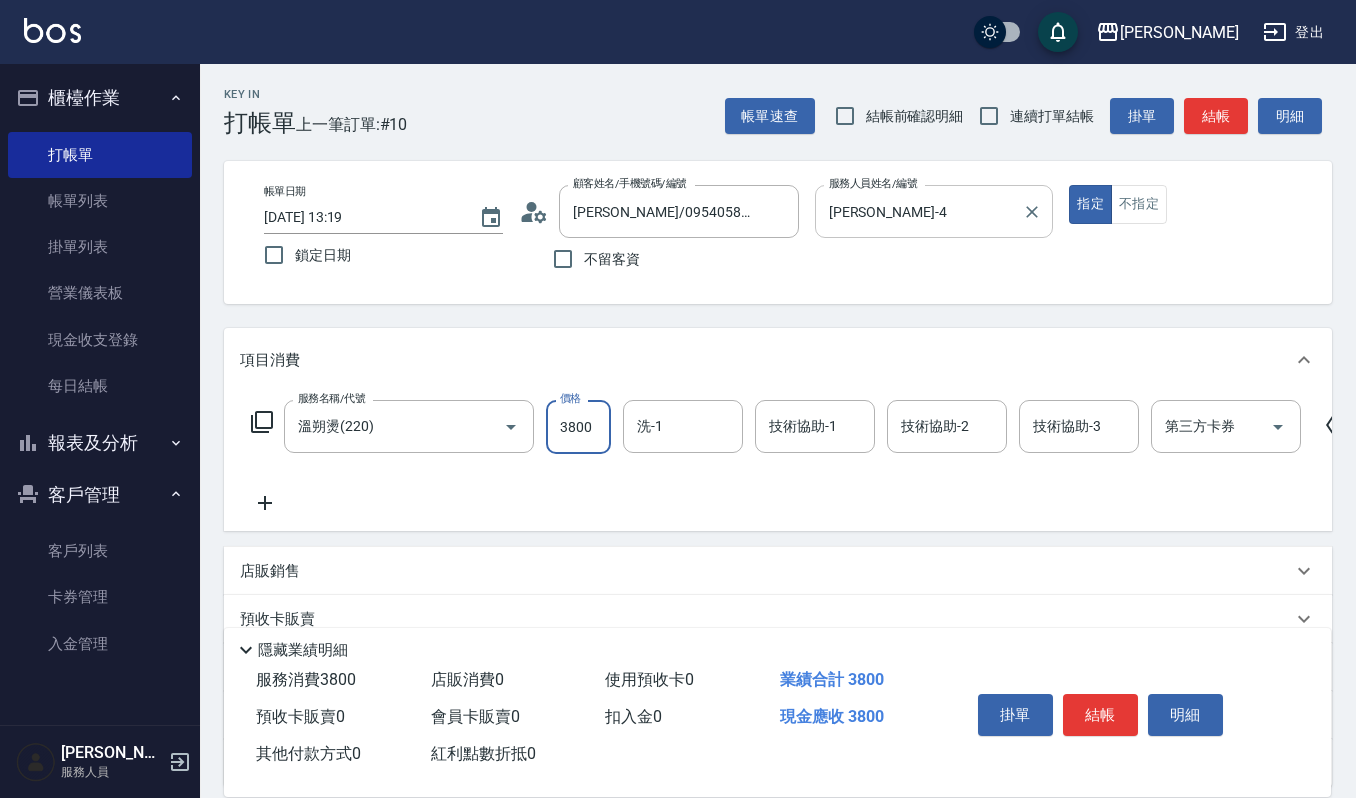 type on "3800" 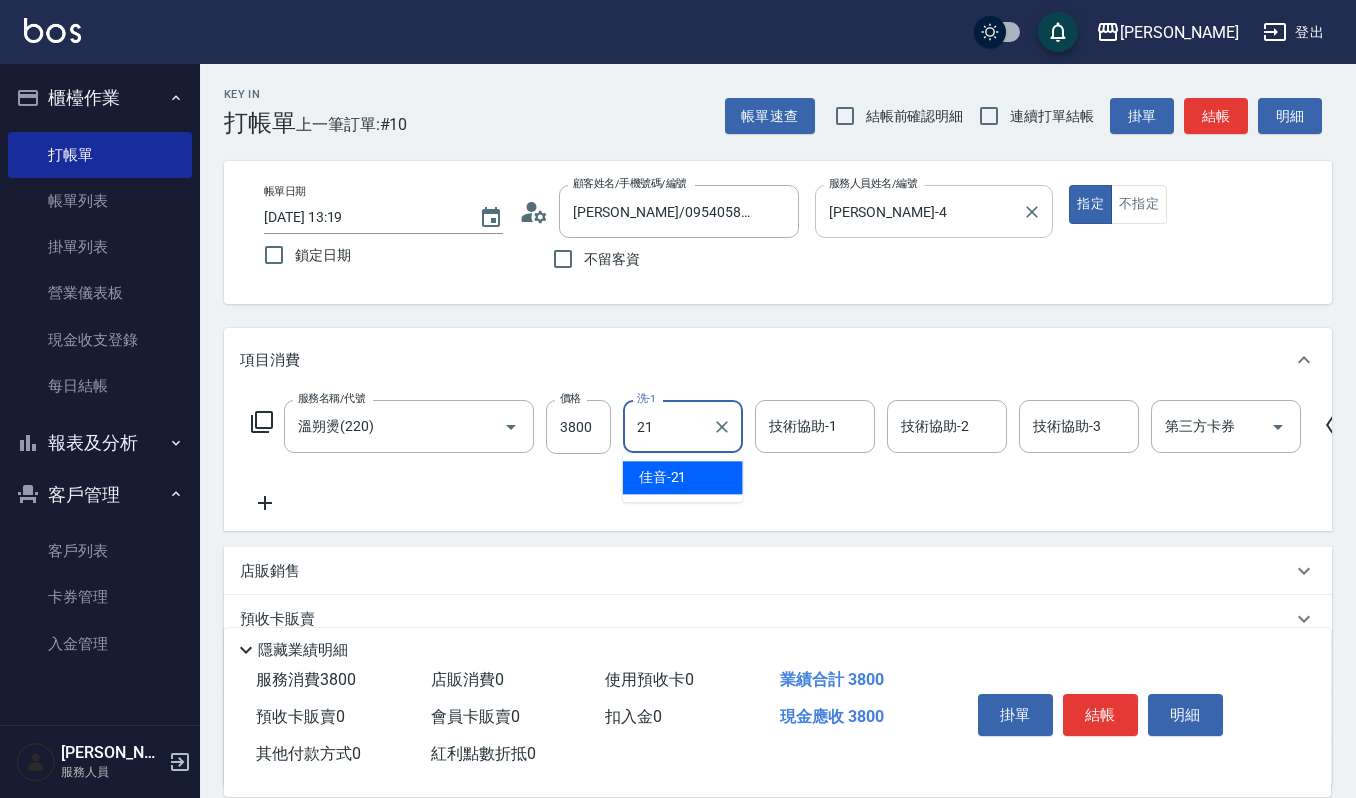type on "佳音-21" 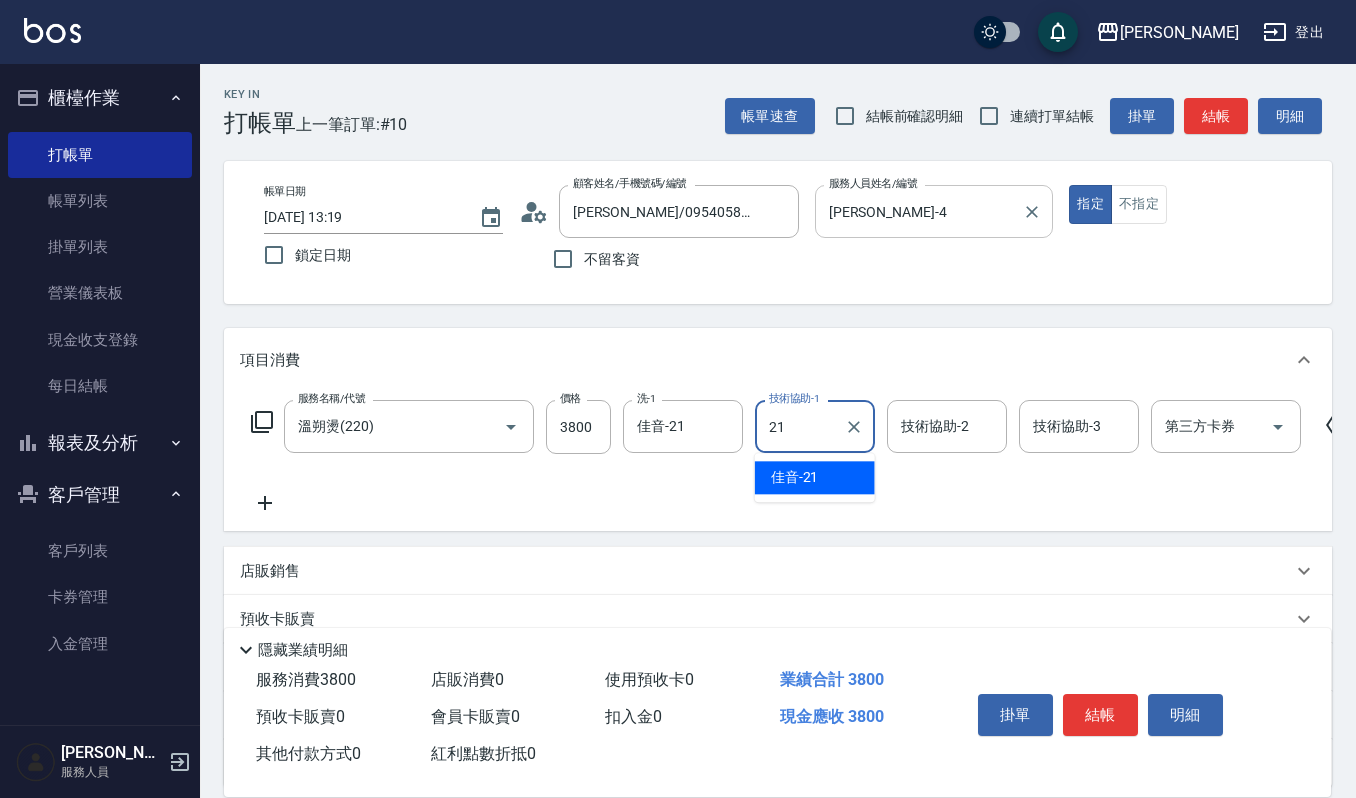 type on "佳音-21" 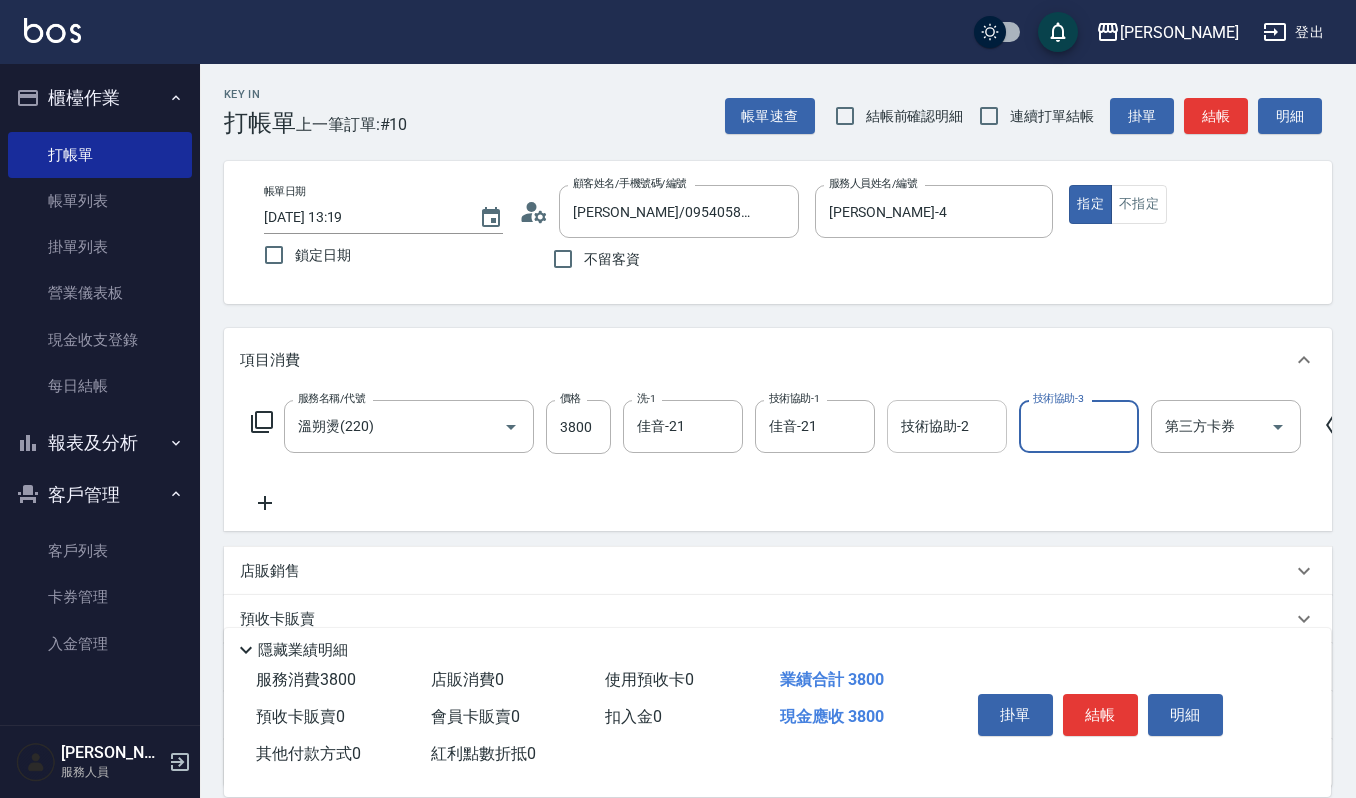 click on "技術協助-2" at bounding box center (947, 426) 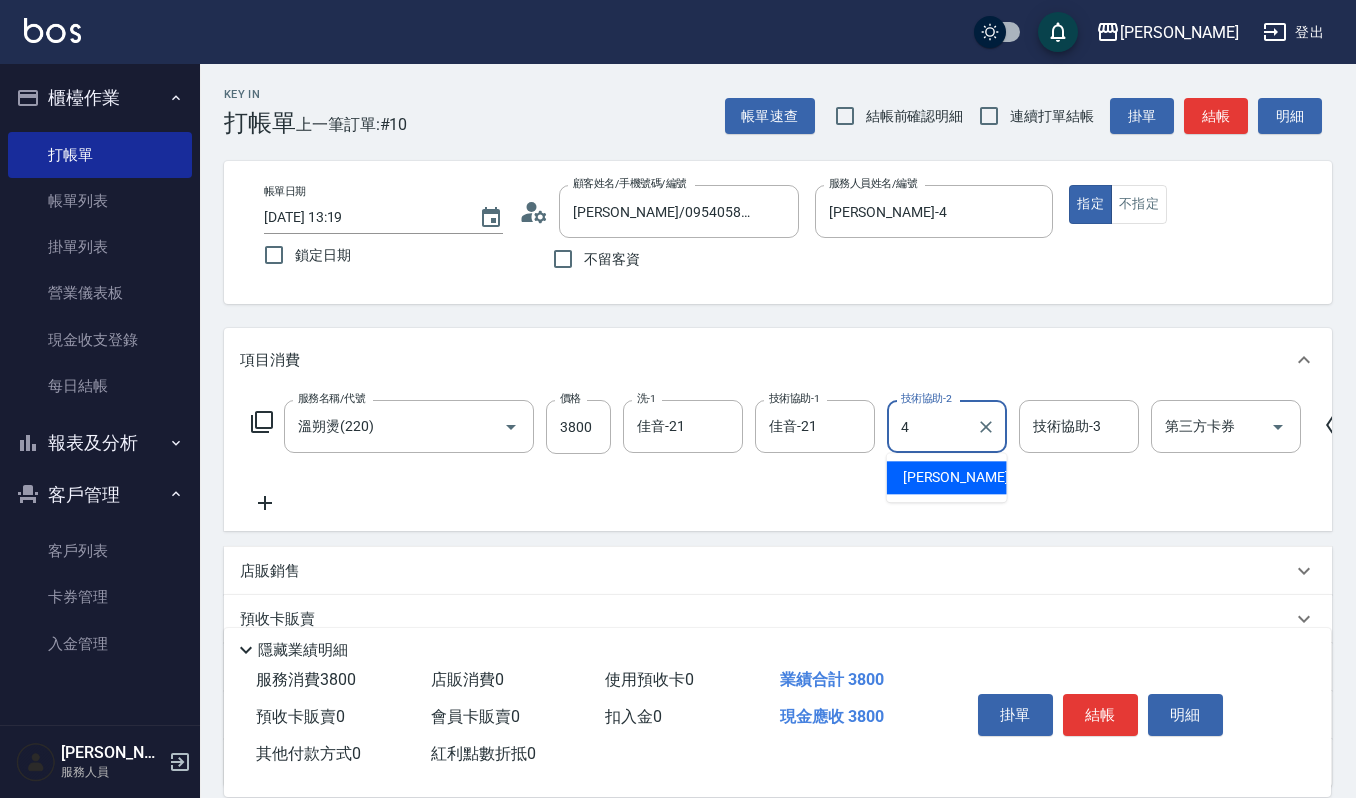 type on "[PERSON_NAME]-4" 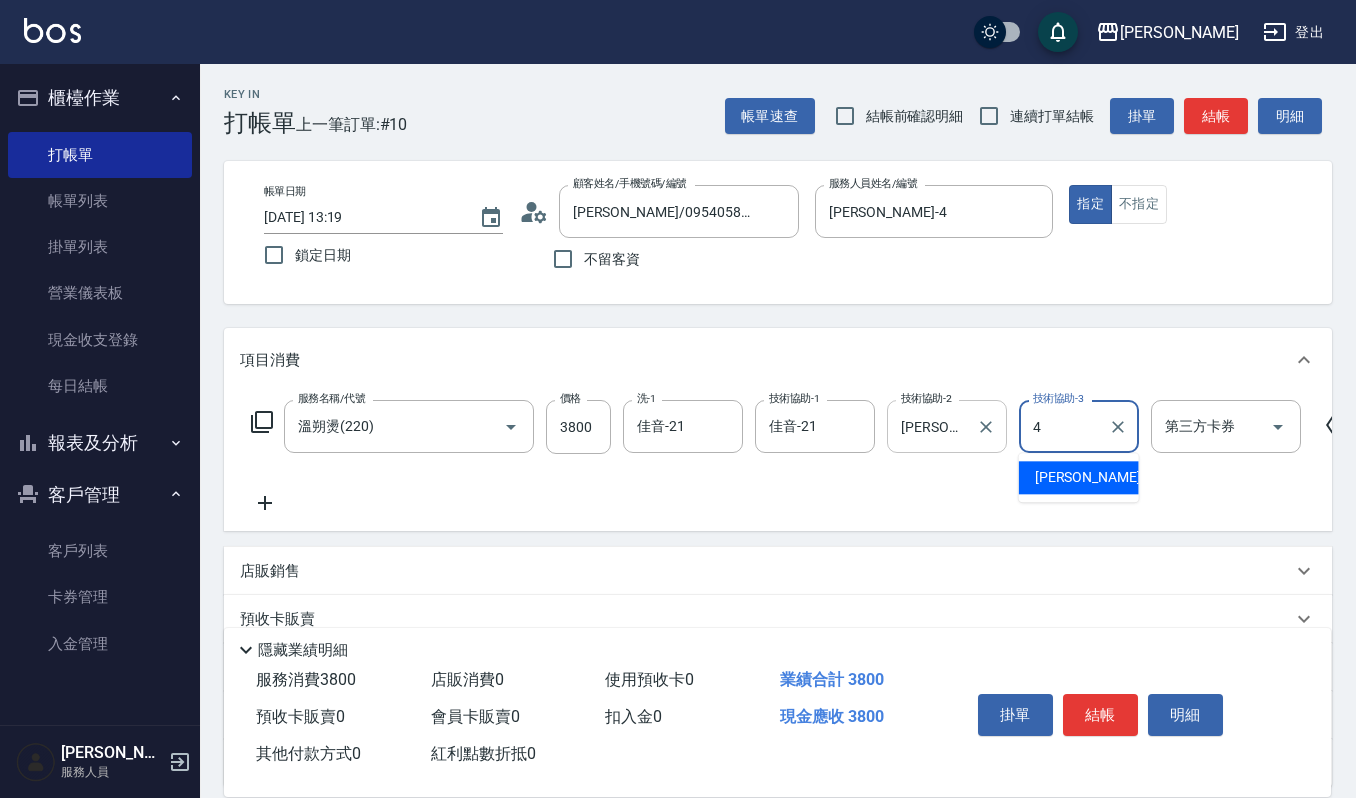 type on "[PERSON_NAME]-4" 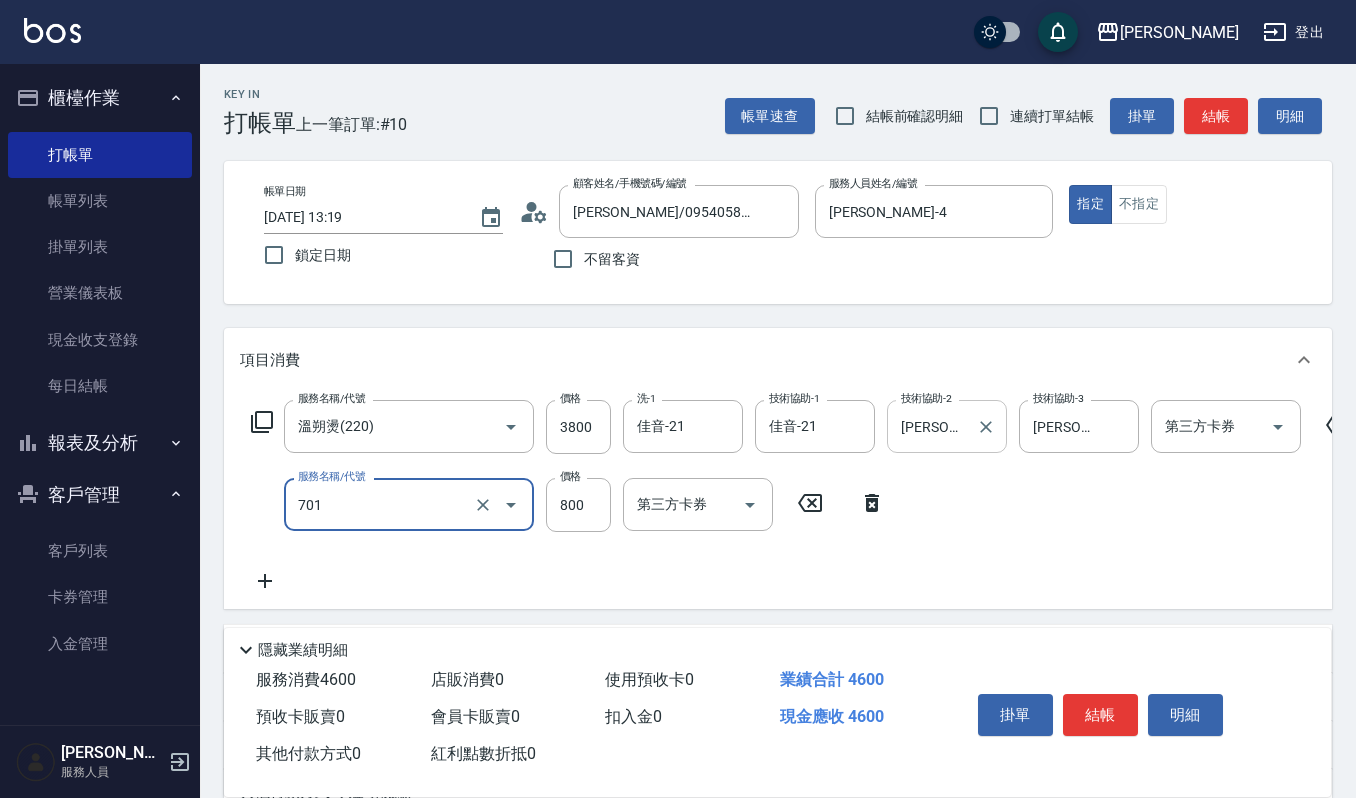 type on "CMC加購護(701)" 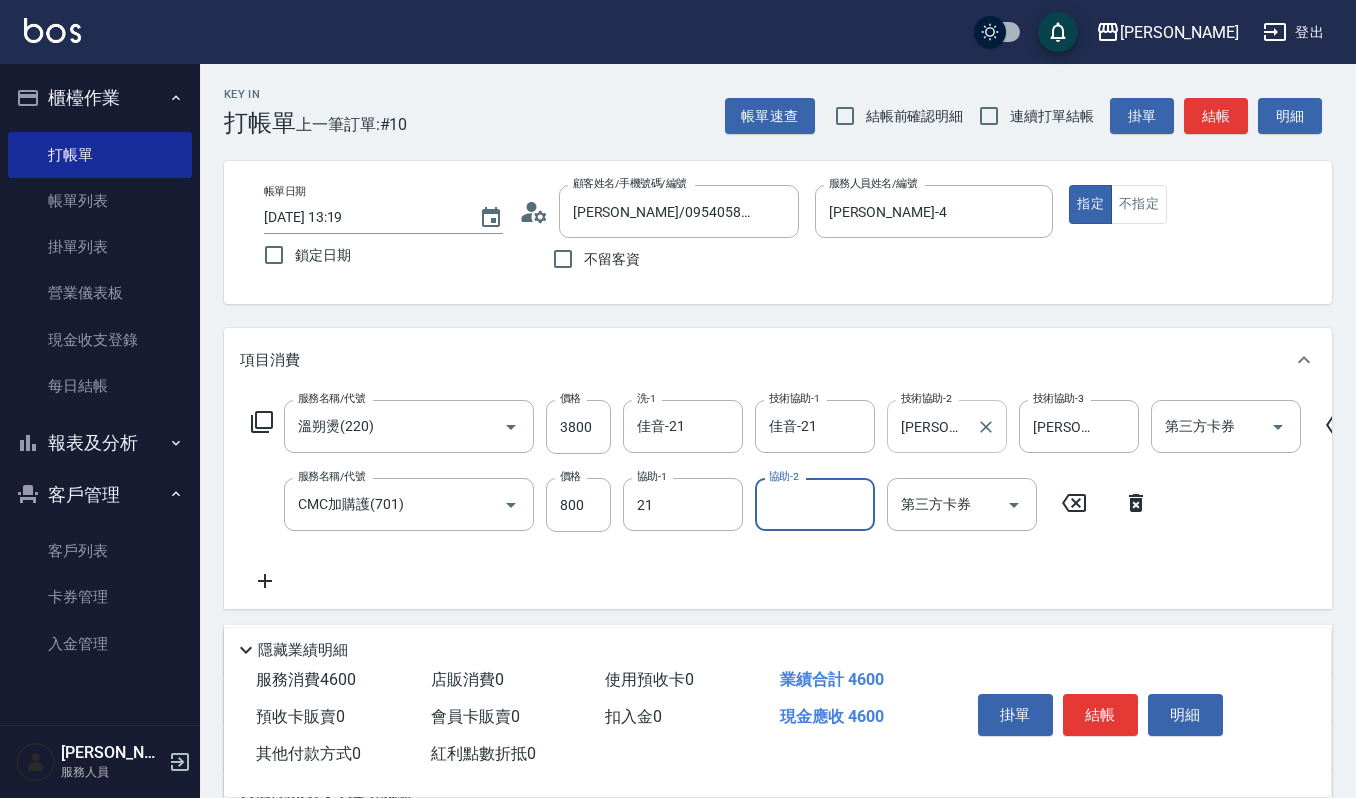 type on "佳音-21" 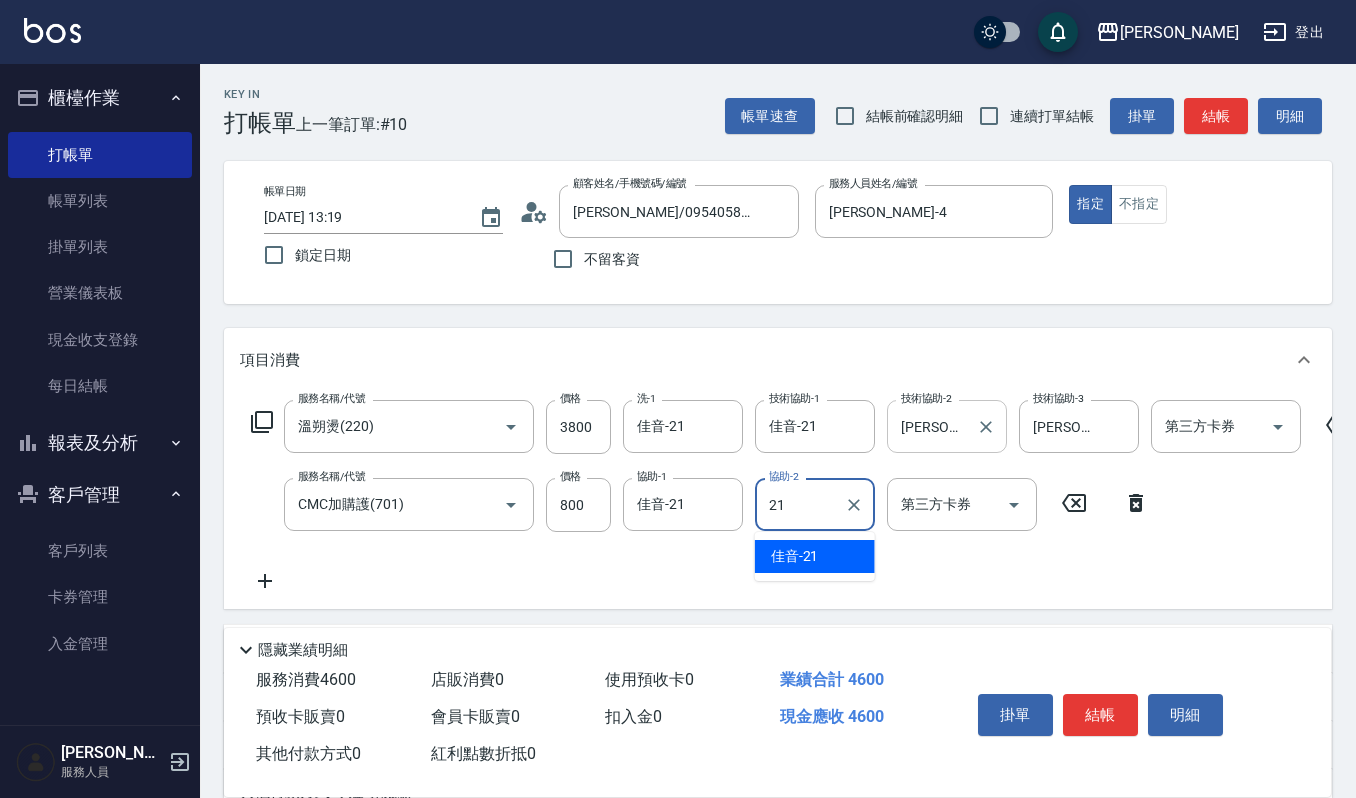 type on "佳音-21" 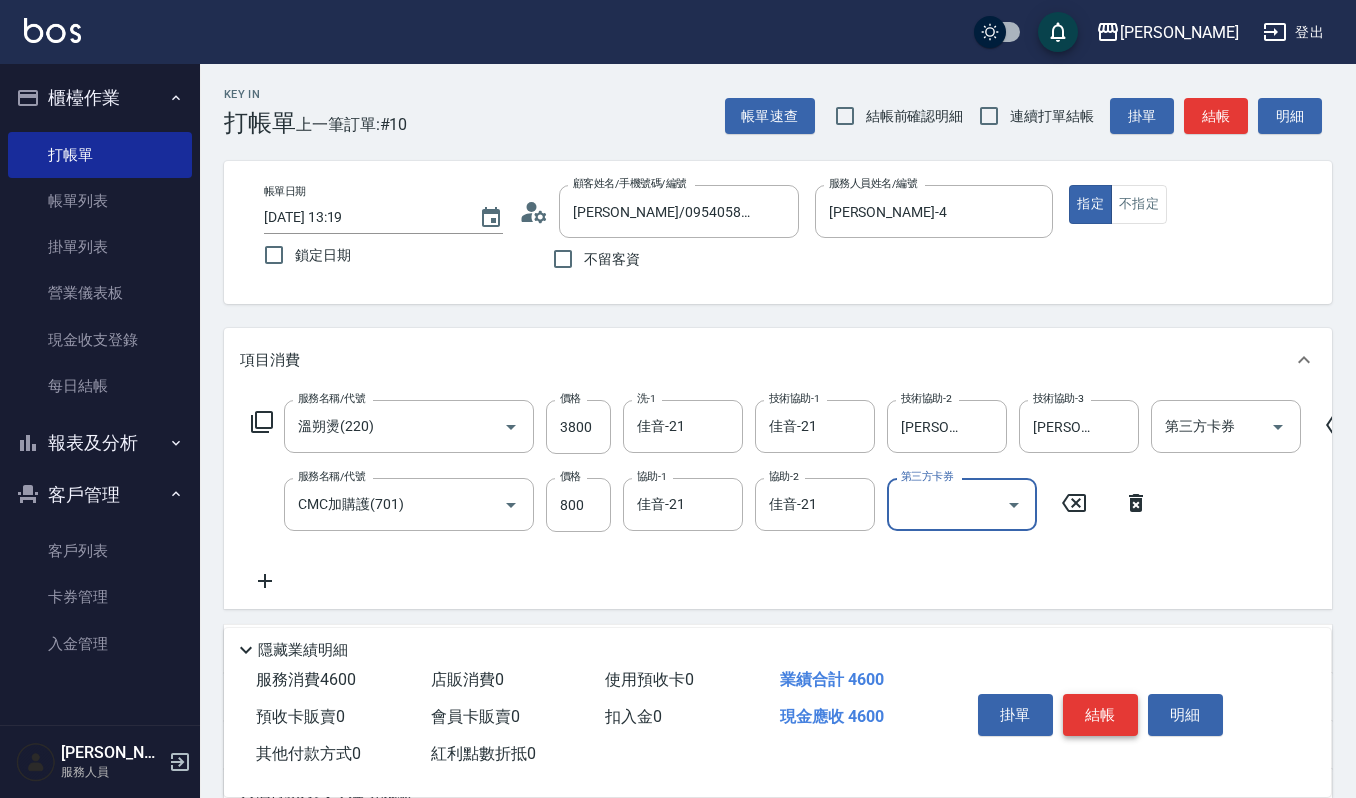 click on "結帳" at bounding box center [1100, 715] 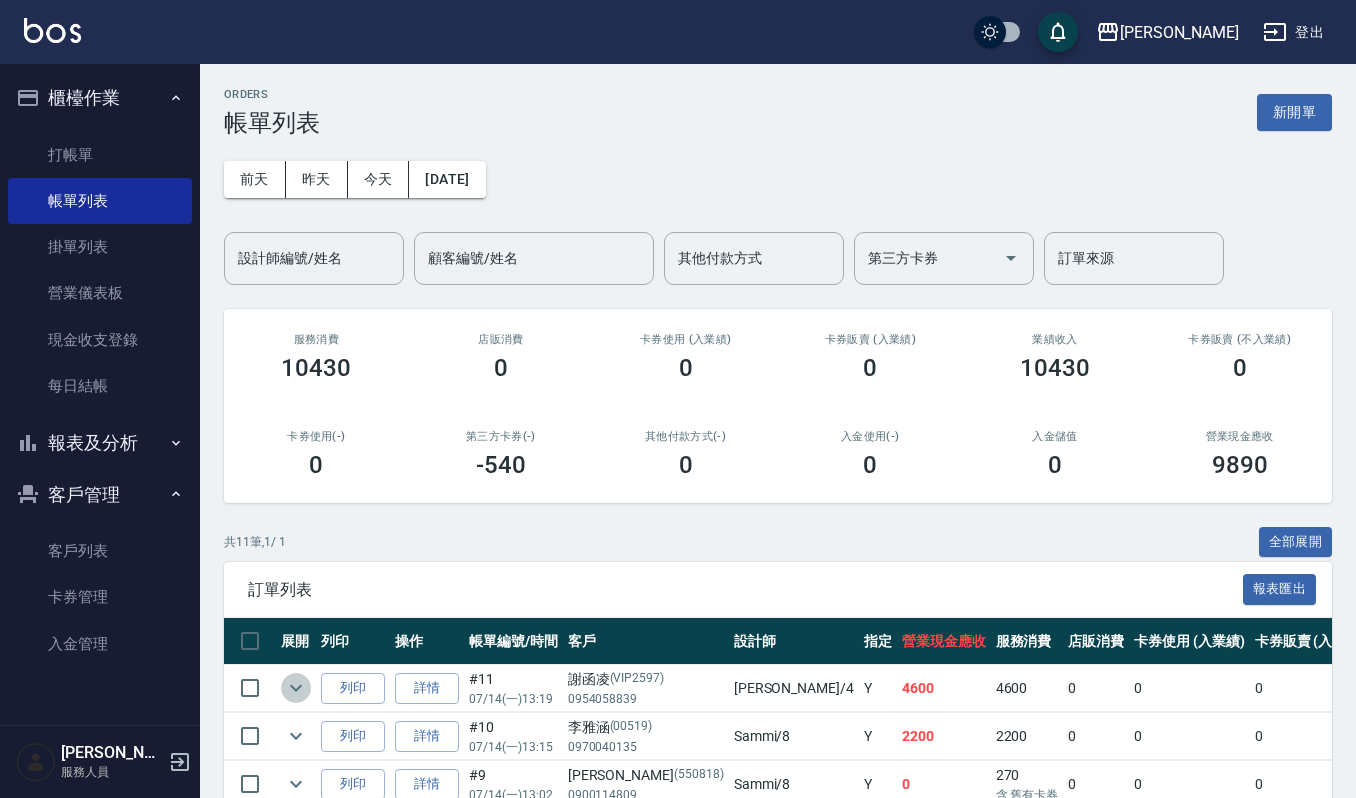 click 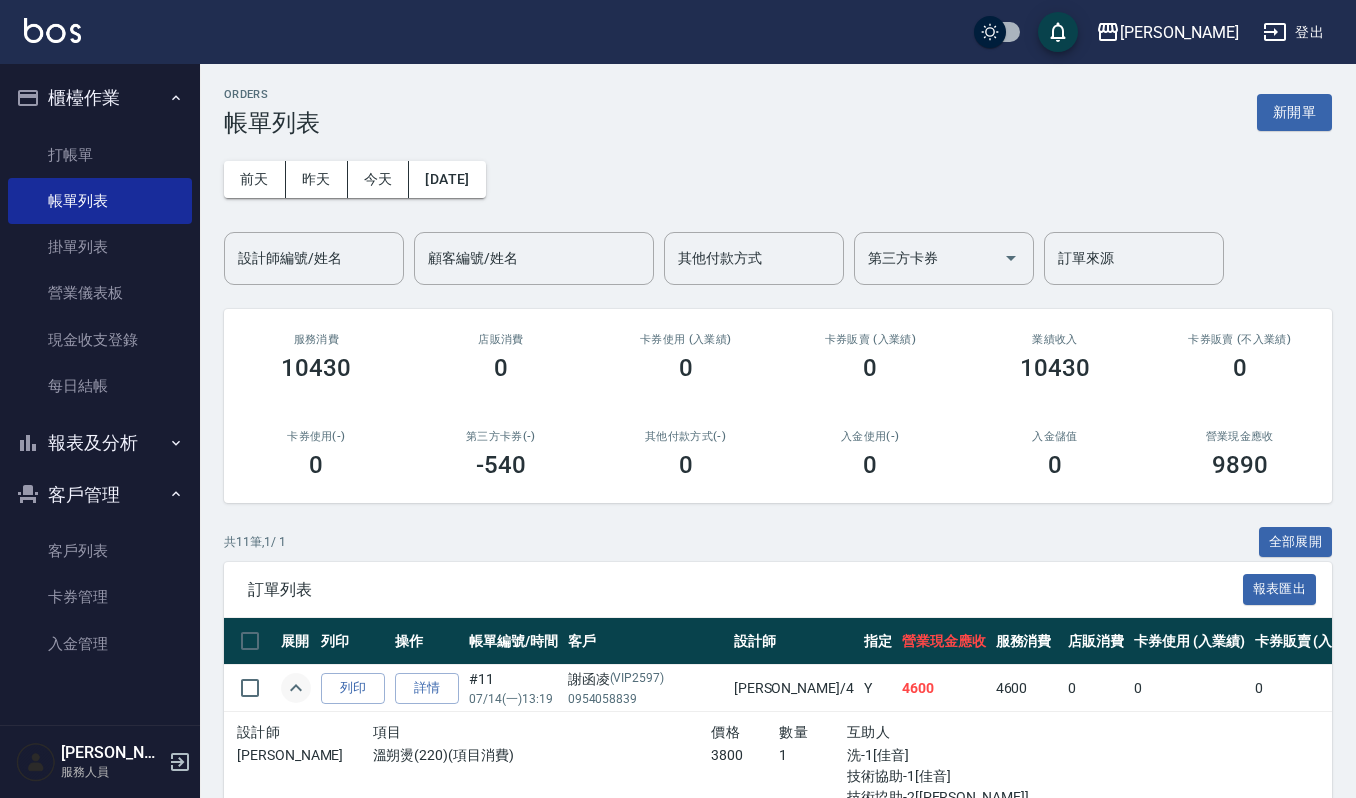 scroll, scrollTop: 133, scrollLeft: 0, axis: vertical 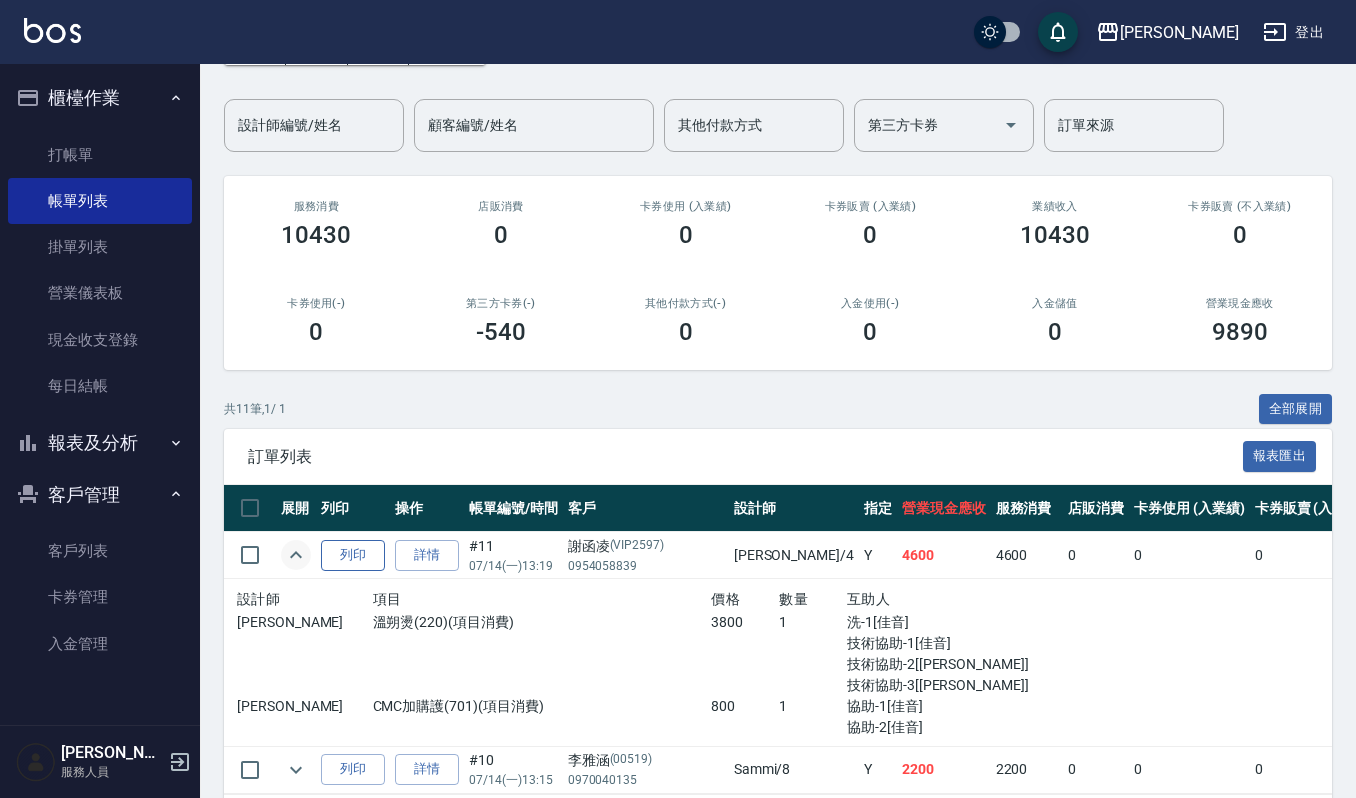 click on "列印" at bounding box center (353, 555) 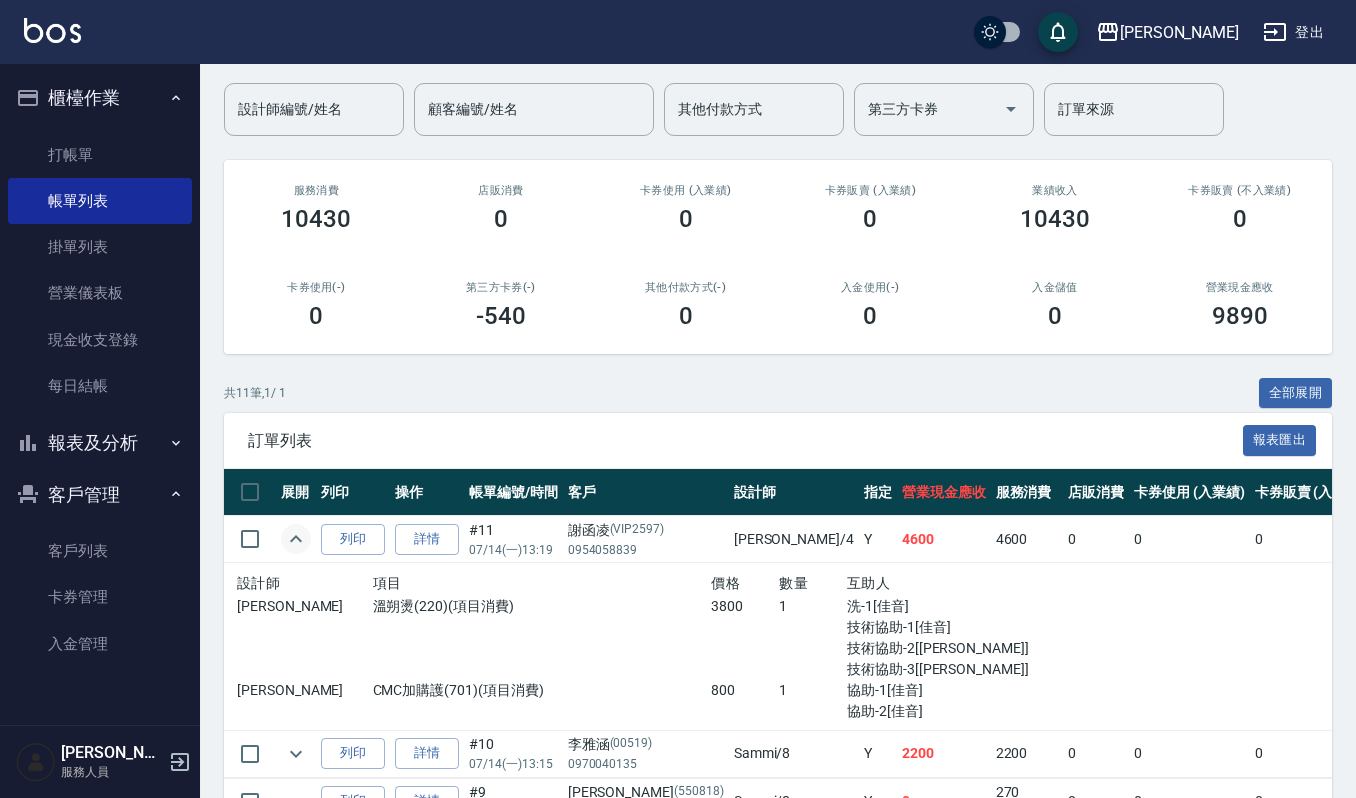 scroll, scrollTop: 400, scrollLeft: 0, axis: vertical 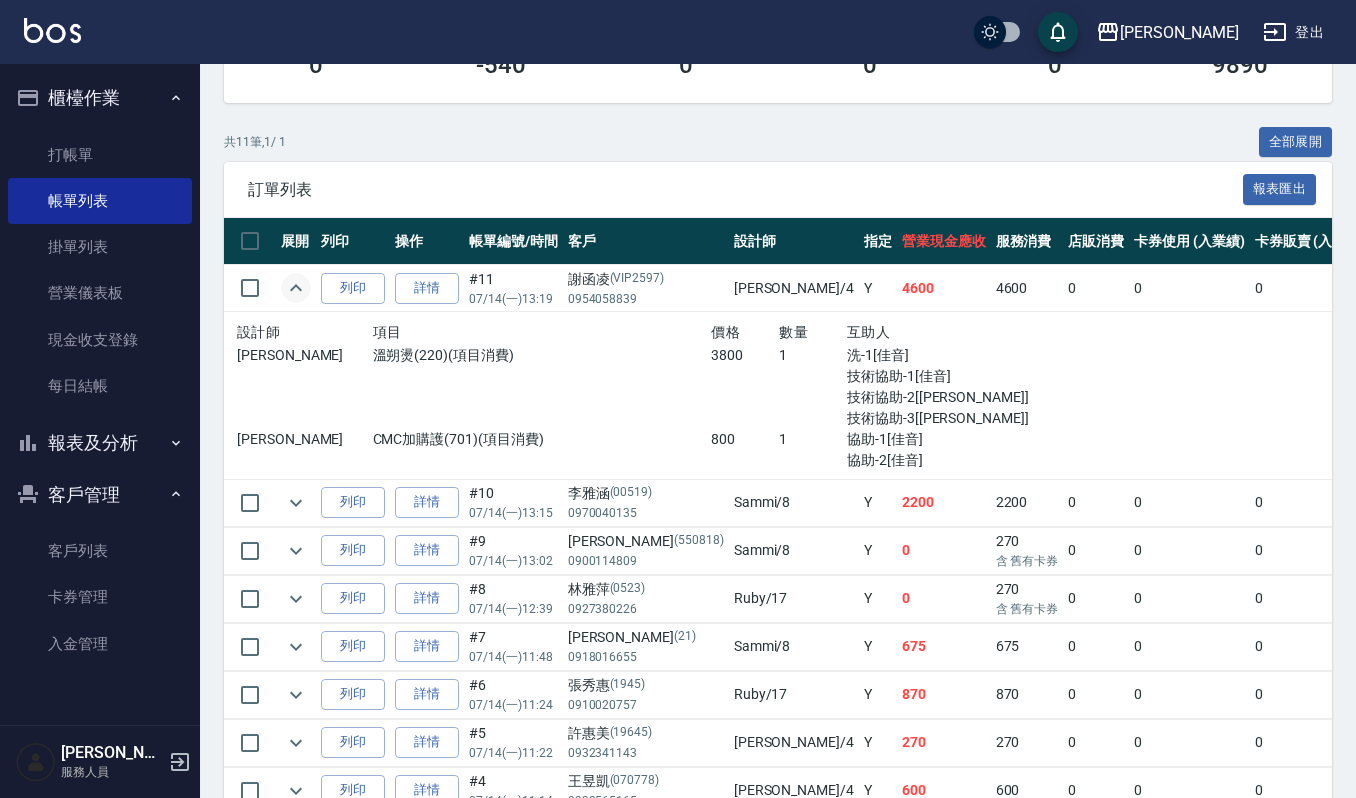 click 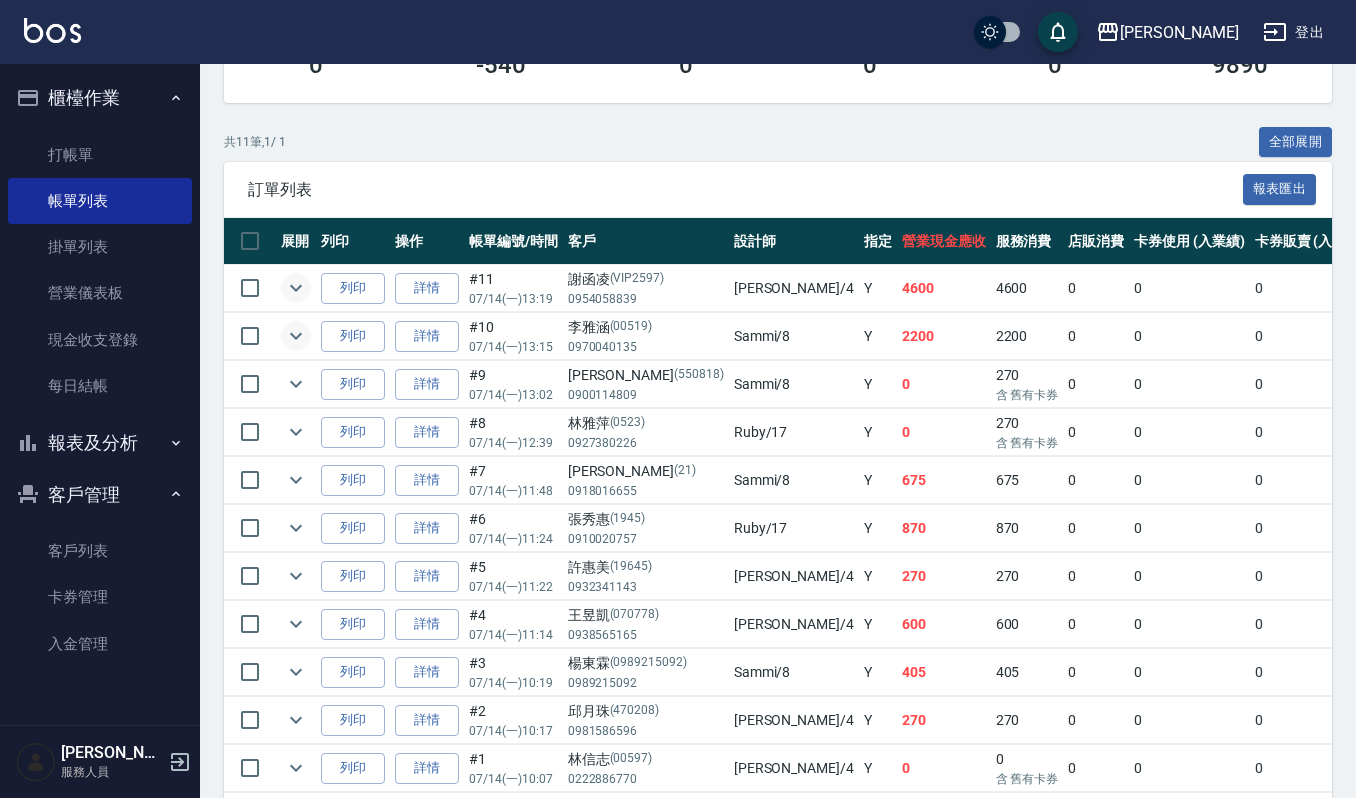 click 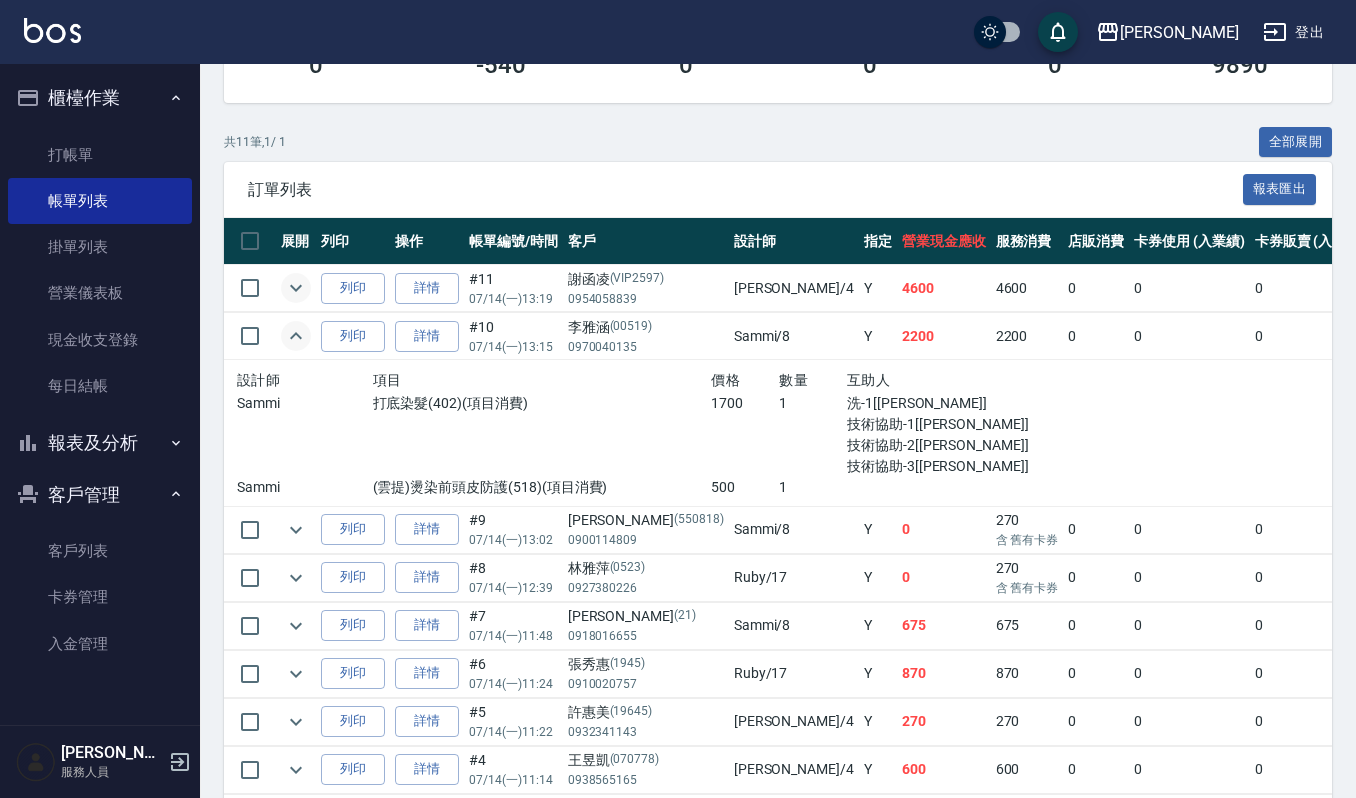 click 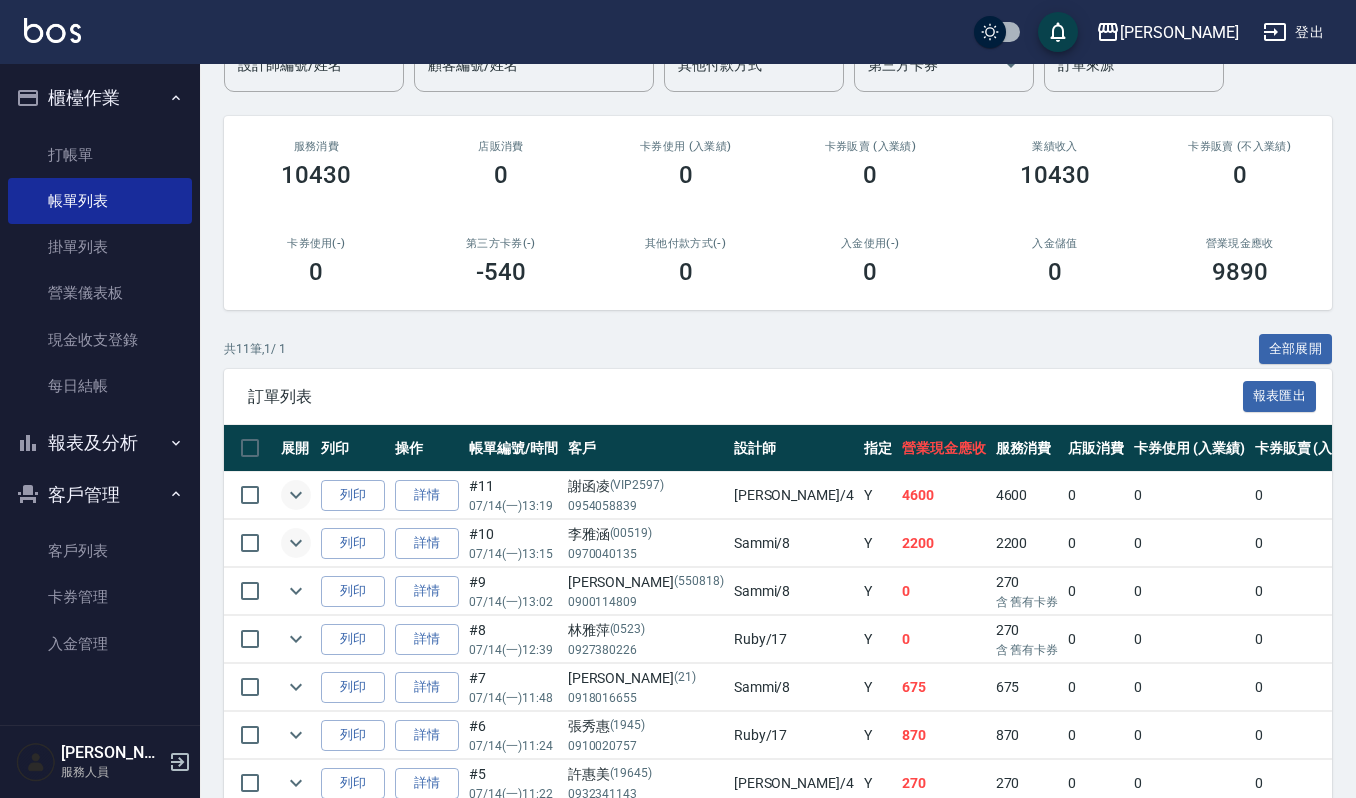 scroll, scrollTop: 0, scrollLeft: 0, axis: both 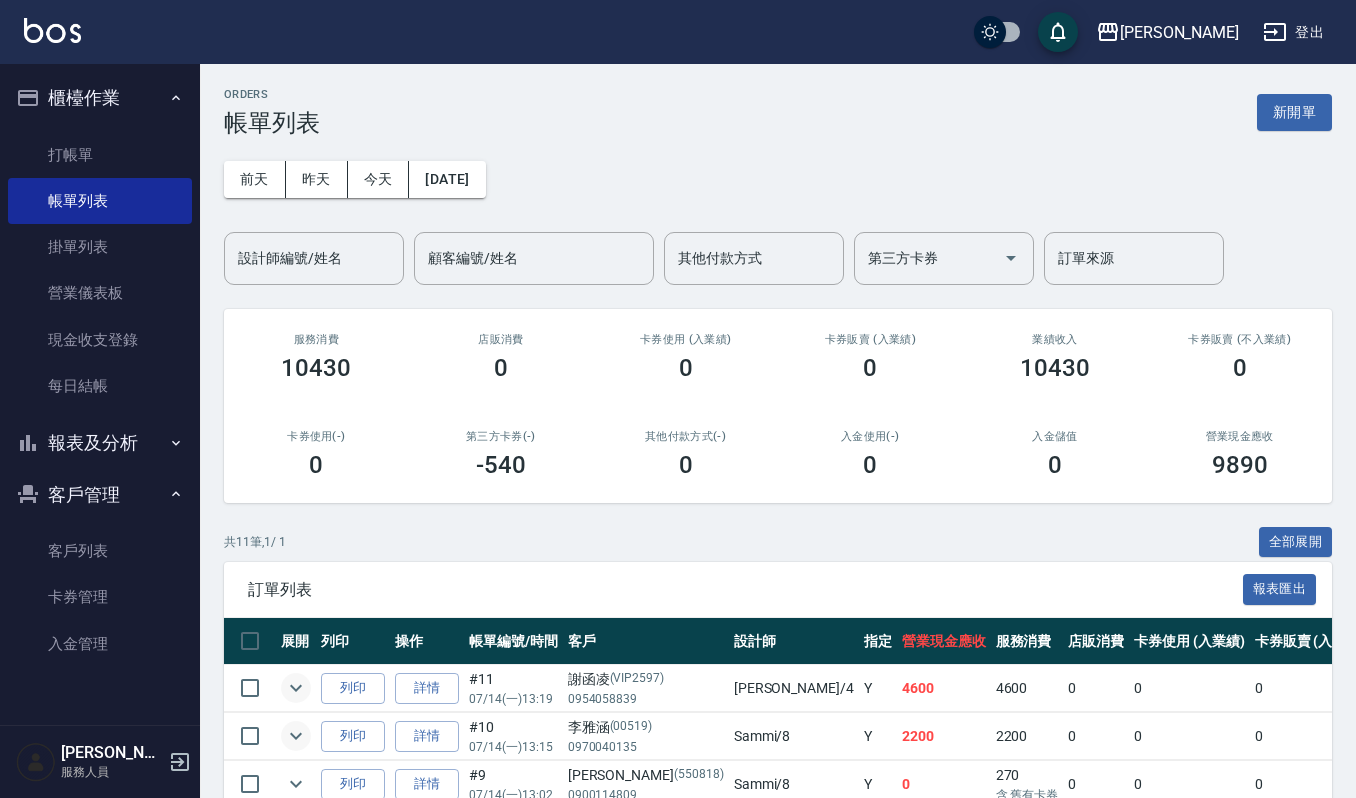 click on "ORDERS 帳單列表 新開單" at bounding box center [778, 112] 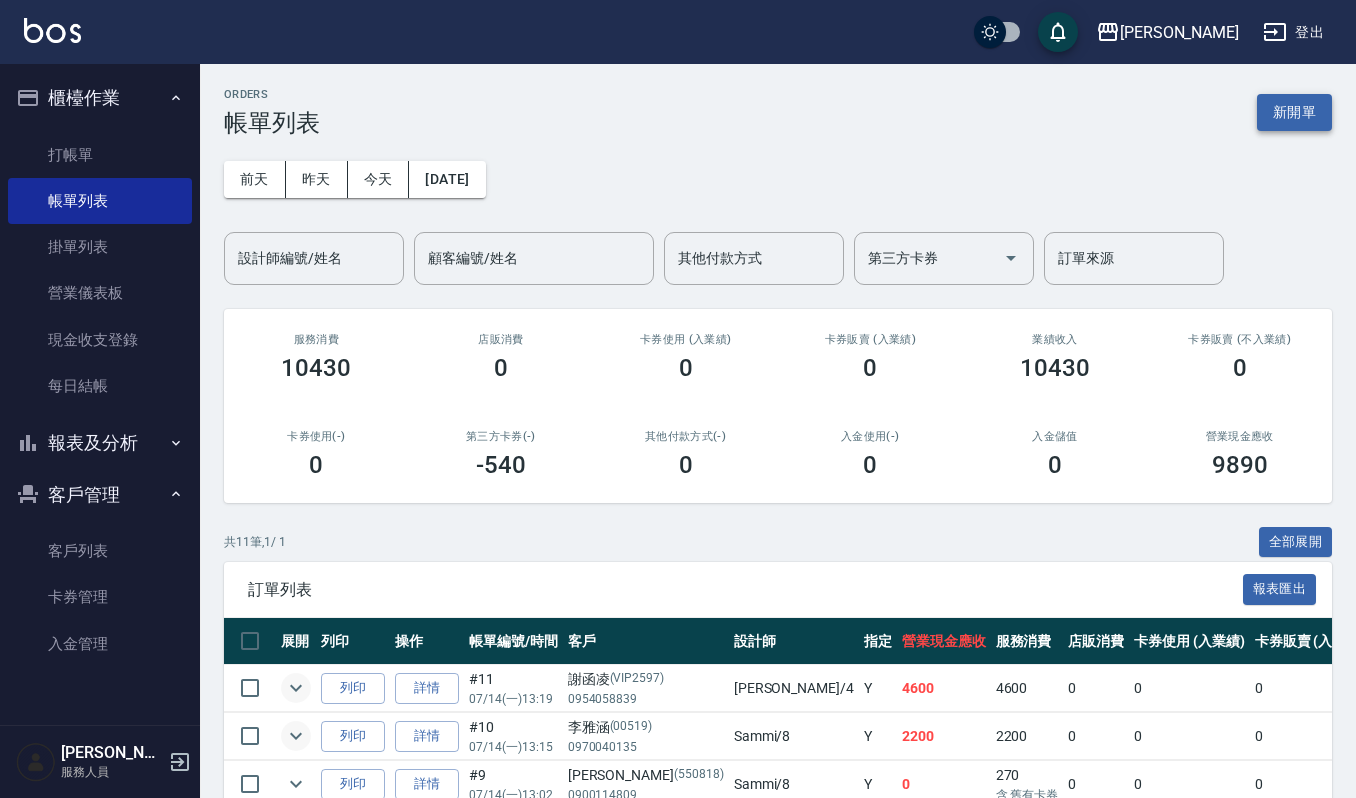 click on "新開單" at bounding box center (1294, 112) 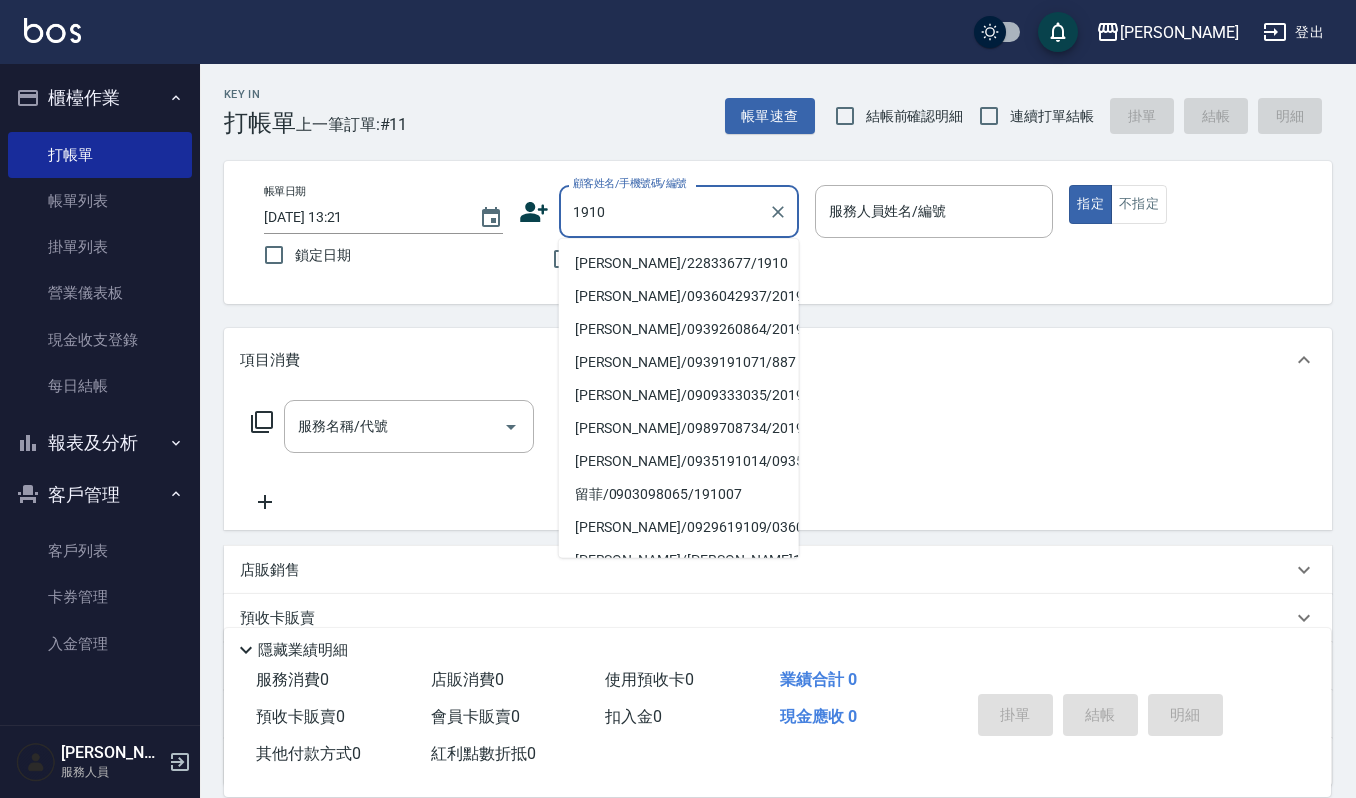 click on "[PERSON_NAME]/22833677/1910" at bounding box center [679, 263] 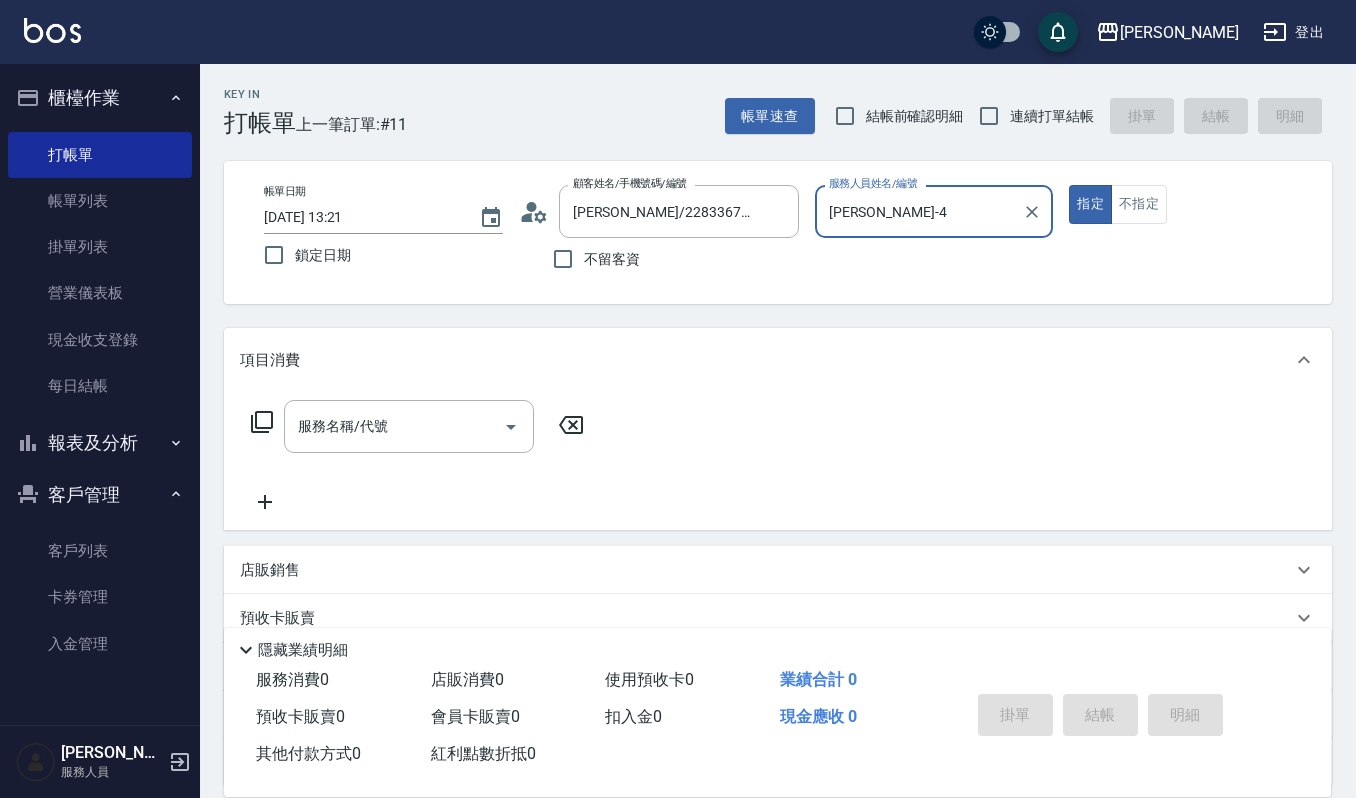 click on "[PERSON_NAME]-4" at bounding box center [919, 211] 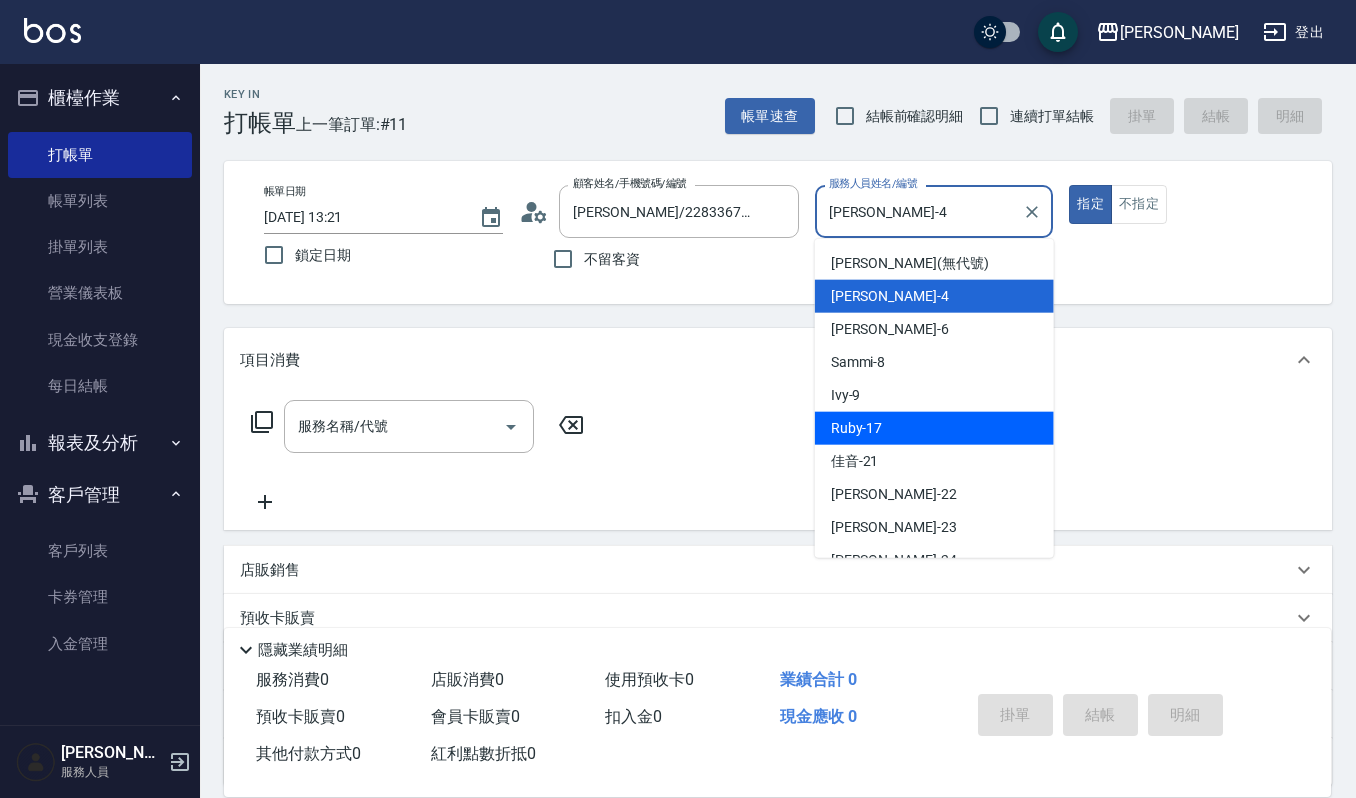 click on "Ruby -17" at bounding box center (857, 428) 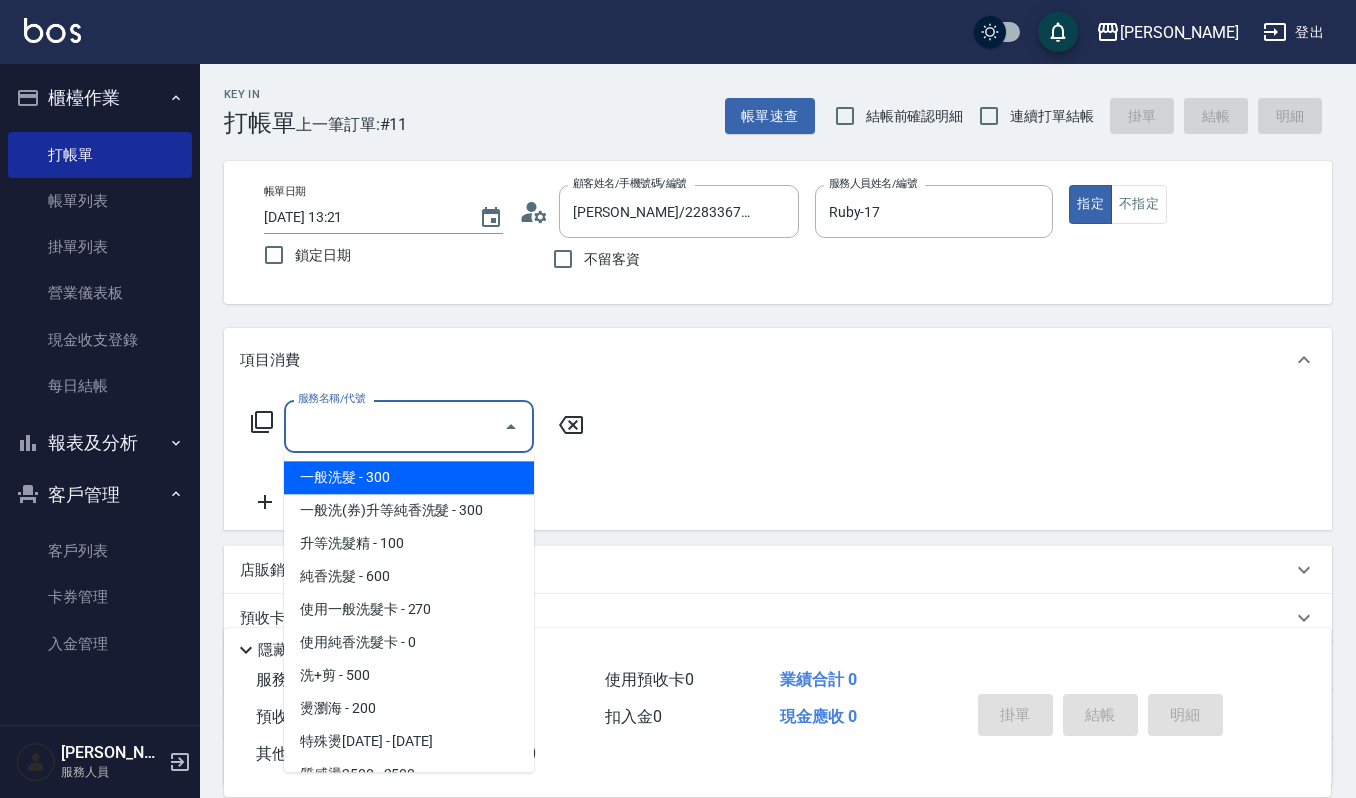 click on "服務名稱/代號" at bounding box center (394, 426) 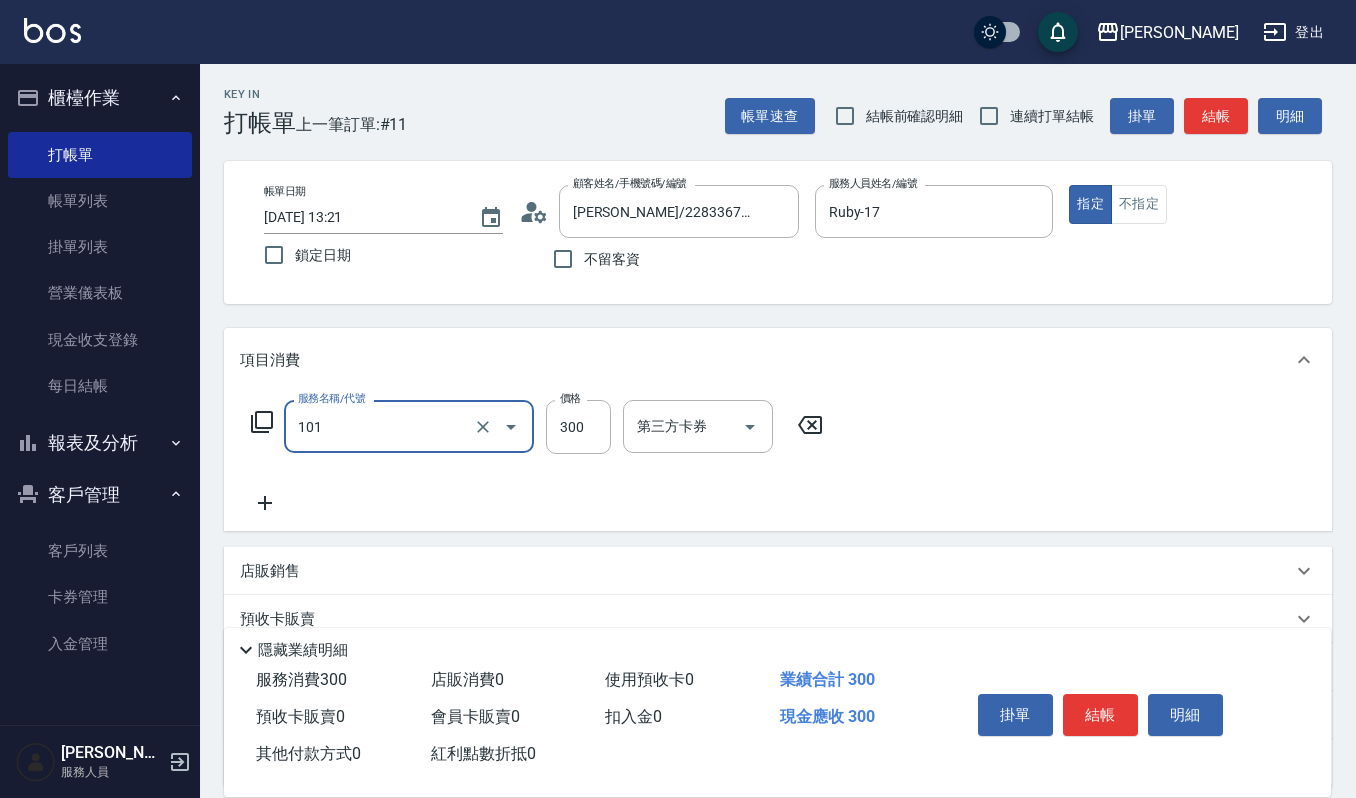 type on "一般洗髮(101)" 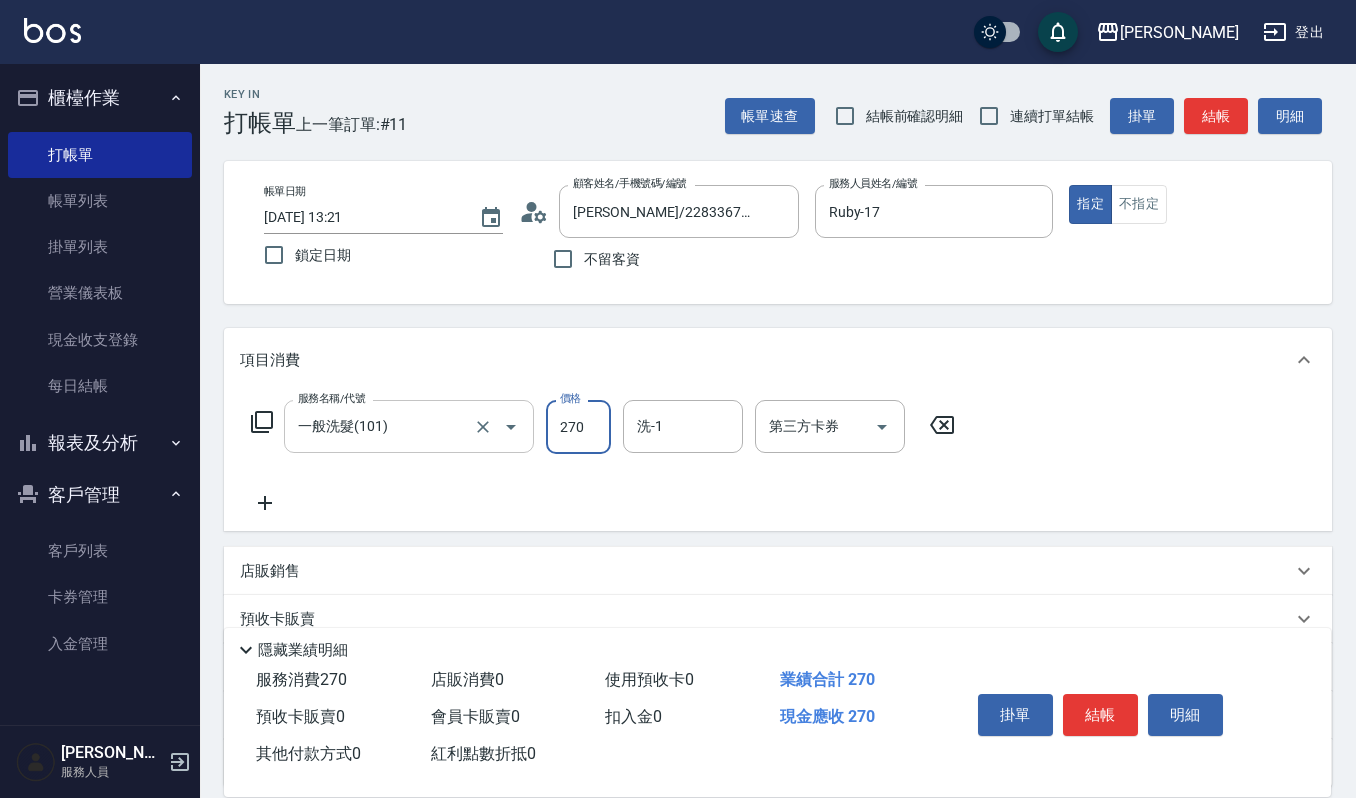 type on "270" 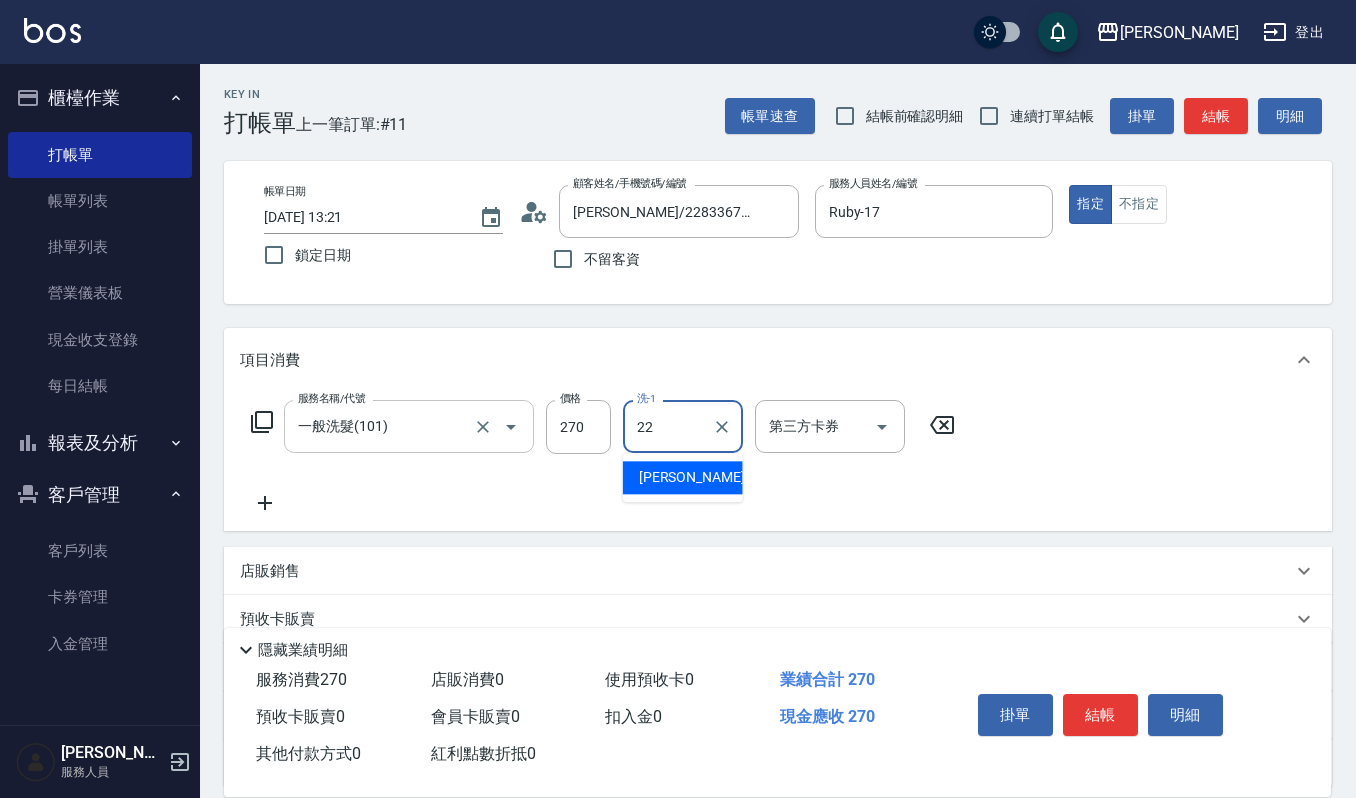 type on "宜芳-22" 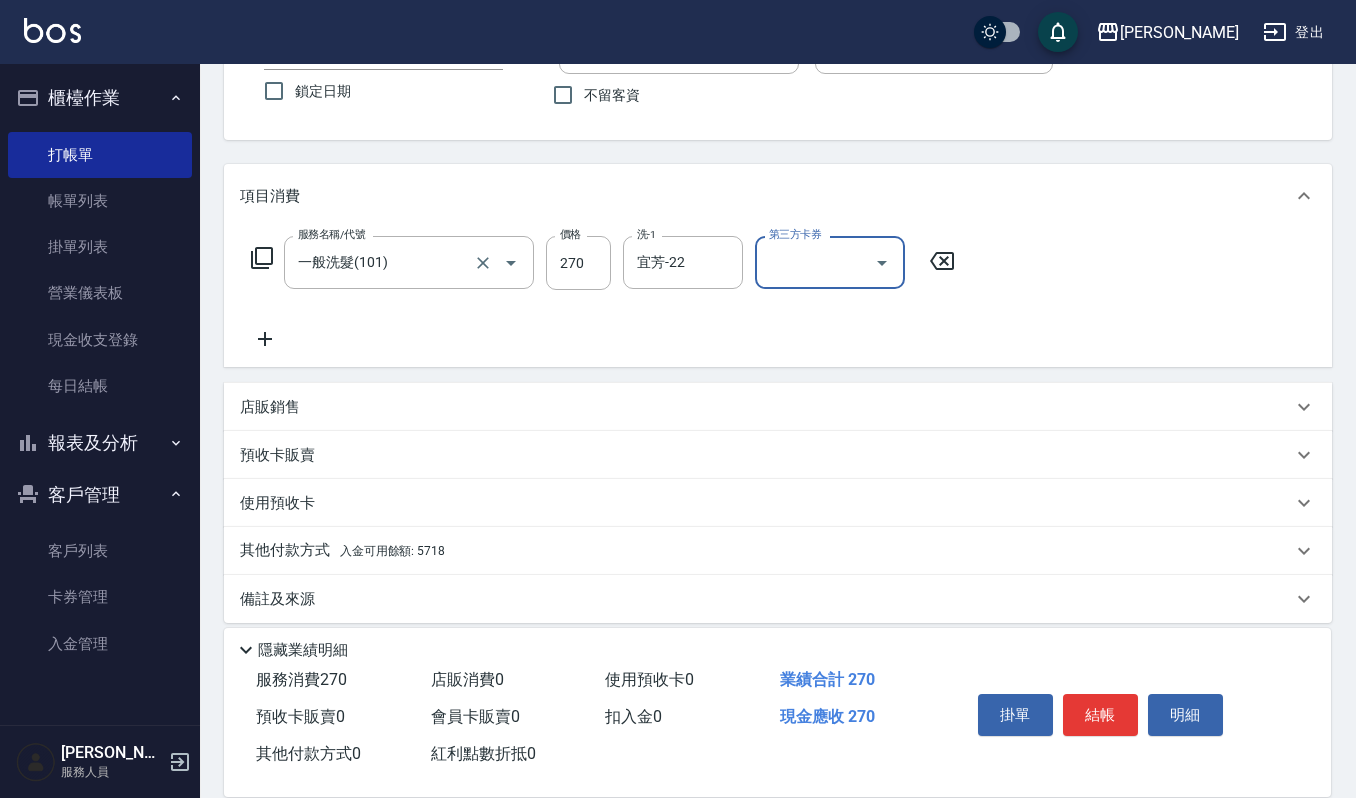 scroll, scrollTop: 176, scrollLeft: 0, axis: vertical 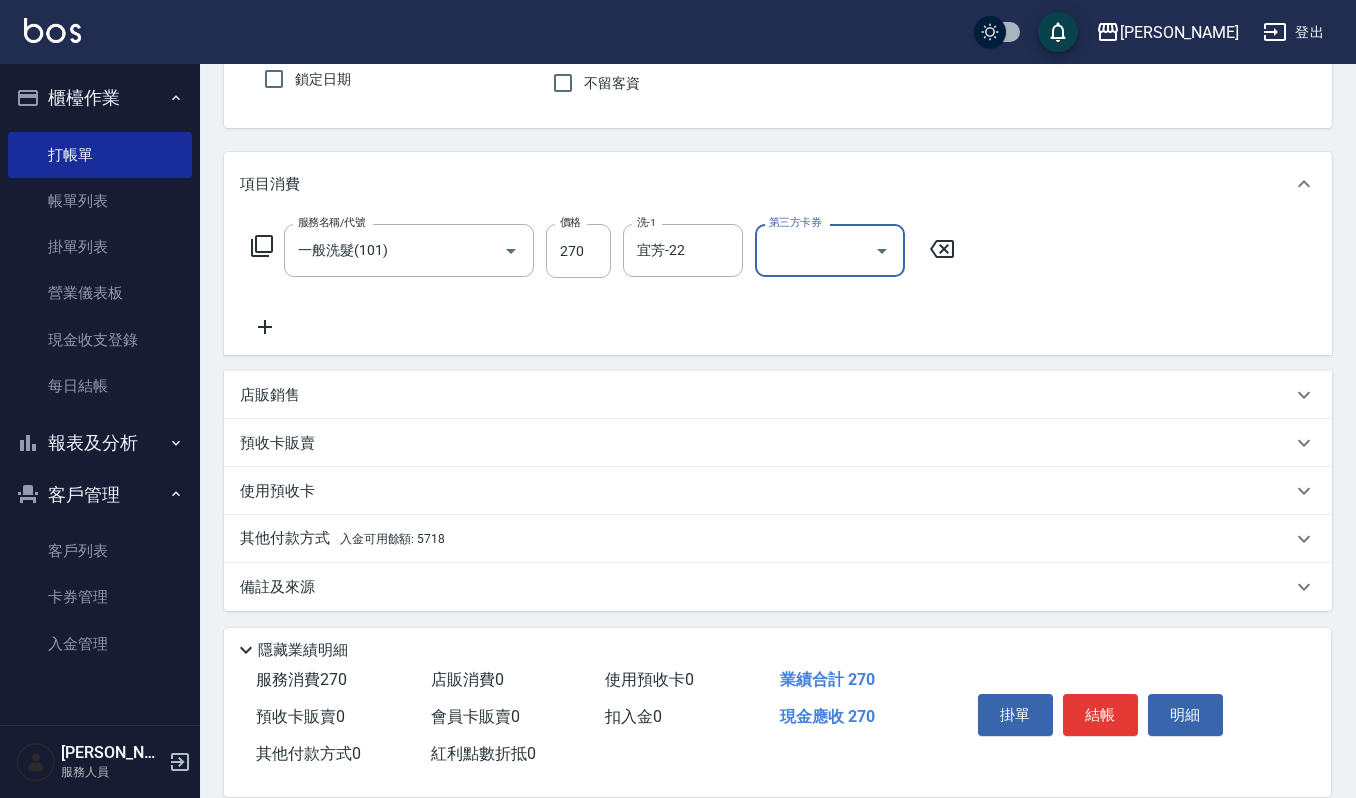 click on "其他付款方式 入金可用餘額: 5718" at bounding box center (778, 539) 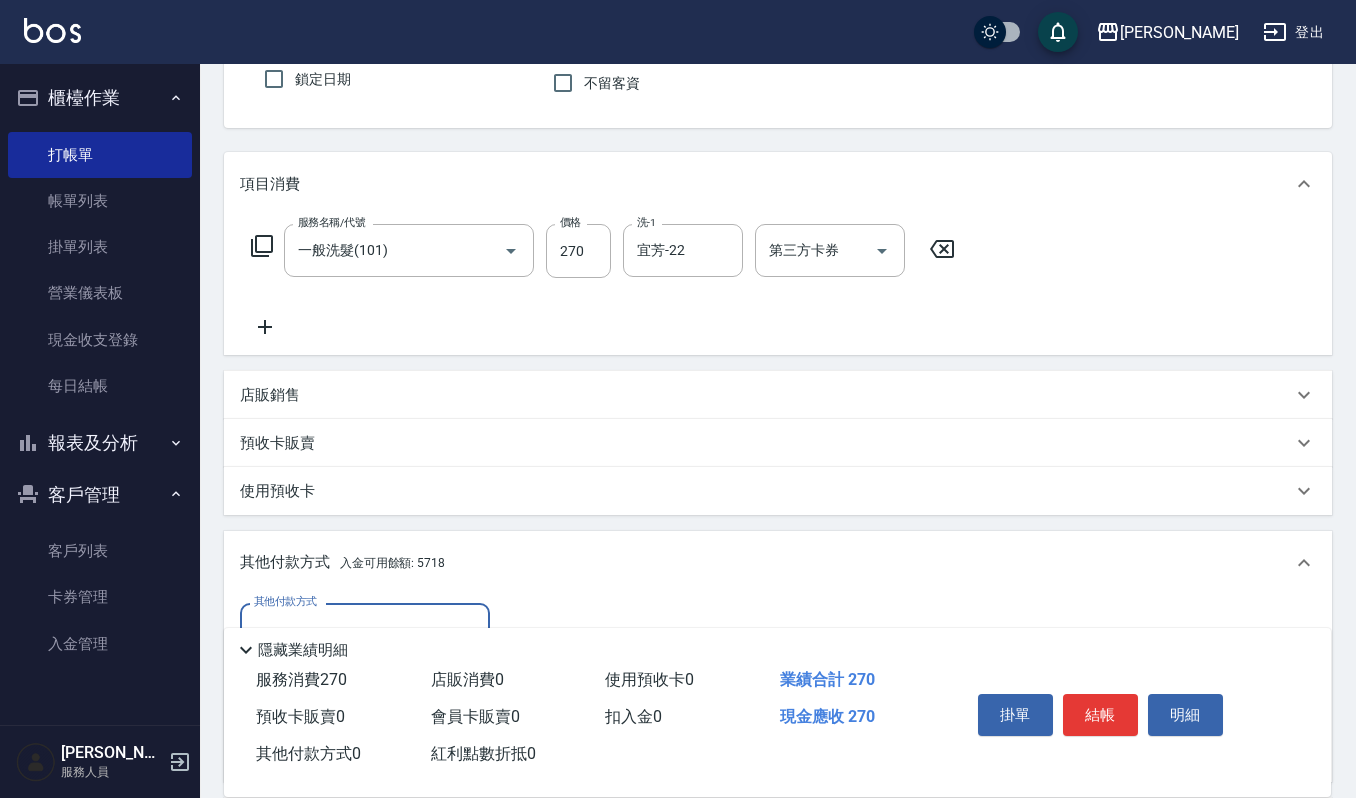 scroll, scrollTop: 0, scrollLeft: 0, axis: both 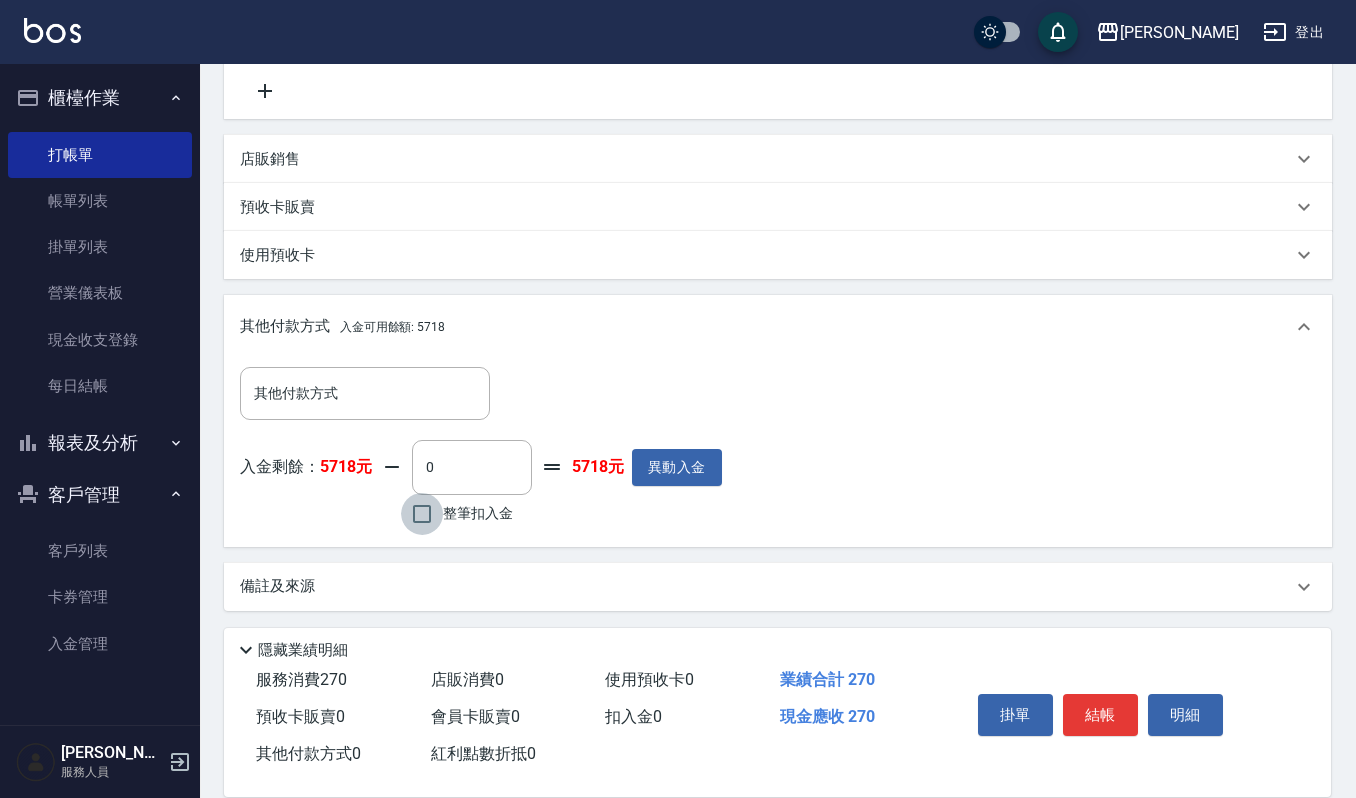 click on "整筆扣入金" at bounding box center [422, 514] 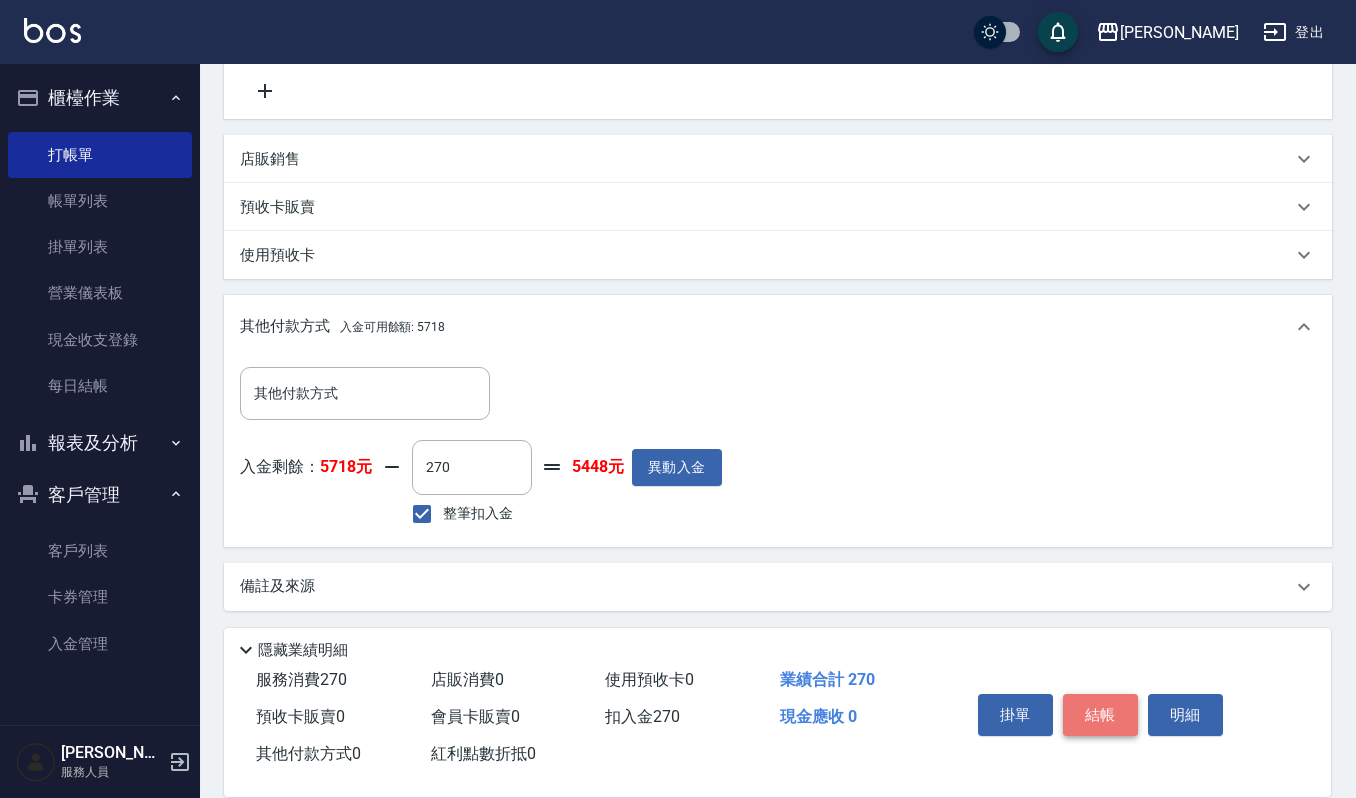 click on "結帳" at bounding box center [1100, 715] 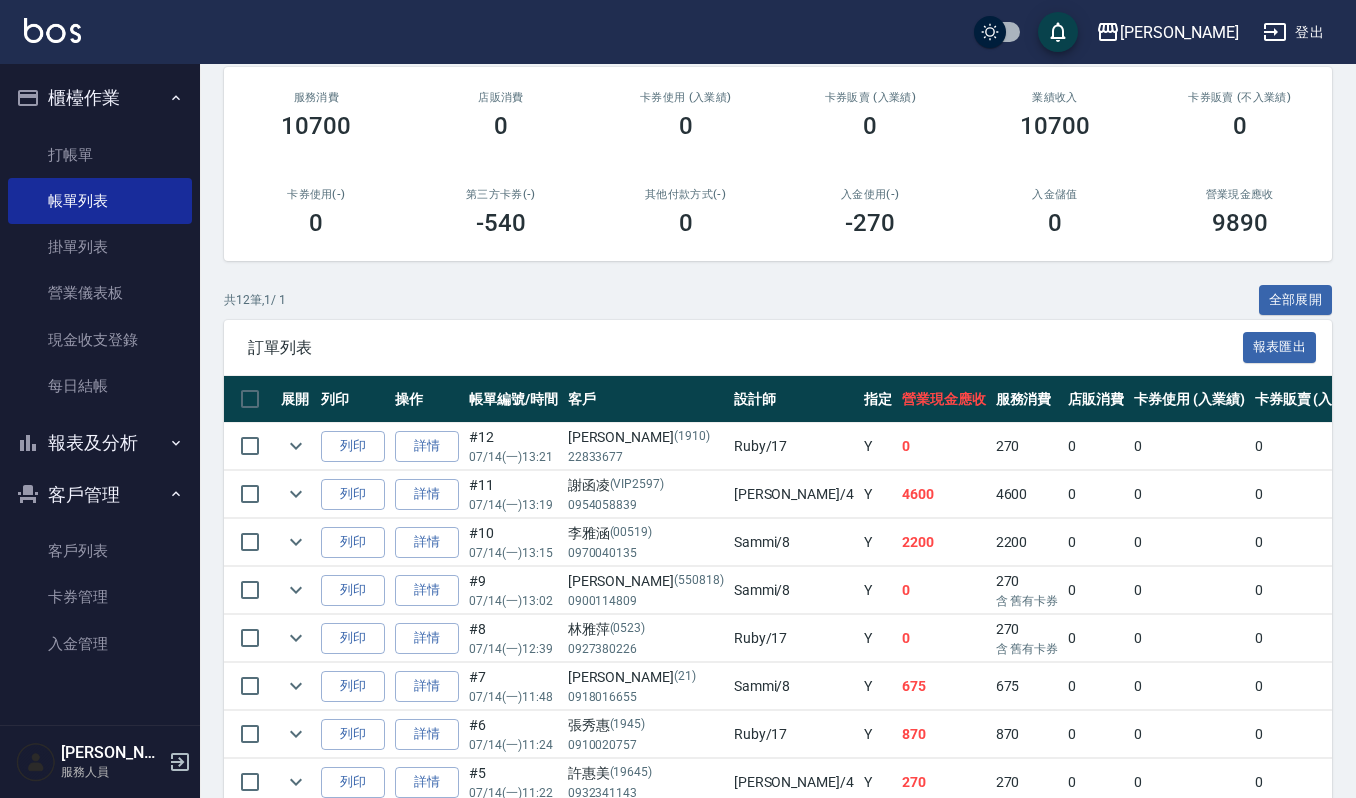 scroll, scrollTop: 266, scrollLeft: 0, axis: vertical 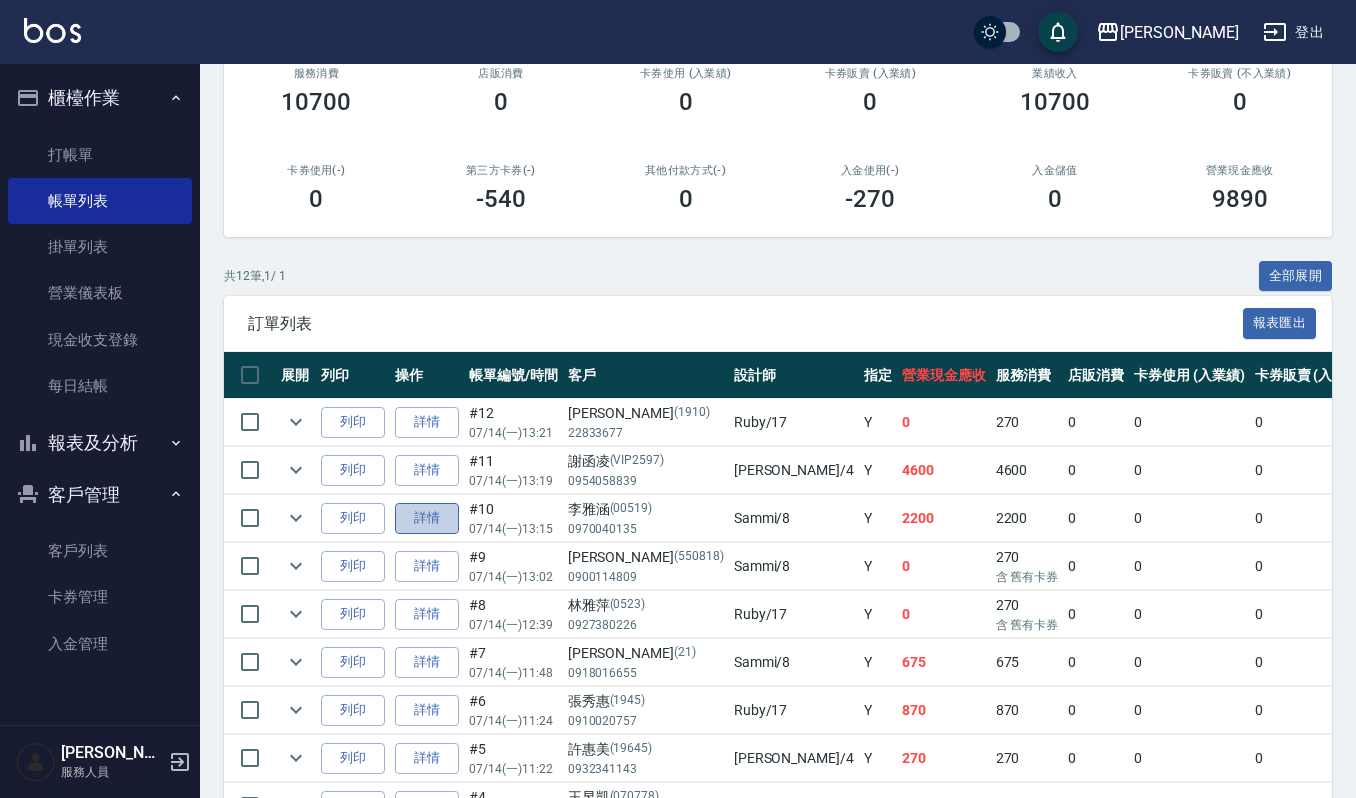 click on "詳情" at bounding box center [427, 518] 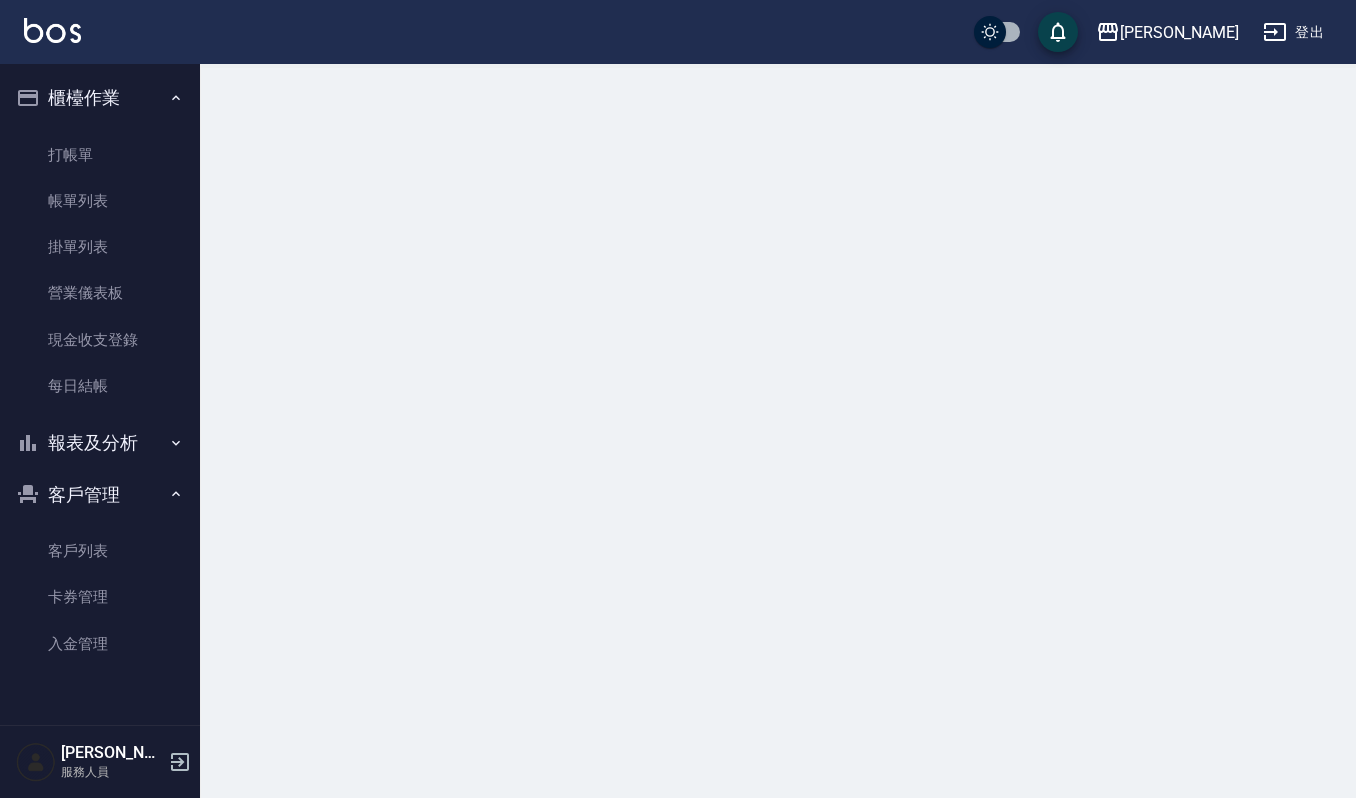 scroll, scrollTop: 0, scrollLeft: 0, axis: both 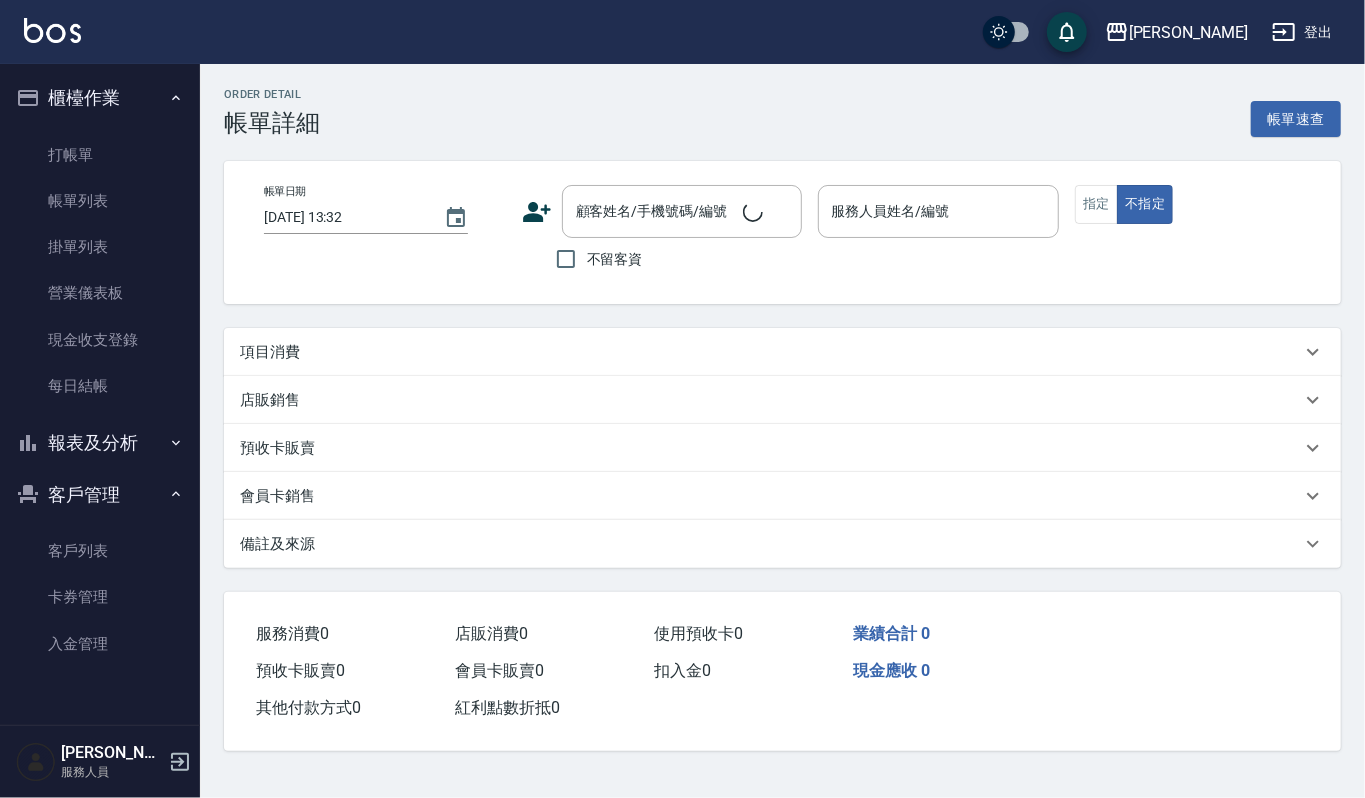type on "2025/07/14 13:15" 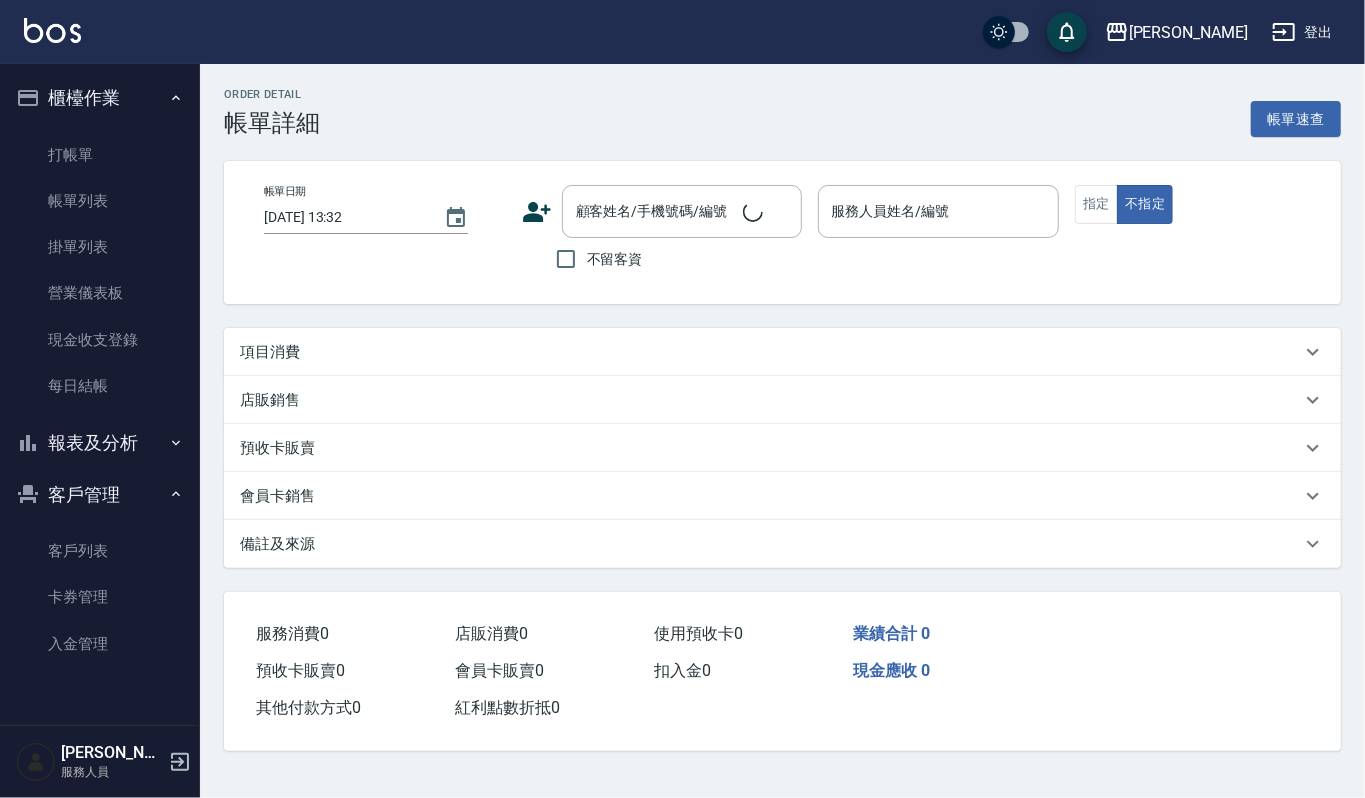 type on "Sammi-8" 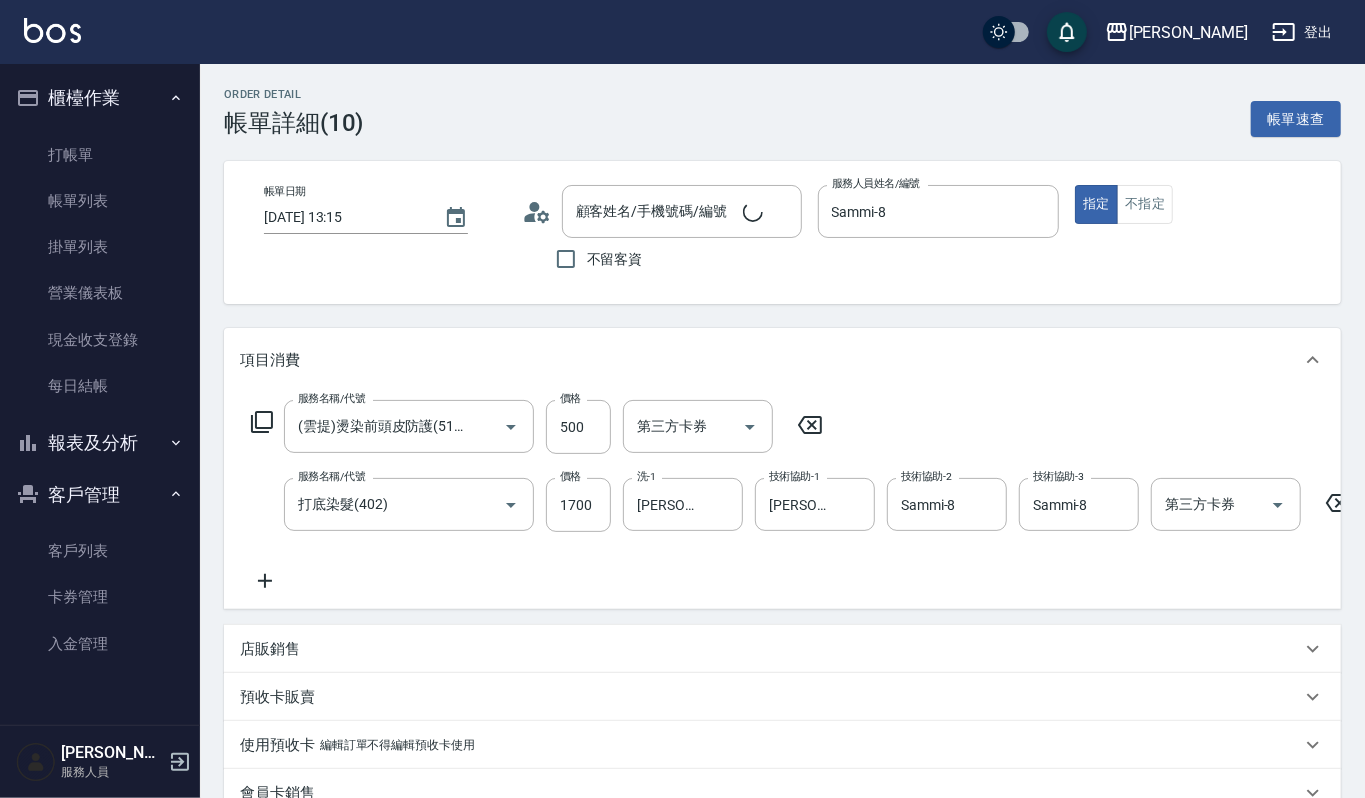 type on "(雲提)燙染前頭皮防護(518)" 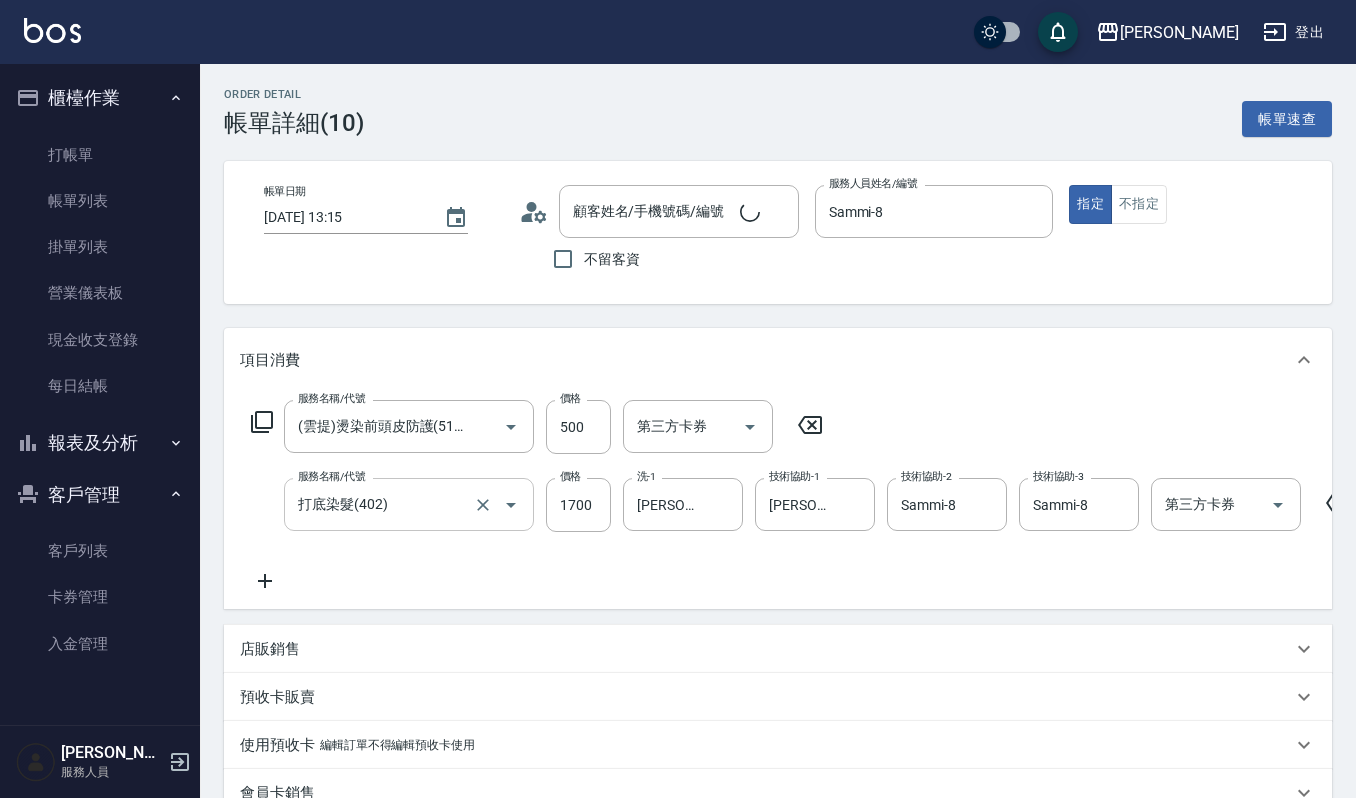 type on "[PERSON_NAME]/0970040135/00519" 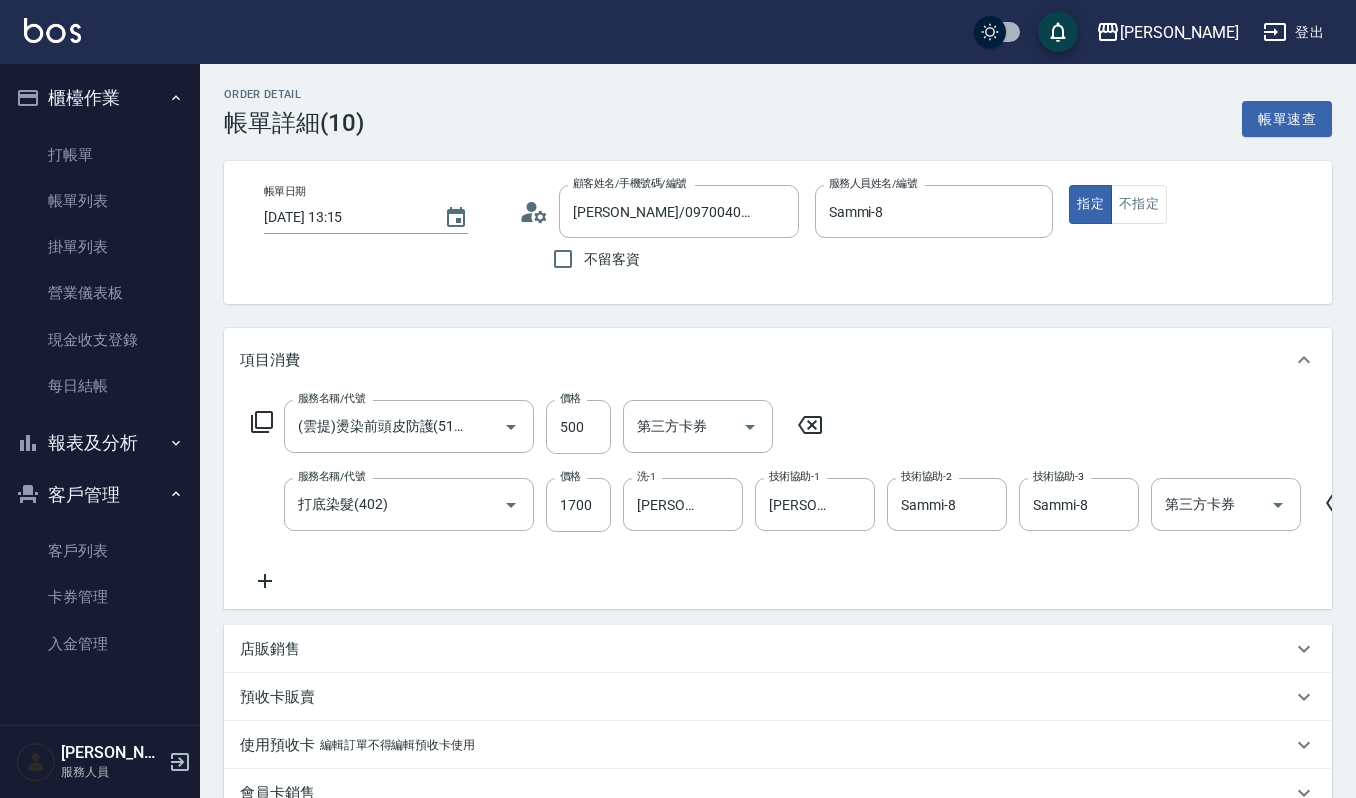click 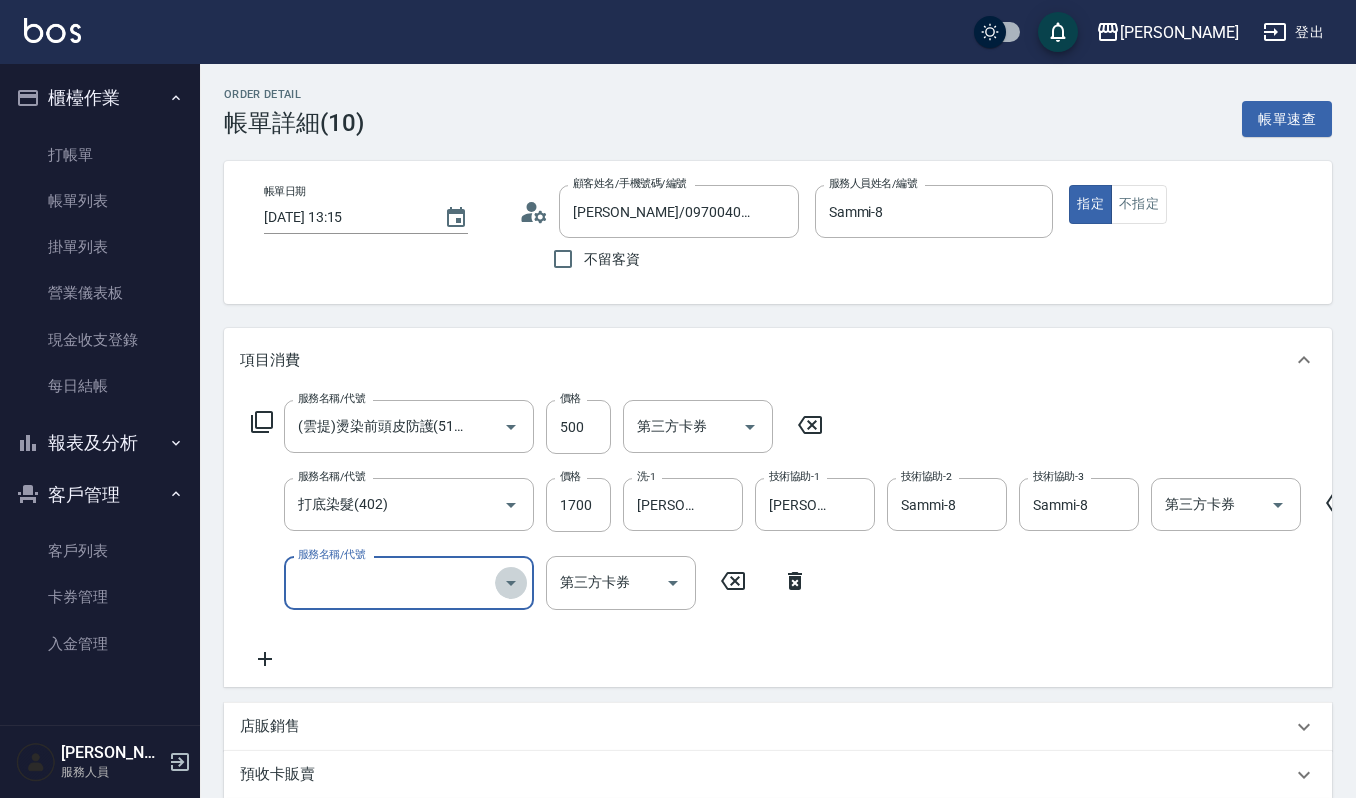 click 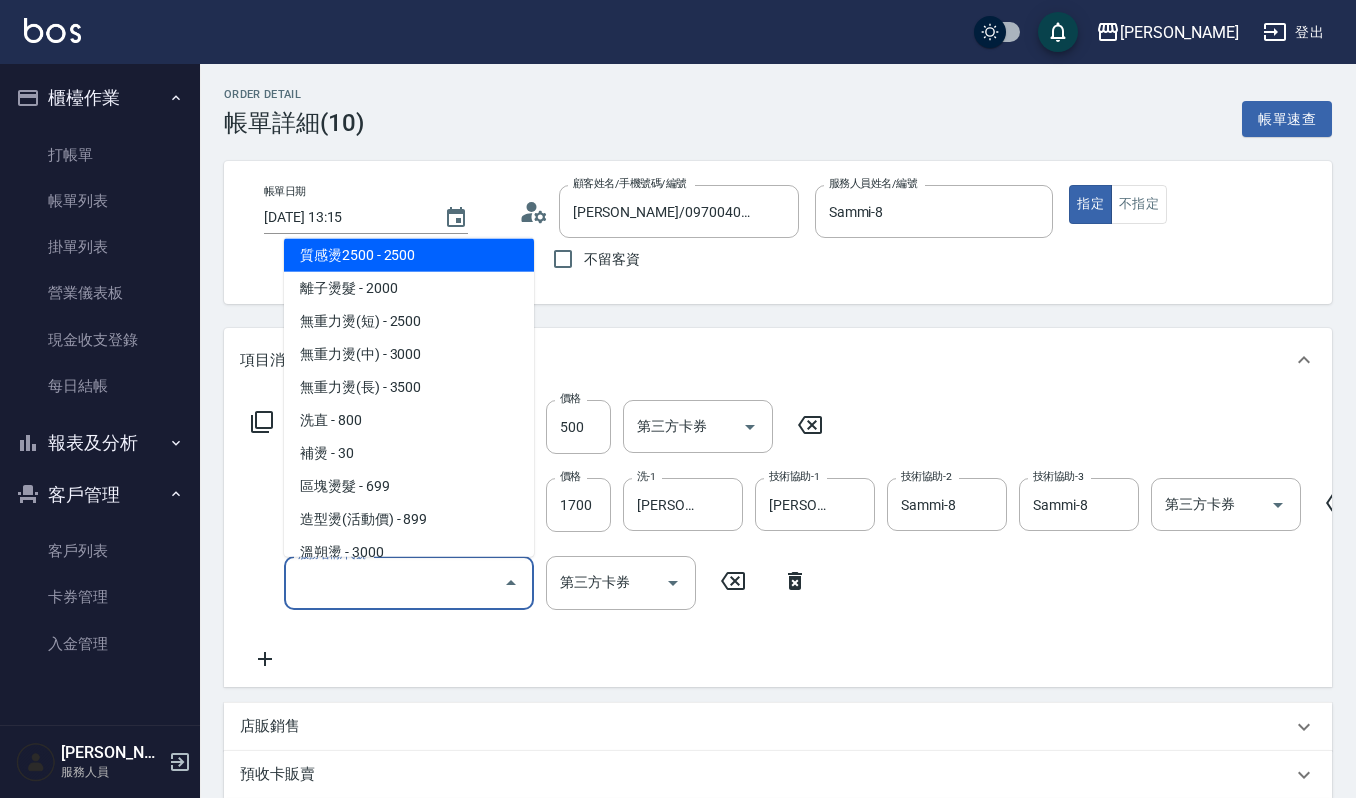 scroll, scrollTop: 533, scrollLeft: 0, axis: vertical 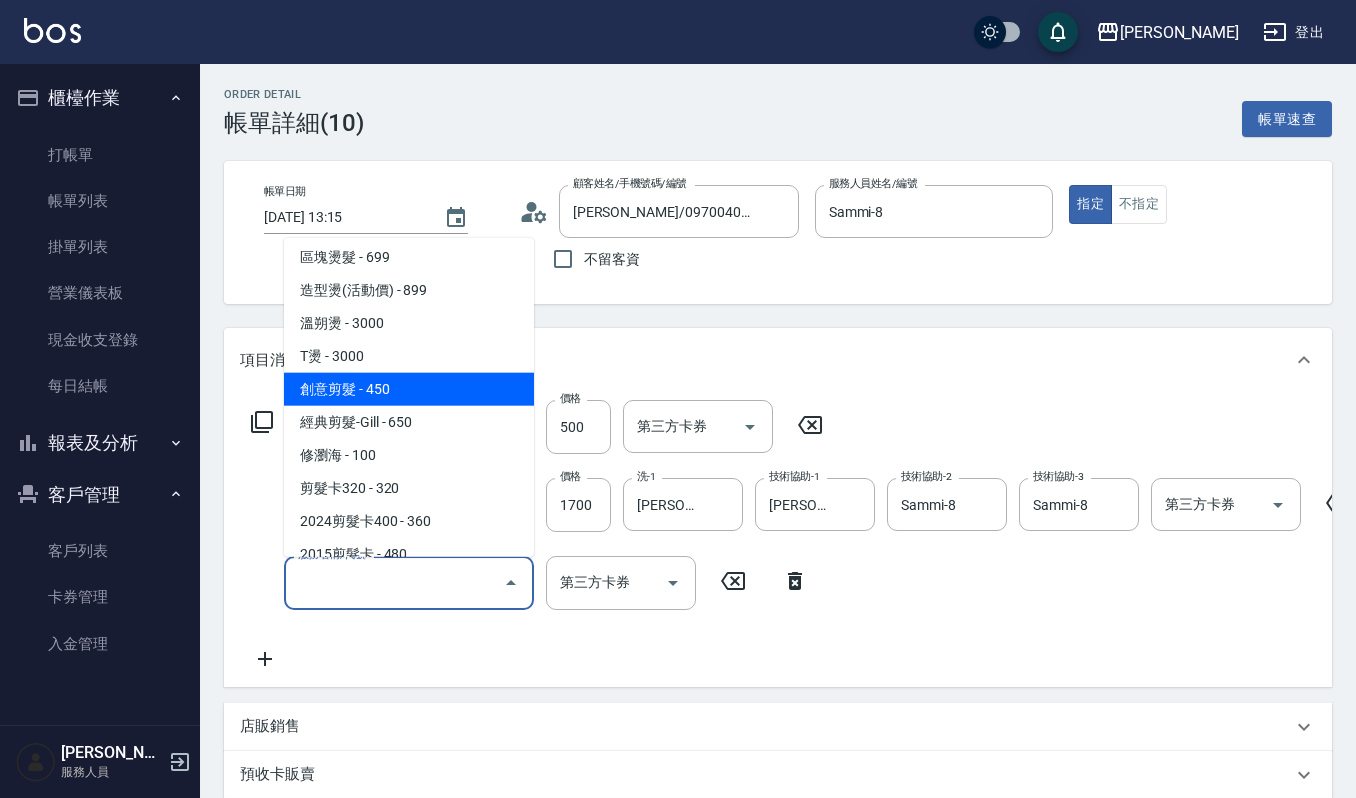 click on "創意剪髮 - 450" at bounding box center [409, 388] 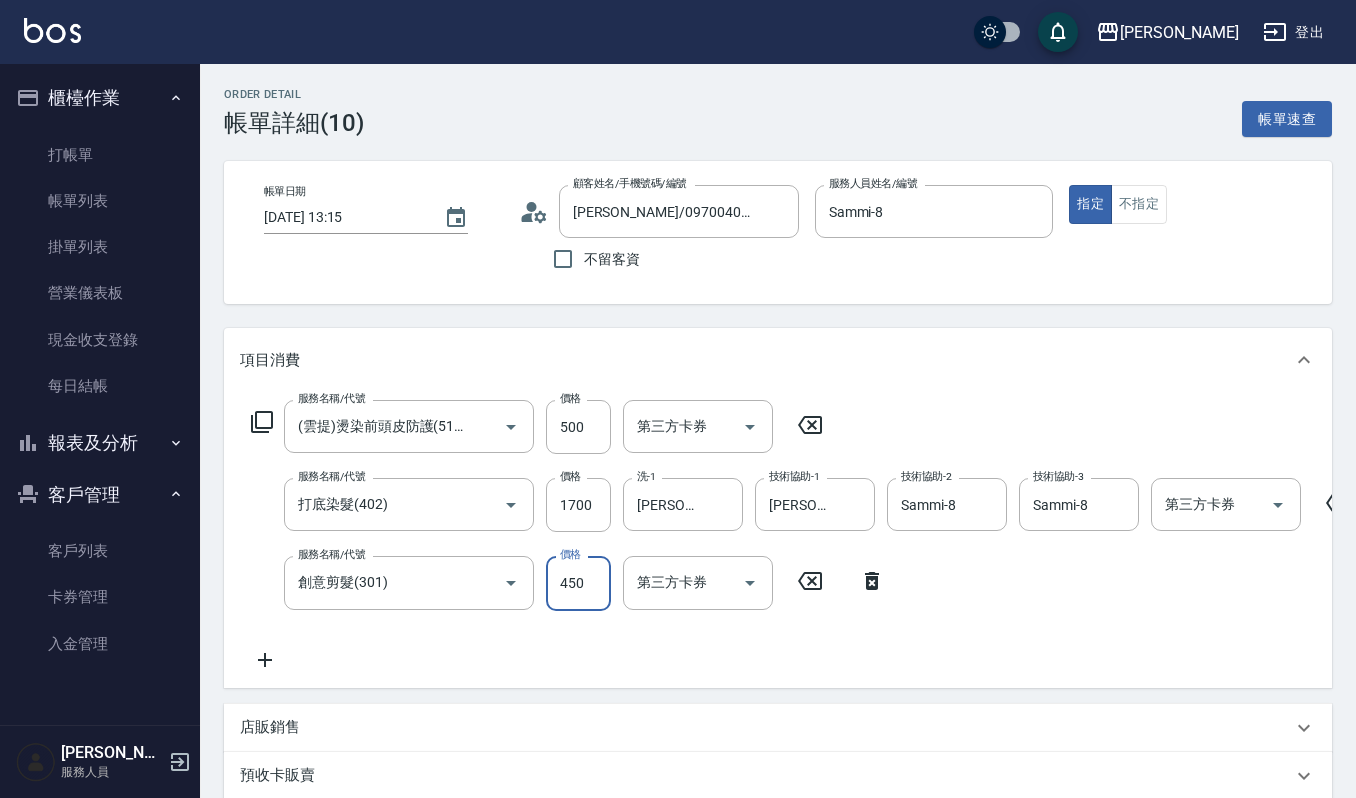 click on "450" at bounding box center [578, 583] 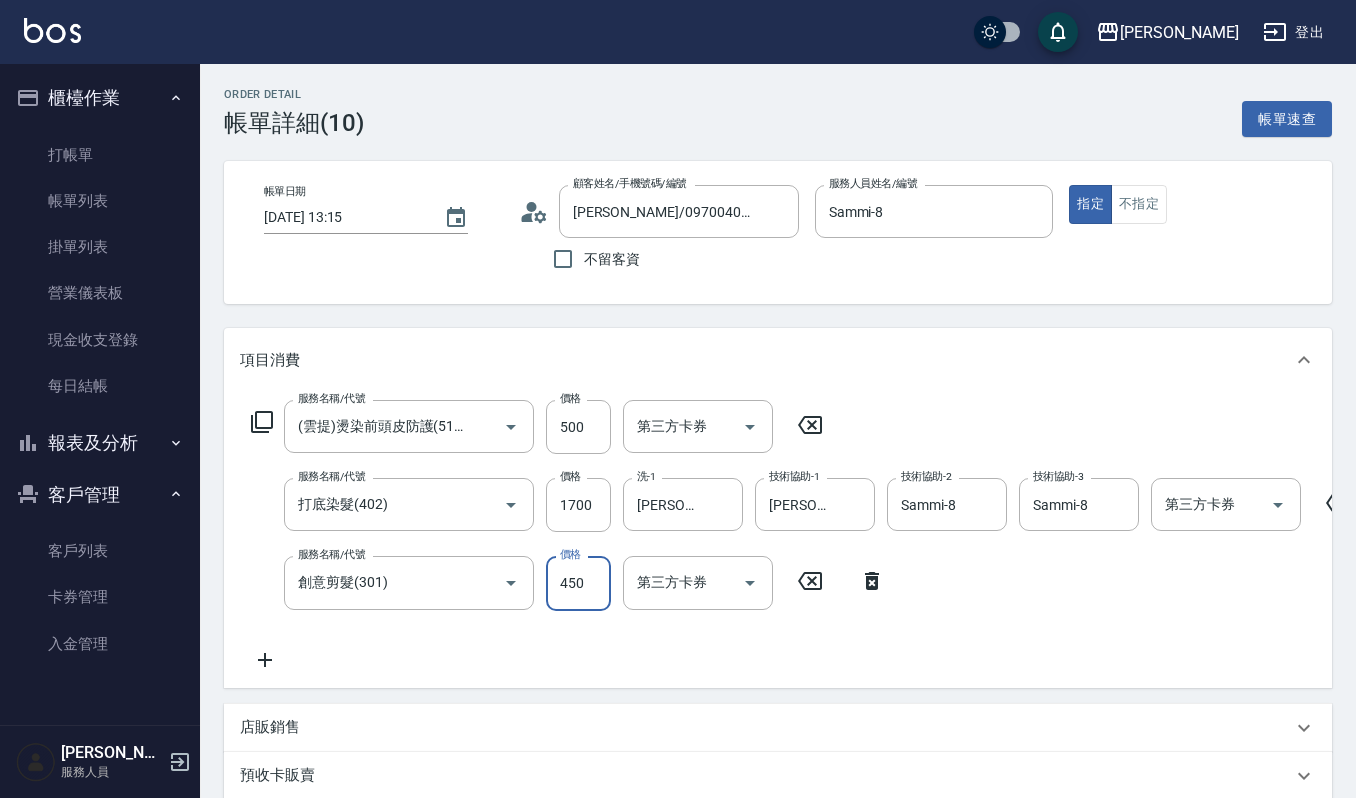click 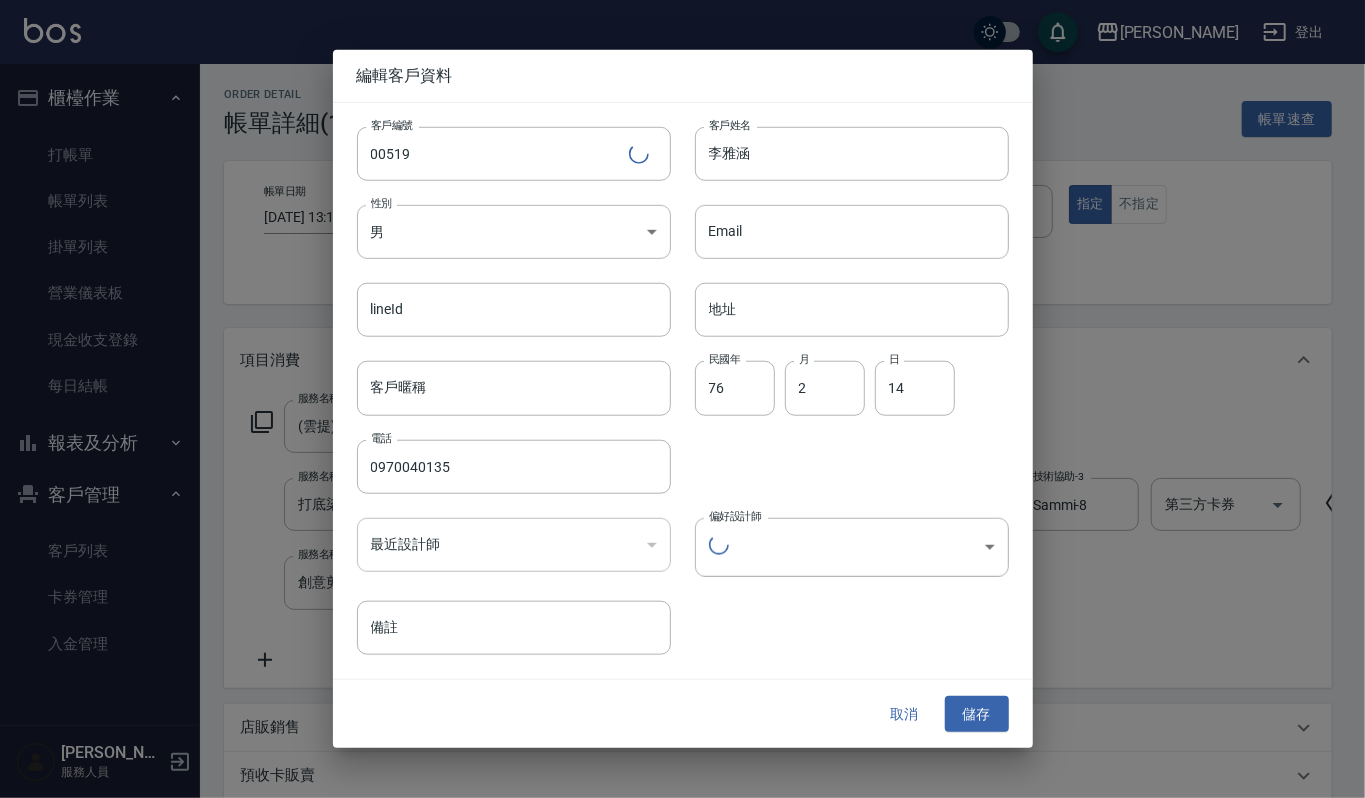 type on "3514225b-4ab7-4f2f-88f6-86a52e2fbbeb" 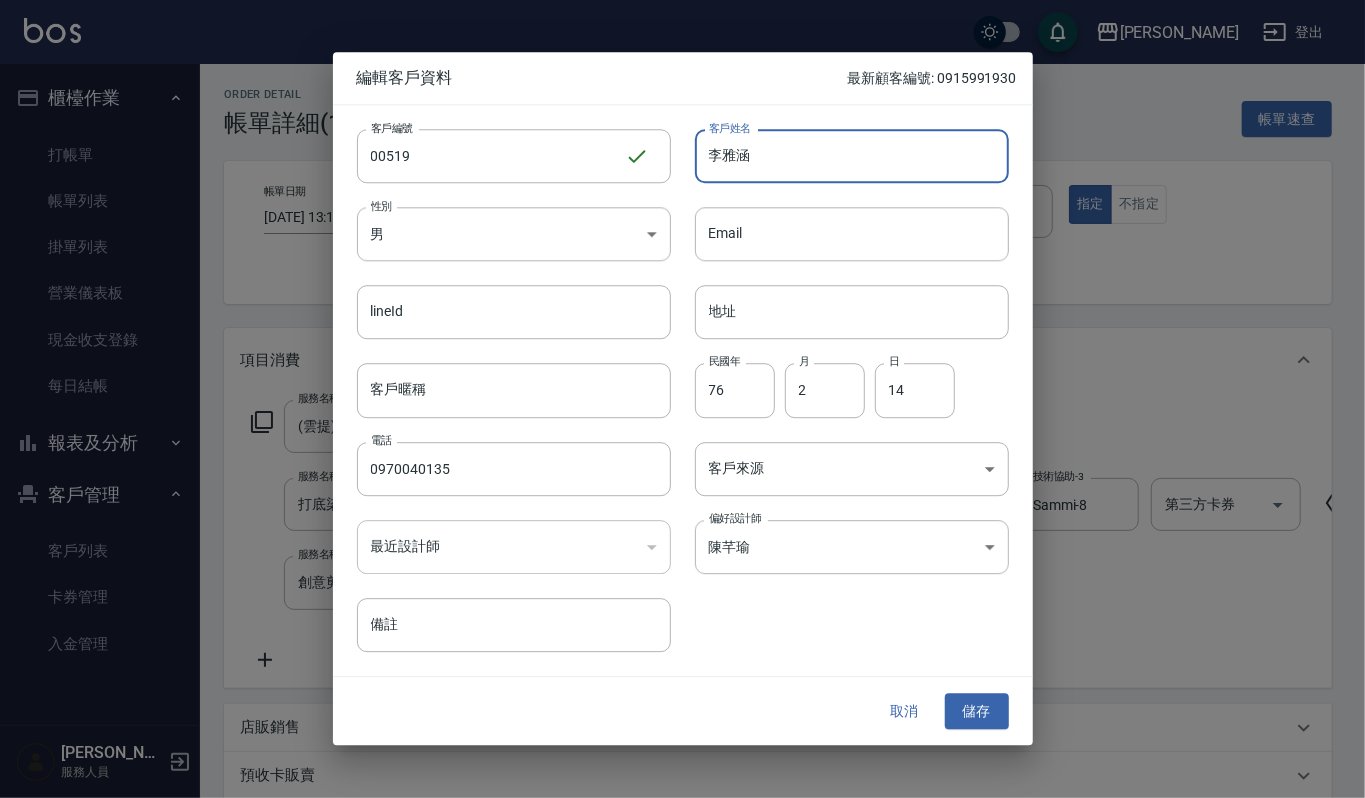 drag, startPoint x: 709, startPoint y: 157, endPoint x: 729, endPoint y: 168, distance: 22.825424 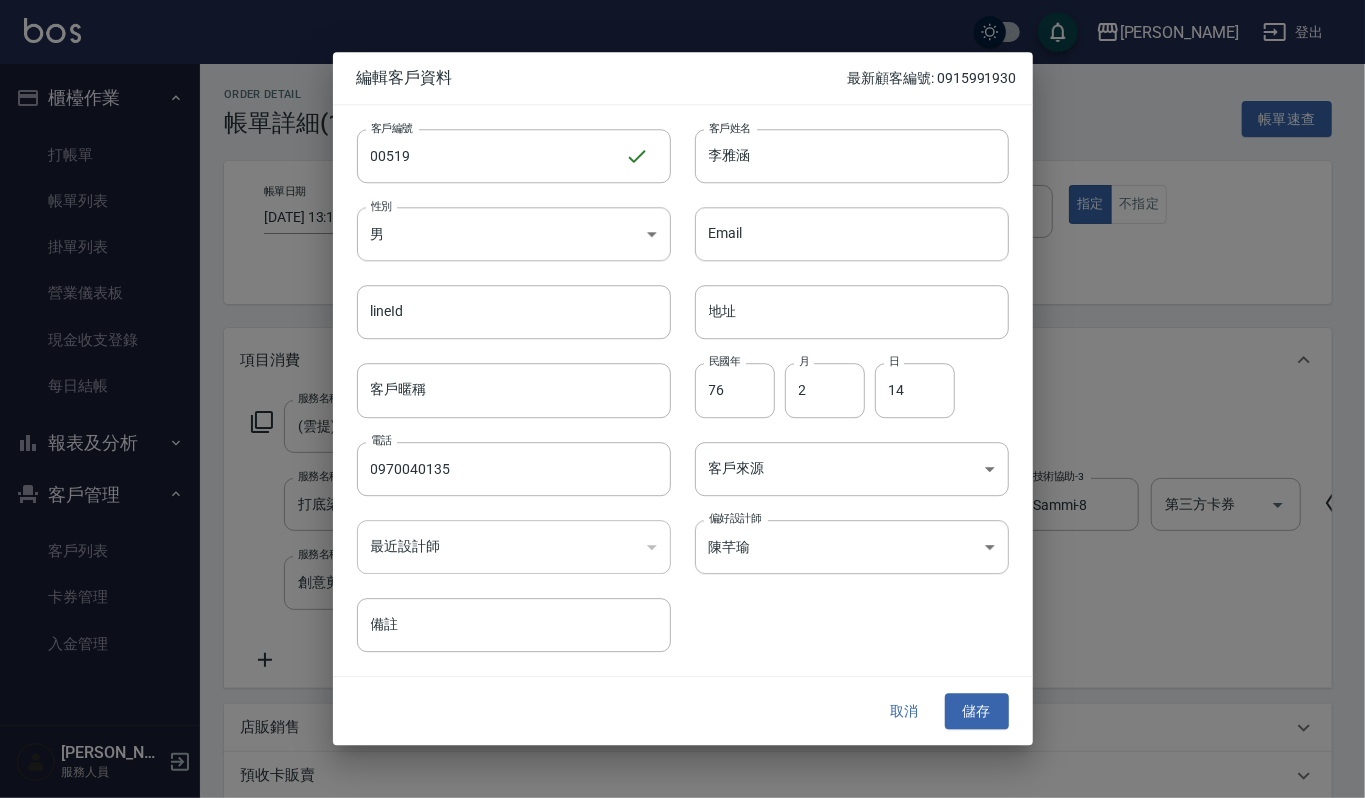 click at bounding box center [682, 399] 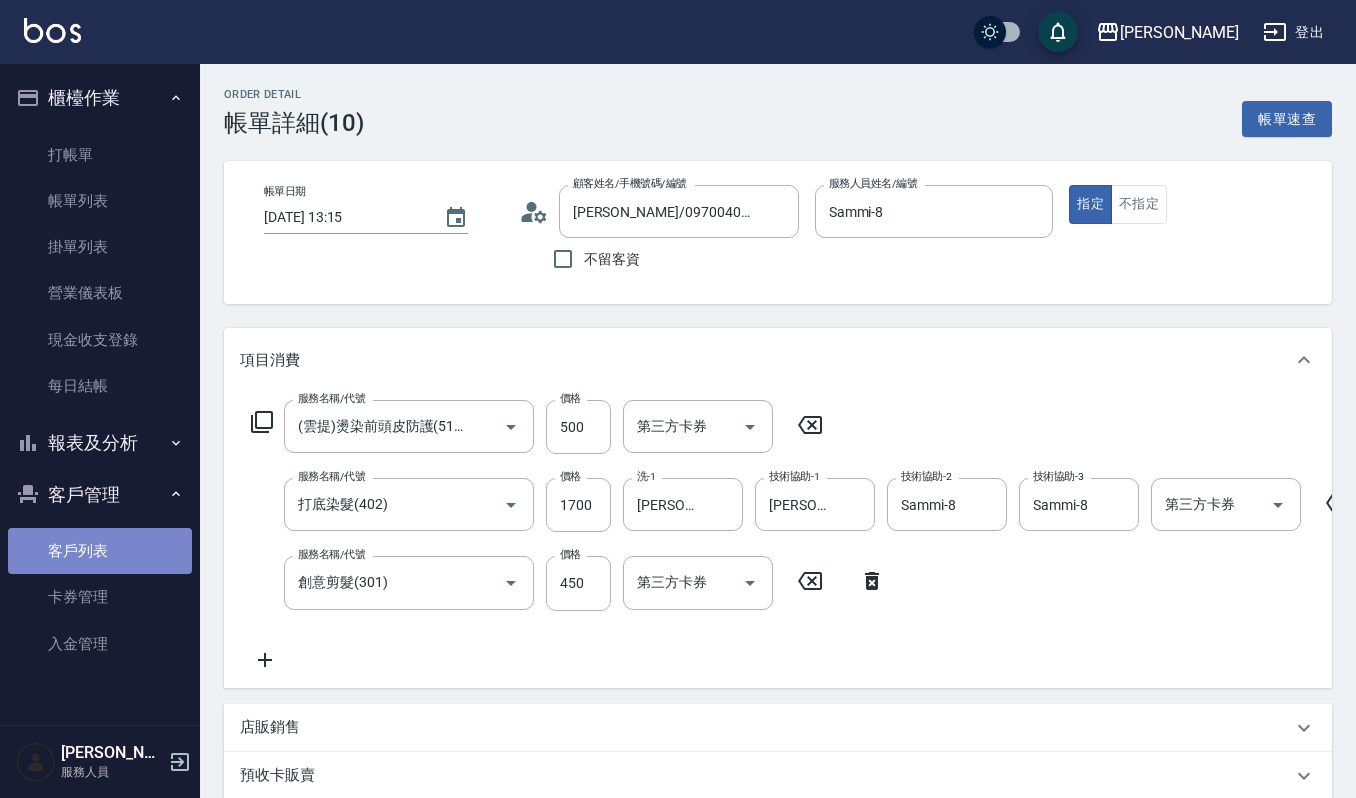 click on "客戶列表" at bounding box center [100, 551] 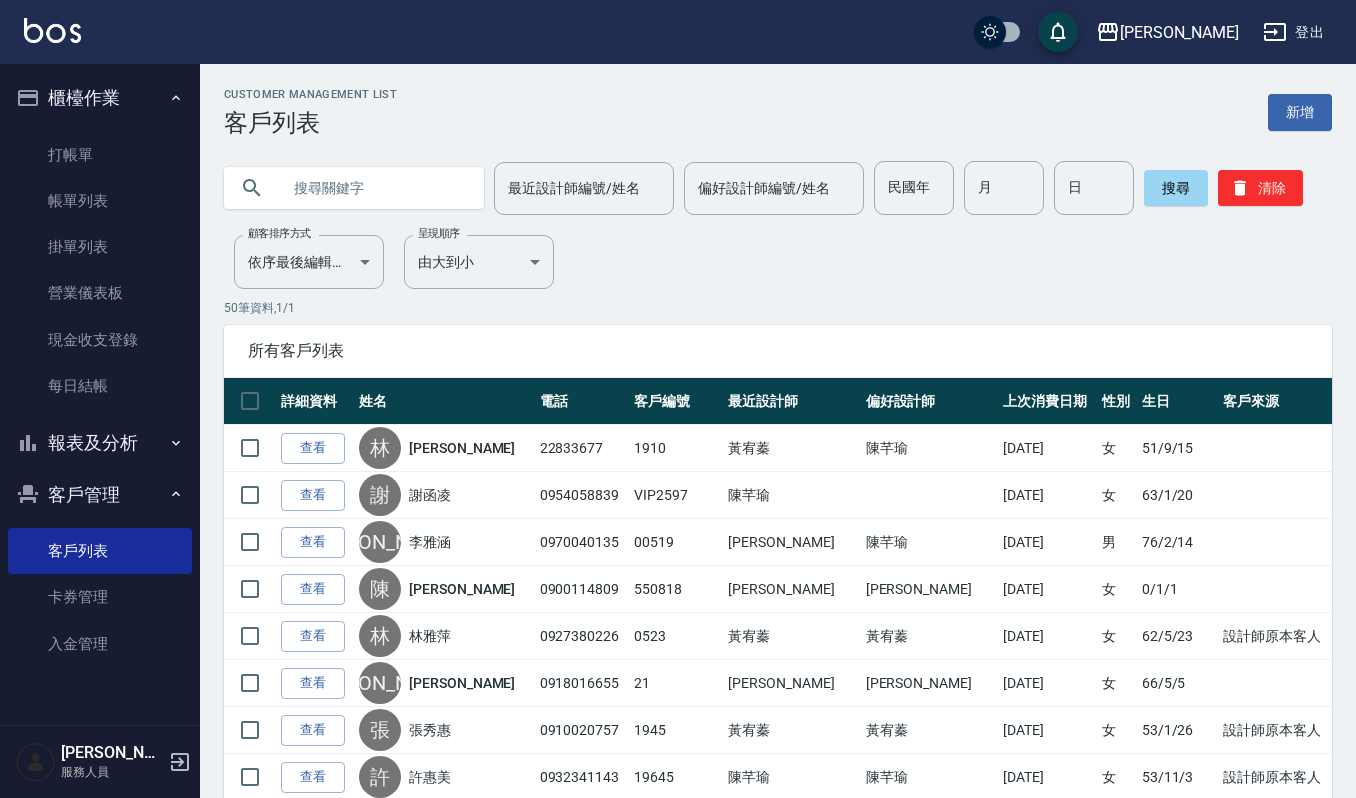 paste on "李雅涵" 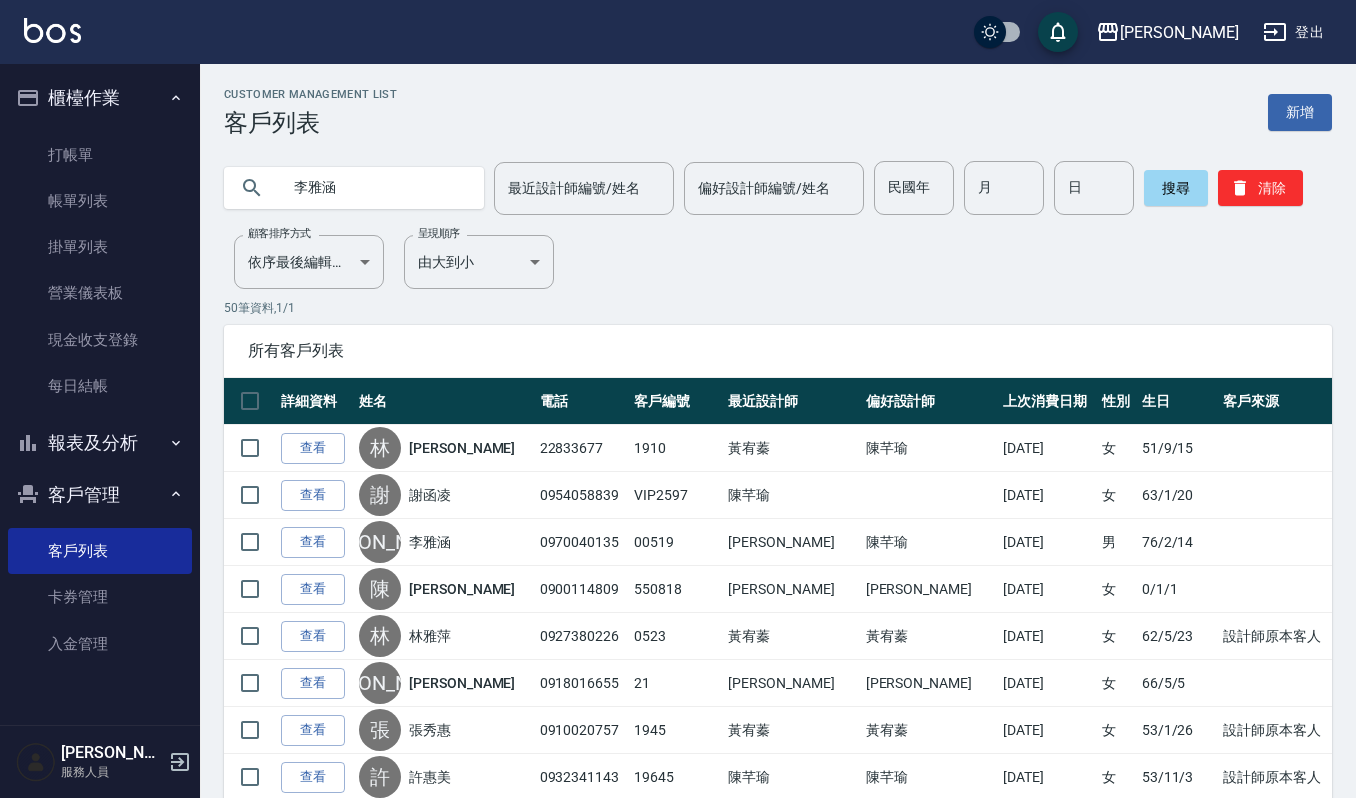 type on "李雅涵" 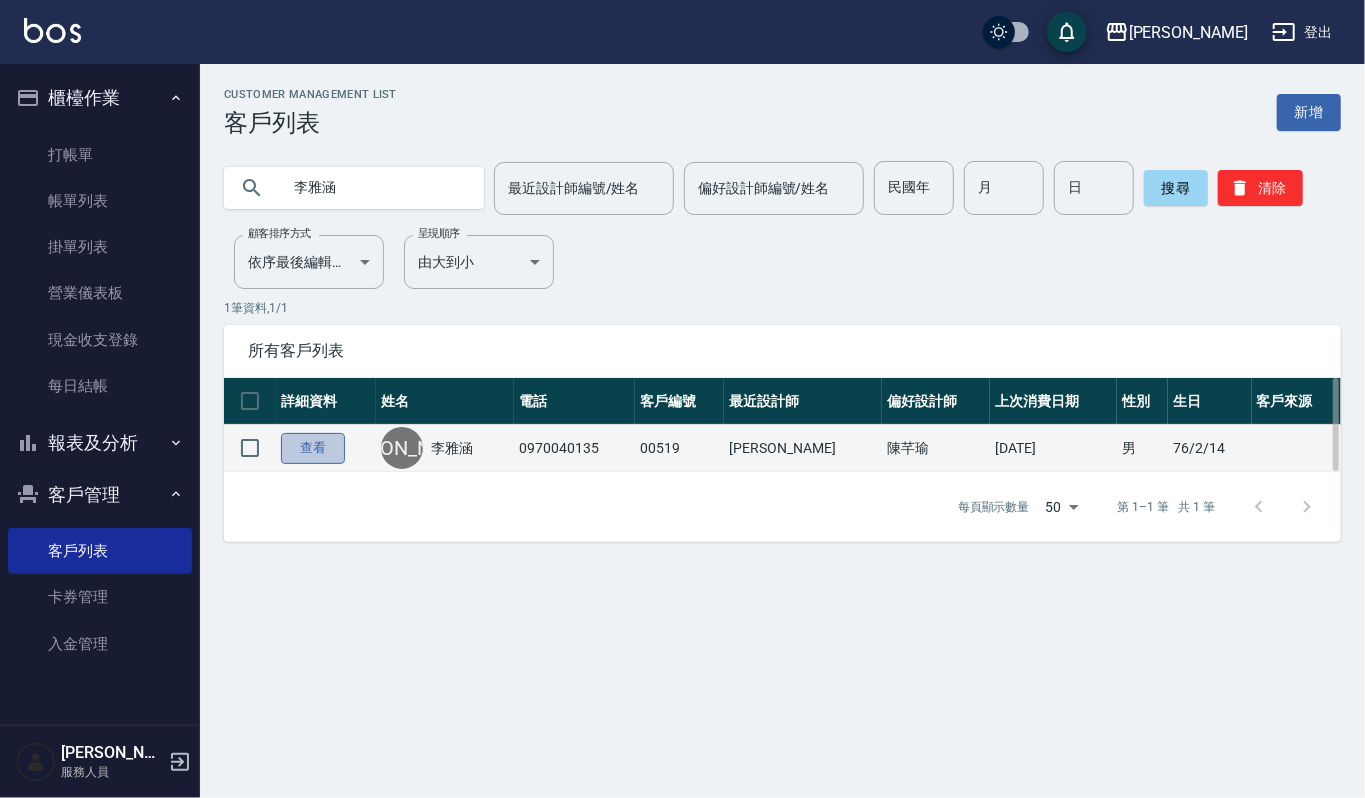 click on "查看" at bounding box center (313, 448) 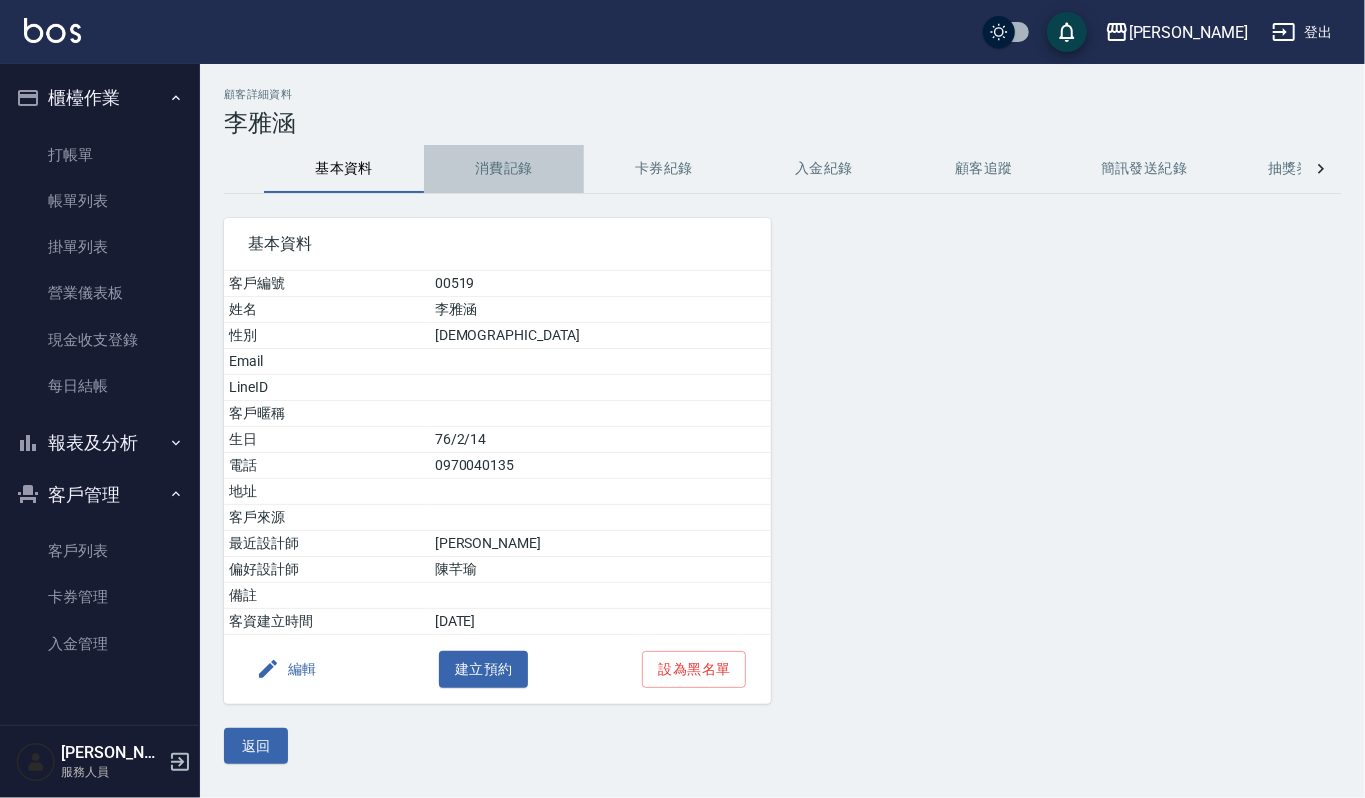 click on "消費記錄" at bounding box center [504, 169] 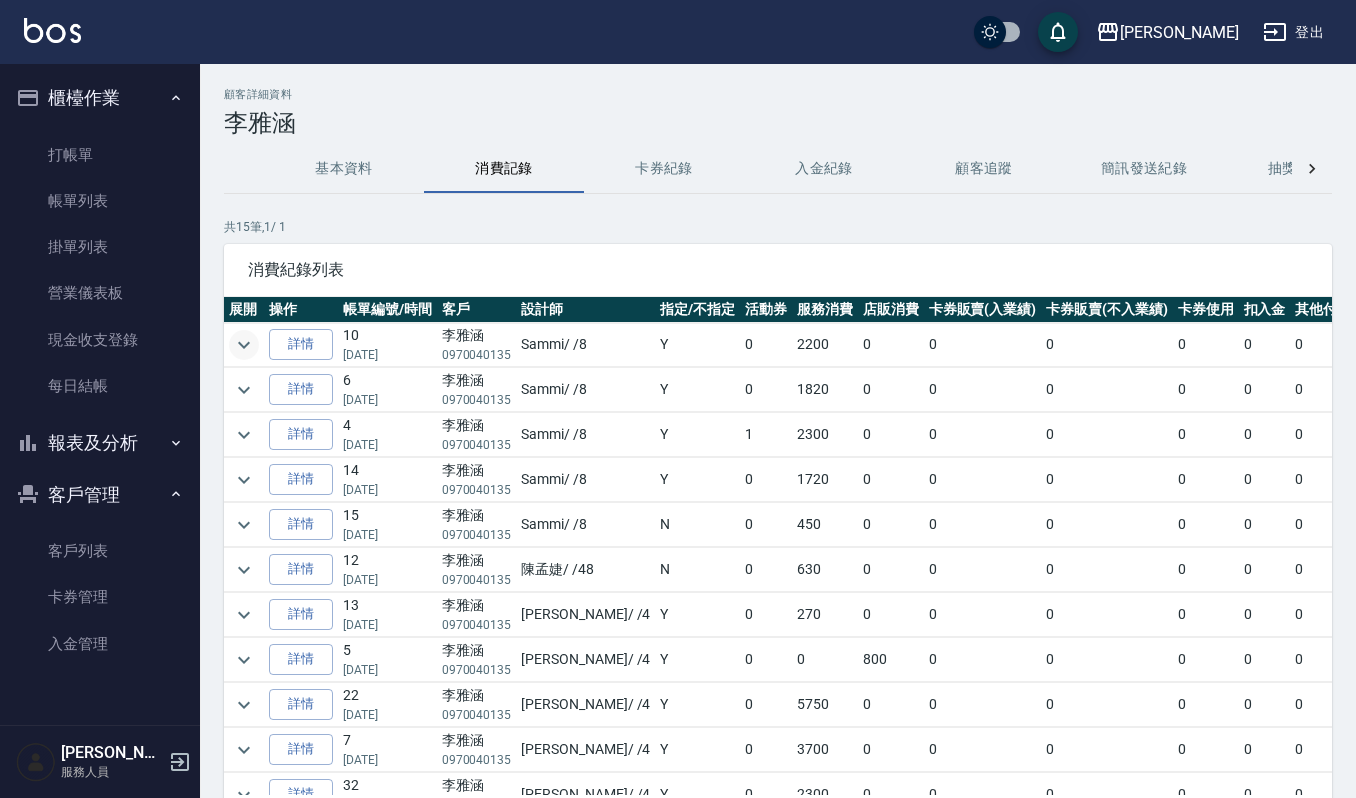 click 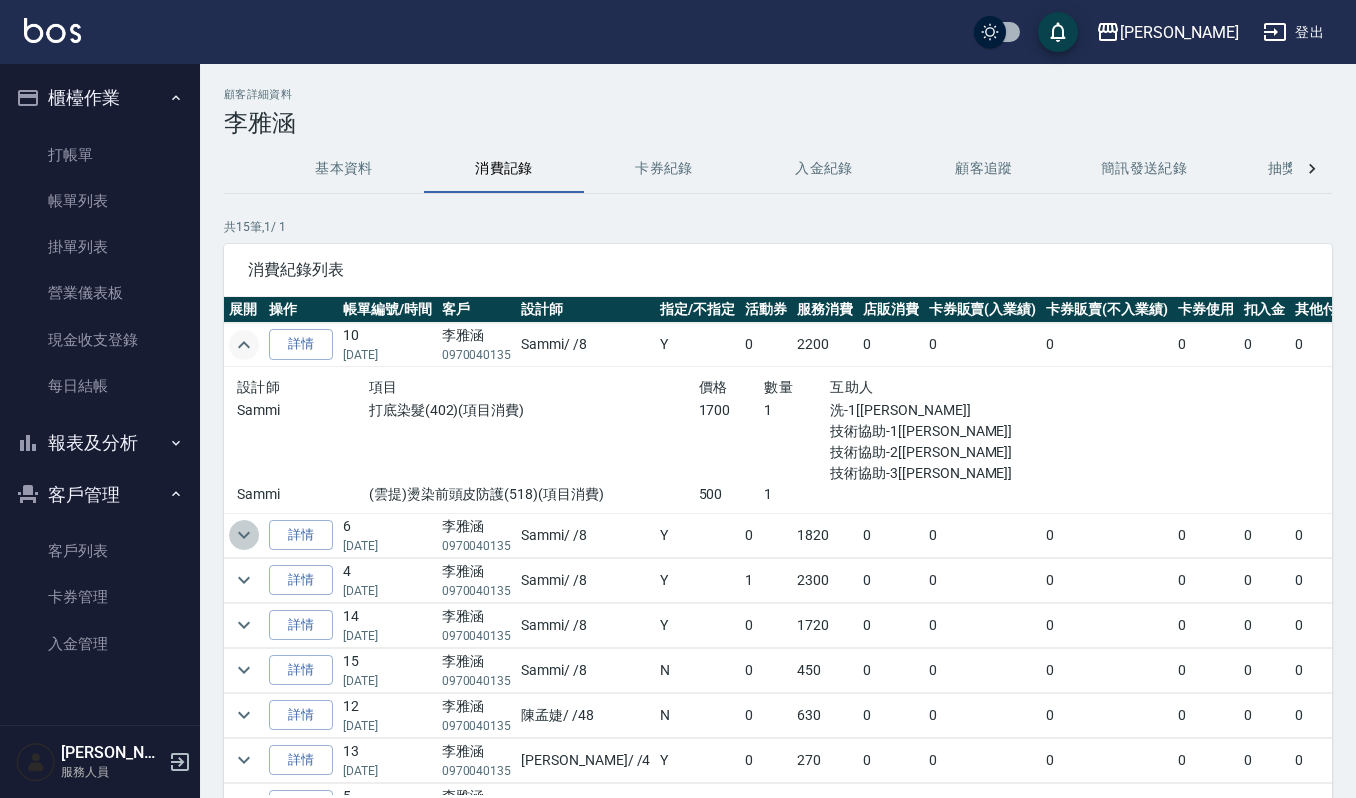 click 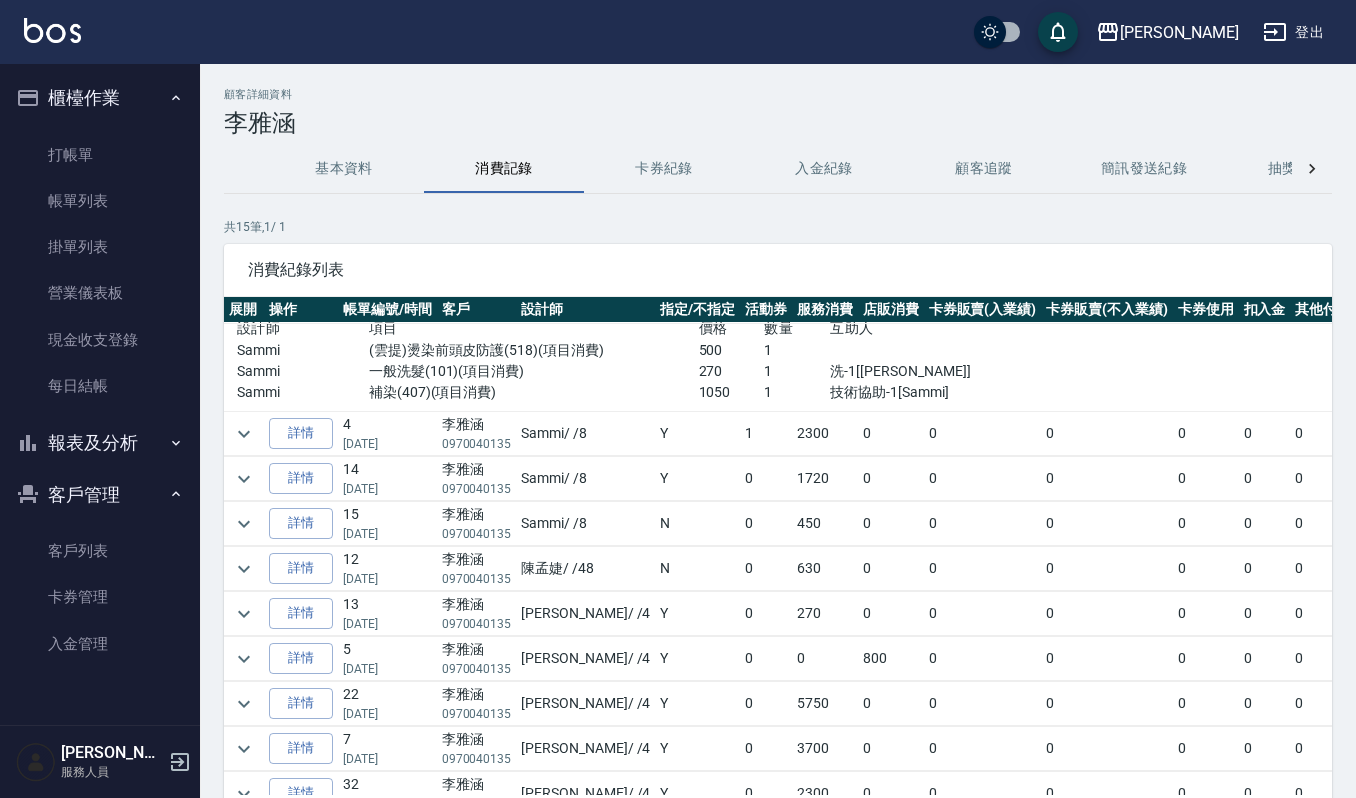 scroll, scrollTop: 266, scrollLeft: 0, axis: vertical 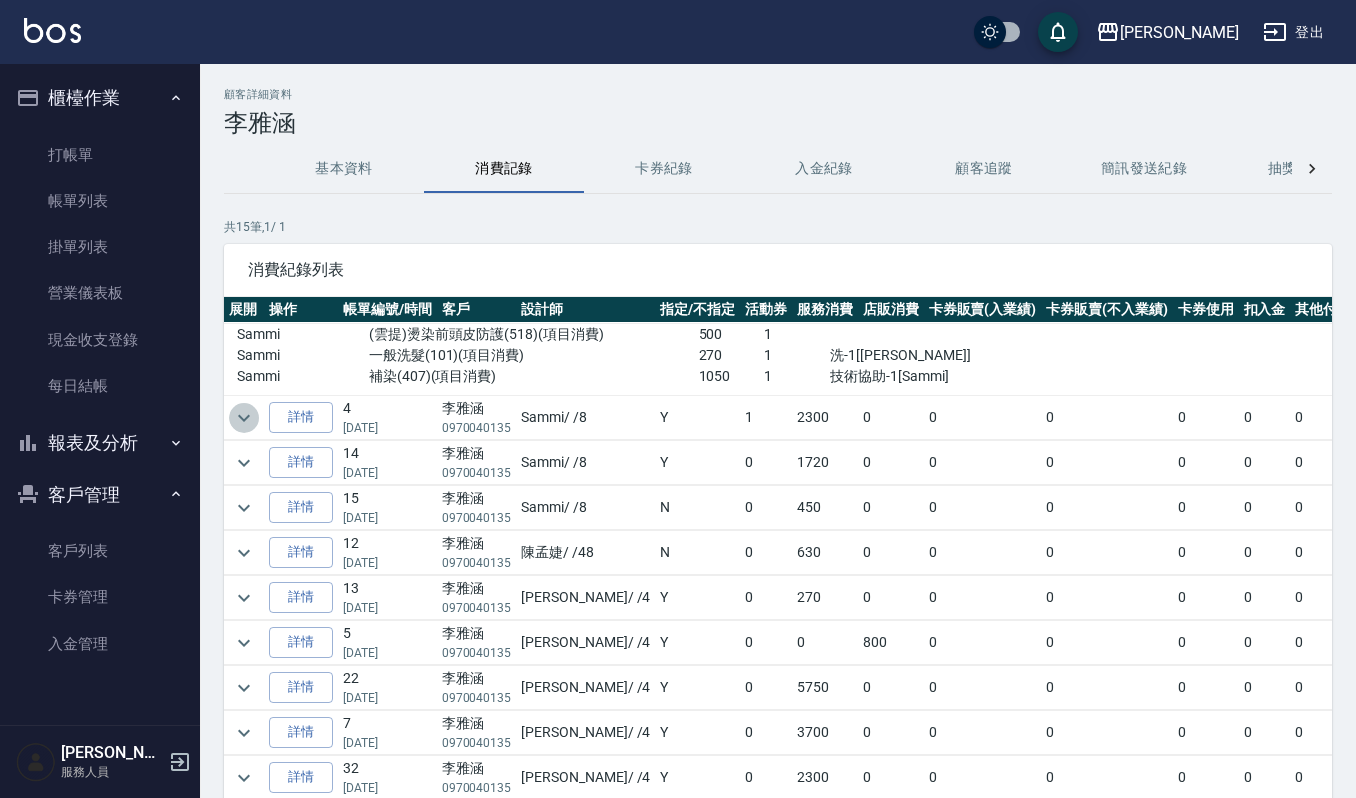 click 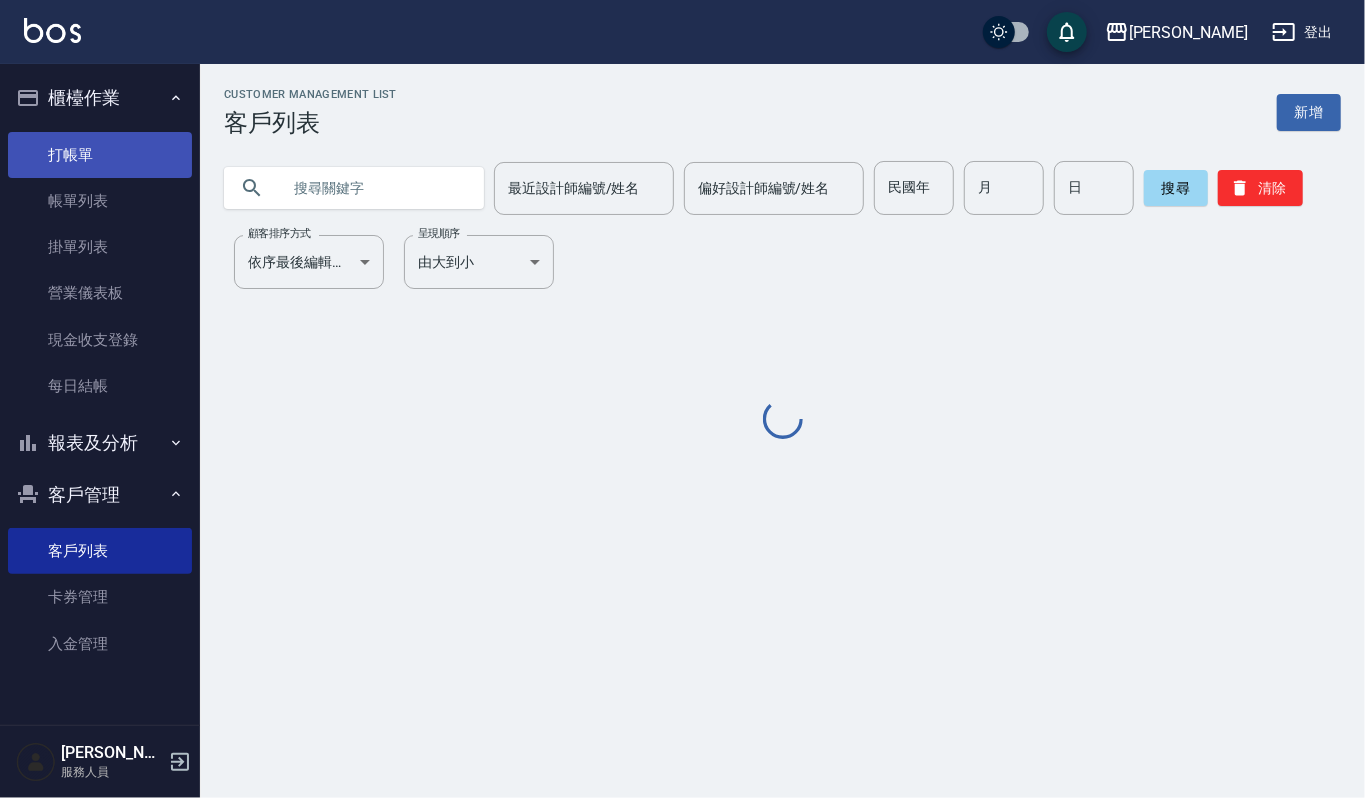 click on "打帳單" at bounding box center [100, 155] 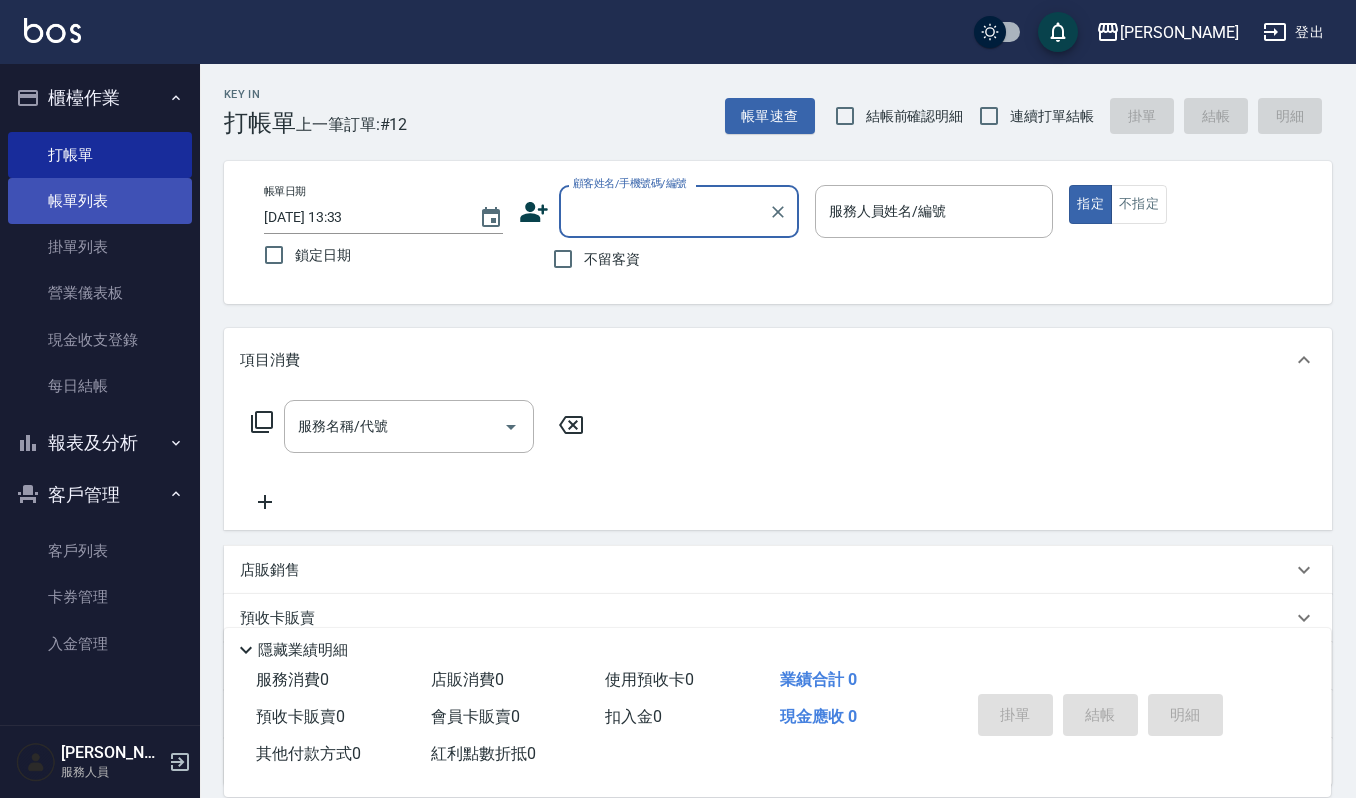 click on "帳單列表" at bounding box center (100, 201) 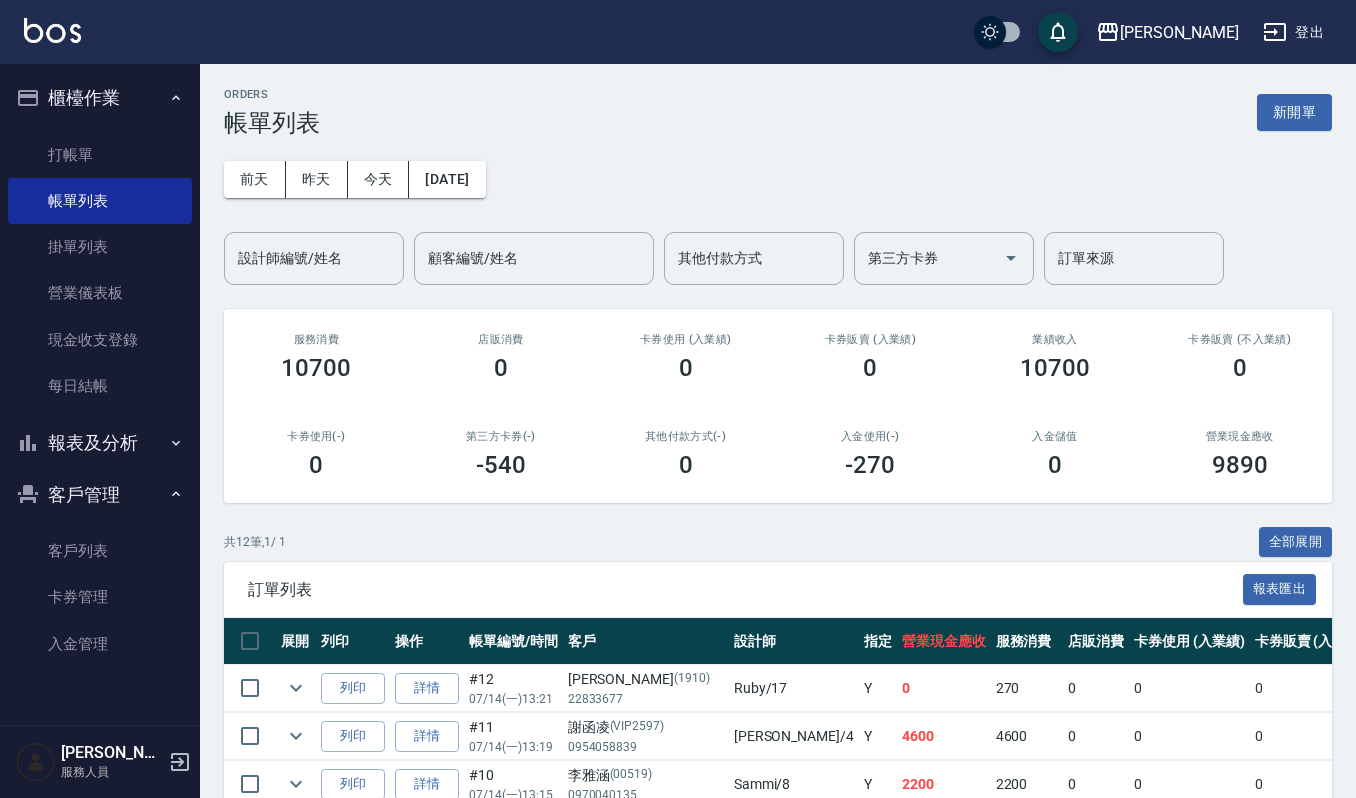 scroll, scrollTop: 133, scrollLeft: 0, axis: vertical 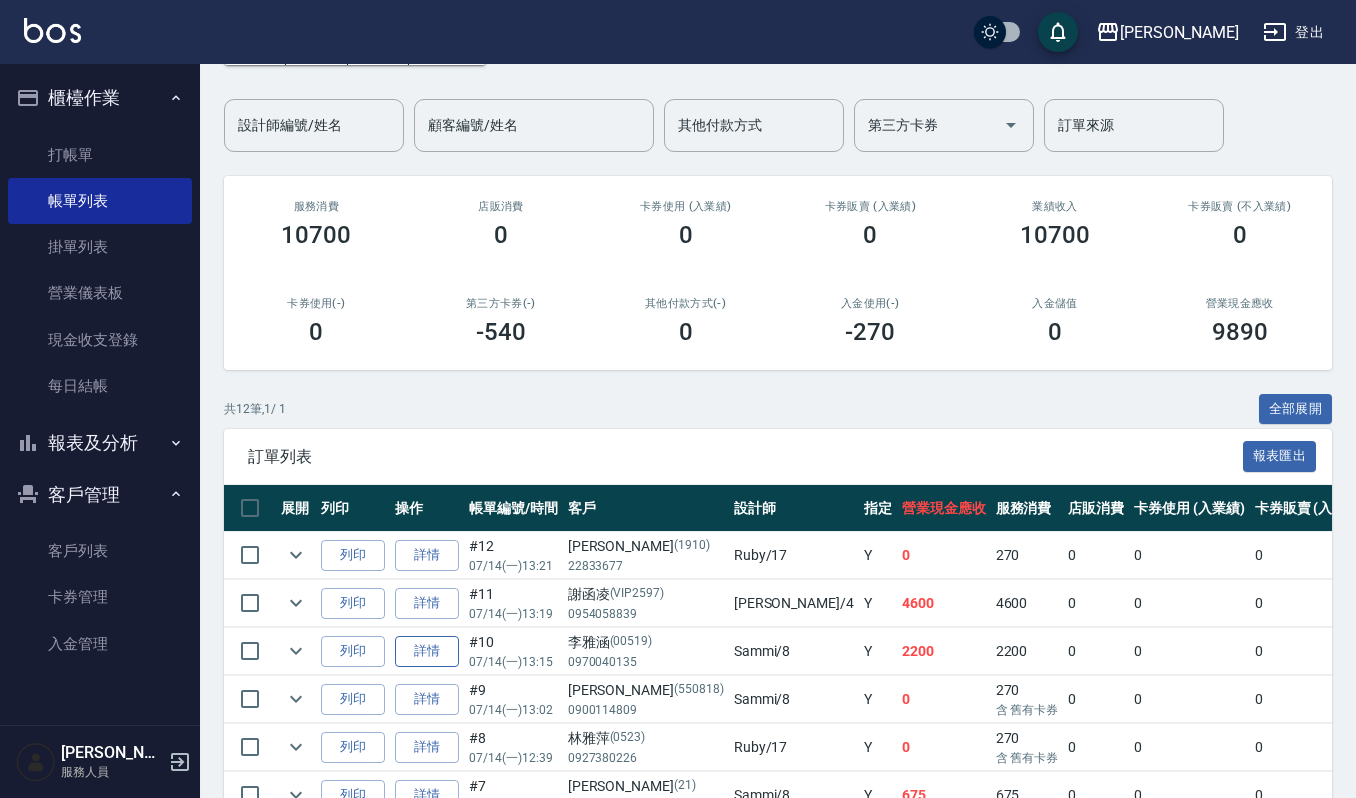 click on "詳情" at bounding box center [427, 651] 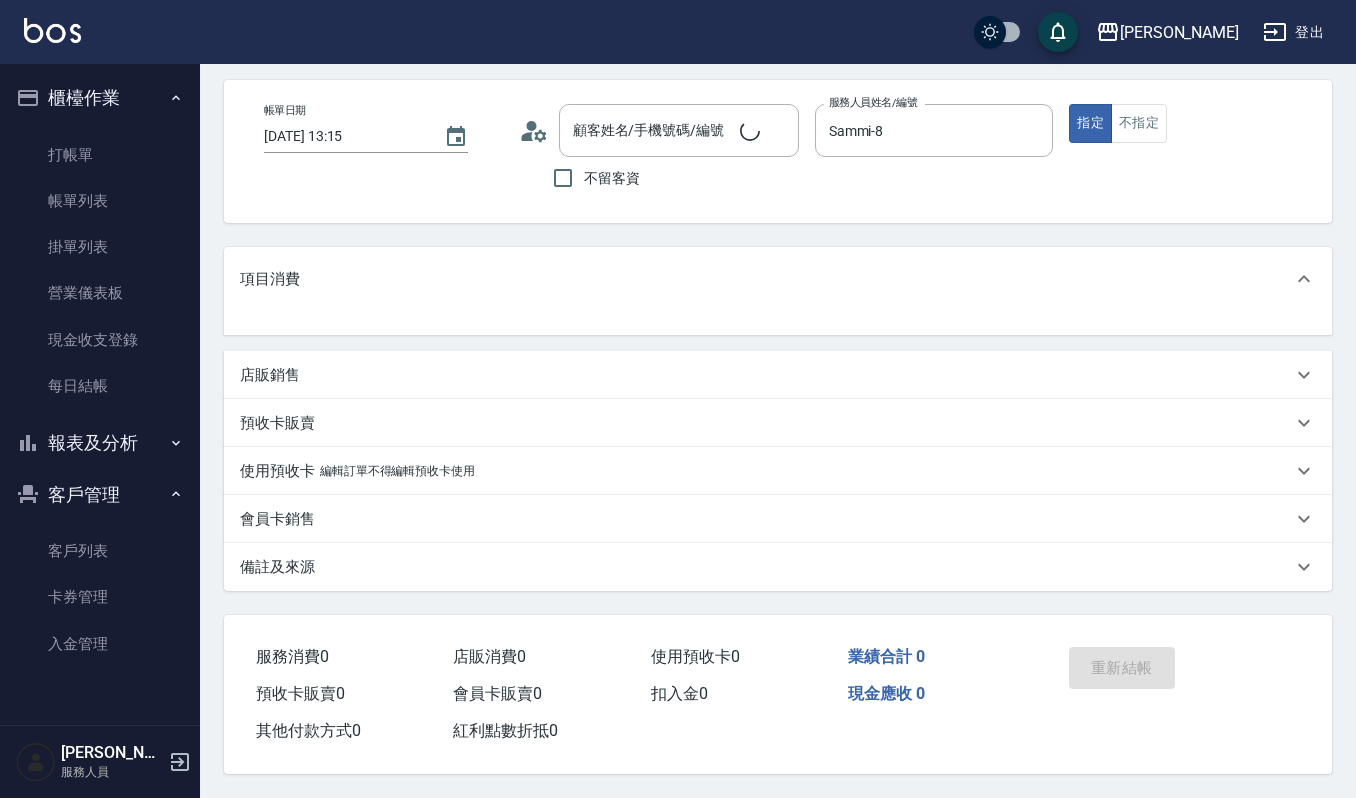 scroll, scrollTop: 0, scrollLeft: 0, axis: both 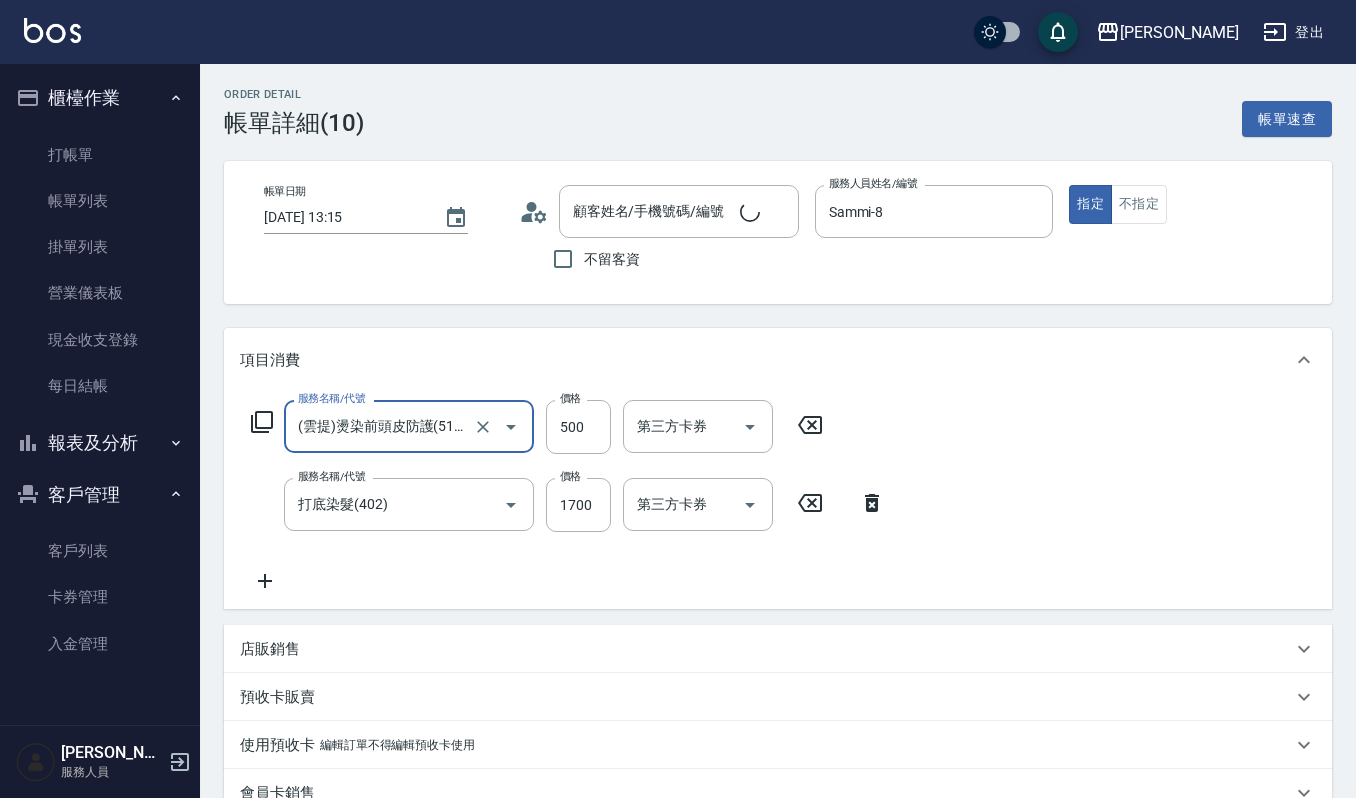type on "[PERSON_NAME]/0970040135/00519" 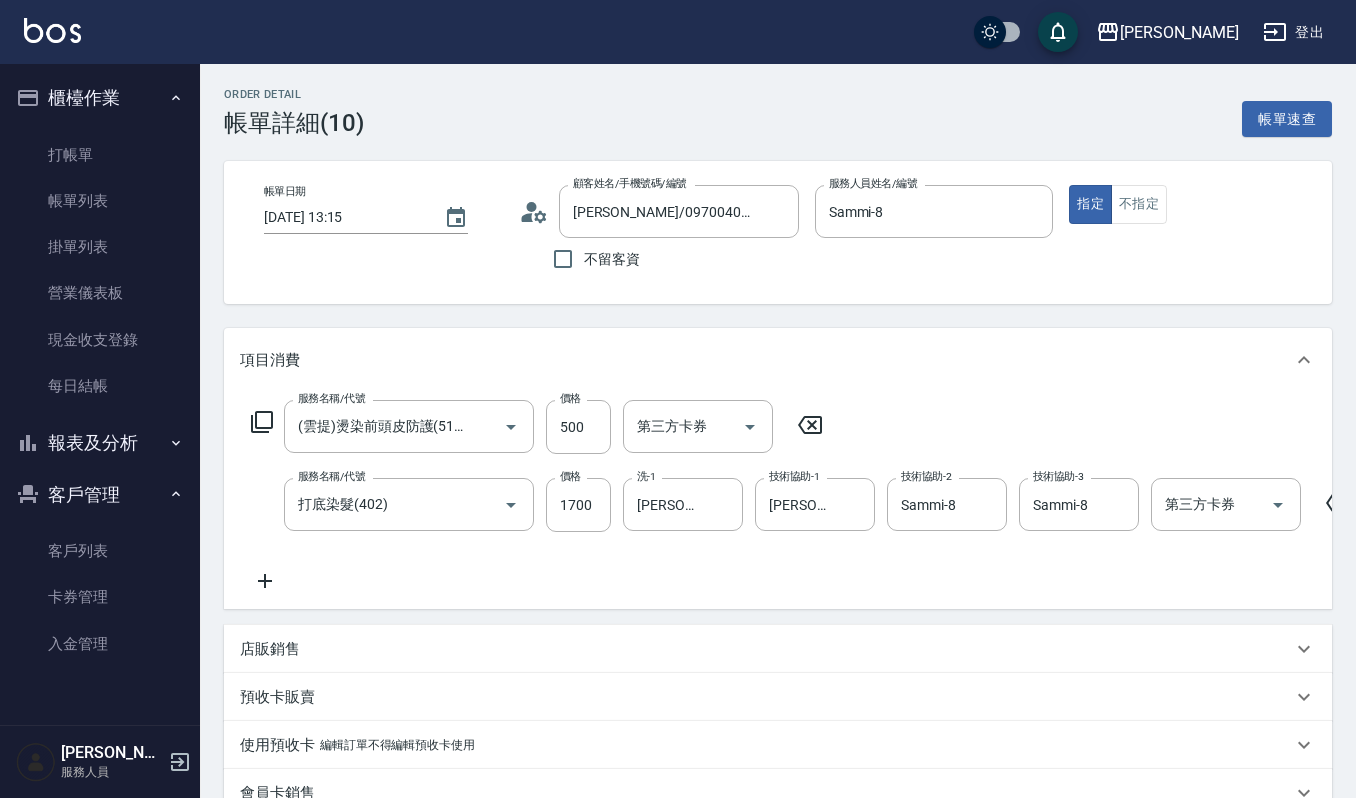 click 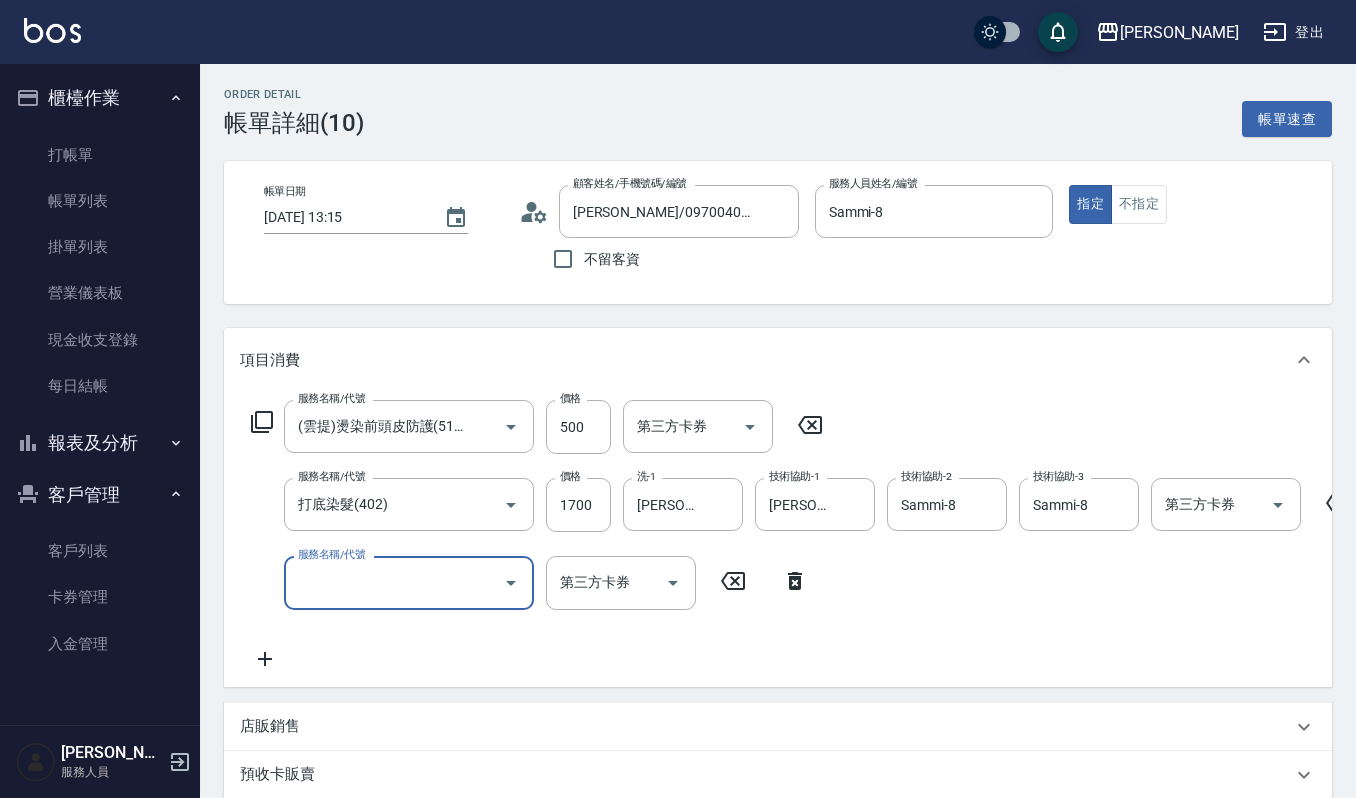 click 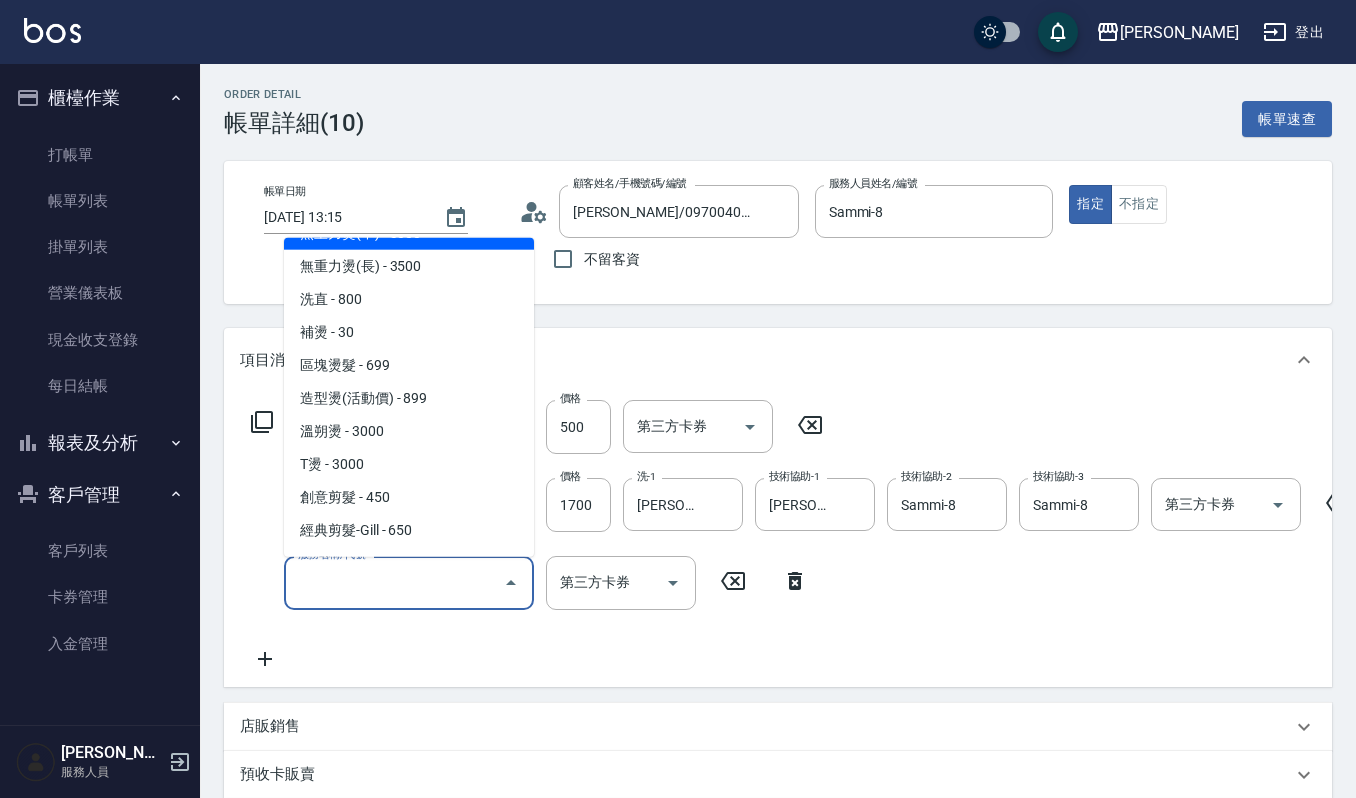 scroll, scrollTop: 533, scrollLeft: 0, axis: vertical 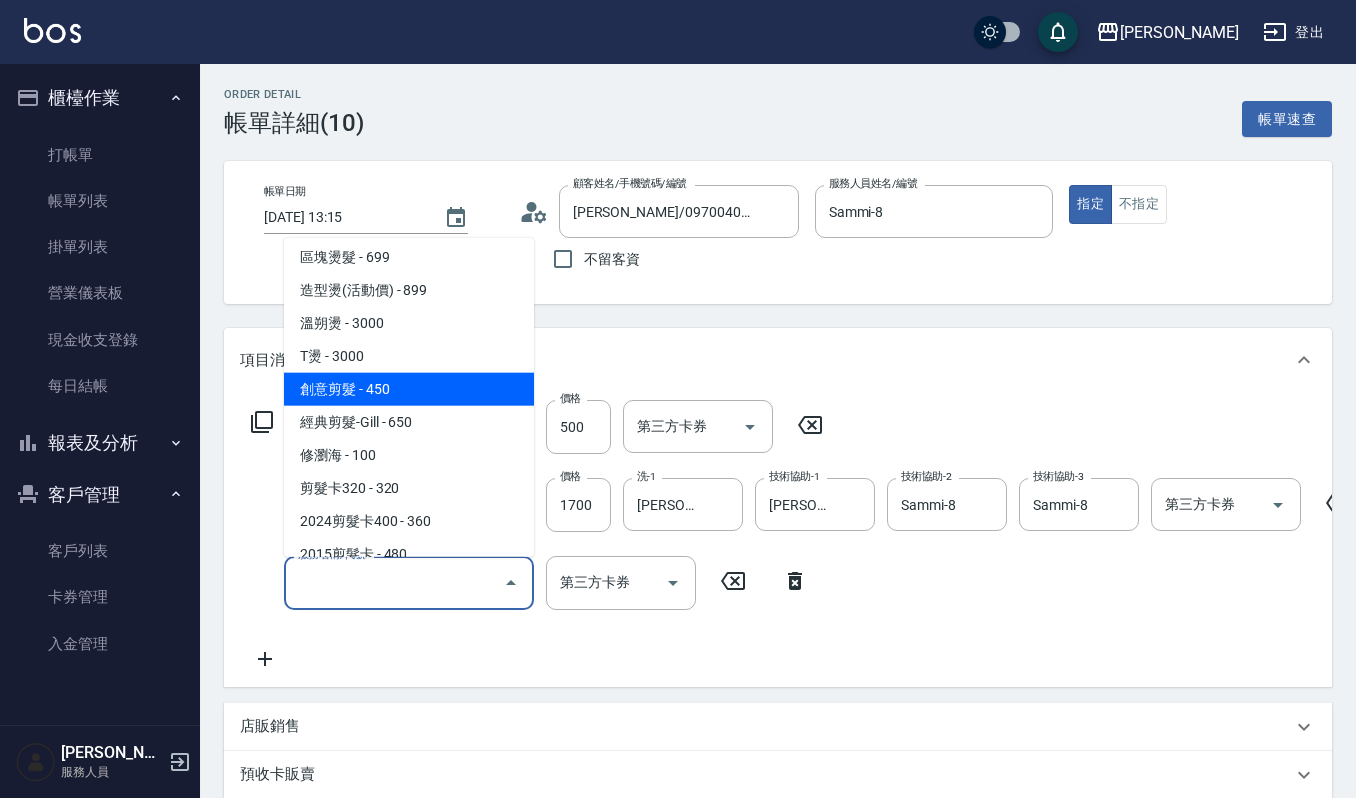 click on "創意剪髮 - 450" at bounding box center (409, 388) 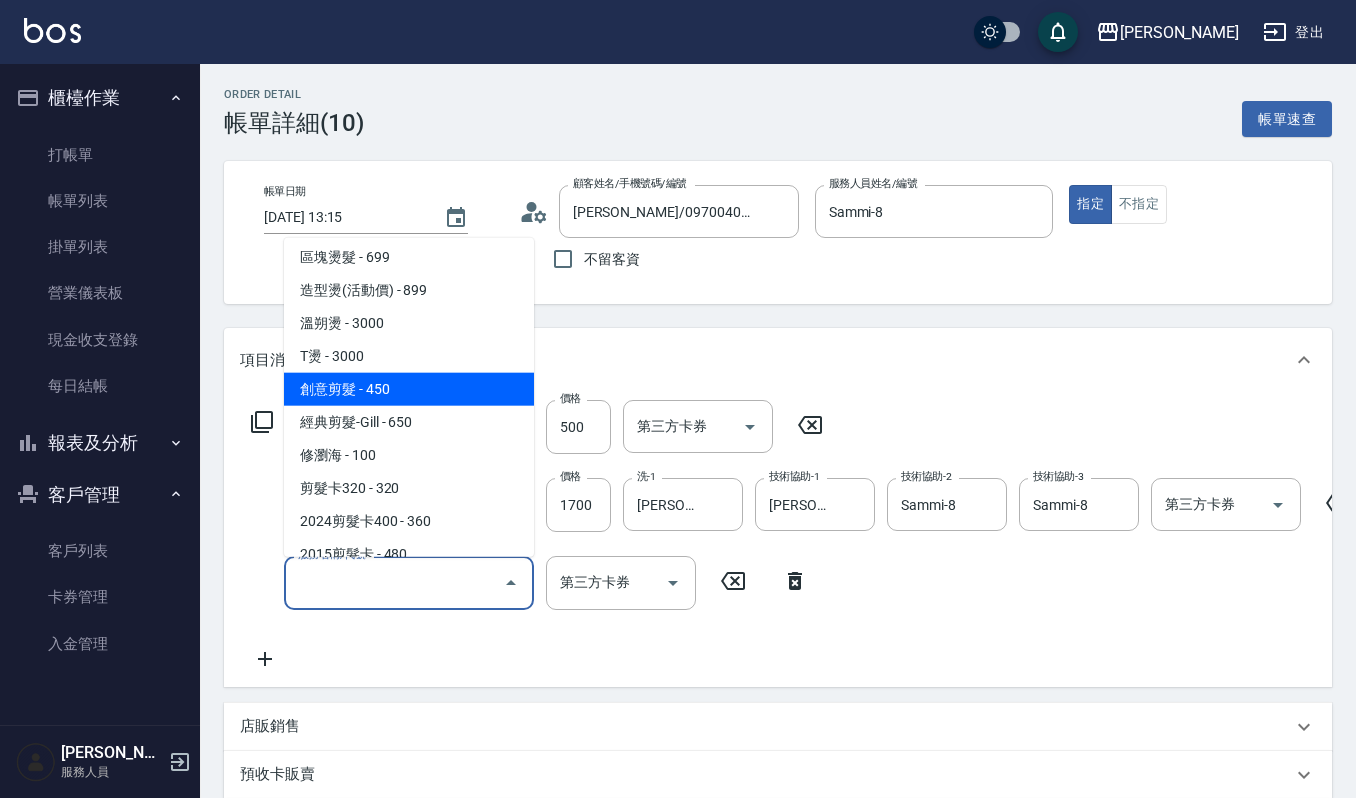 type on "創意剪髮(301)" 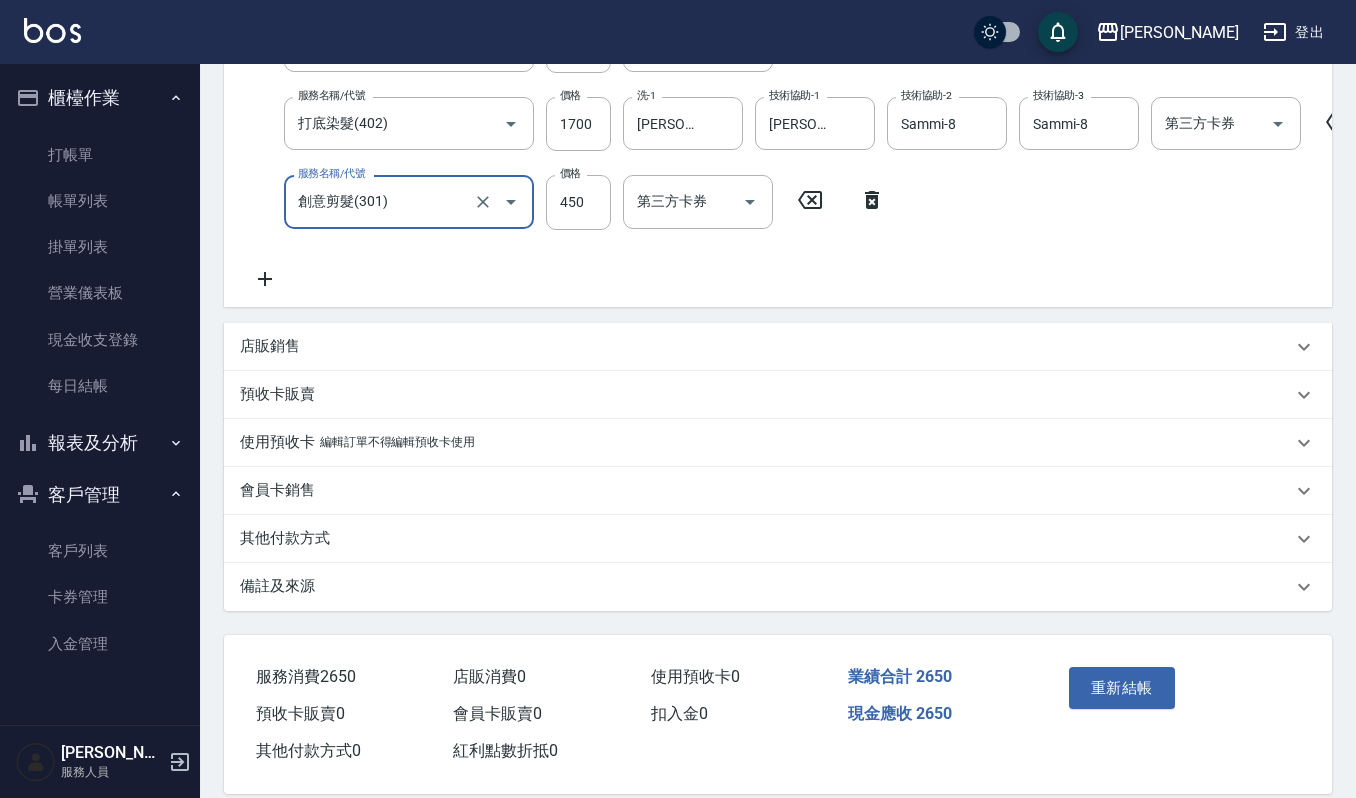scroll, scrollTop: 384, scrollLeft: 0, axis: vertical 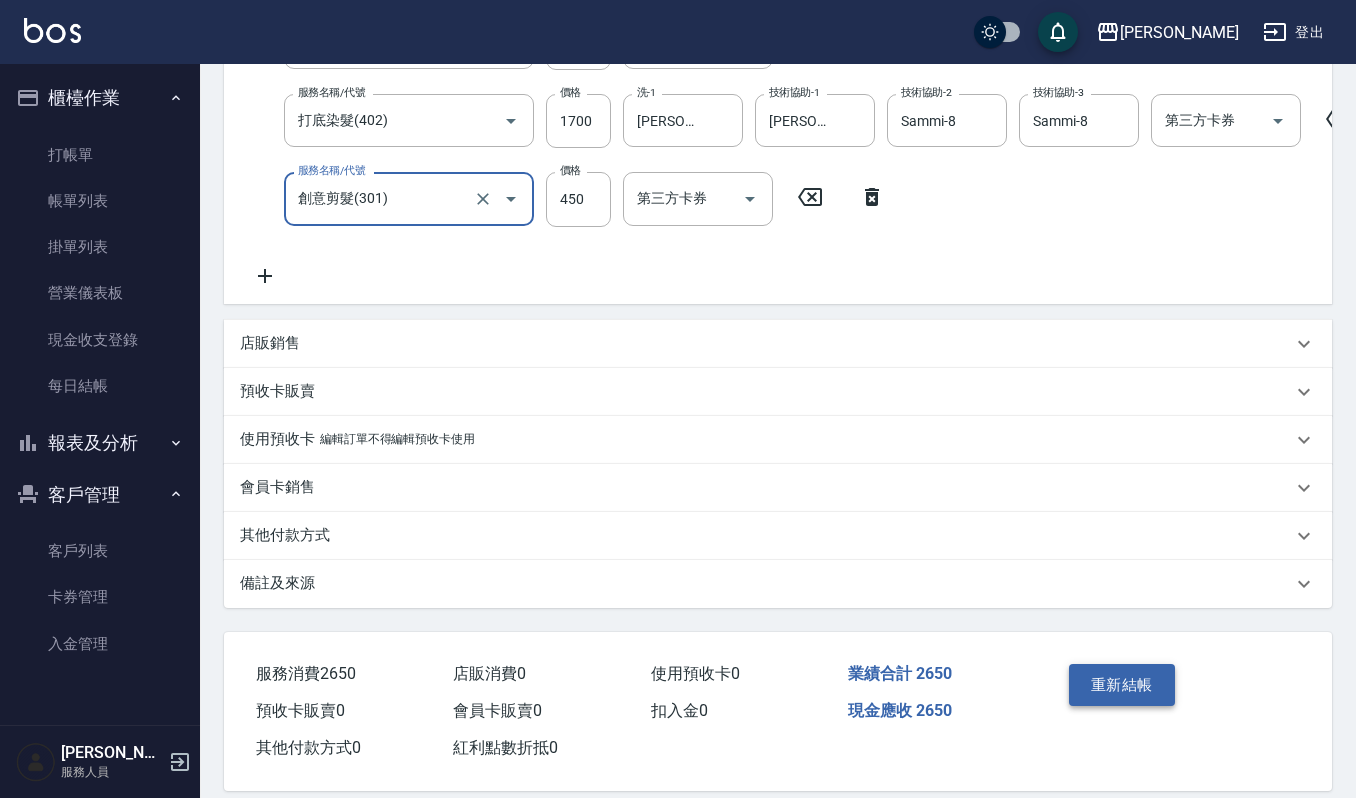 click on "重新結帳" at bounding box center (1122, 685) 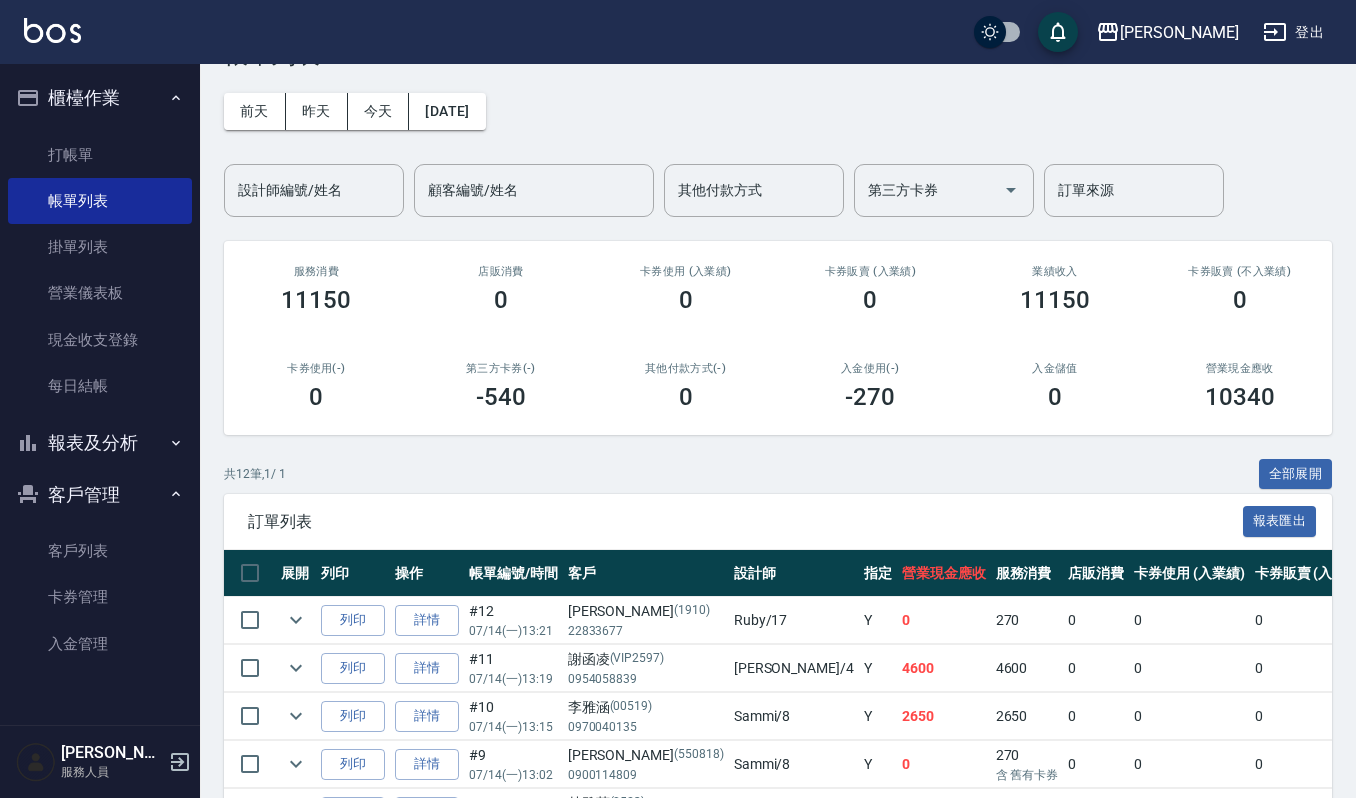 scroll, scrollTop: 133, scrollLeft: 0, axis: vertical 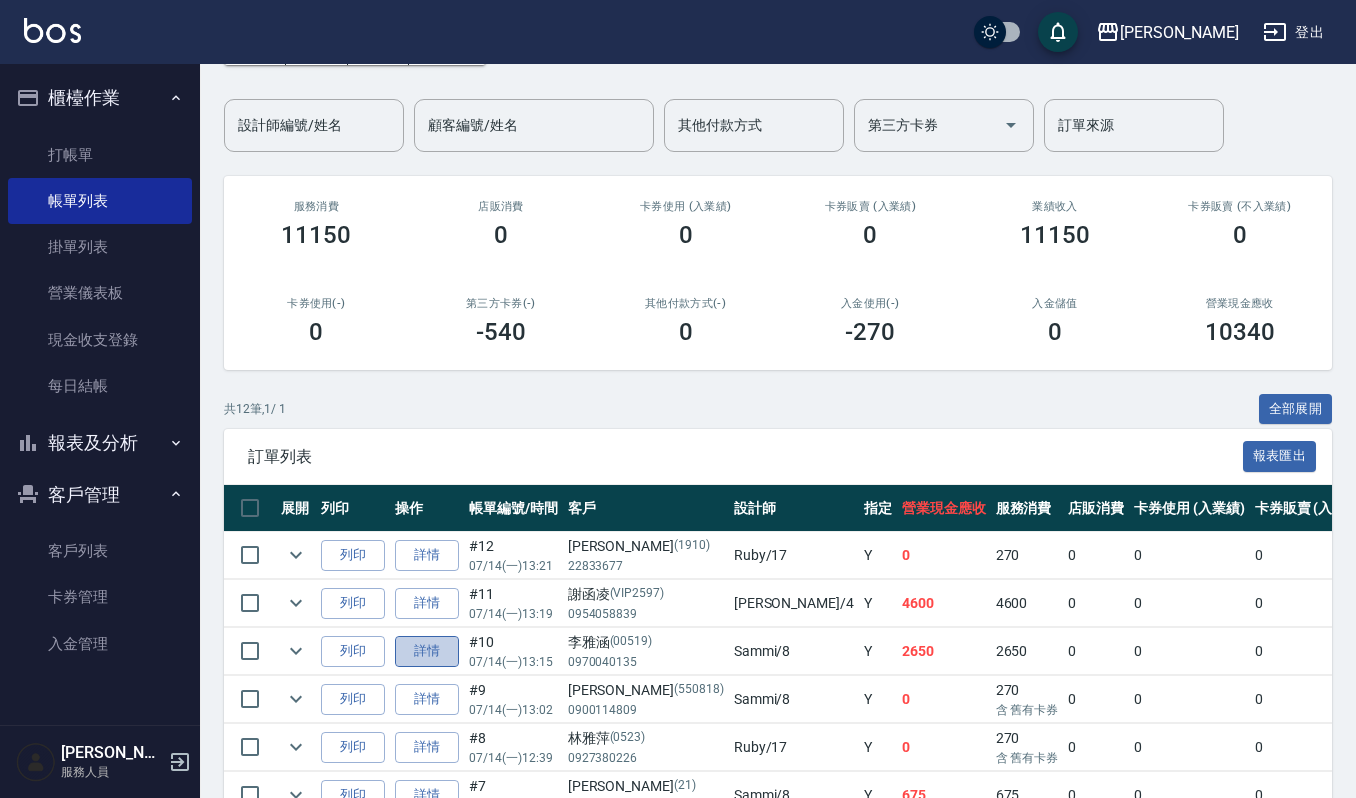 click on "詳情" at bounding box center [427, 651] 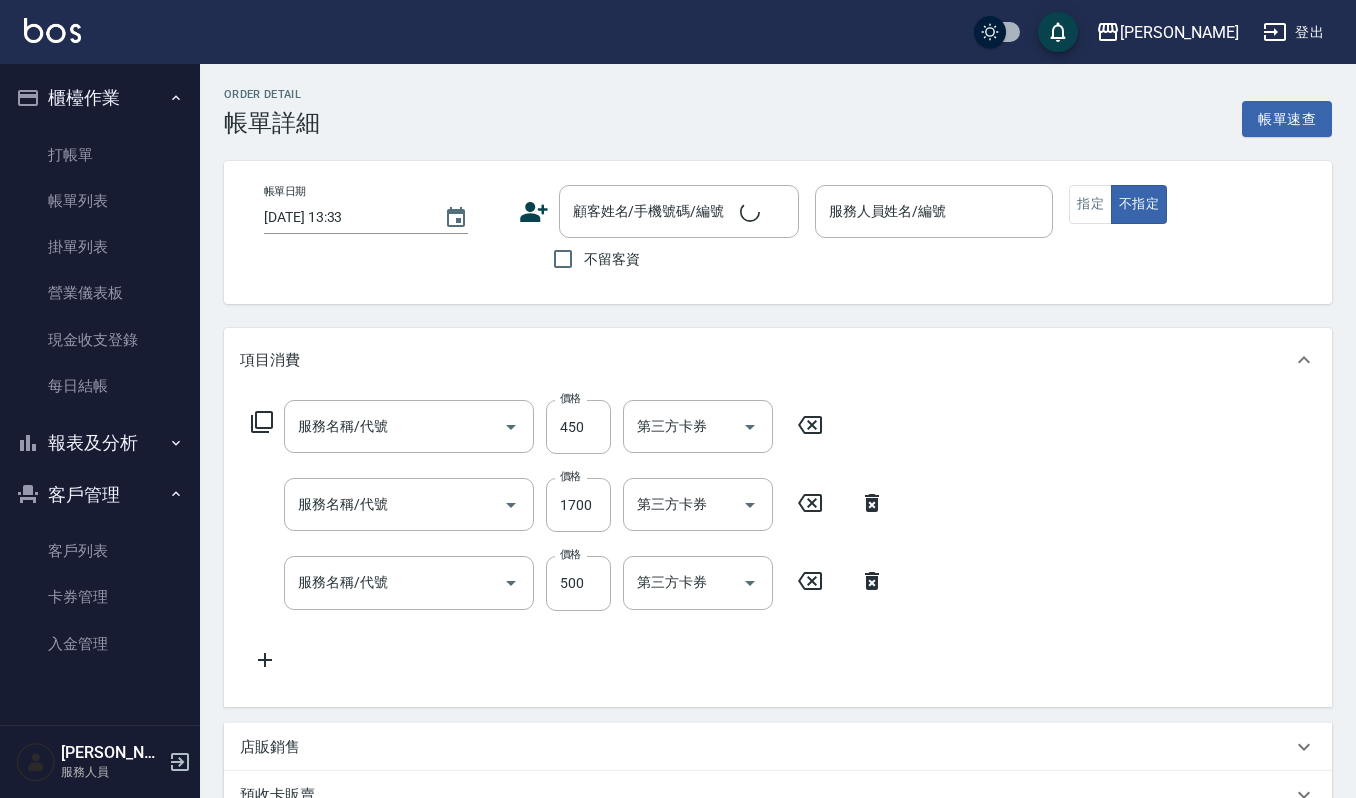 type on "2025/07/14 13:15" 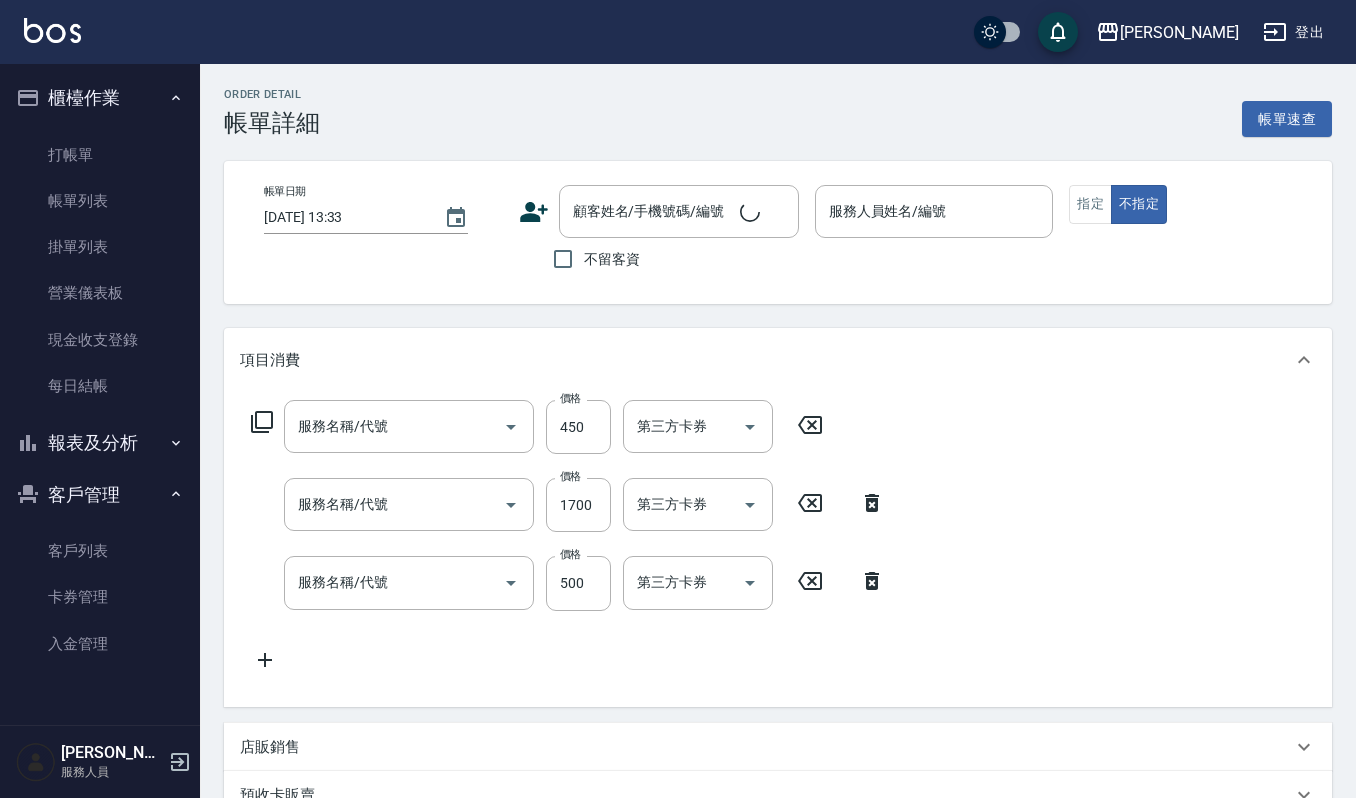 type on "Sammi-8" 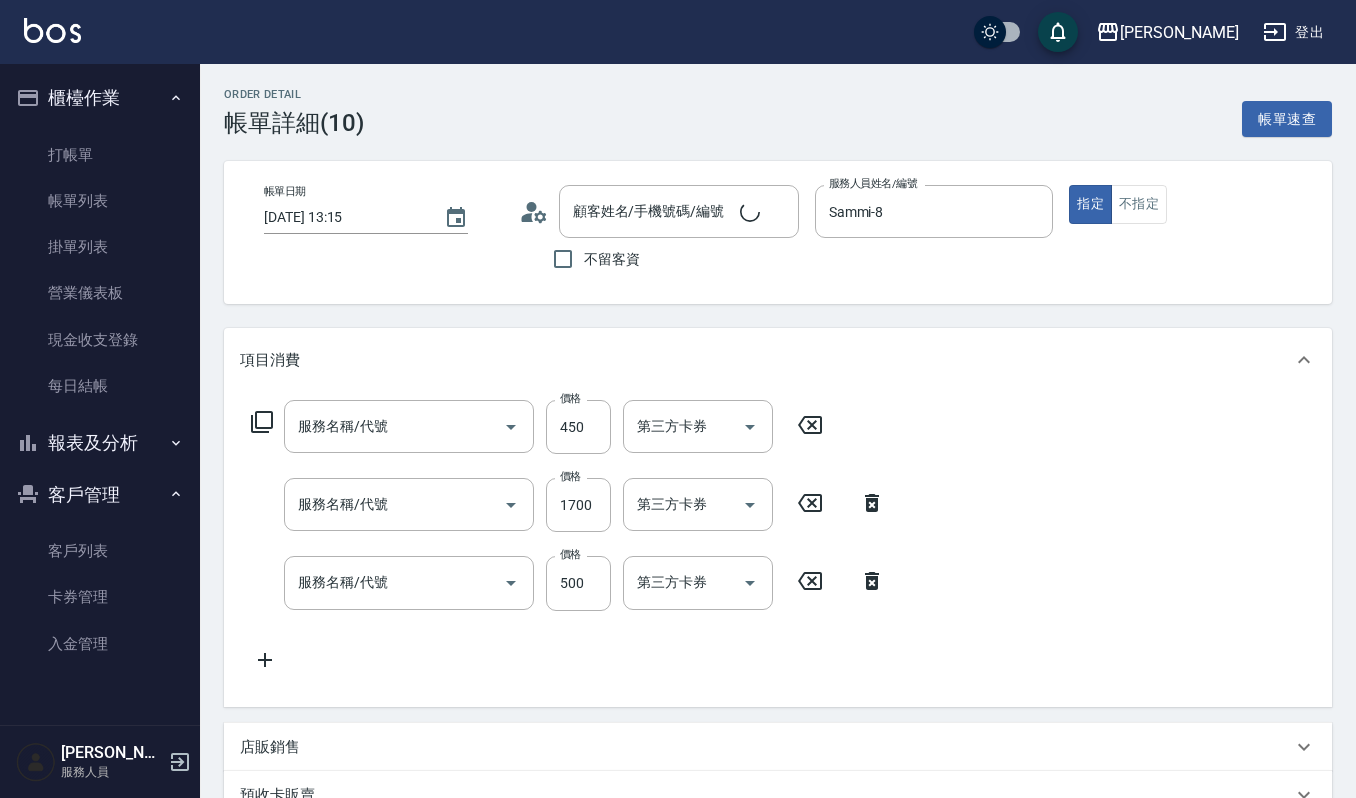 type on "創意剪髮(301)" 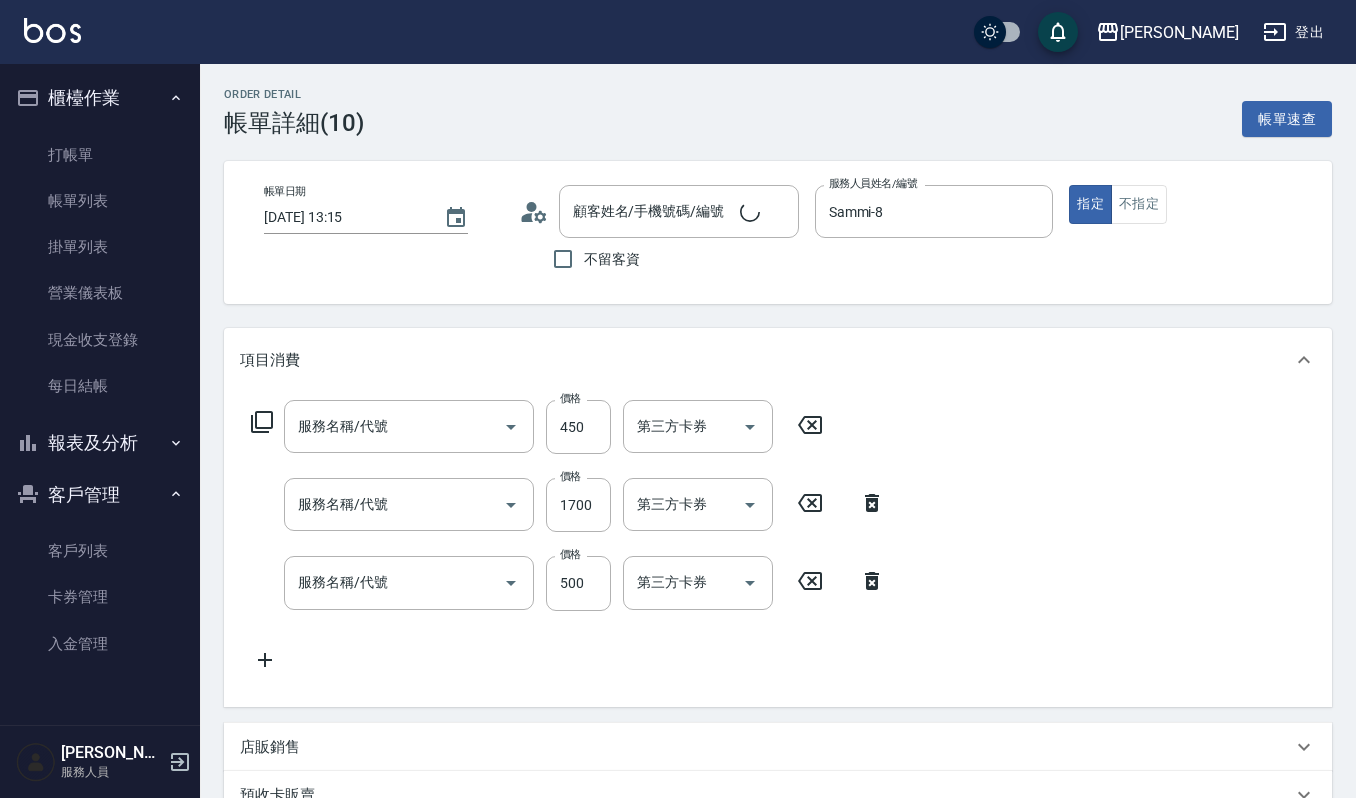 type on "打底染髮(402)" 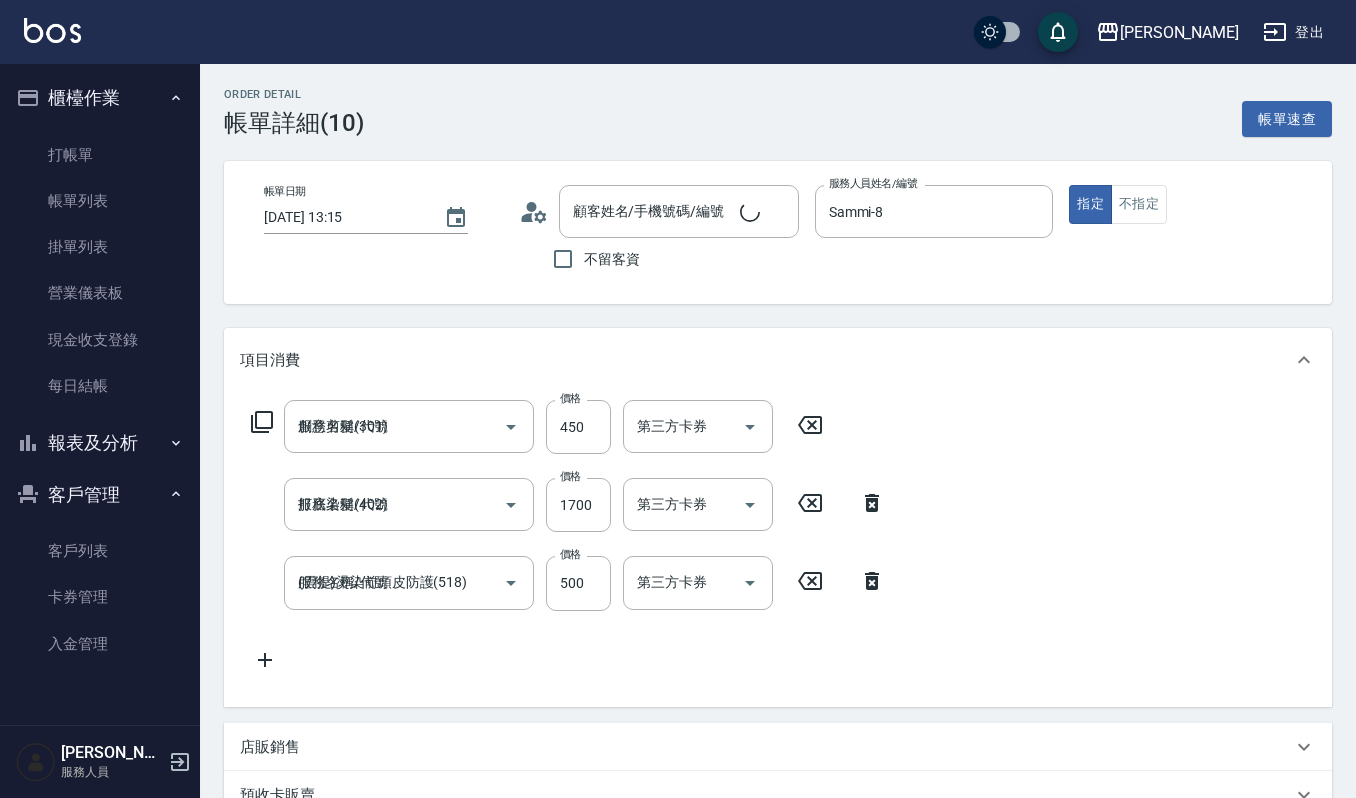 type on "[PERSON_NAME]/0970040135/00519" 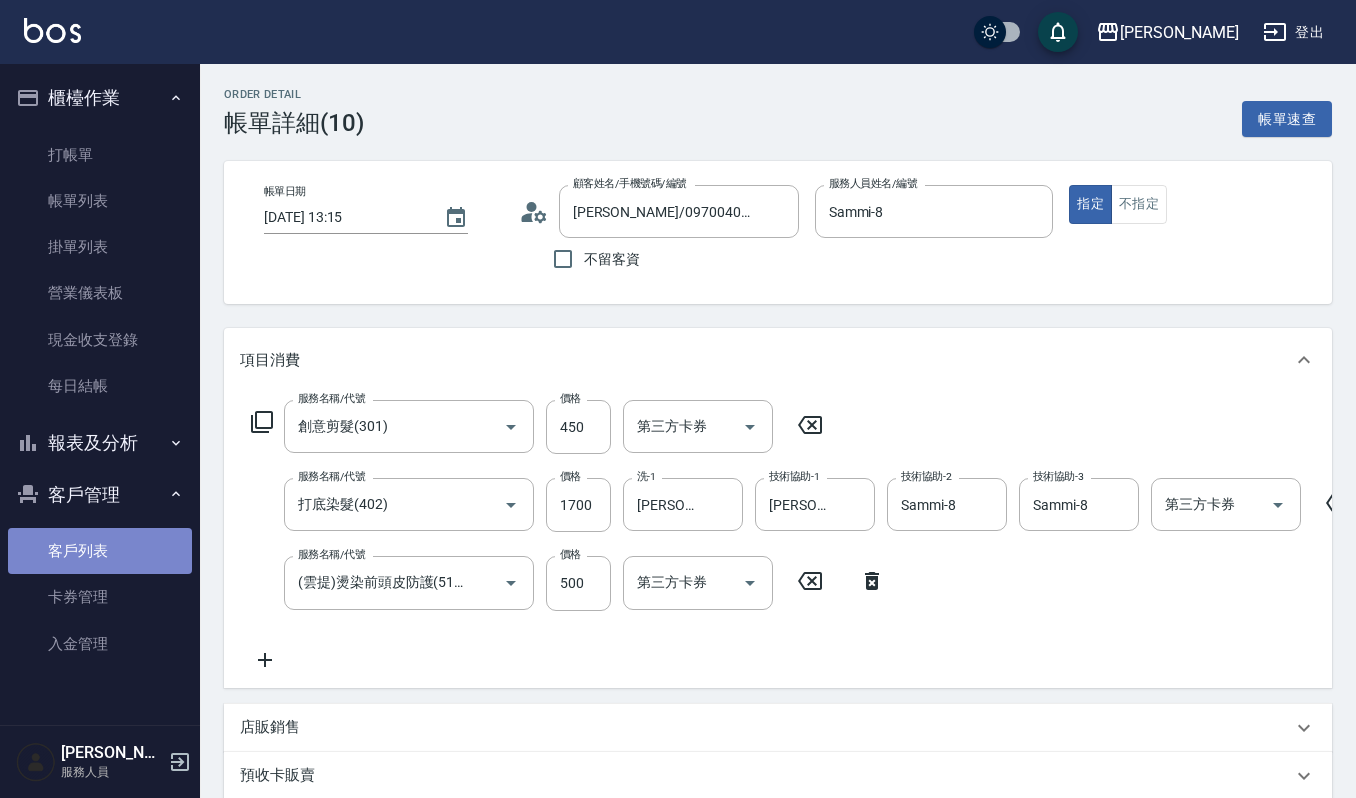 click on "客戶列表" at bounding box center [100, 551] 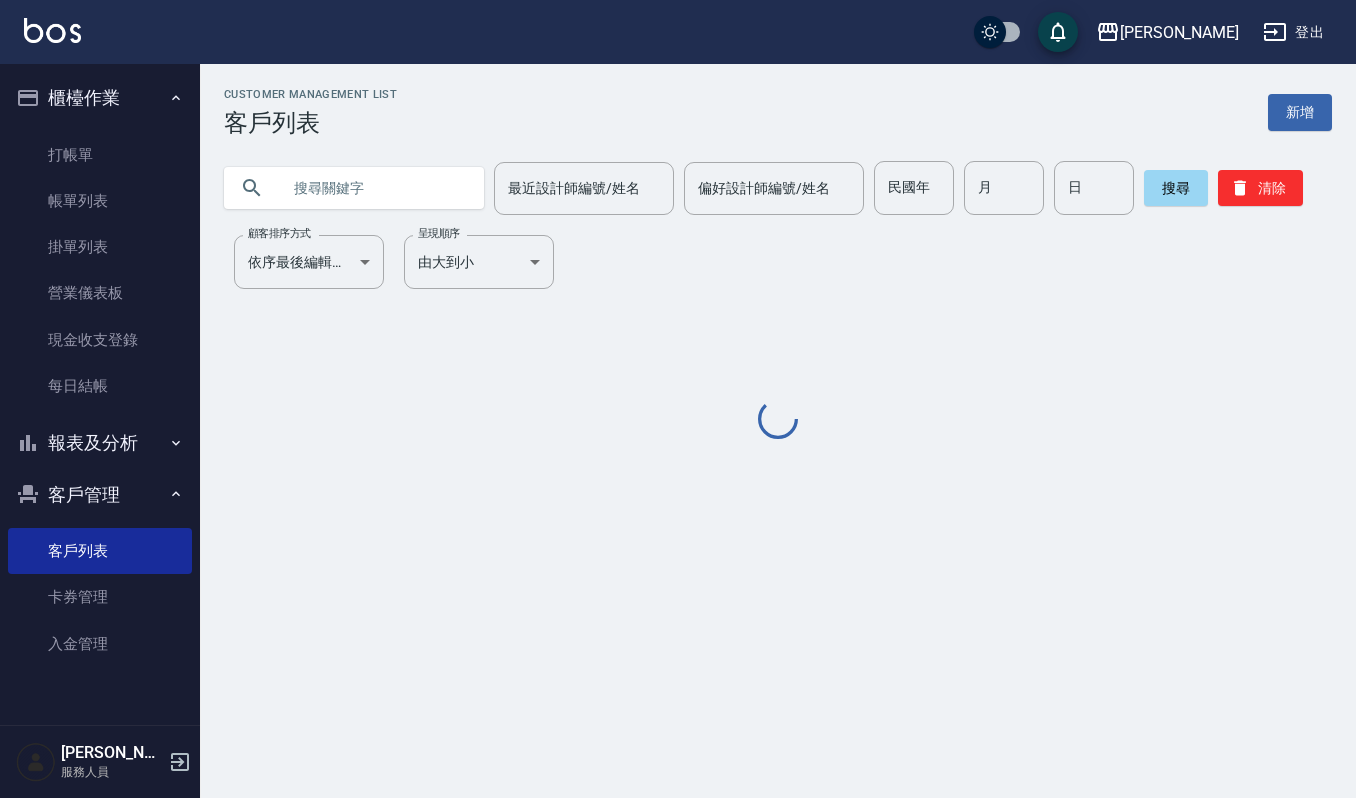 click at bounding box center [374, 188] 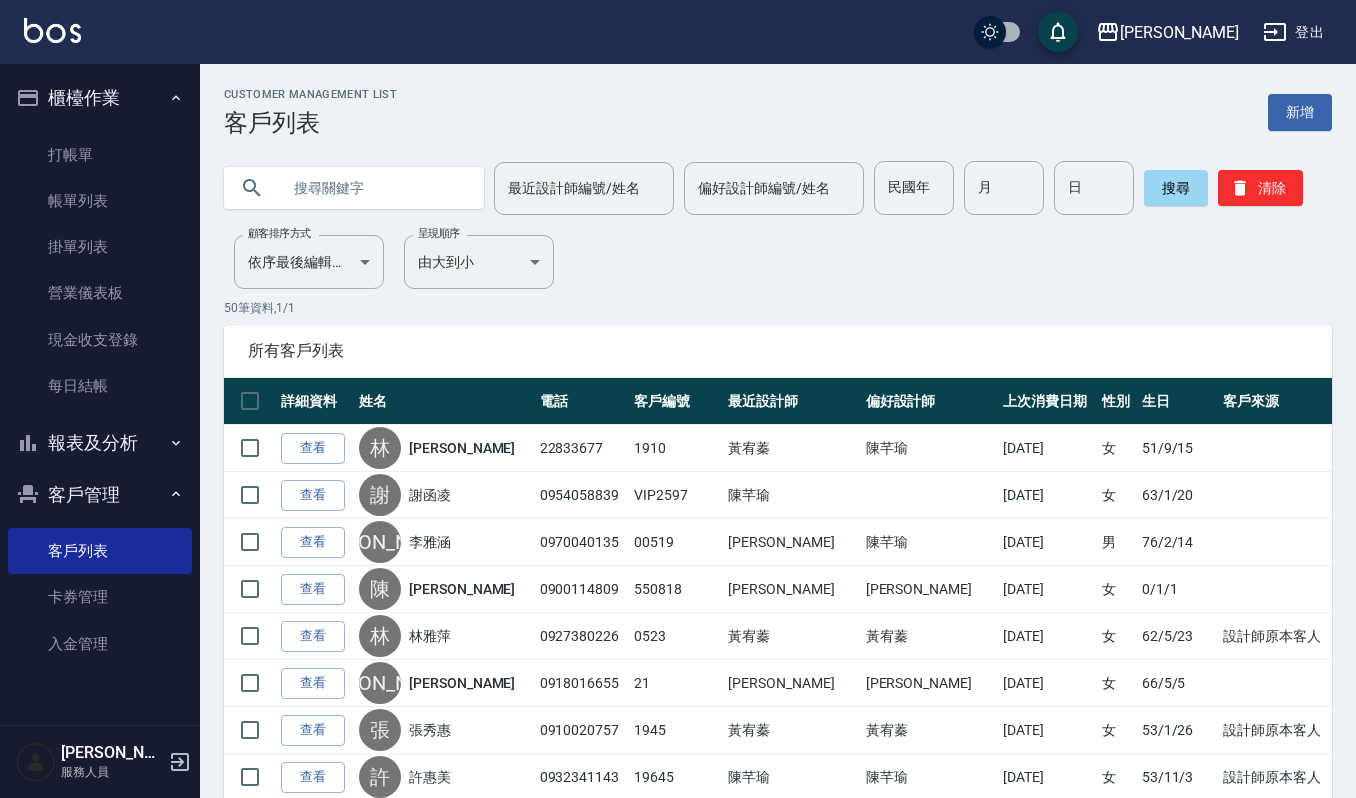 click at bounding box center [374, 188] 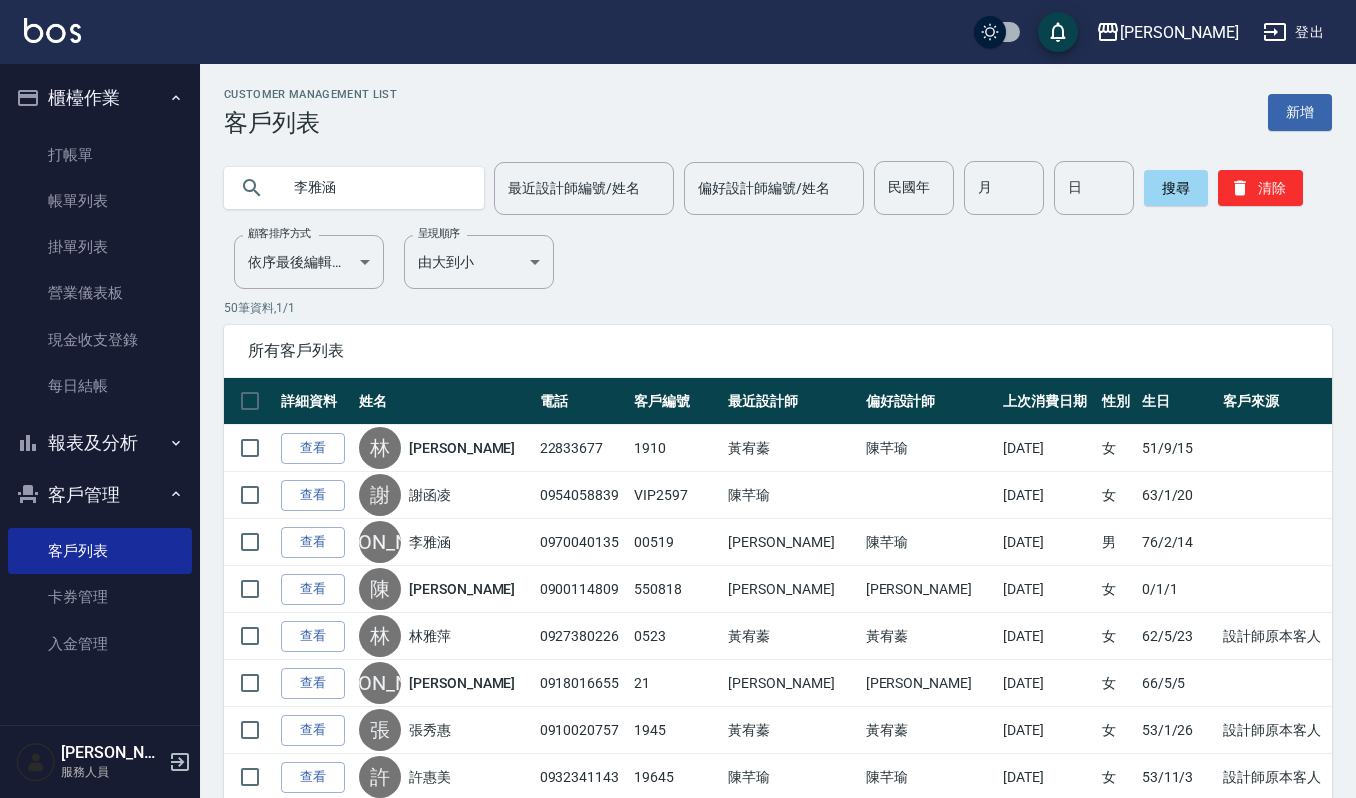 type on "李雅涵" 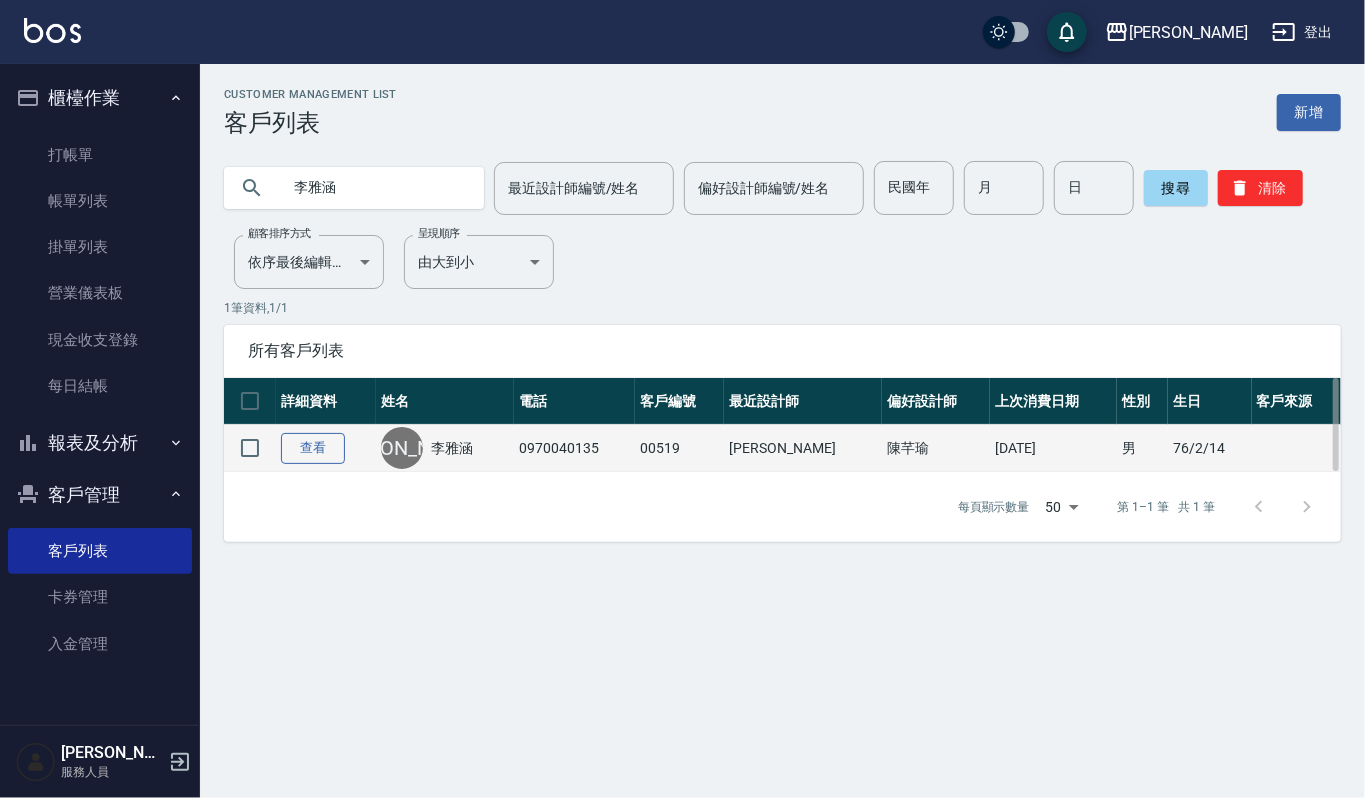 click on "查看" at bounding box center (313, 448) 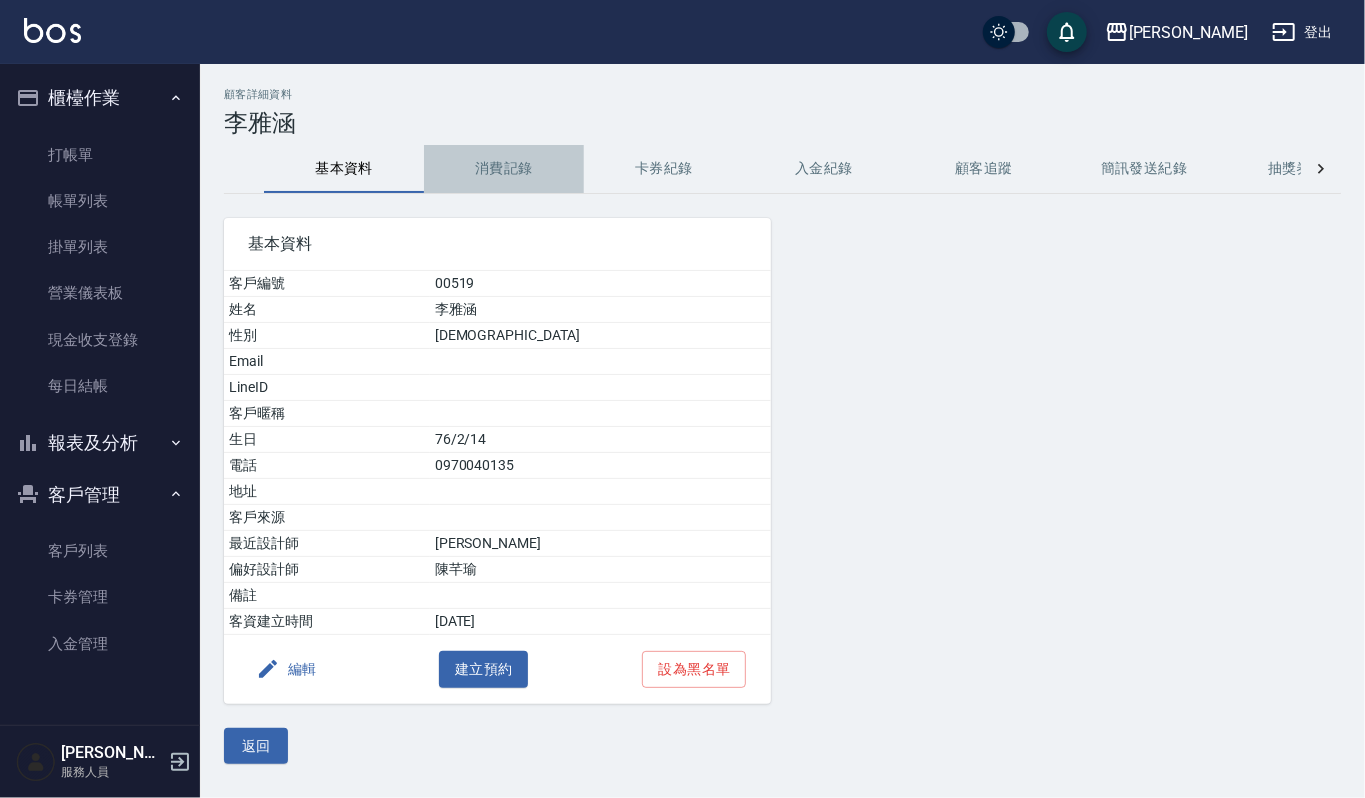 click on "消費記錄" at bounding box center [504, 169] 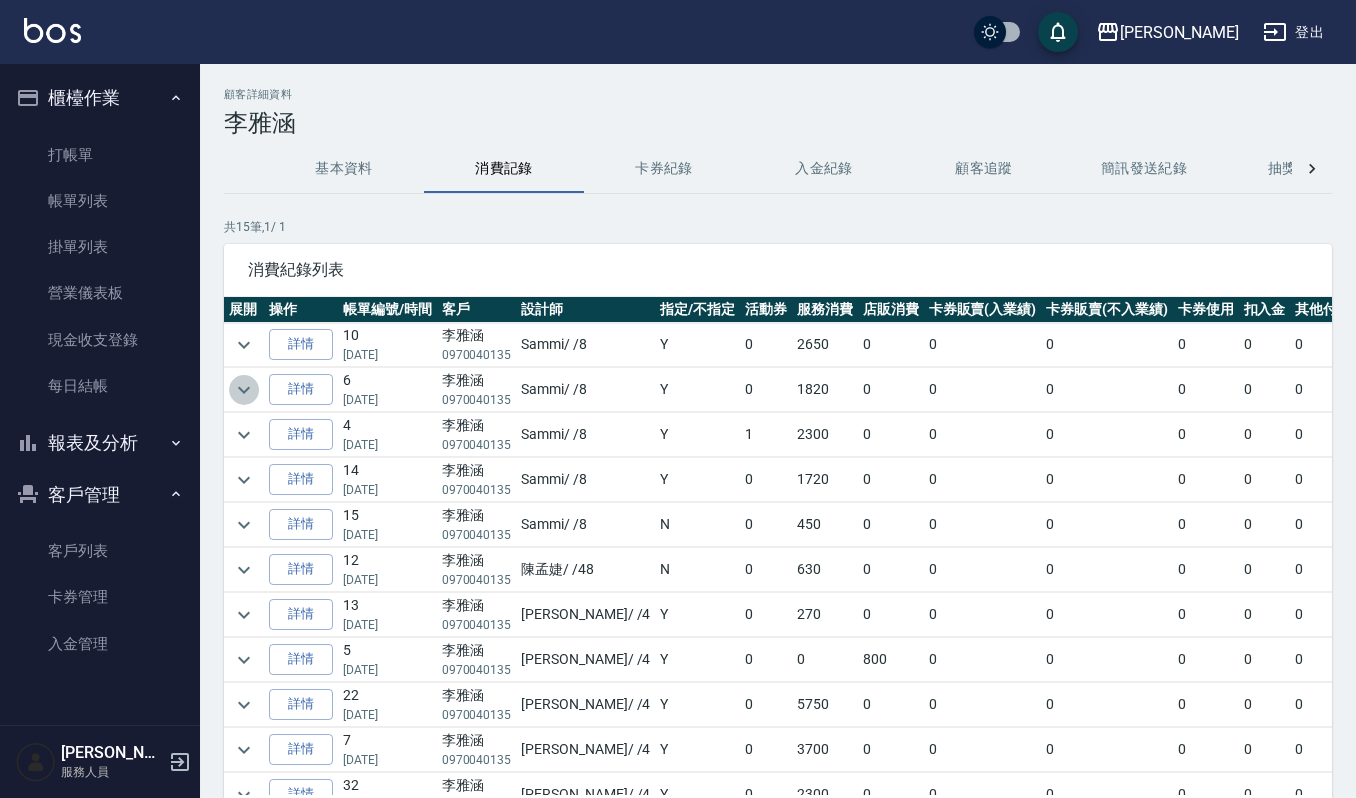 click 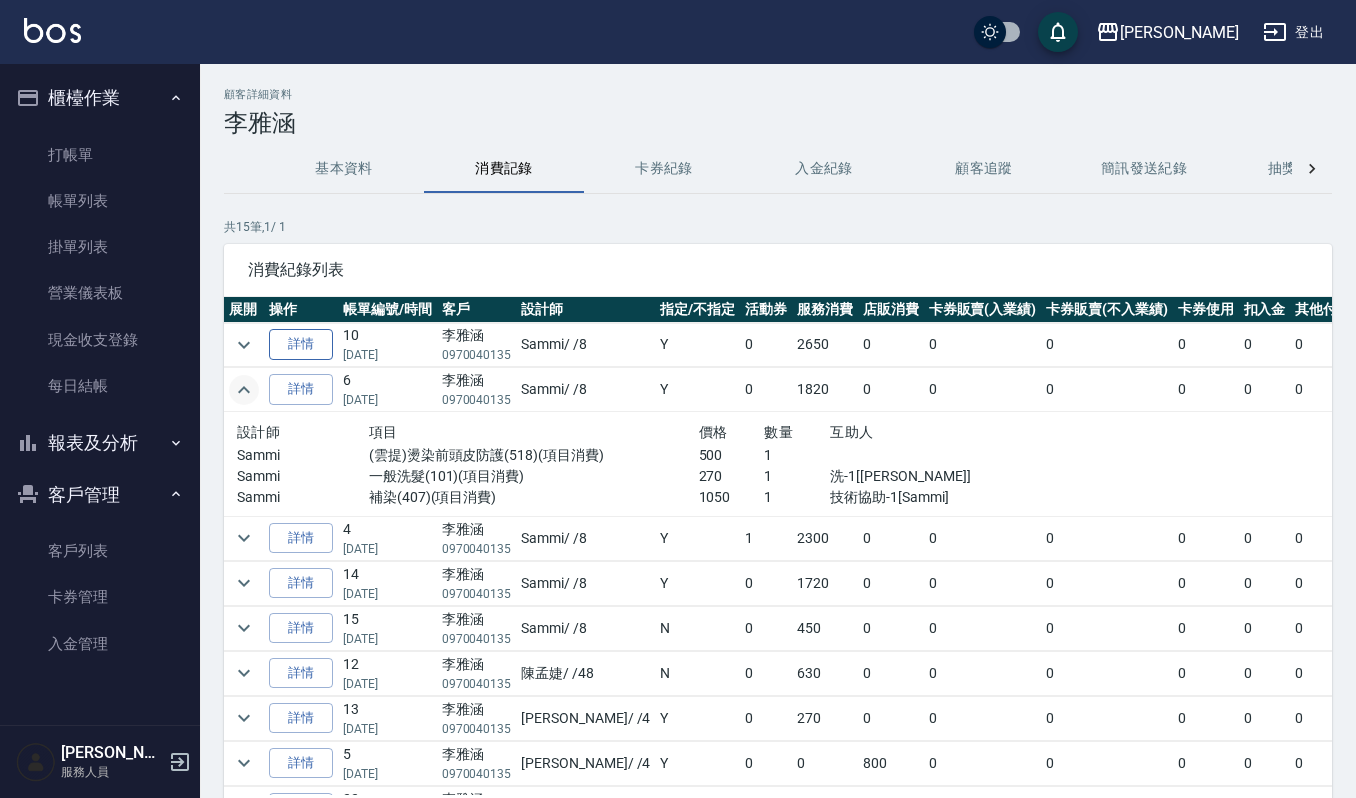 click on "詳情" at bounding box center (301, 344) 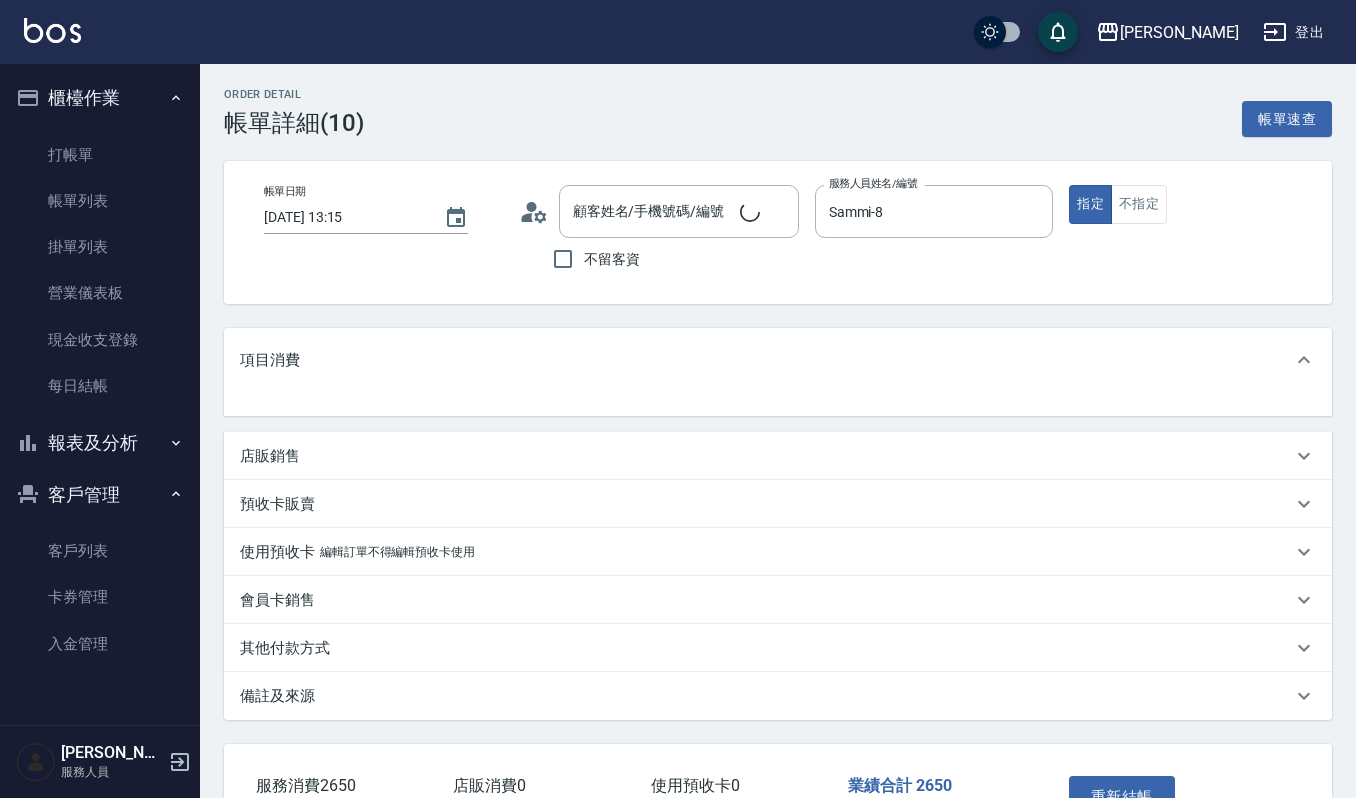 type on "[PERSON_NAME]/0970040135/00519" 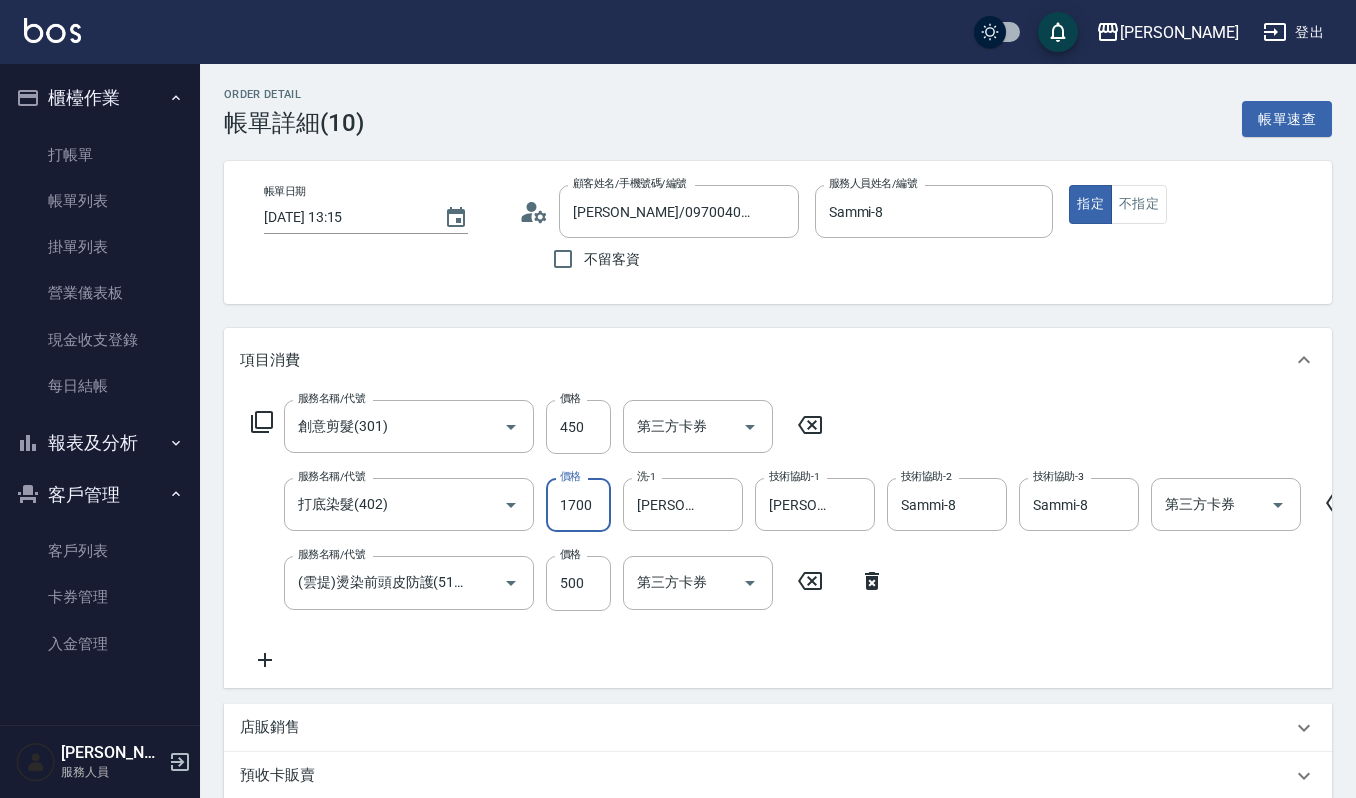 click on "1700" at bounding box center [578, 505] 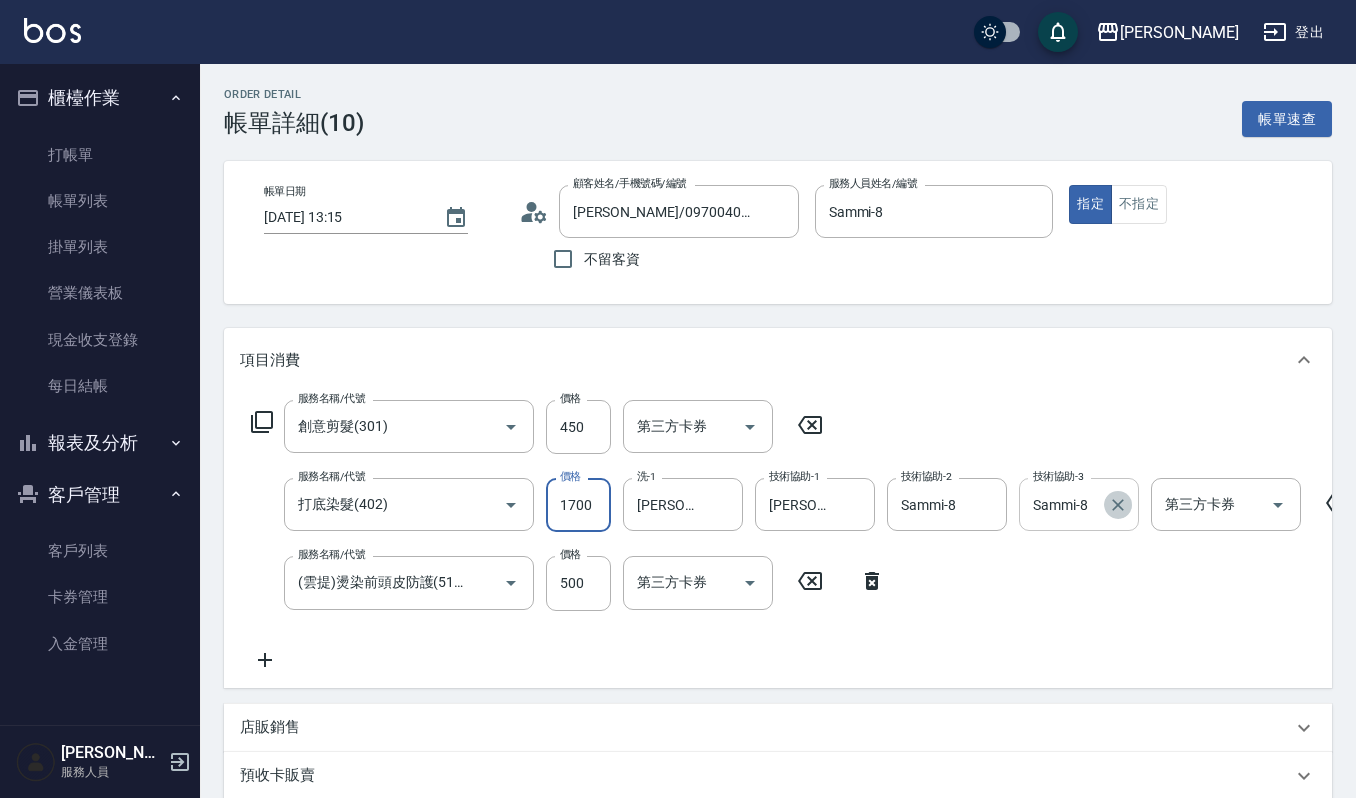 click 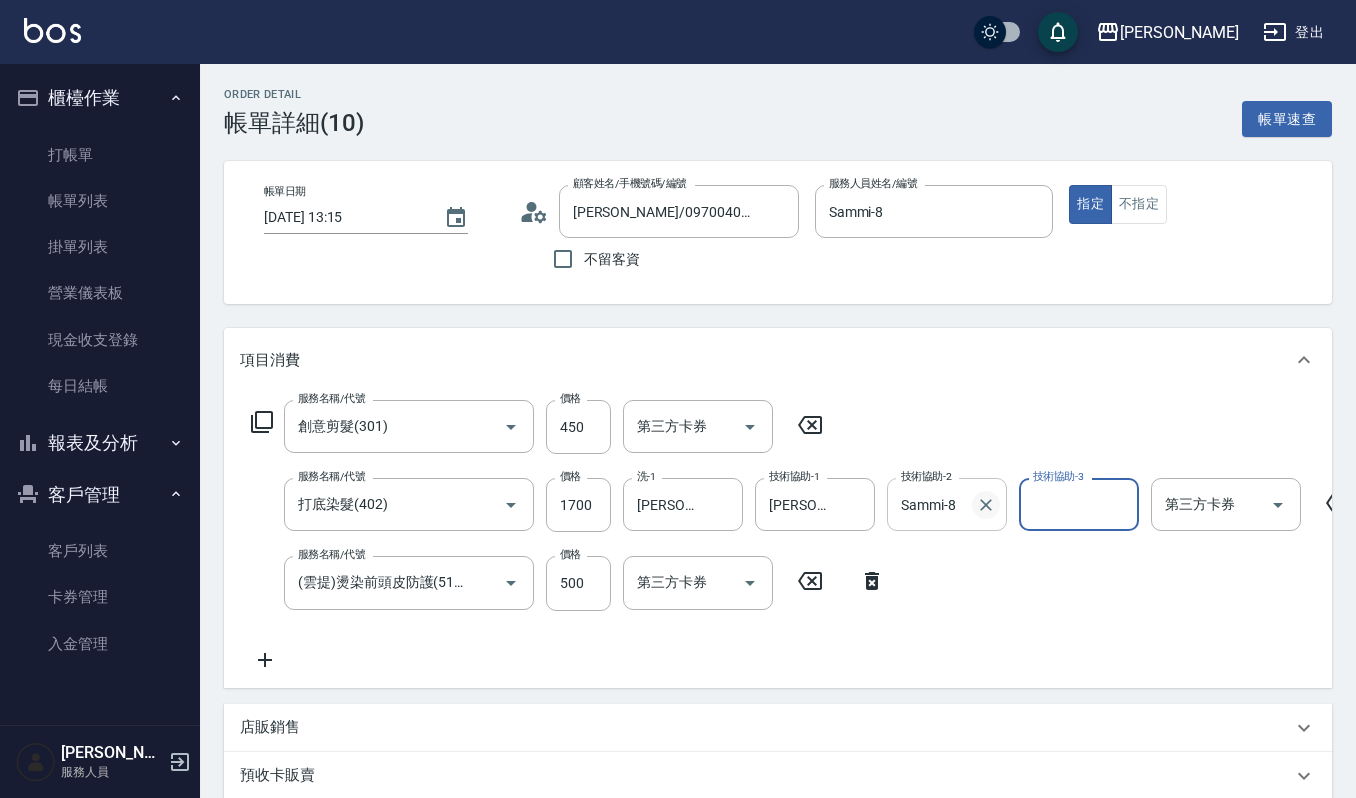 click 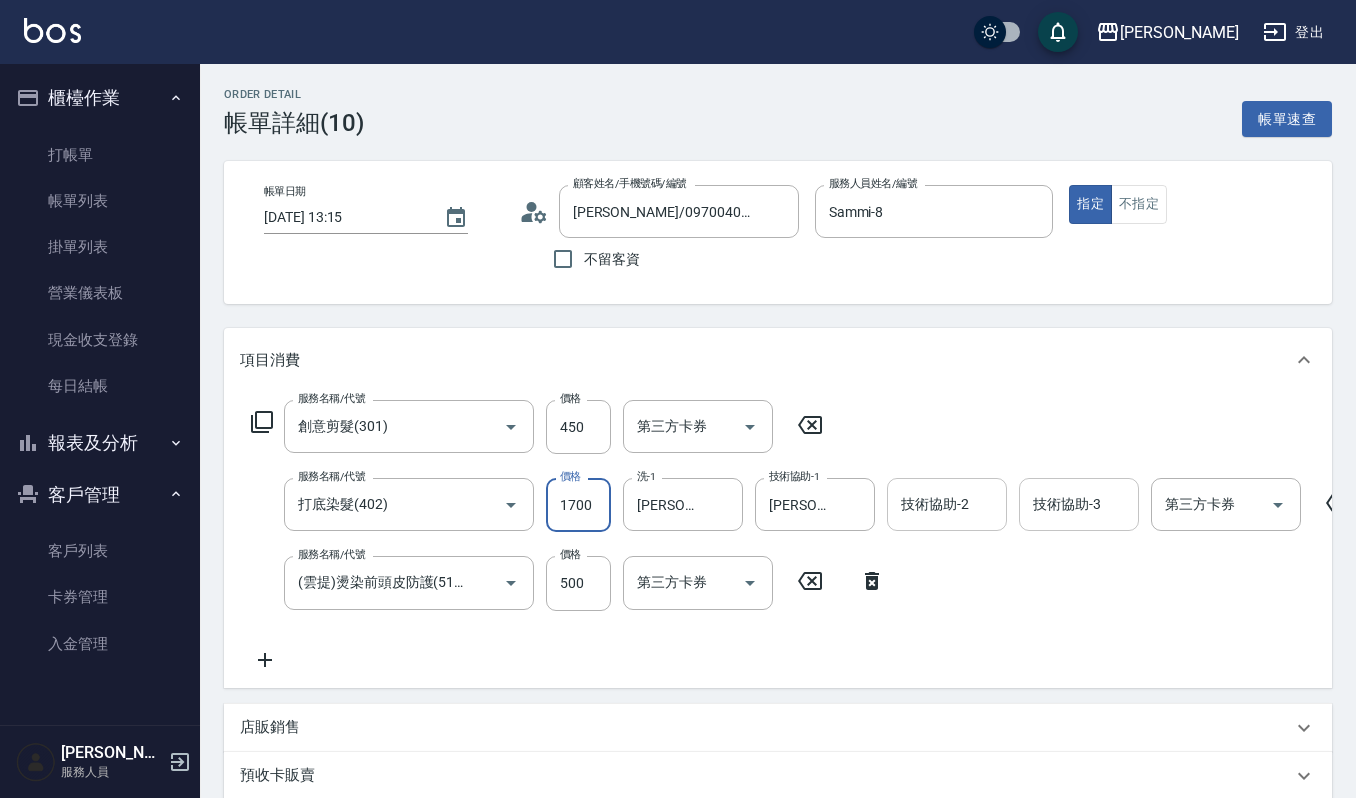 click on "1700" at bounding box center [578, 505] 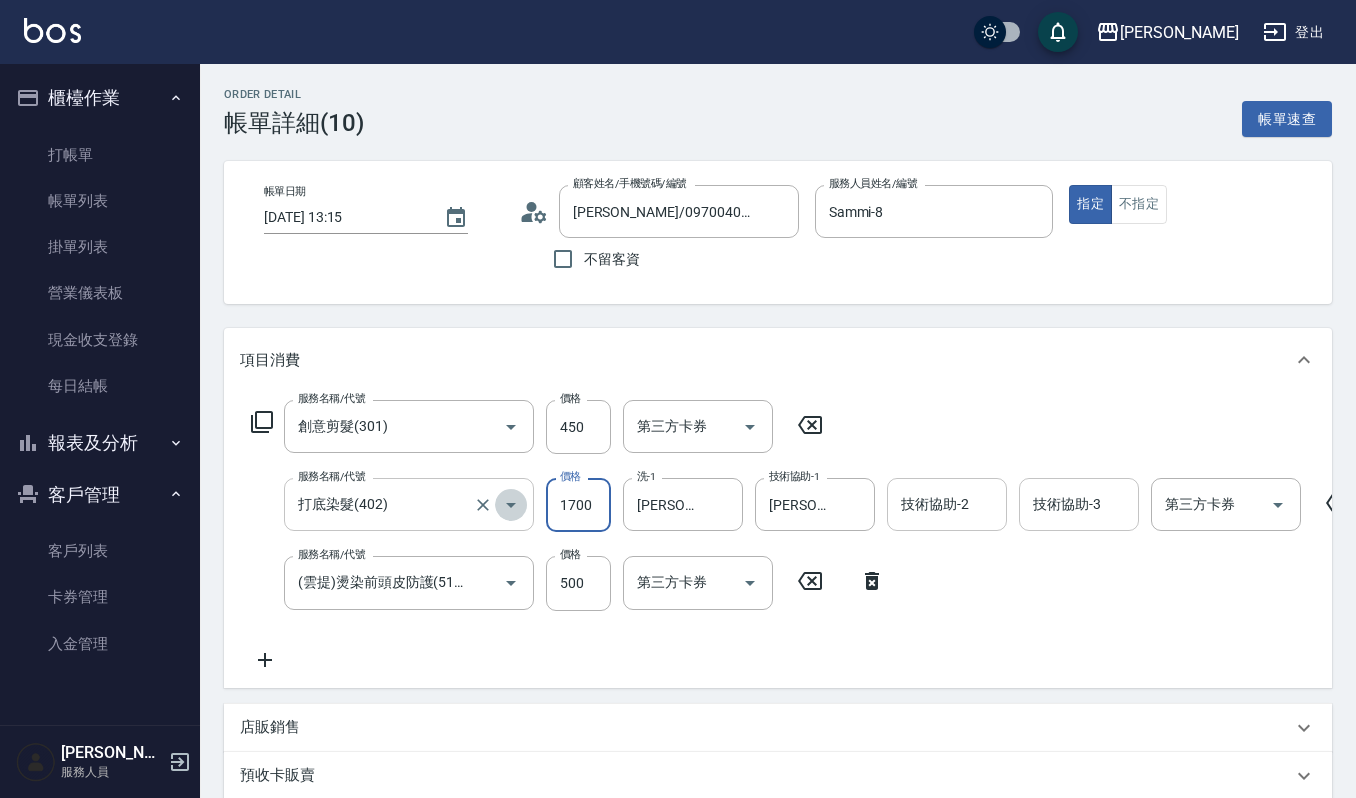 click 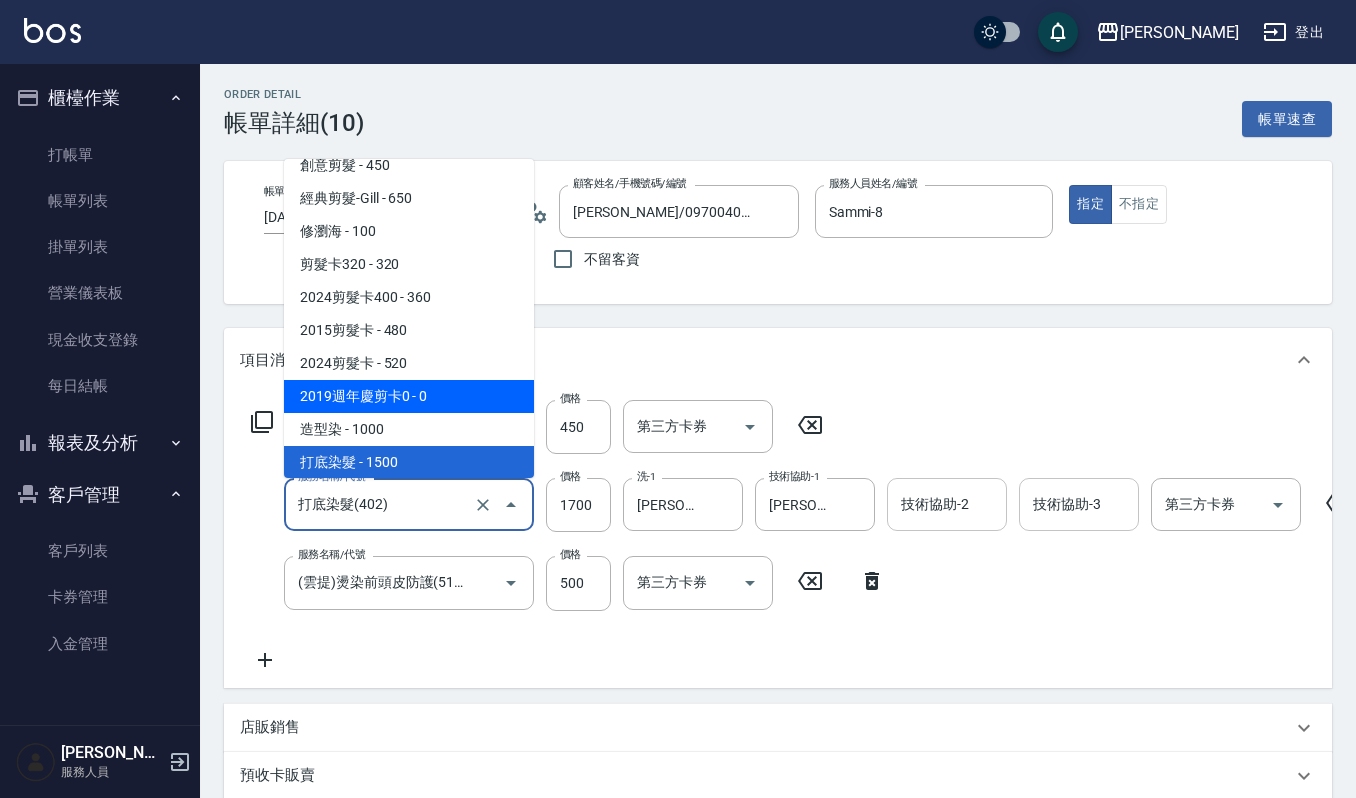 scroll, scrollTop: 812, scrollLeft: 0, axis: vertical 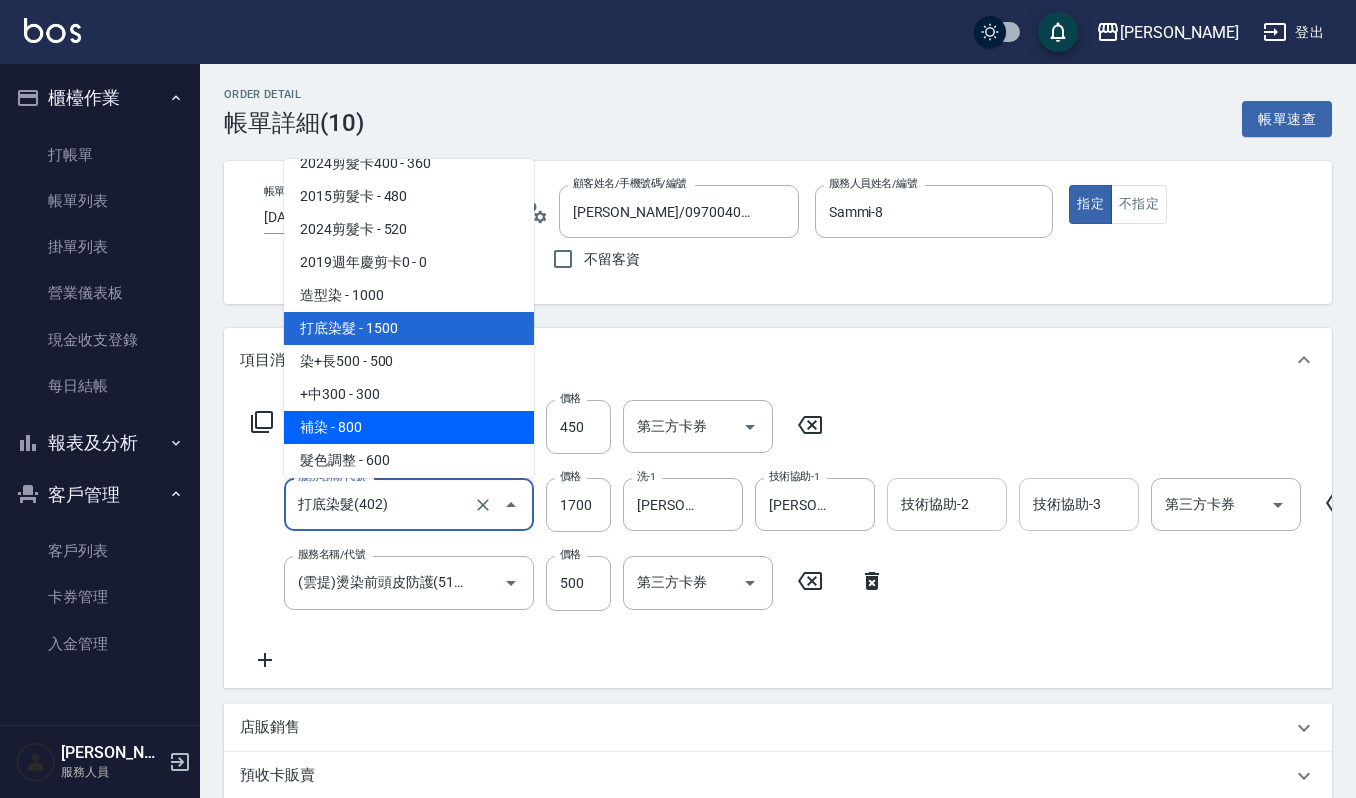 click on "補染 - 800" at bounding box center (409, 427) 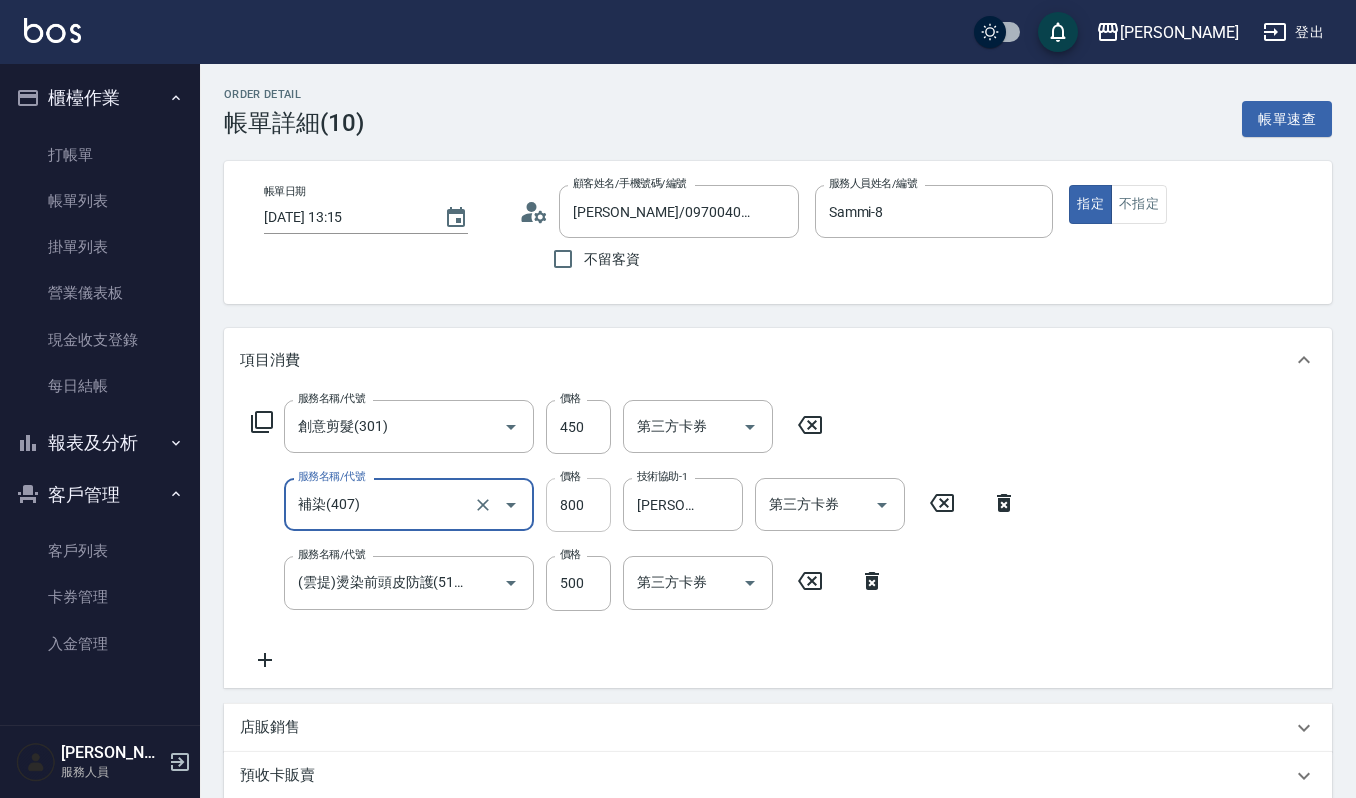 click on "800" at bounding box center [578, 505] 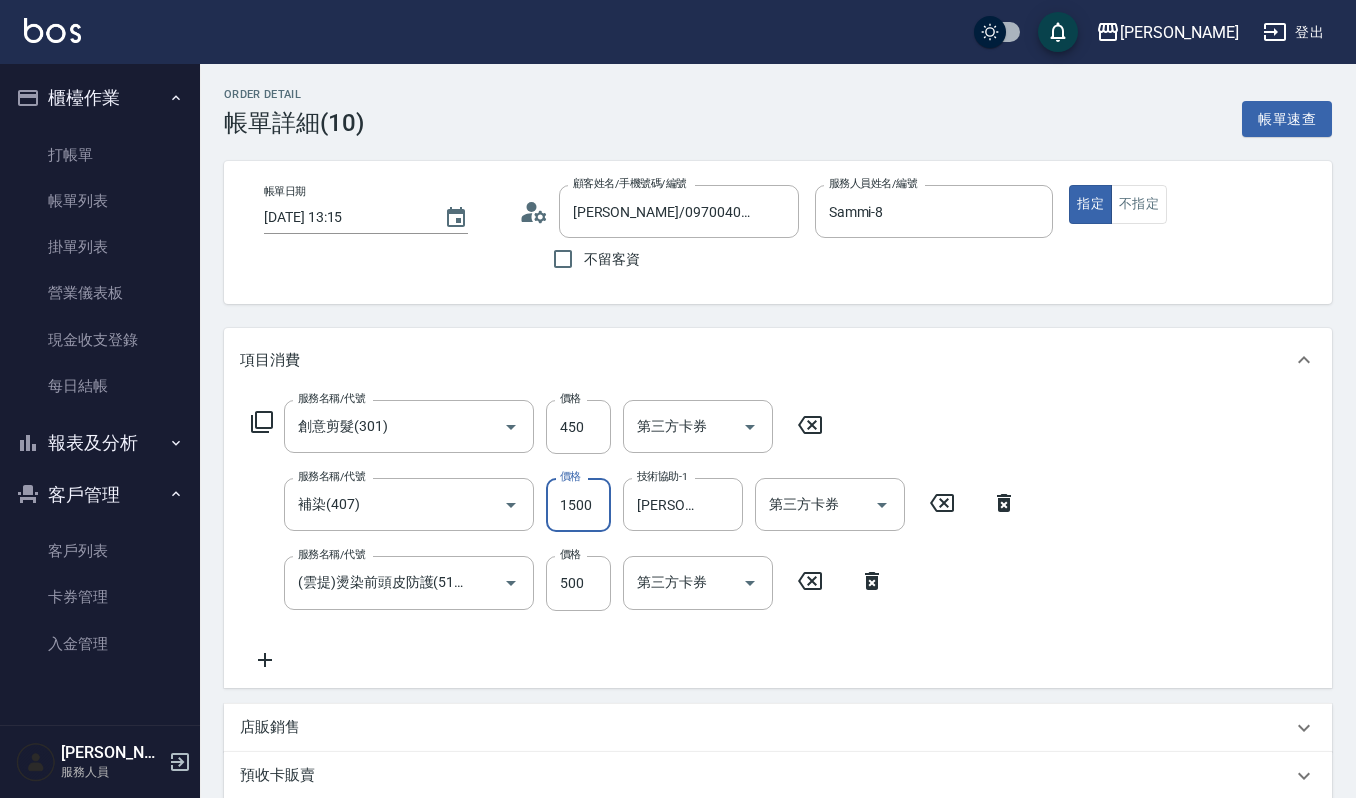 type on "1500" 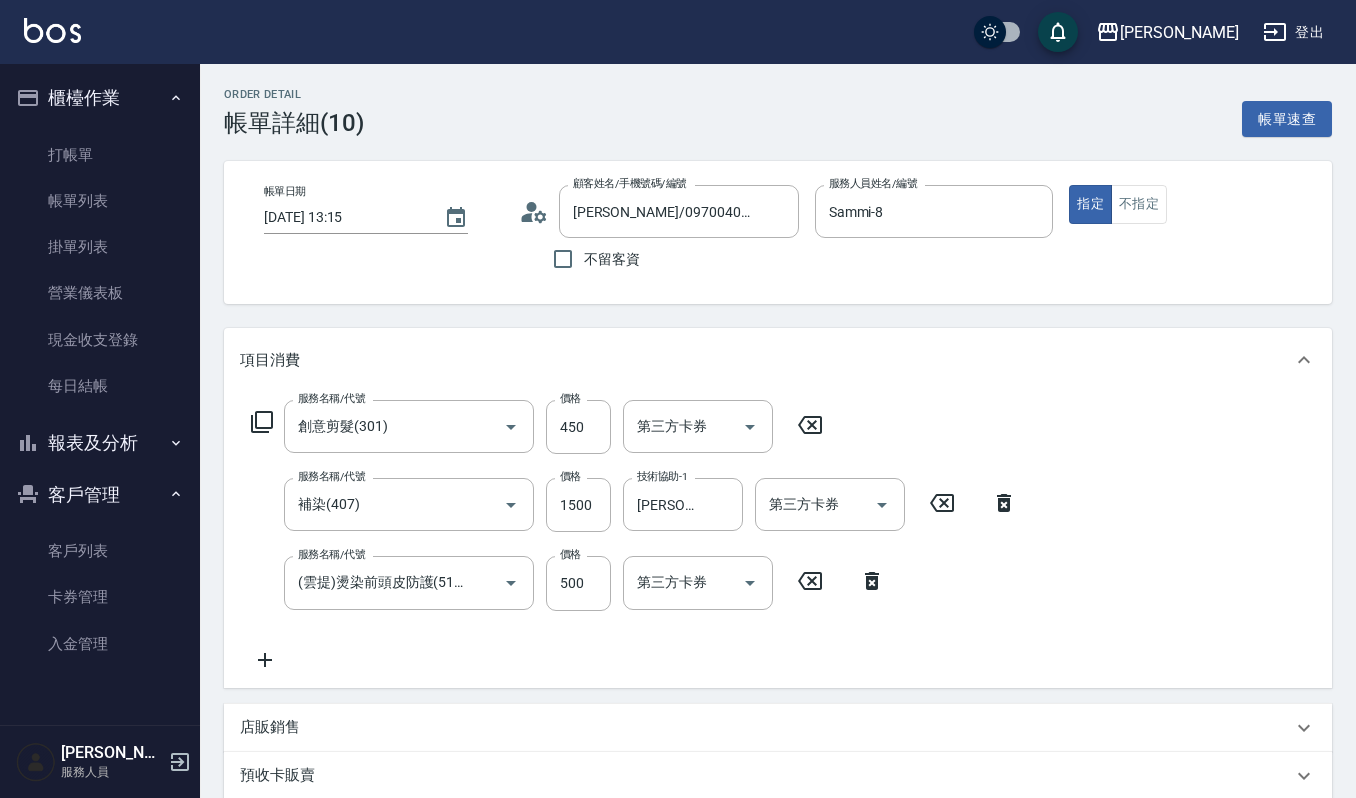 click 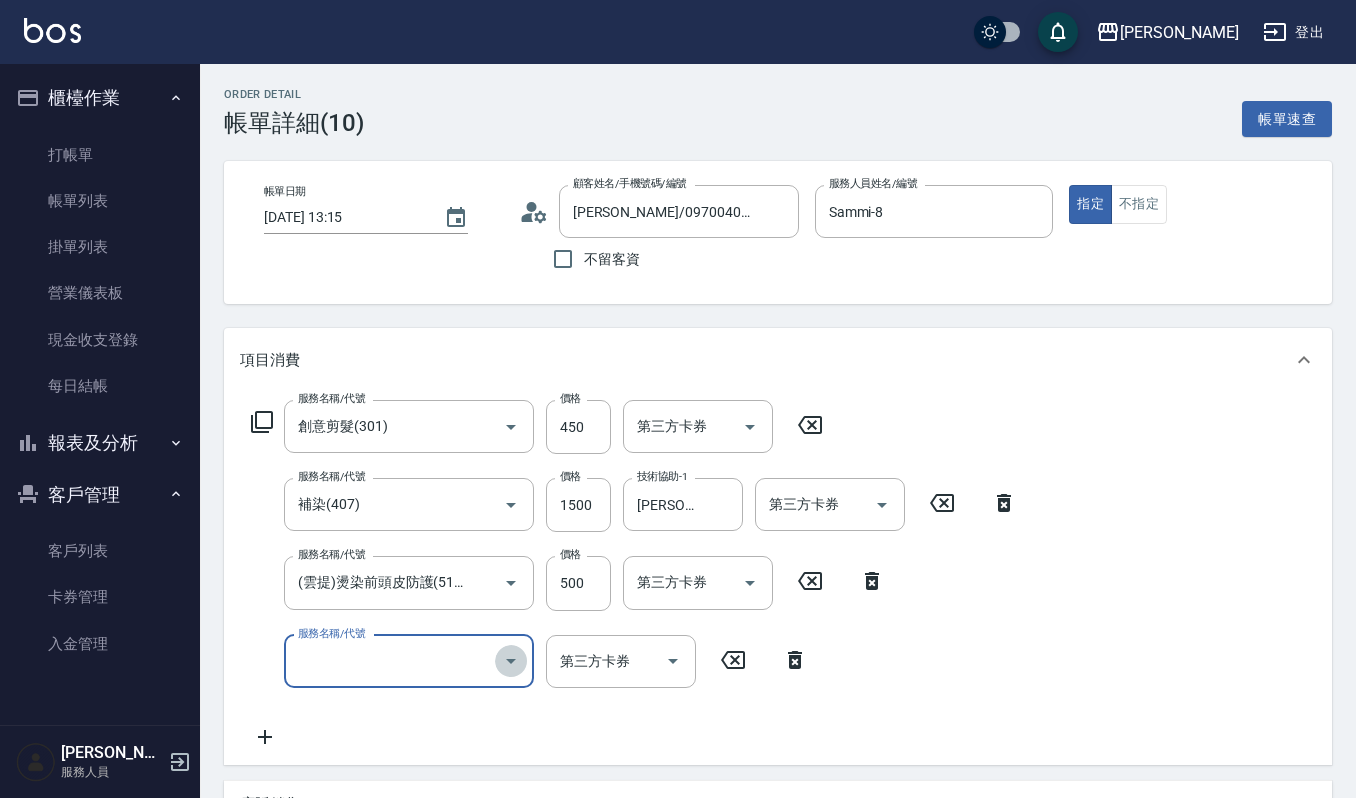 click 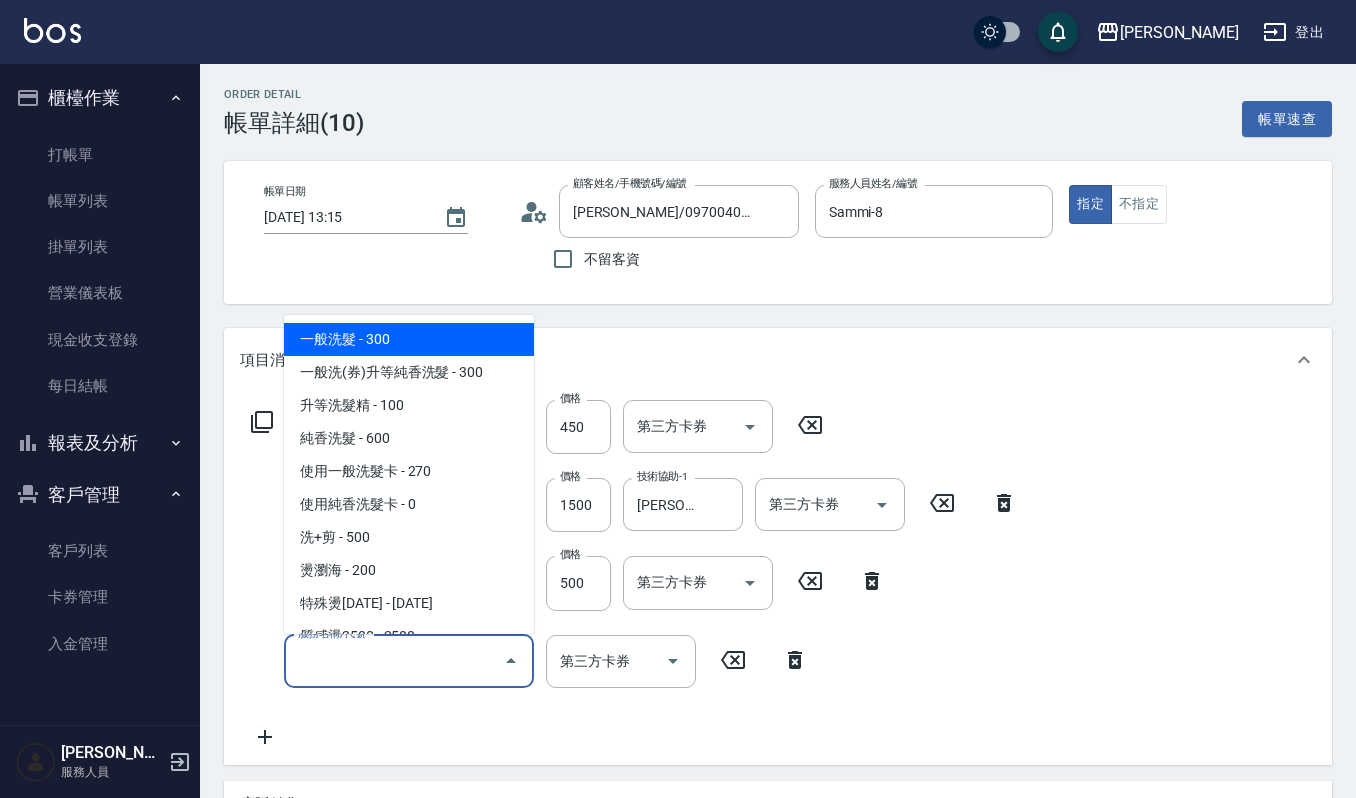 click on "一般洗髮 - 300" at bounding box center (409, 339) 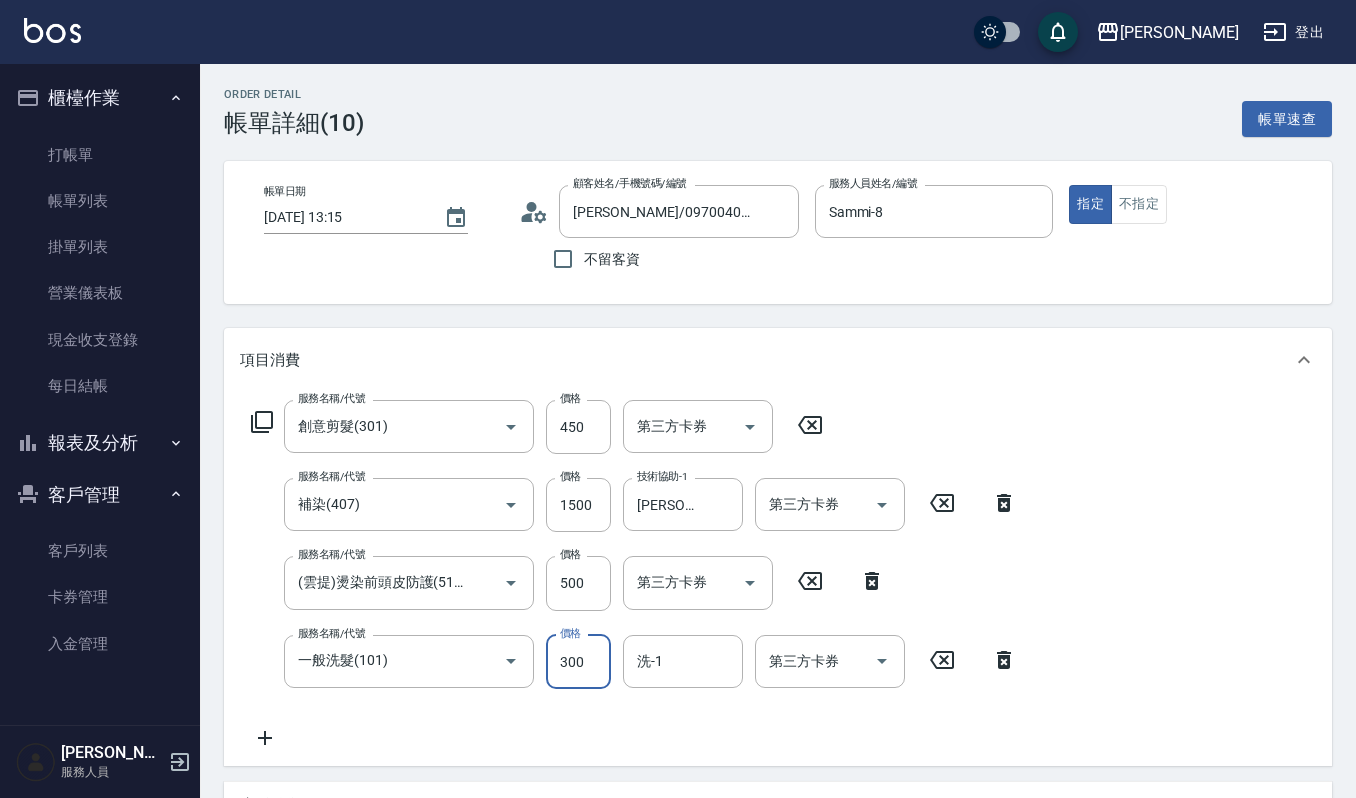 click on "300" at bounding box center (578, 662) 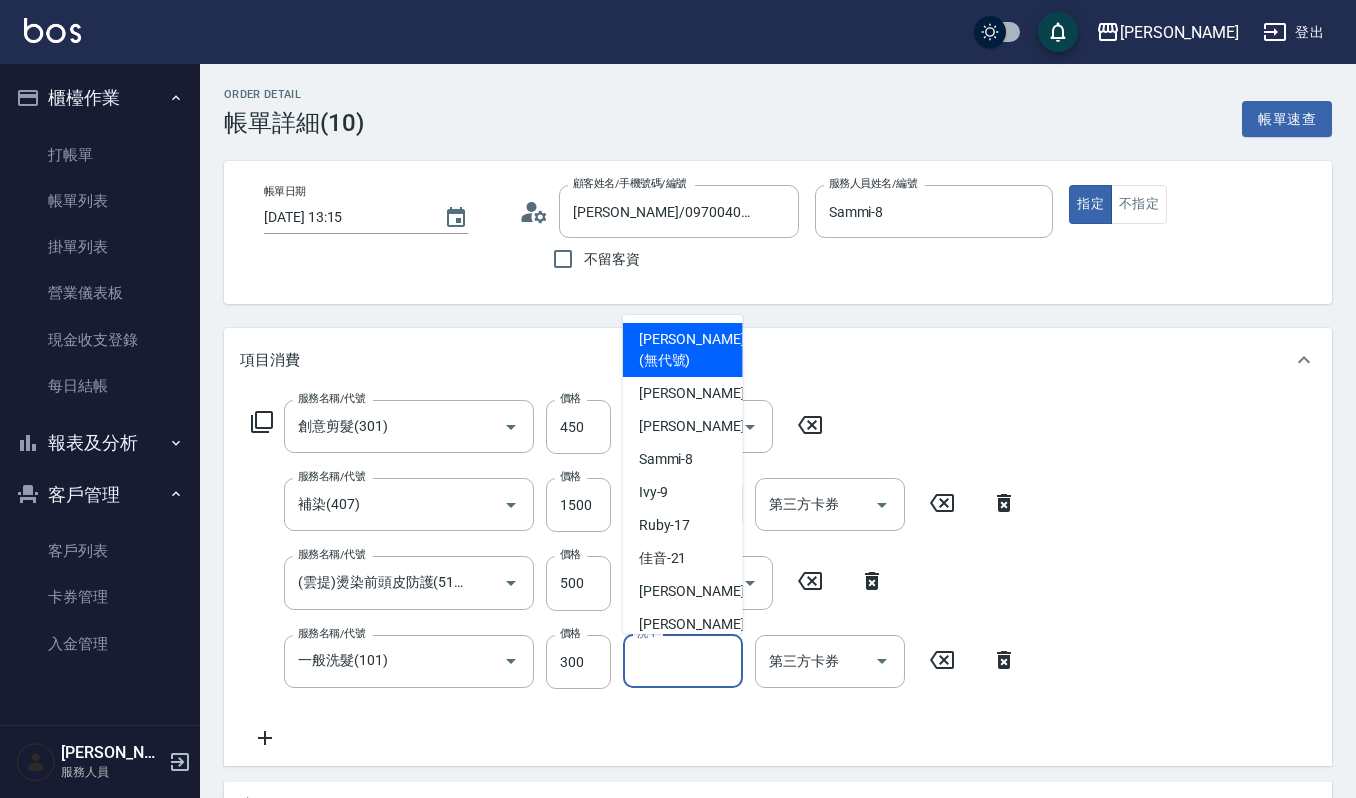 click on "洗-1" at bounding box center (683, 661) 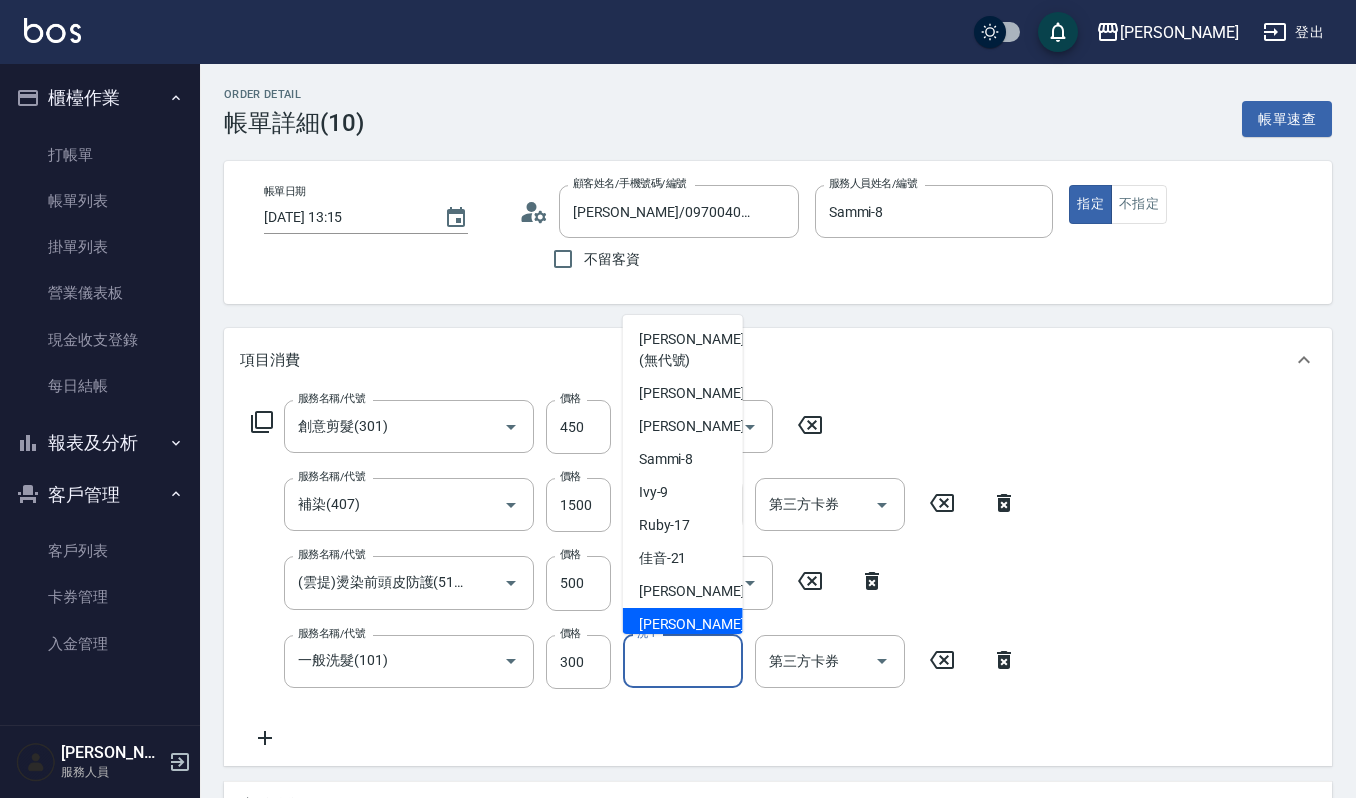 click on "[PERSON_NAME] -23" at bounding box center (683, 624) 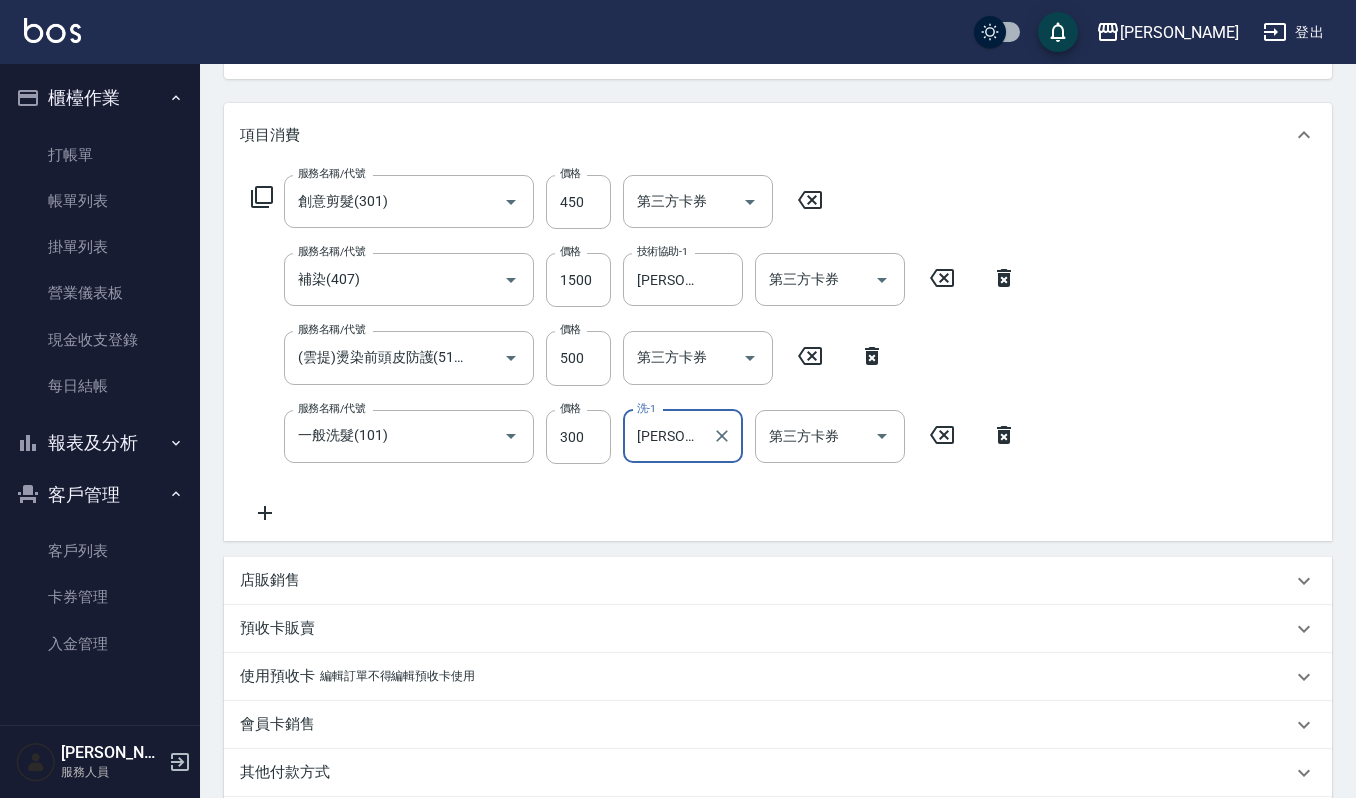 scroll, scrollTop: 482, scrollLeft: 0, axis: vertical 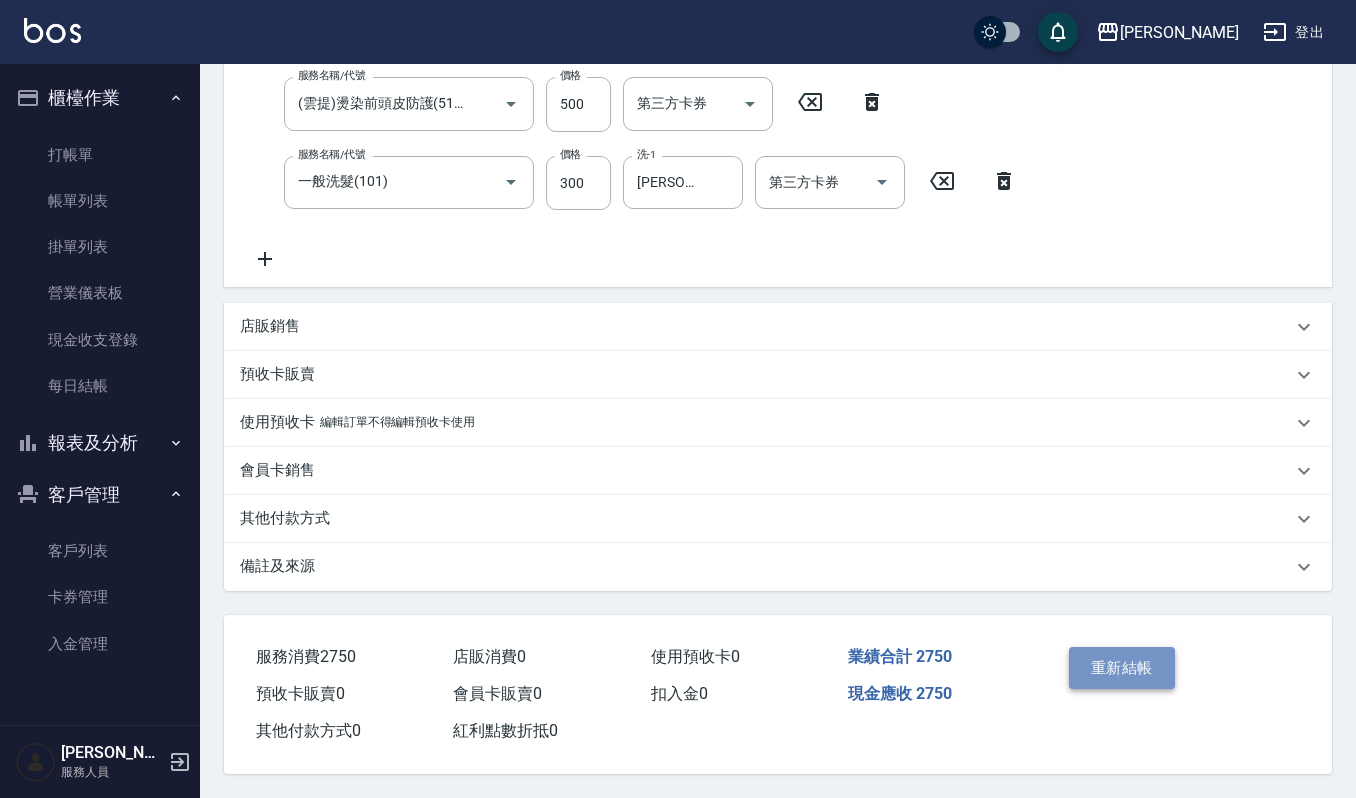 click on "重新結帳" at bounding box center (1122, 668) 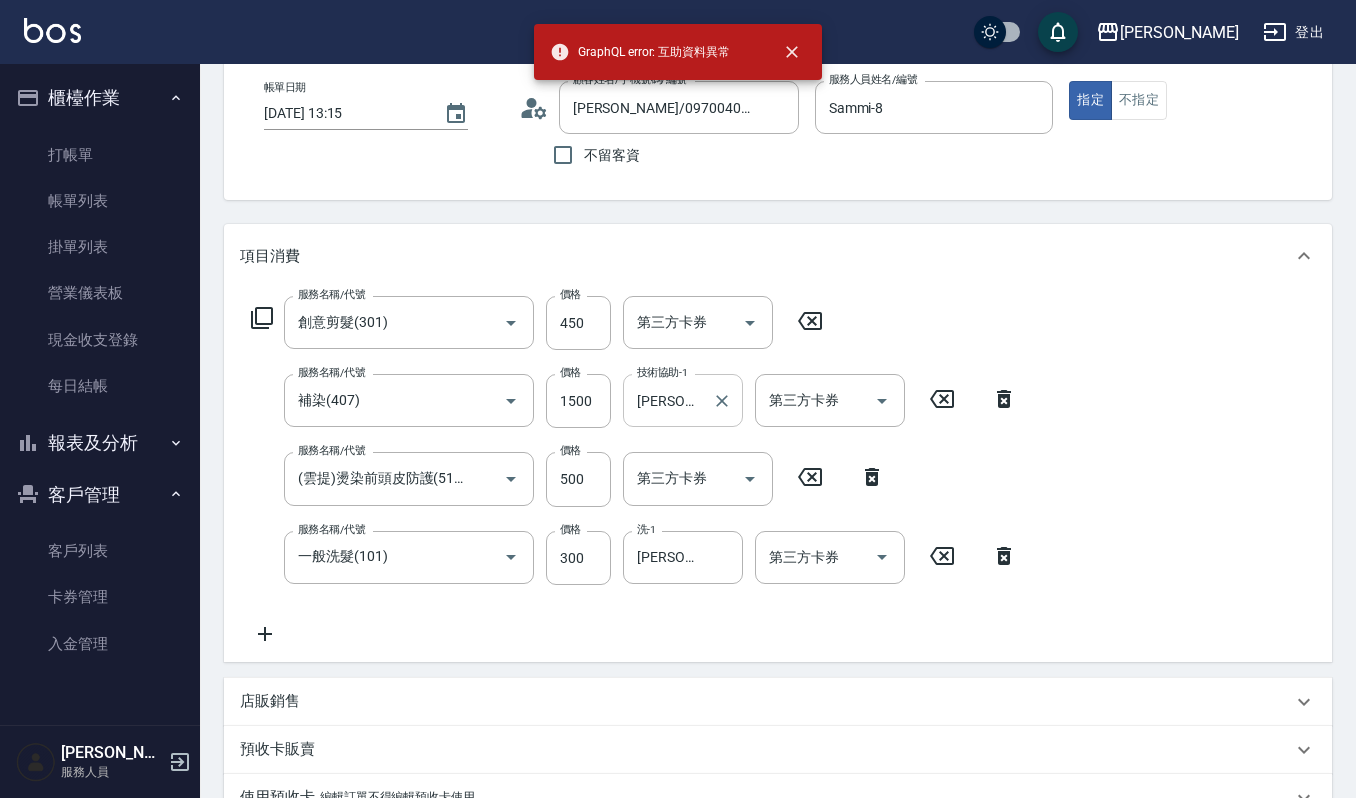 scroll, scrollTop: 82, scrollLeft: 0, axis: vertical 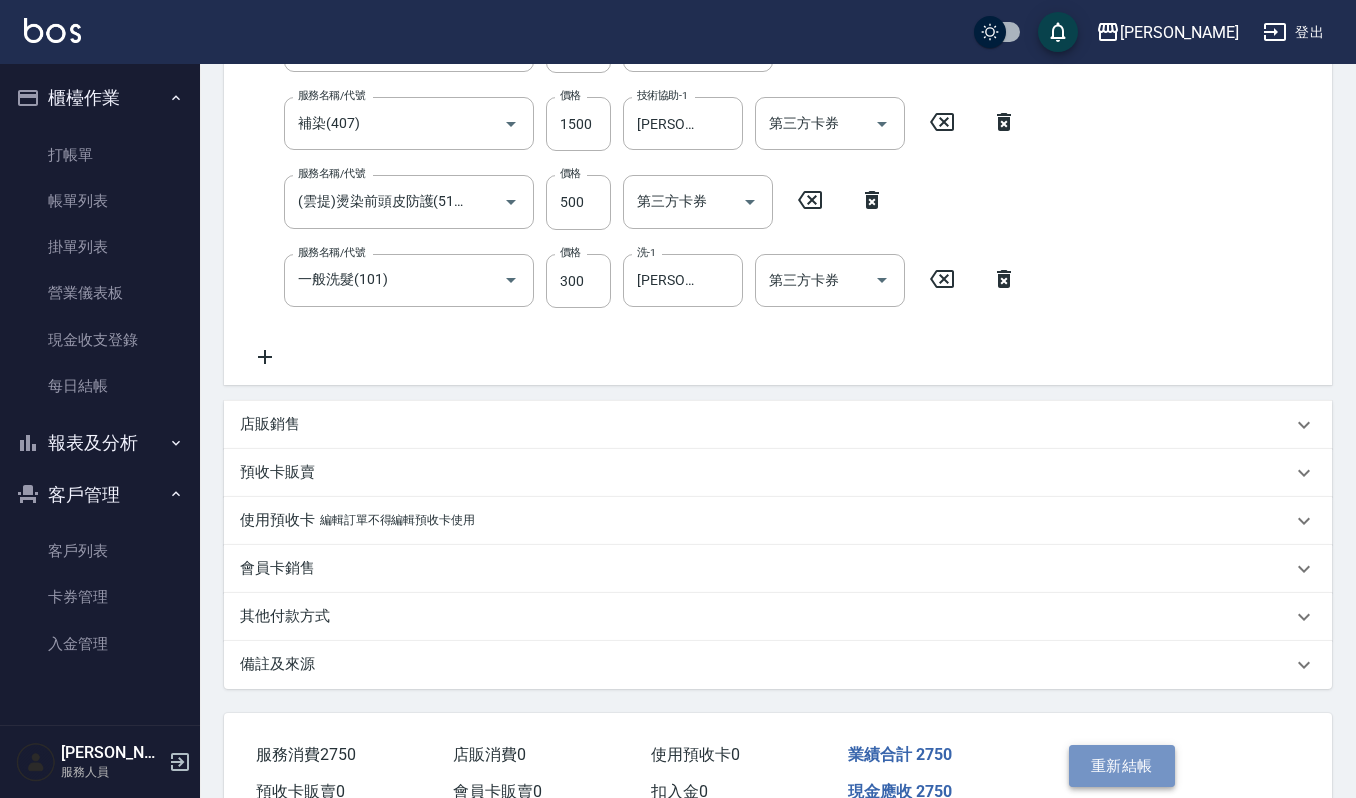 click on "重新結帳" at bounding box center (1122, 766) 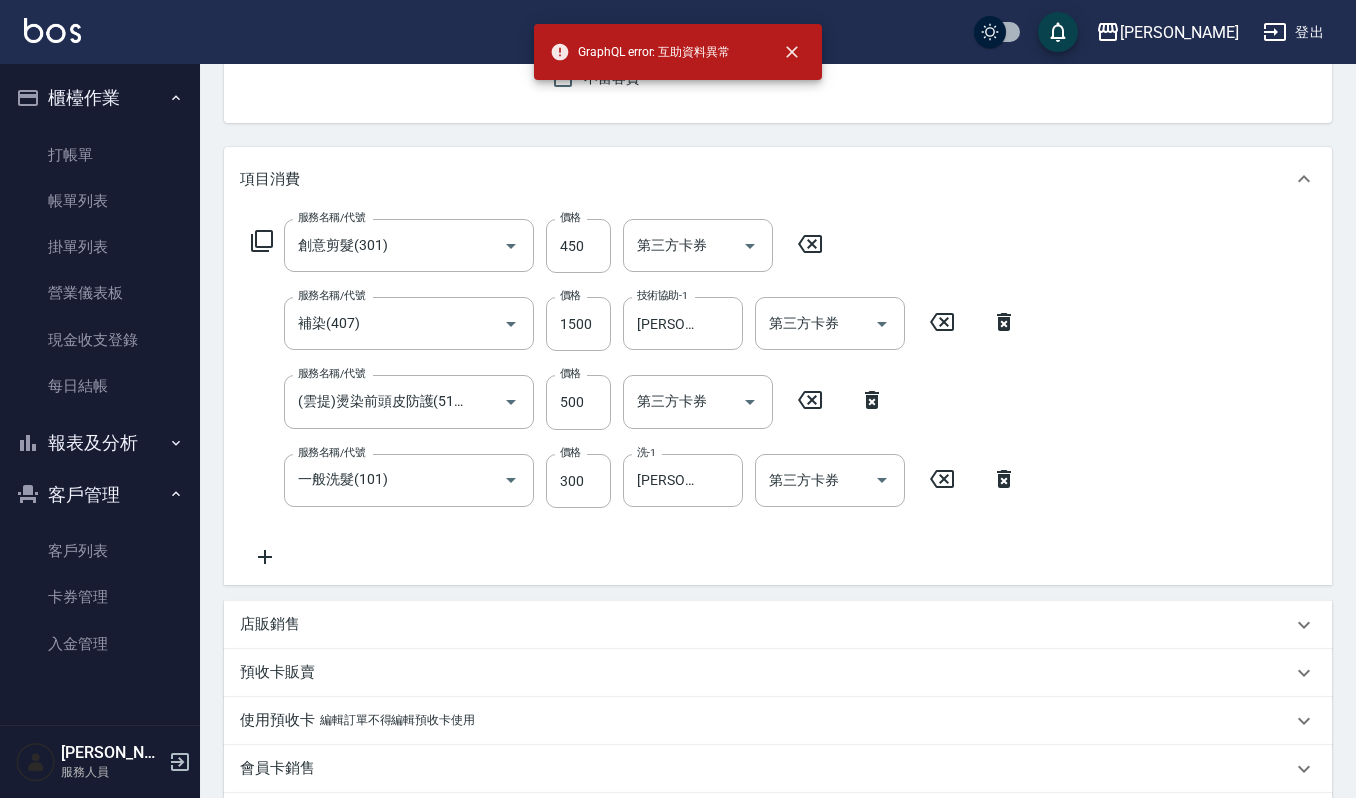 scroll, scrollTop: 0, scrollLeft: 0, axis: both 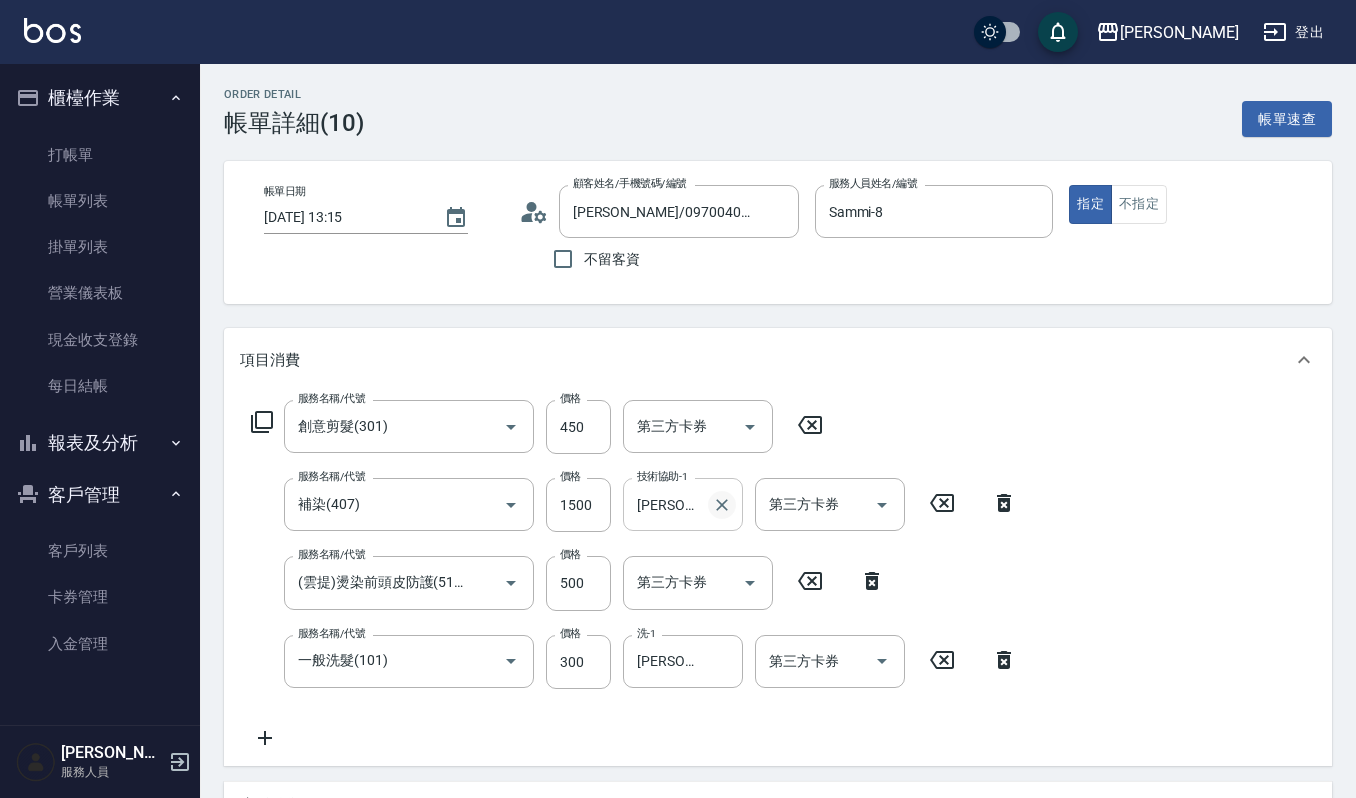 click 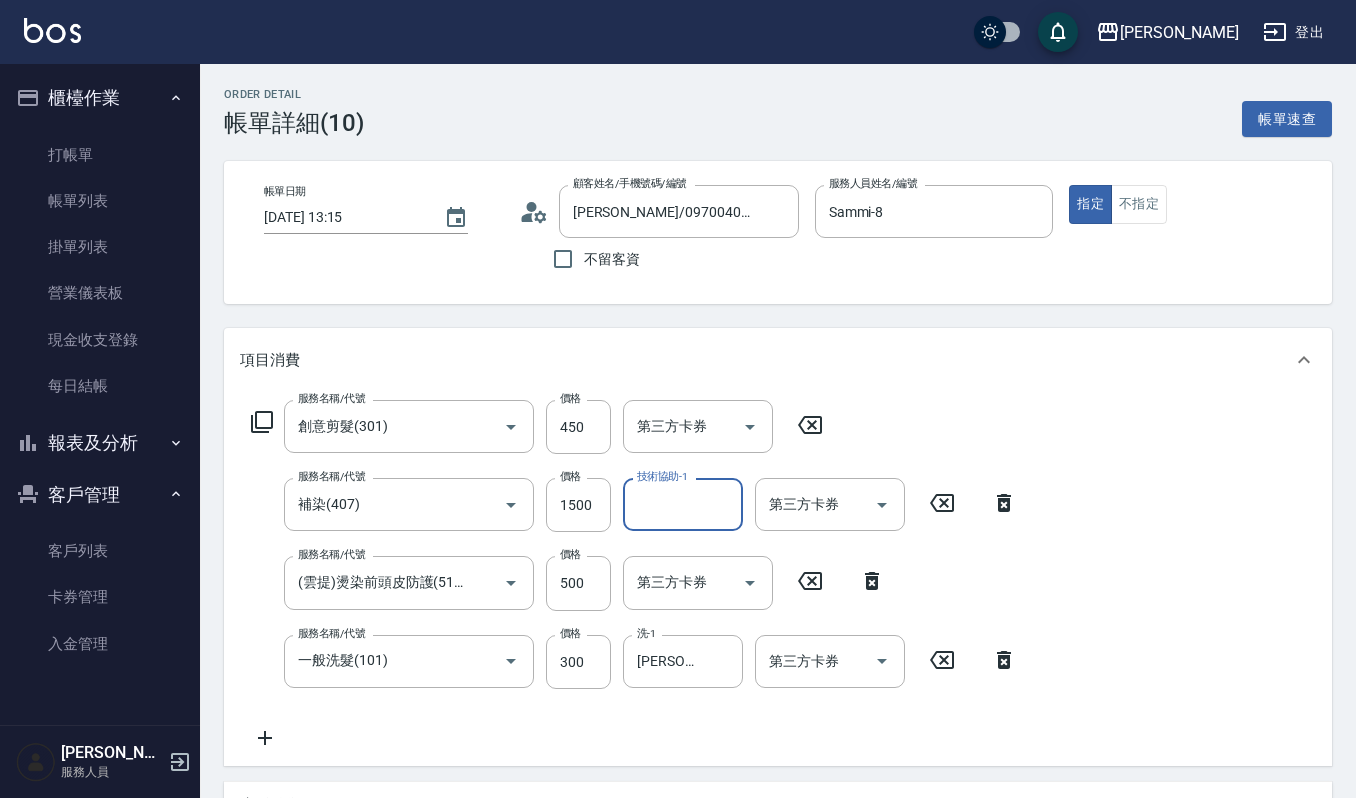 click on "技術協助-1" at bounding box center (683, 504) 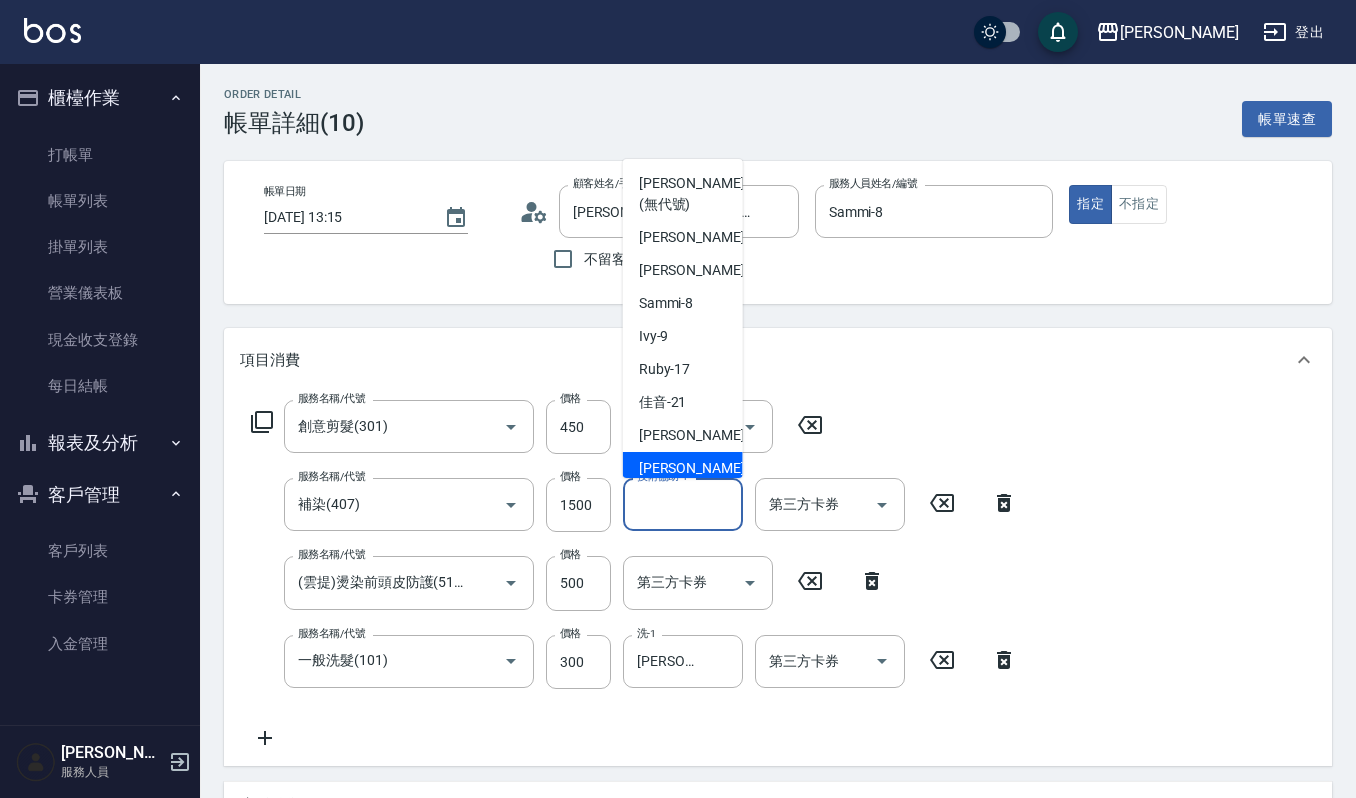 click on "[PERSON_NAME] -23" at bounding box center (702, 468) 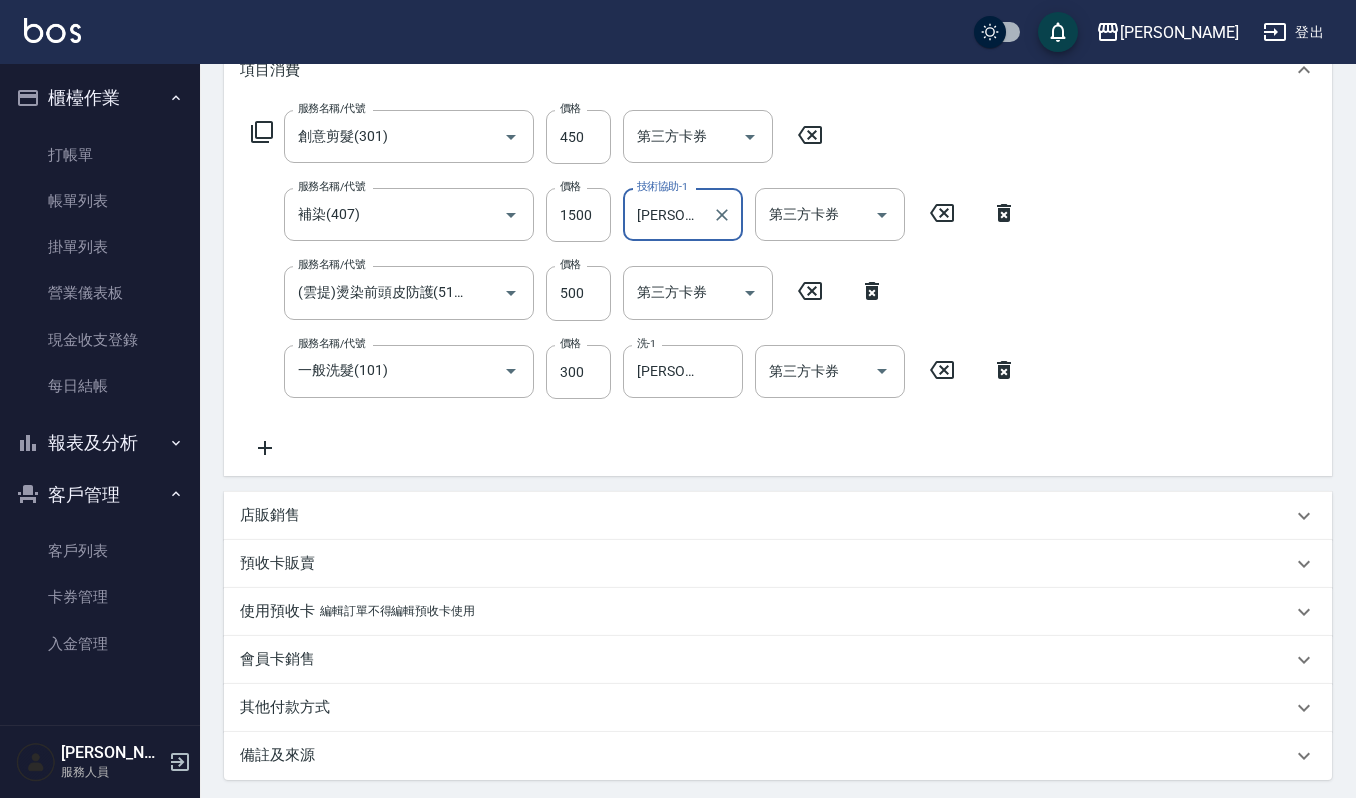scroll, scrollTop: 292, scrollLeft: 0, axis: vertical 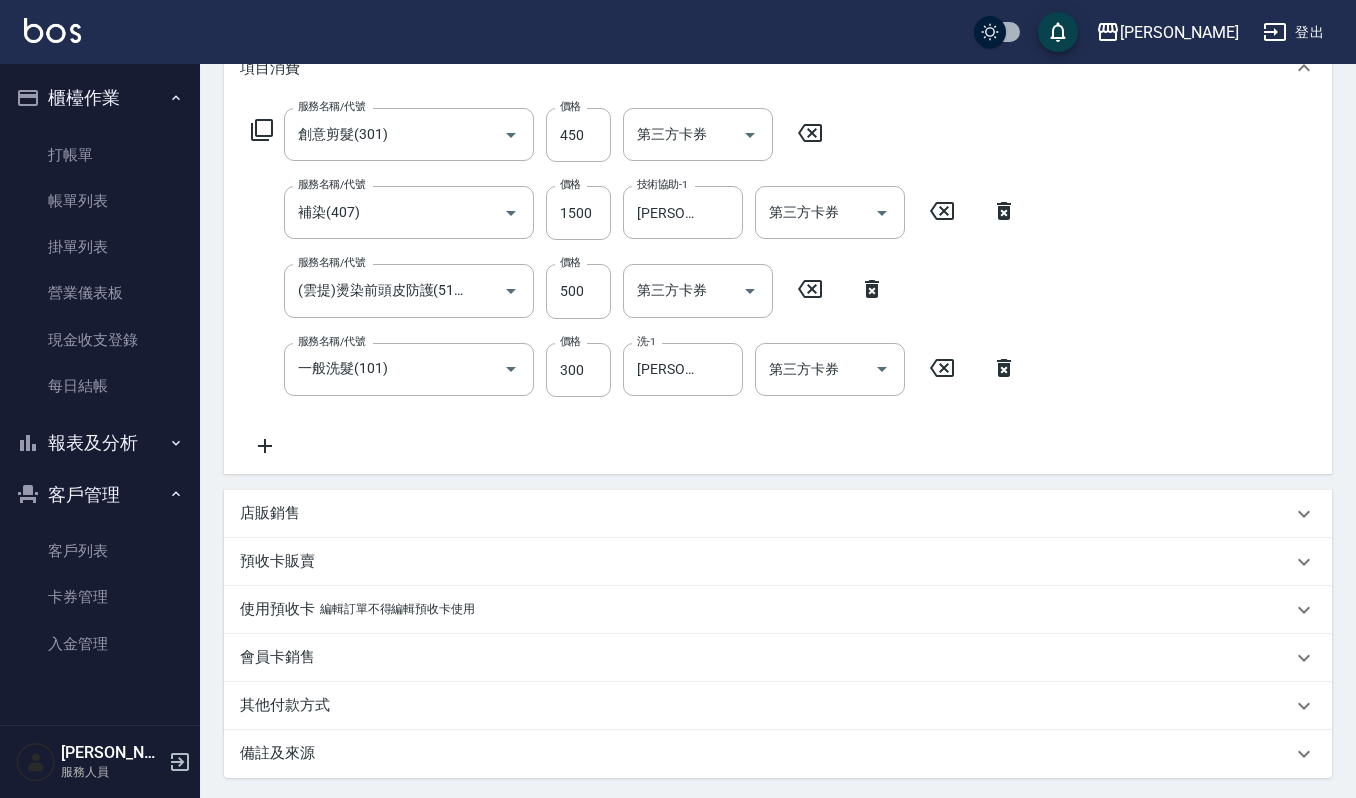 drag, startPoint x: 1322, startPoint y: 644, endPoint x: 1340, endPoint y: 684, distance: 43.863426 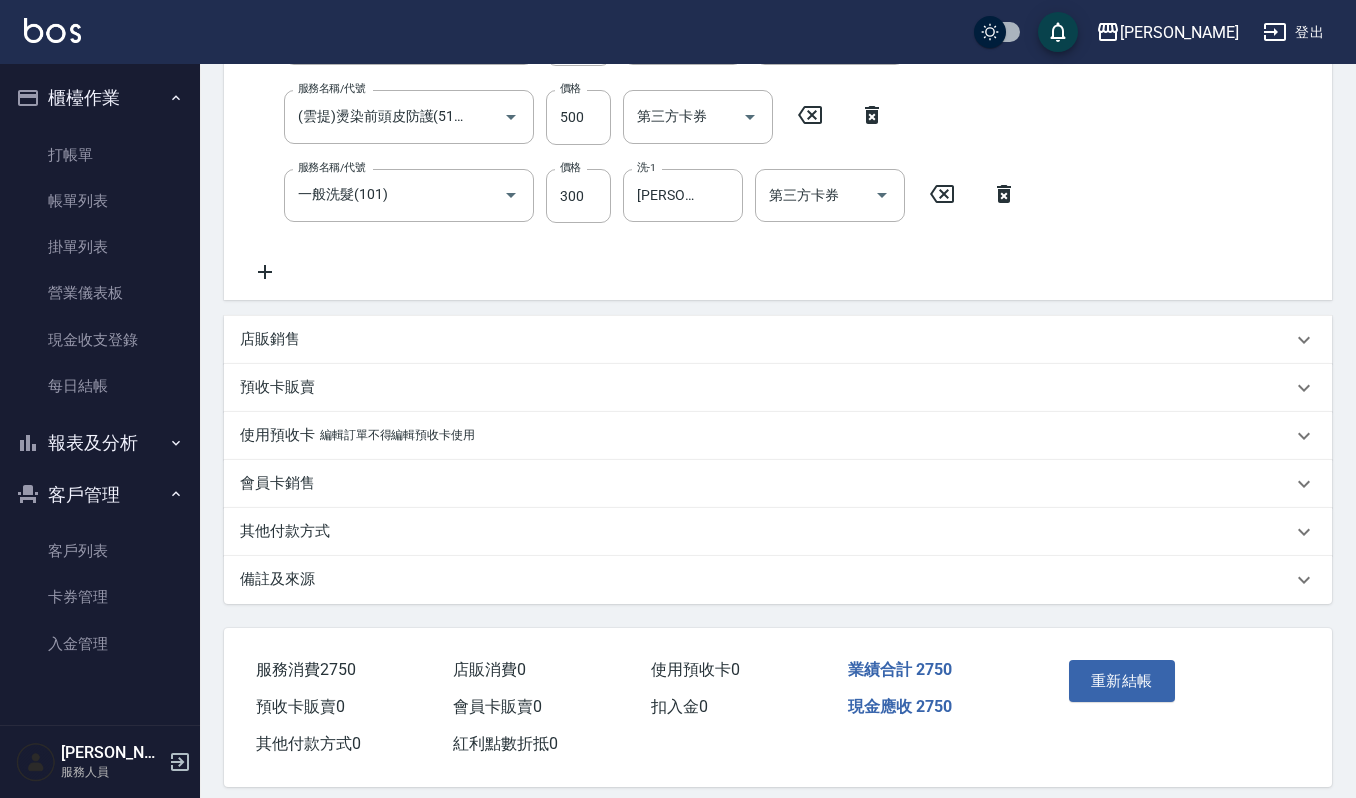 scroll, scrollTop: 482, scrollLeft: 0, axis: vertical 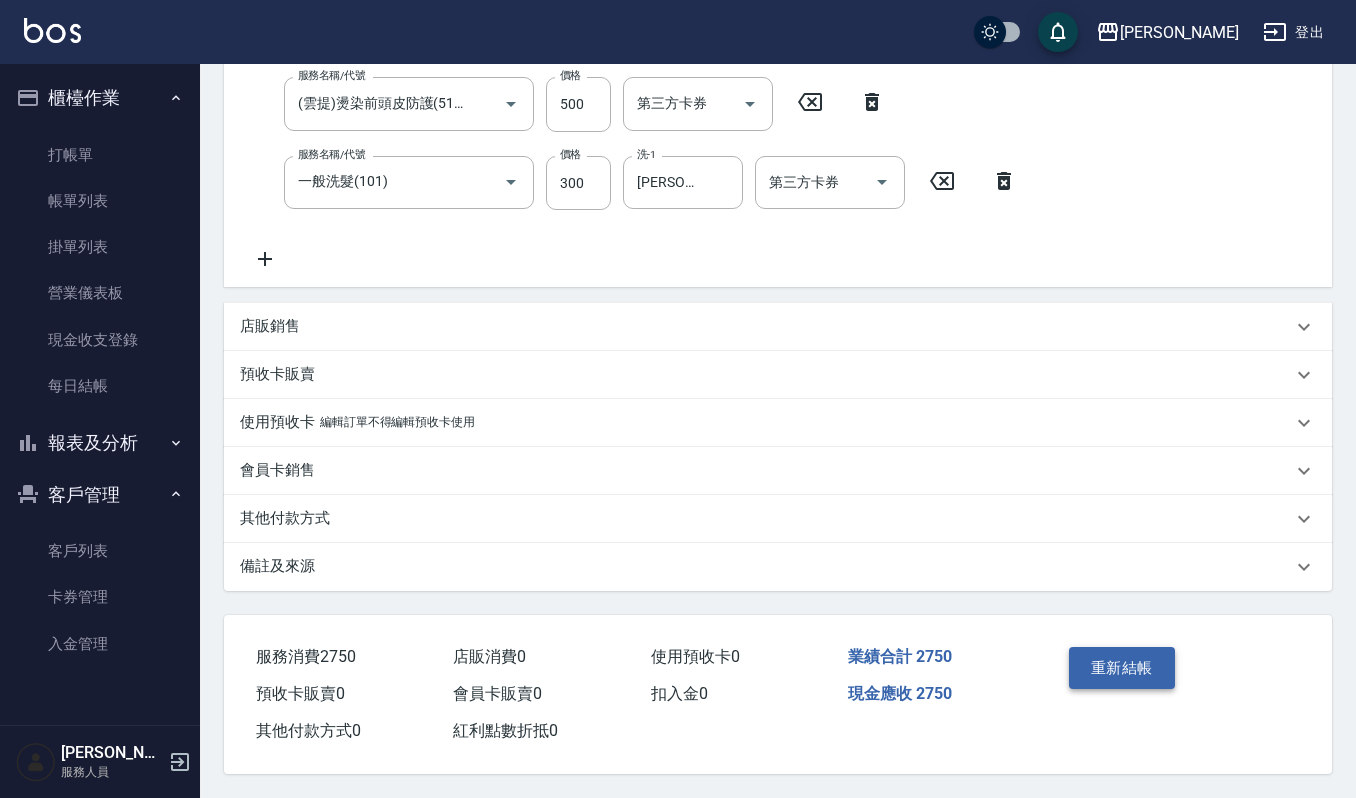 click on "重新結帳" at bounding box center (1122, 668) 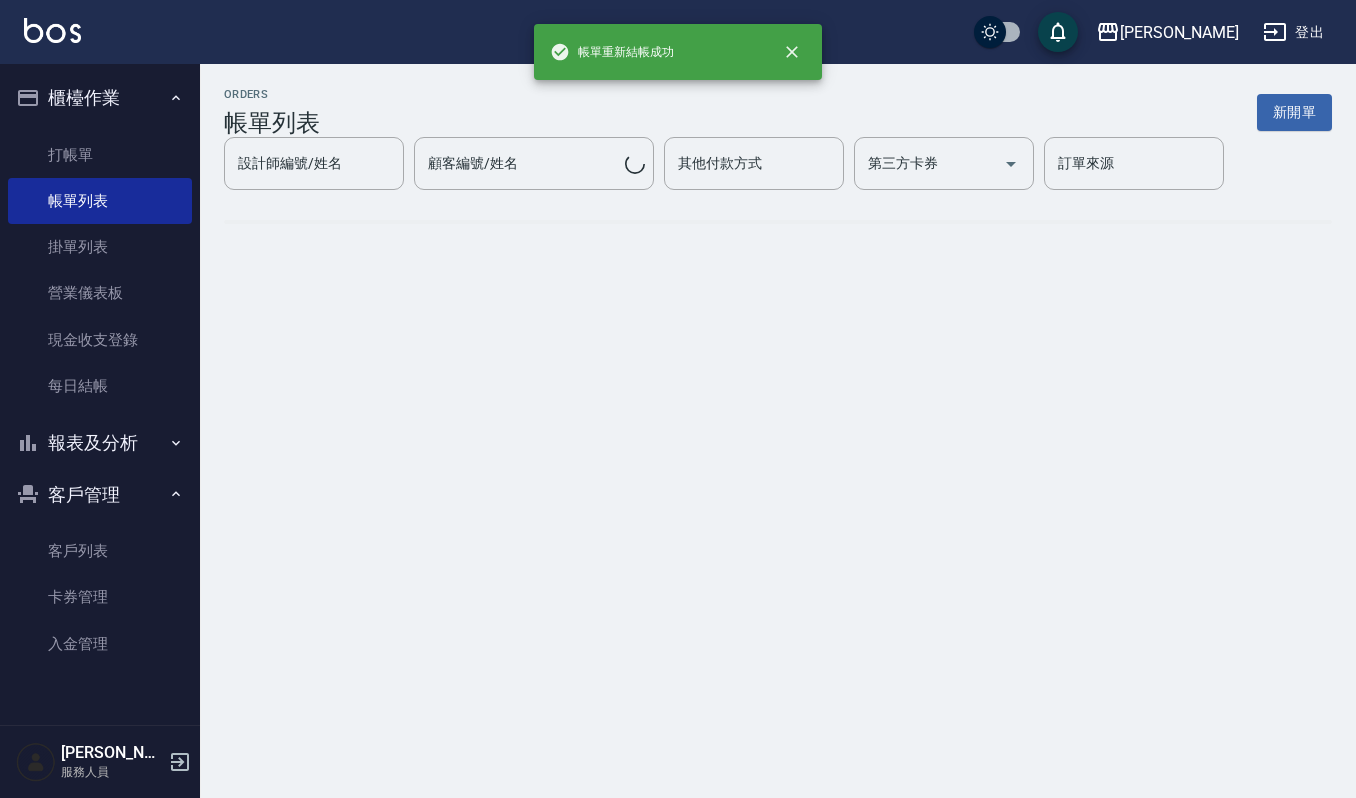 scroll, scrollTop: 0, scrollLeft: 0, axis: both 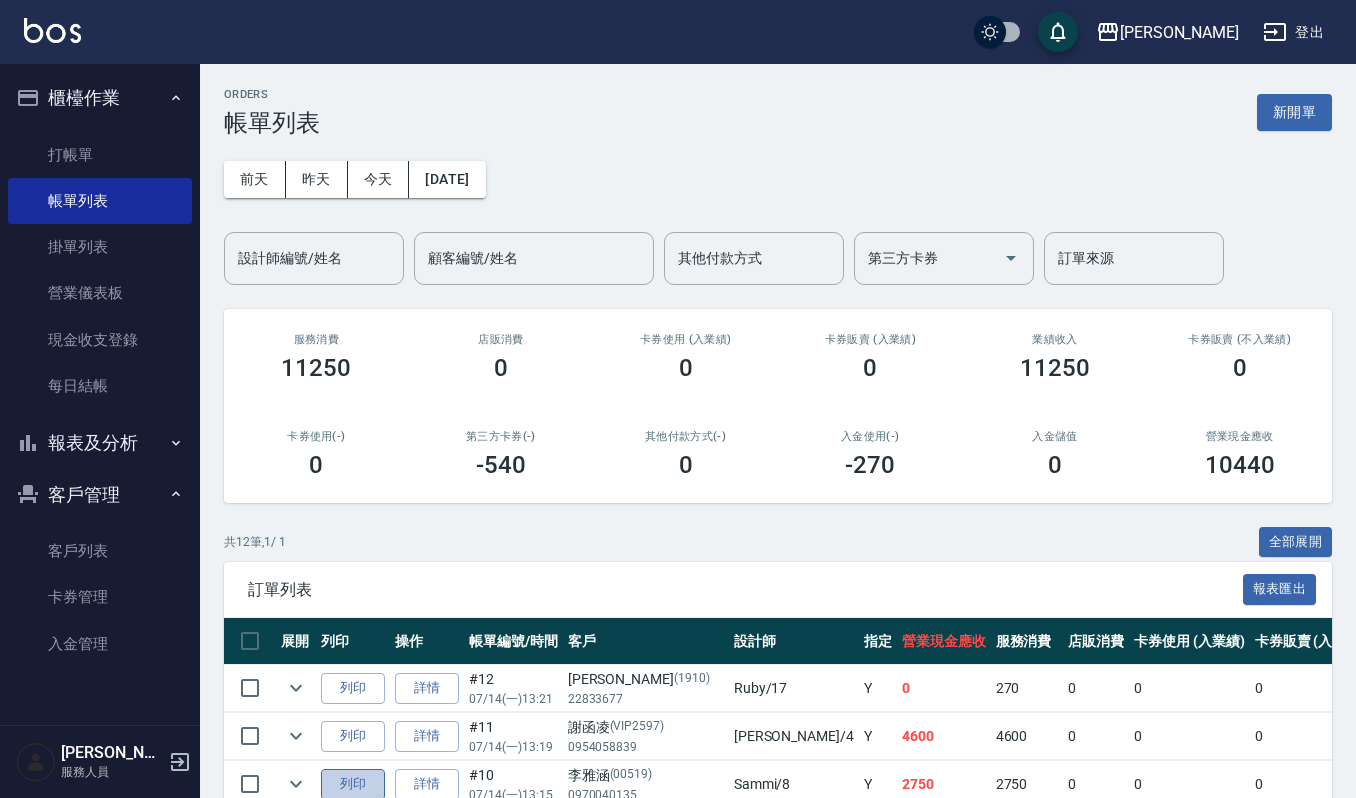 click on "列印" at bounding box center (353, 784) 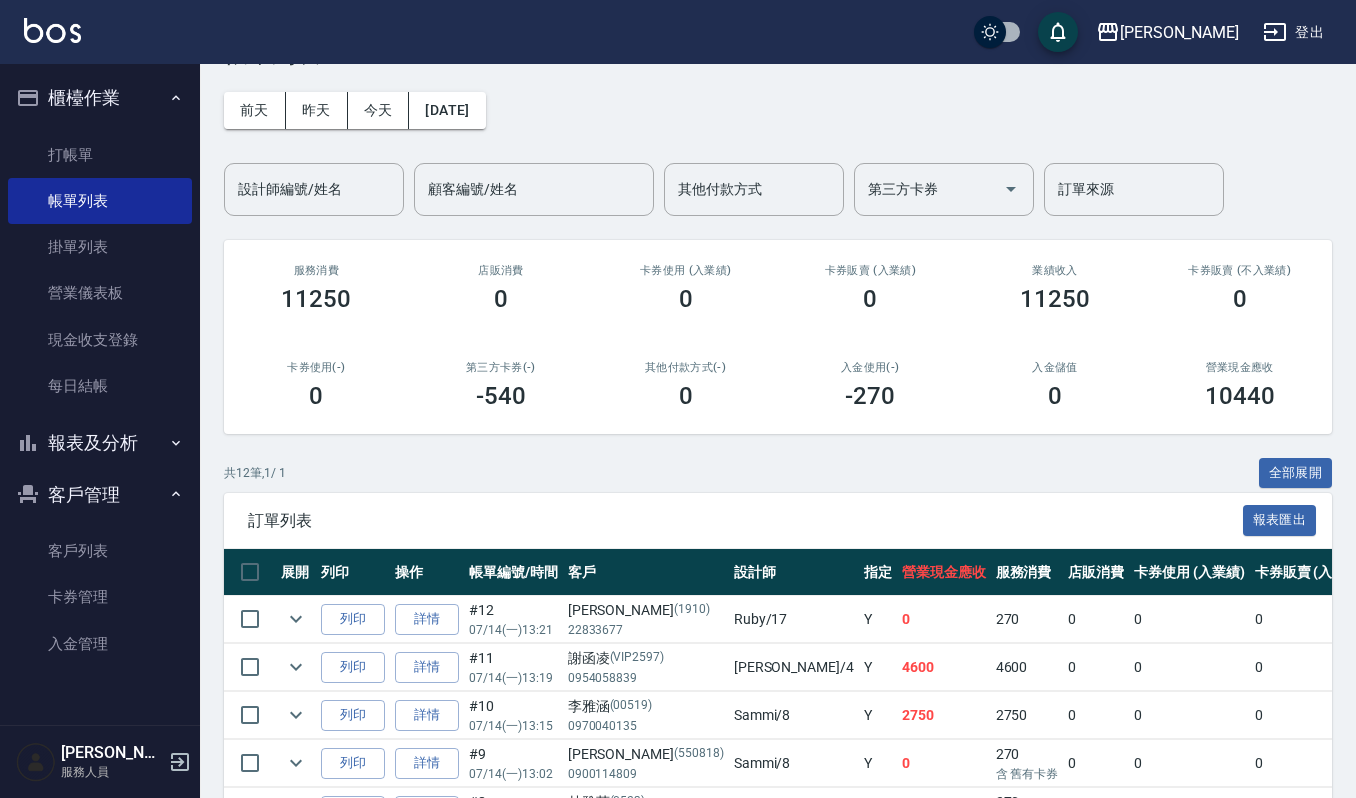 scroll, scrollTop: 133, scrollLeft: 0, axis: vertical 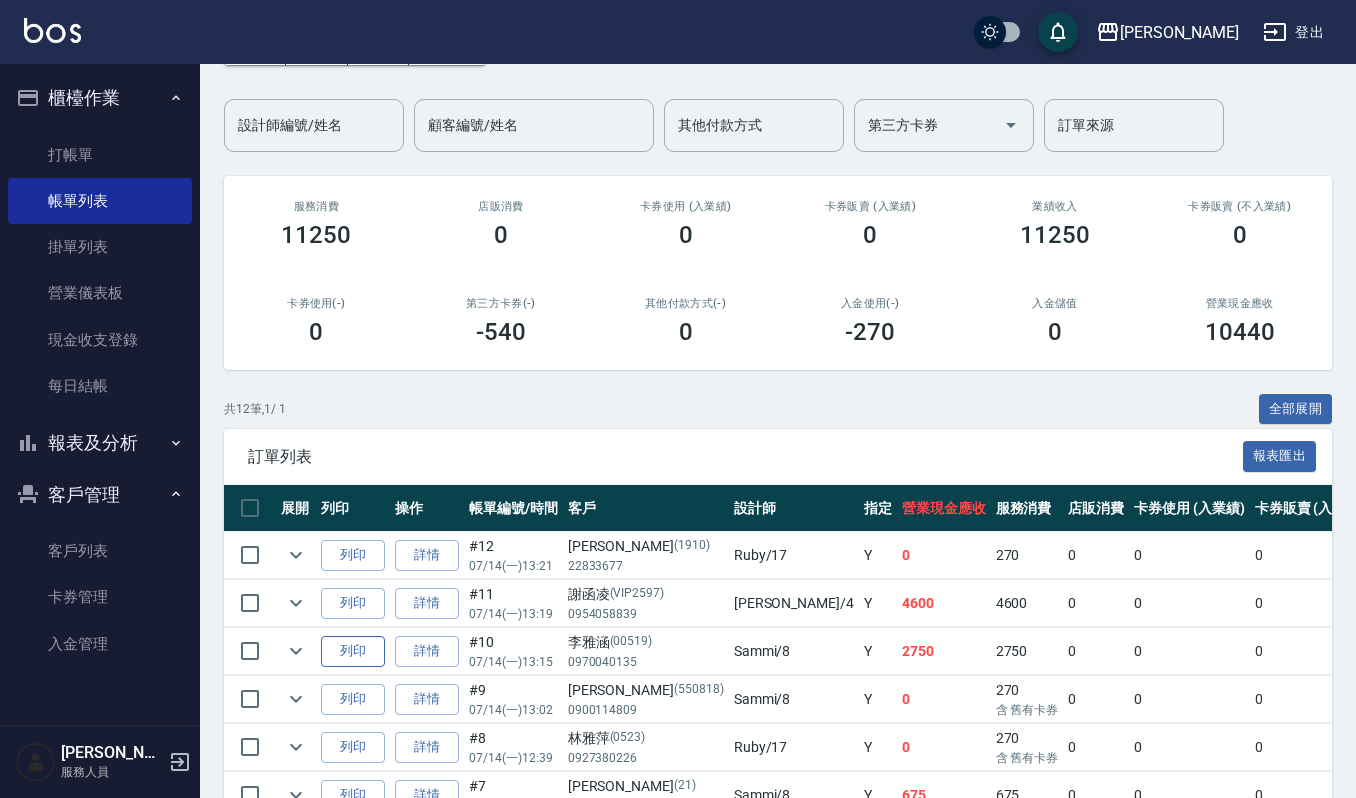 click on "列印" at bounding box center [353, 651] 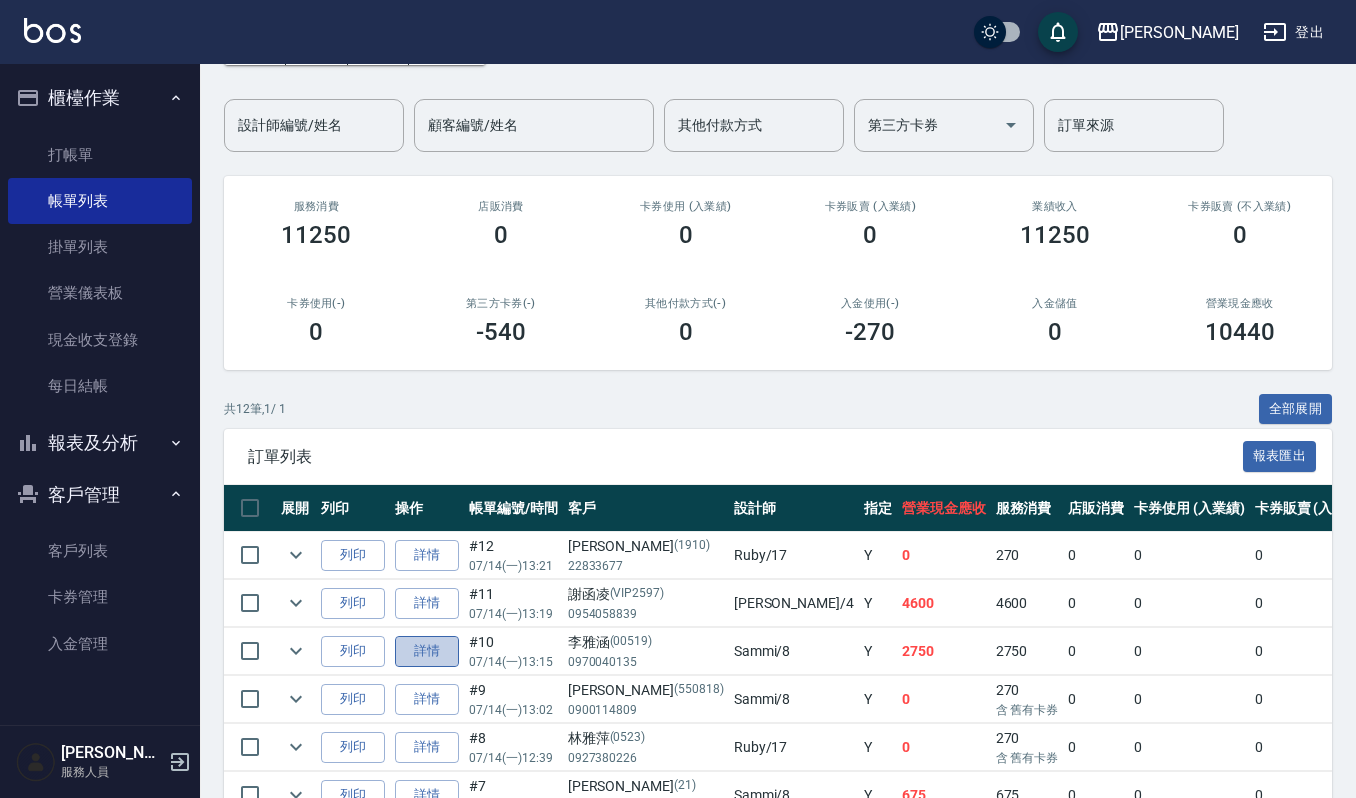 click on "詳情" at bounding box center [427, 651] 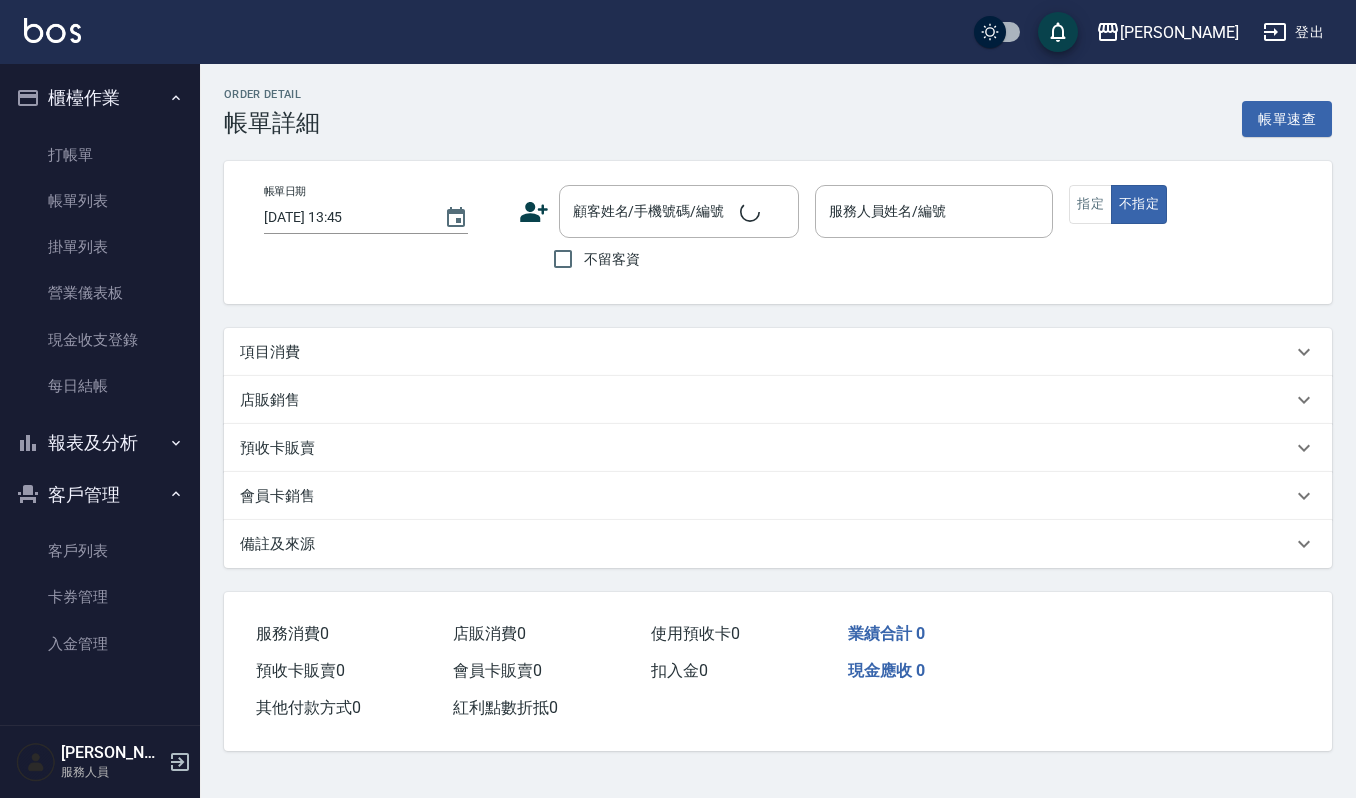scroll, scrollTop: 0, scrollLeft: 0, axis: both 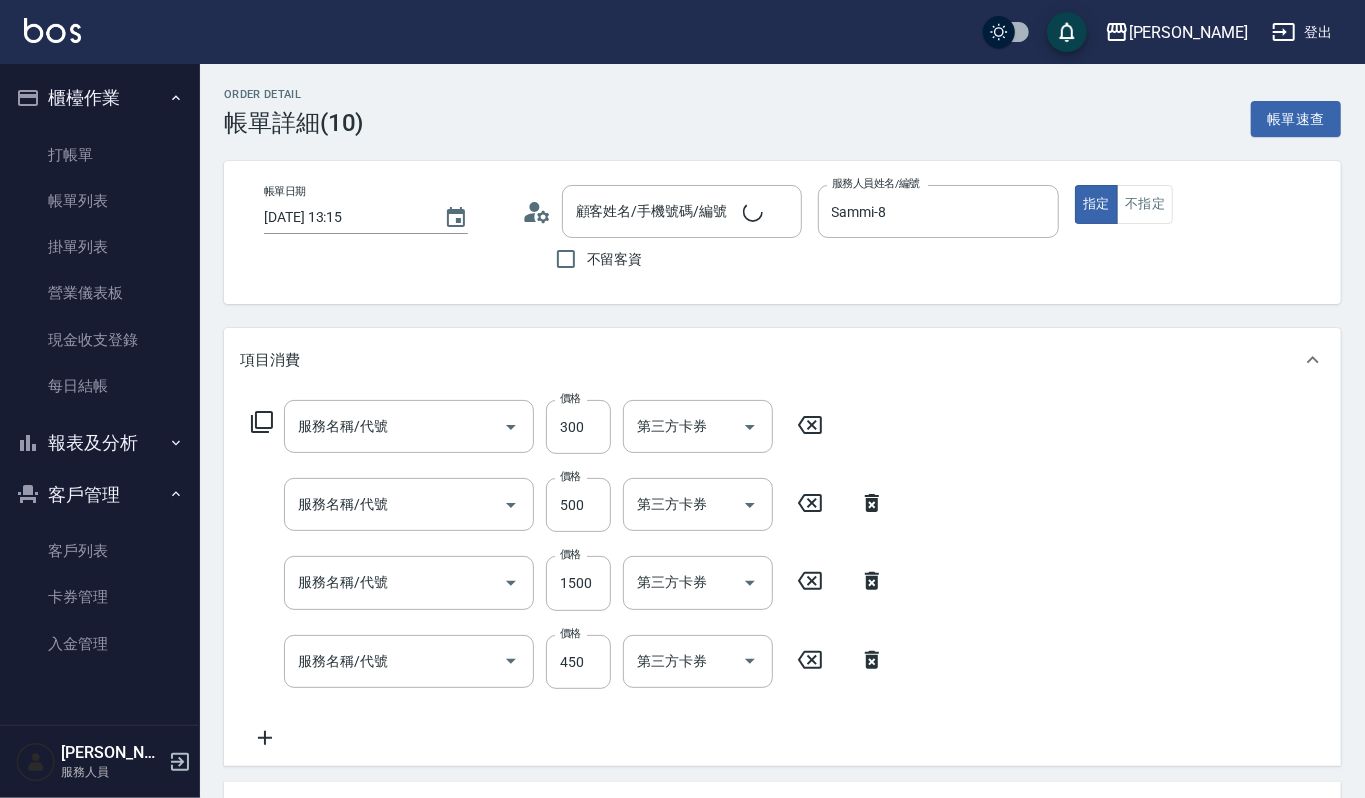 type on "2025/07/14 13:15" 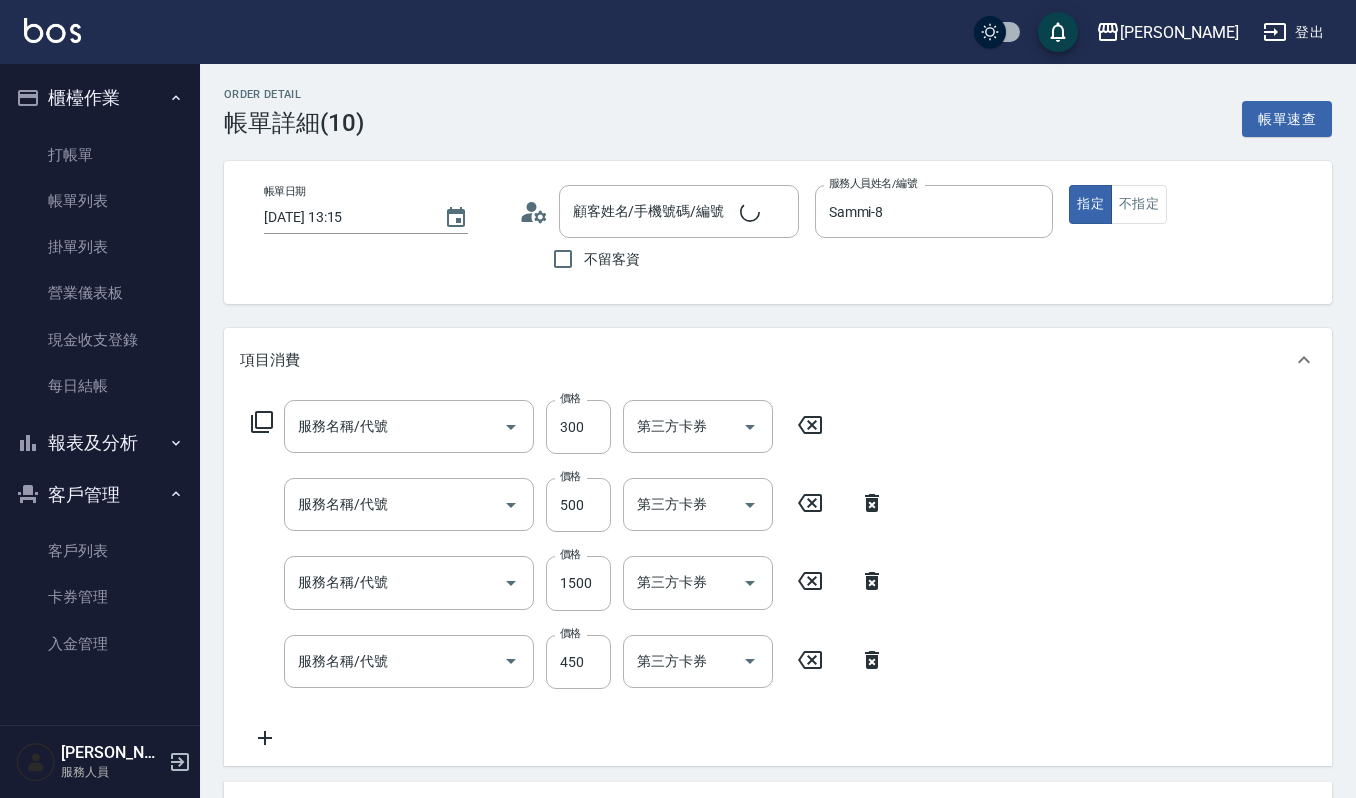 type on "[PERSON_NAME]/0970040135/00519" 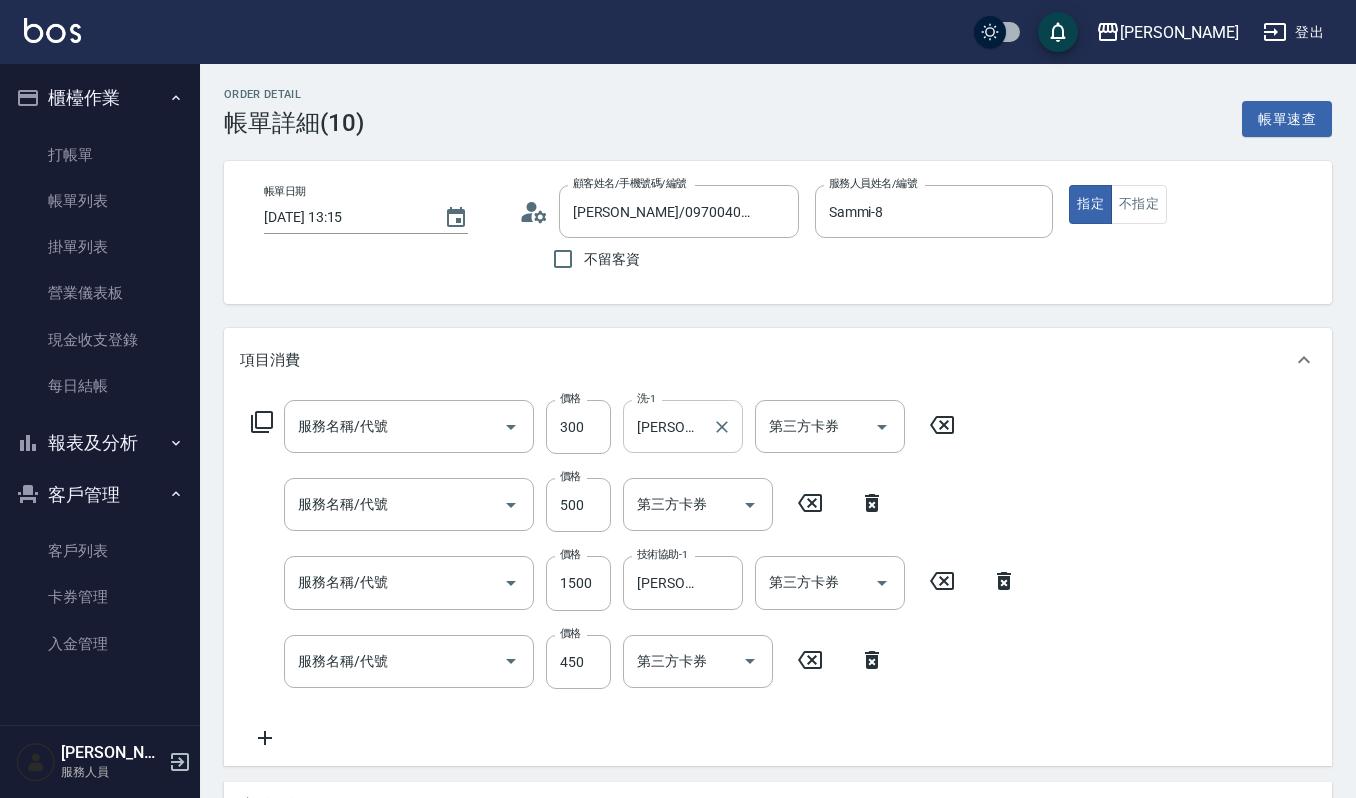 type on "一般洗髮(101)" 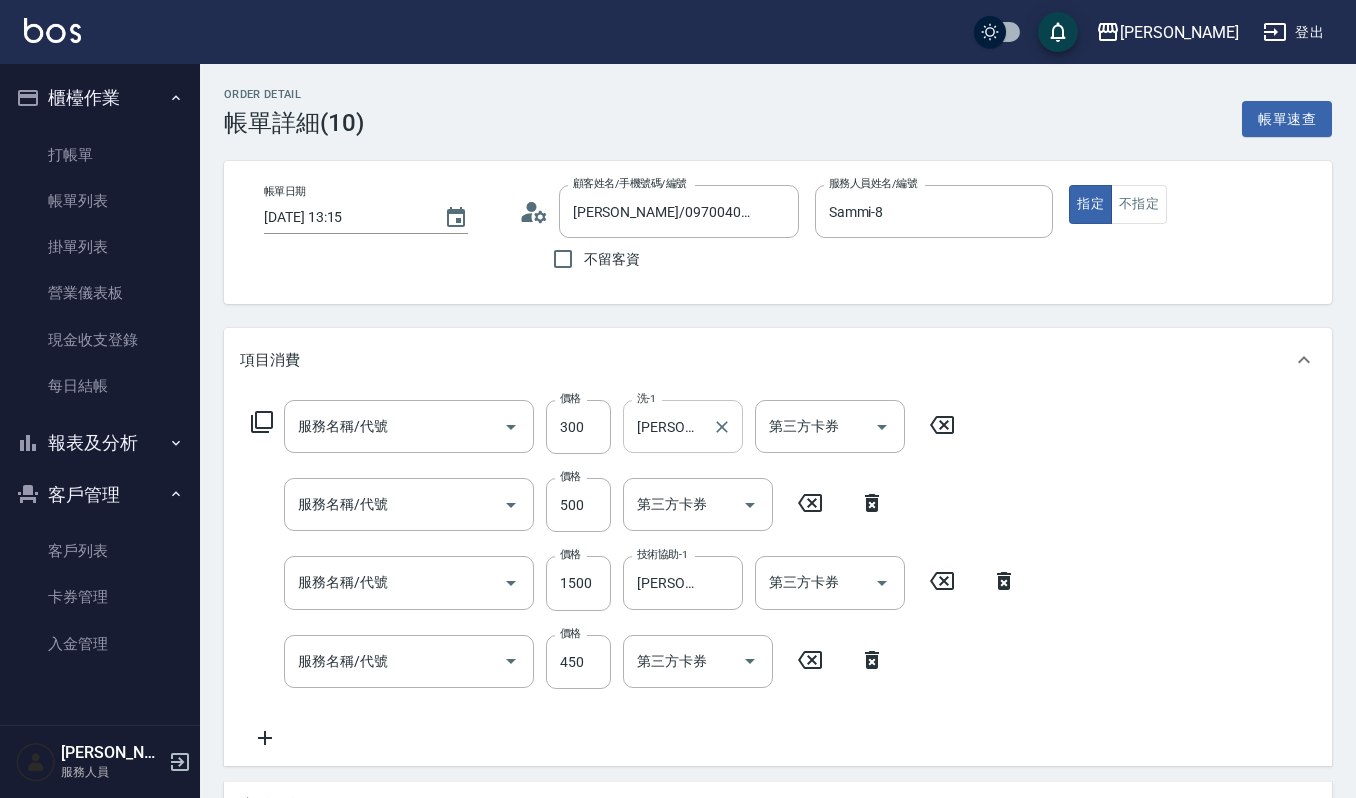 type on "(雲提)燙染前頭皮防護(518)" 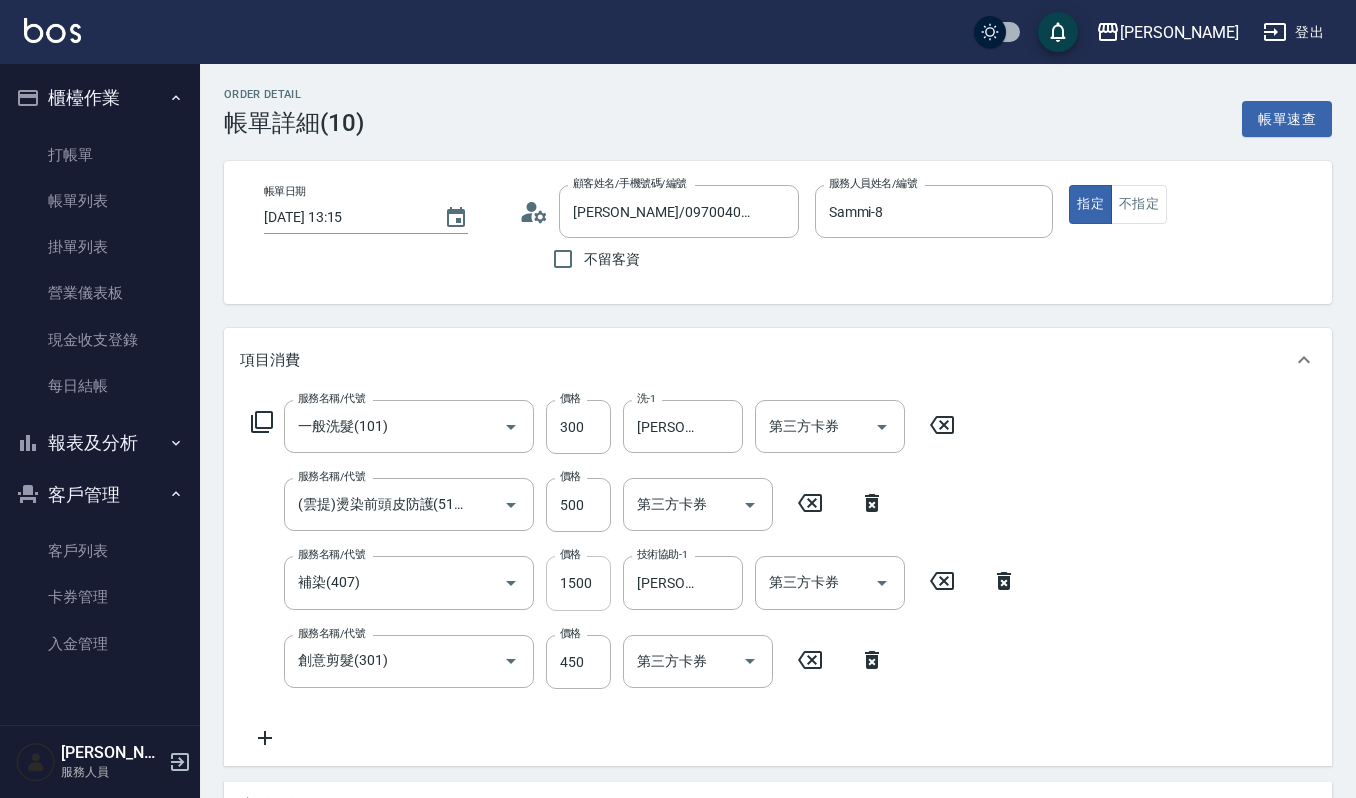 click on "1500" at bounding box center (578, 583) 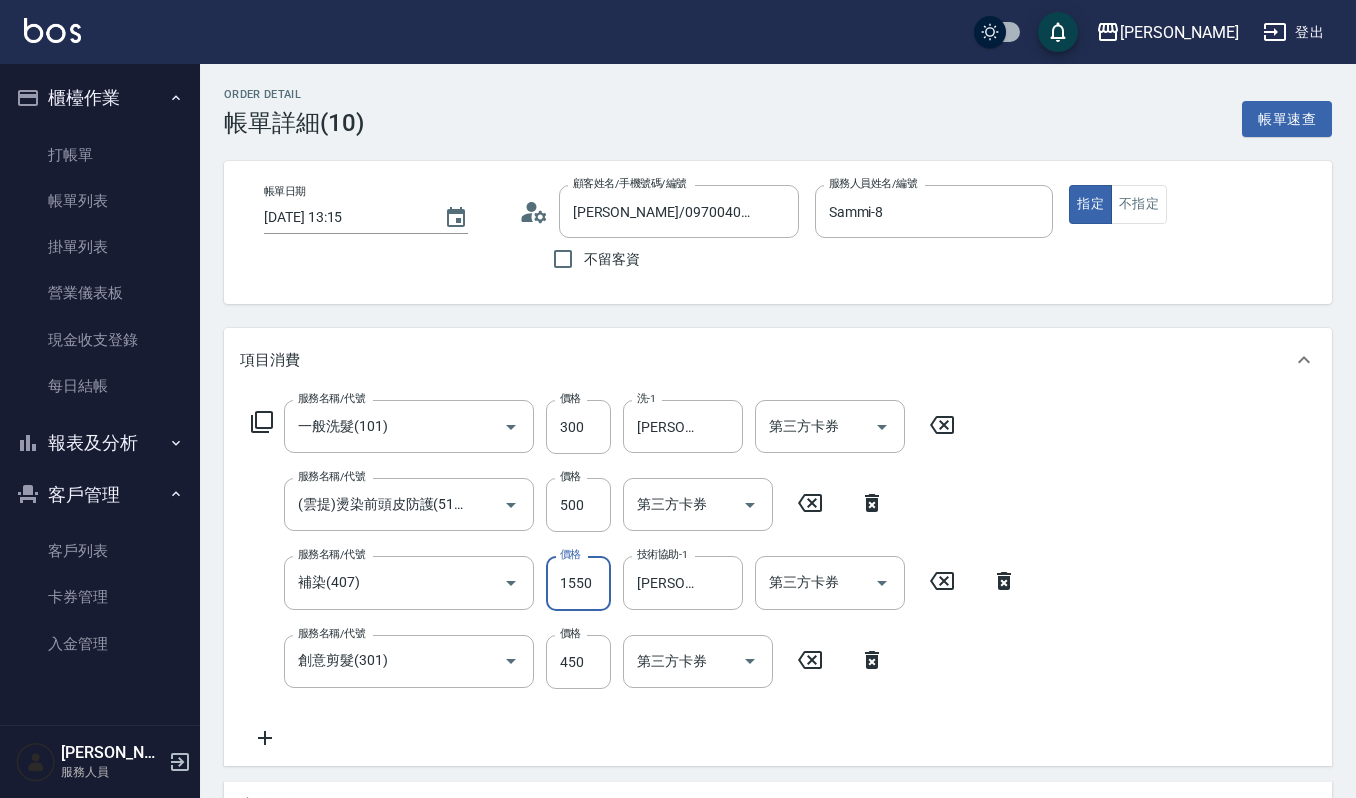 scroll, scrollTop: 482, scrollLeft: 0, axis: vertical 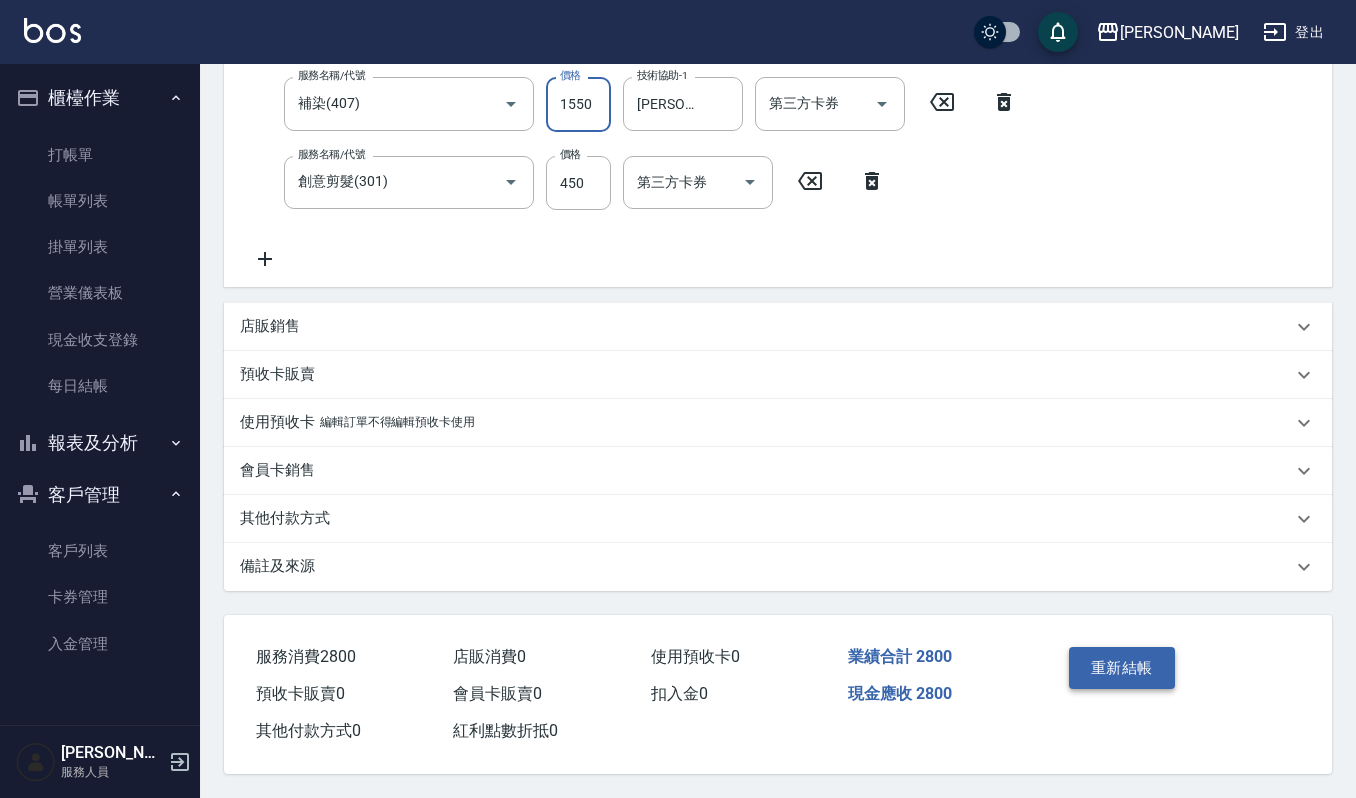 type on "1550" 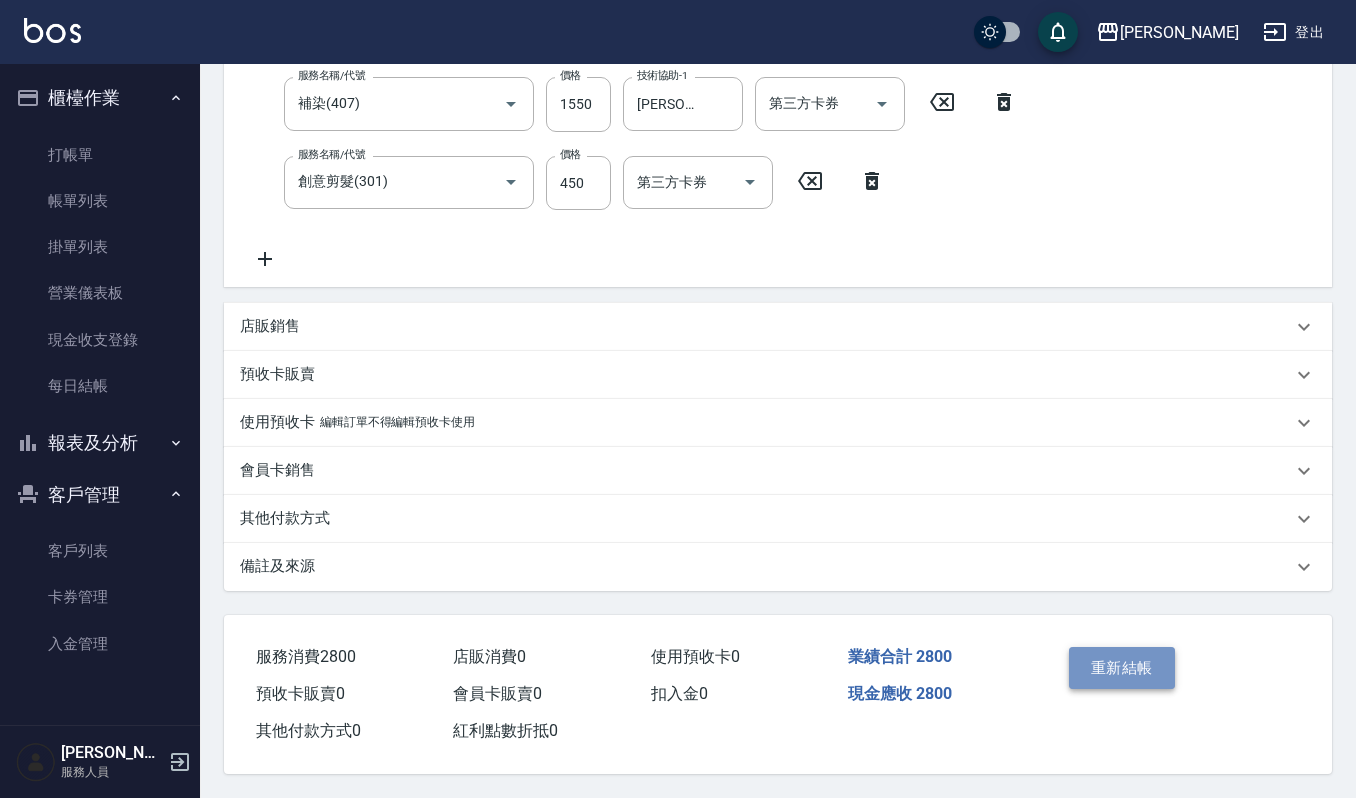 click on "重新結帳" at bounding box center [1122, 668] 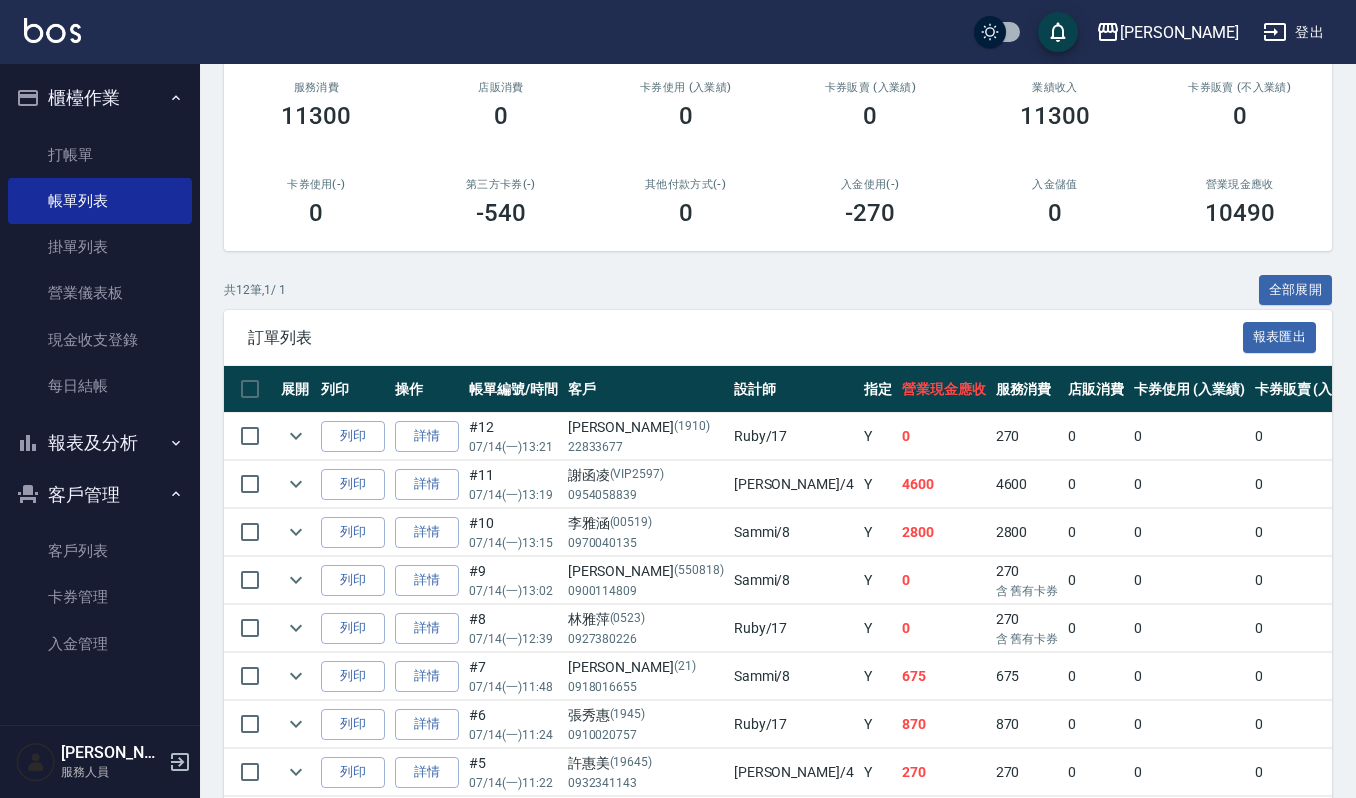 scroll, scrollTop: 266, scrollLeft: 0, axis: vertical 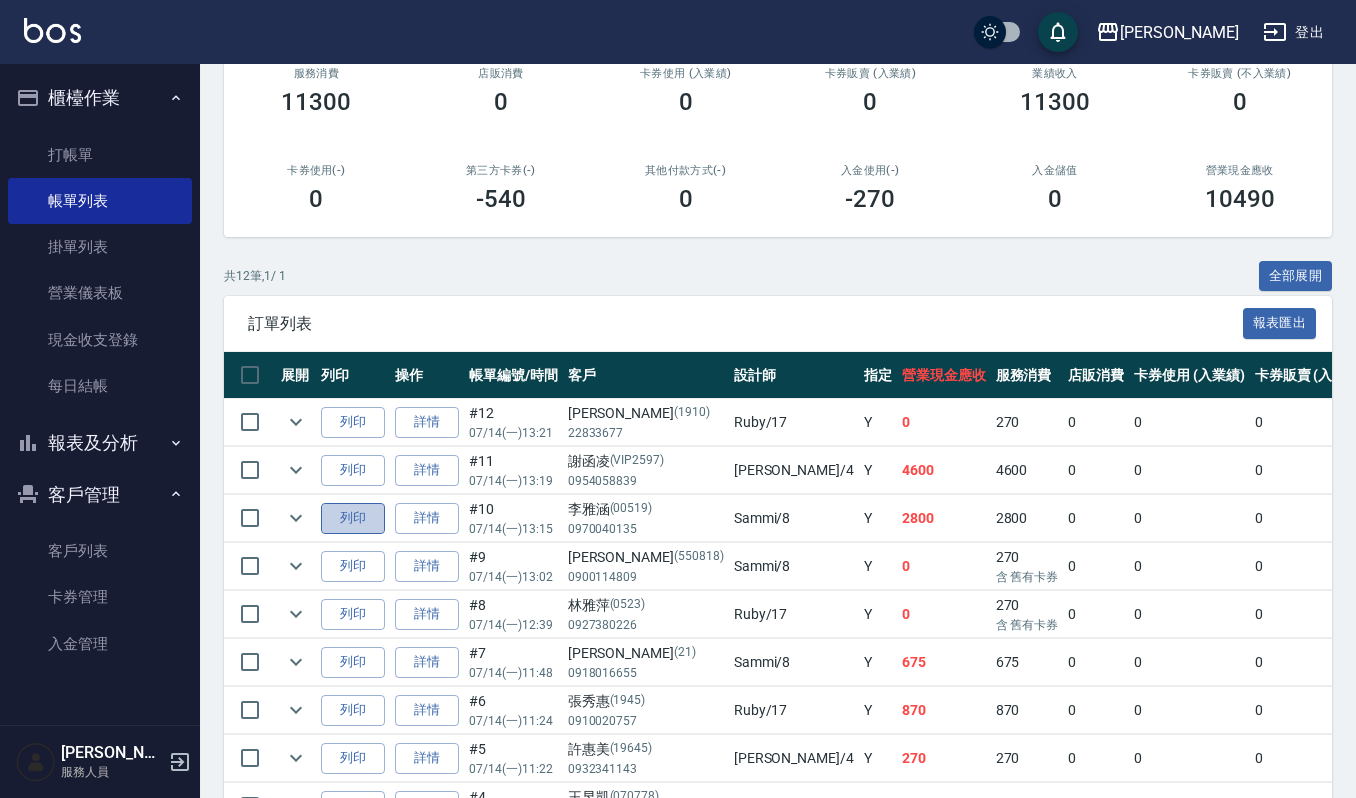 click on "列印" at bounding box center (353, 518) 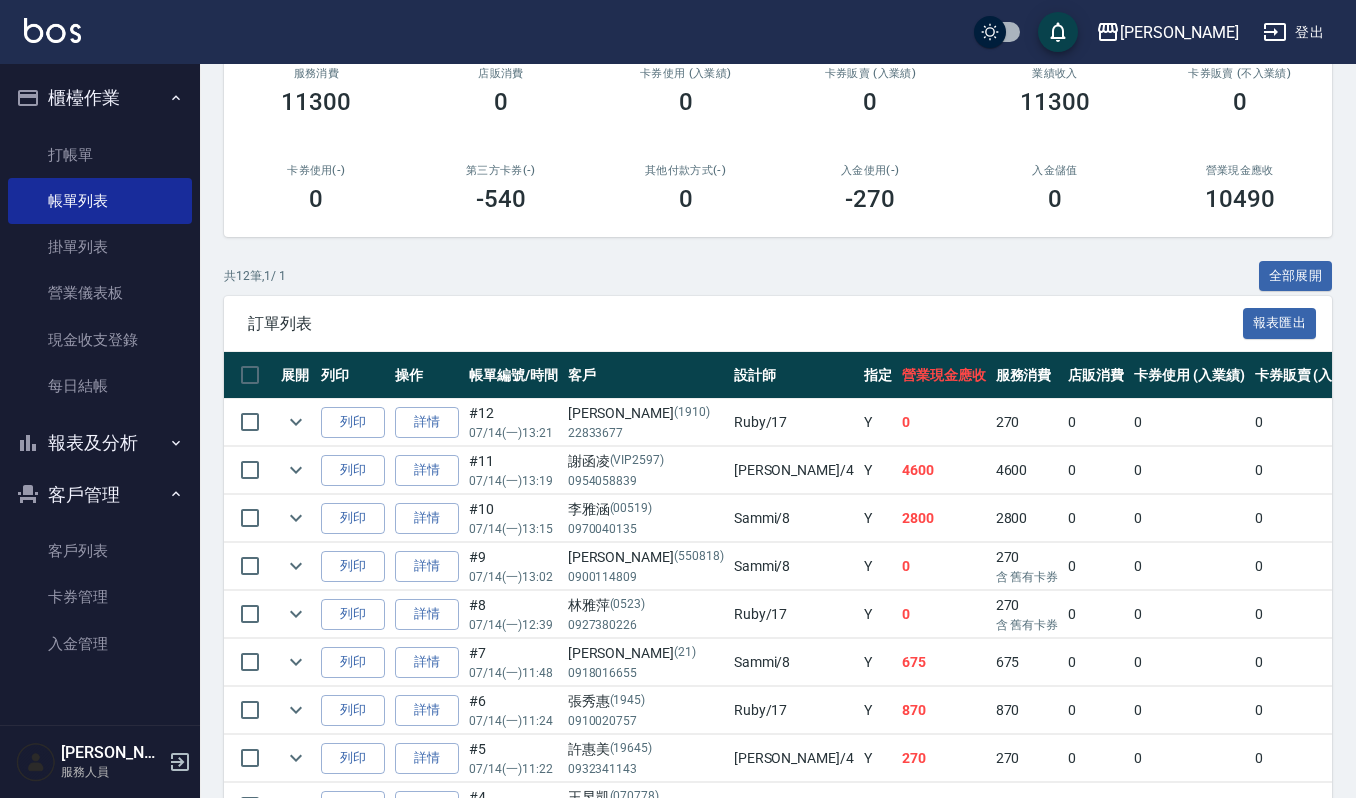 type 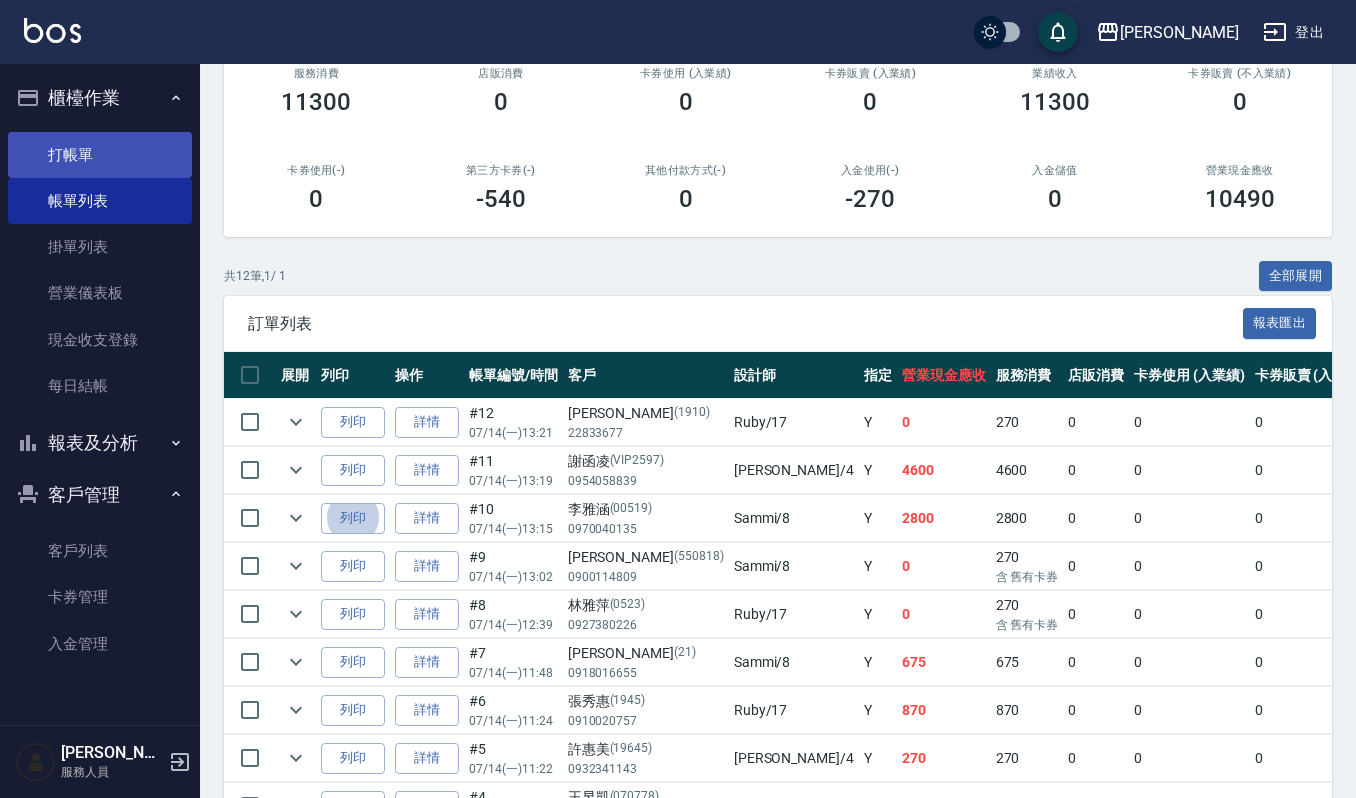 click on "打帳單" at bounding box center [100, 155] 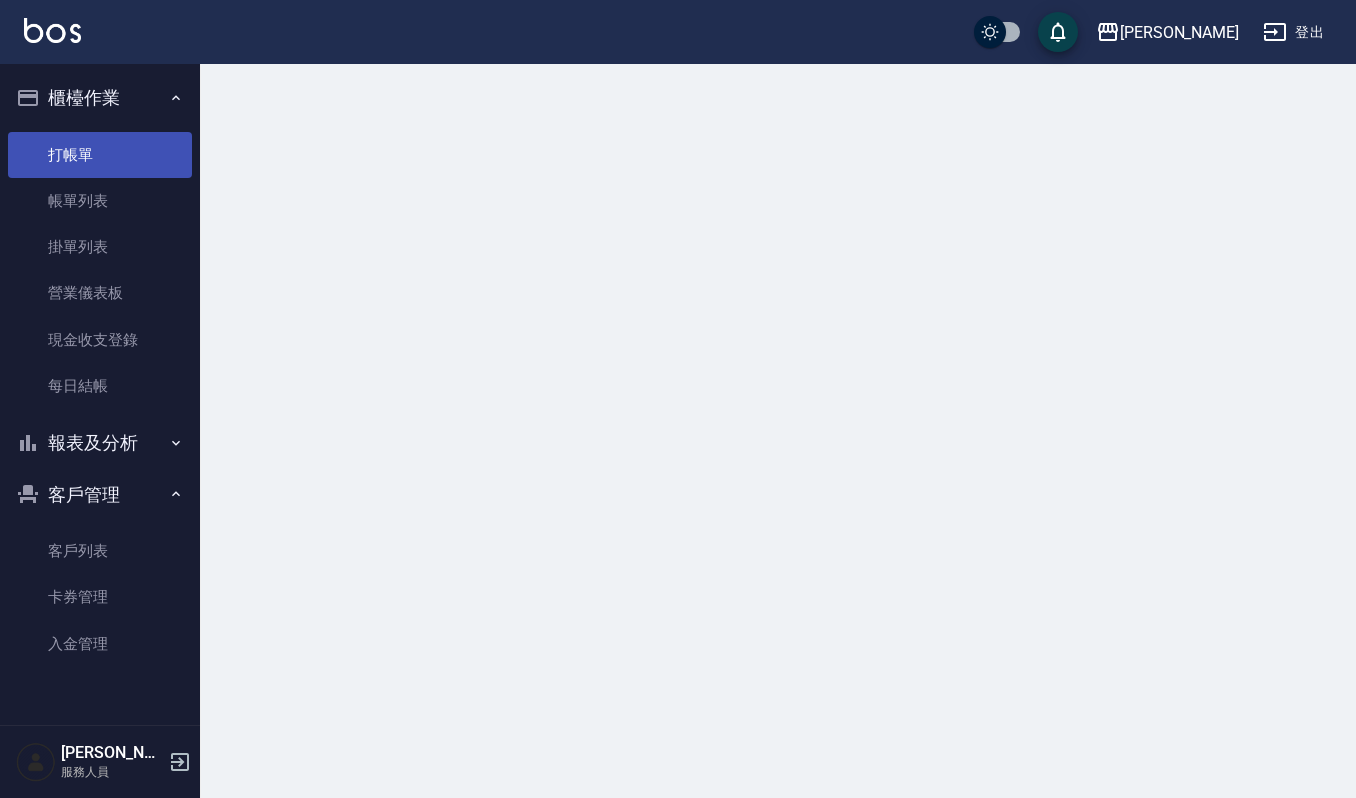 scroll, scrollTop: 0, scrollLeft: 0, axis: both 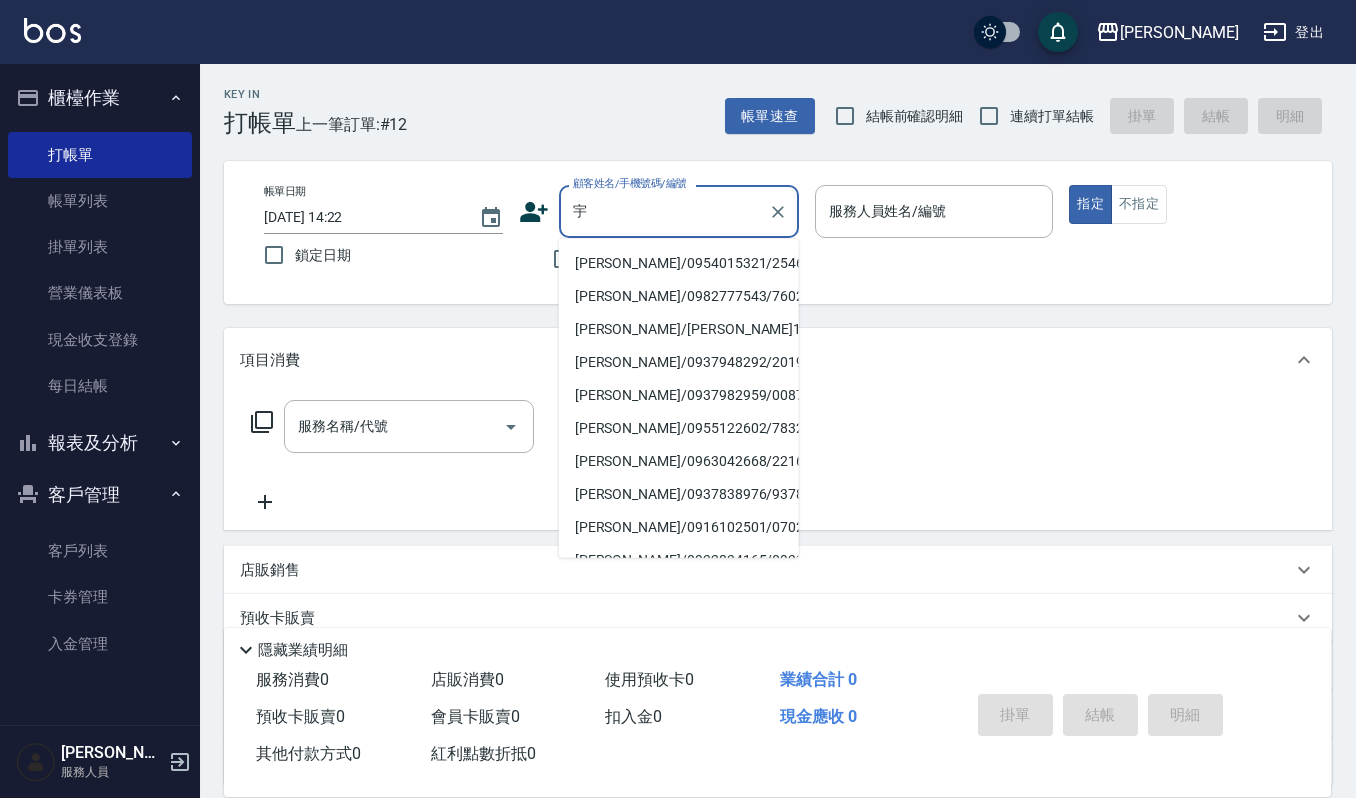 click on "[PERSON_NAME]/0954015321/254654" at bounding box center (679, 263) 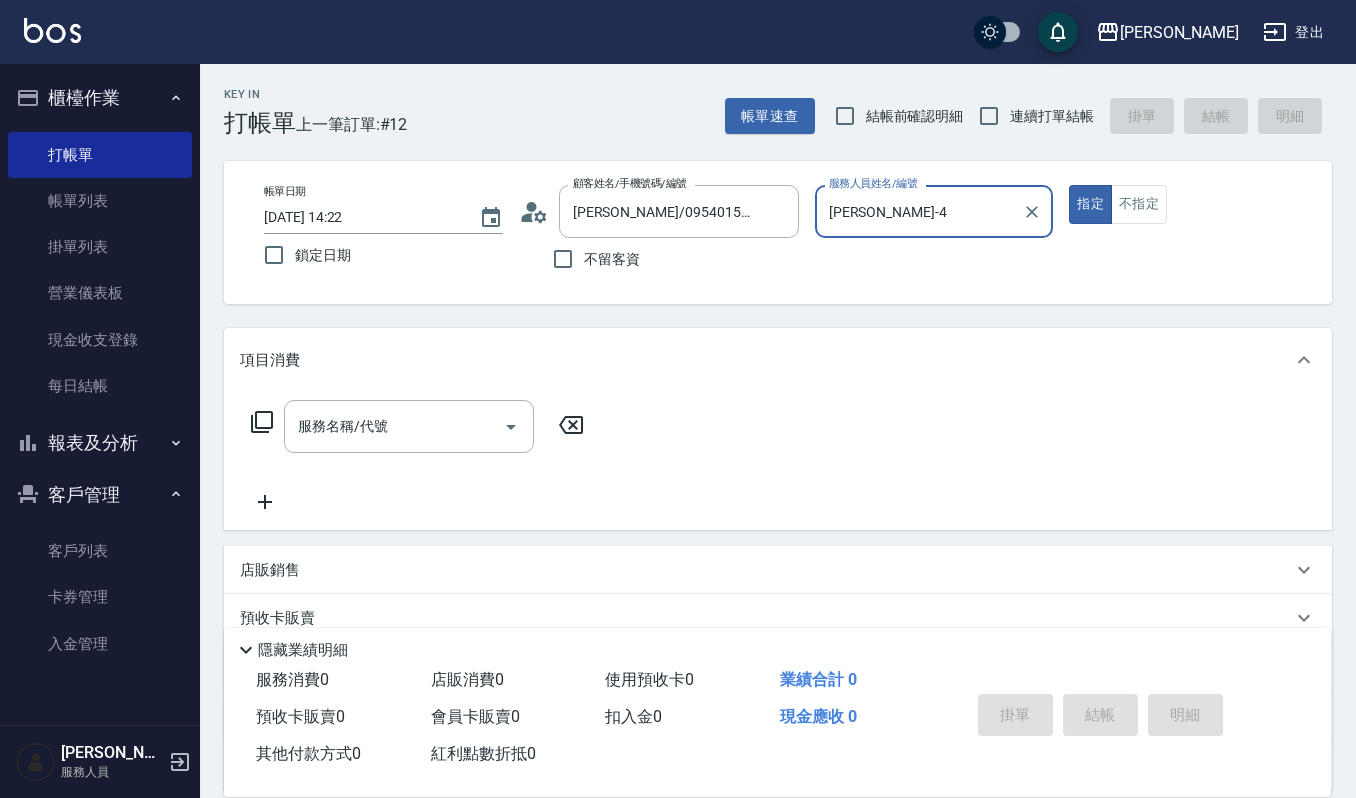 click on "[PERSON_NAME]-4" at bounding box center [919, 211] 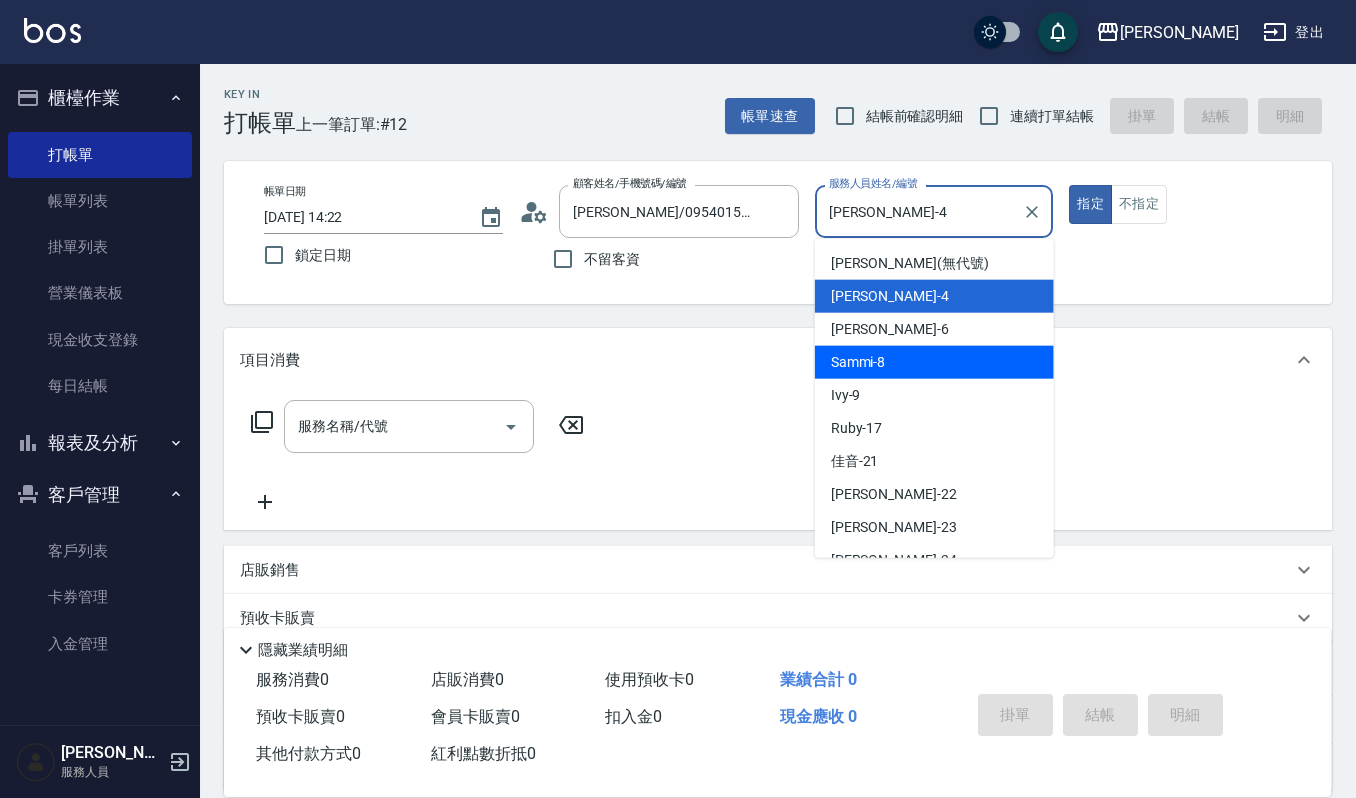 click on "Sammi -8" at bounding box center (934, 362) 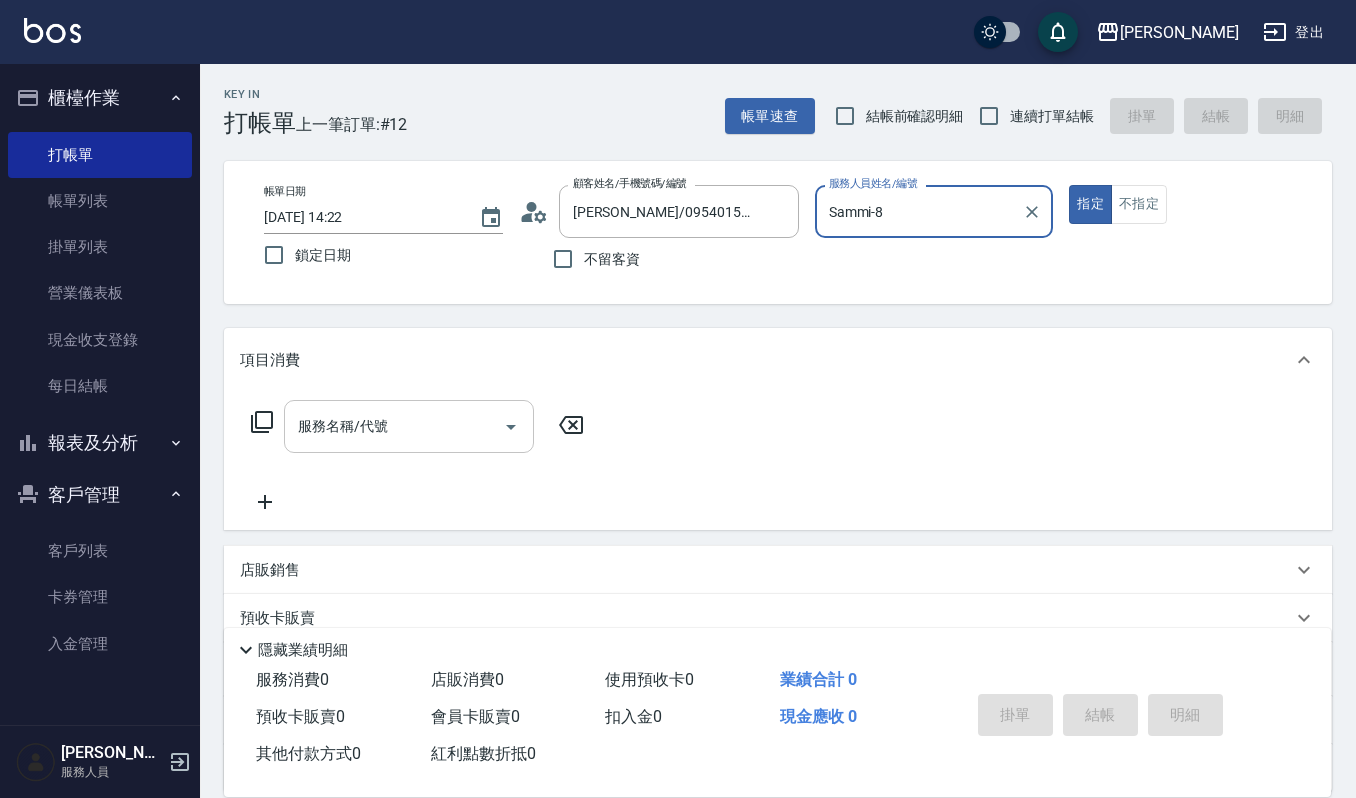 click on "服務名稱/代號" at bounding box center (394, 426) 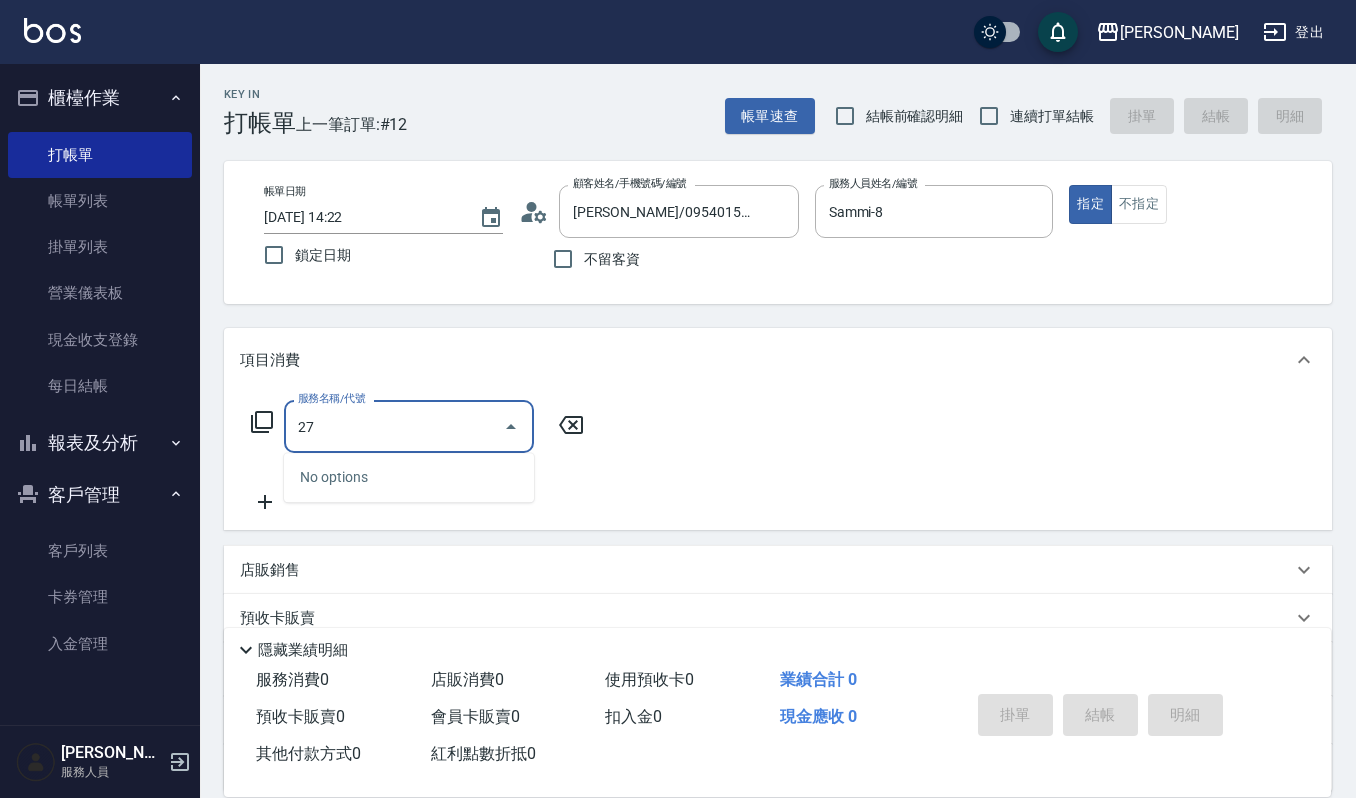 type on "2" 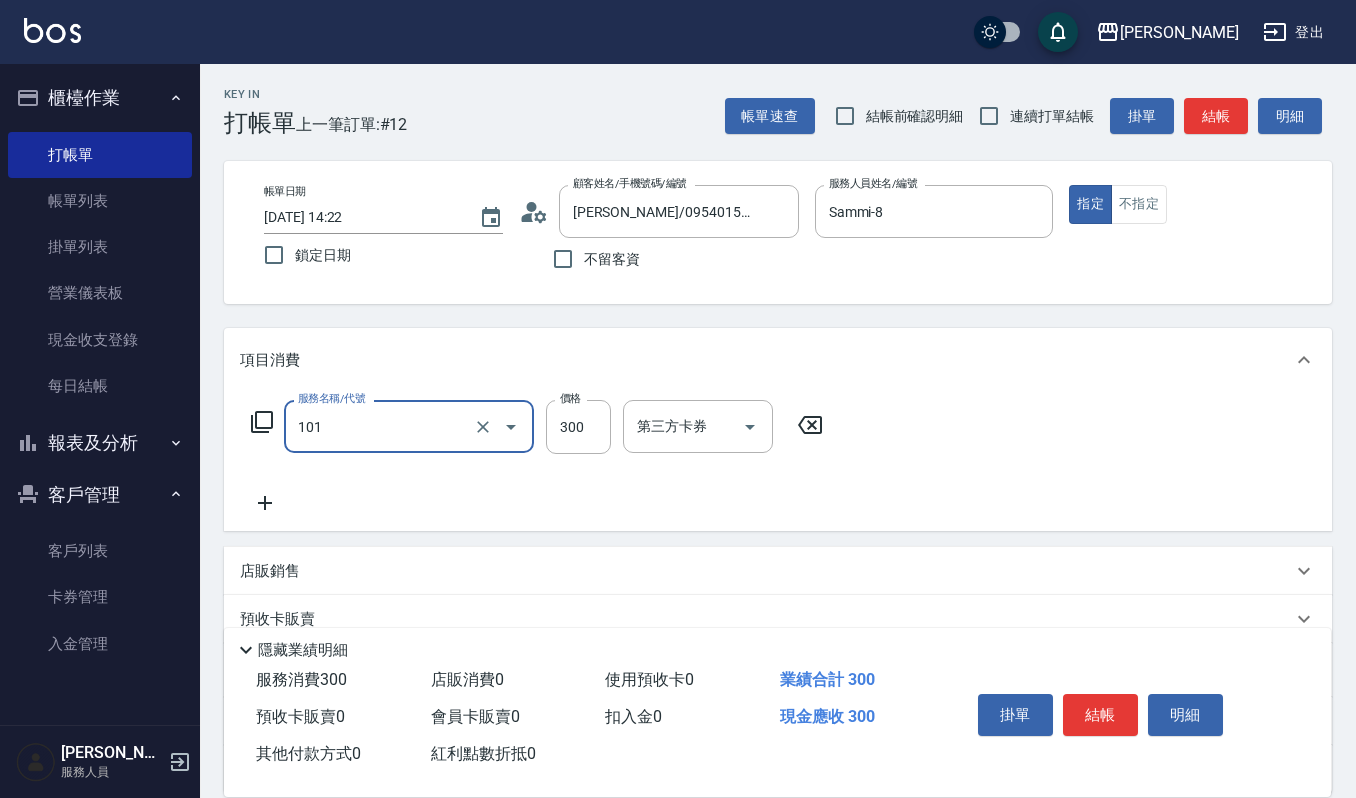 type on "一般洗髮(101)" 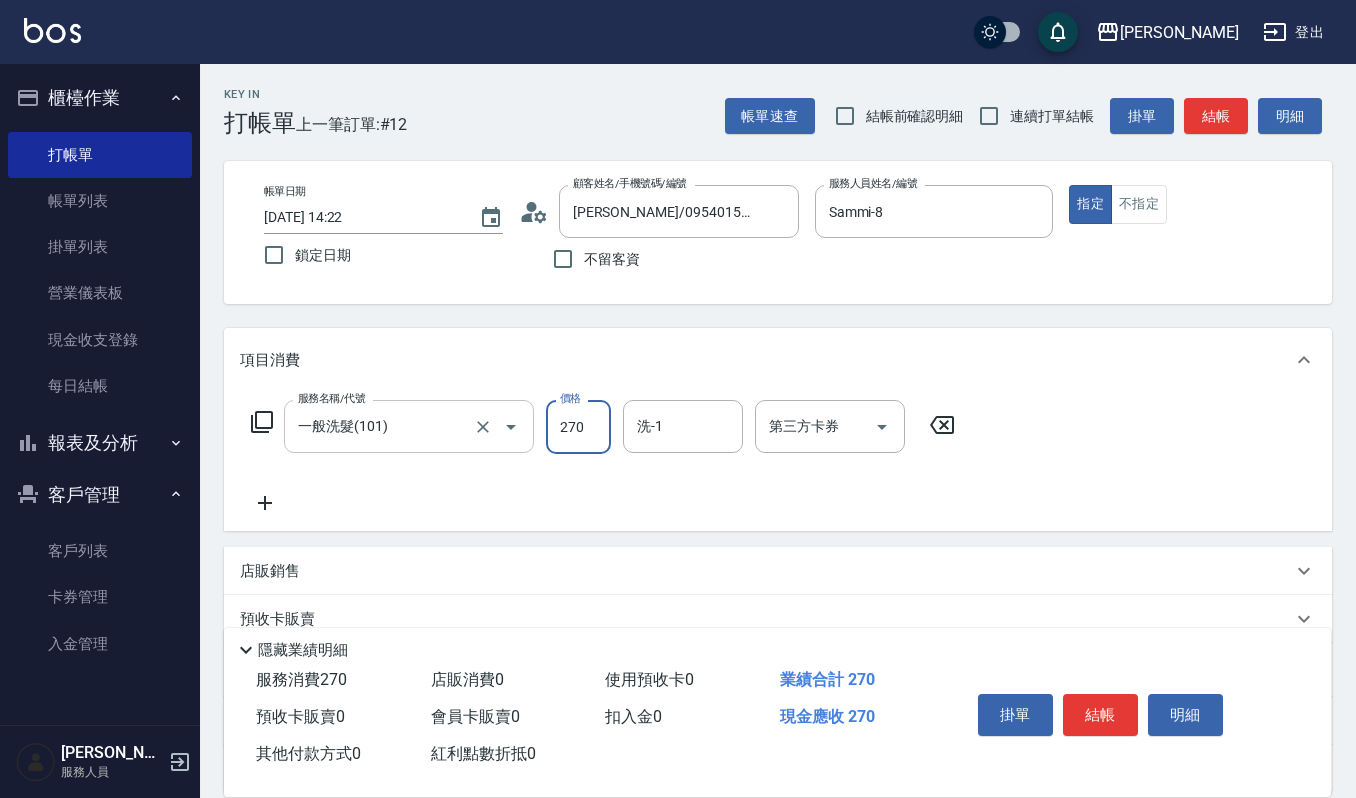 type on "270" 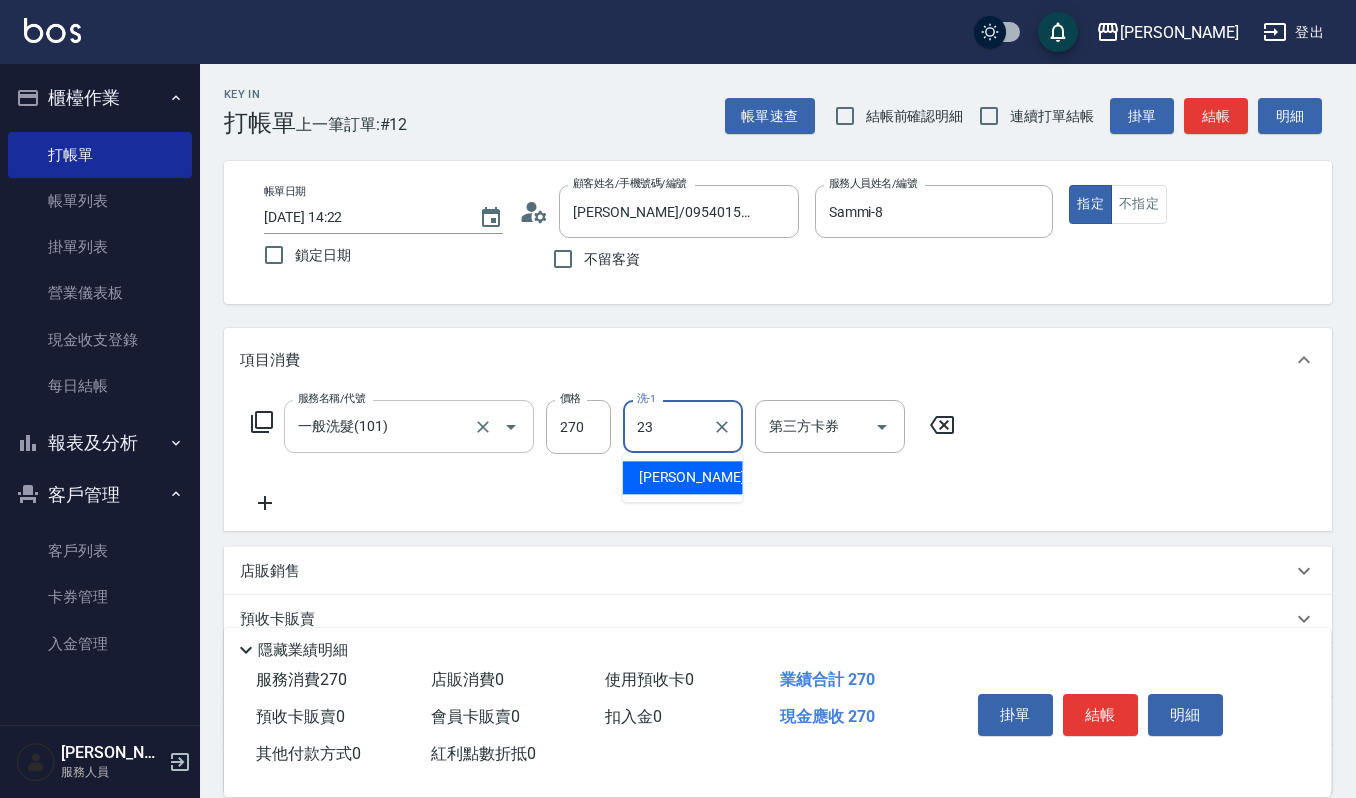 type on "[PERSON_NAME]-23" 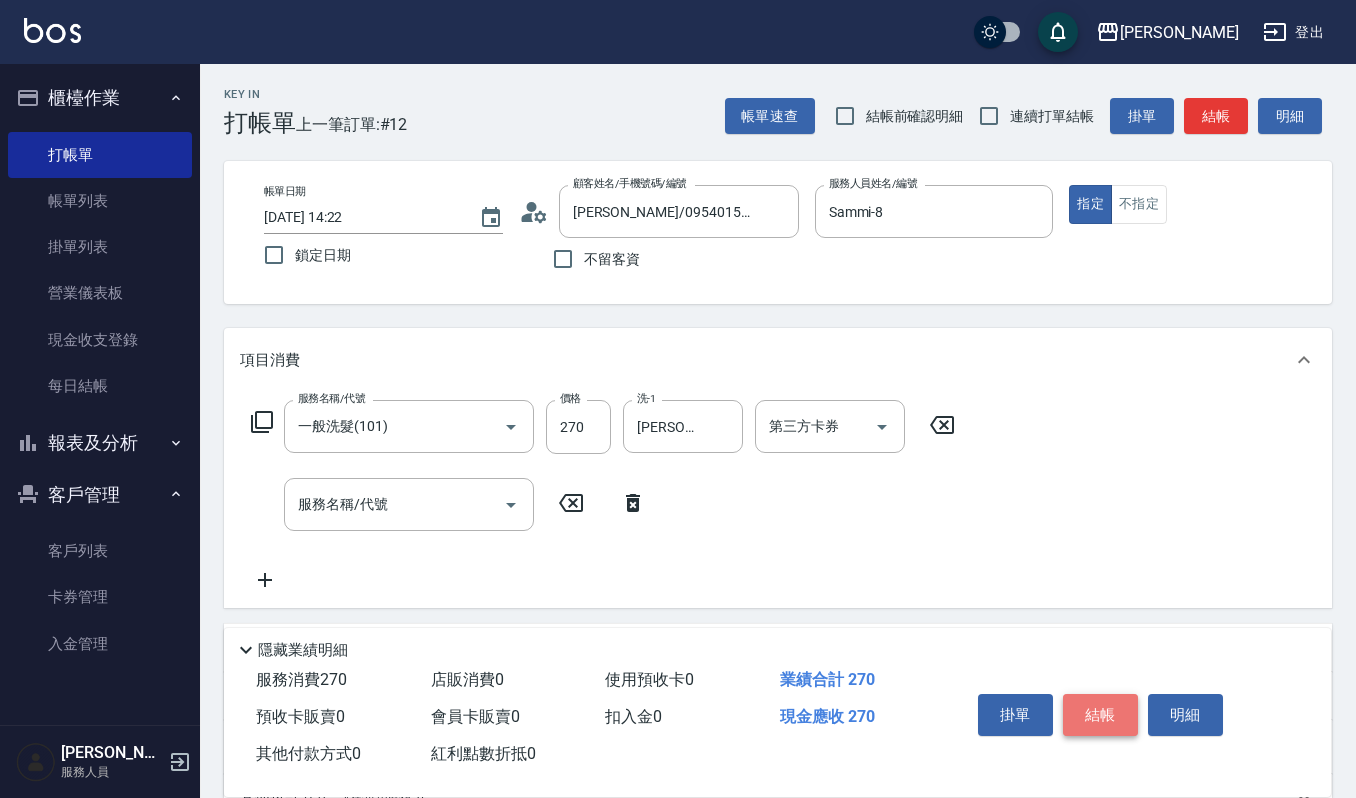 click on "結帳" at bounding box center (1100, 715) 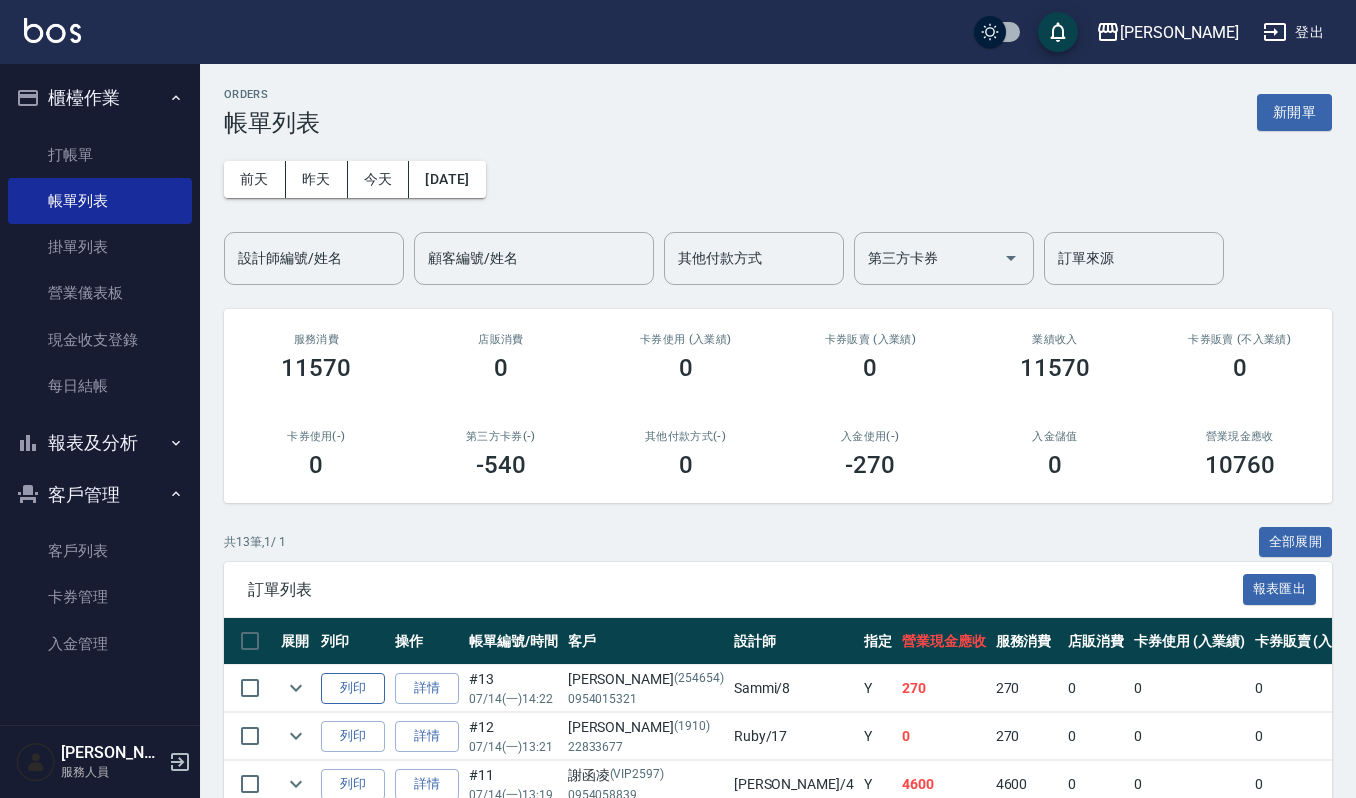click on "列印" at bounding box center (353, 688) 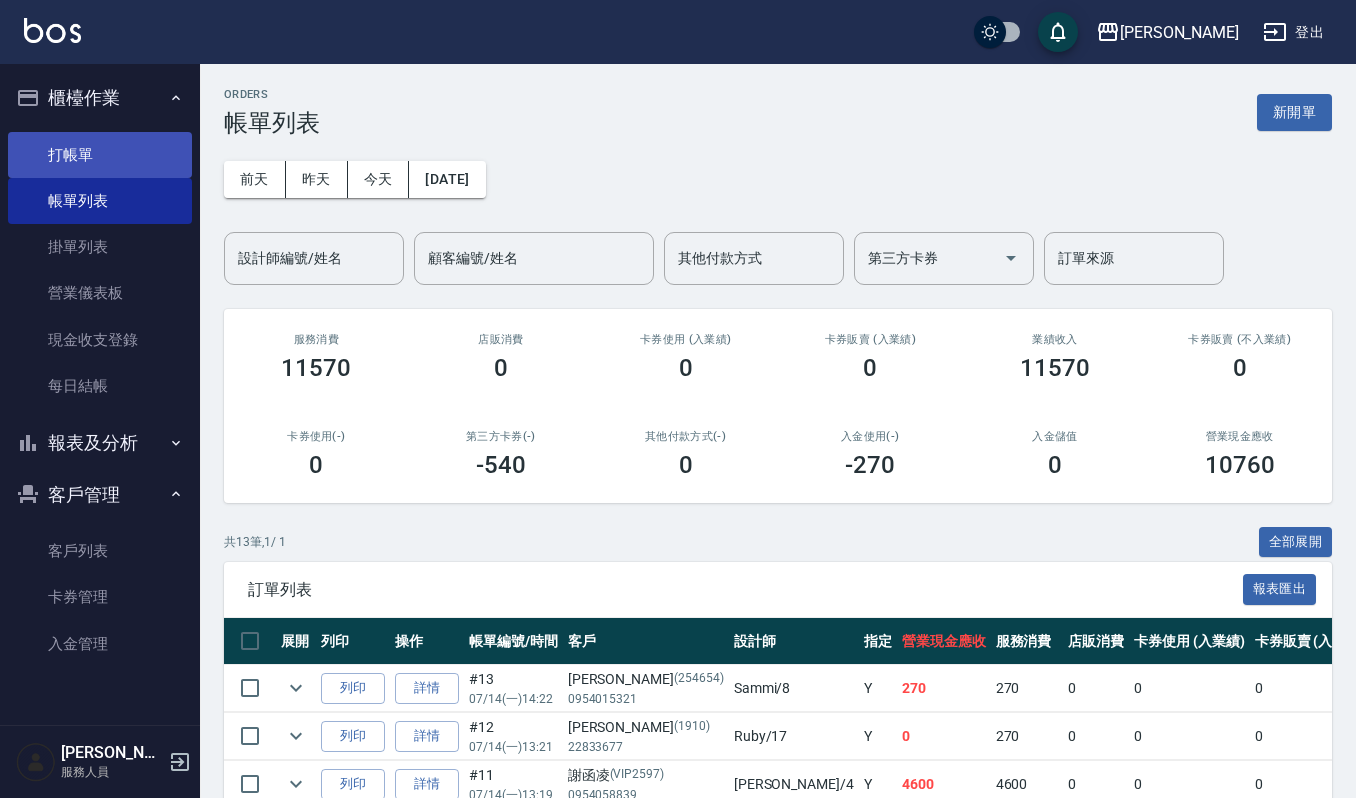 click on "打帳單" at bounding box center [100, 155] 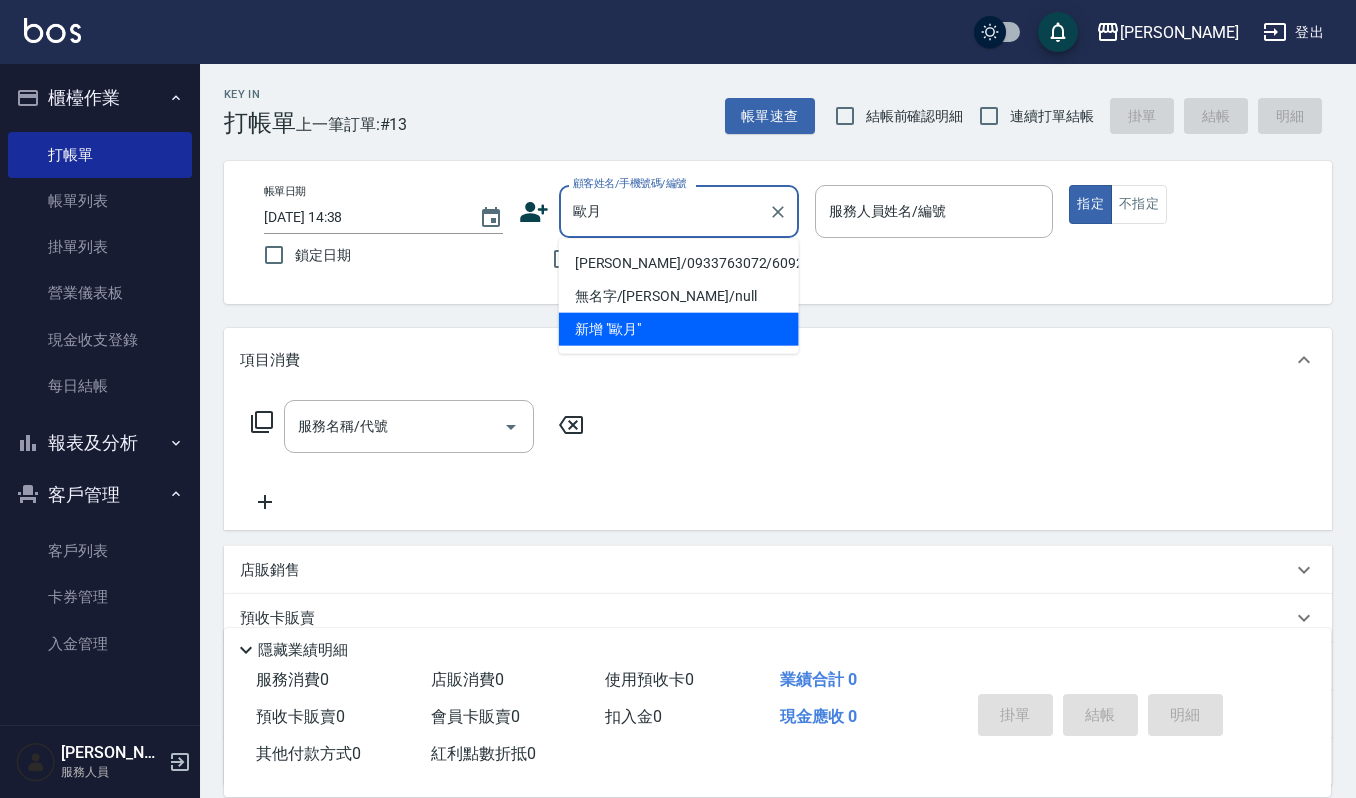 click on "[PERSON_NAME]/0933763072/609225" at bounding box center (679, 263) 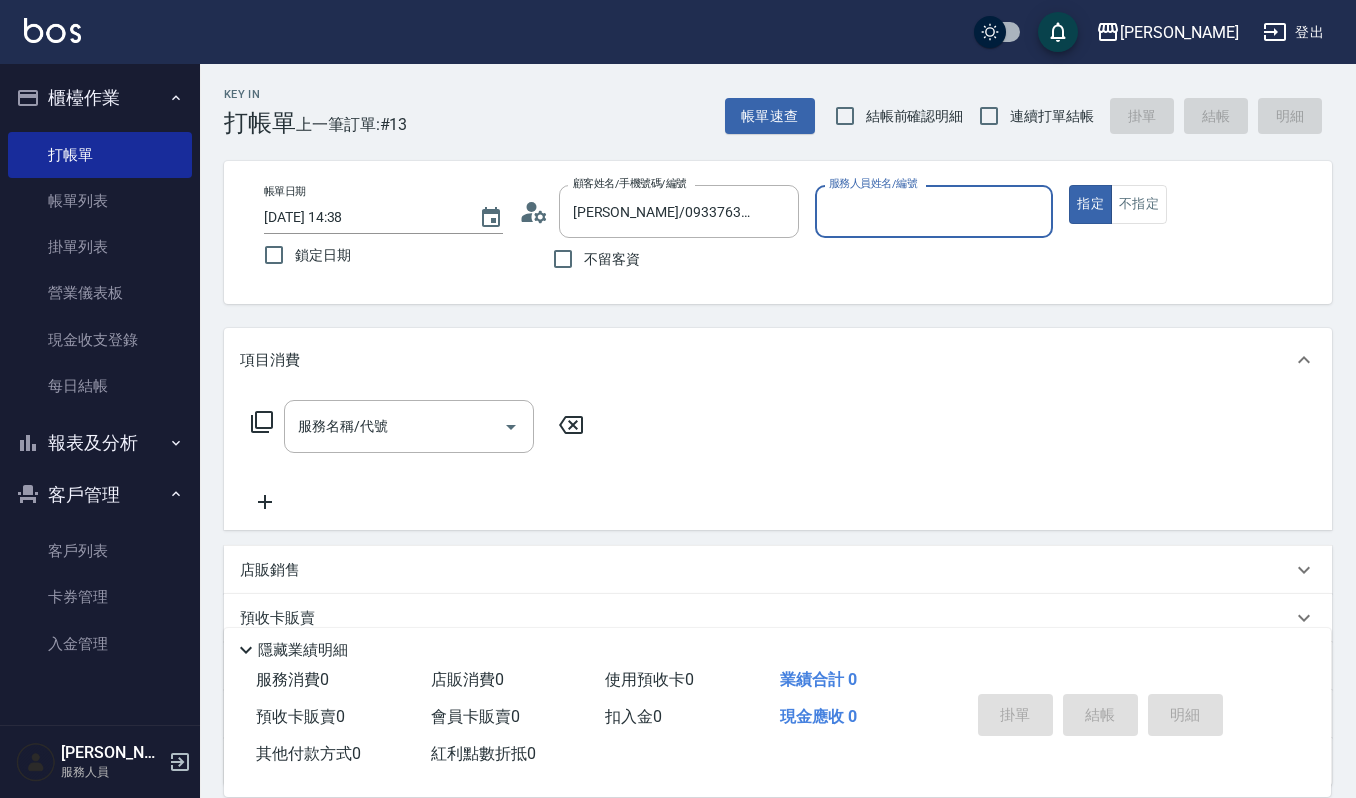 type on "[PERSON_NAME]-4" 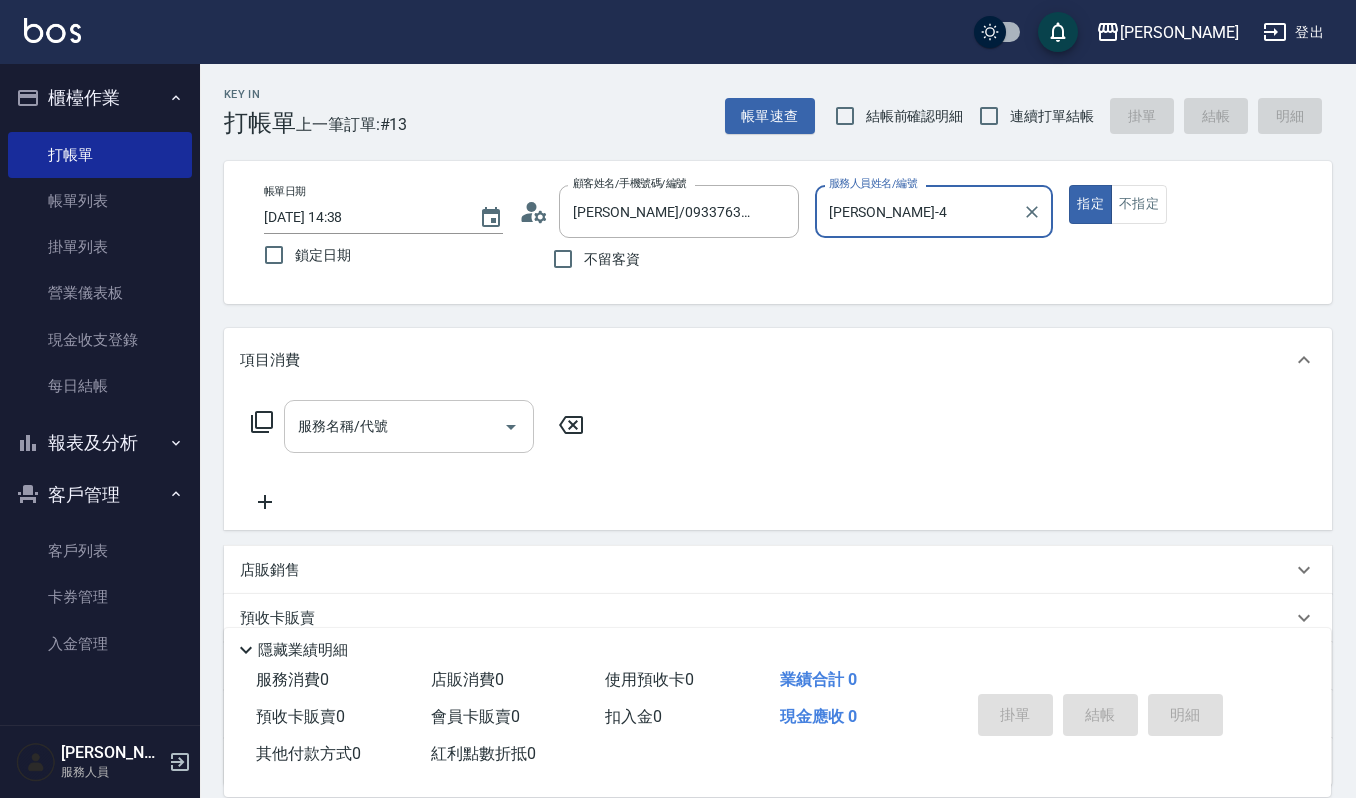 click on "服務名稱/代號" at bounding box center [394, 426] 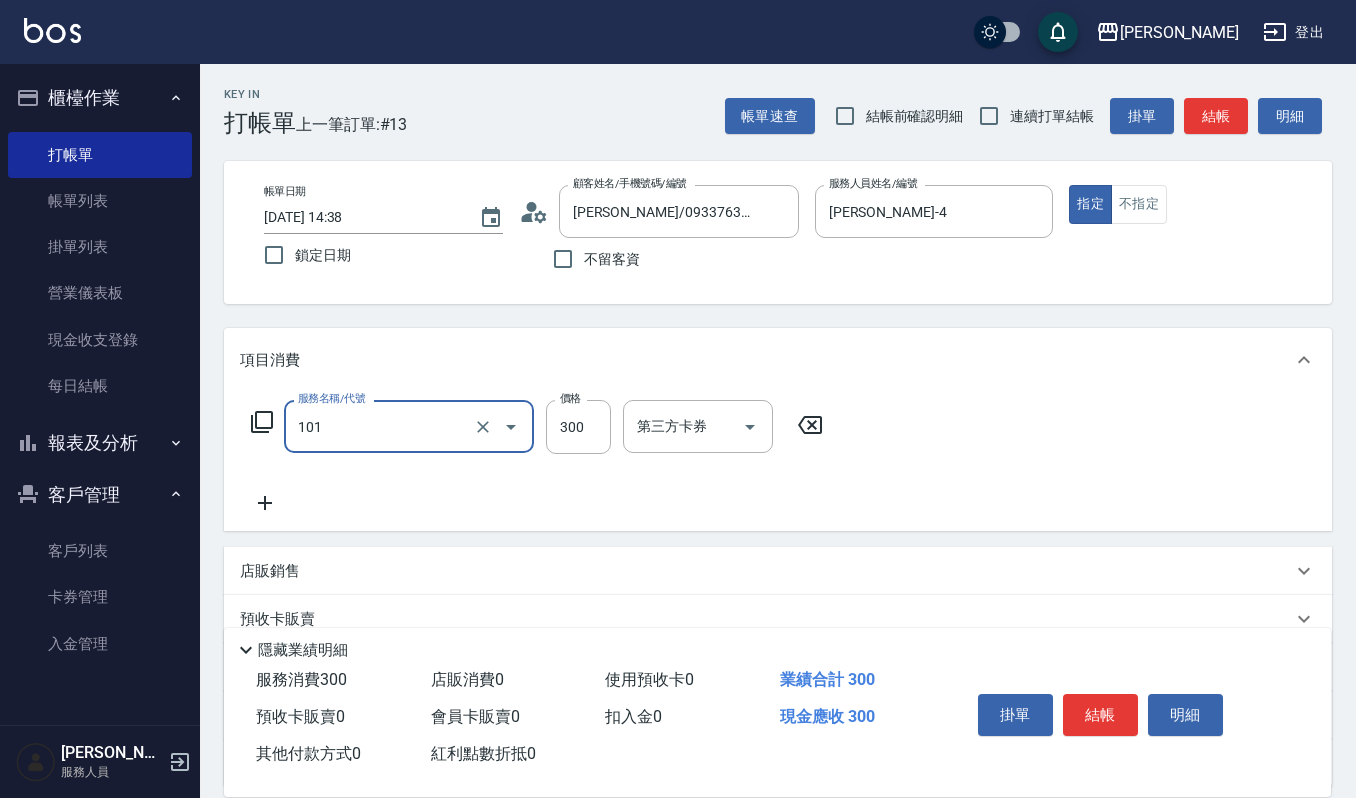 type on "一般洗髮(101)" 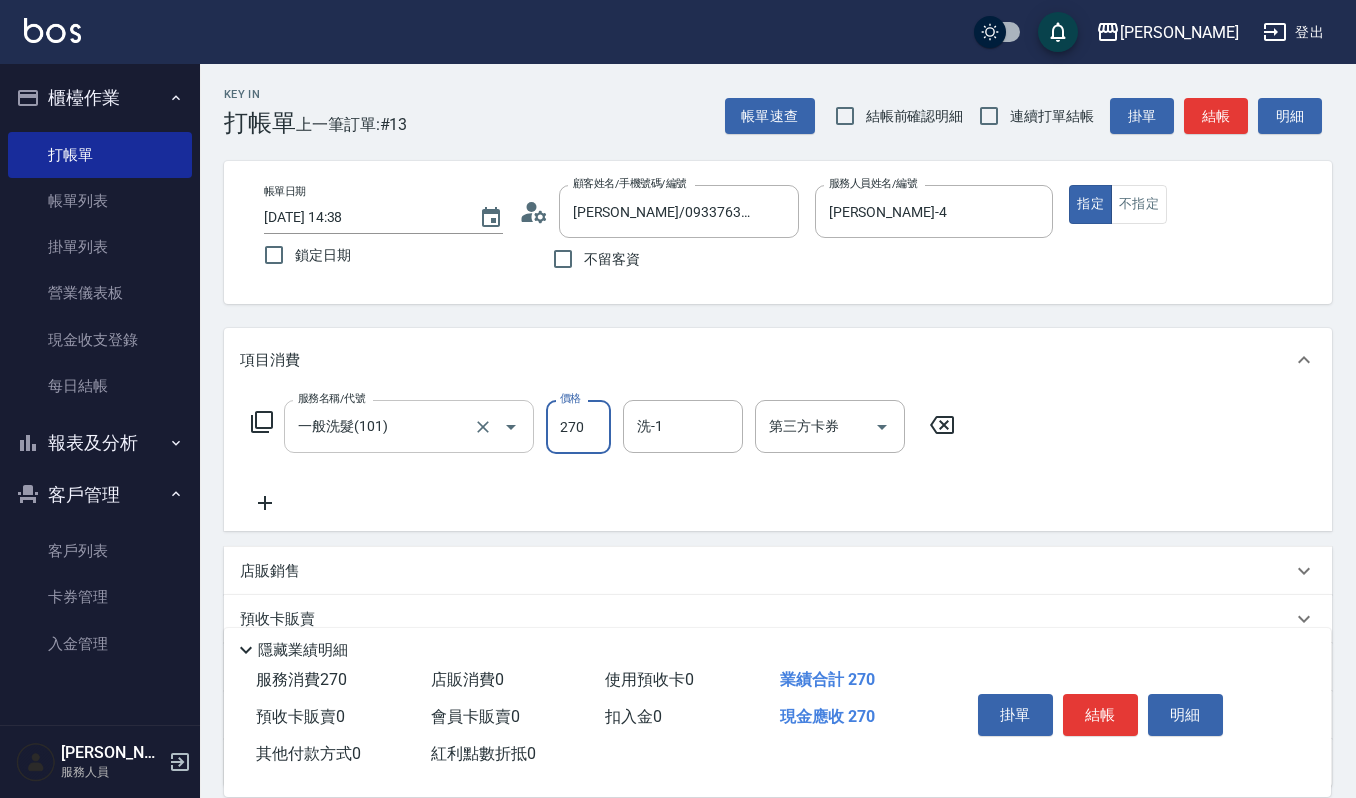 type on "270" 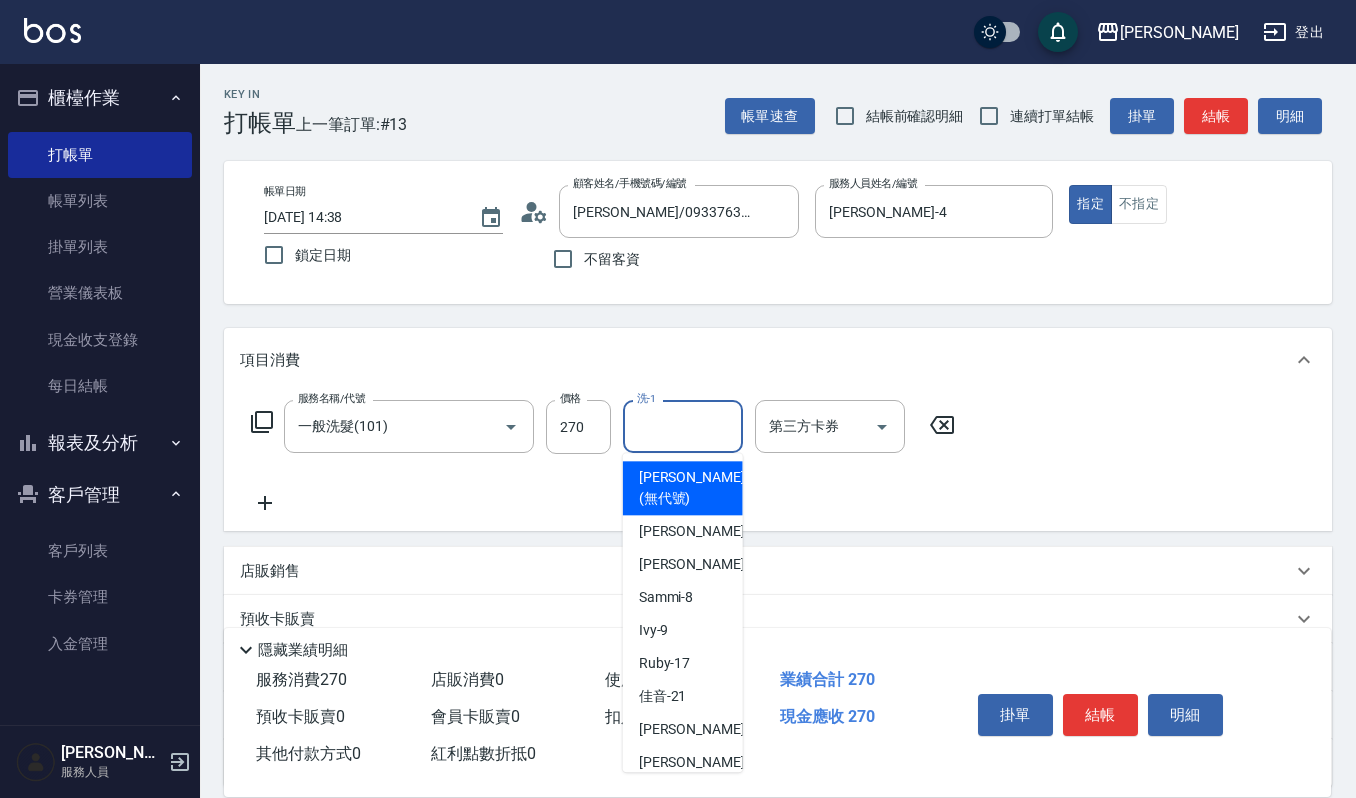 click on "洗-1" at bounding box center [683, 426] 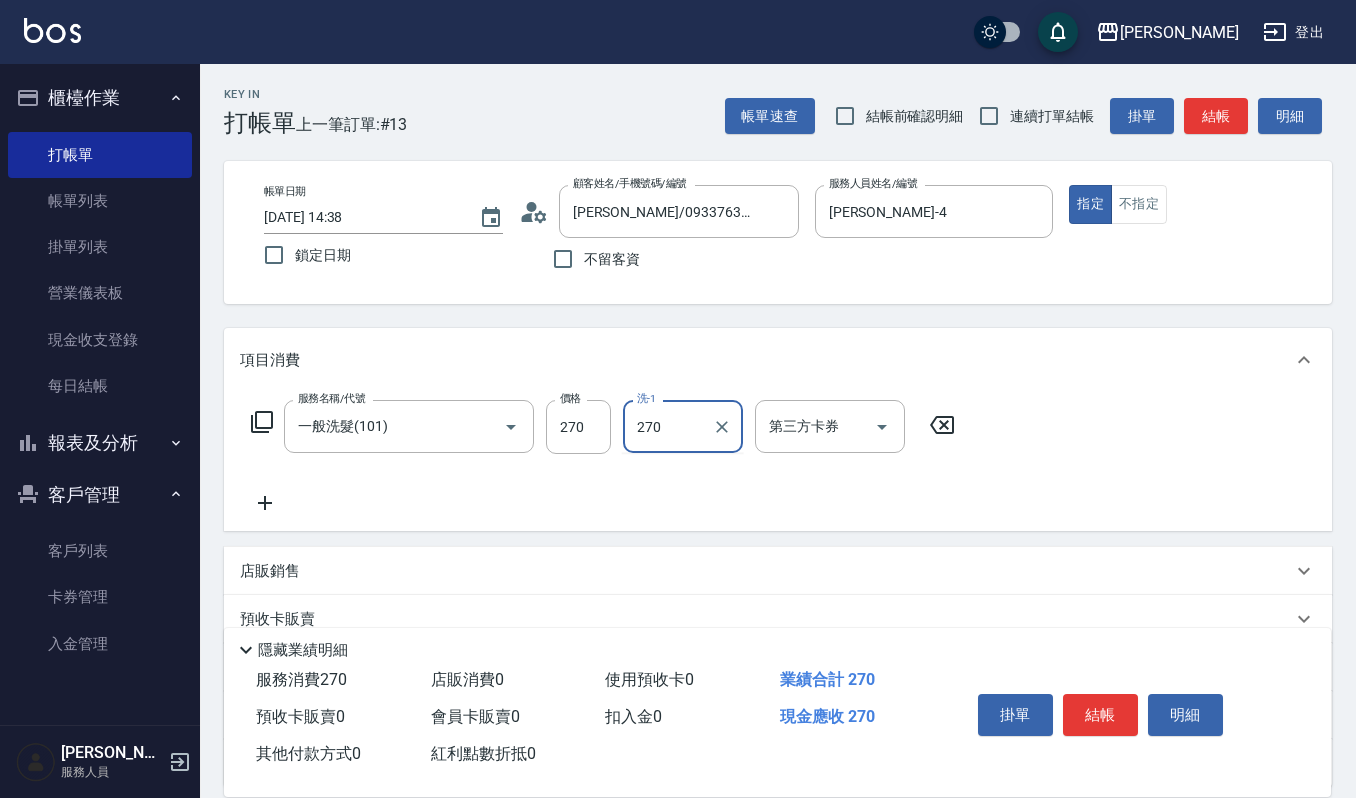 type on "270" 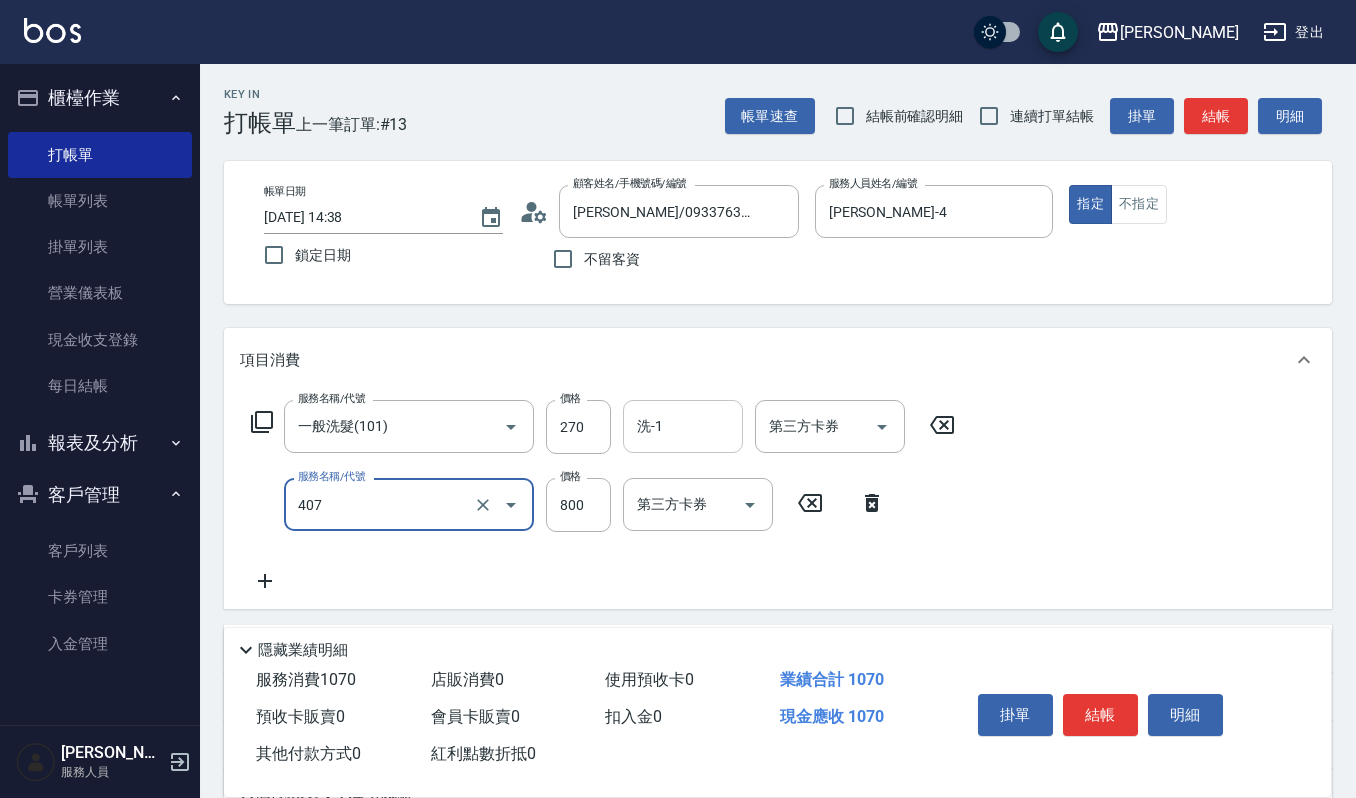 type on "補染(407)" 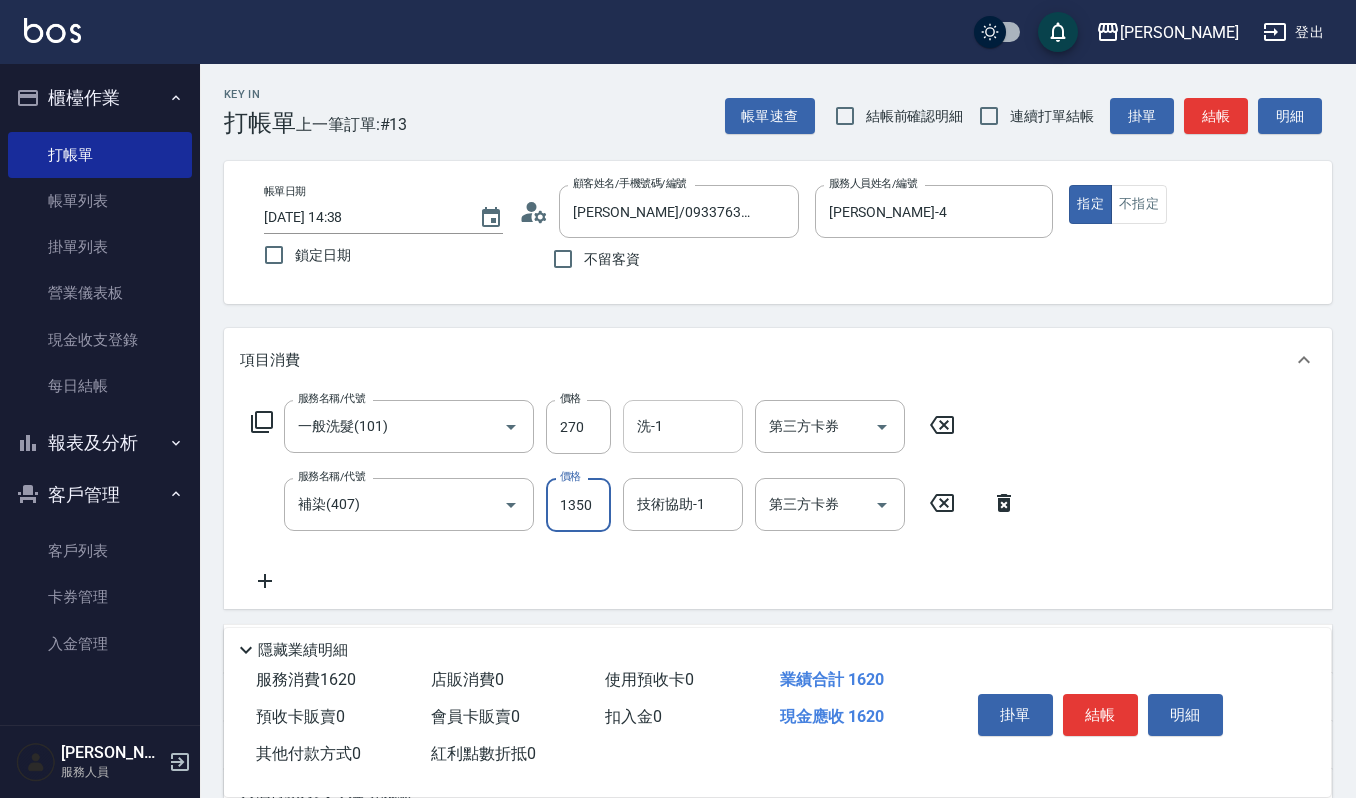 type on "1350" 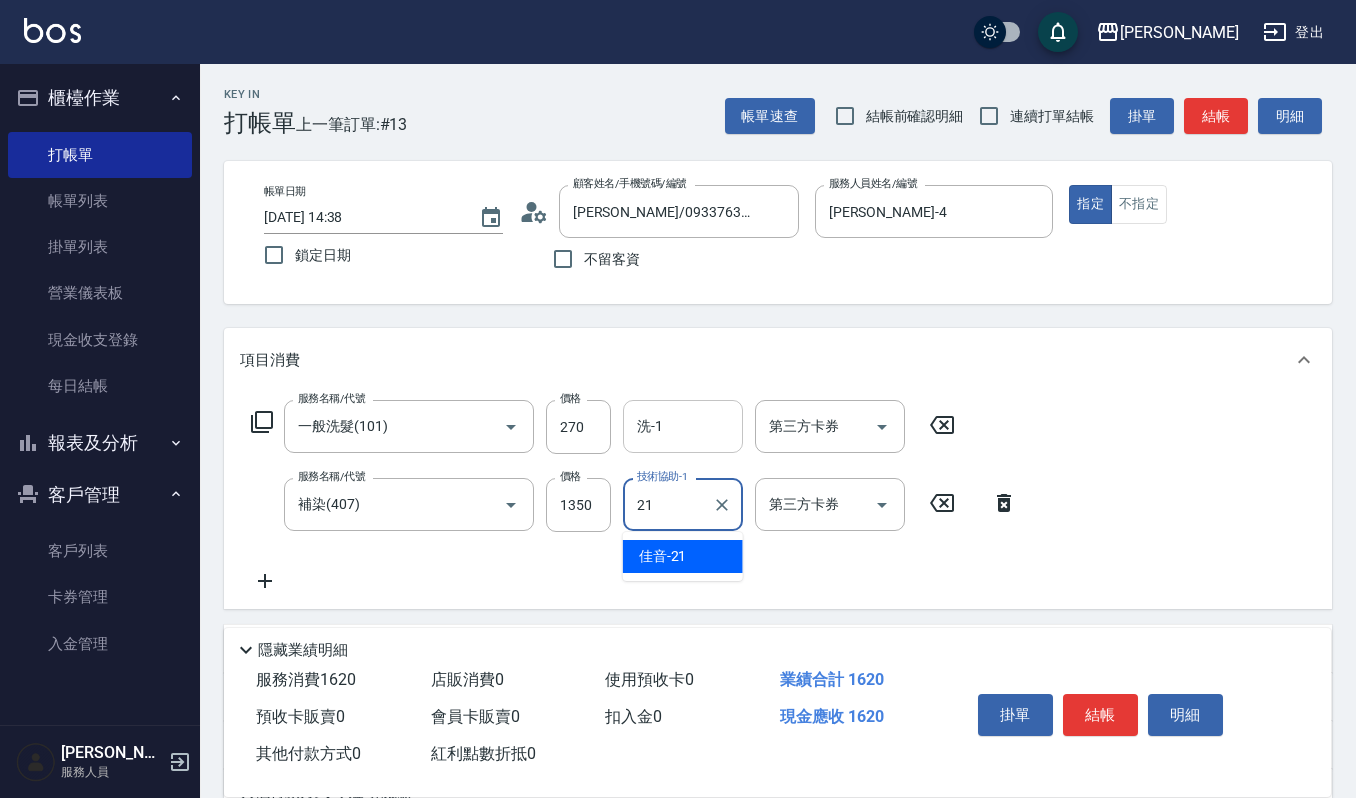 type on "佳音-21" 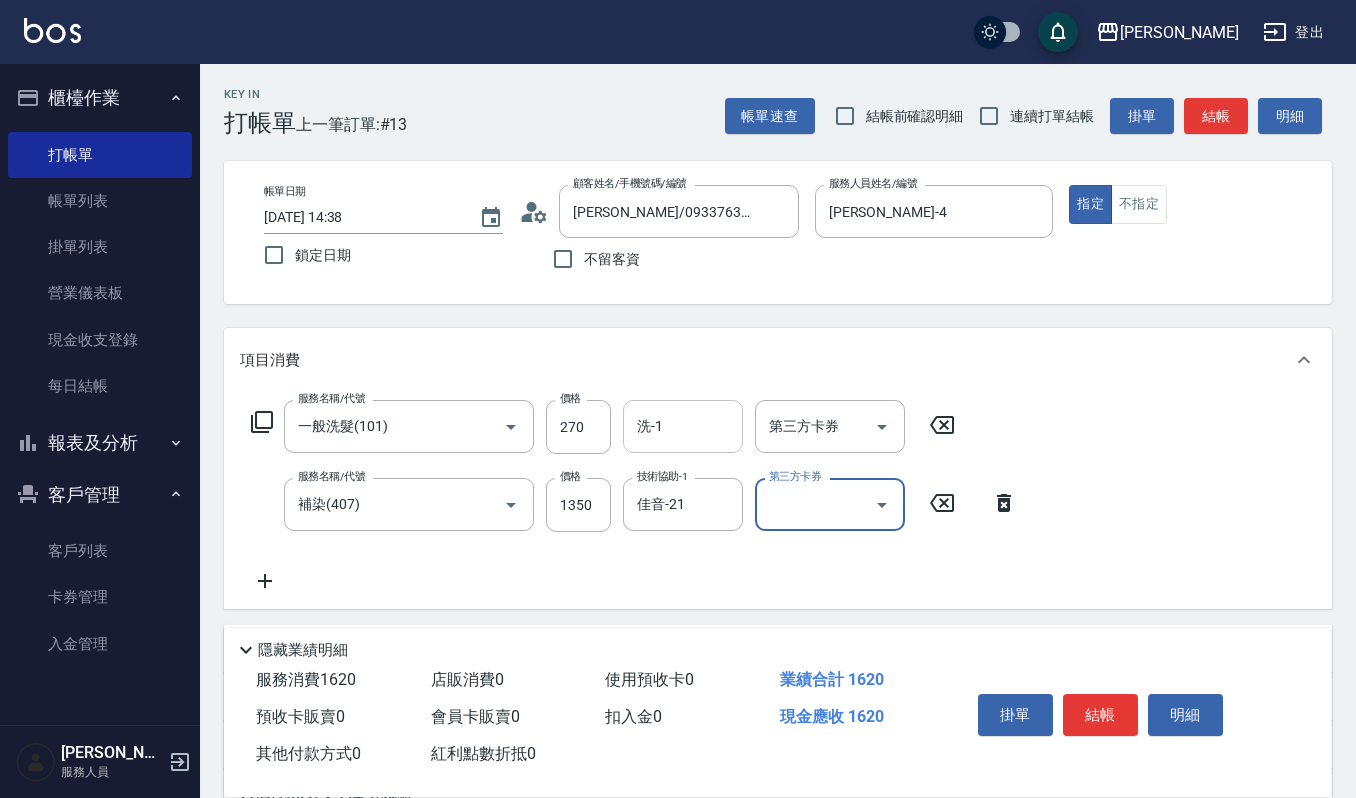 click on "洗-1" at bounding box center [683, 426] 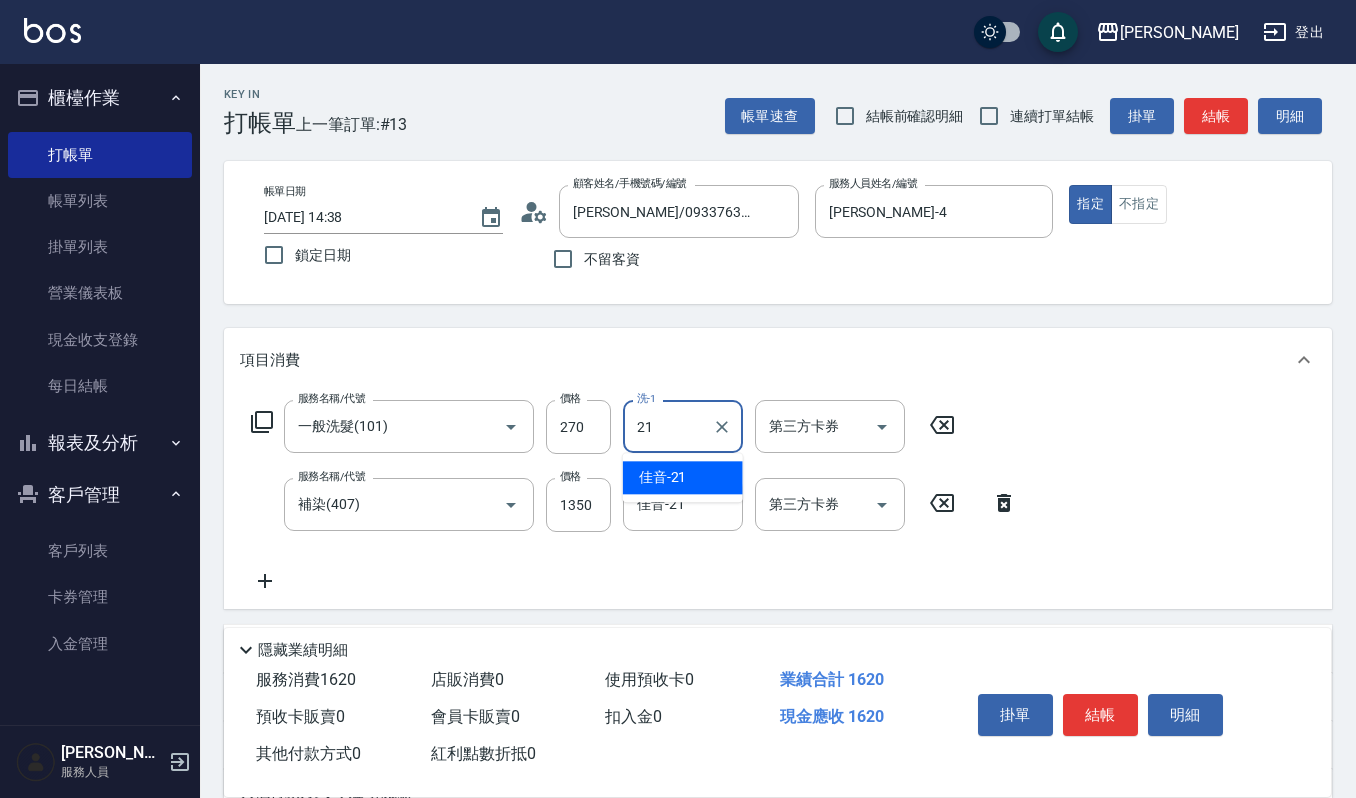 type on "佳音-21" 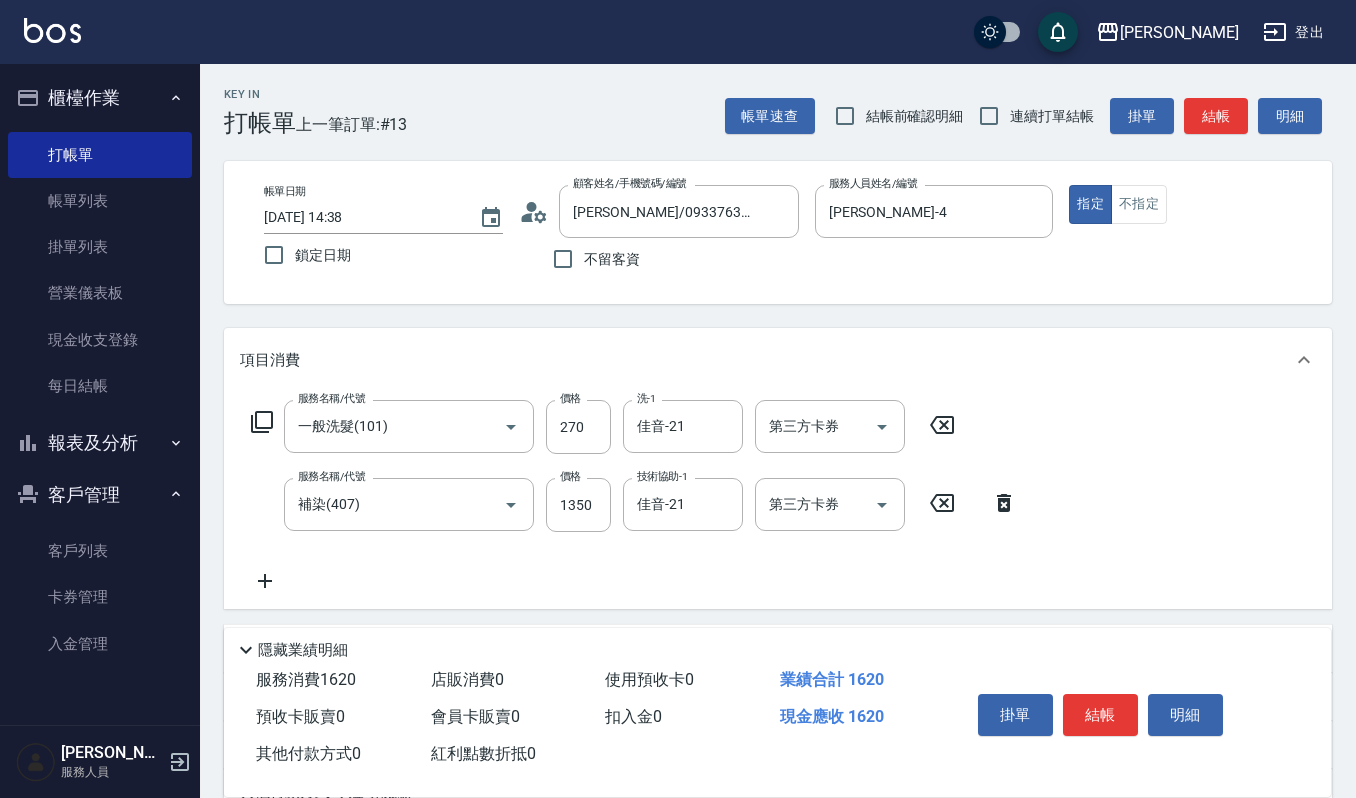 click 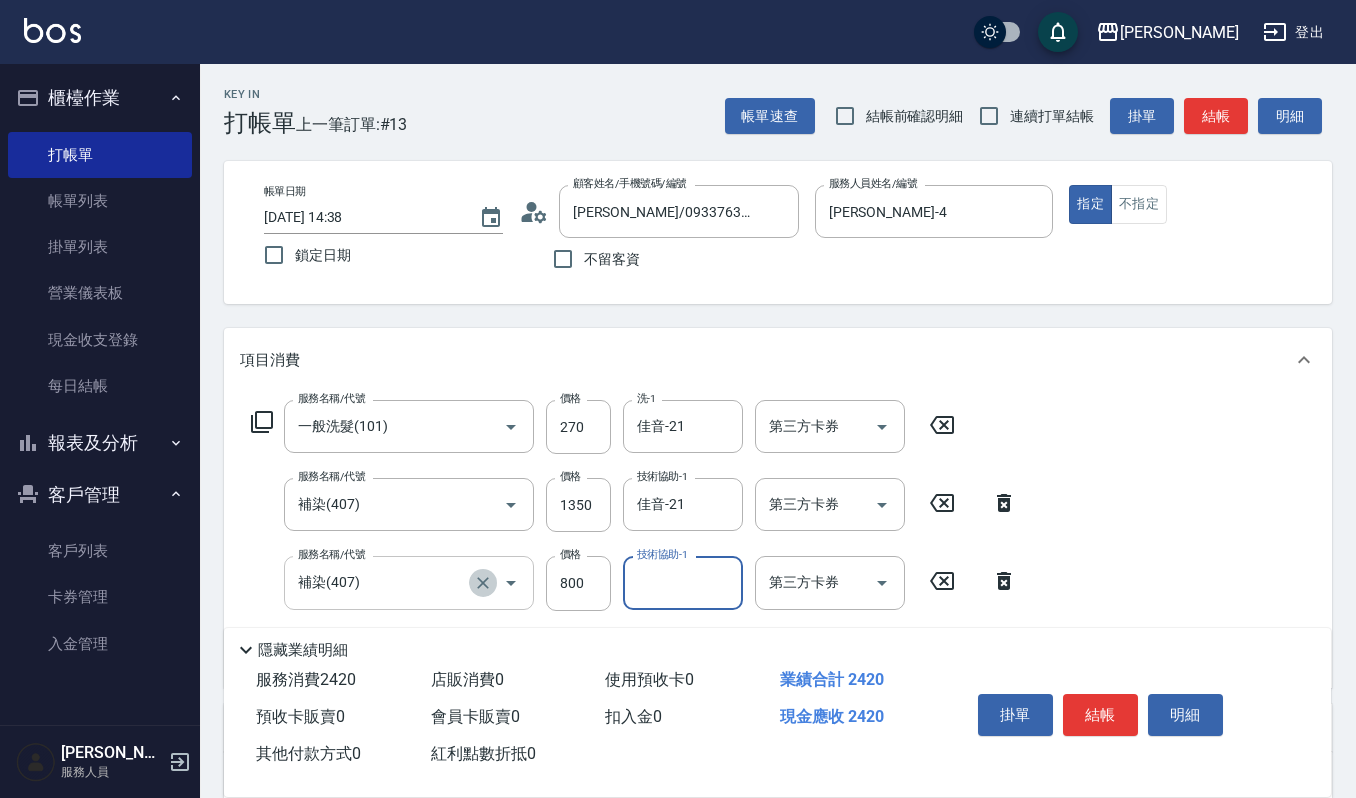 click at bounding box center [483, 583] 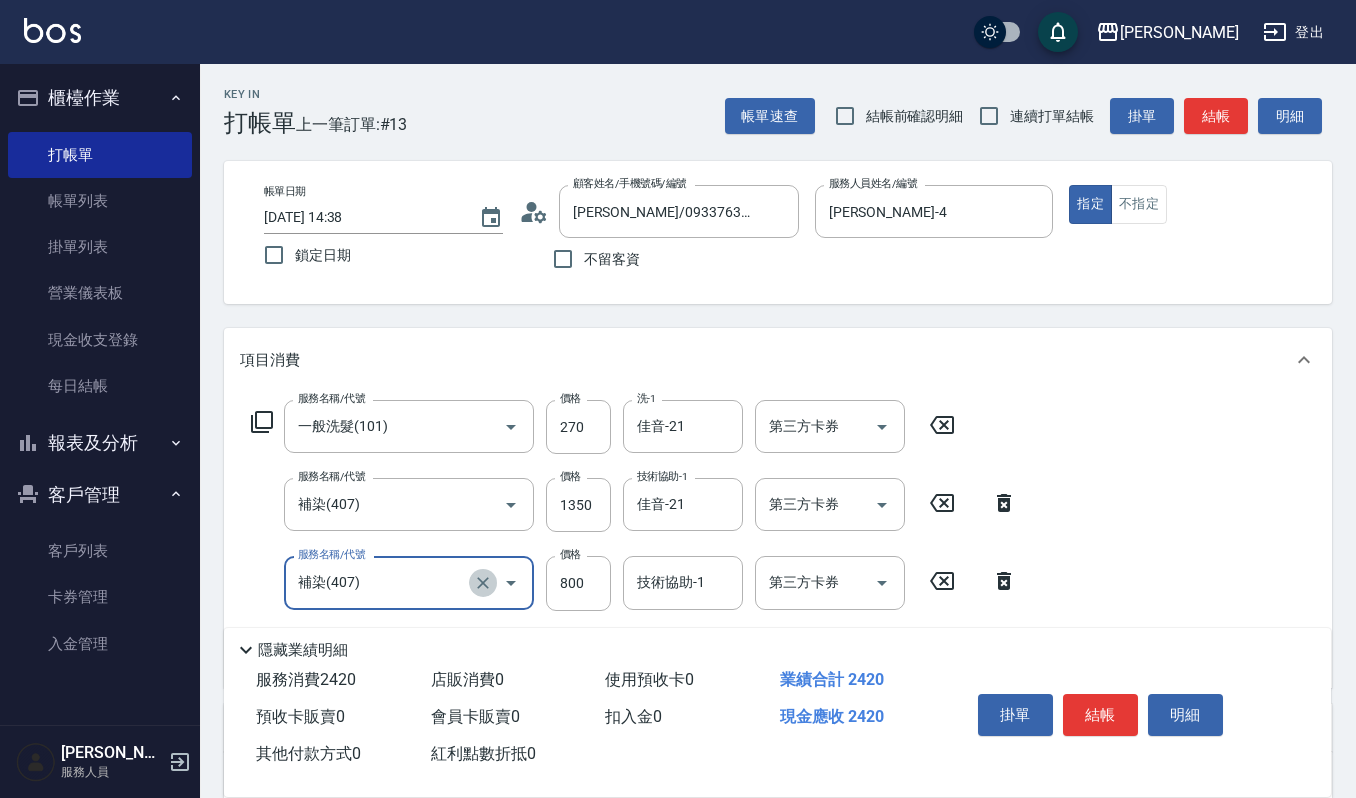 click at bounding box center [483, 583] 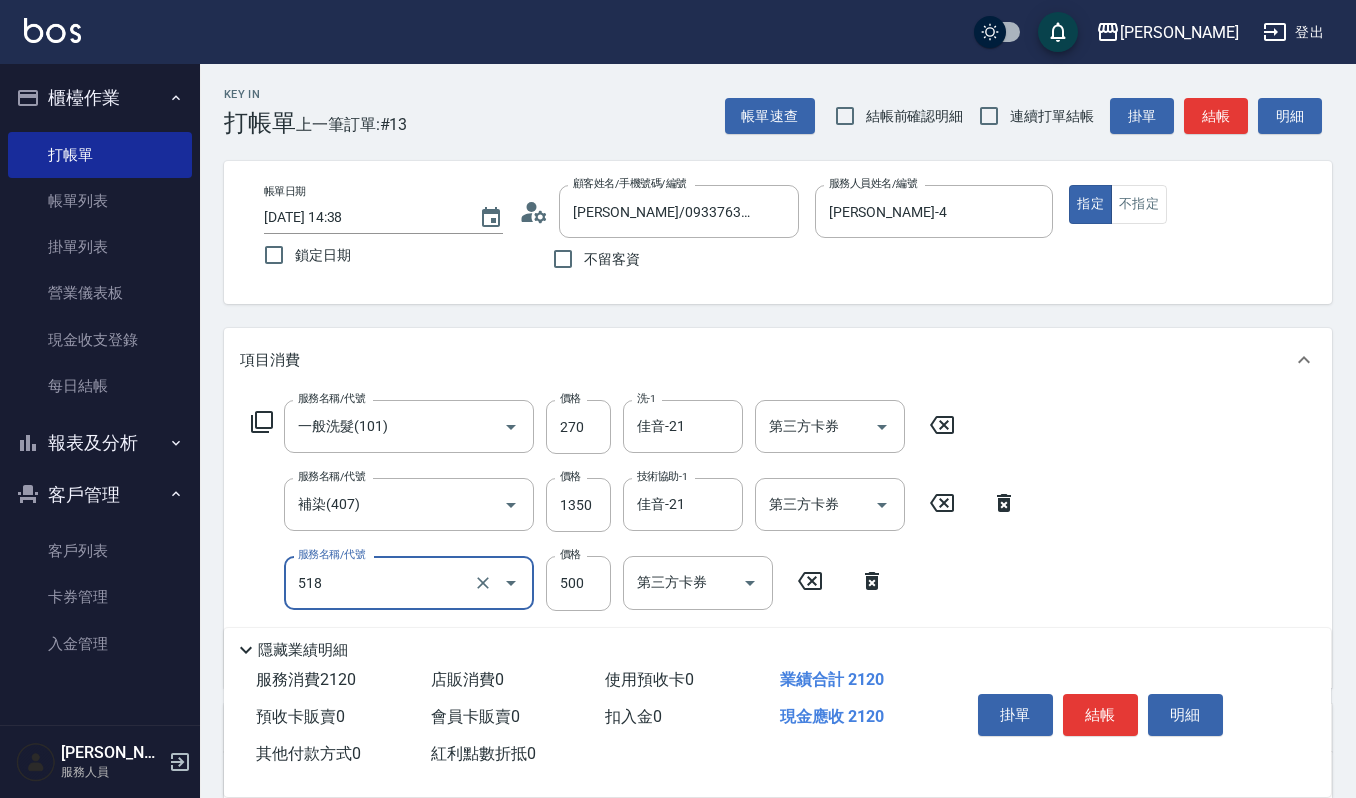 type on "(雲提)燙染前頭皮防護(518)" 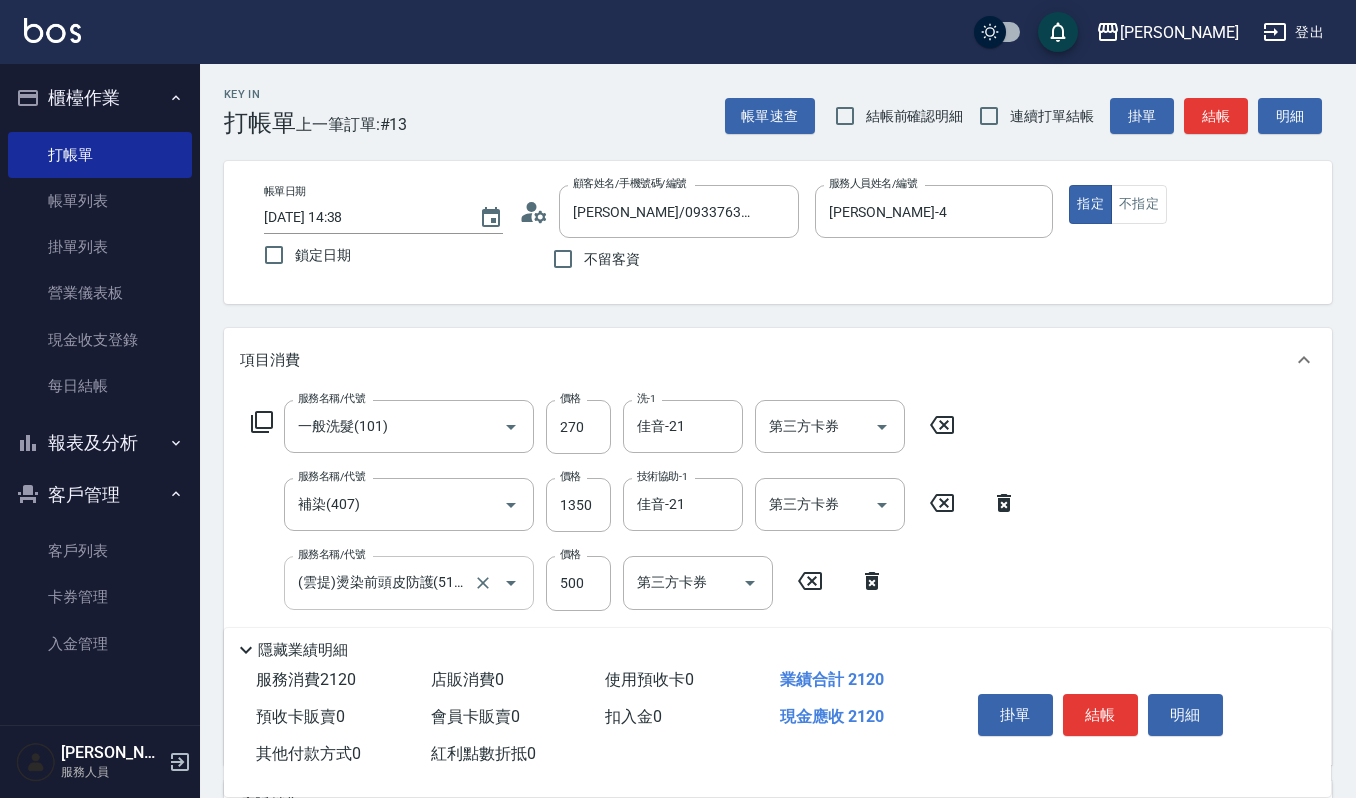 scroll, scrollTop: 0, scrollLeft: 0, axis: both 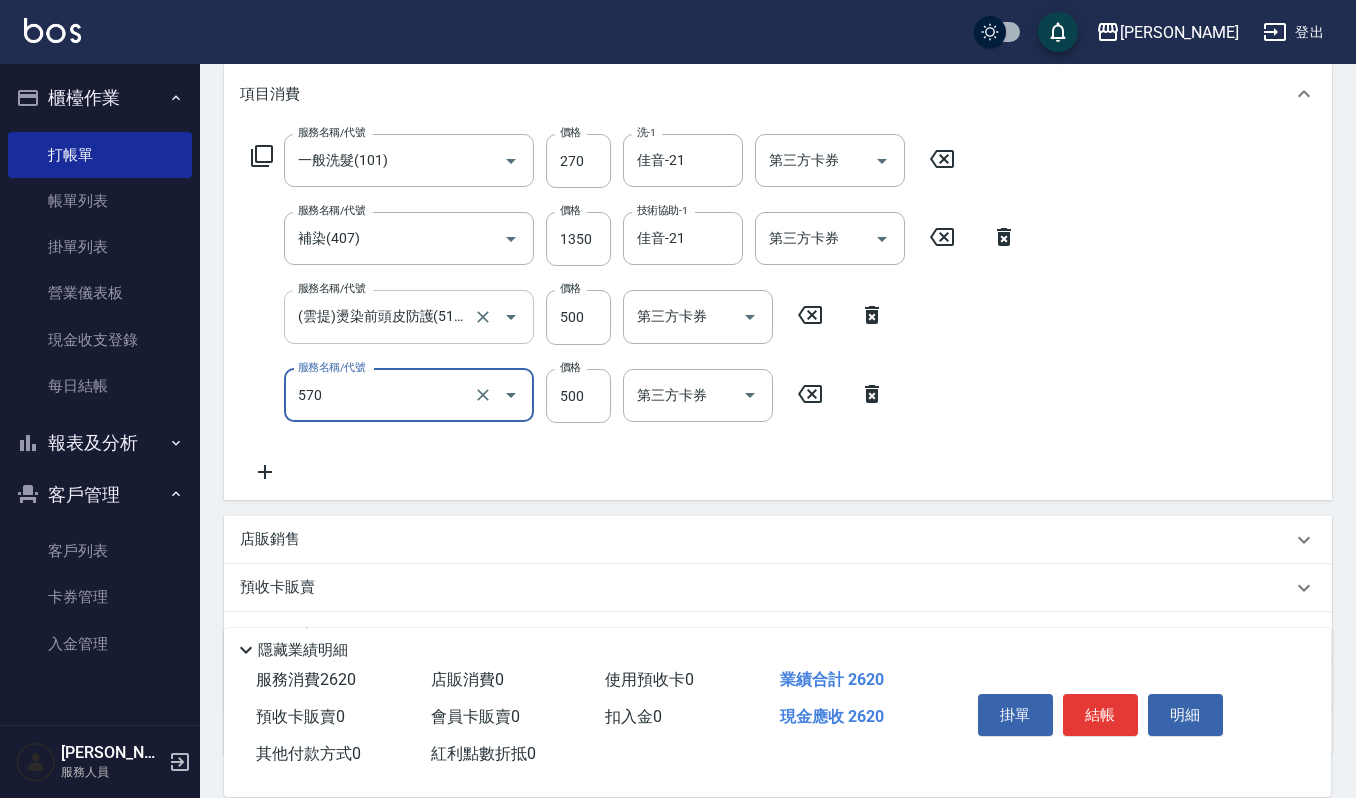 type on "(設計師自備)藍色小精靈(570)" 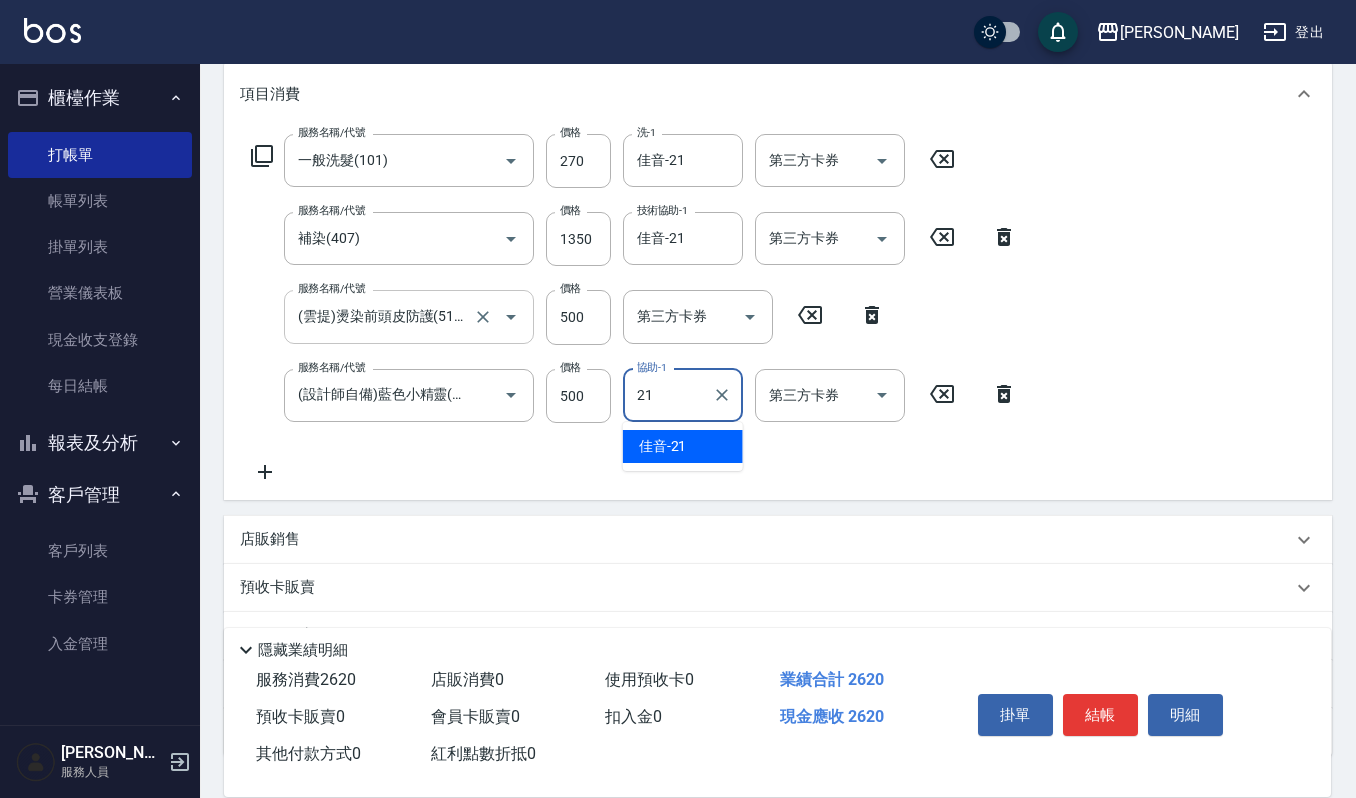 type on "佳音-21" 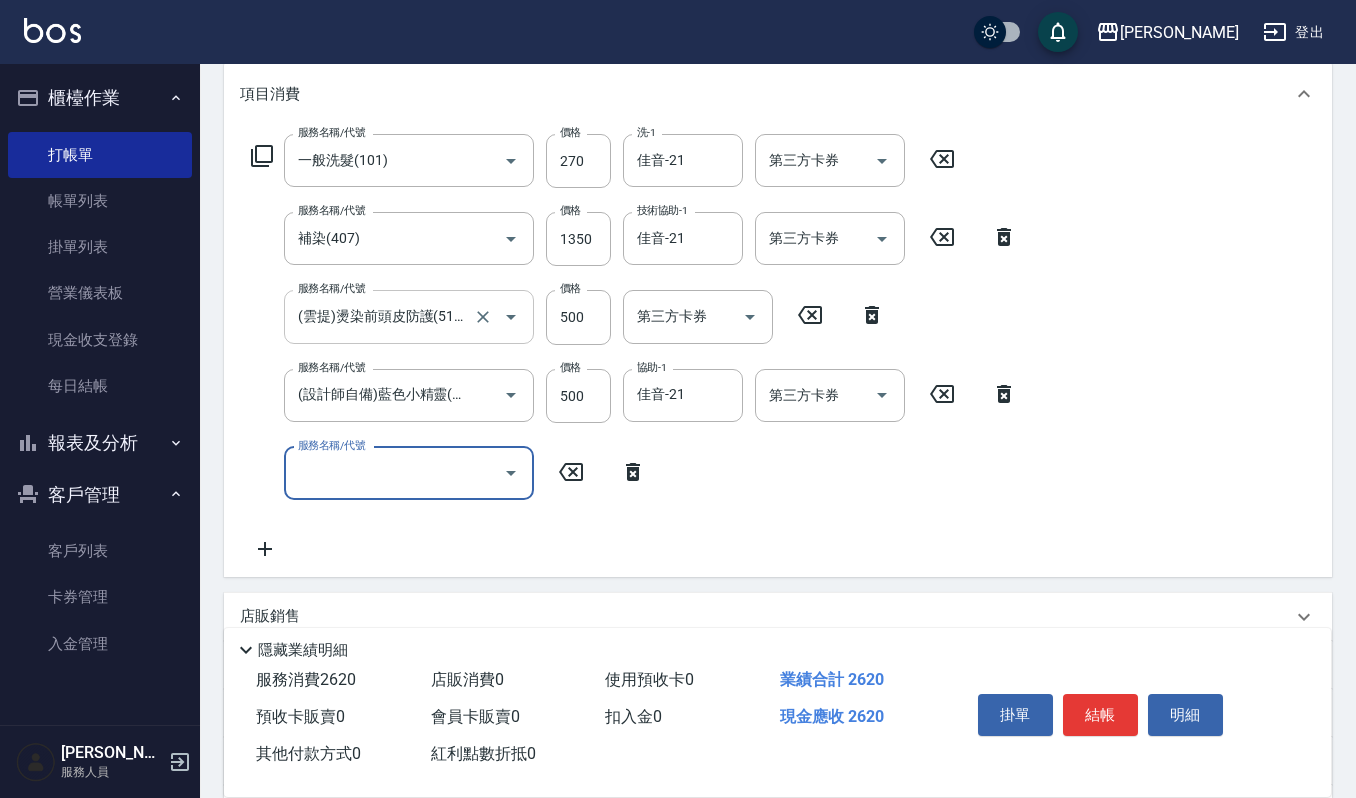 scroll, scrollTop: 0, scrollLeft: 0, axis: both 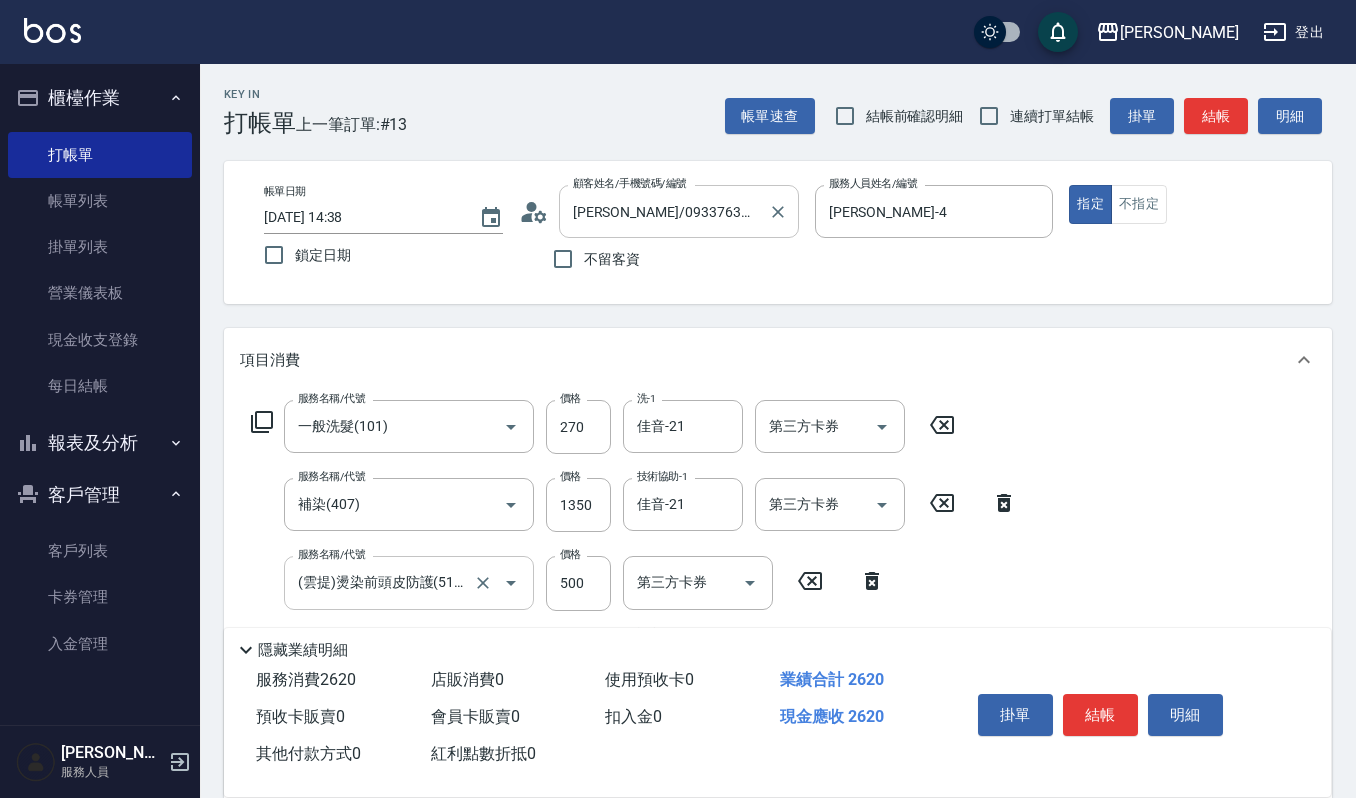 click on "[PERSON_NAME]/0933763072/609225" at bounding box center [664, 211] 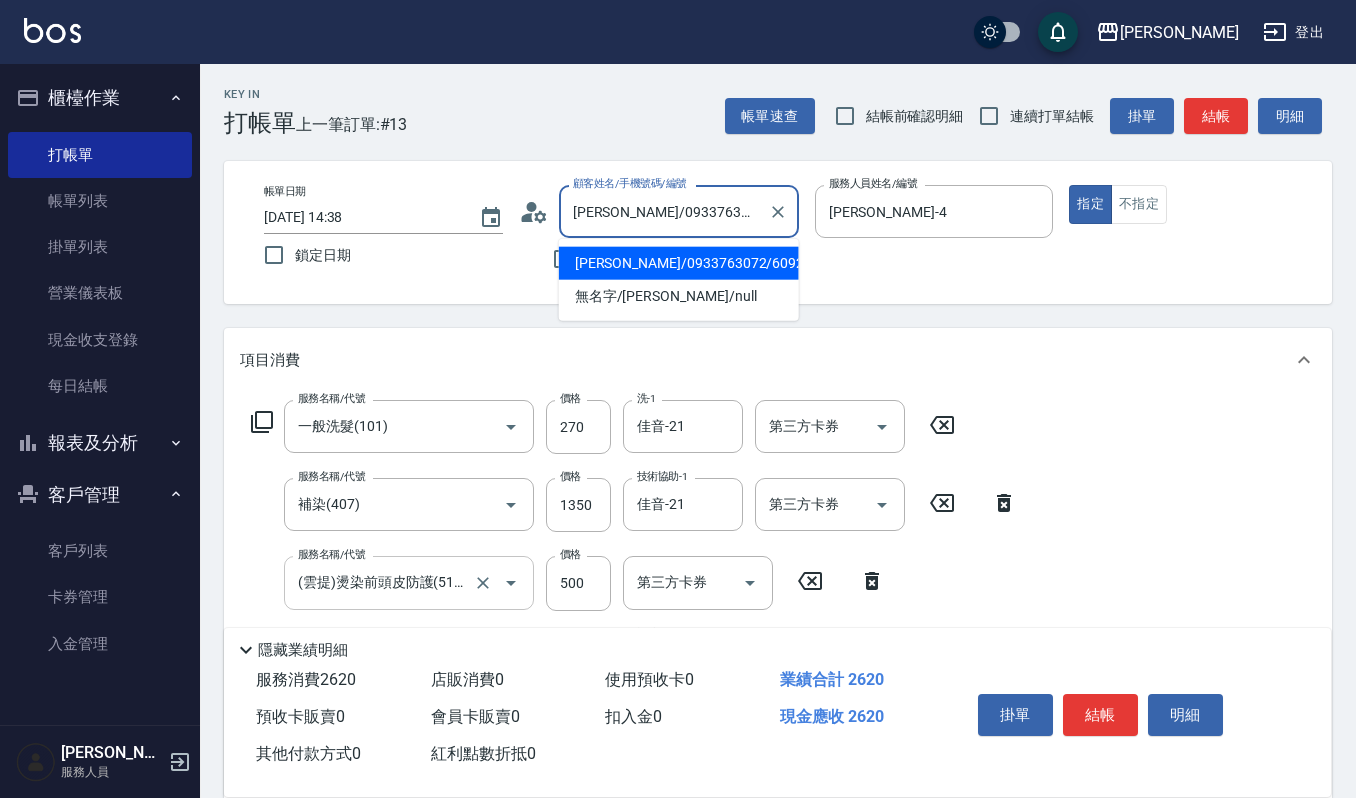 click on "[PERSON_NAME]/0933763072/609225" at bounding box center (664, 211) 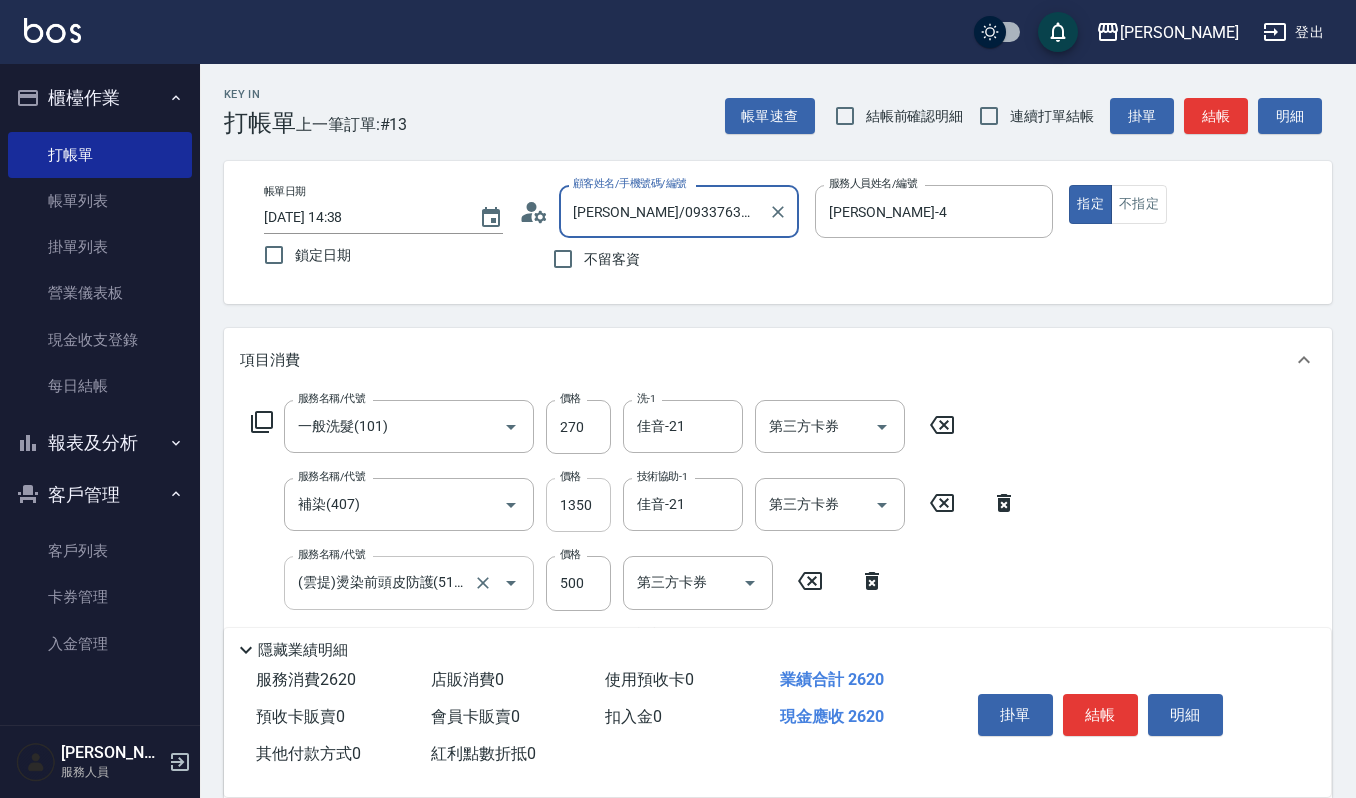 click on "1350" at bounding box center (578, 505) 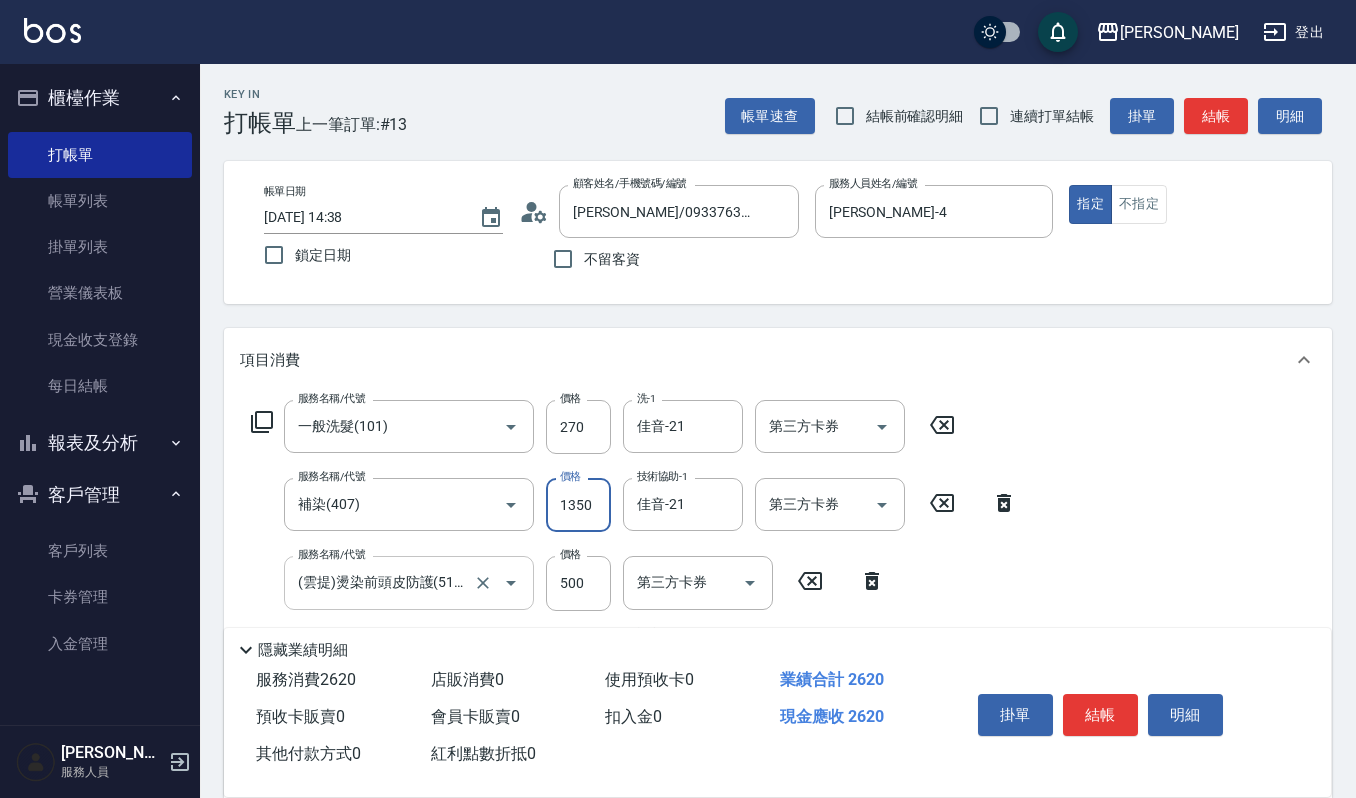 click on "1350" at bounding box center (578, 505) 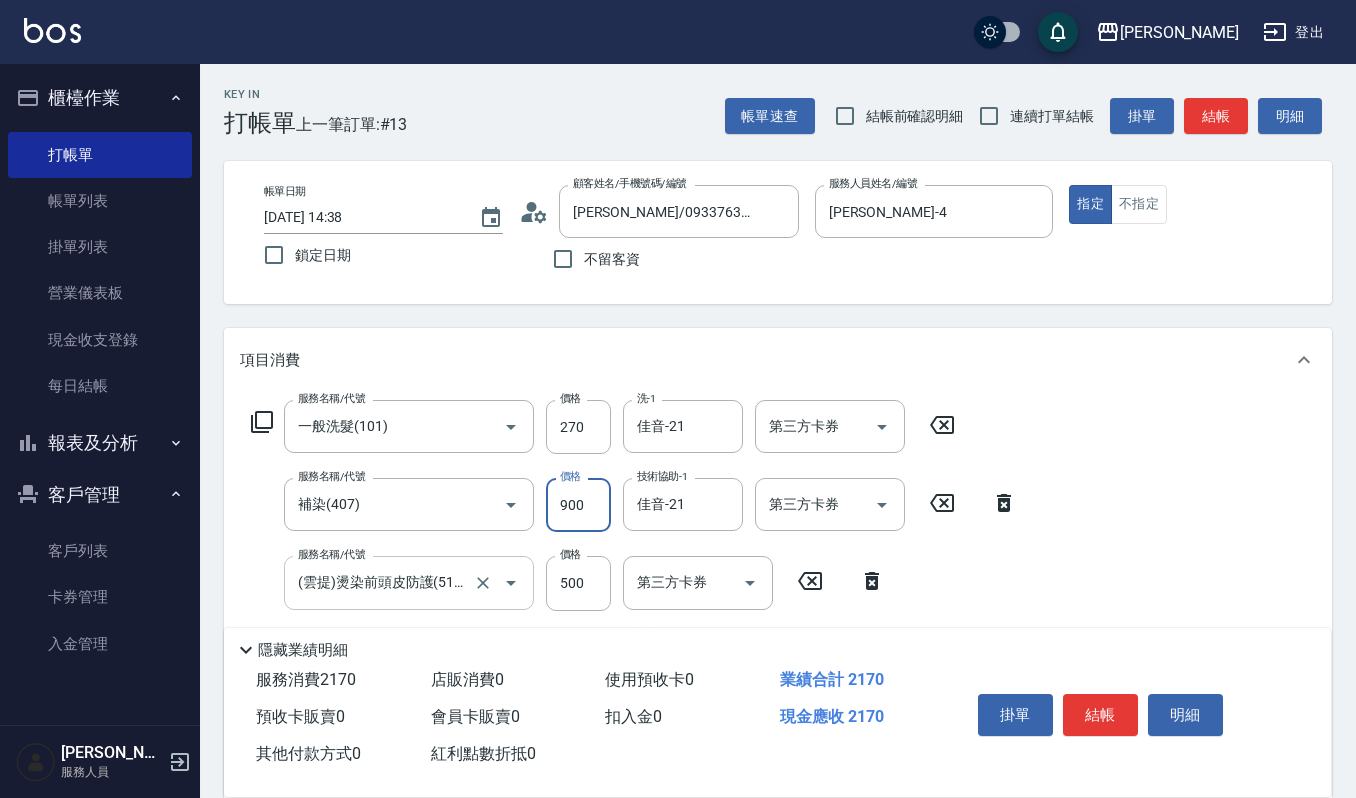 type on "900" 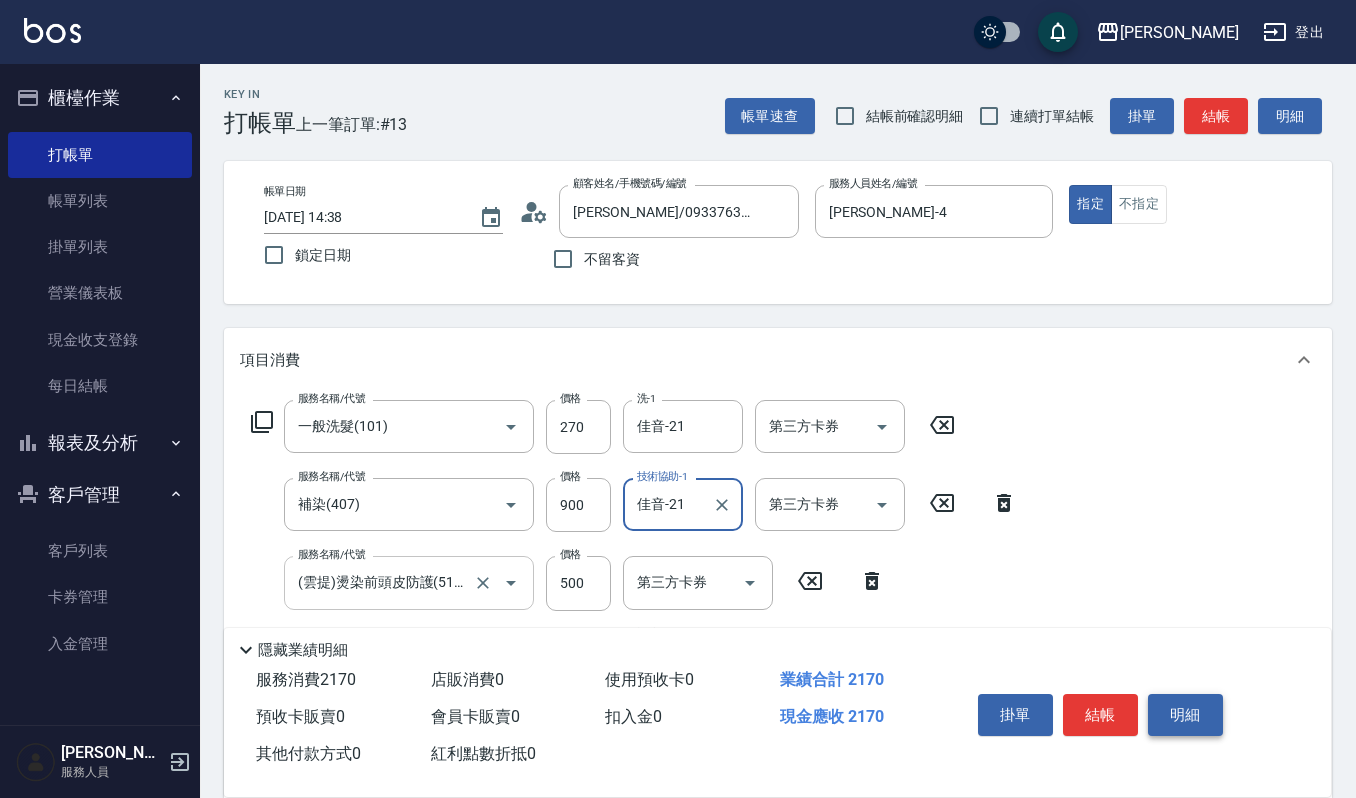 click on "明細" at bounding box center (1185, 715) 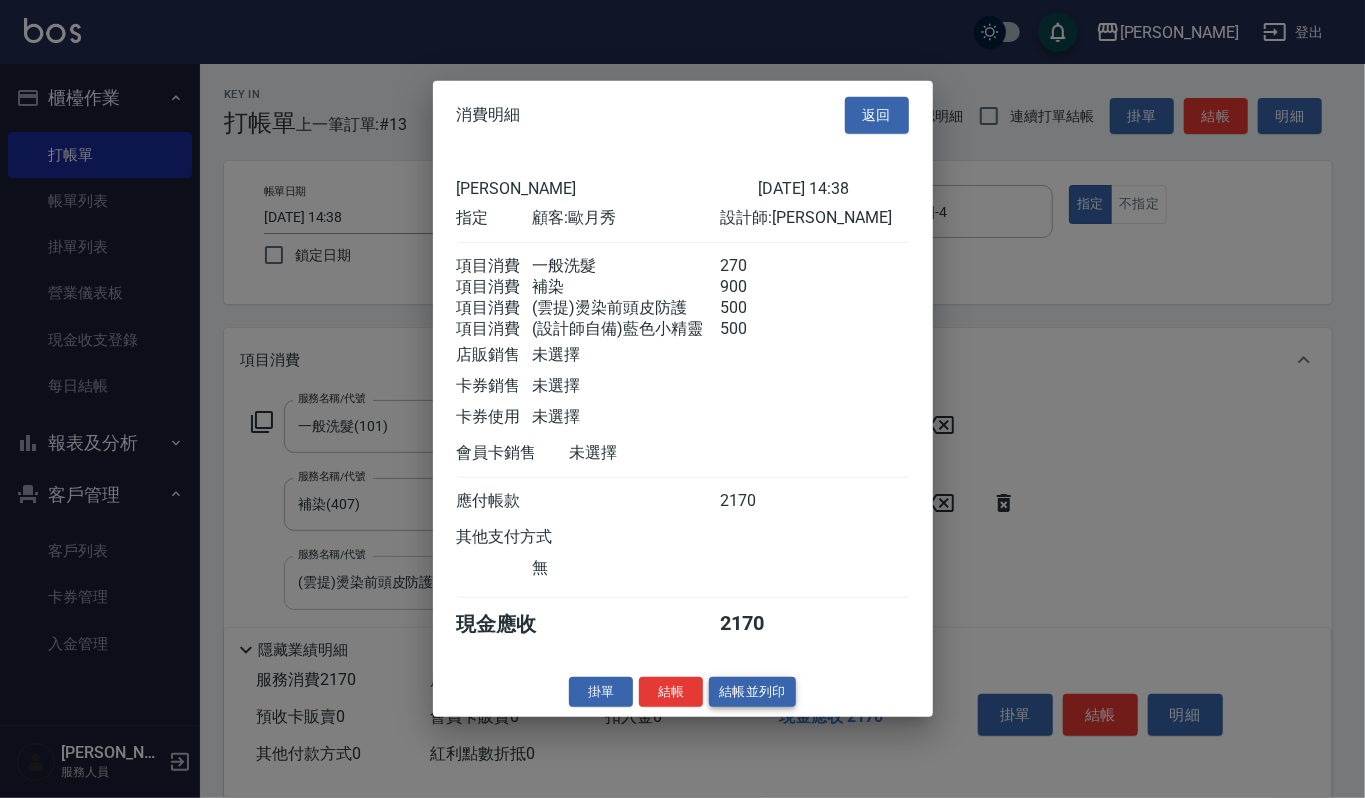 click on "結帳並列印" at bounding box center [752, 691] 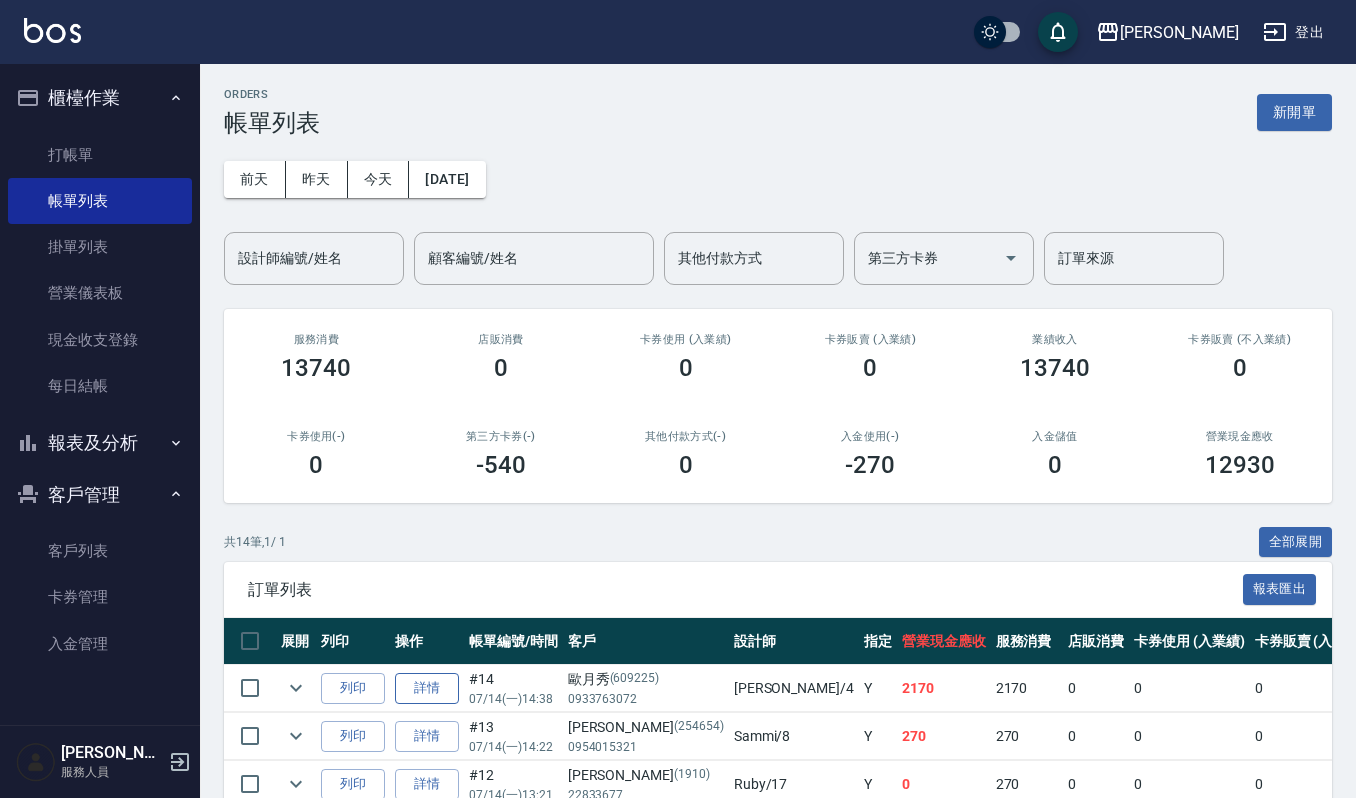 click on "詳情" at bounding box center [427, 688] 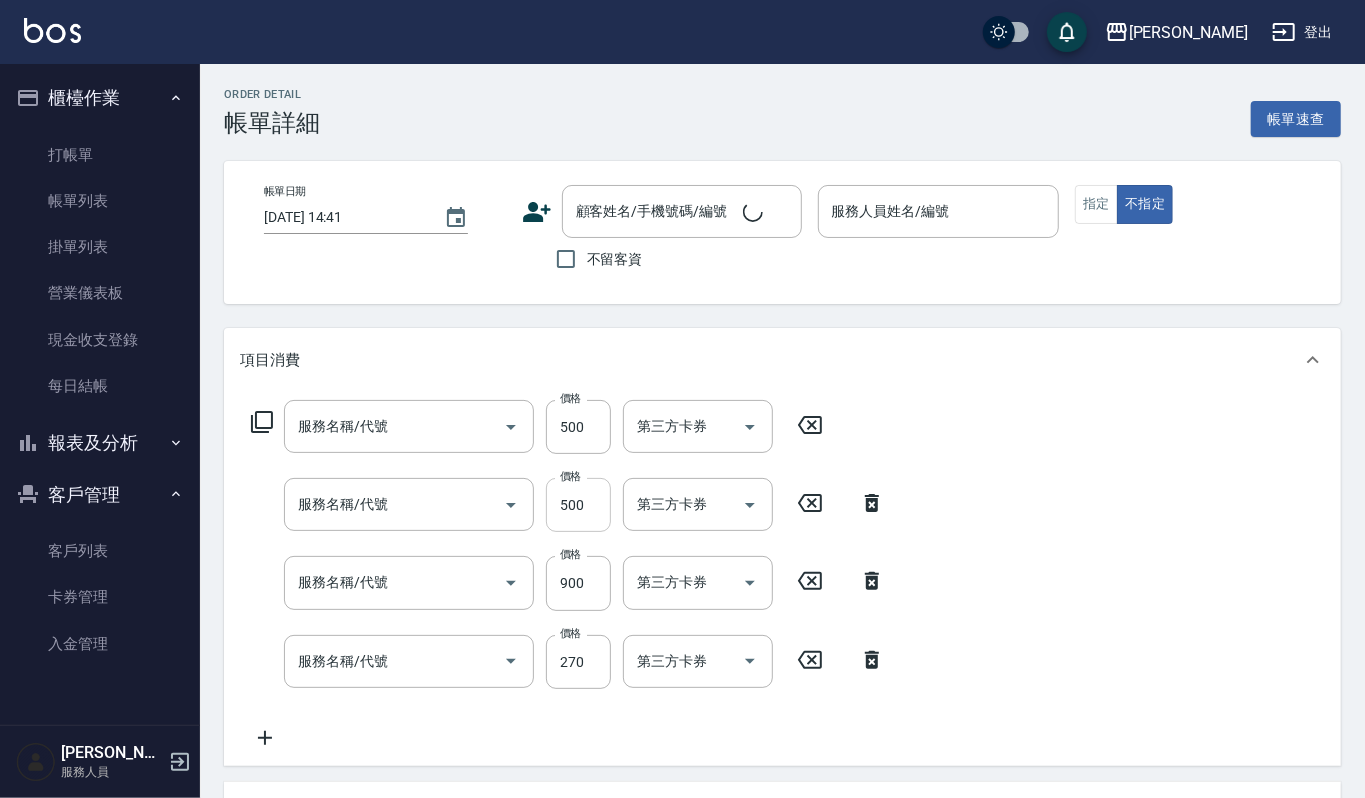type on "2025/07/14 14:38" 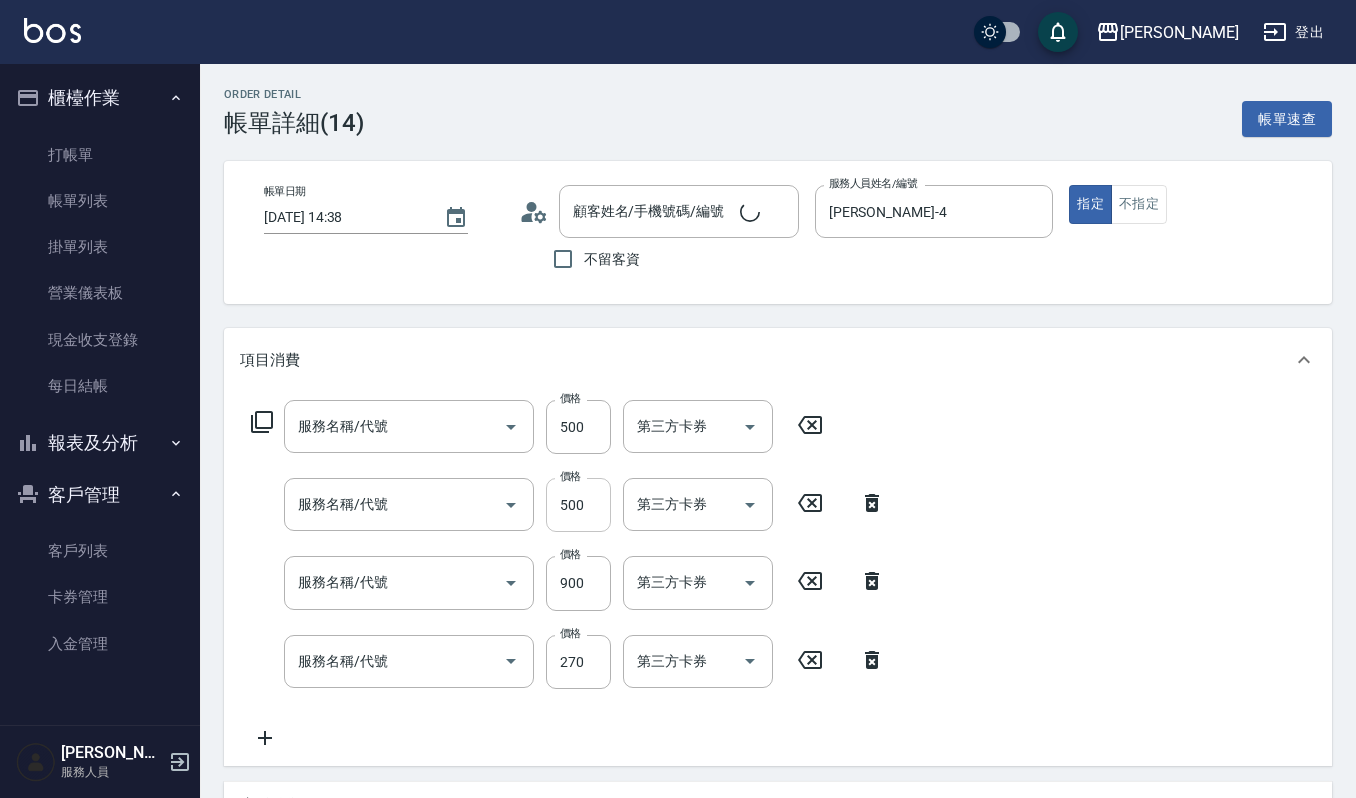 type on "(設計師自備)藍色小精靈(570)" 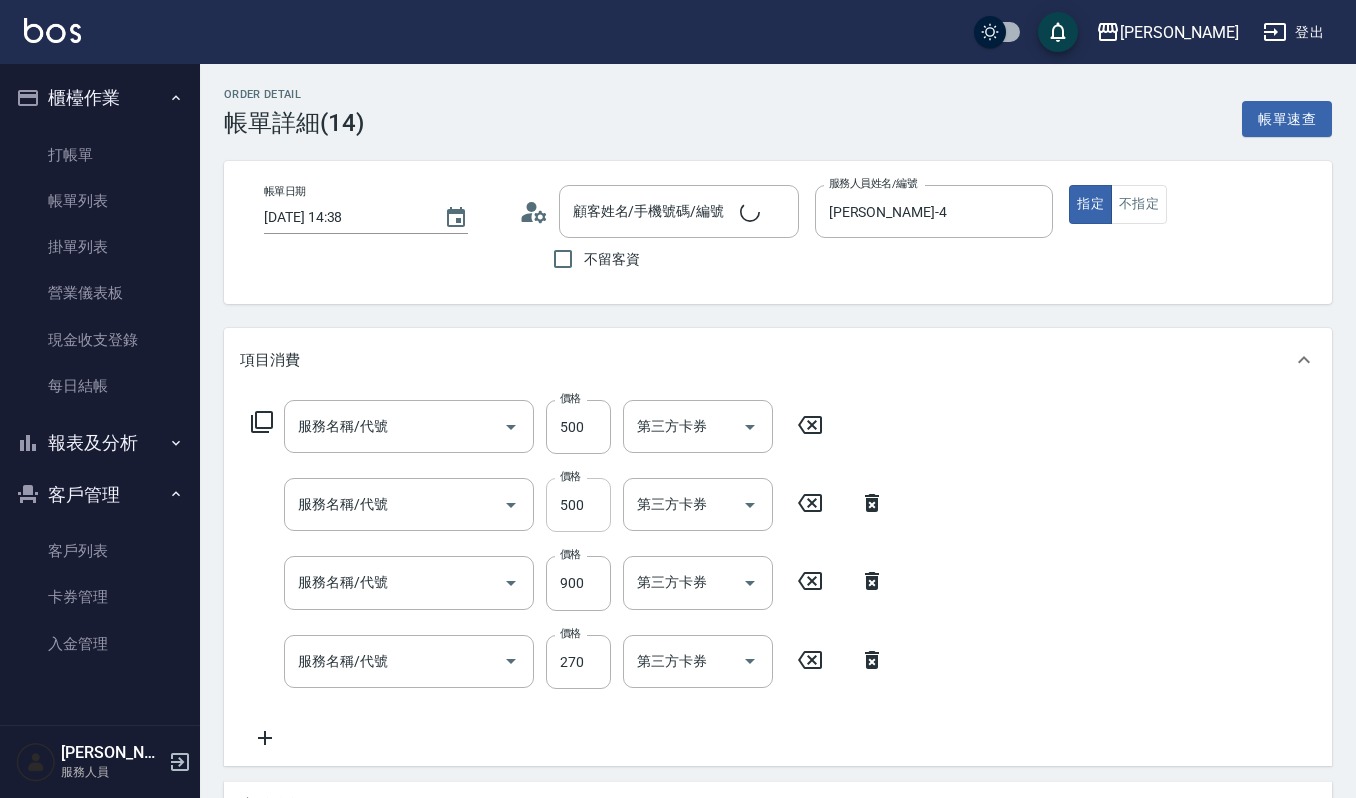 type on "(雲提)燙染前頭皮防護(518)" 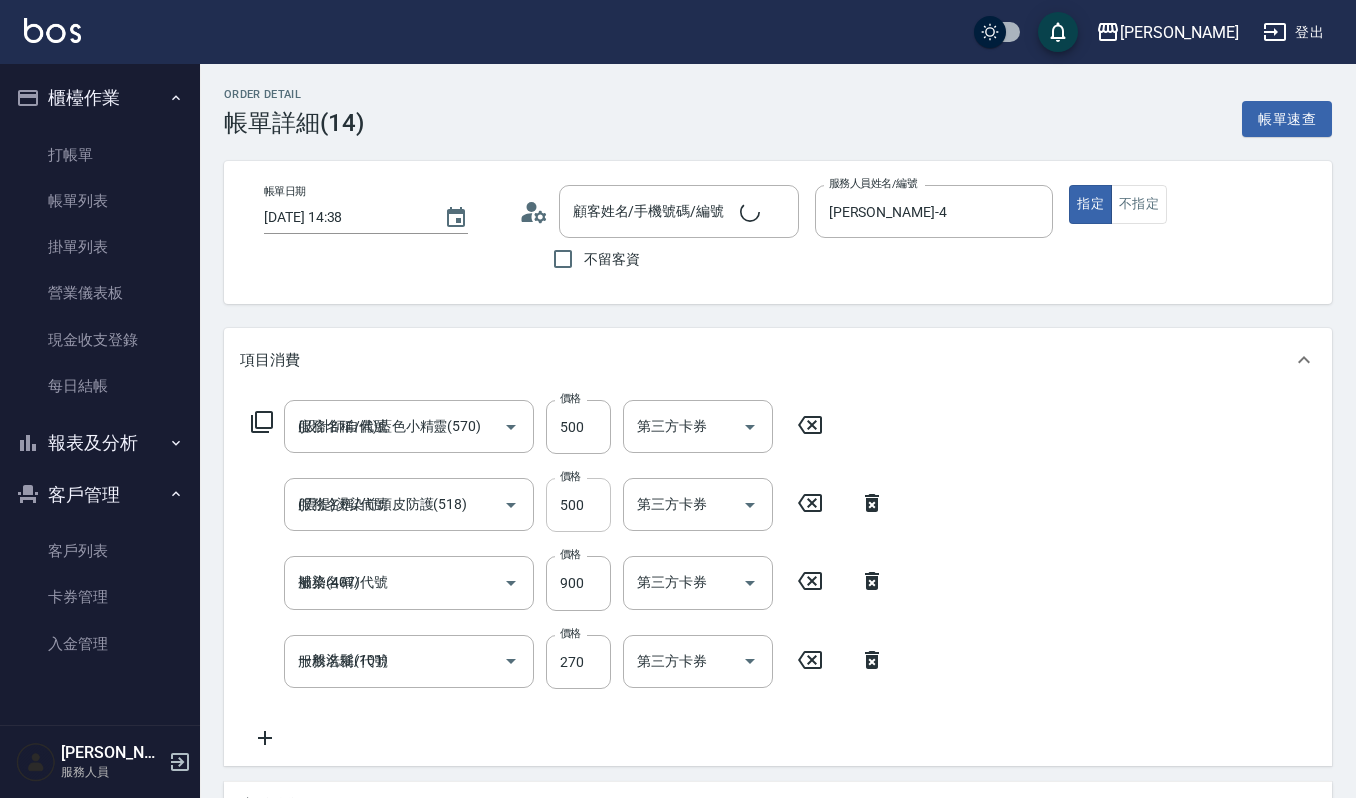 type on "[PERSON_NAME]/0933763072/609225" 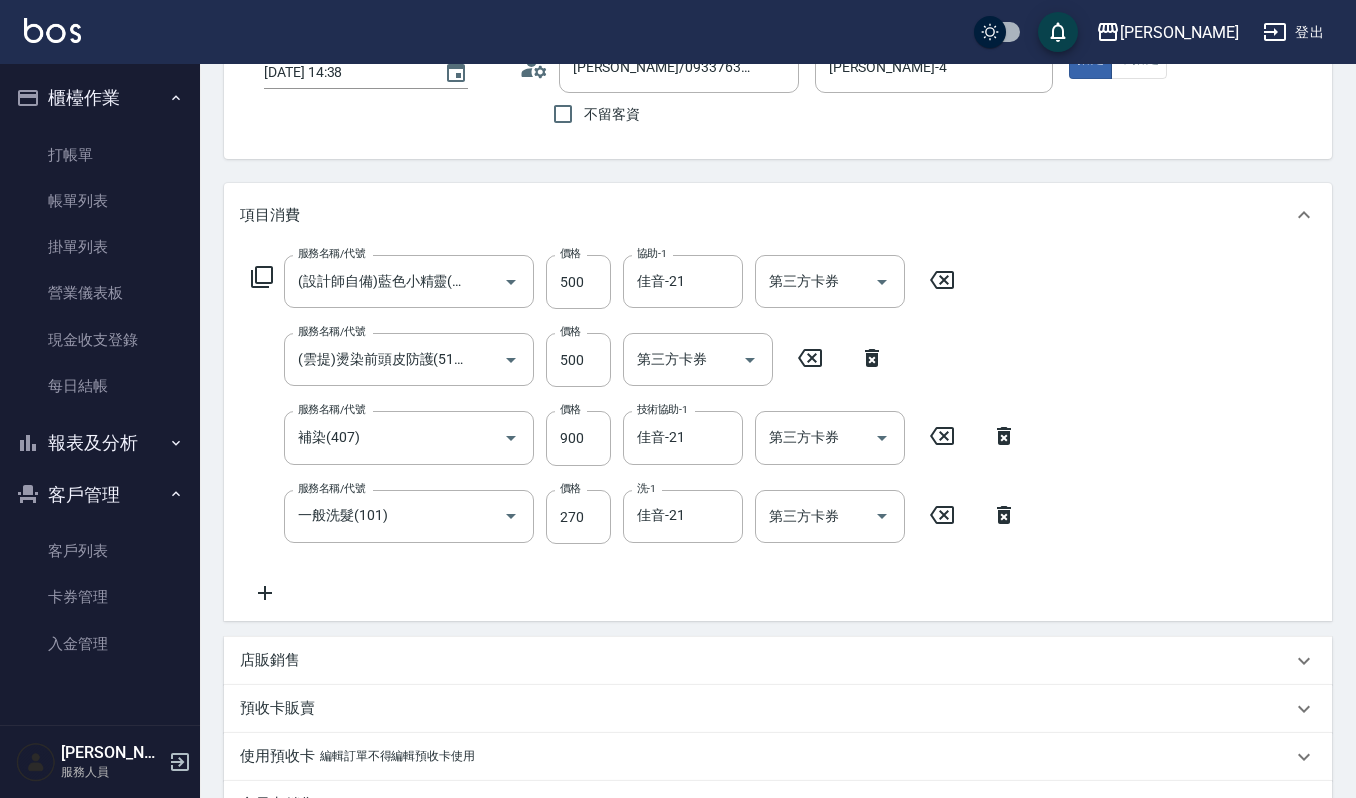 scroll, scrollTop: 400, scrollLeft: 0, axis: vertical 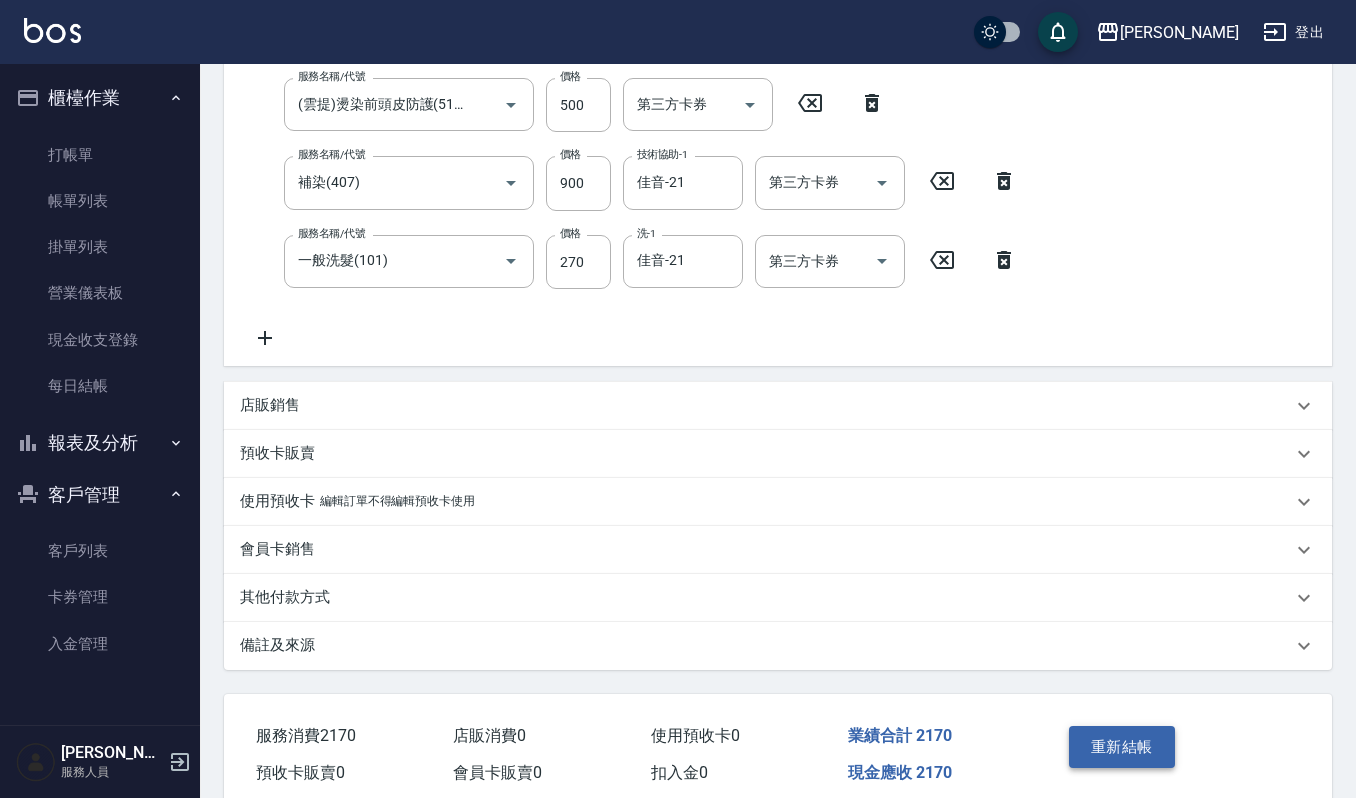 click on "重新結帳" at bounding box center [1122, 747] 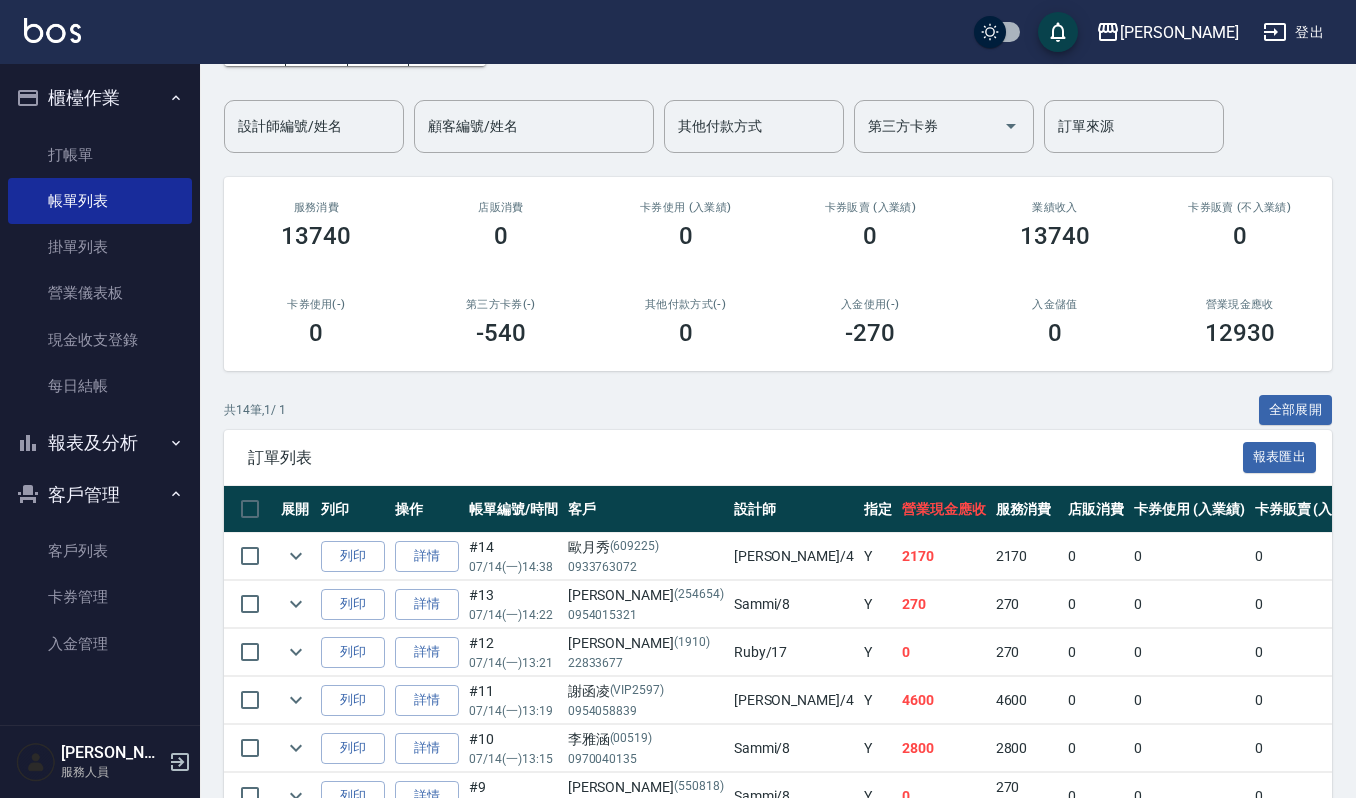 scroll, scrollTop: 133, scrollLeft: 0, axis: vertical 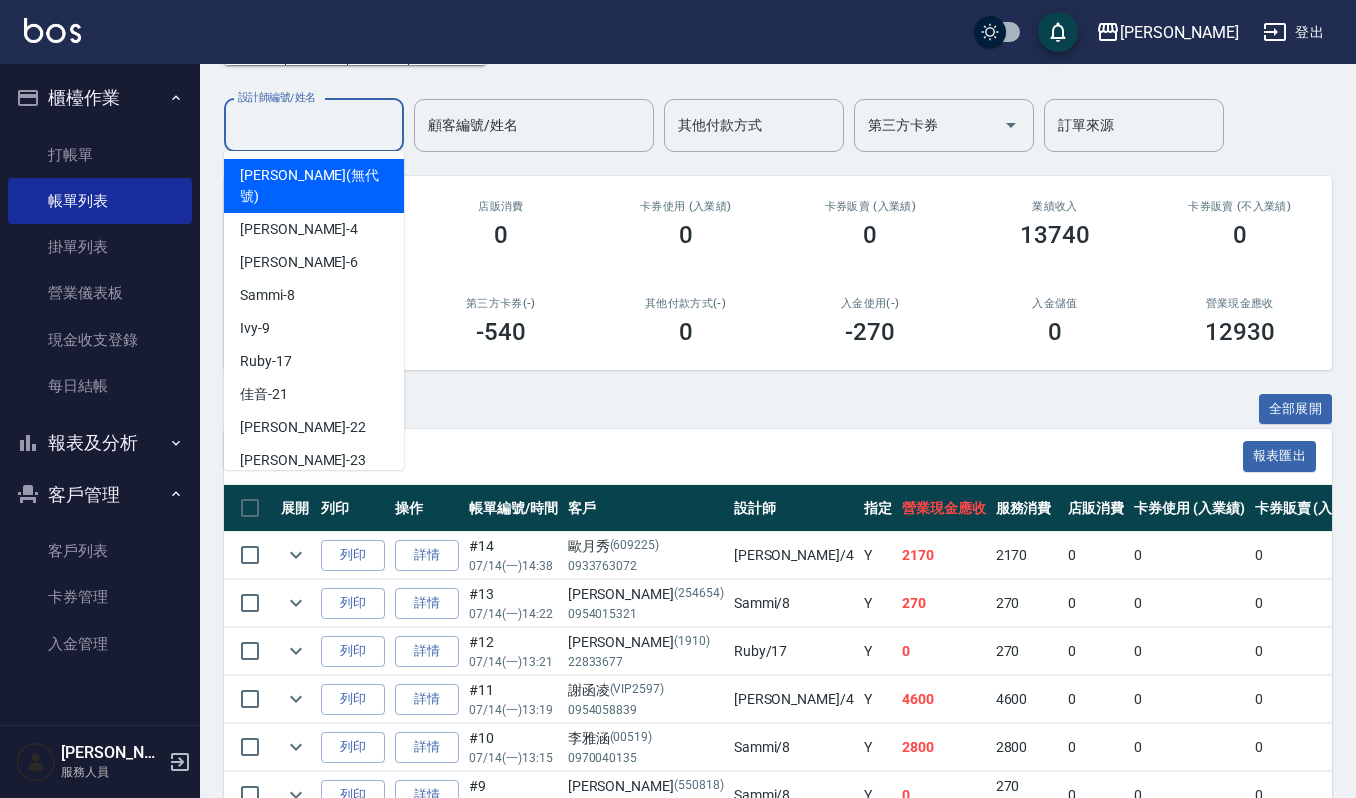 click on "設計師編號/姓名" at bounding box center [314, 125] 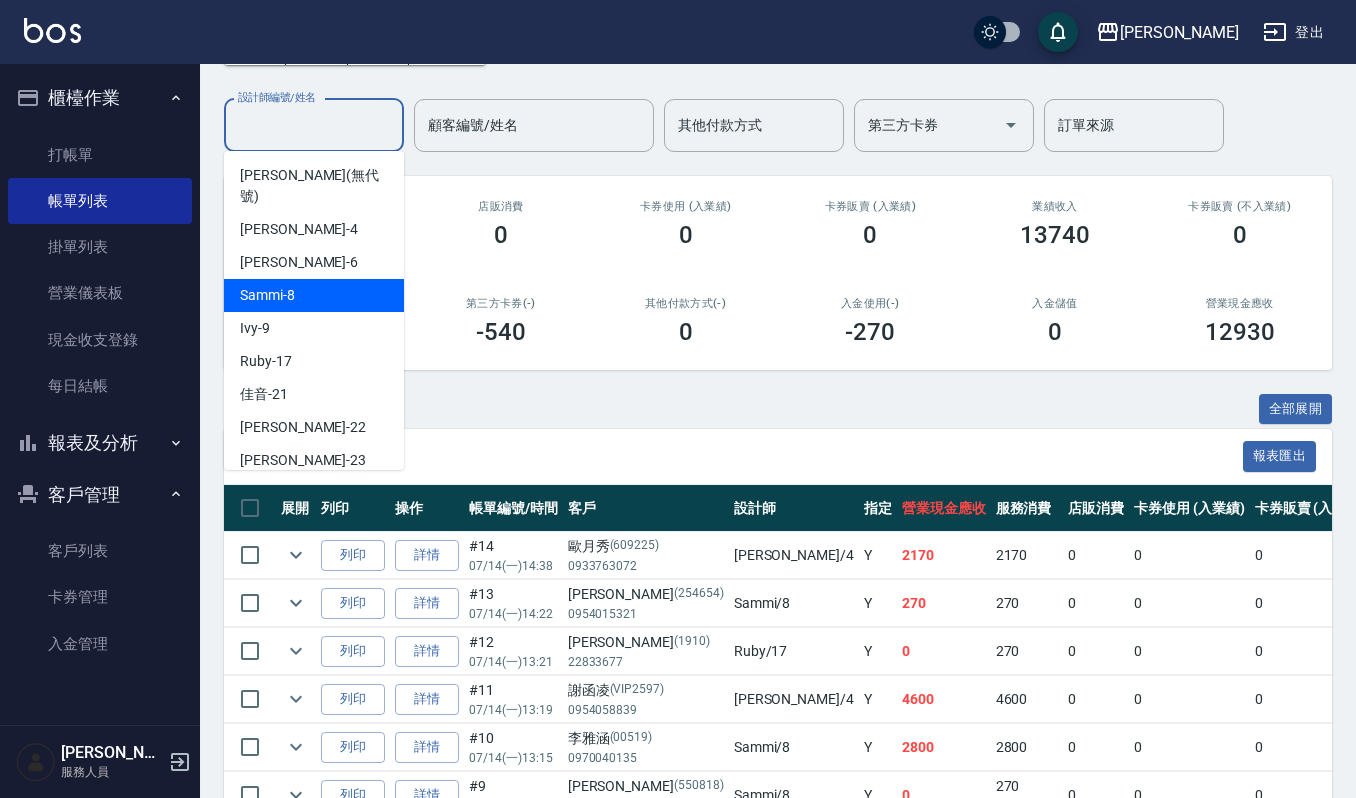 click on "Sammi -8" at bounding box center (314, 295) 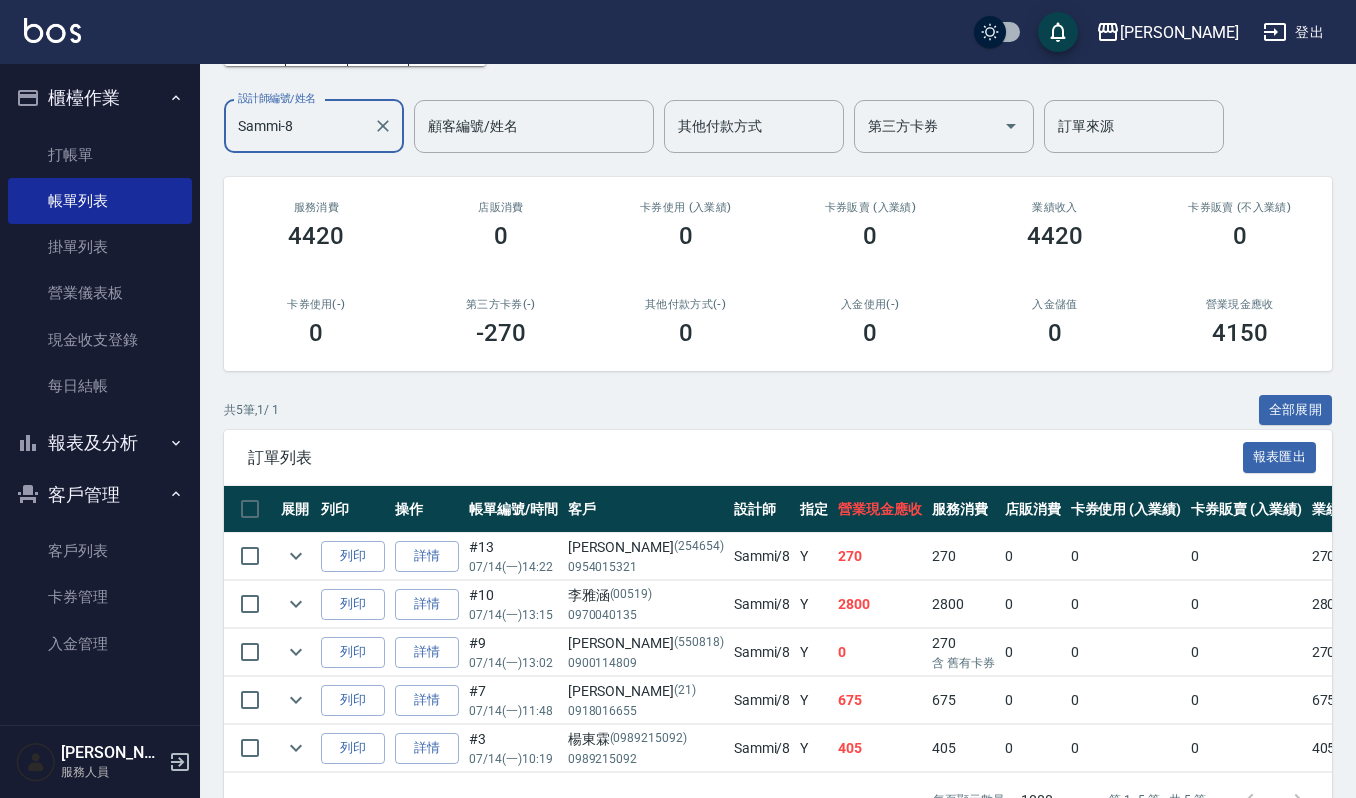 scroll, scrollTop: 0, scrollLeft: 0, axis: both 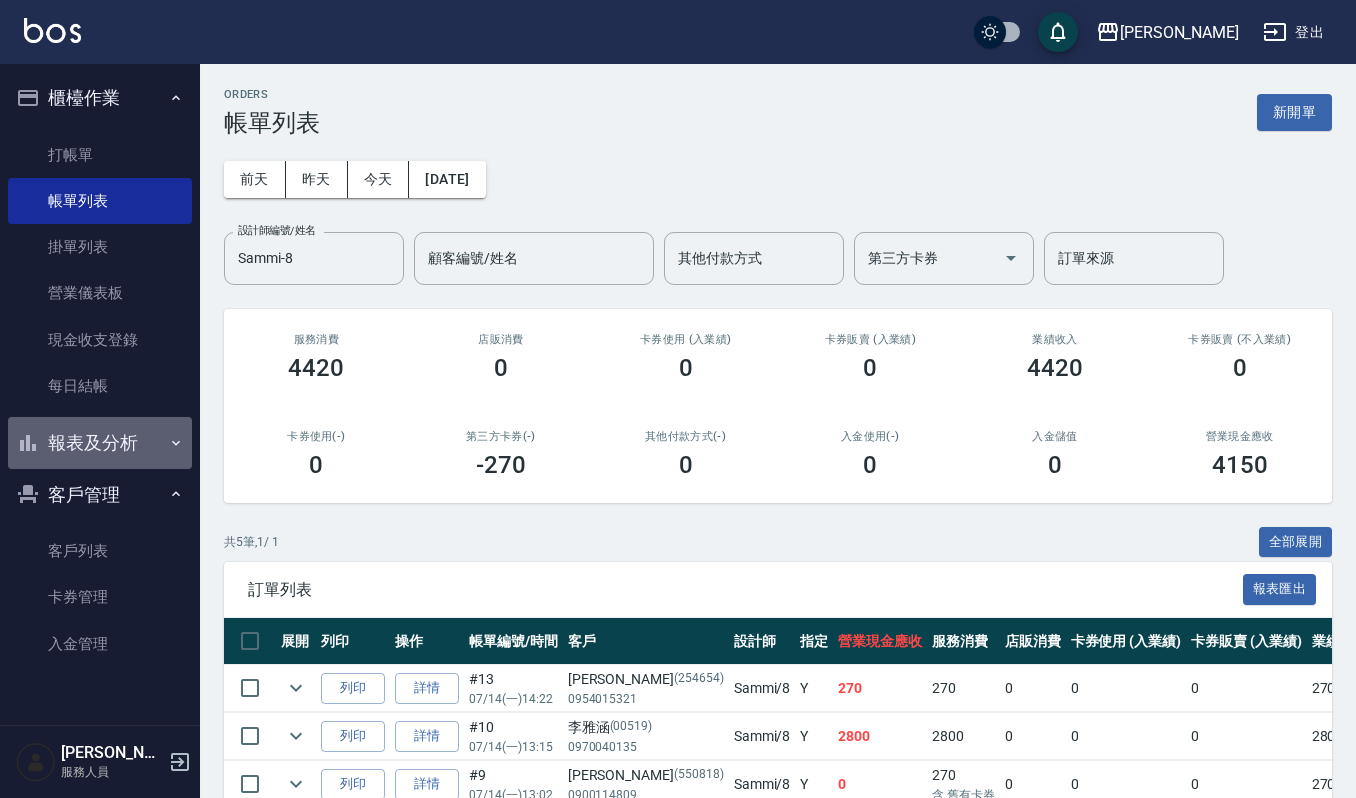 click on "報表及分析" at bounding box center [100, 443] 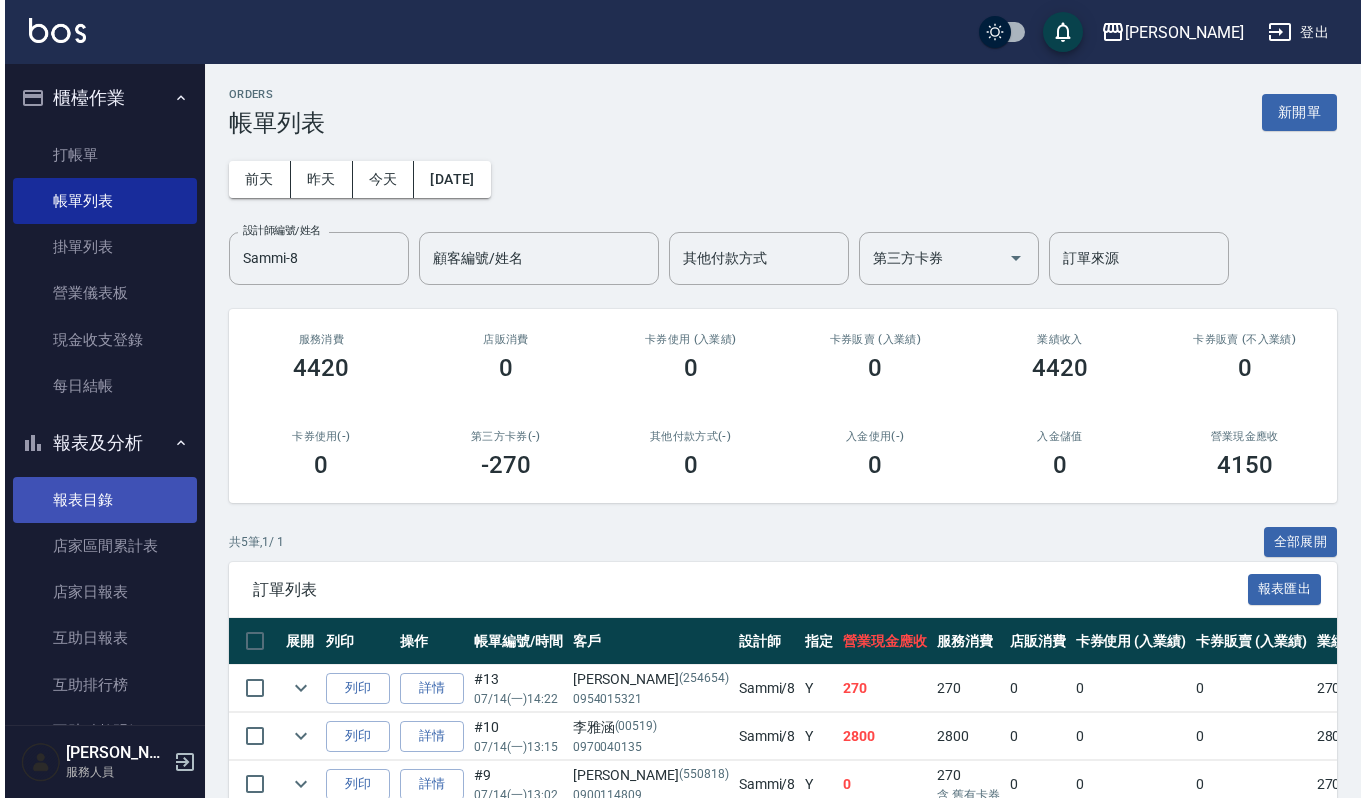 scroll, scrollTop: 533, scrollLeft: 0, axis: vertical 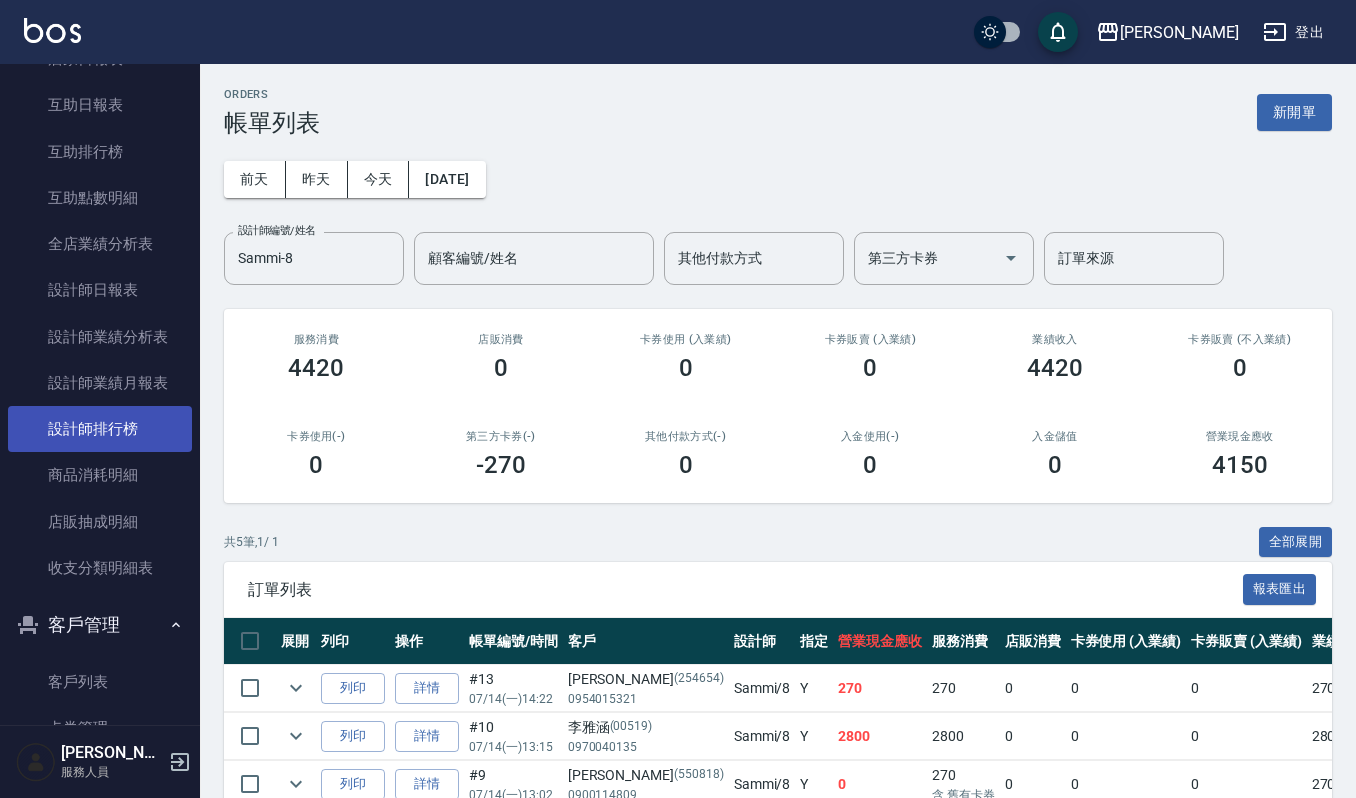 click on "設計師排行榜" at bounding box center (100, 429) 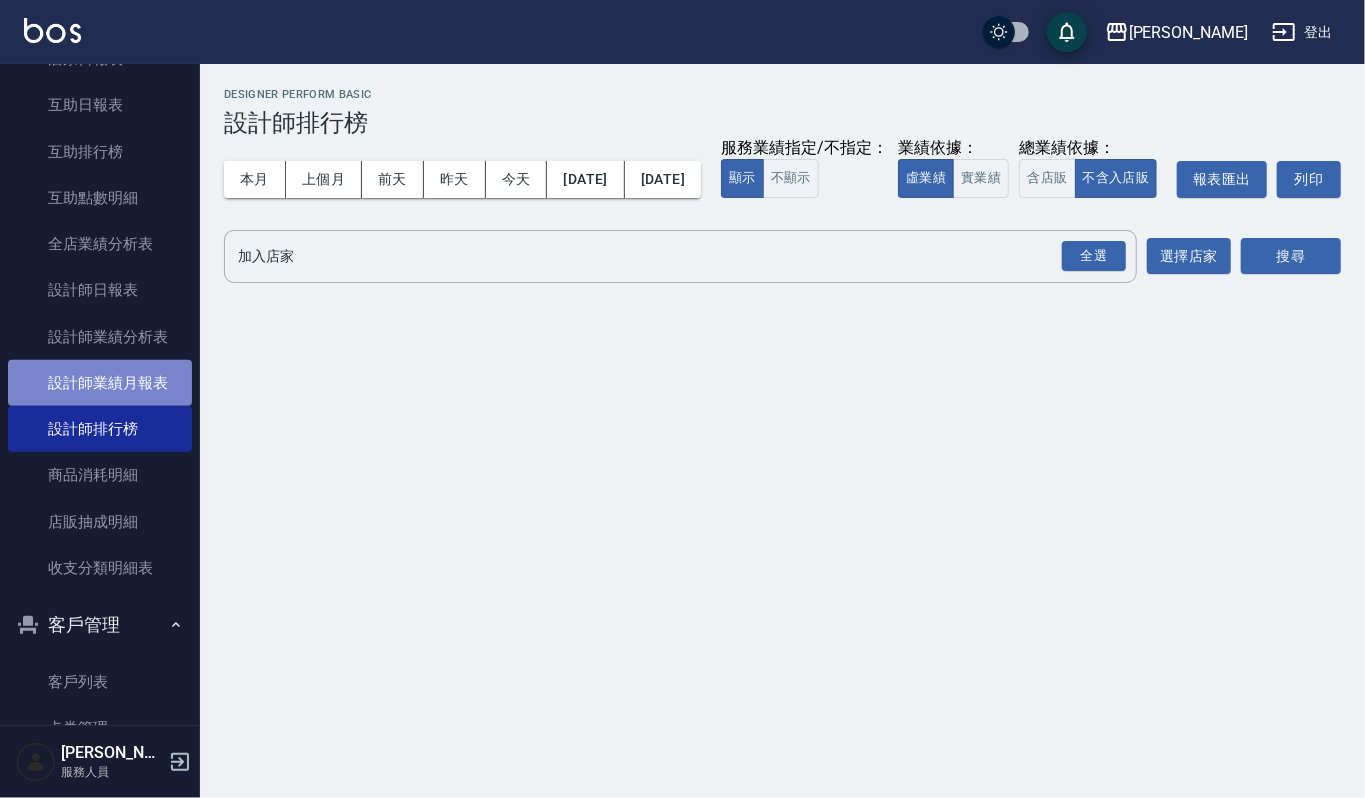 click on "設計師業績月報表" at bounding box center (100, 383) 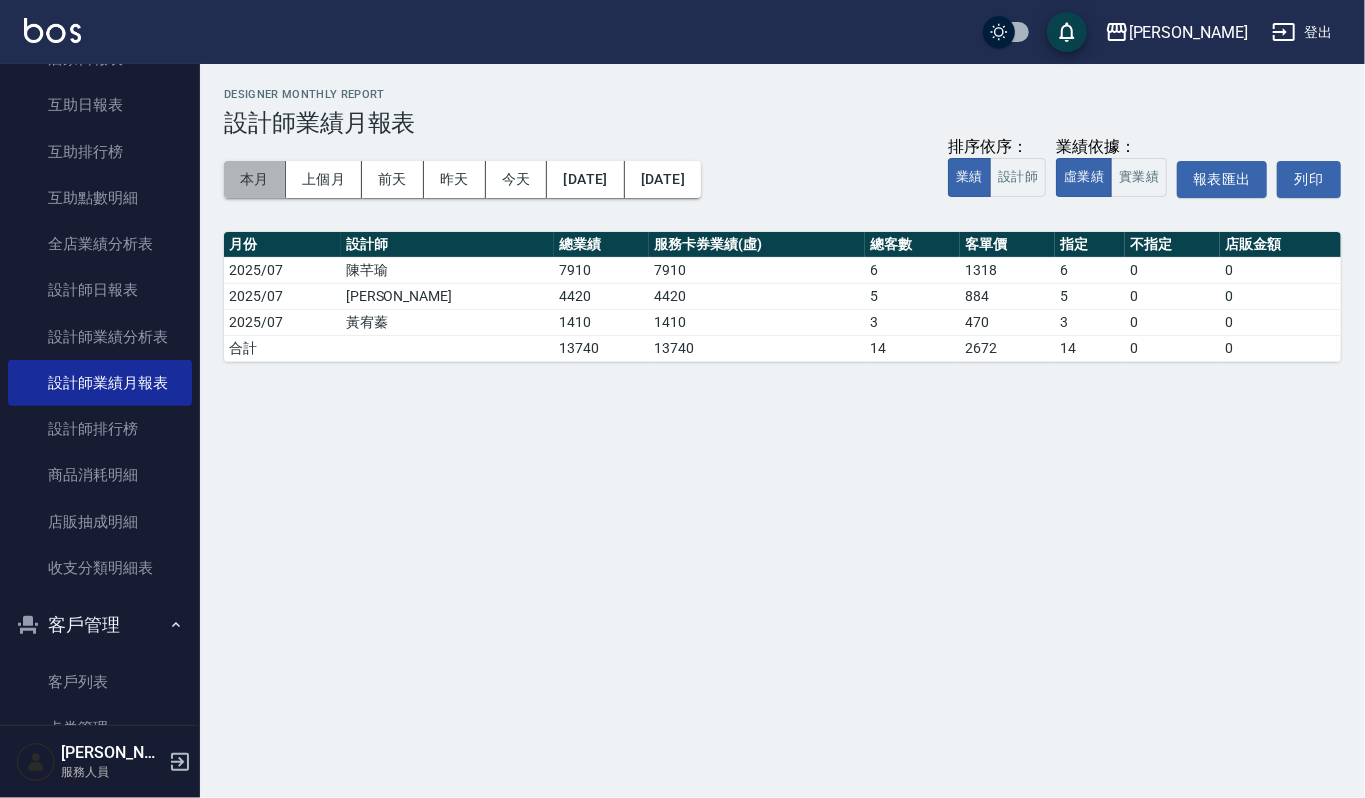 click on "本月" at bounding box center [255, 179] 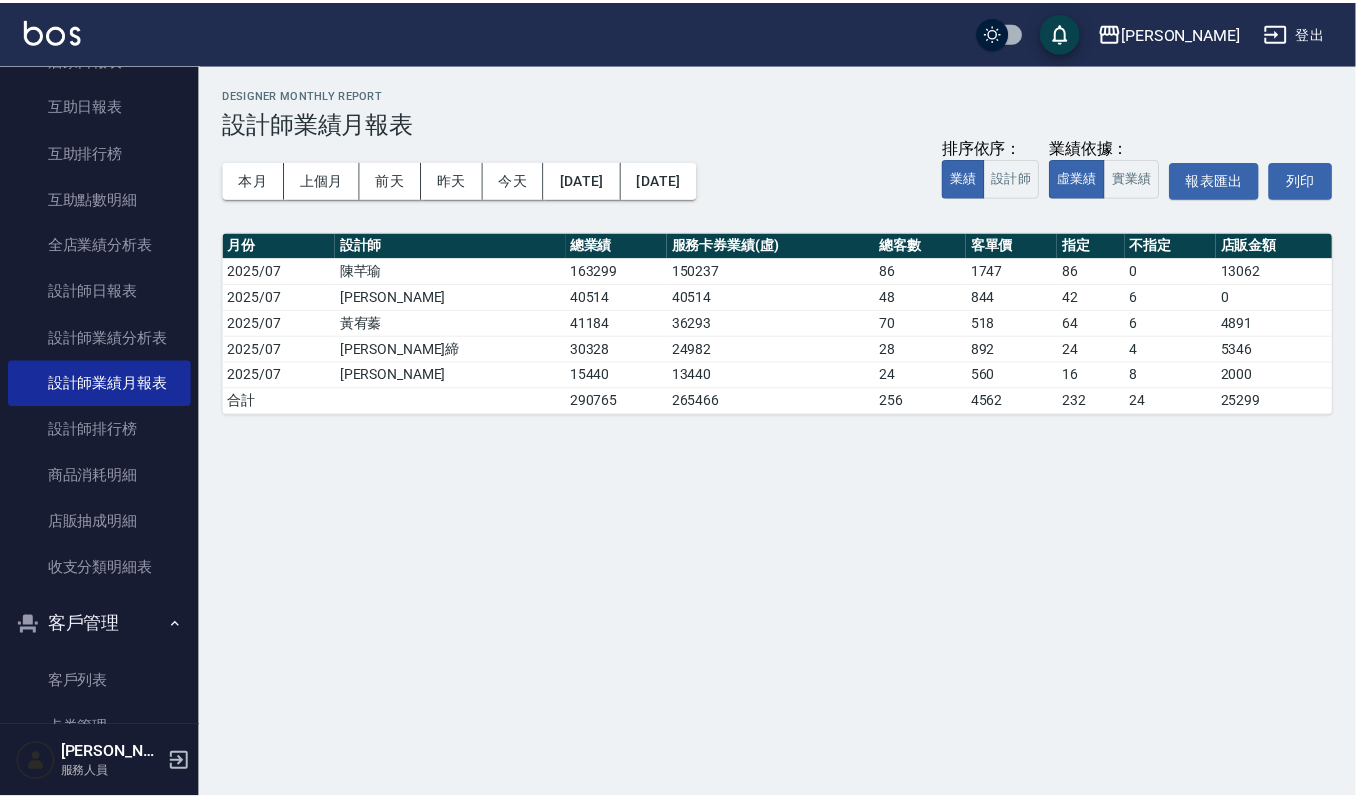 scroll, scrollTop: 0, scrollLeft: 0, axis: both 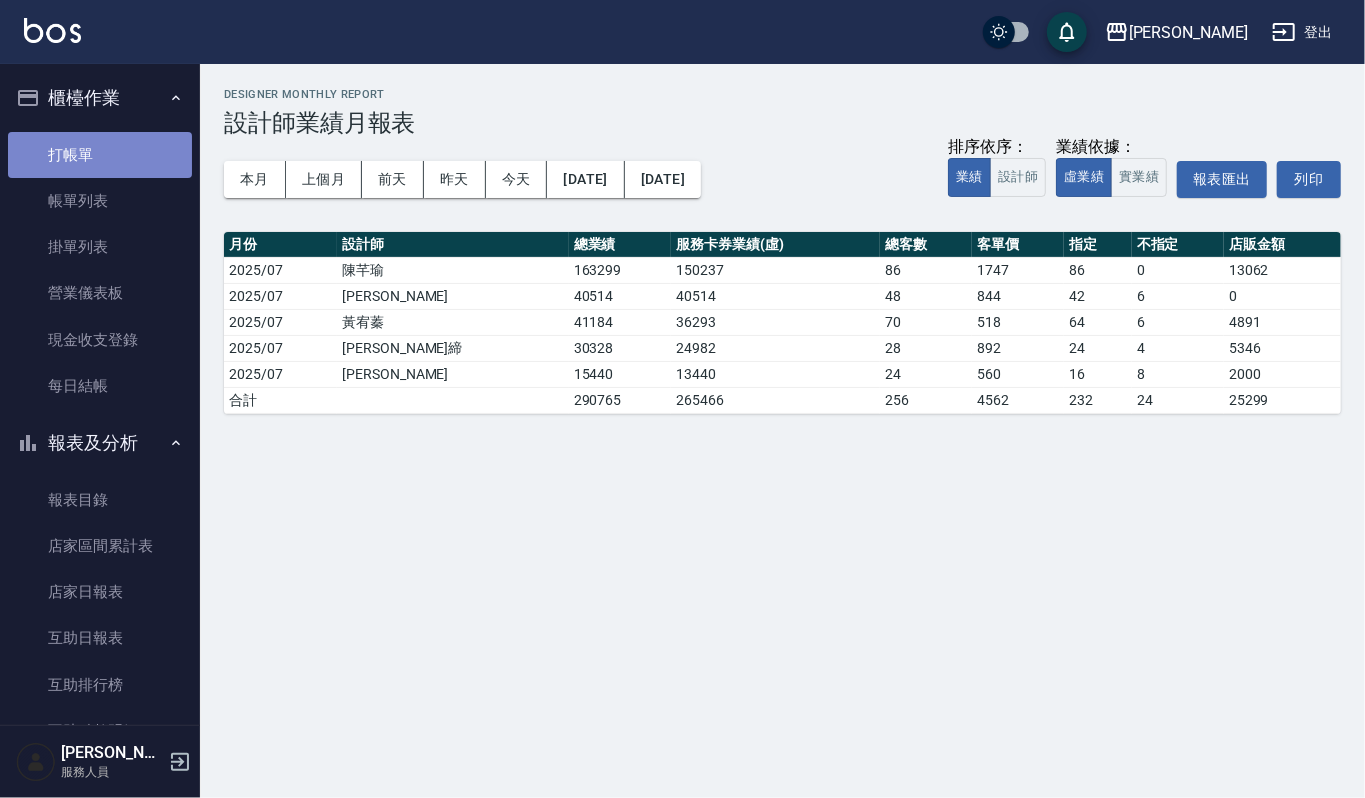 click on "打帳單" at bounding box center (100, 155) 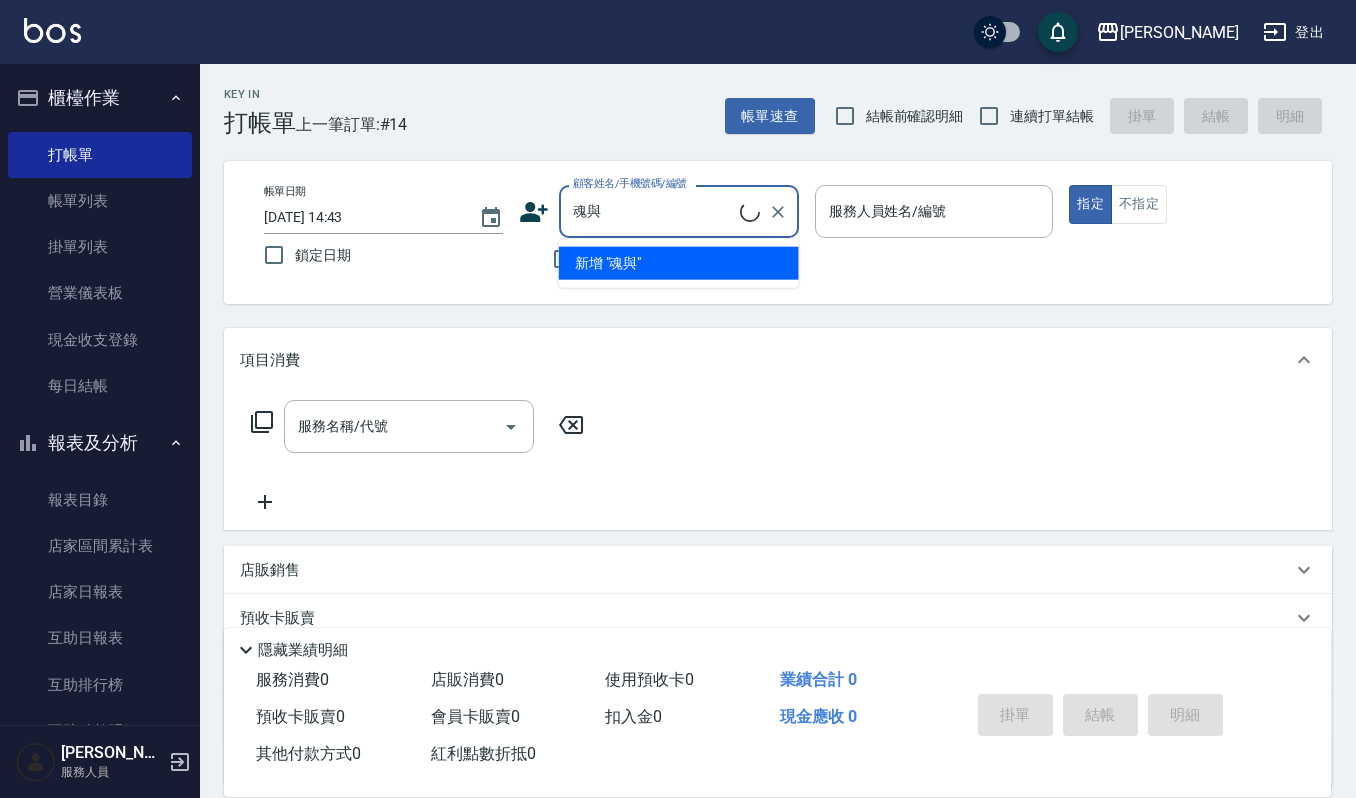 type on "魂" 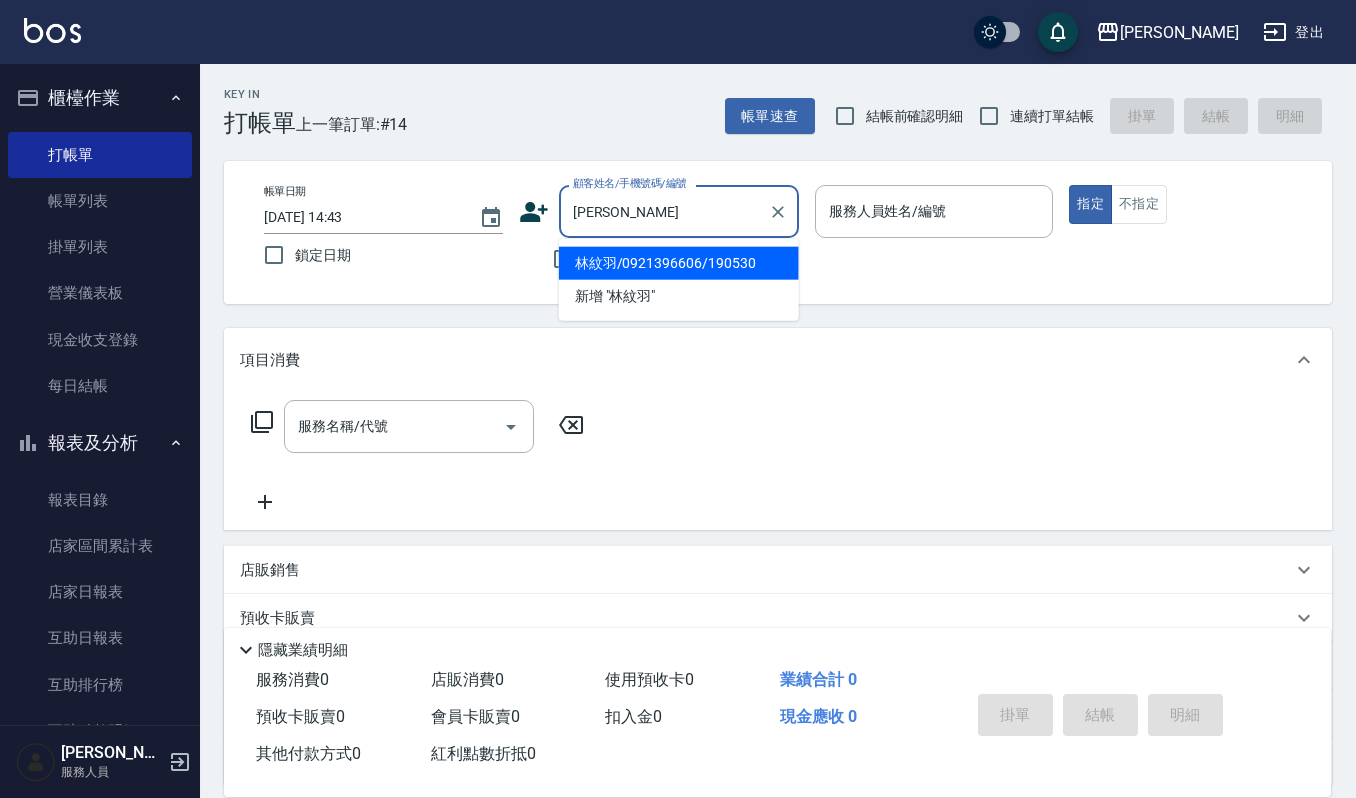 click on "林紋羽/0921396606/190530" at bounding box center [679, 263] 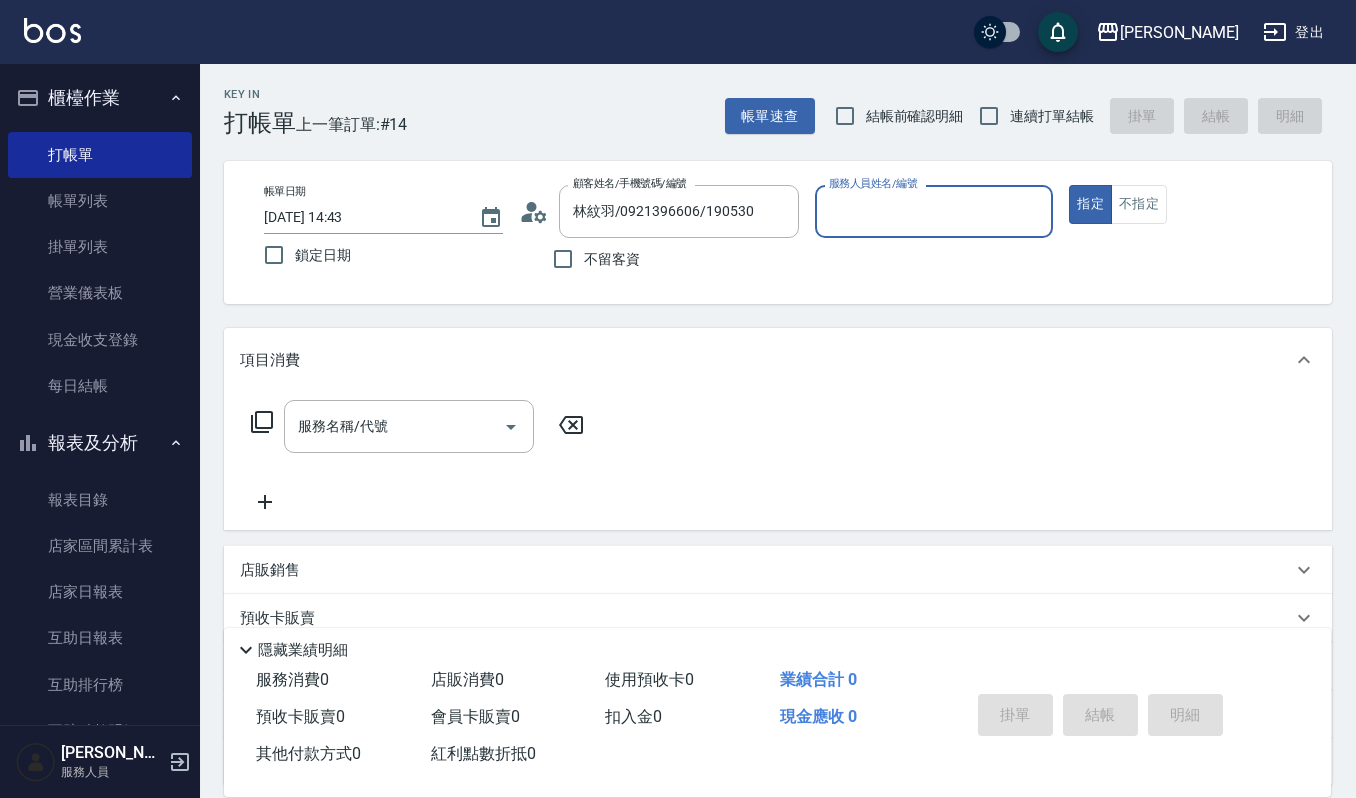 type on "[PERSON_NAME]-4" 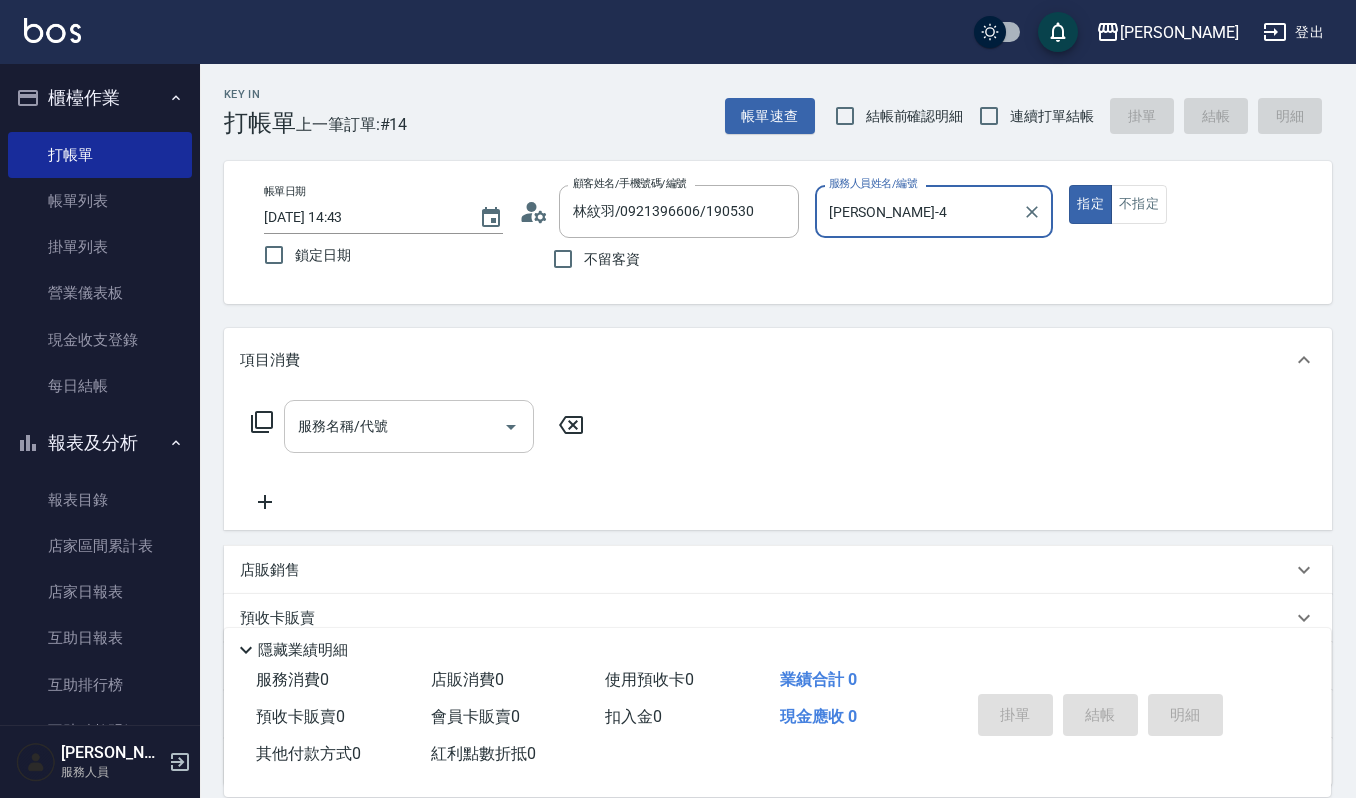 drag, startPoint x: 429, startPoint y: 433, endPoint x: 444, endPoint y: 438, distance: 15.811388 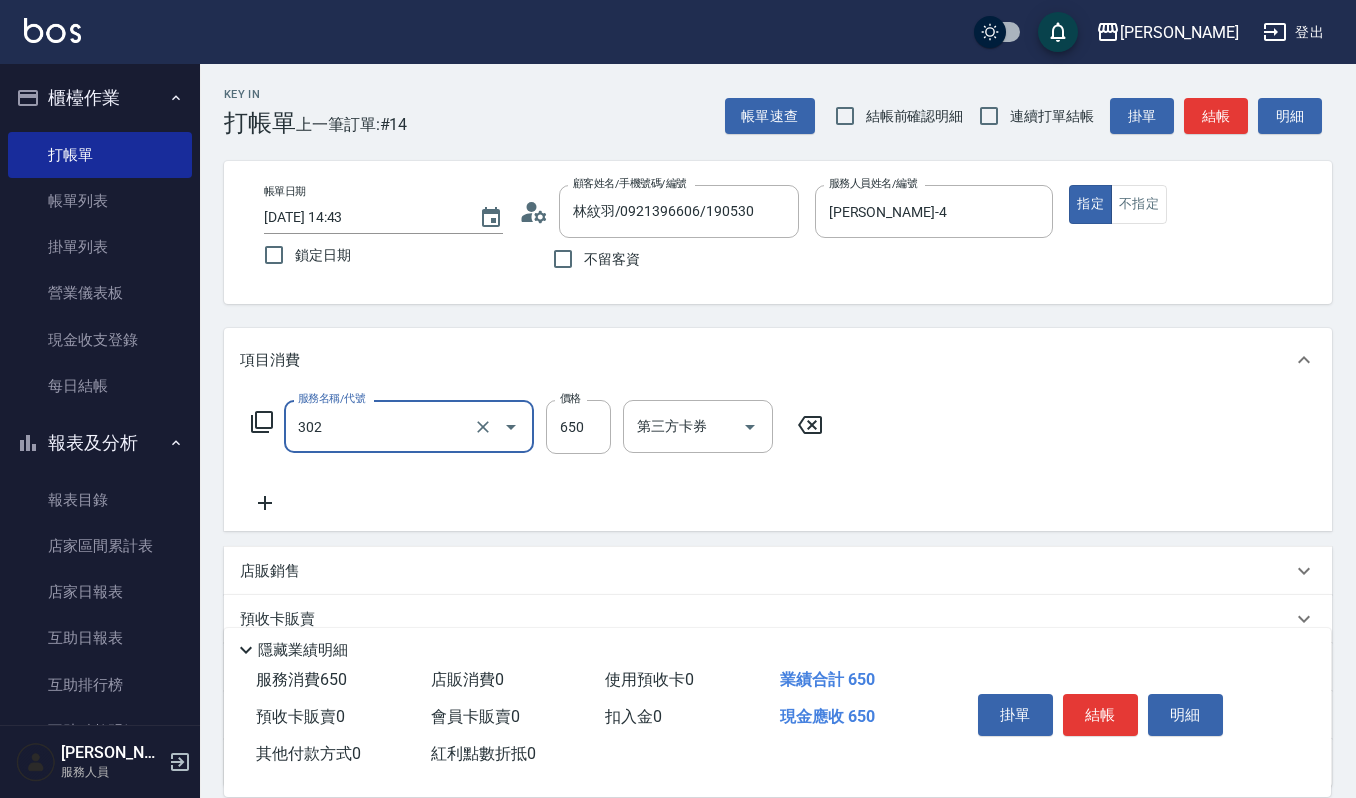 type on "經典剪髮-Gill(302)" 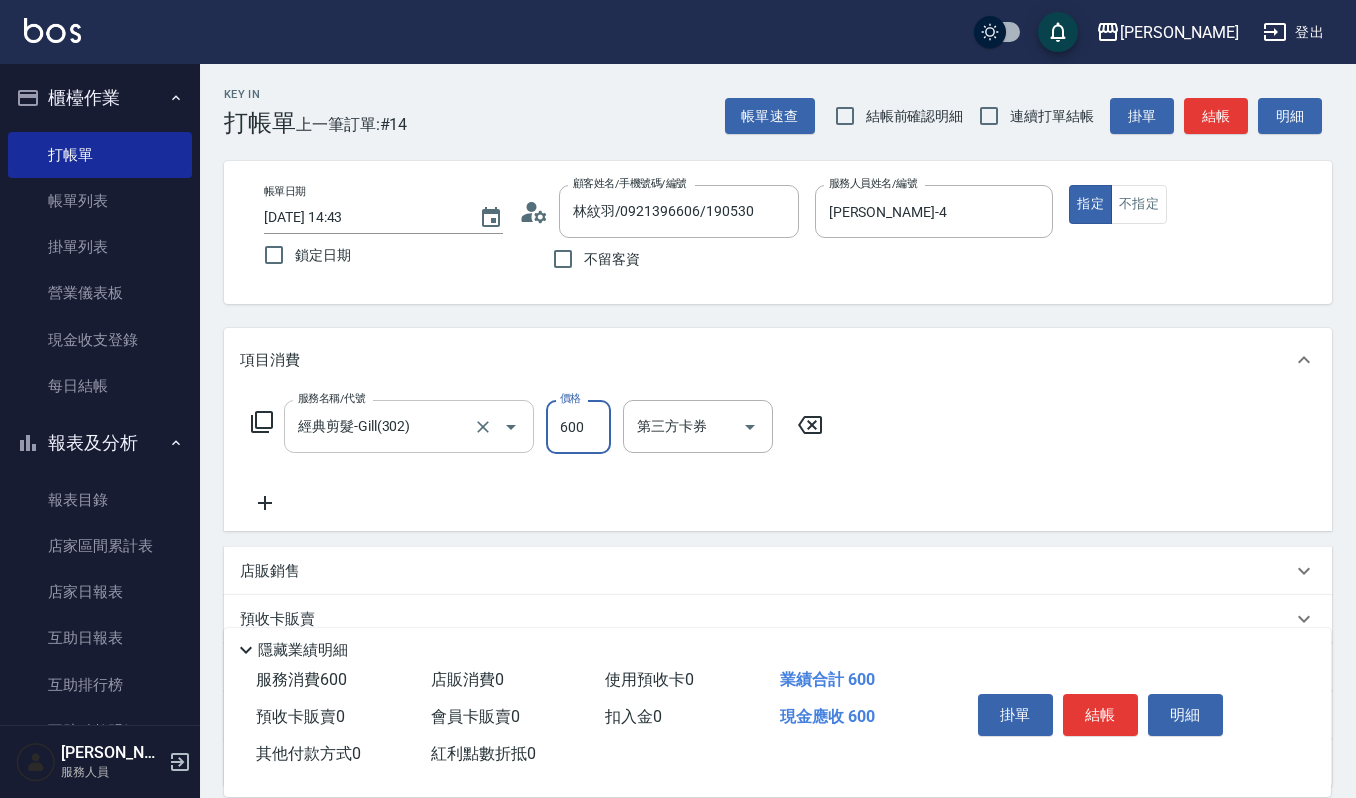 type on "600" 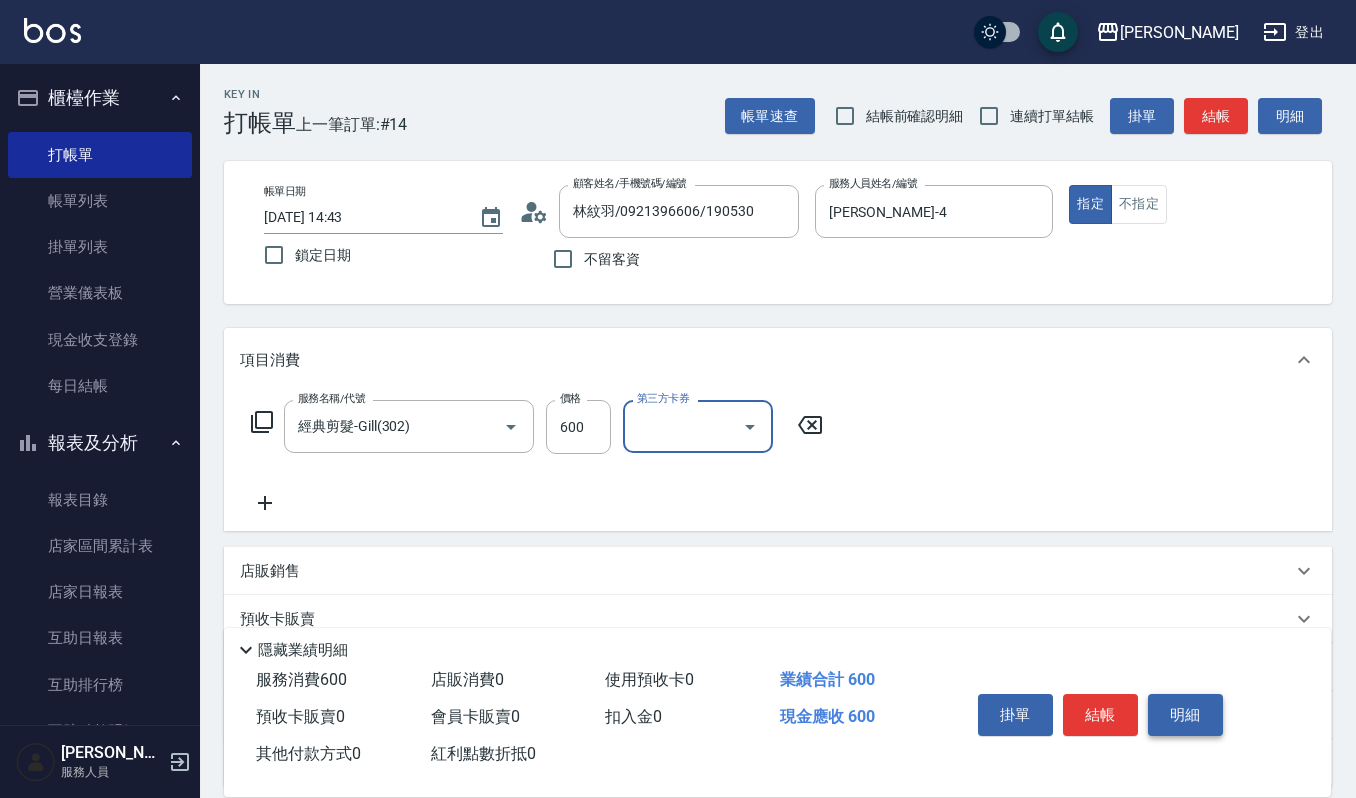 click on "明細" at bounding box center [1185, 715] 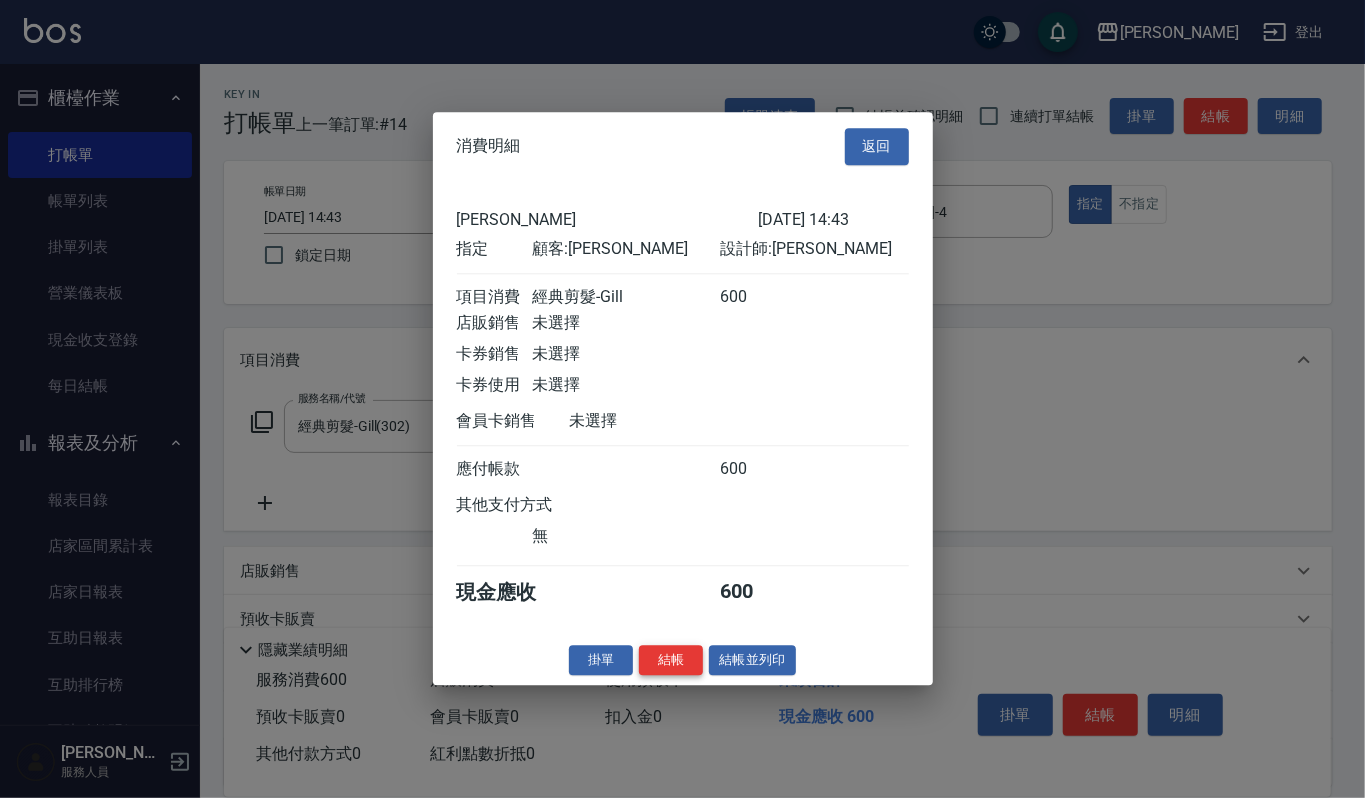 click on "結帳" at bounding box center (671, 660) 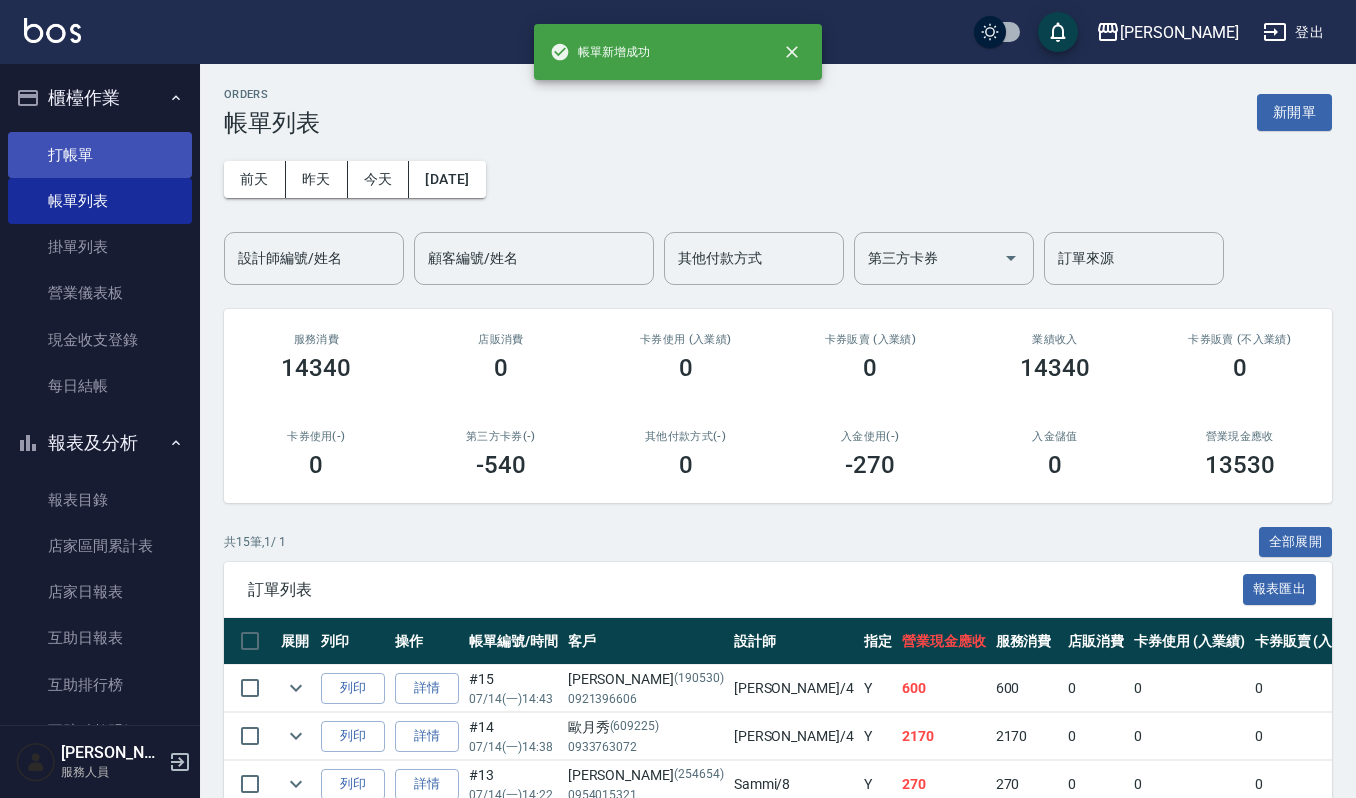 click on "打帳單" at bounding box center [100, 155] 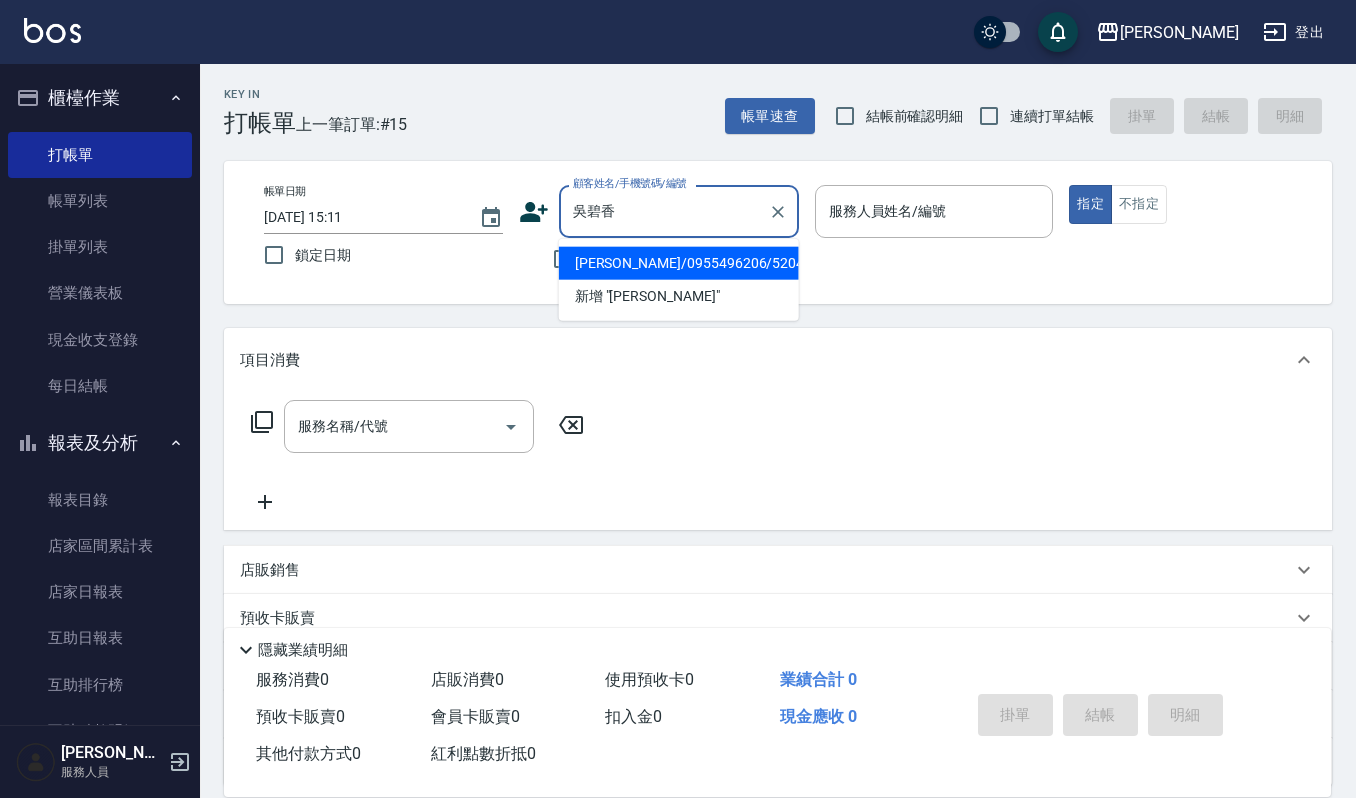 type on "[PERSON_NAME]/0955496206/52041" 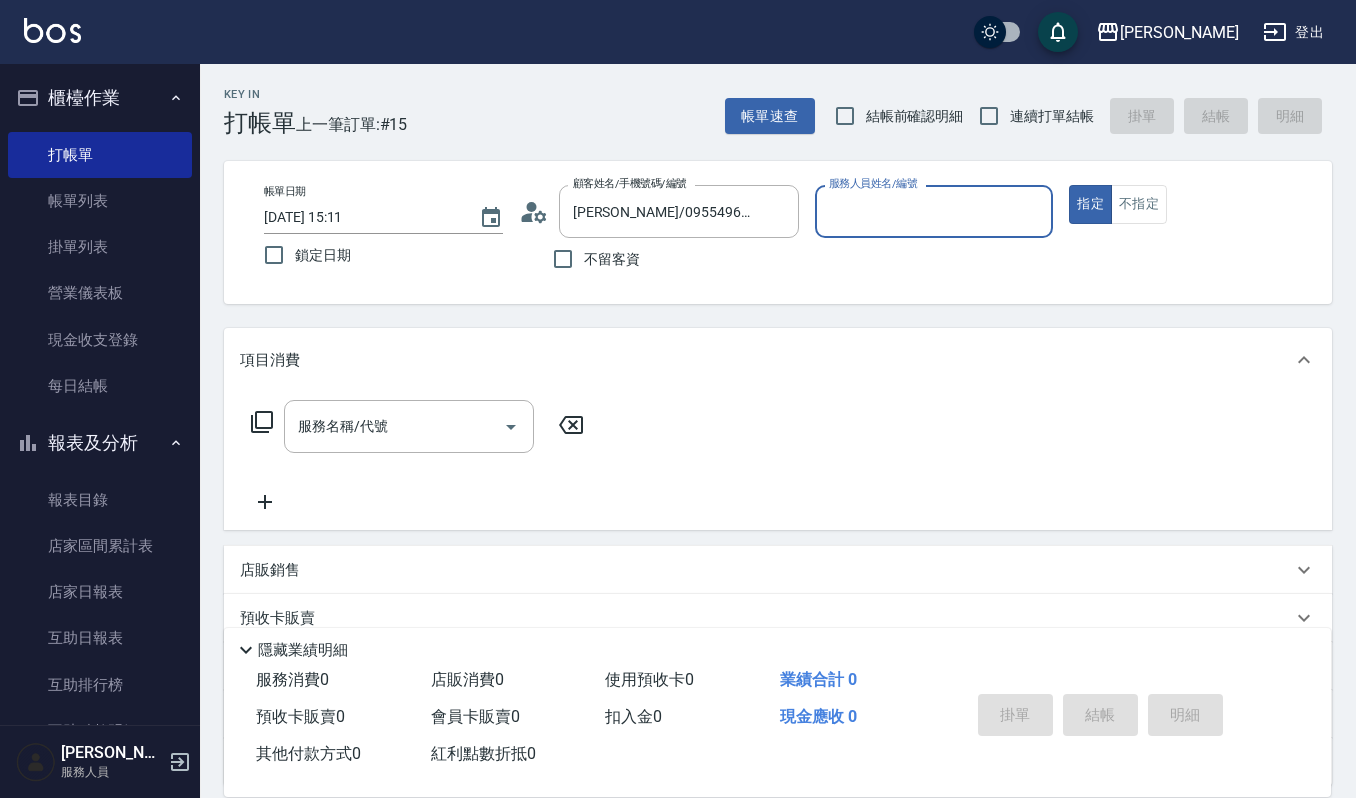type on "[PERSON_NAME]-4" 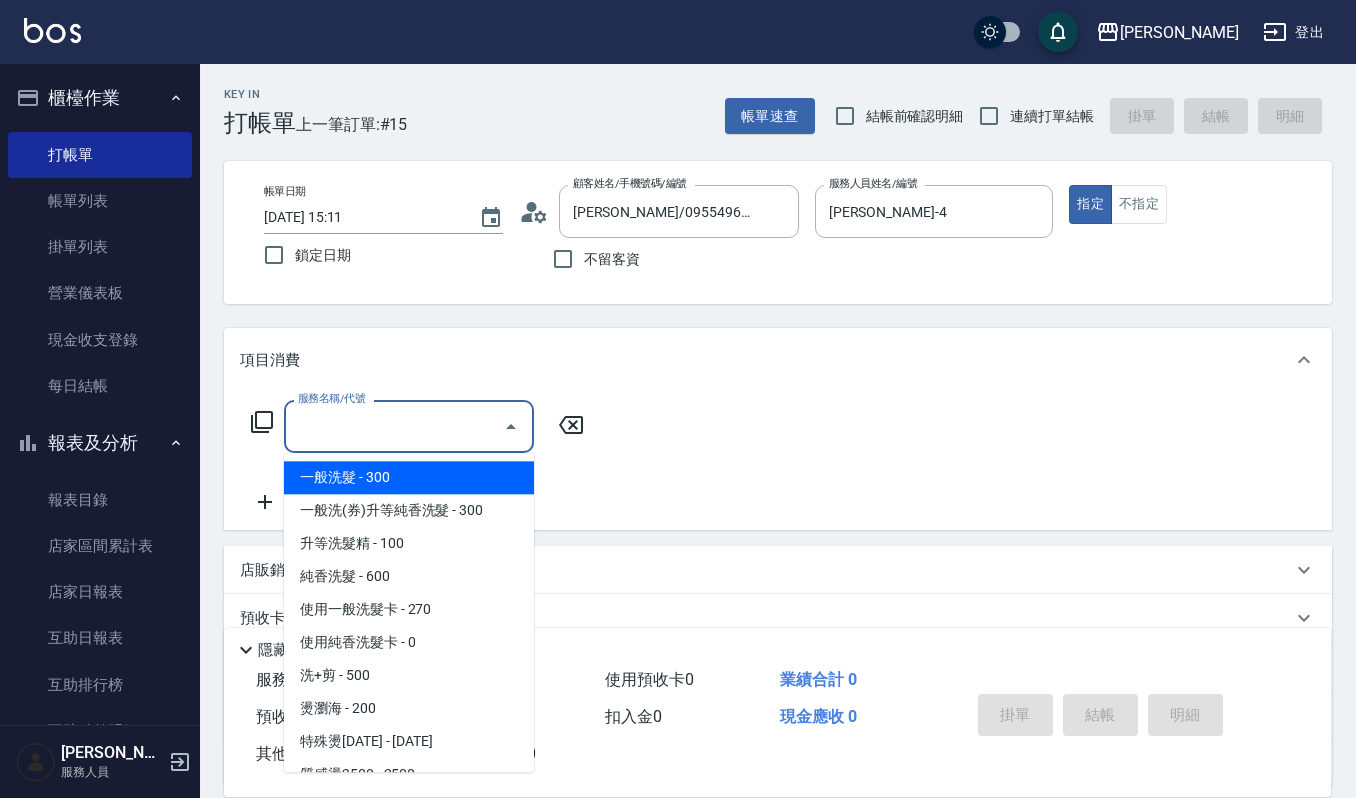 click on "服務名稱/代號" at bounding box center [394, 426] 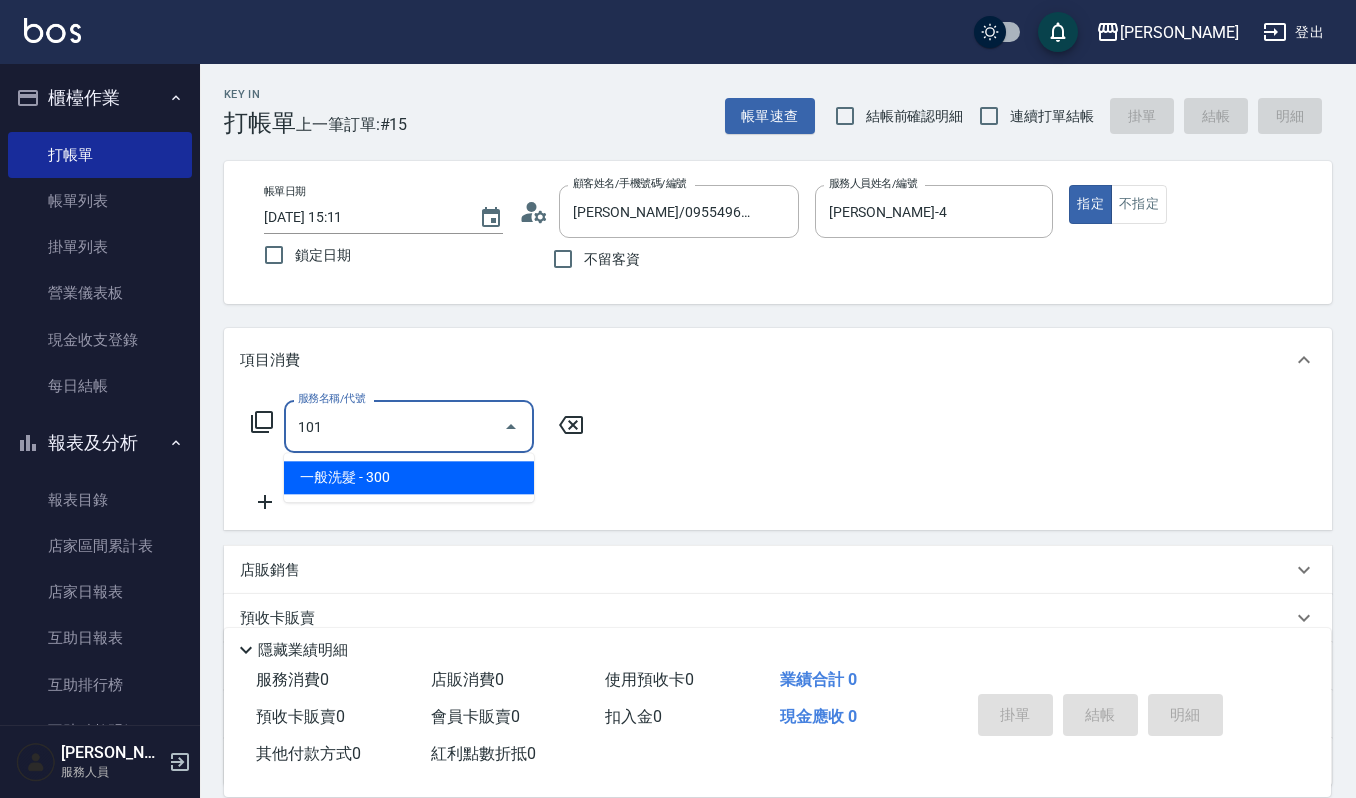 type on "一般洗髮(101)" 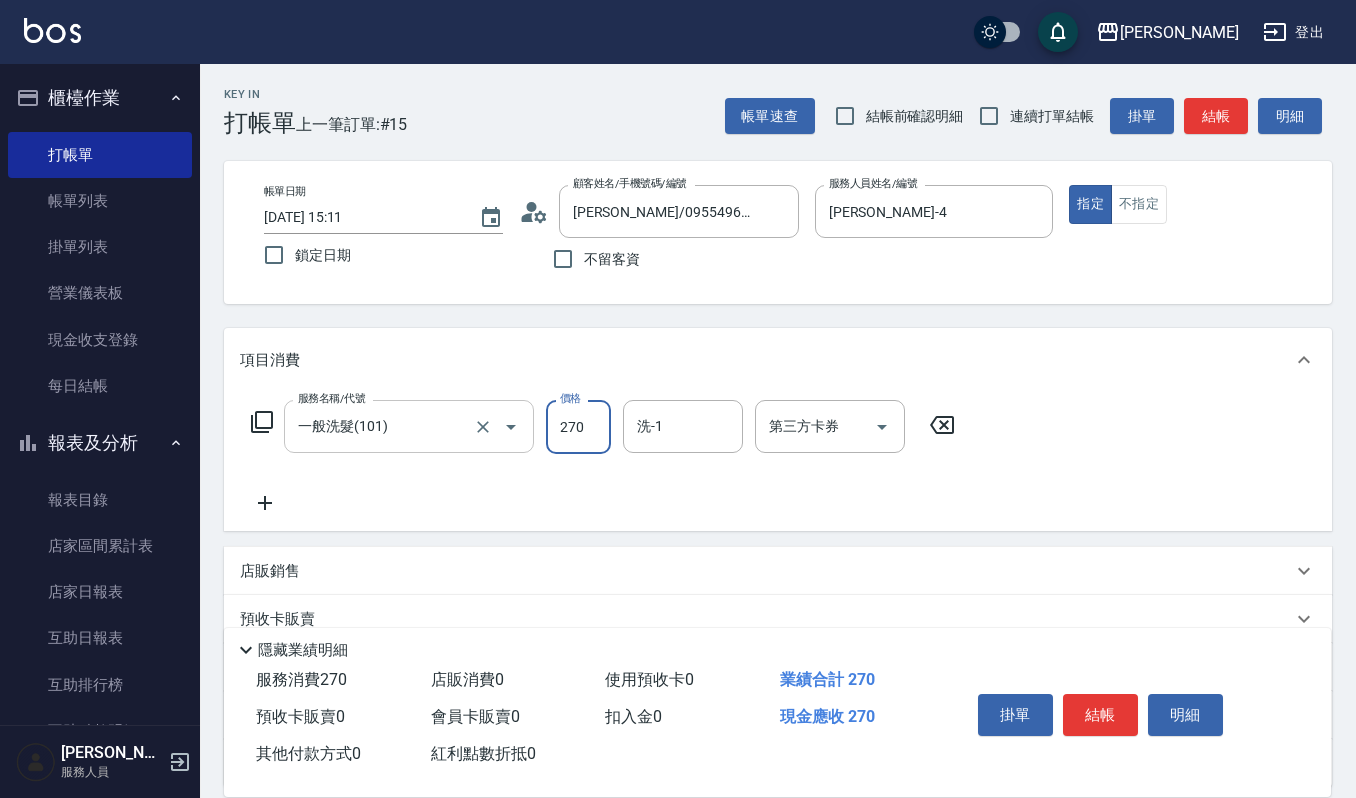type on "270" 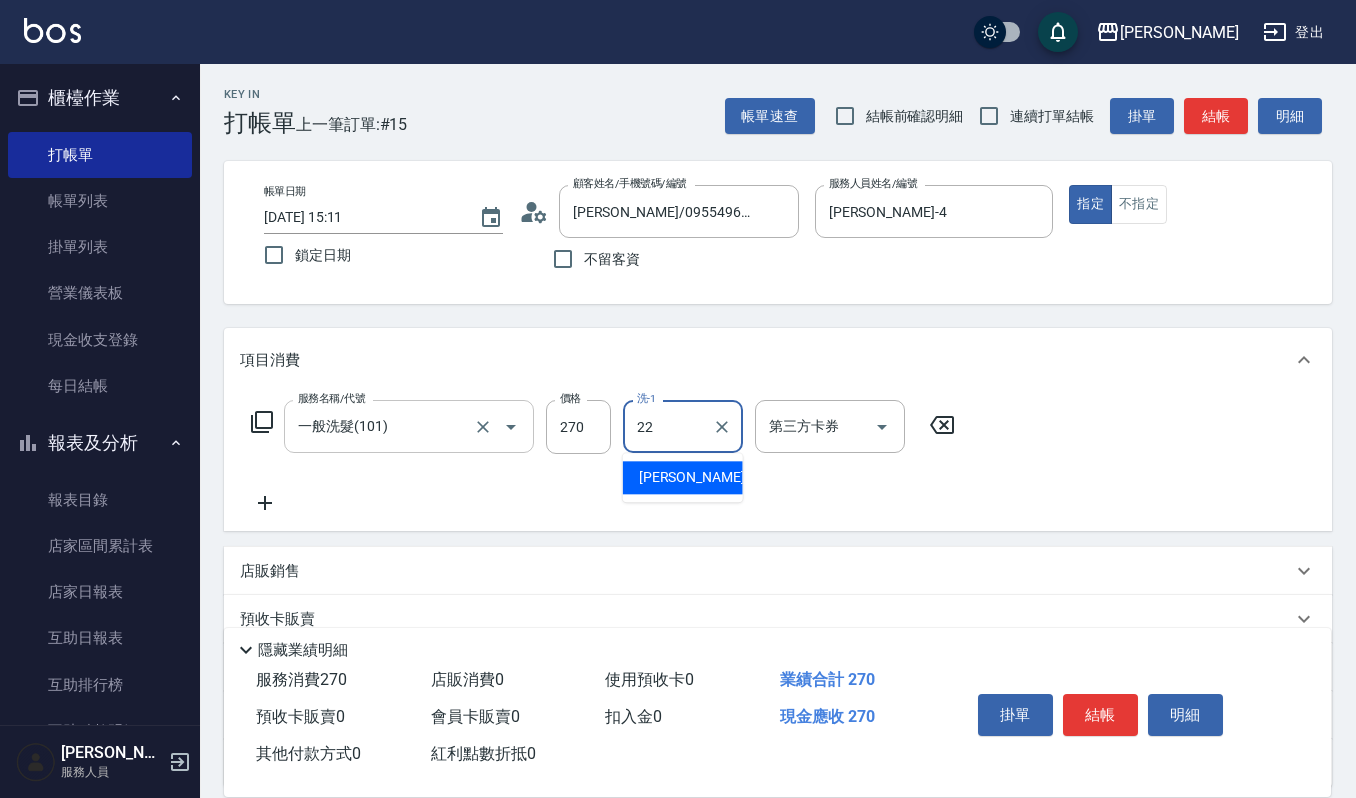type on "宜芳-22" 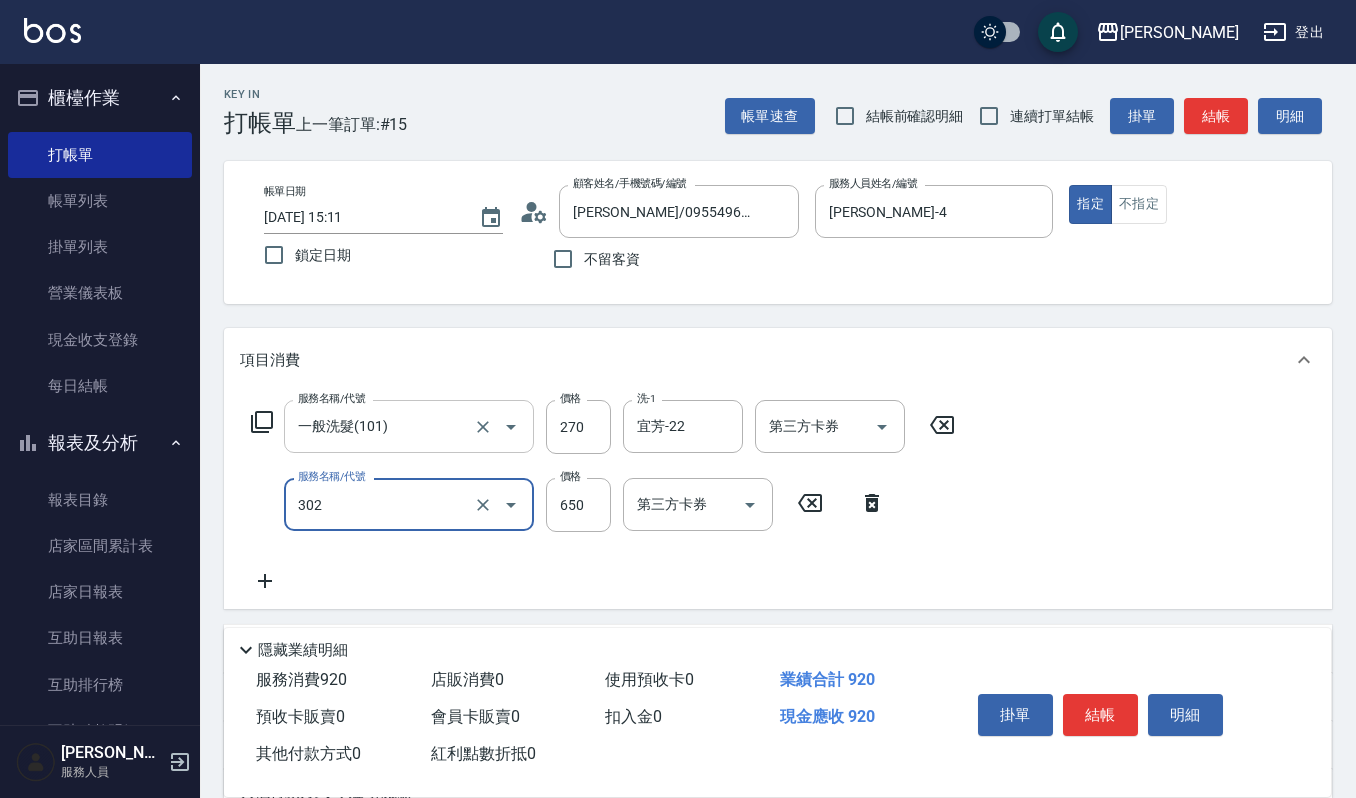 type on "經典剪髮-Gill(302)" 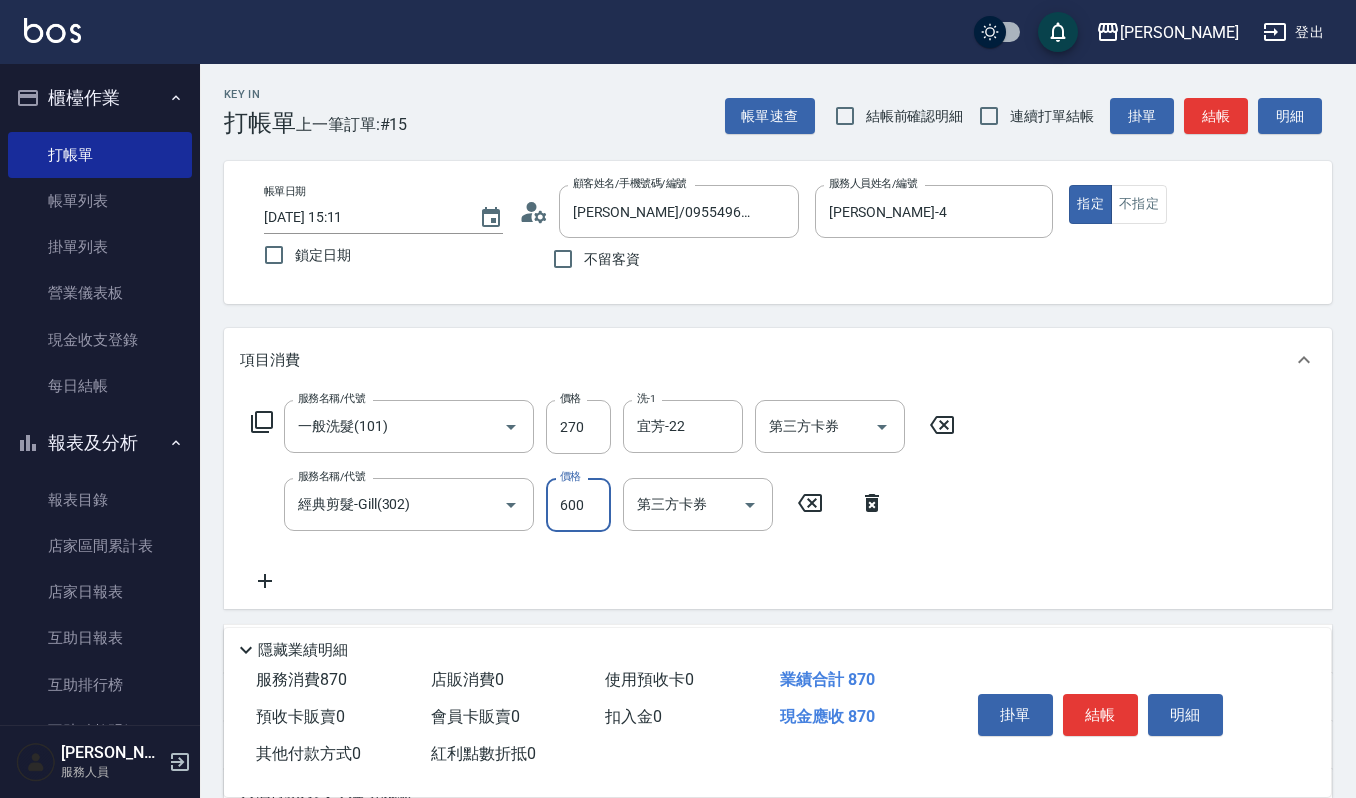drag, startPoint x: 566, startPoint y: 524, endPoint x: 540, endPoint y: 517, distance: 26.925823 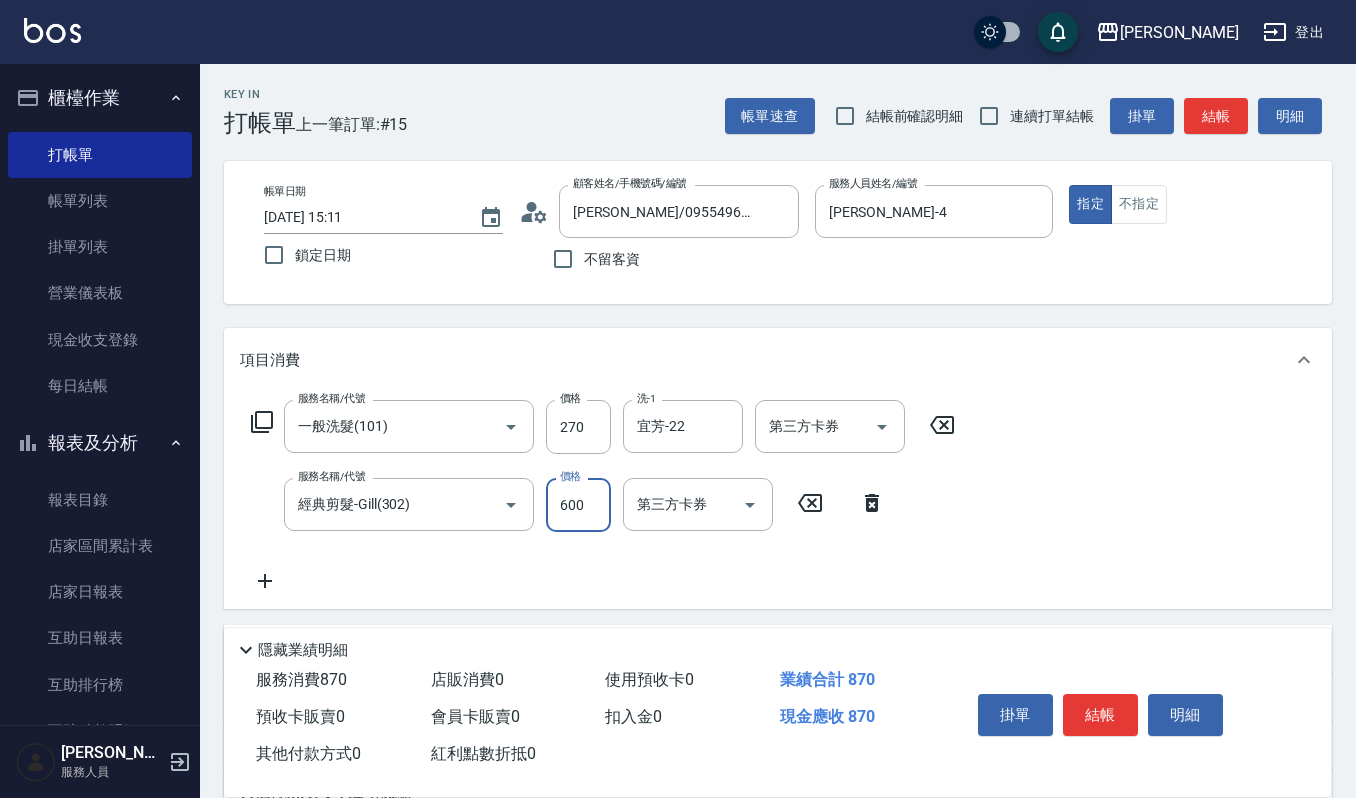 click on "600" at bounding box center (578, 505) 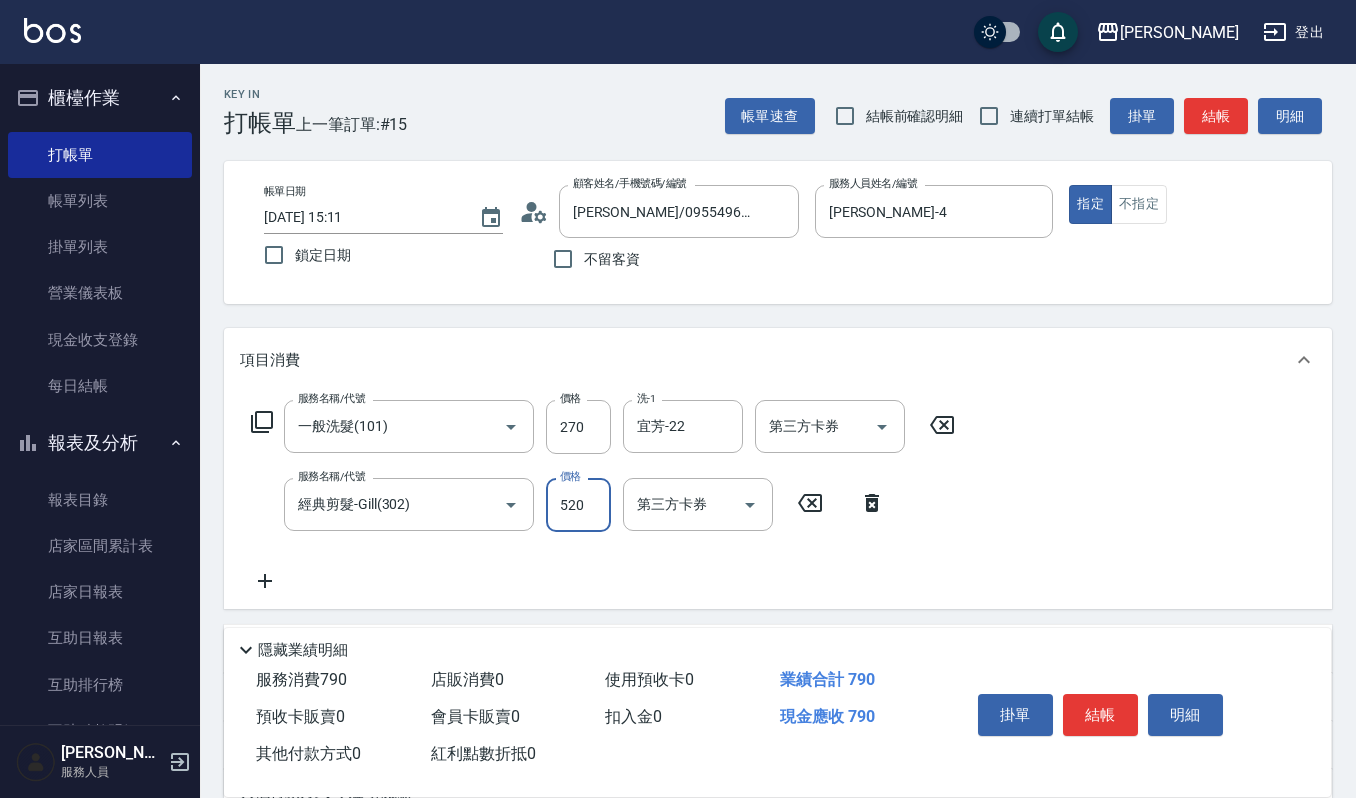 type on "520" 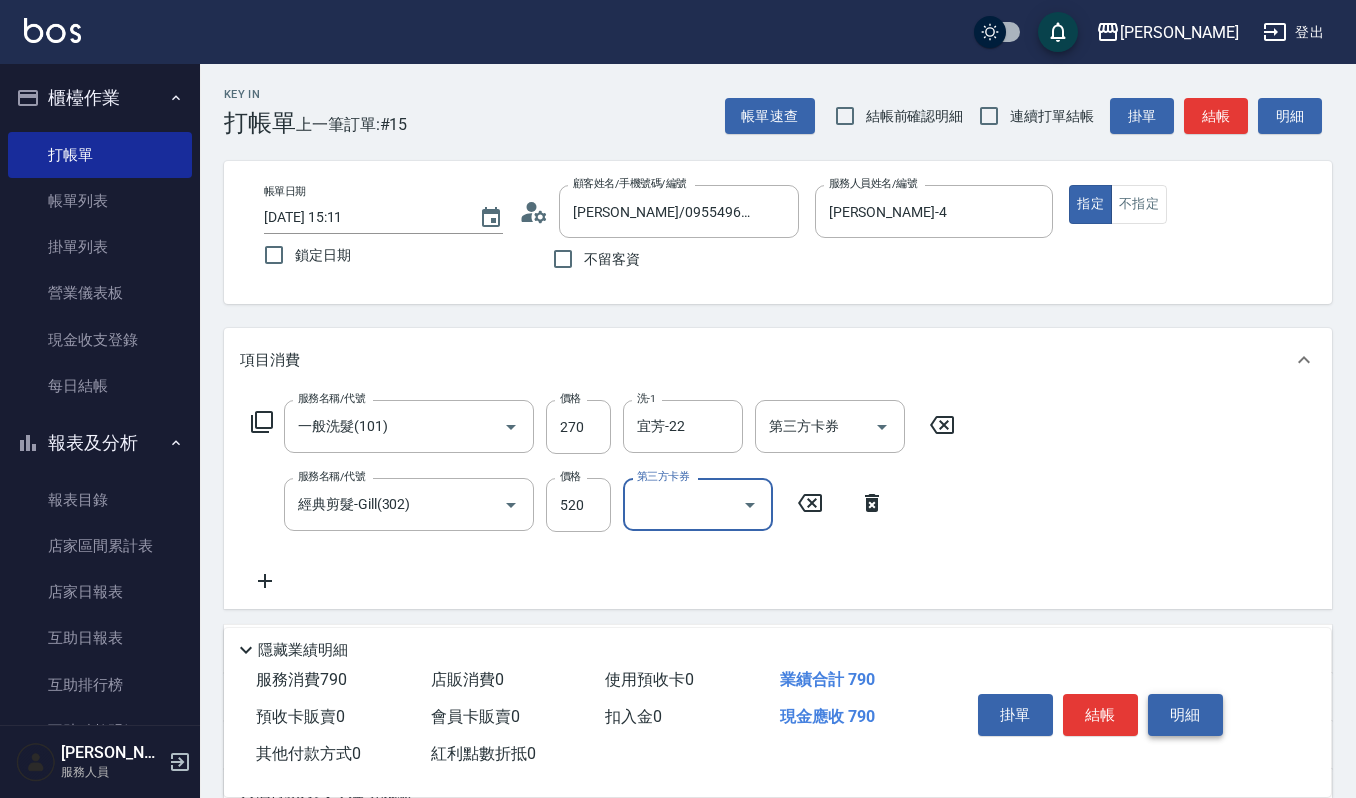 click on "明細" at bounding box center (1185, 715) 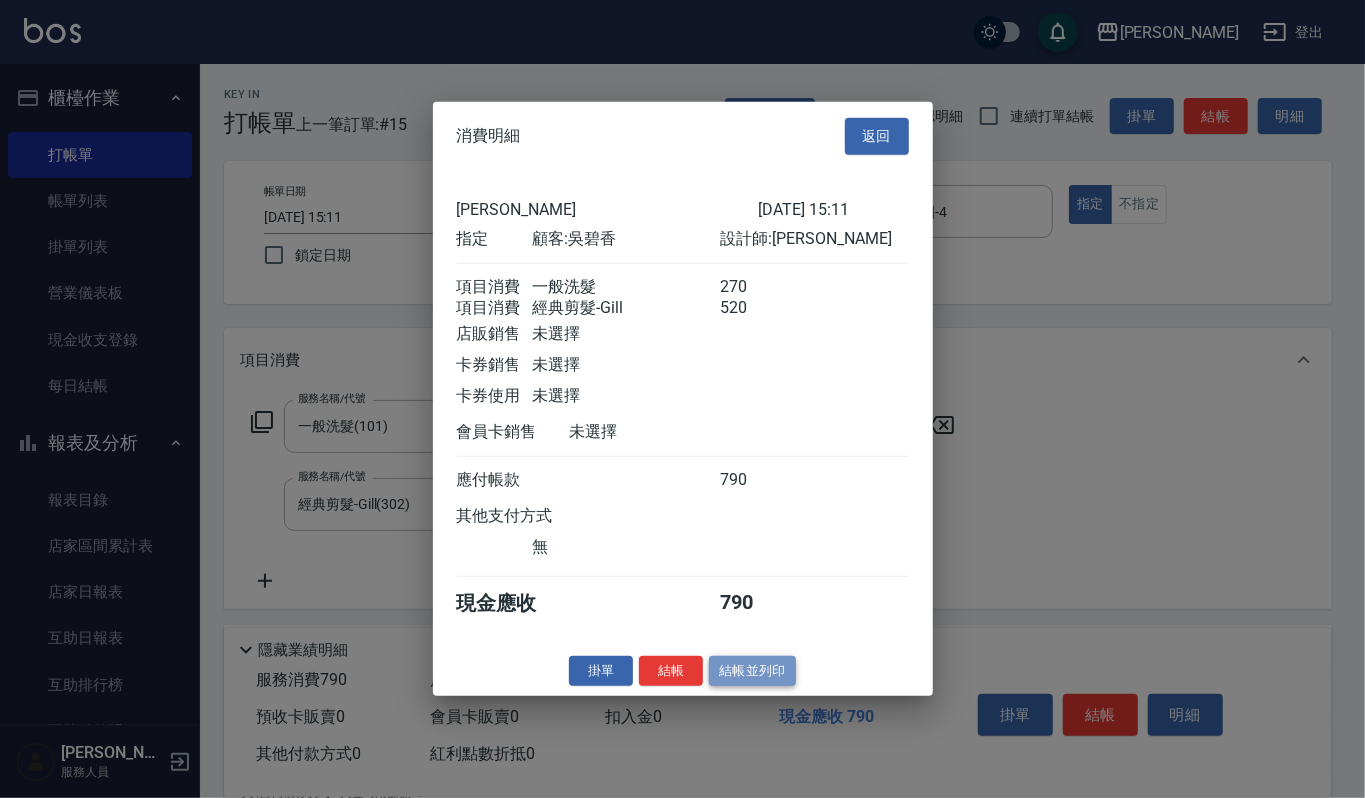 click on "結帳並列印" at bounding box center (752, 670) 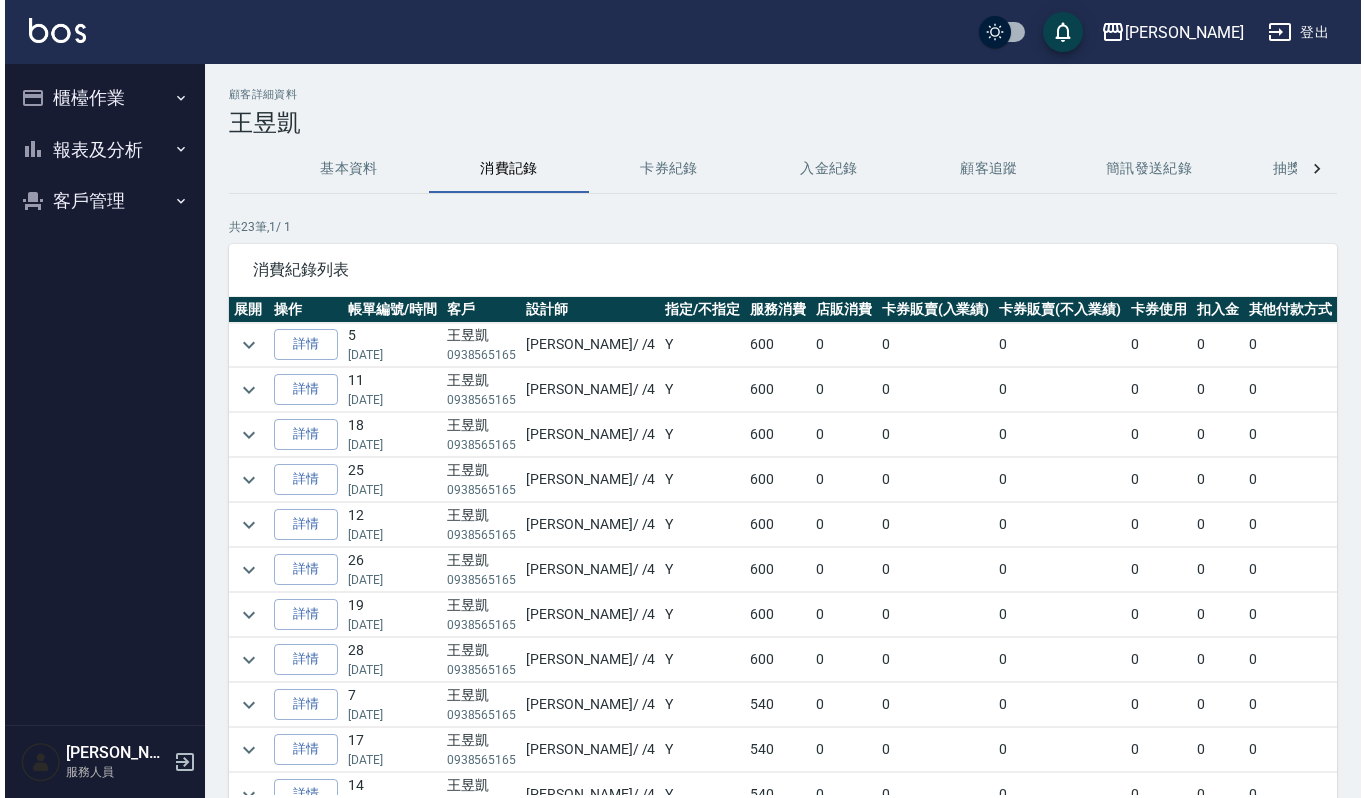 scroll, scrollTop: 0, scrollLeft: 0, axis: both 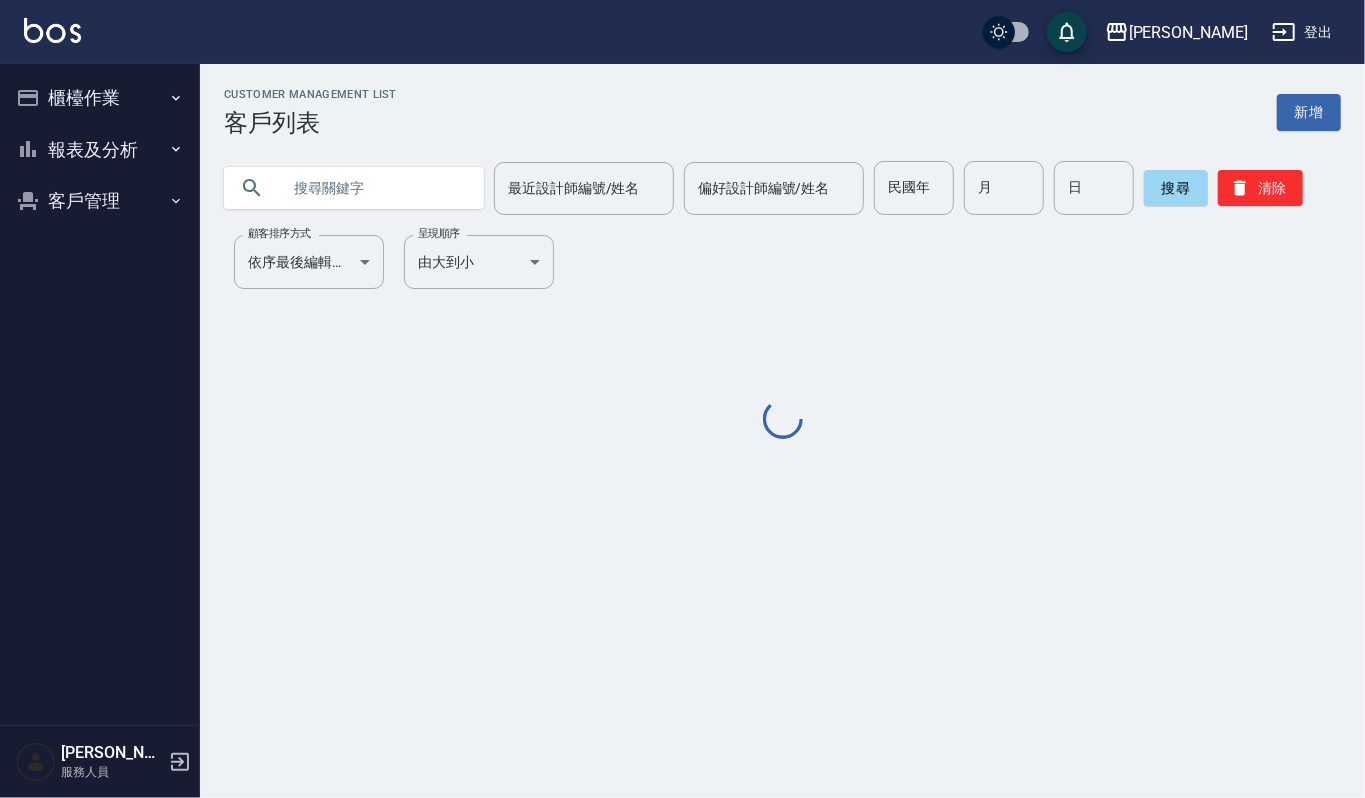click at bounding box center [374, 188] 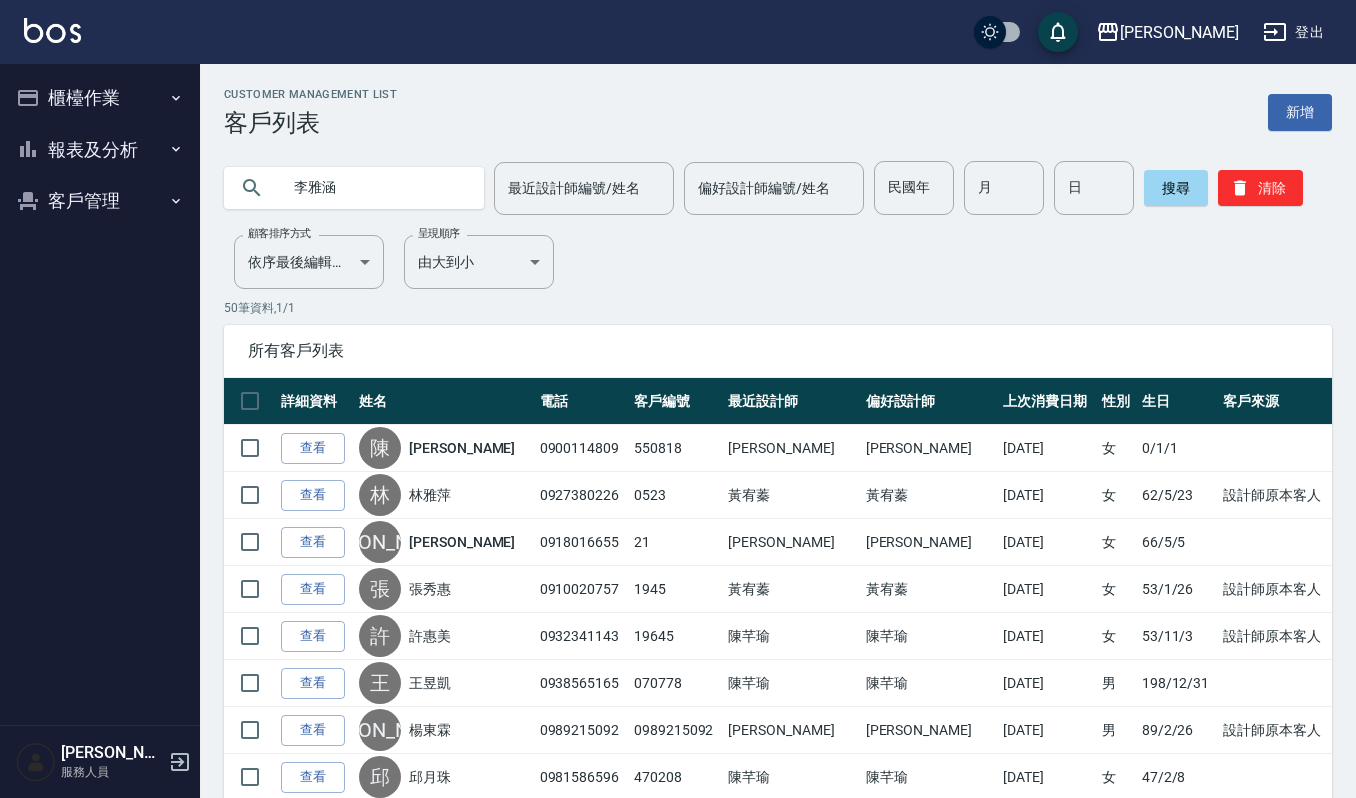 type on "李雅涵" 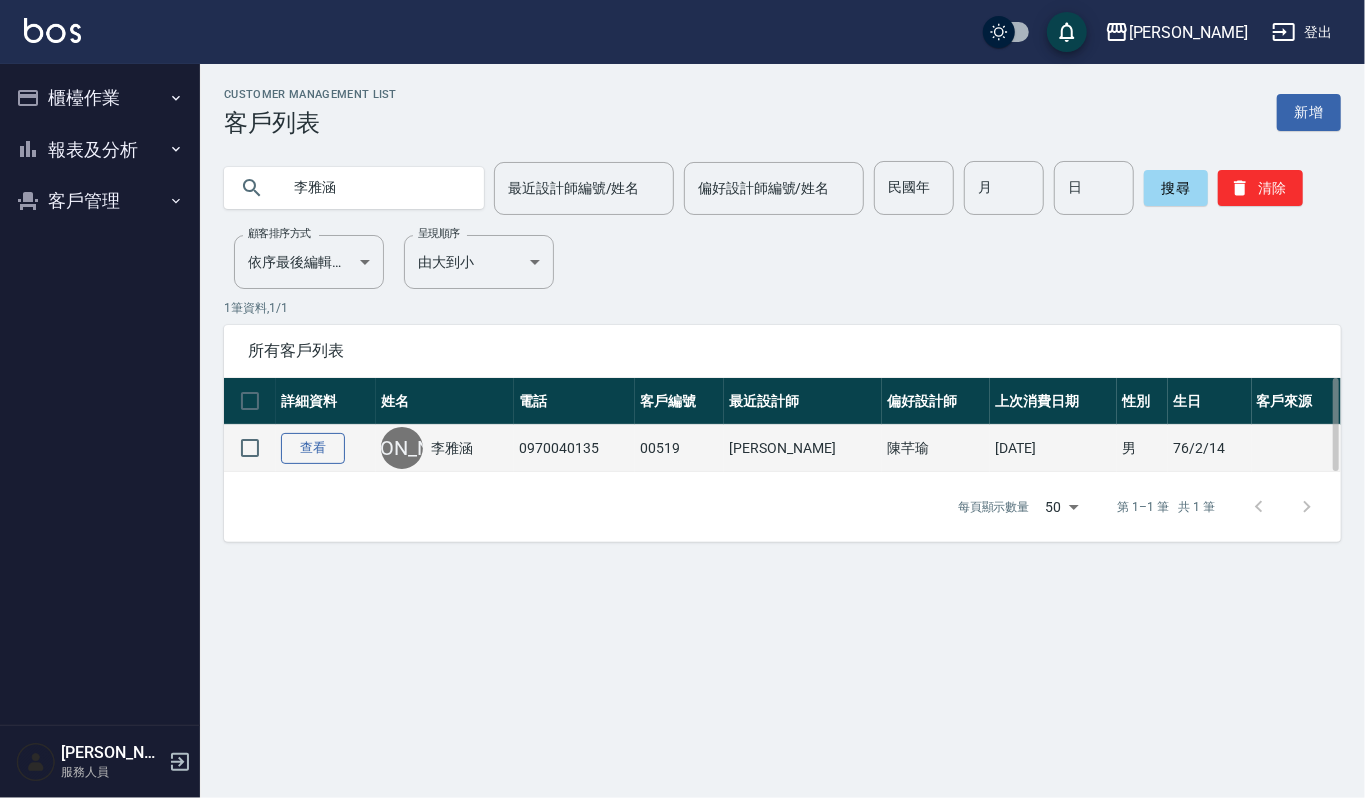 click on "查看" at bounding box center (313, 448) 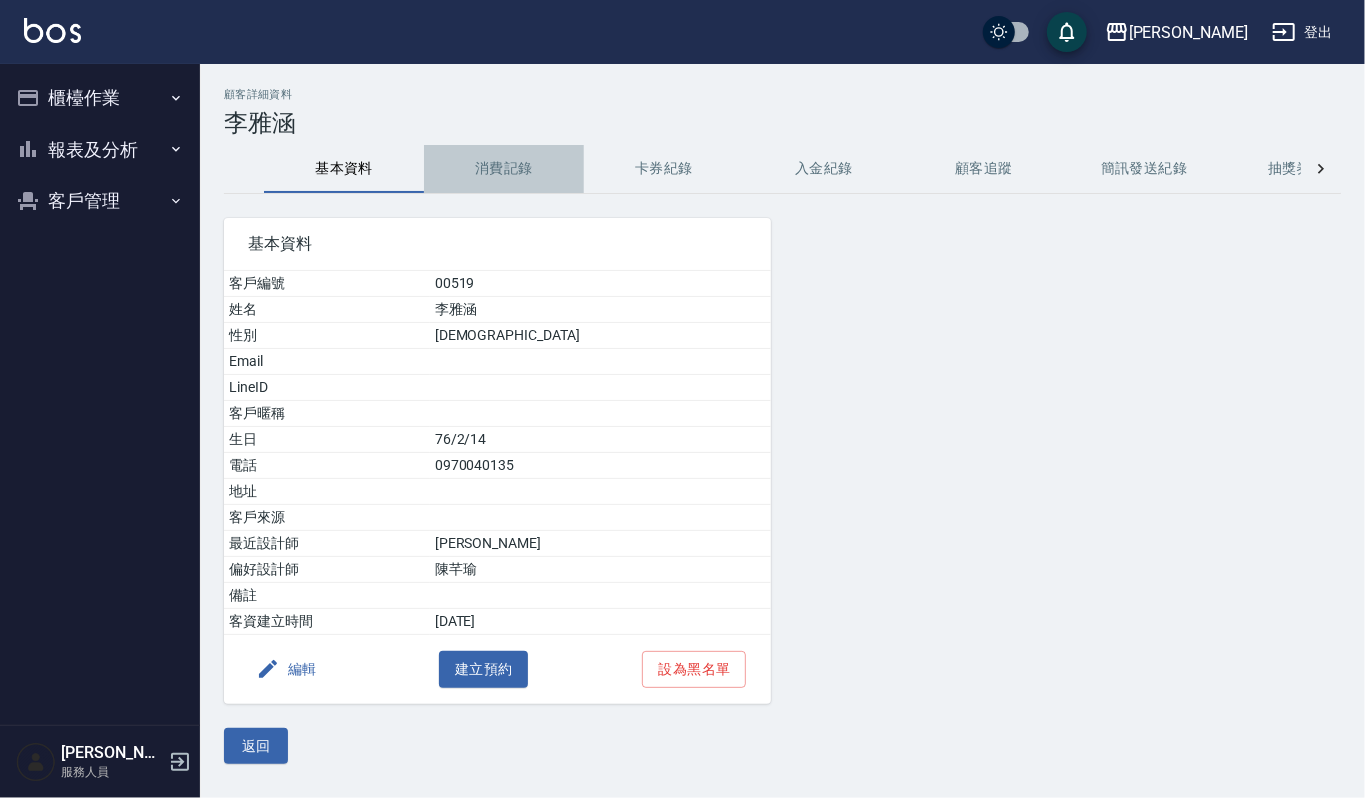 click on "消費記錄" at bounding box center [504, 169] 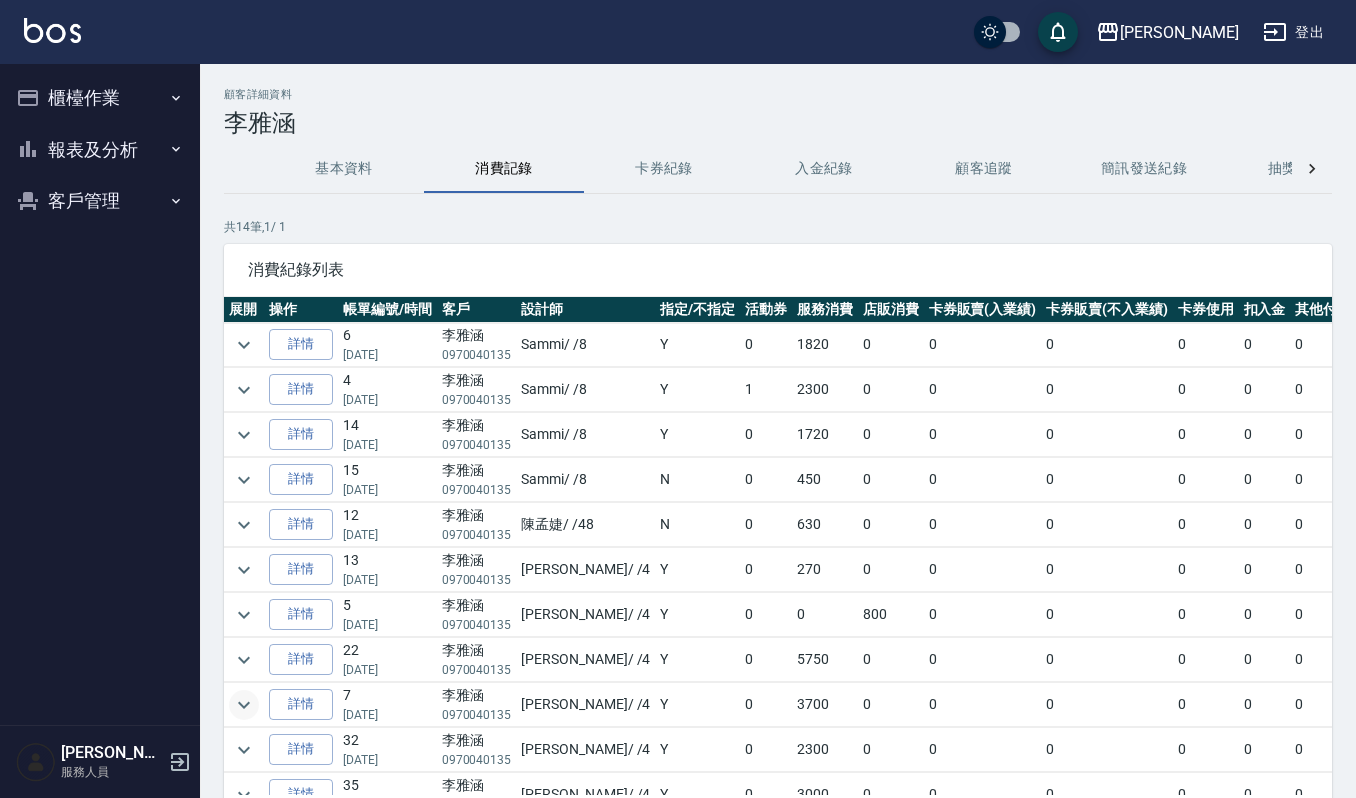 click 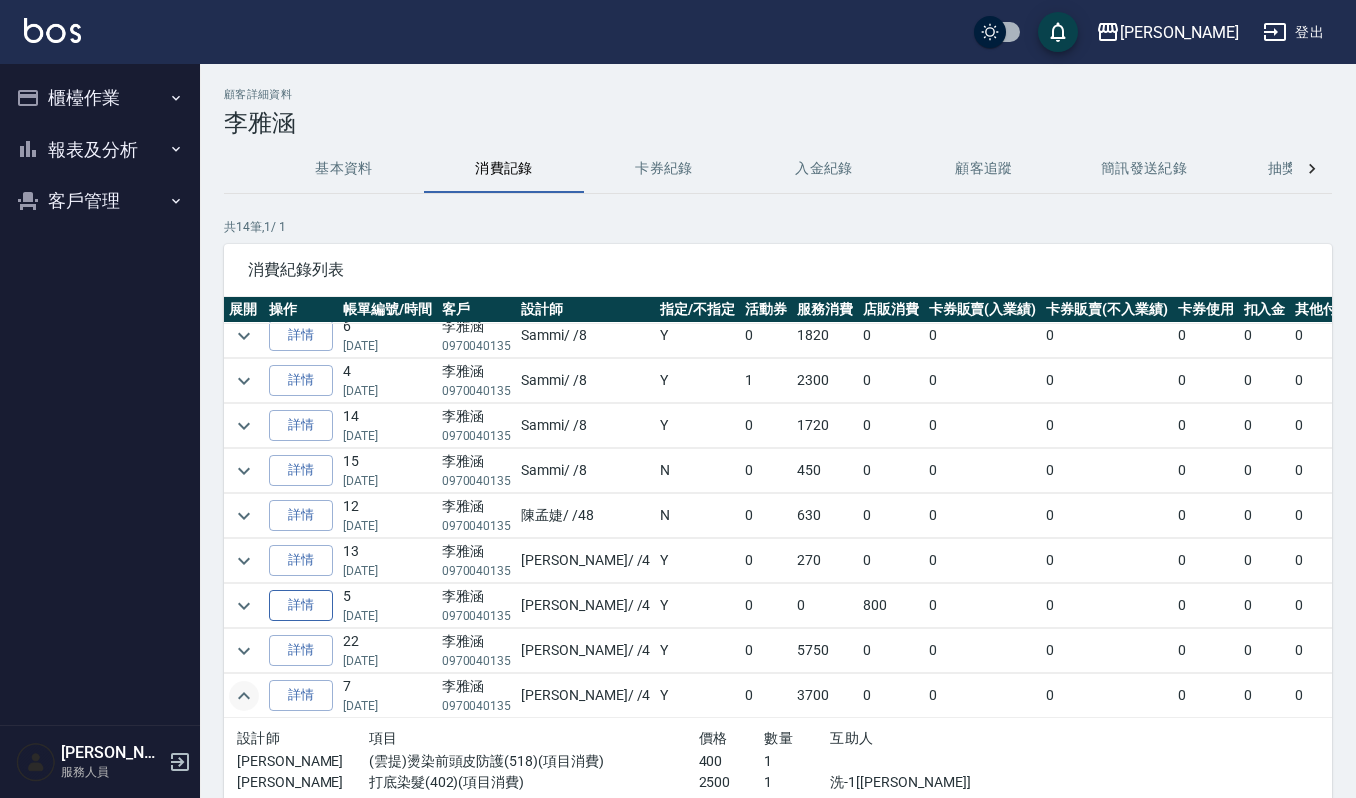 scroll, scrollTop: 0, scrollLeft: 0, axis: both 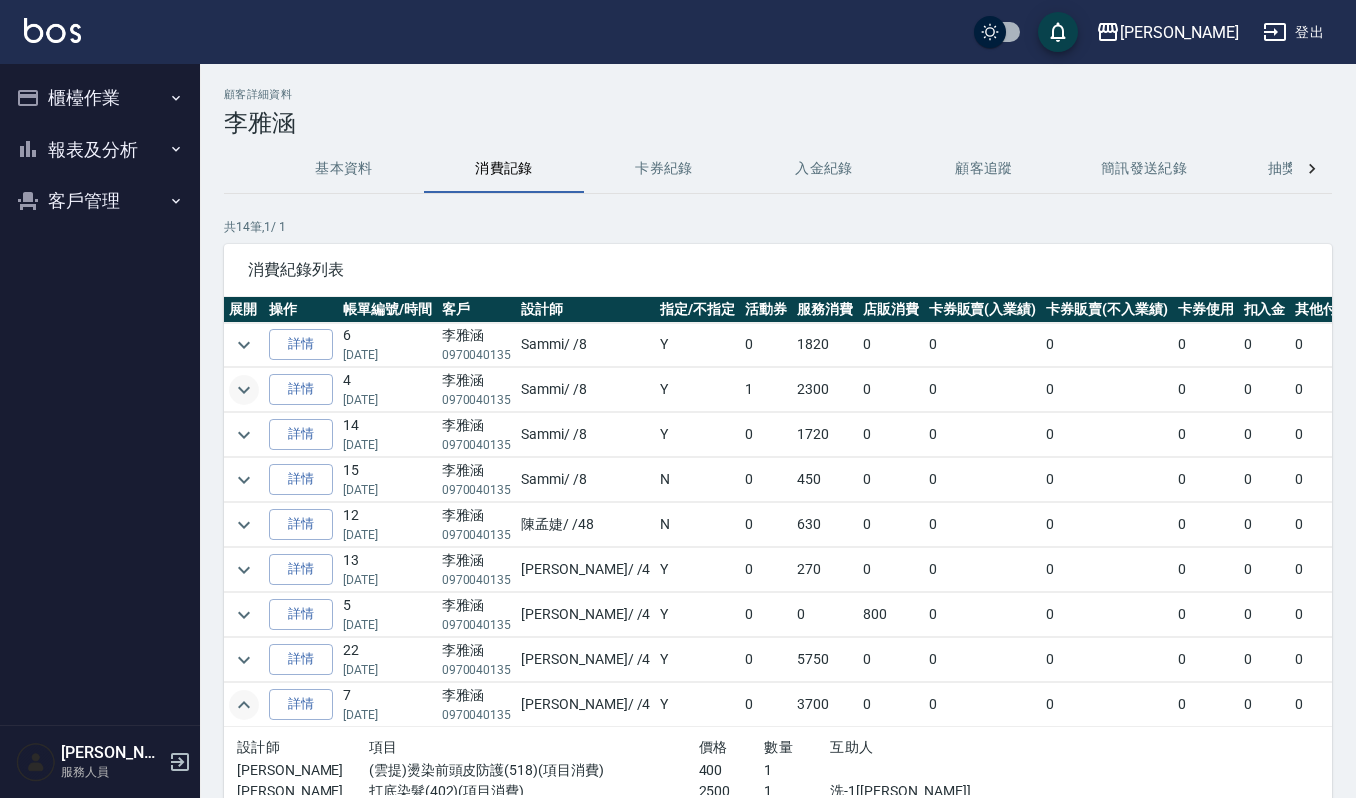 click 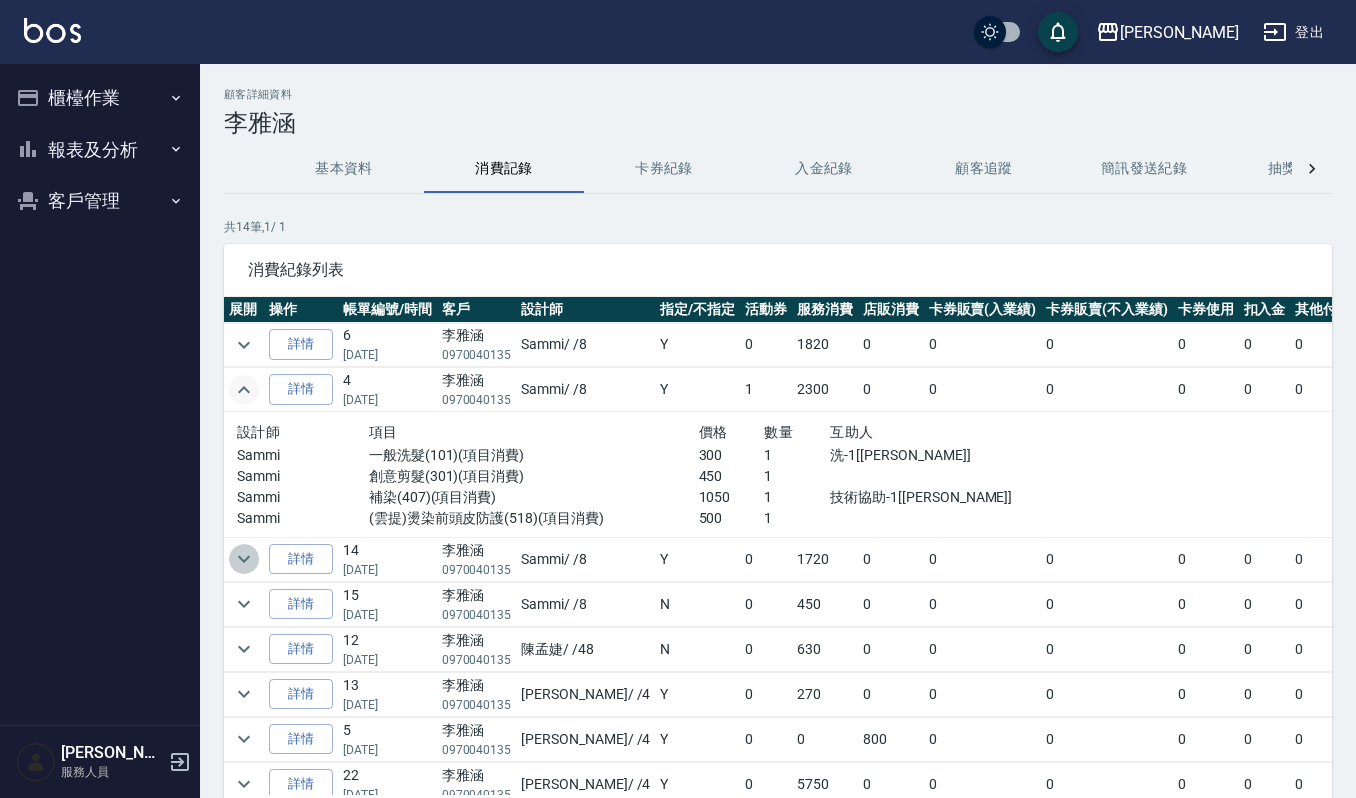 click 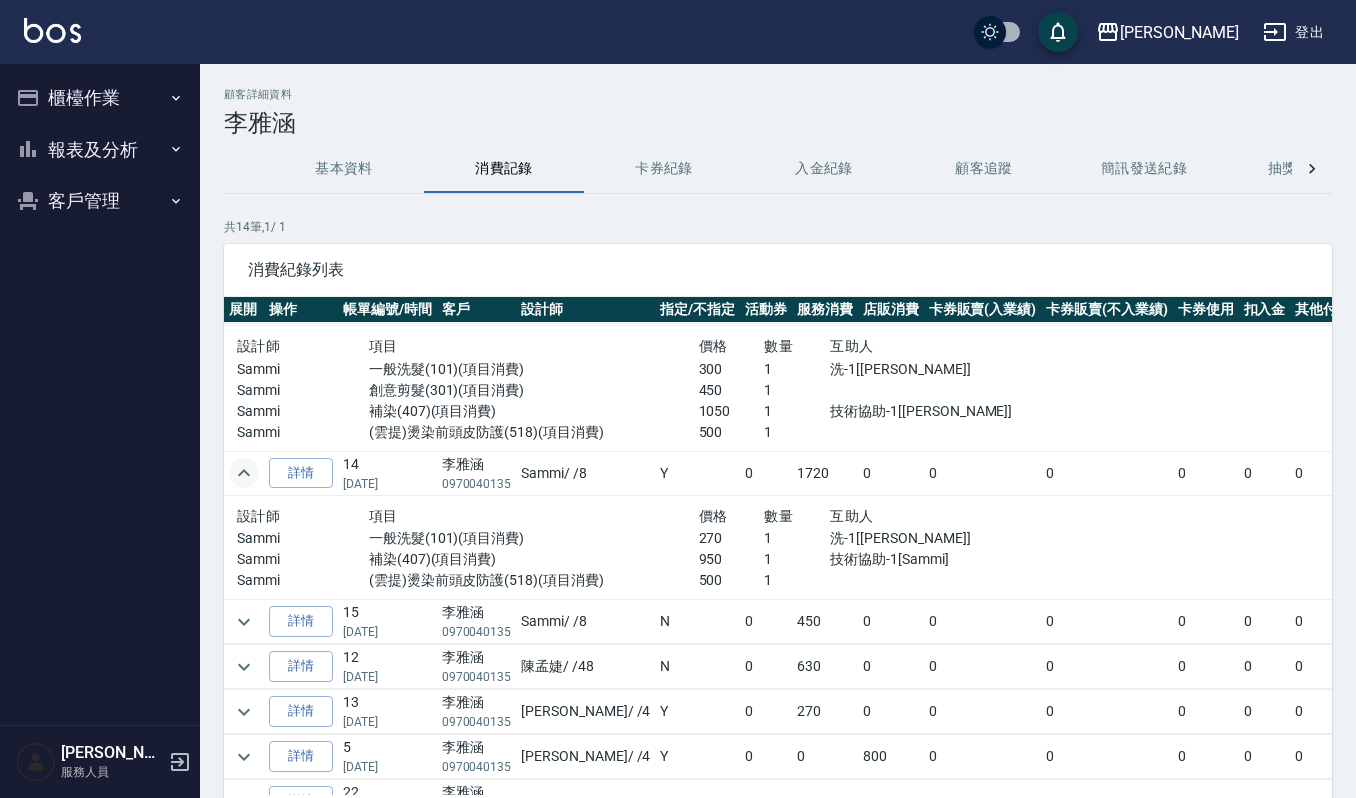 scroll, scrollTop: 133, scrollLeft: 0, axis: vertical 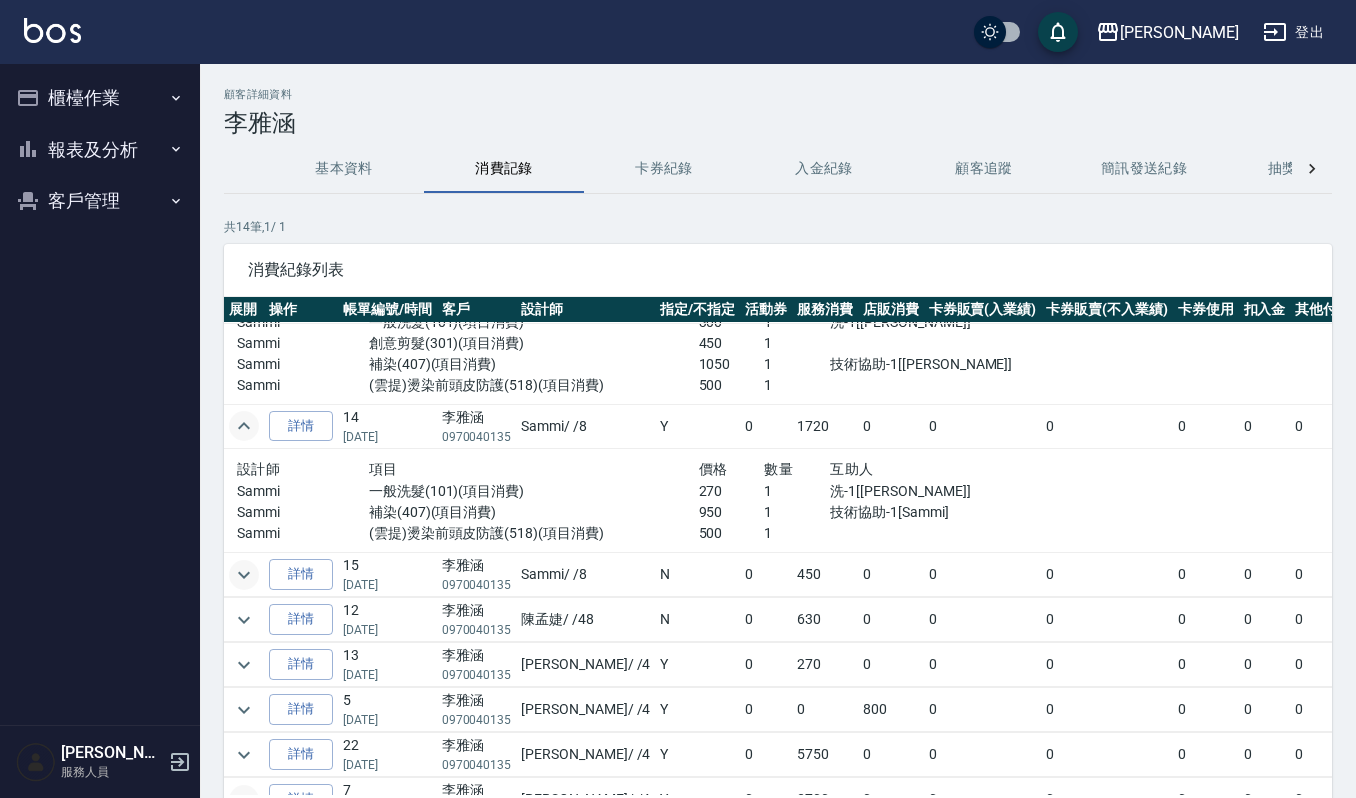 click at bounding box center [244, 575] 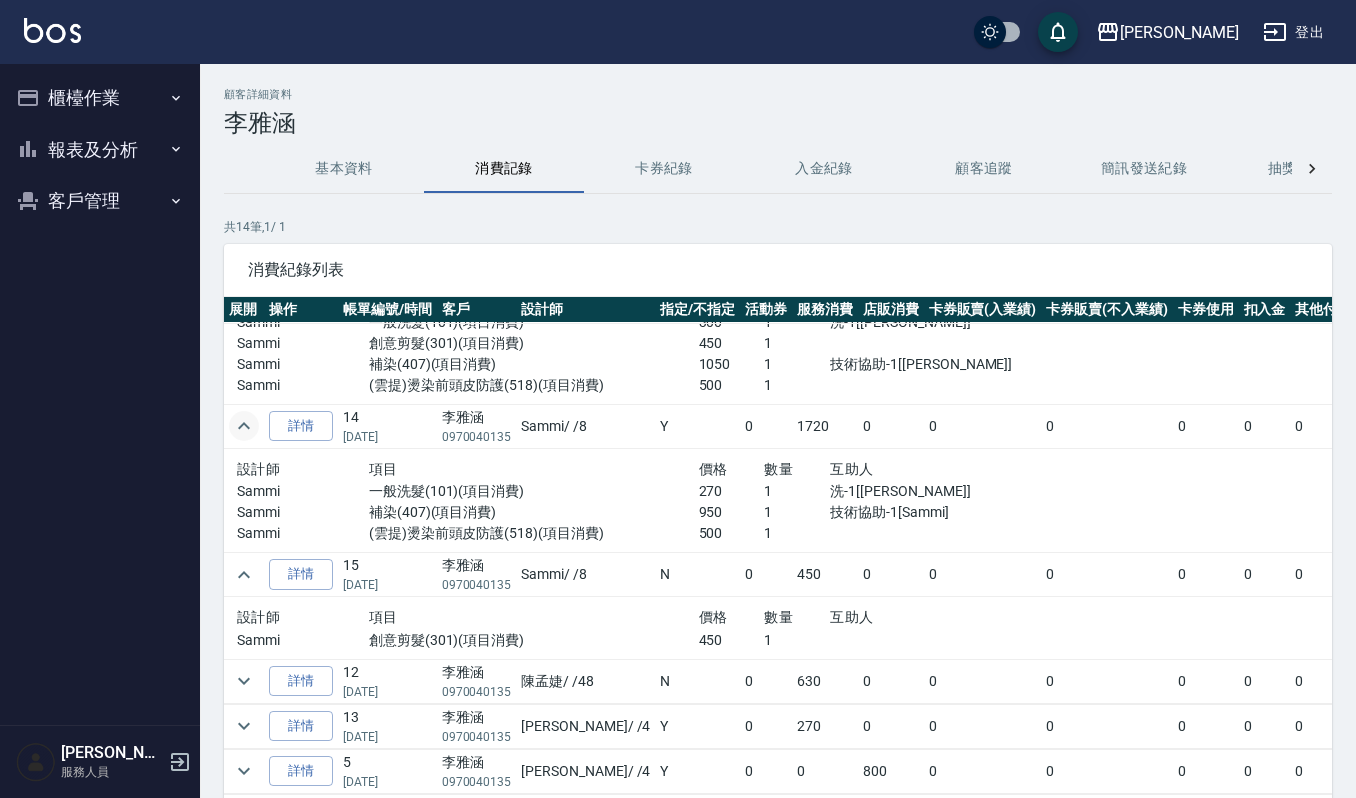 scroll, scrollTop: 266, scrollLeft: 0, axis: vertical 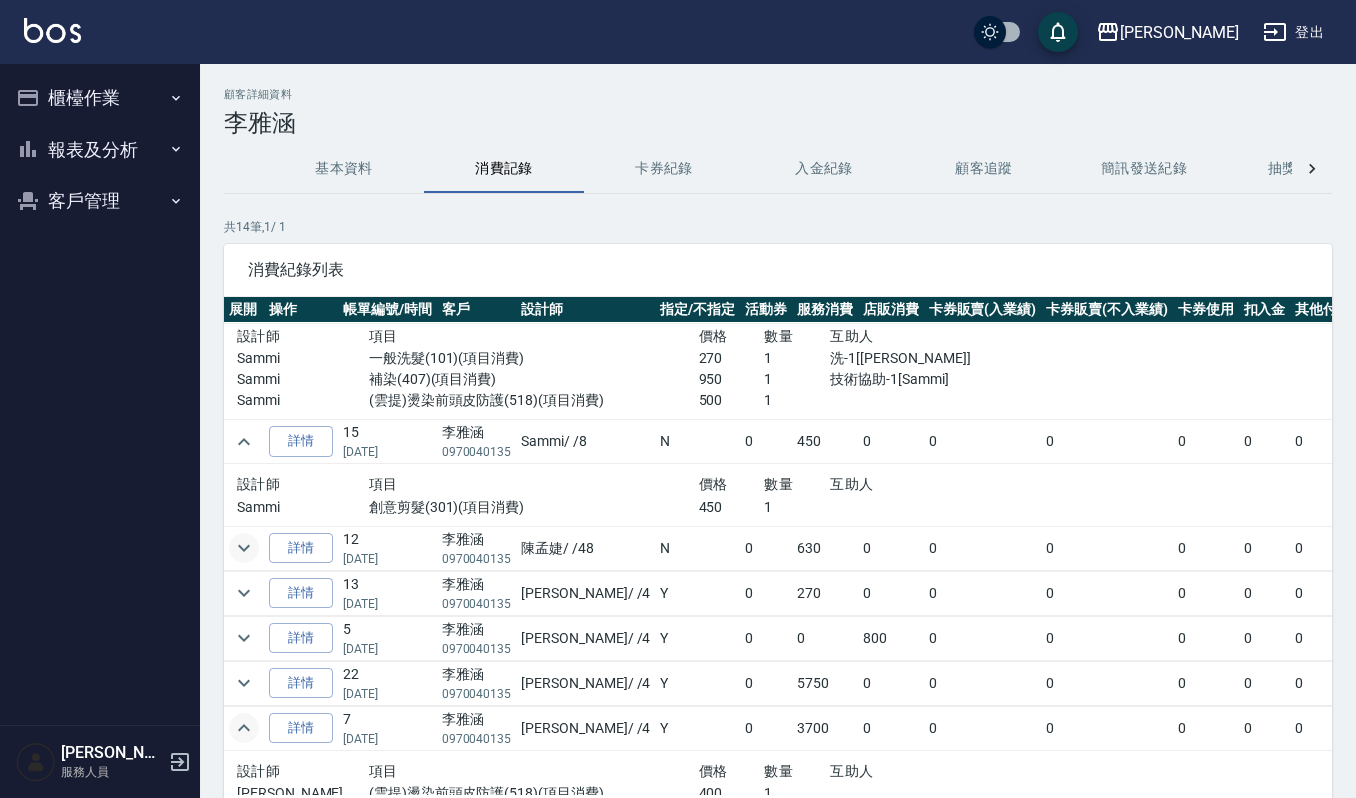 click at bounding box center (244, 548) 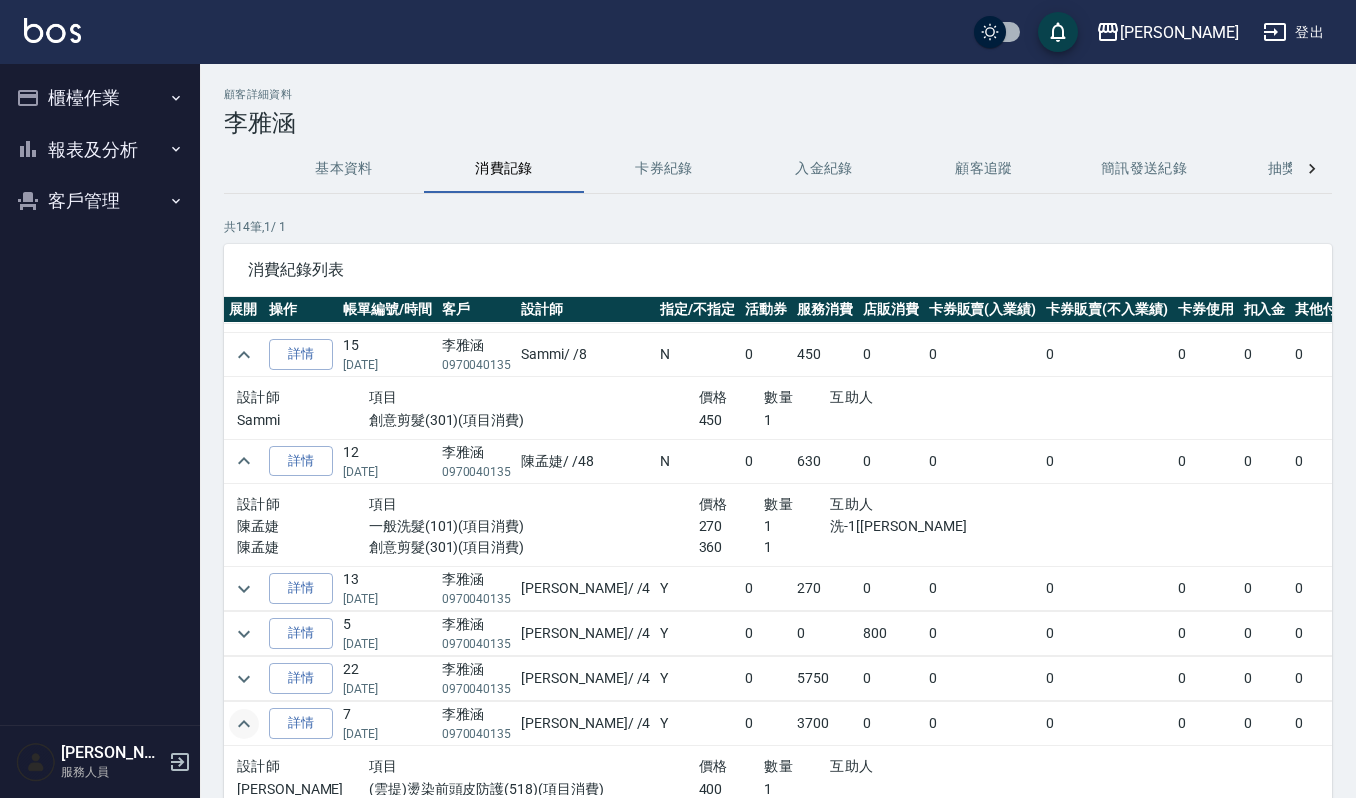 scroll, scrollTop: 400, scrollLeft: 0, axis: vertical 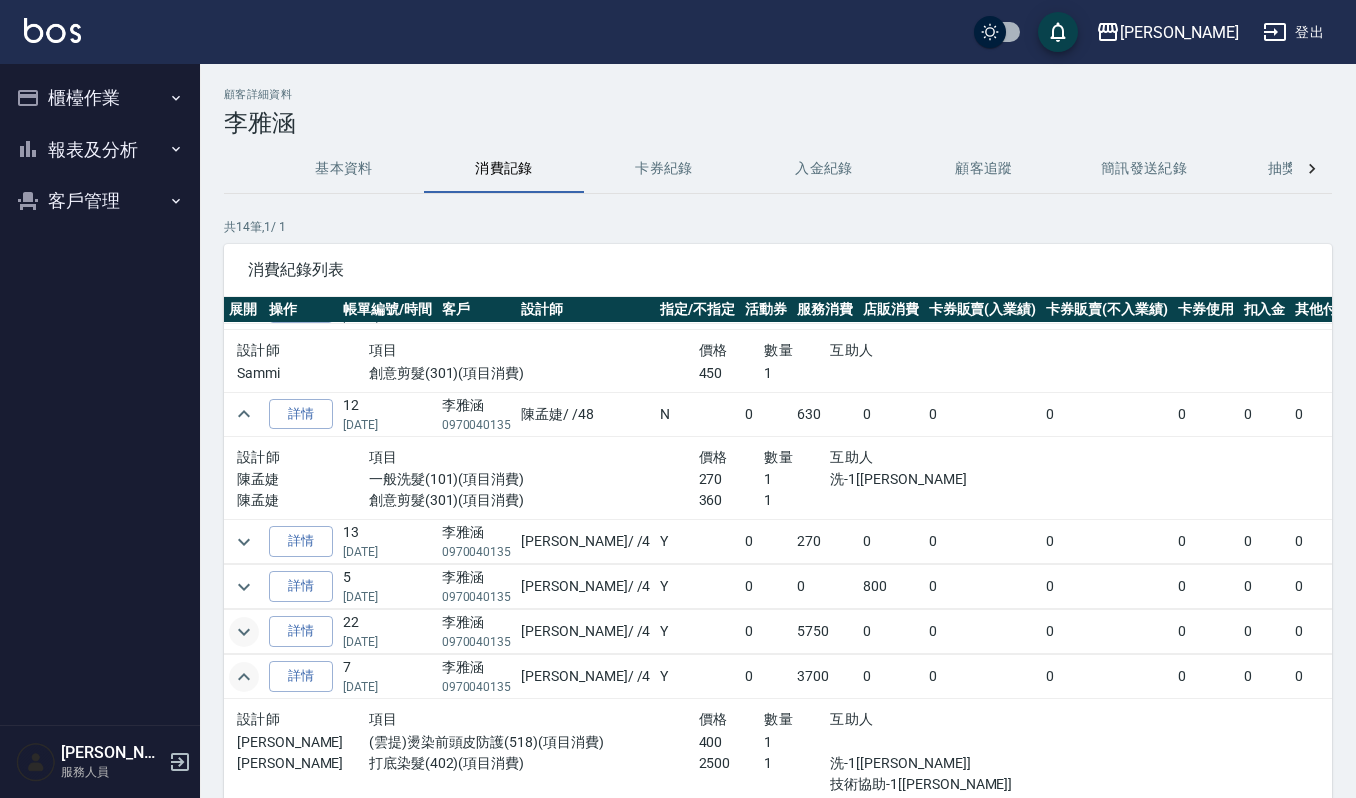 click 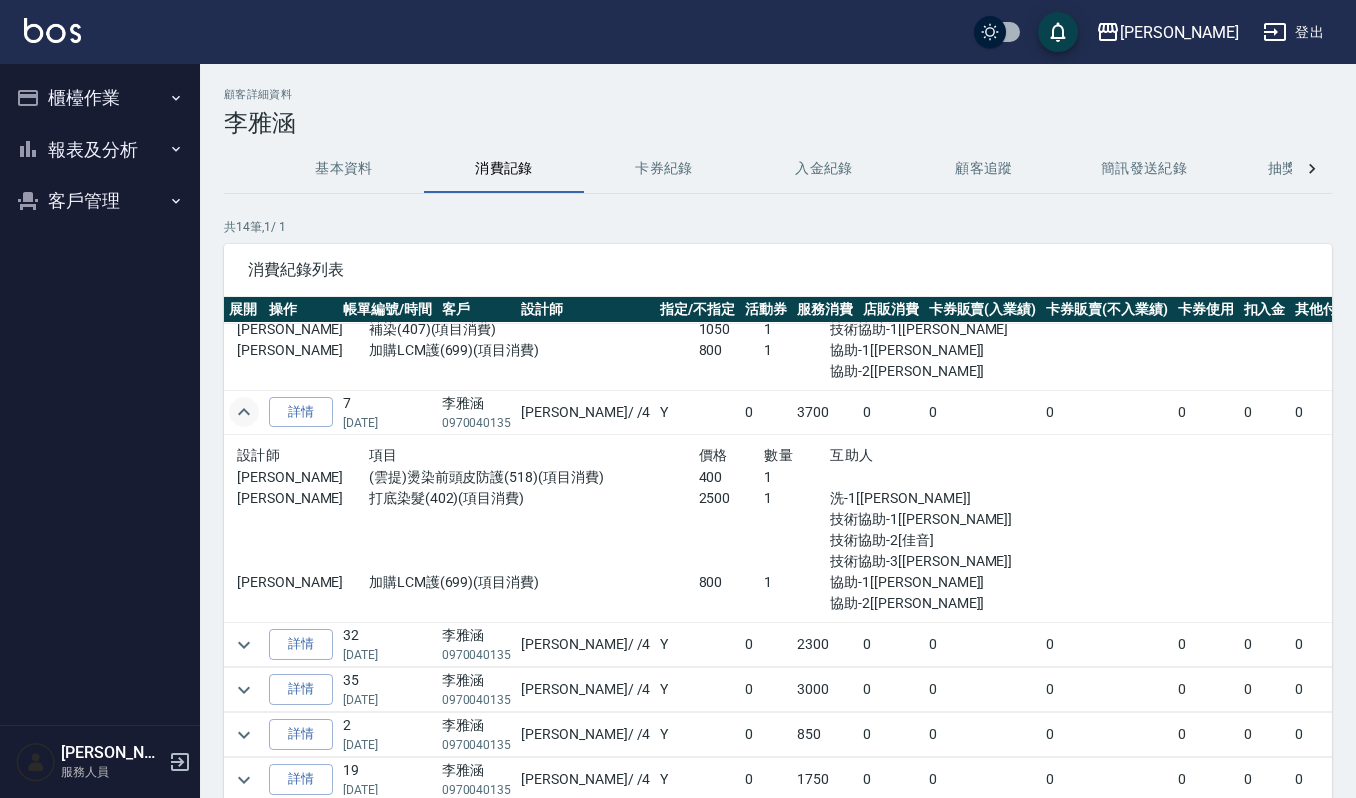 scroll, scrollTop: 933, scrollLeft: 0, axis: vertical 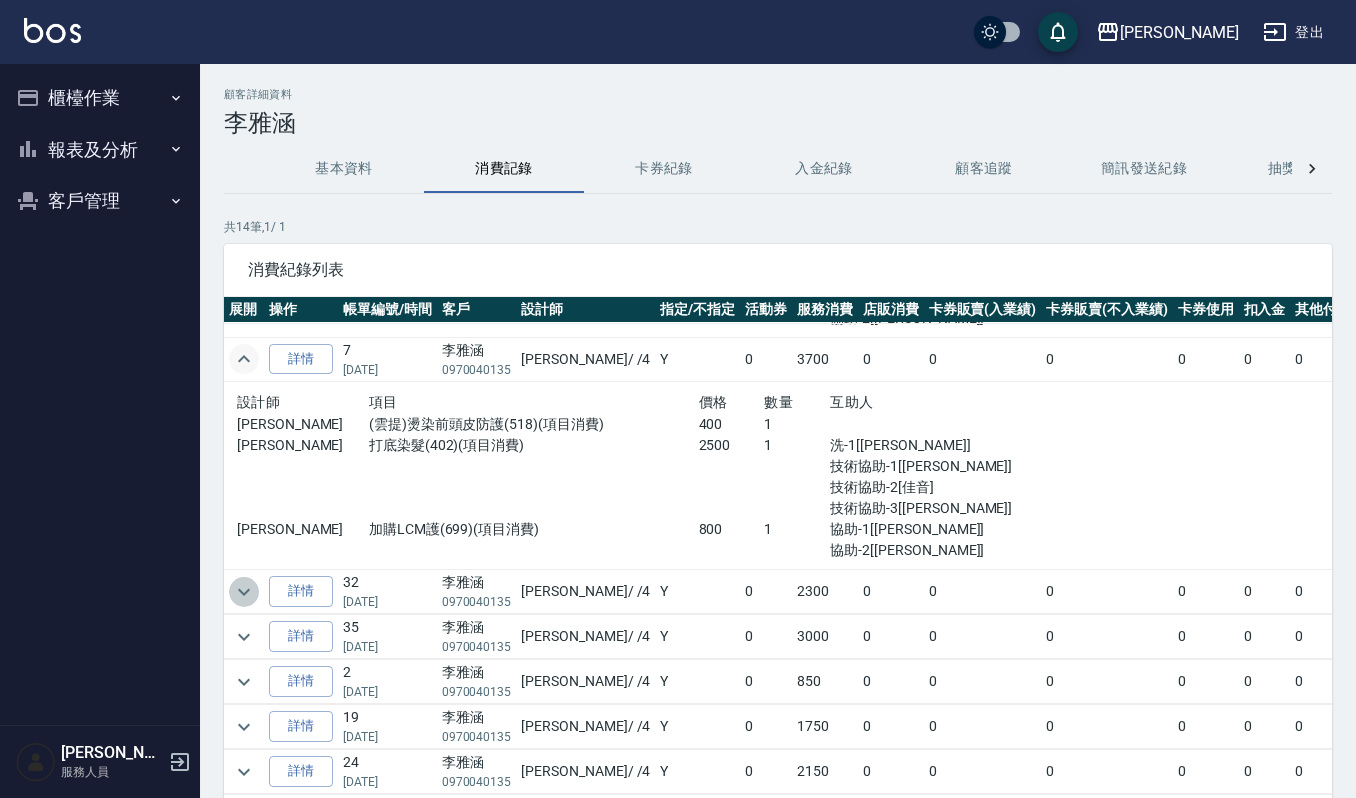 click 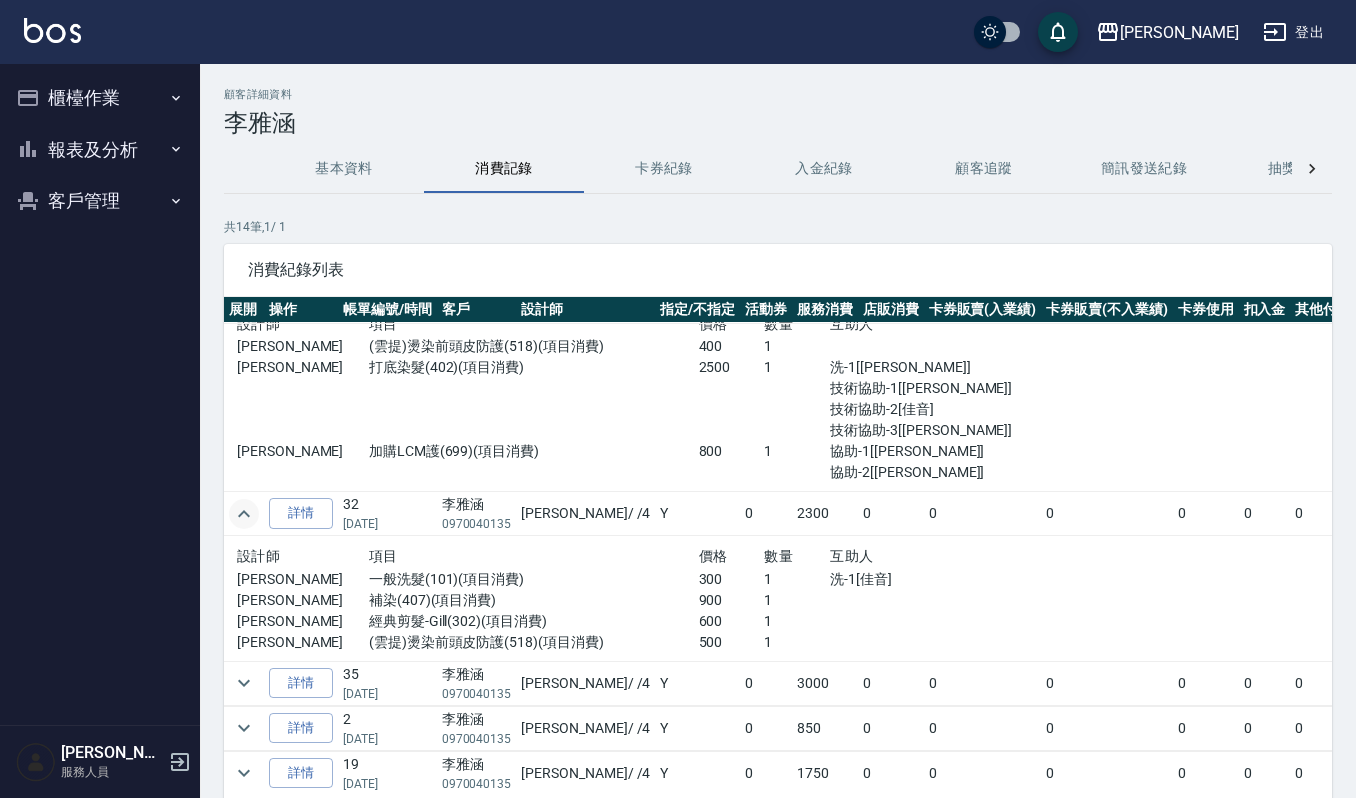 scroll, scrollTop: 1066, scrollLeft: 0, axis: vertical 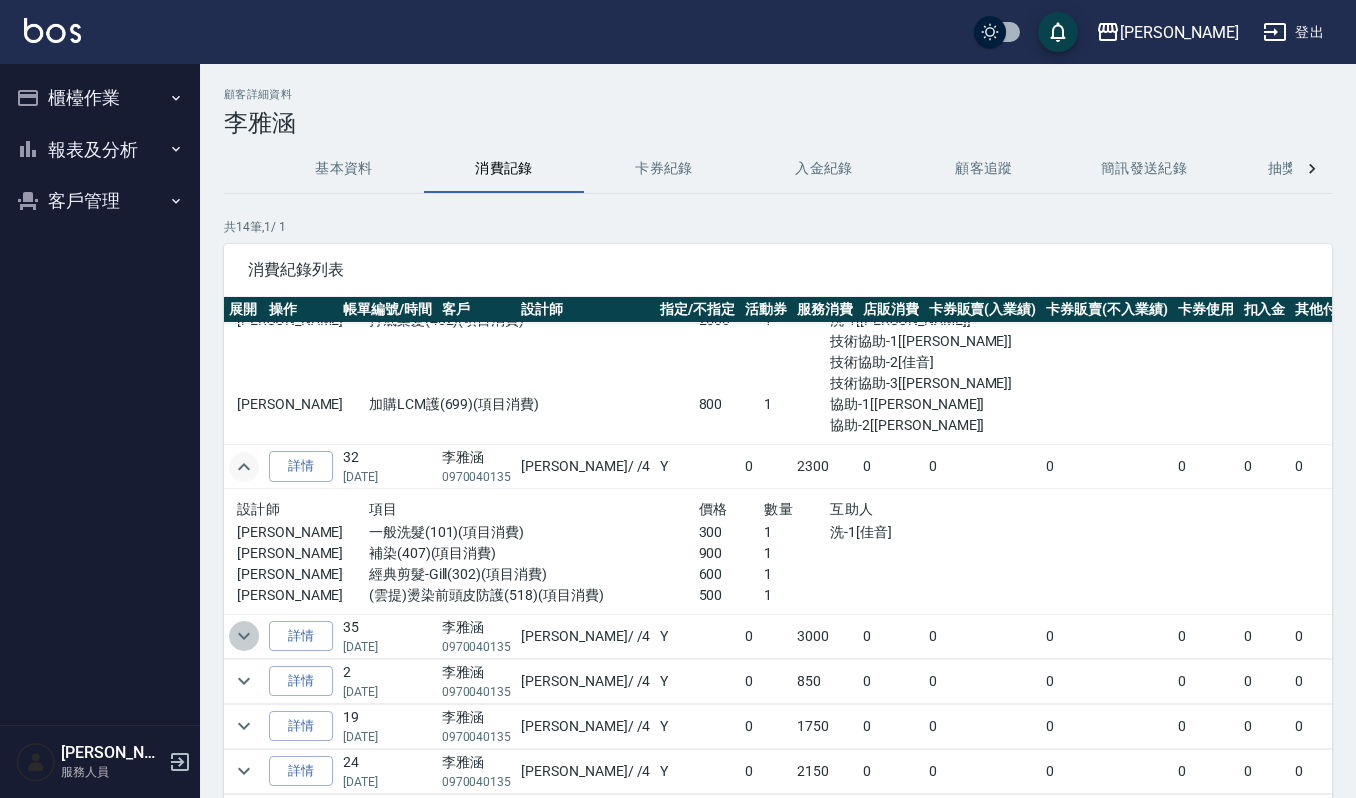 click 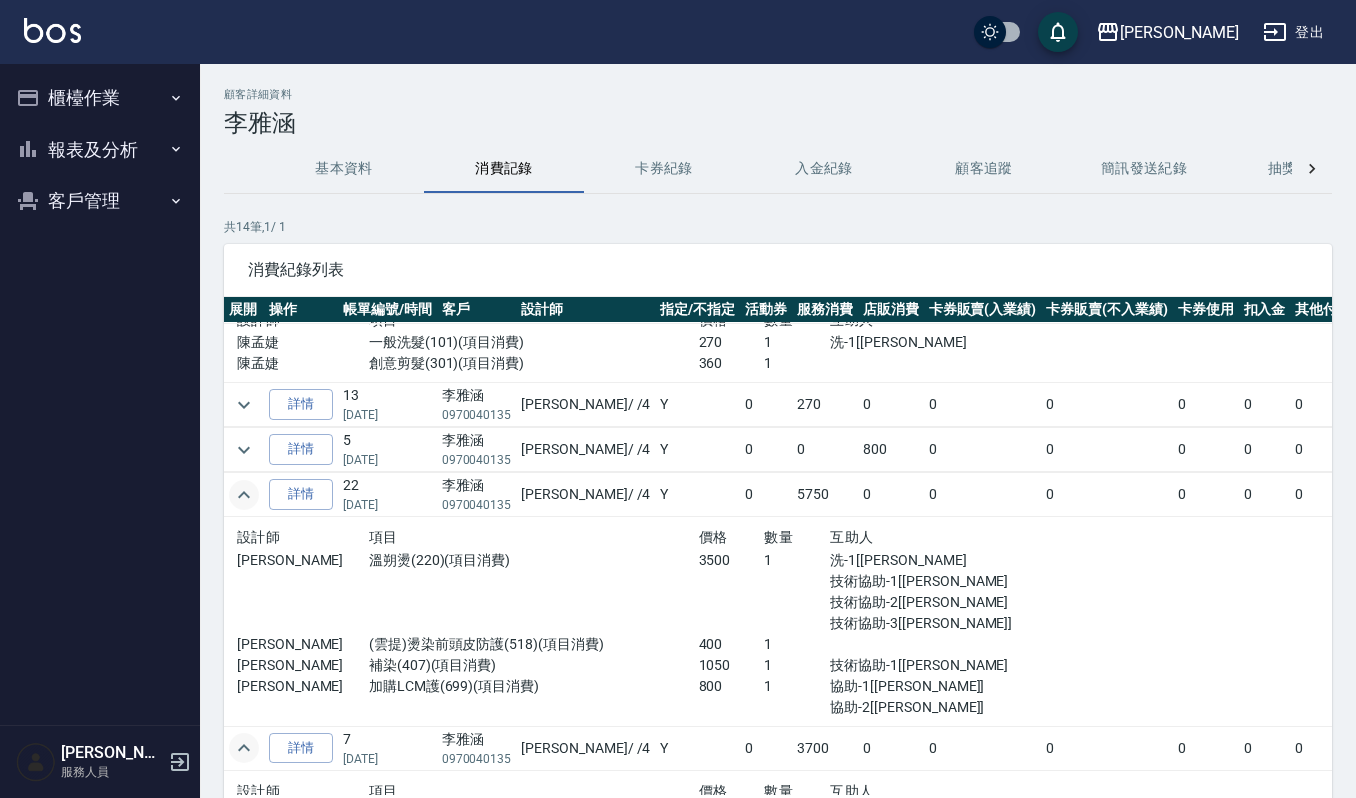 scroll, scrollTop: 400, scrollLeft: 0, axis: vertical 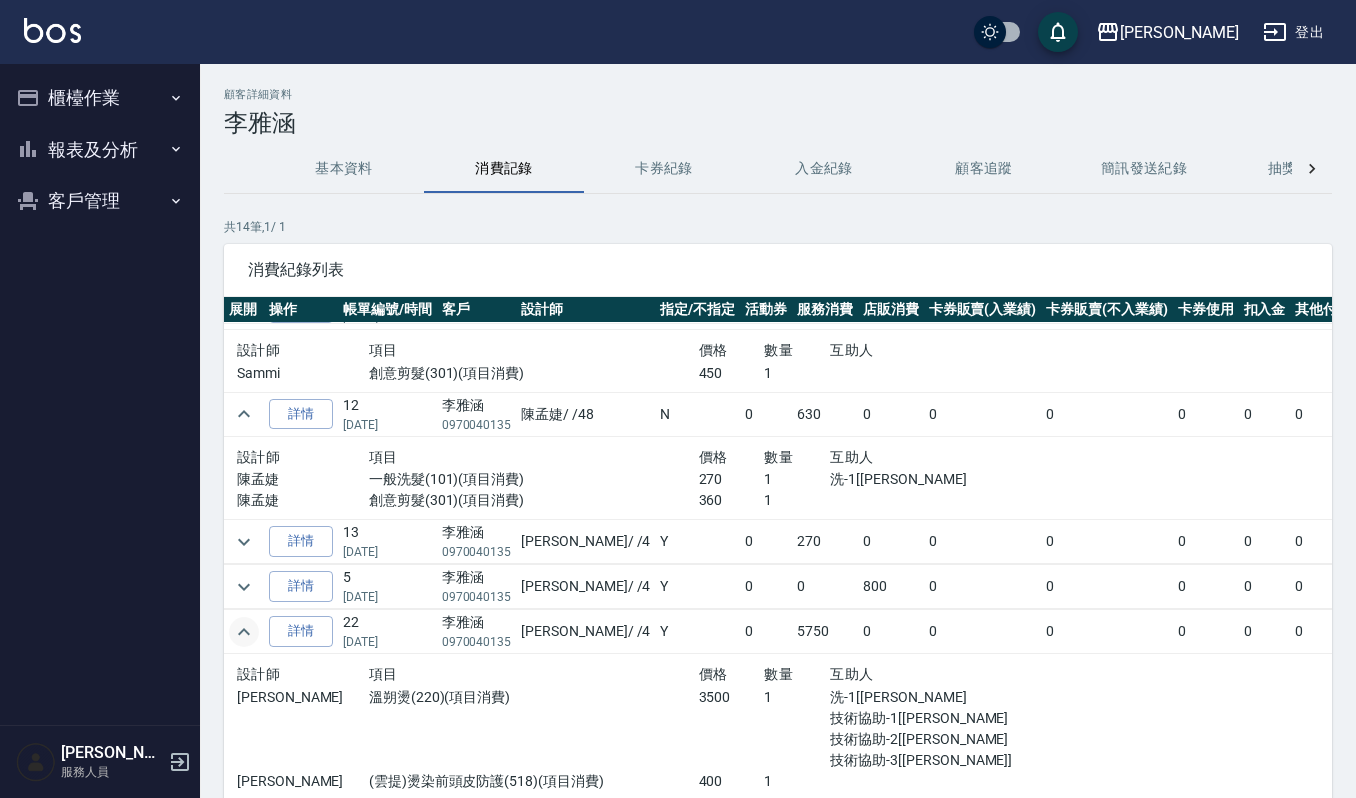 click on "基本資料" at bounding box center (344, 169) 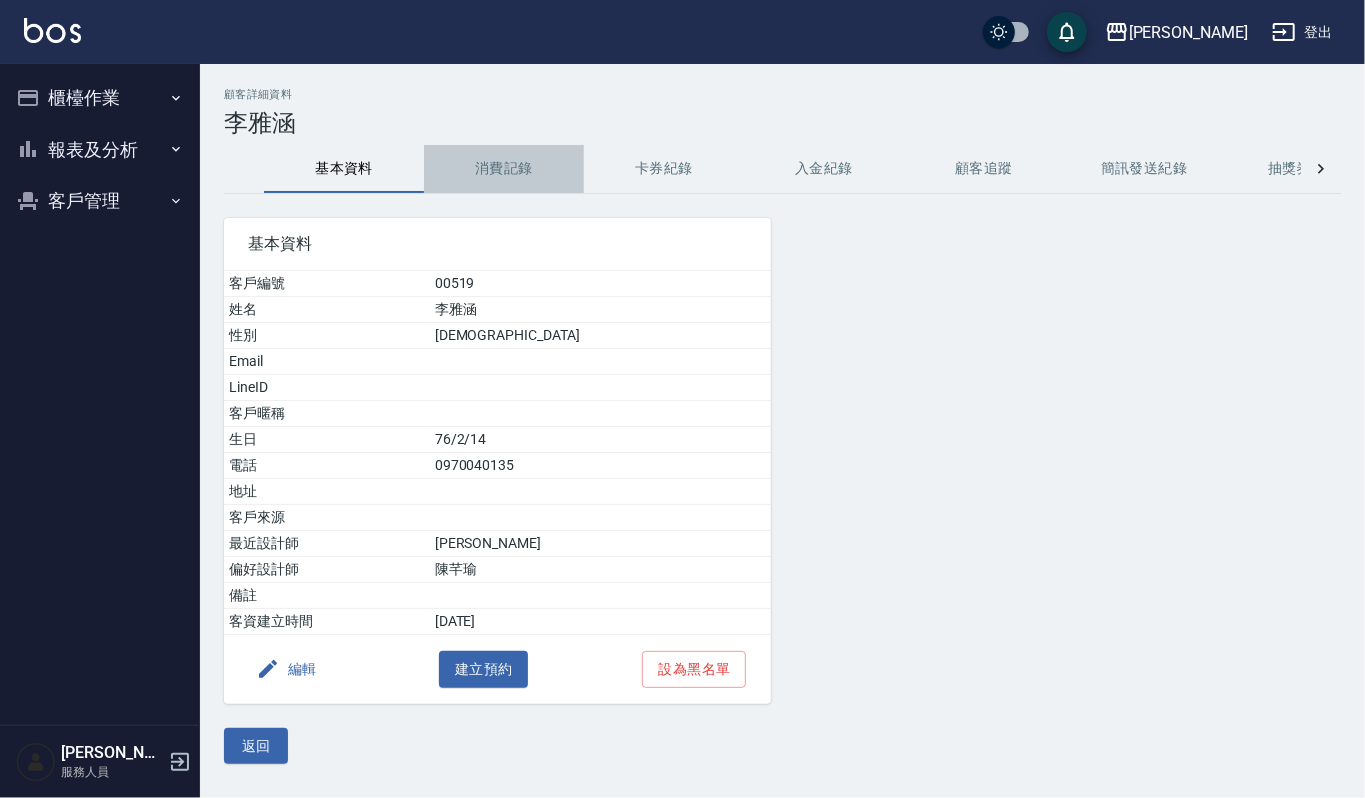 click on "消費記錄" at bounding box center [504, 169] 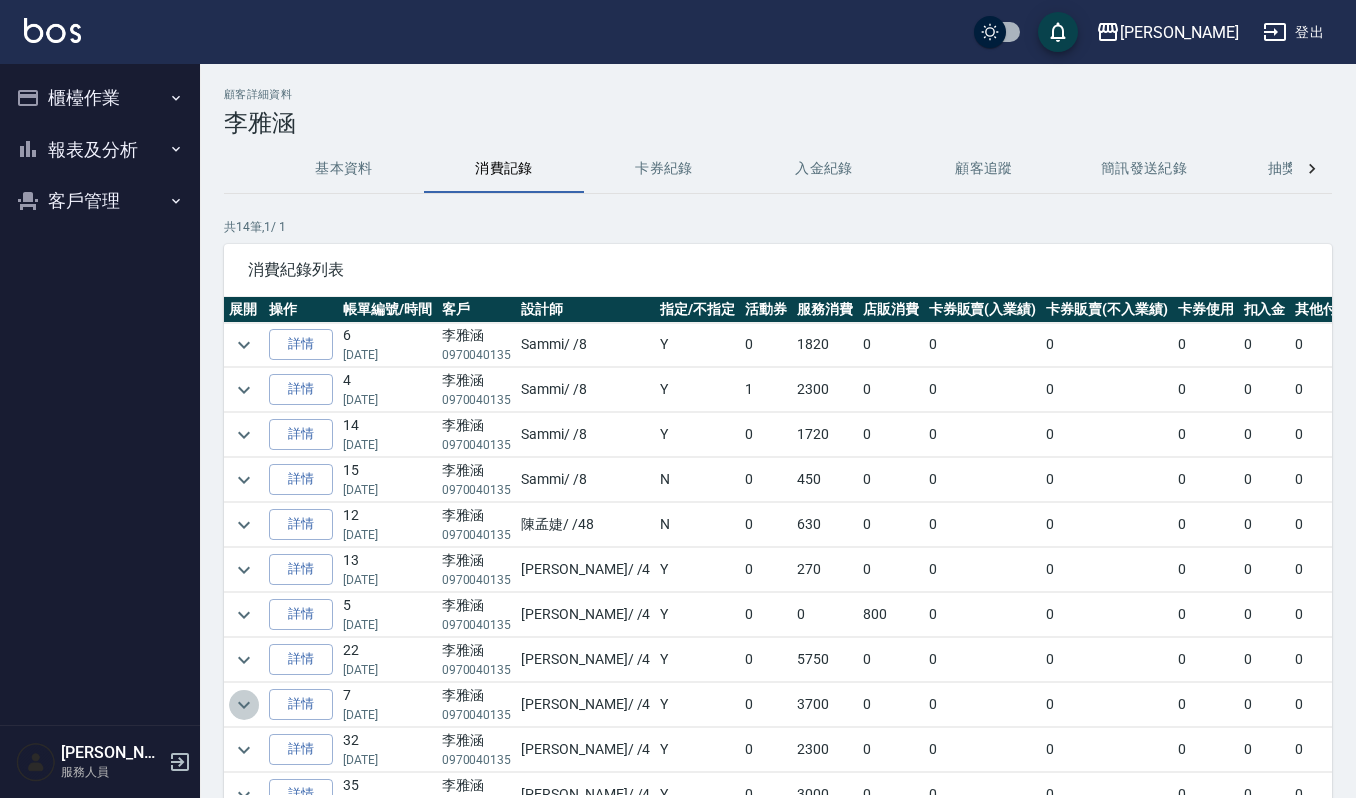 click 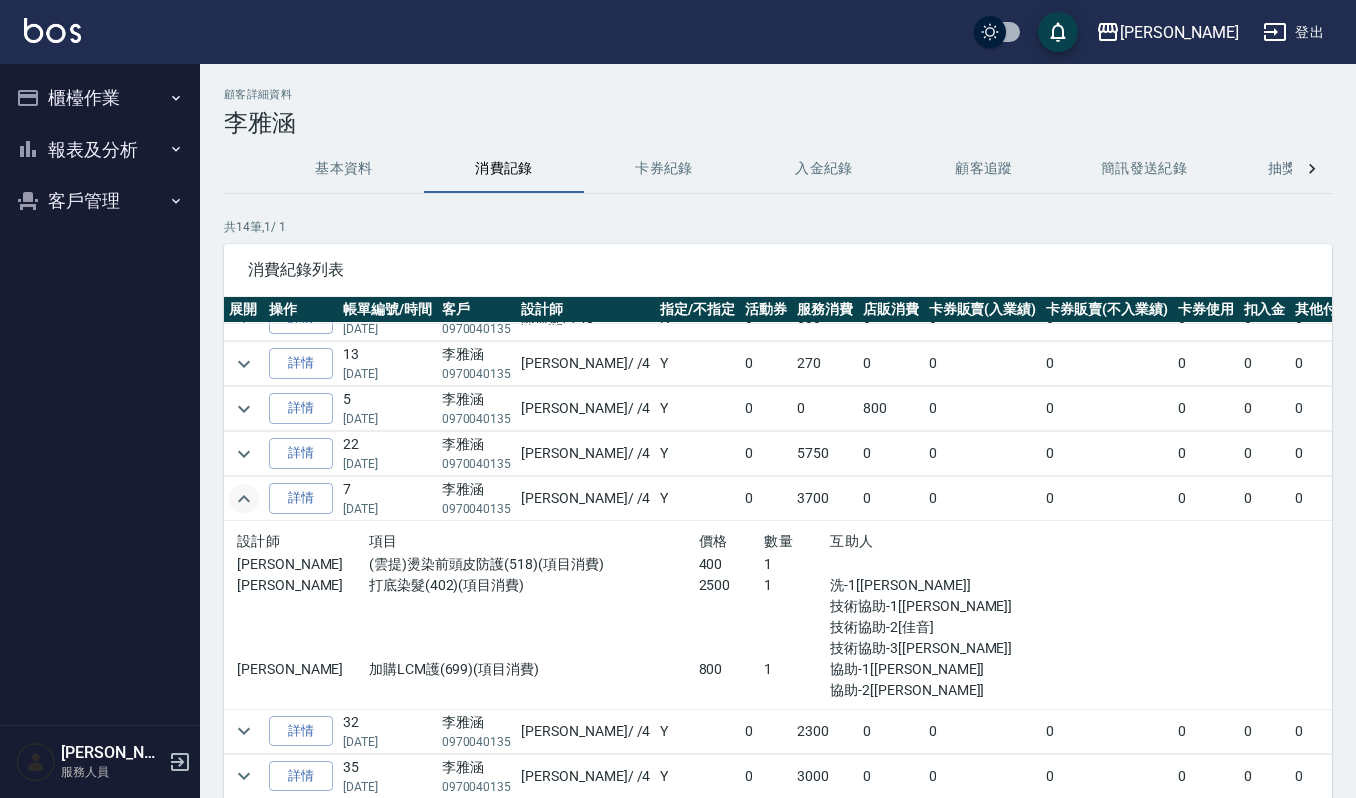 scroll, scrollTop: 266, scrollLeft: 0, axis: vertical 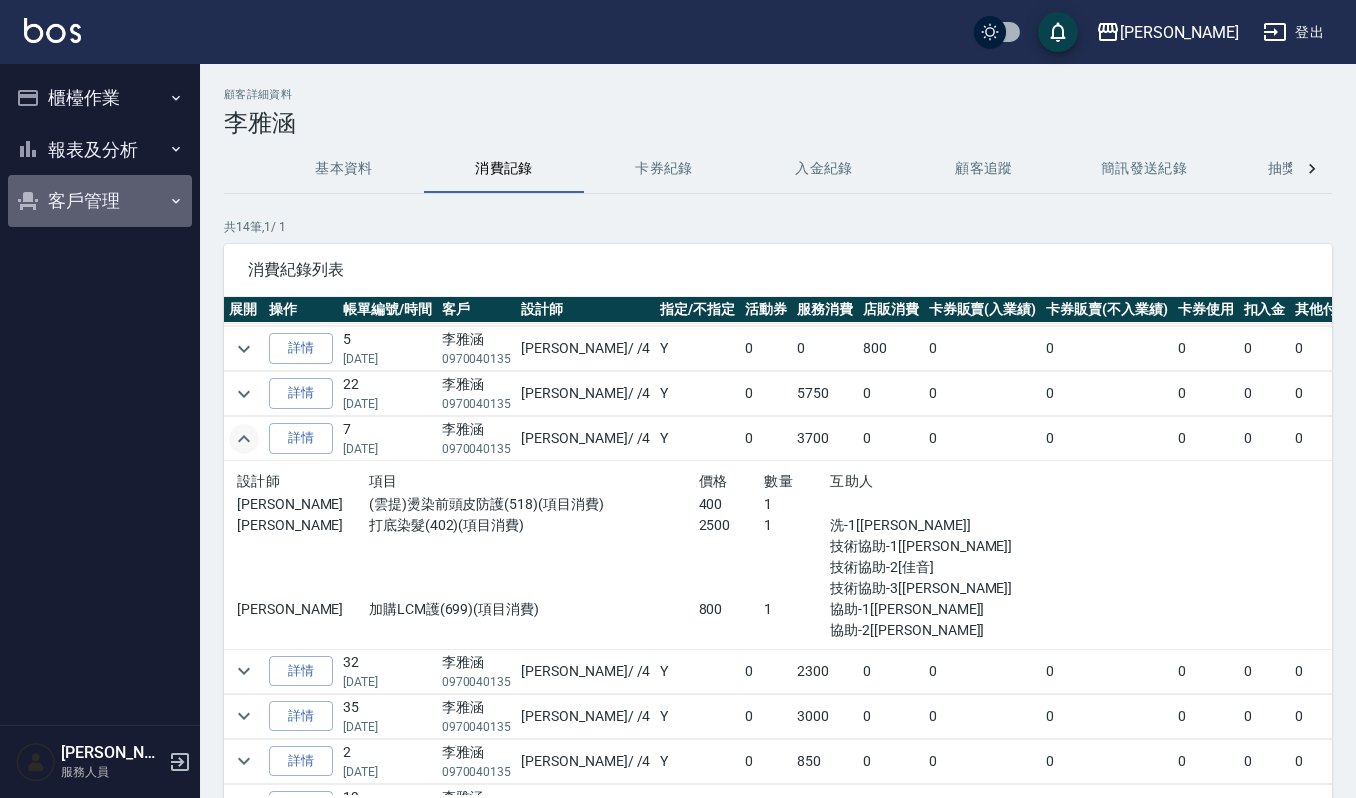 click on "客戶管理" at bounding box center (100, 201) 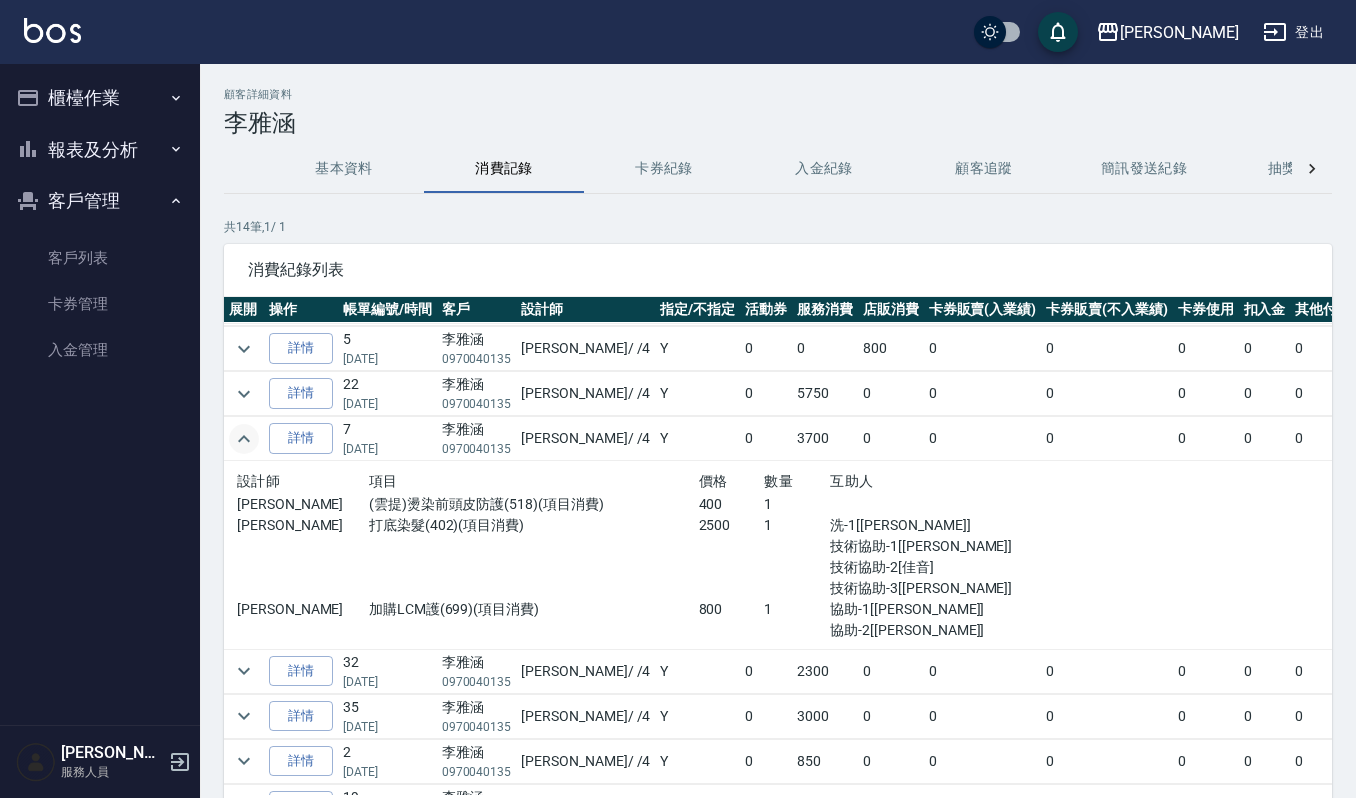 click on "客戶列表 卡券管理 入金管理" at bounding box center (100, 304) 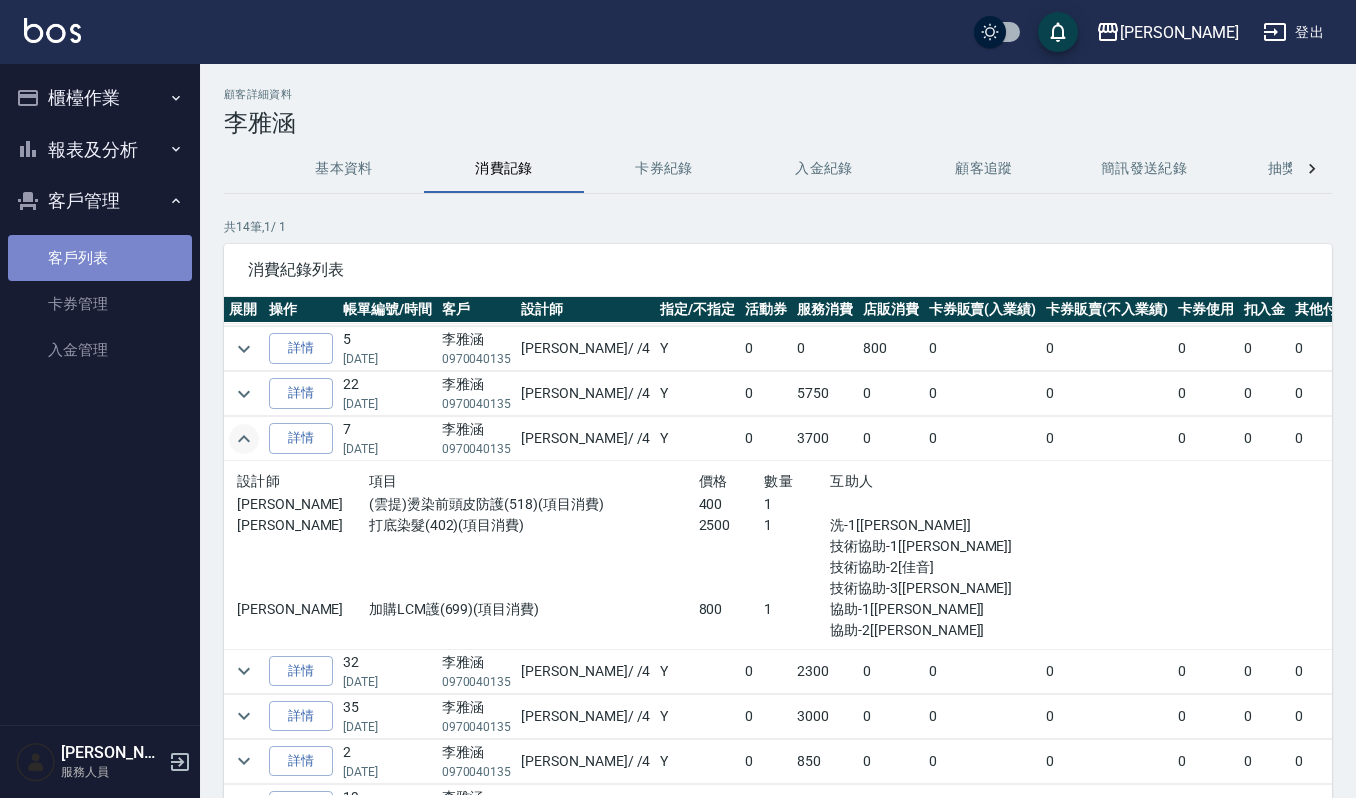click on "客戶列表" at bounding box center [100, 258] 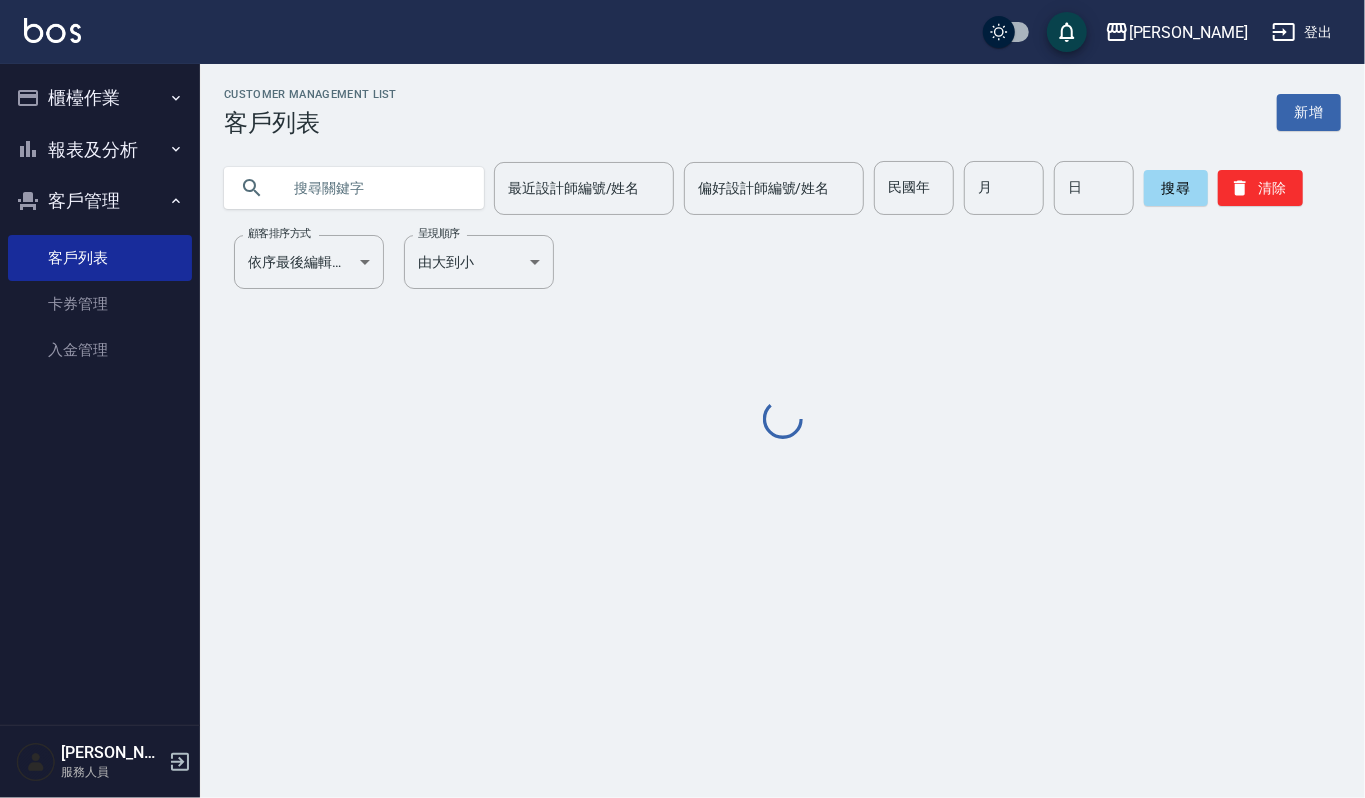 click at bounding box center [374, 188] 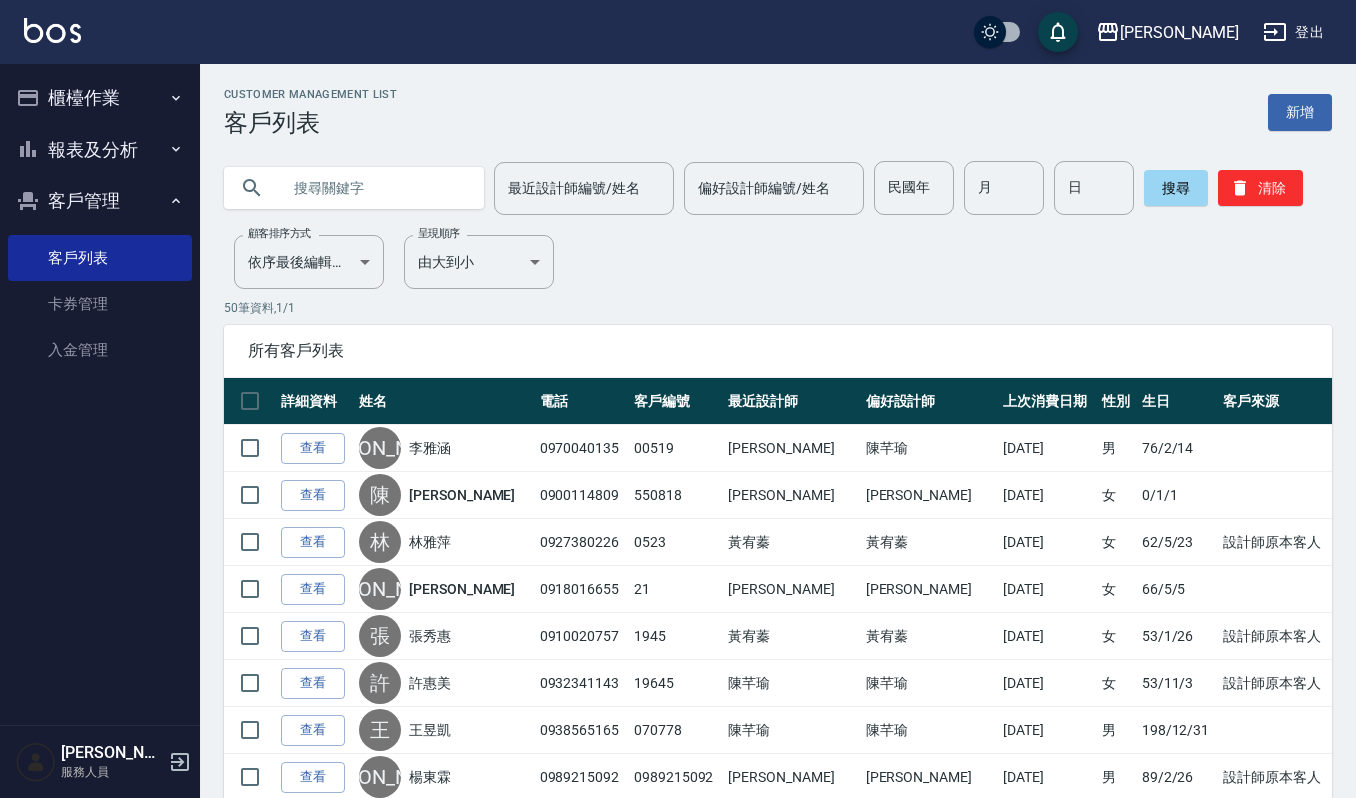 paste on "VIP2597" 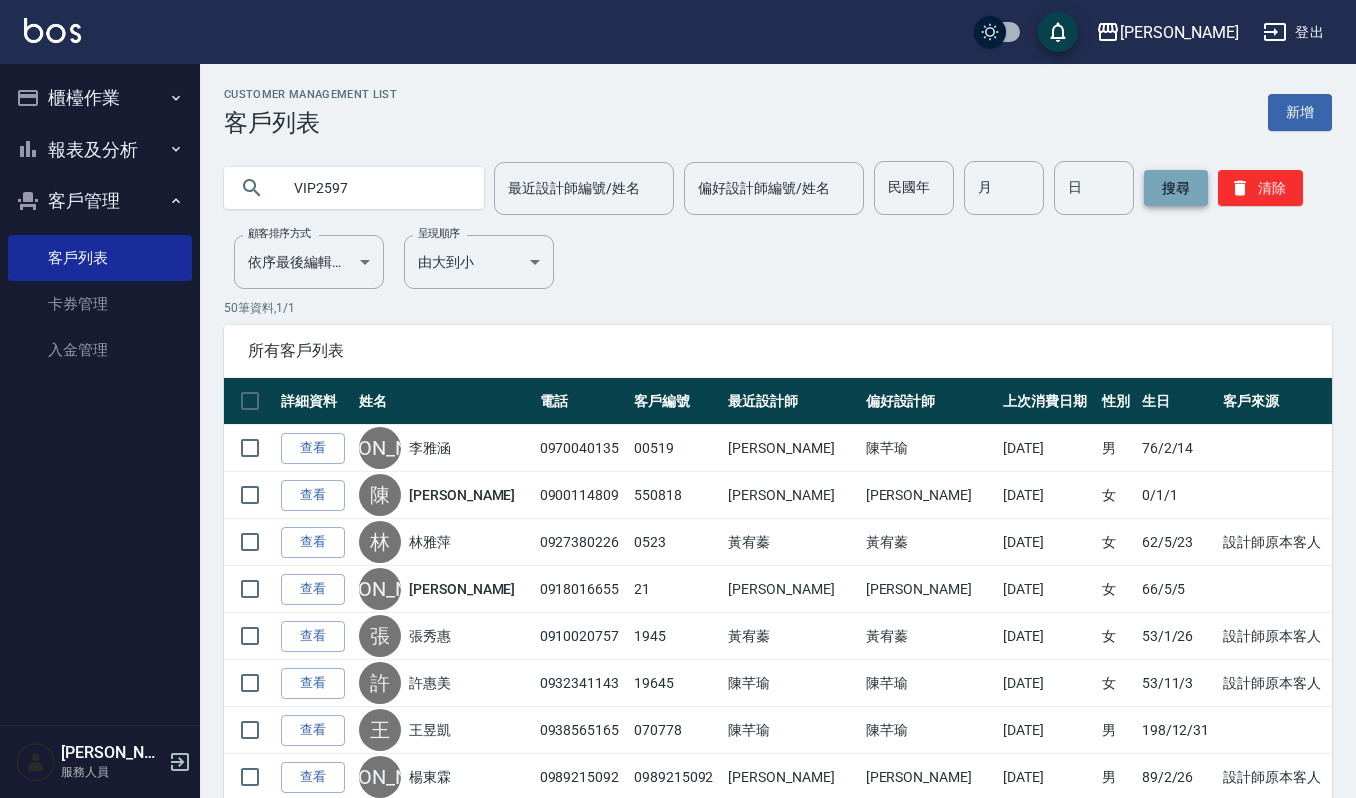 type on "VIP2597" 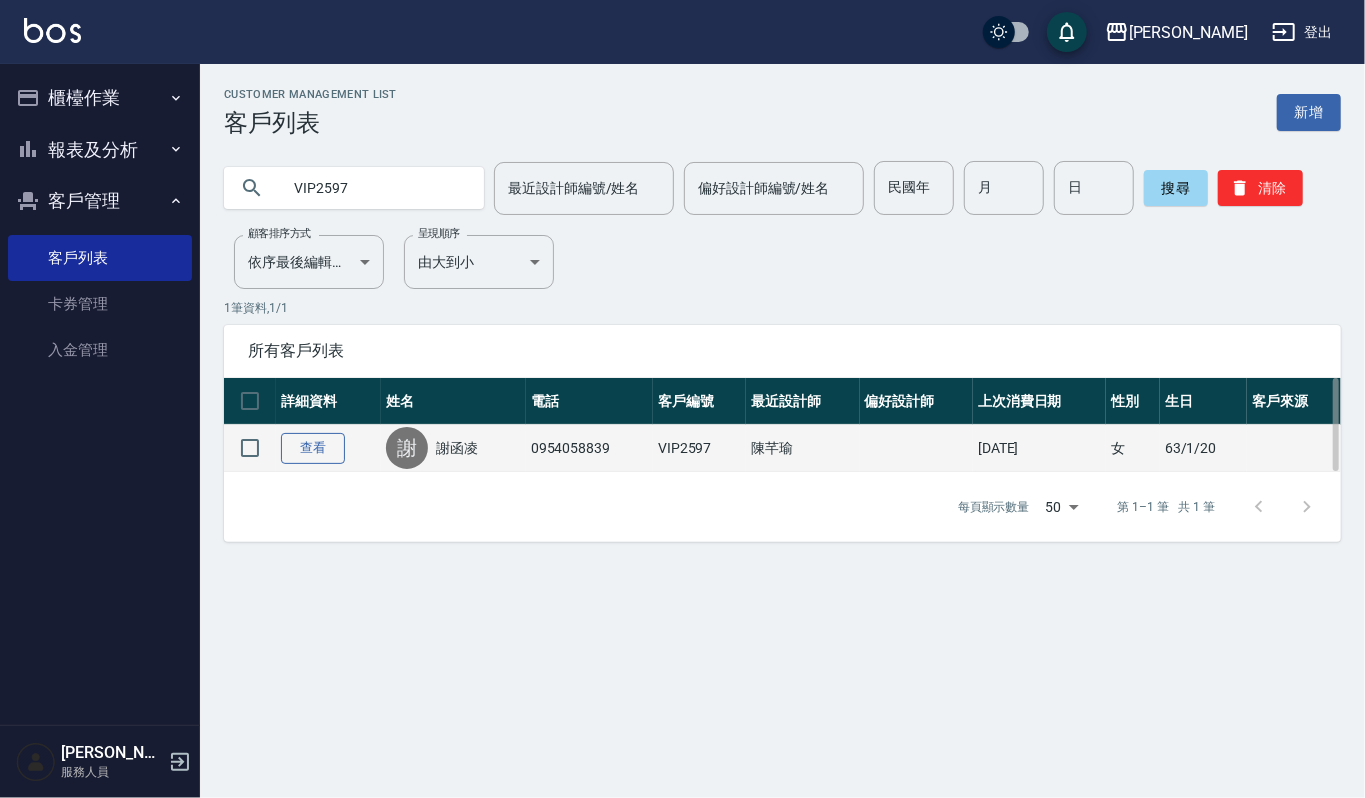 click on "查看" at bounding box center [313, 448] 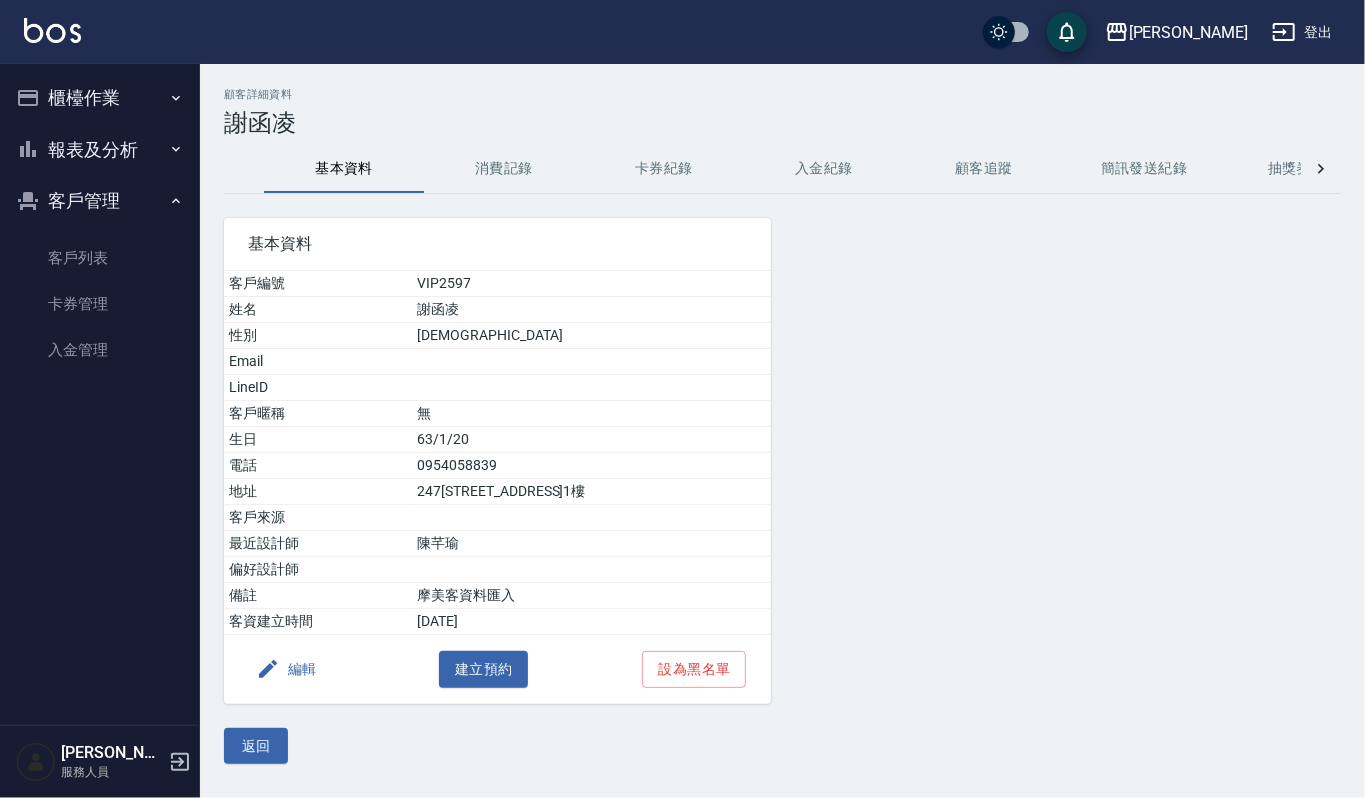 click on "消費記錄" at bounding box center (504, 169) 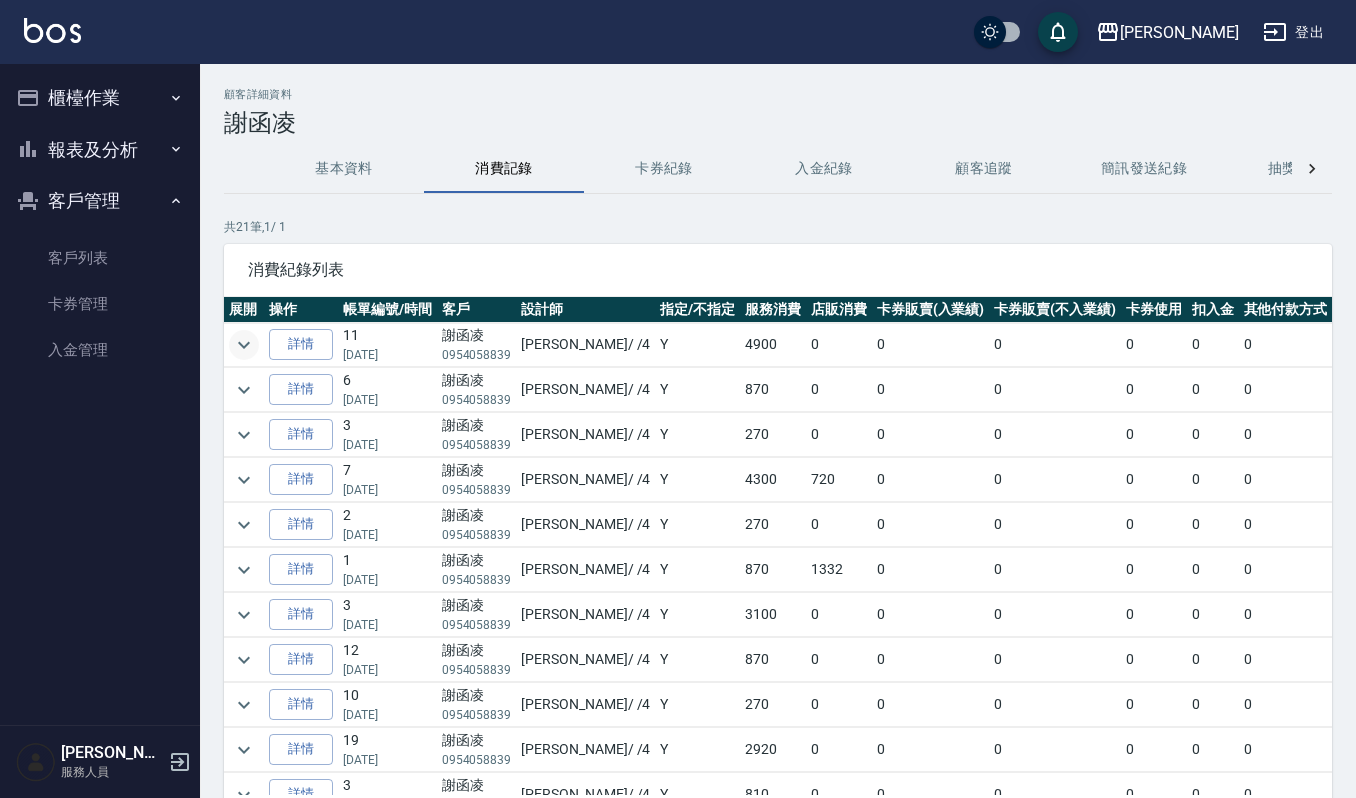 click 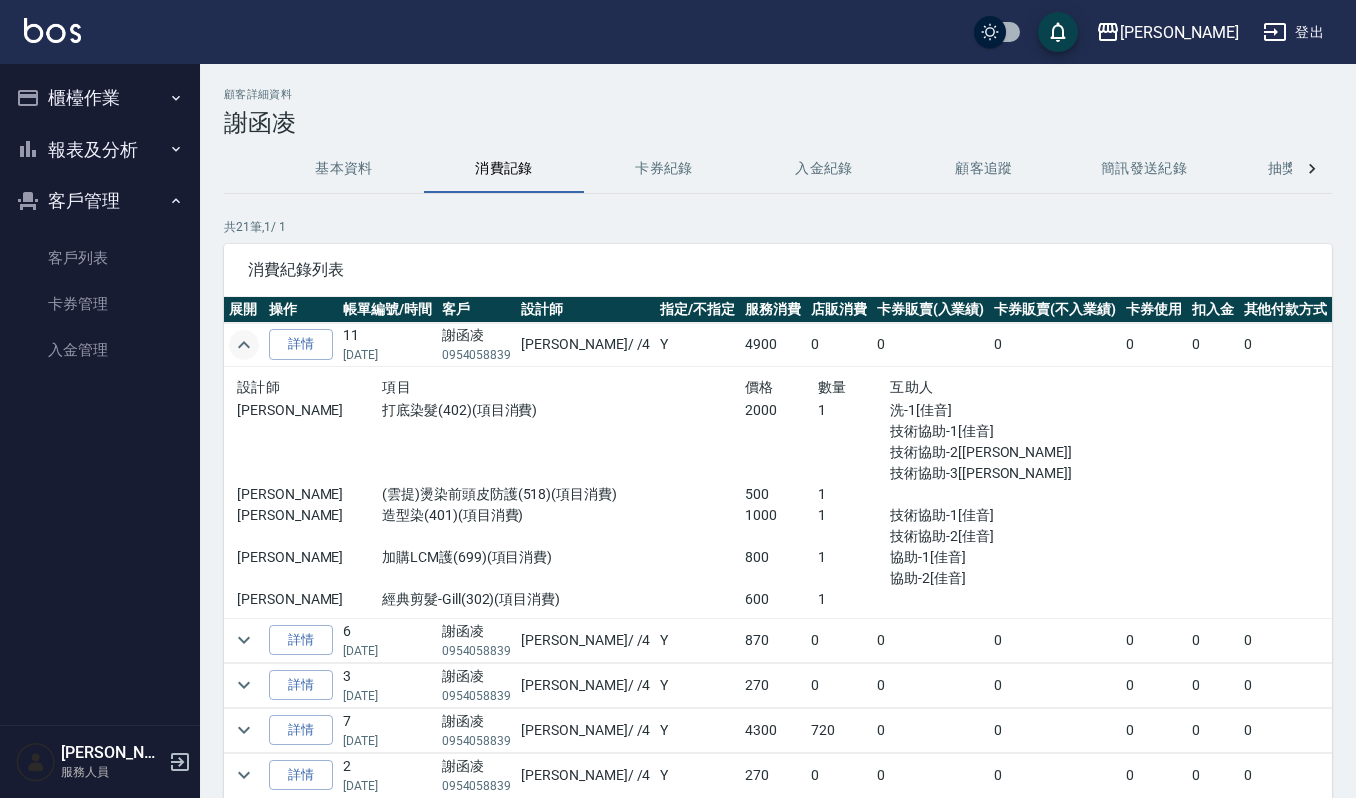 click 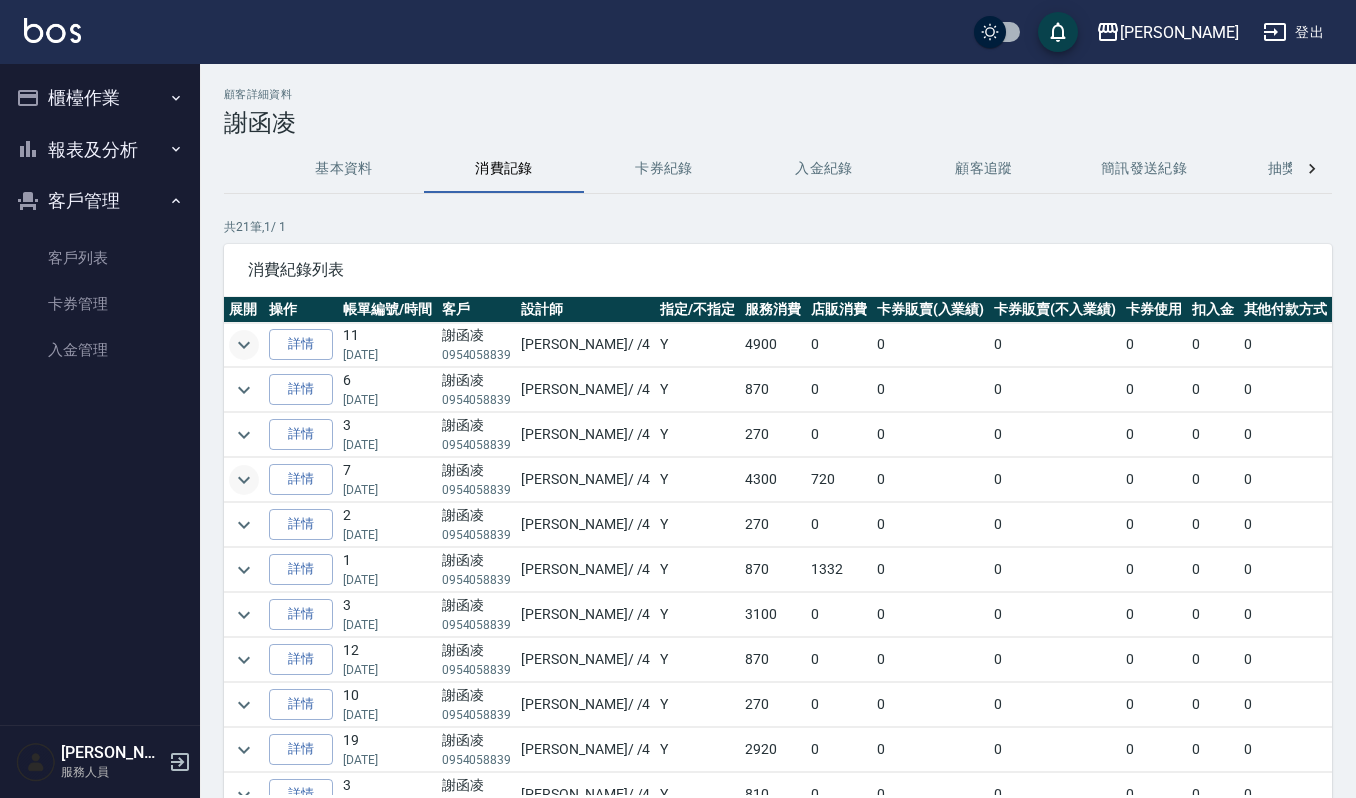 click 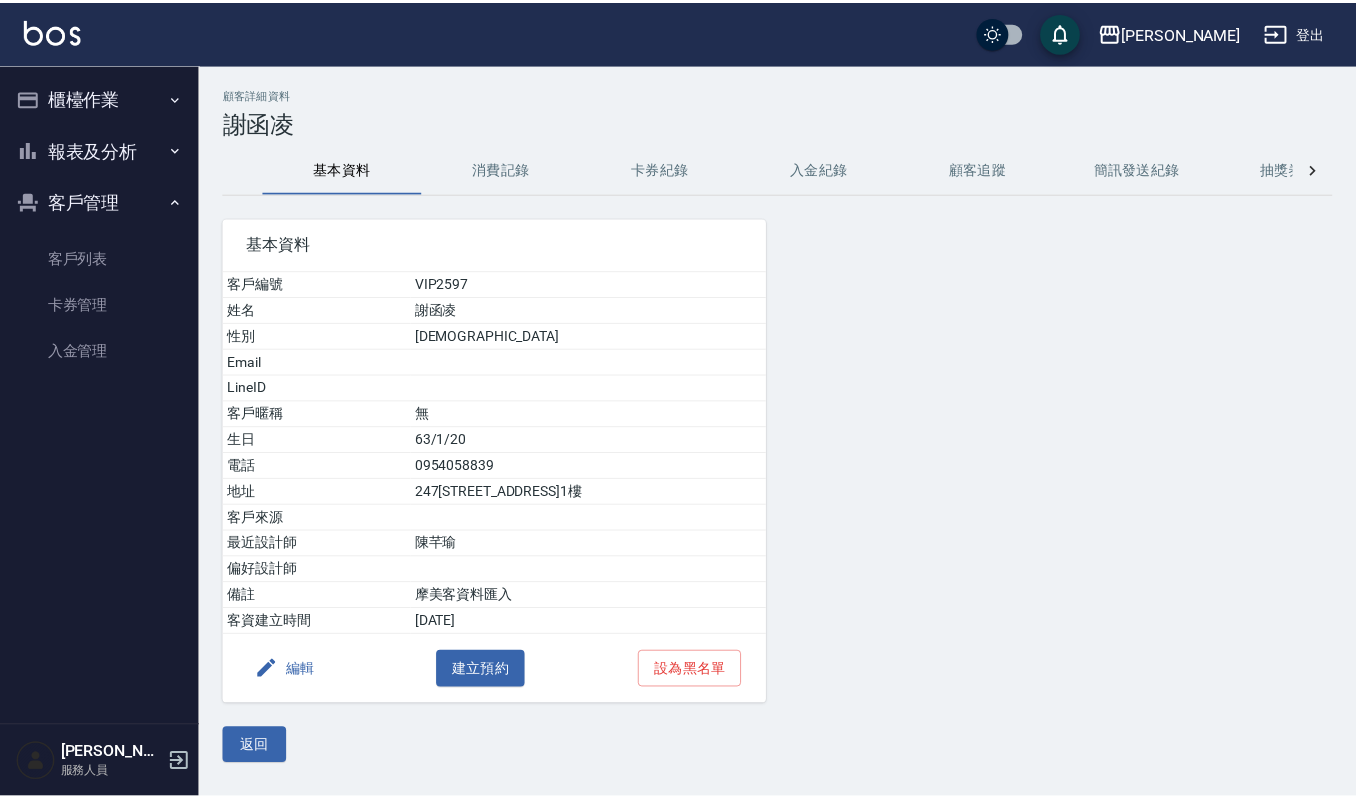 scroll, scrollTop: 0, scrollLeft: 0, axis: both 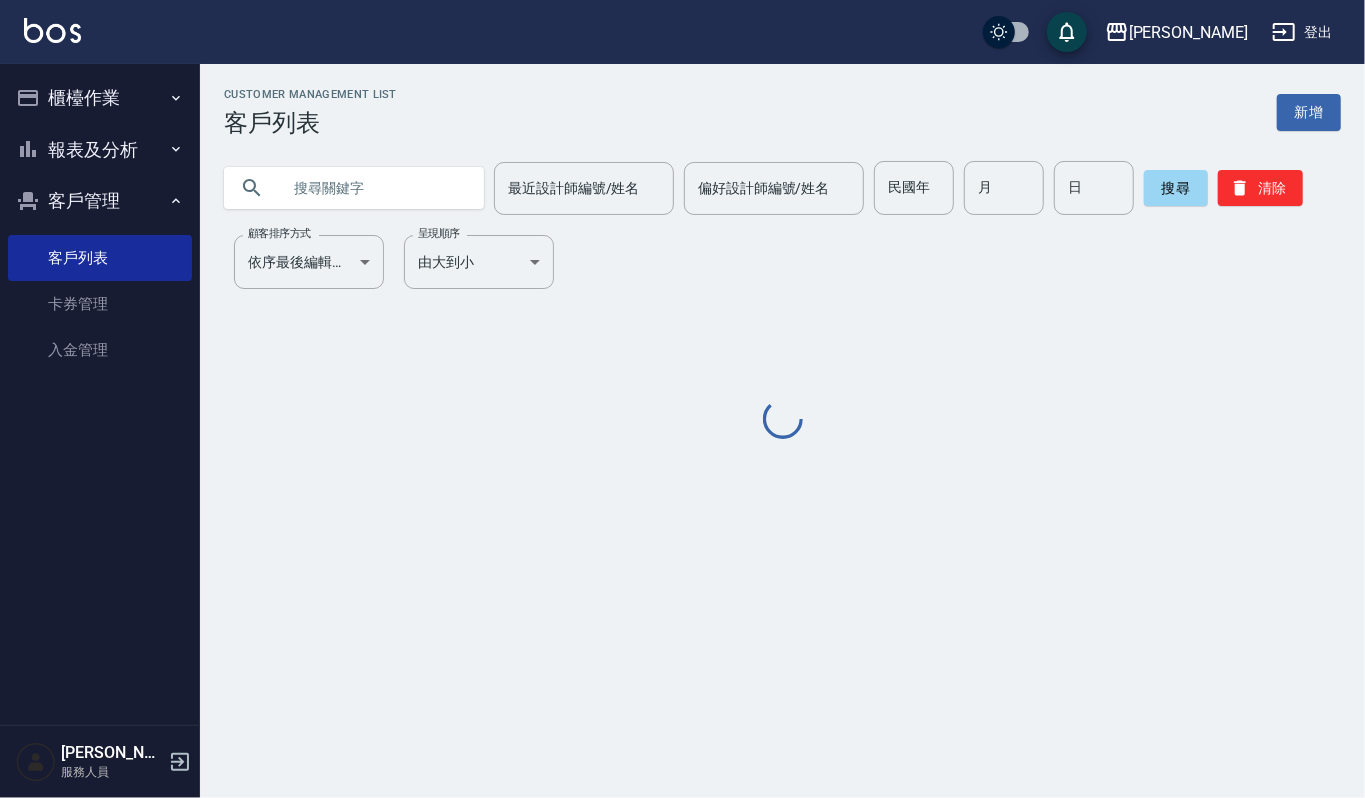 click at bounding box center [374, 188] 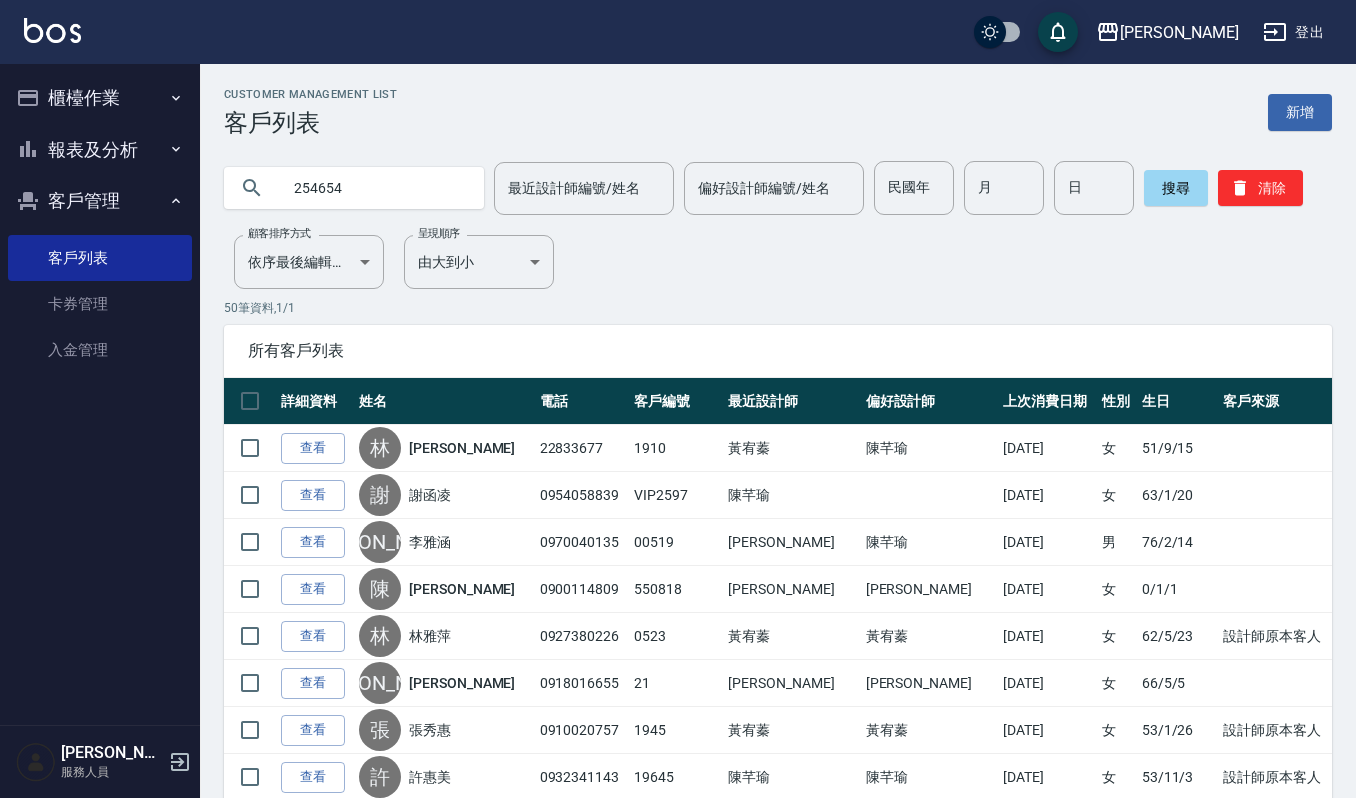 type on "254654" 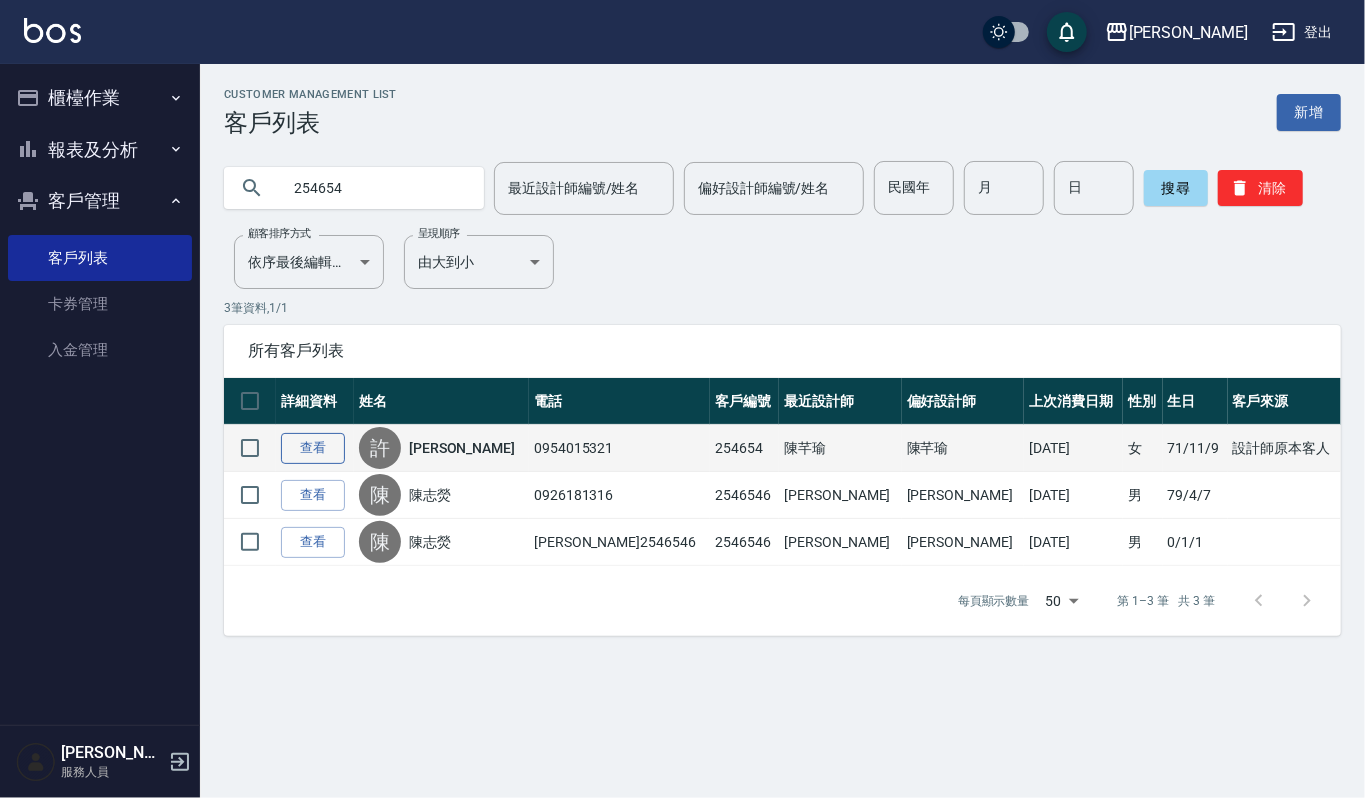 click on "查看" at bounding box center [313, 448] 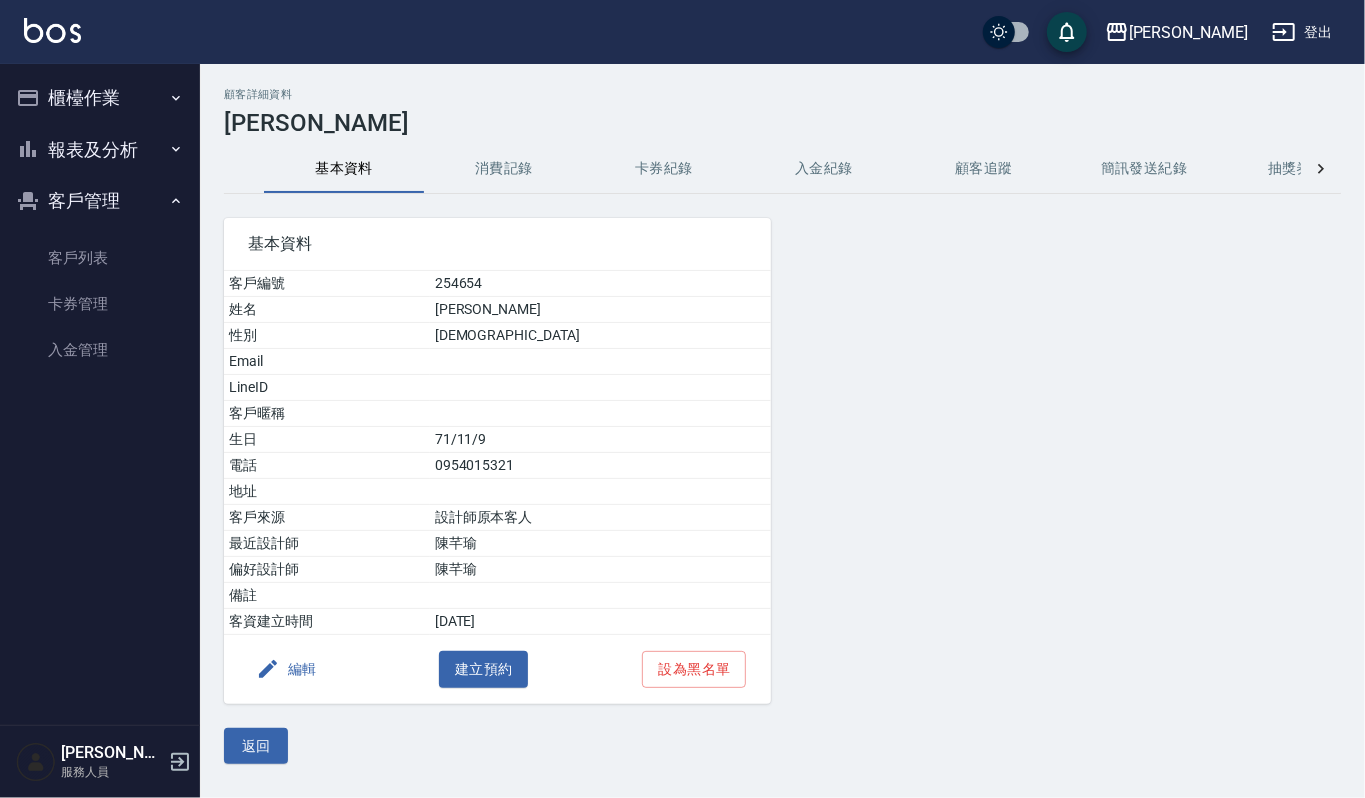 click on "消費記錄" at bounding box center (504, 169) 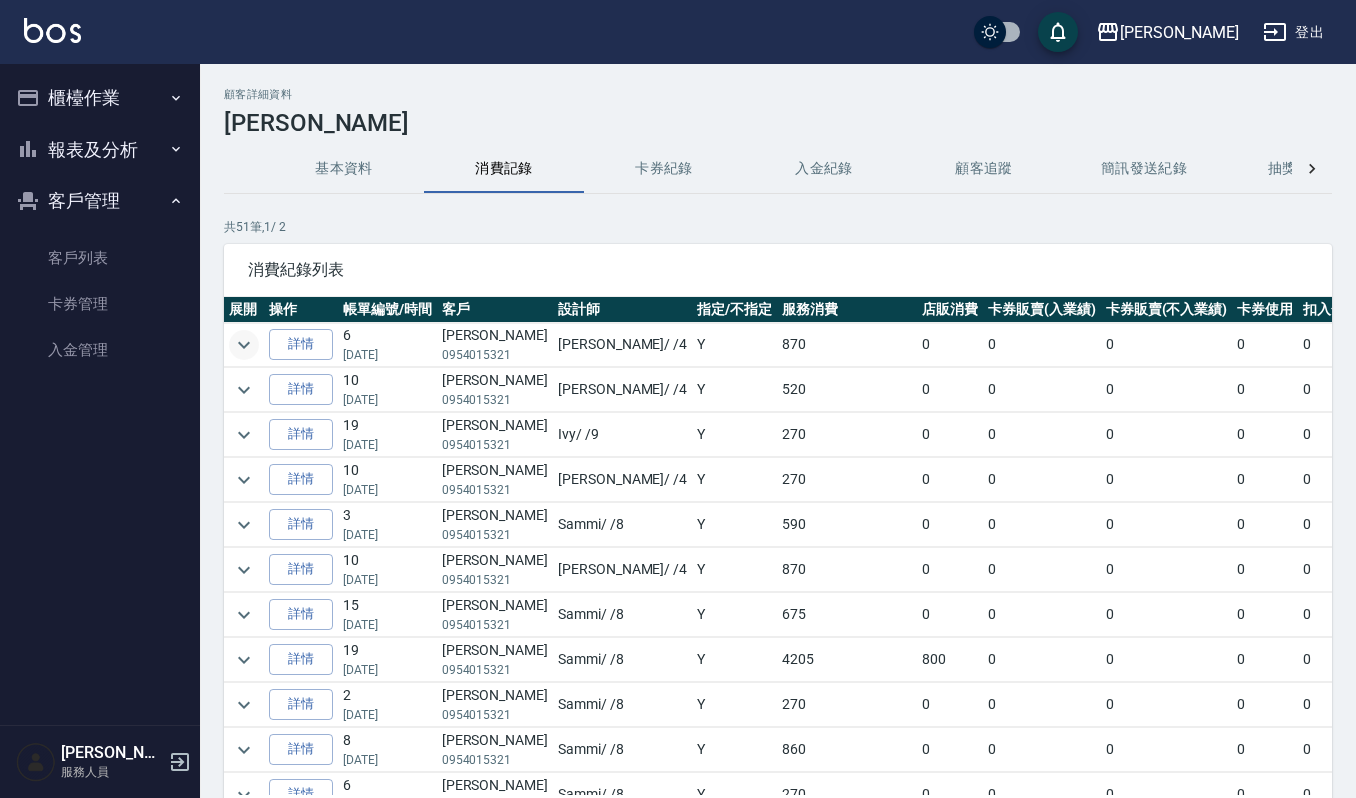 click 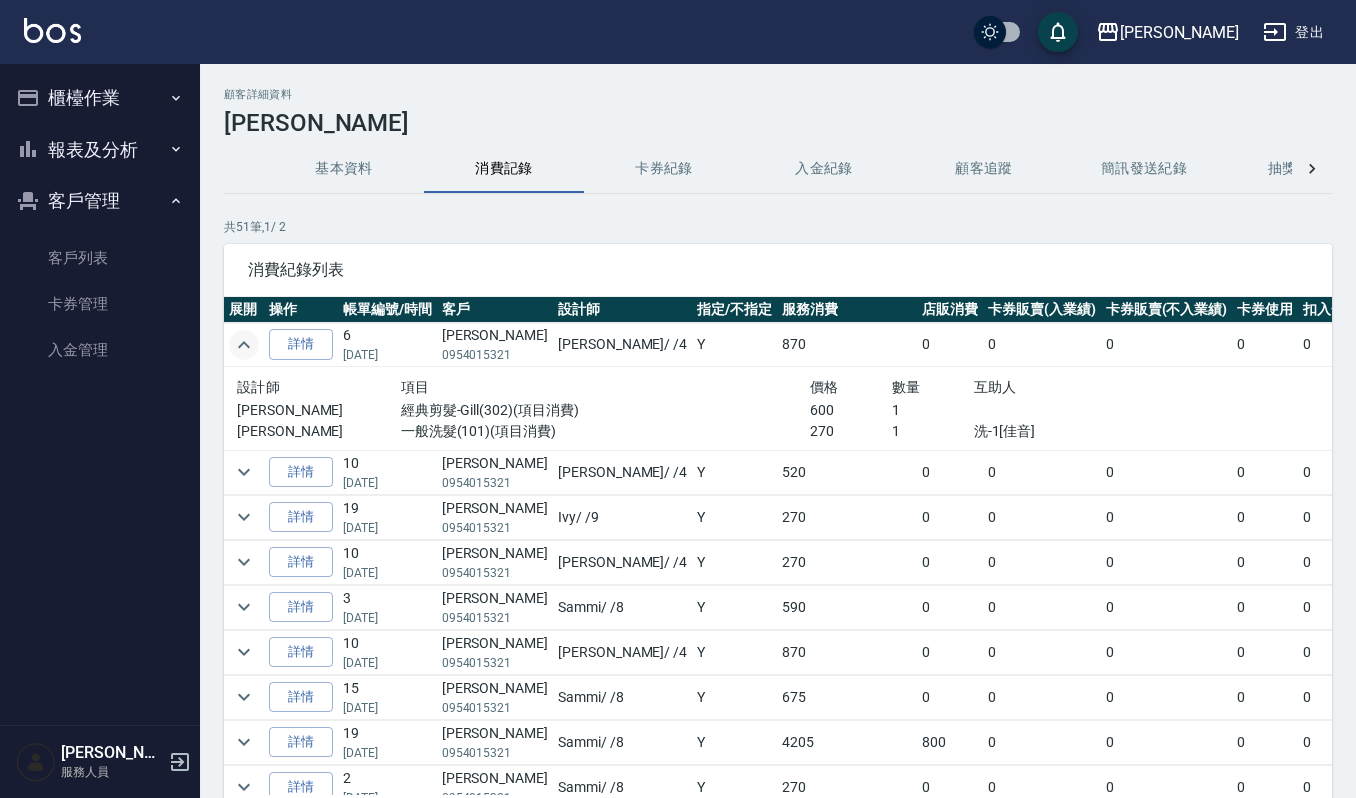 click on "基本資料" at bounding box center (344, 169) 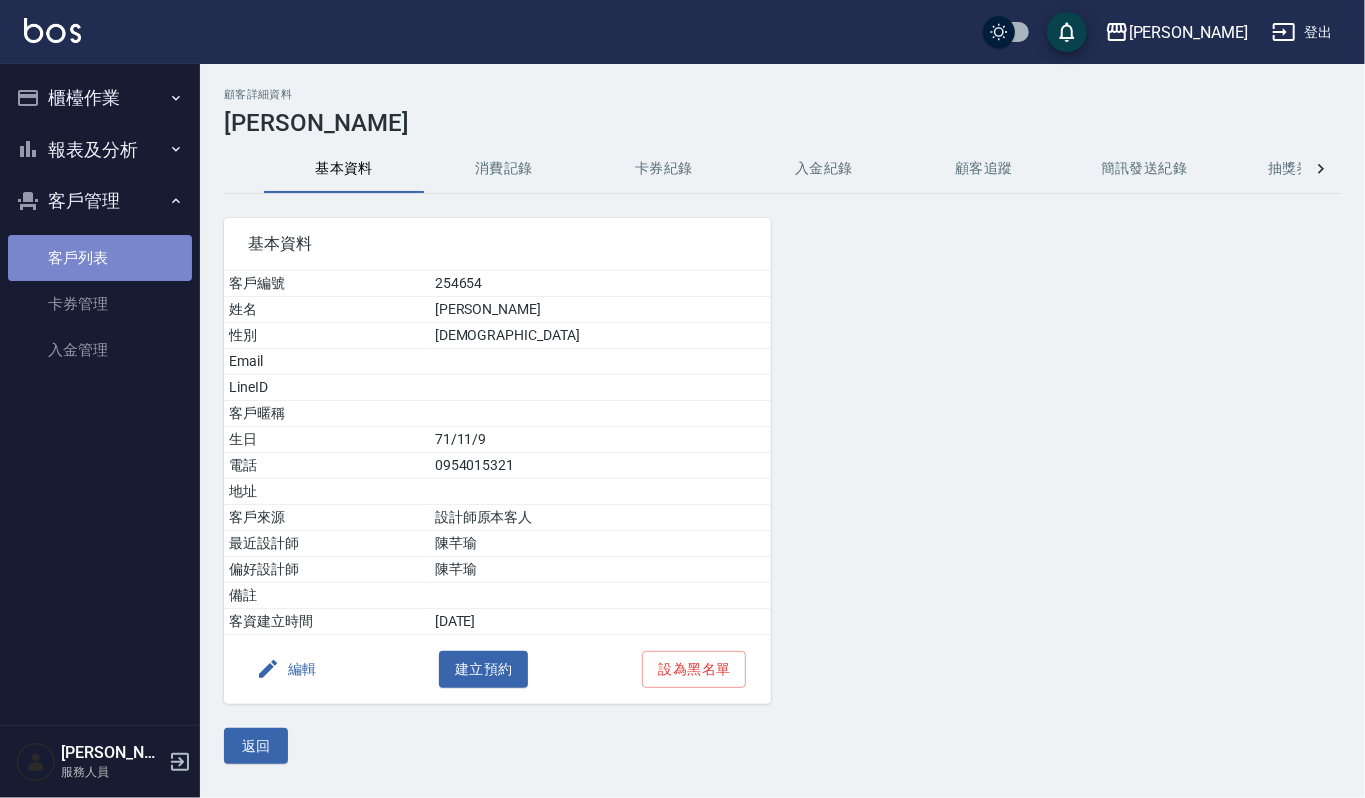 click on "客戶列表" at bounding box center [100, 258] 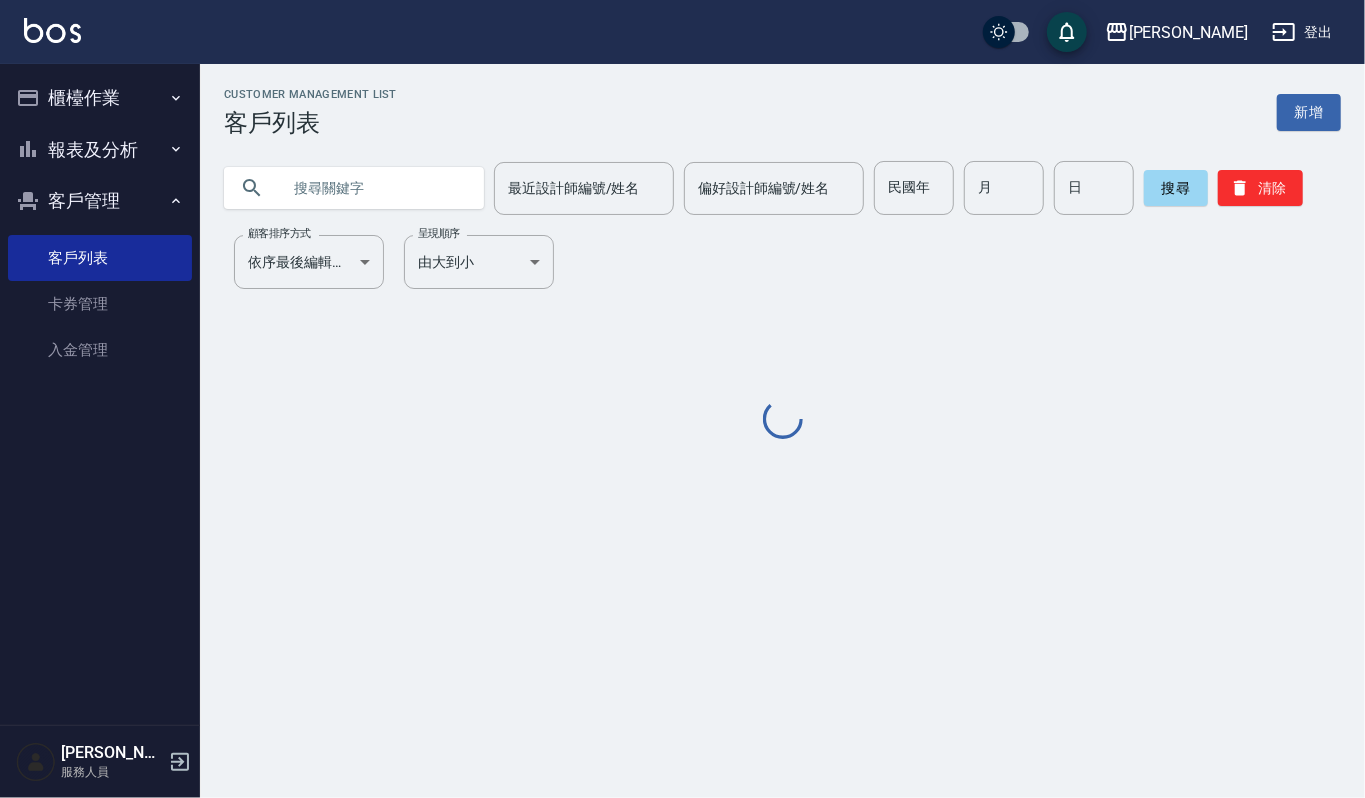 click at bounding box center [374, 188] 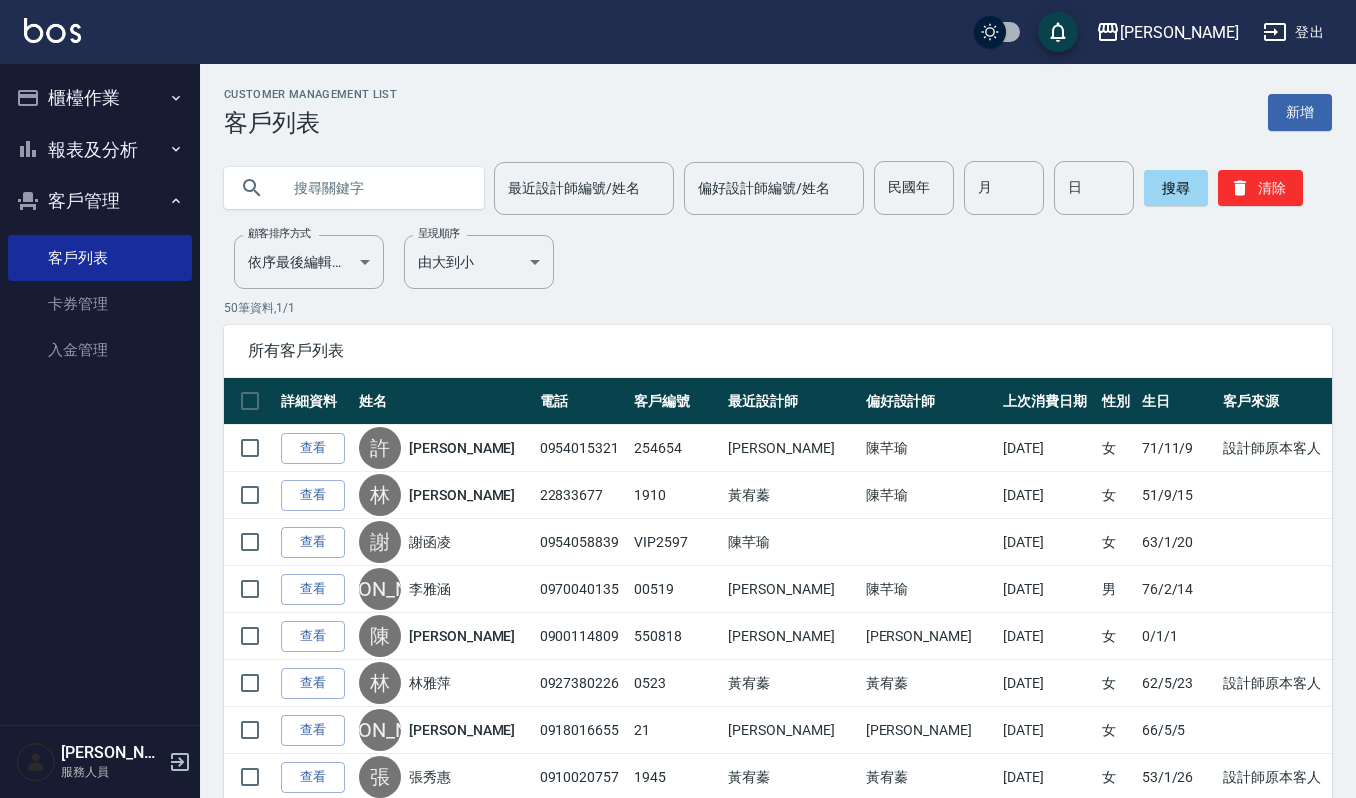 paste on "609225" 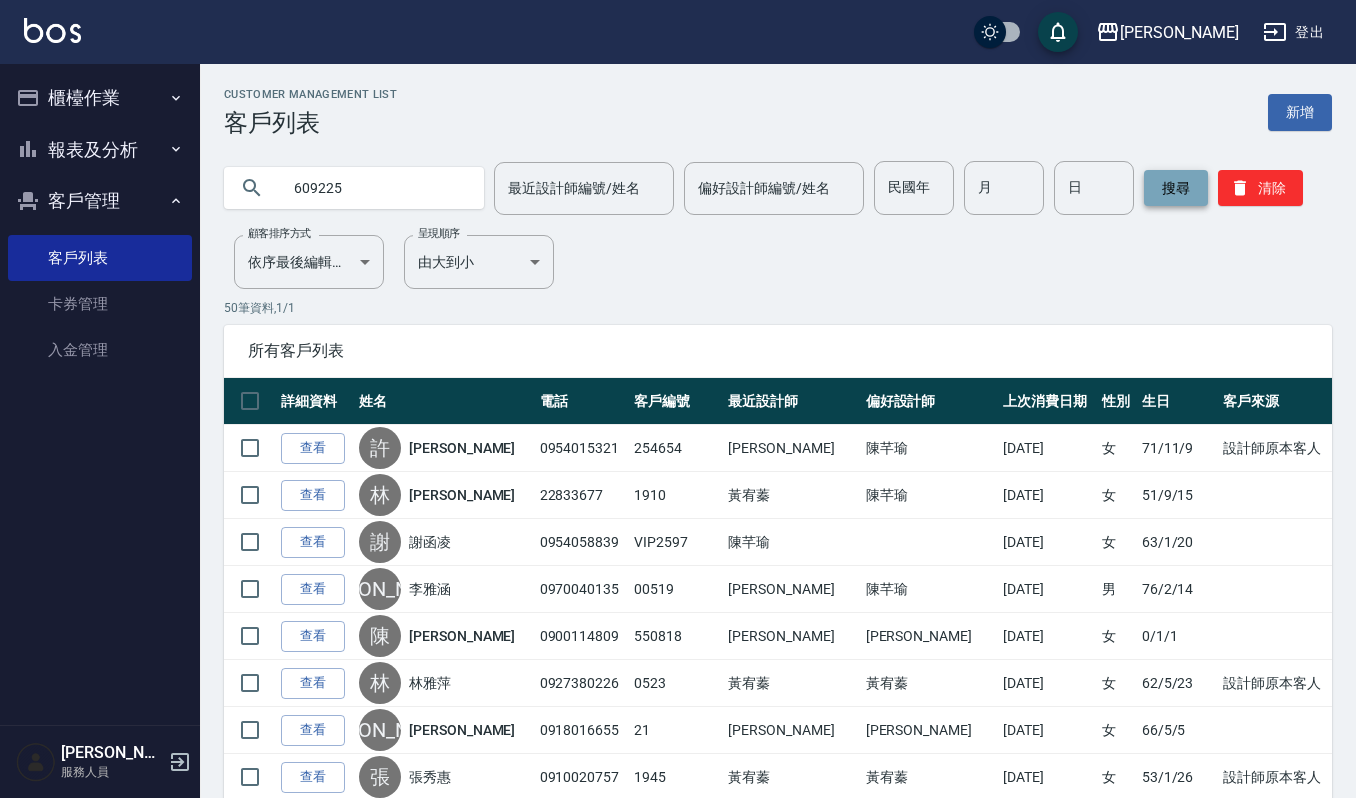 type on "609225" 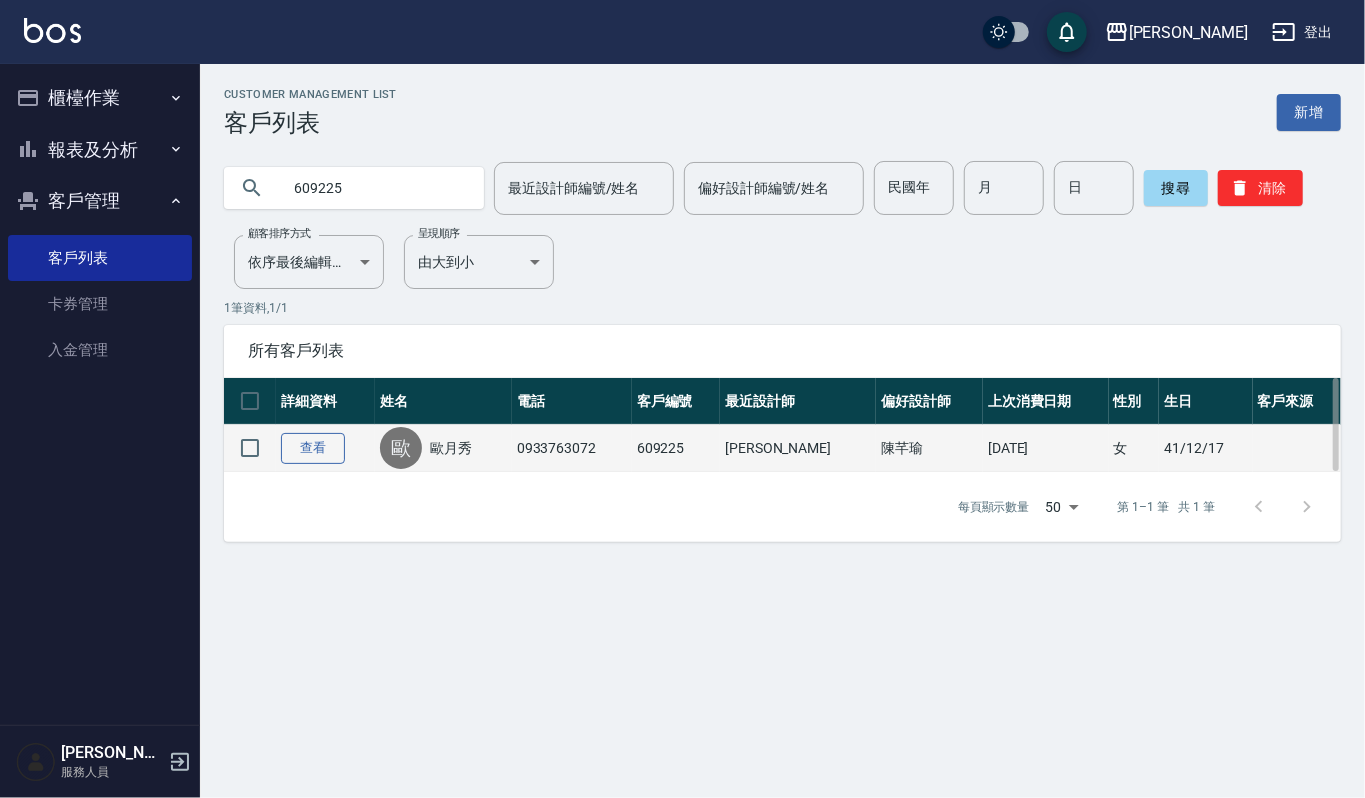 click on "查看" at bounding box center (313, 448) 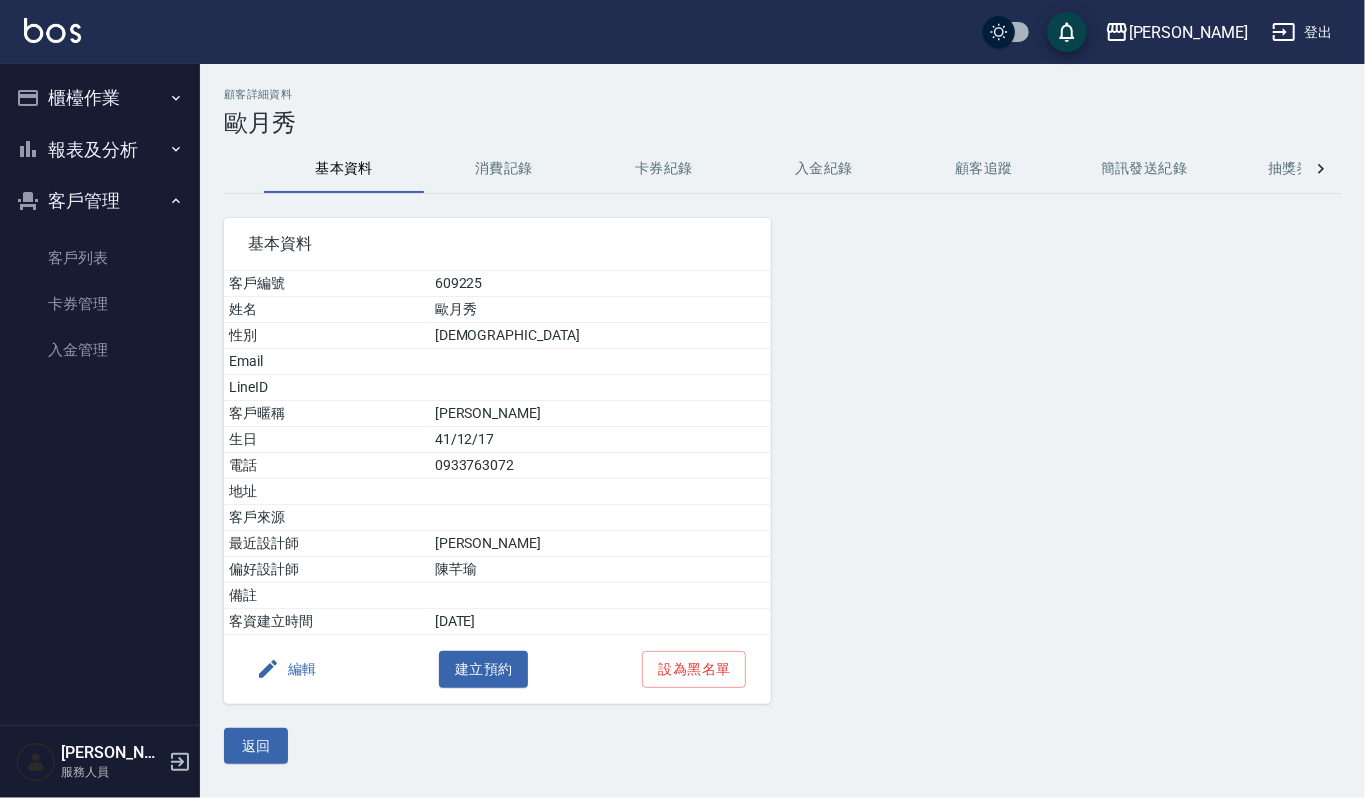 click on "消費記錄" at bounding box center (504, 169) 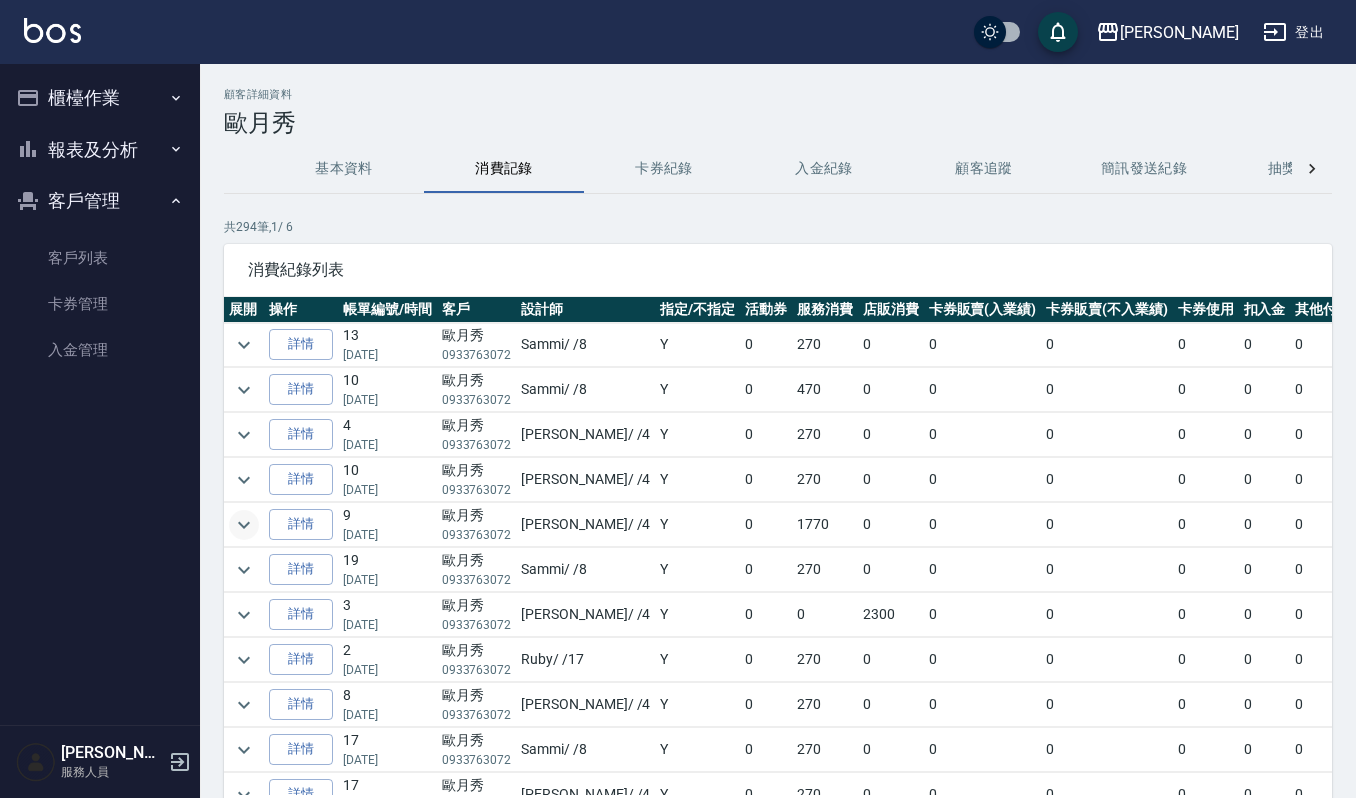 click 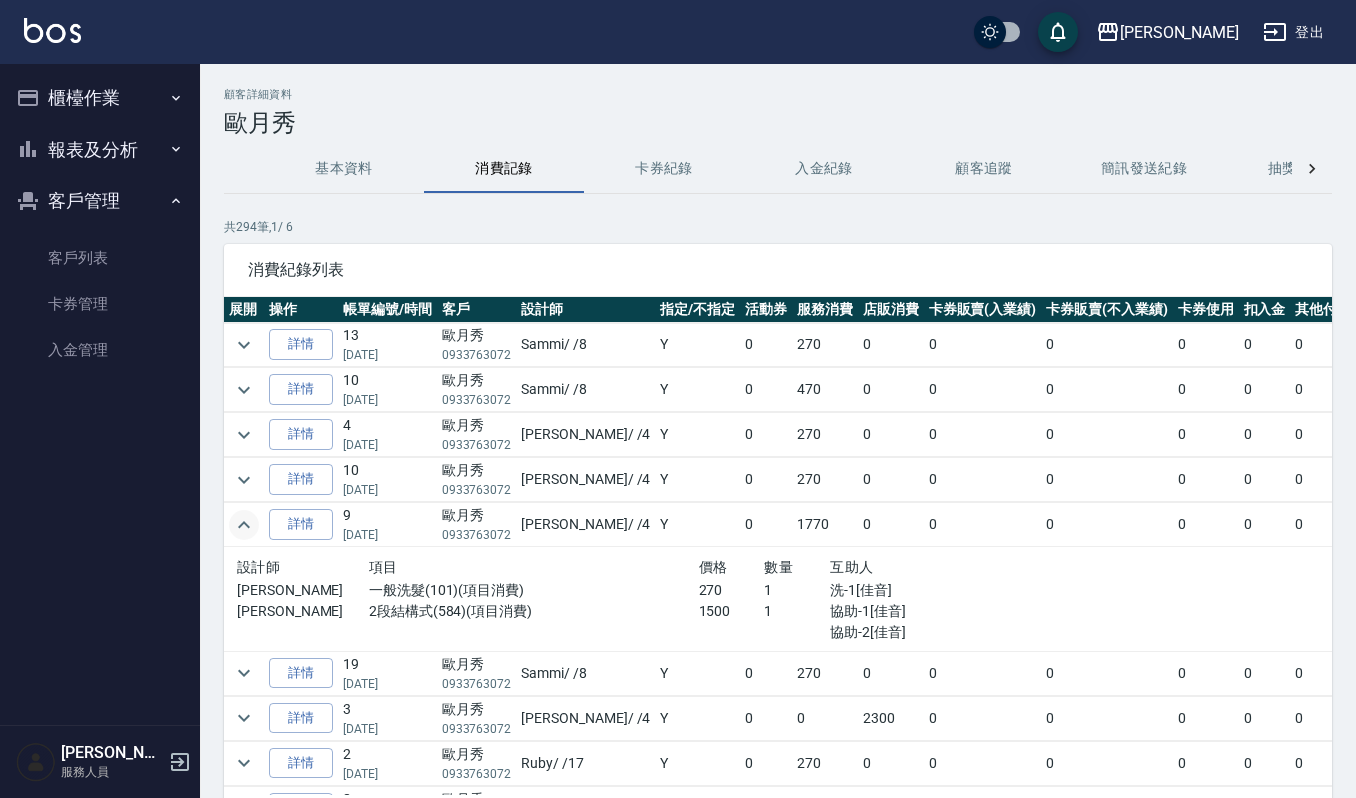 click 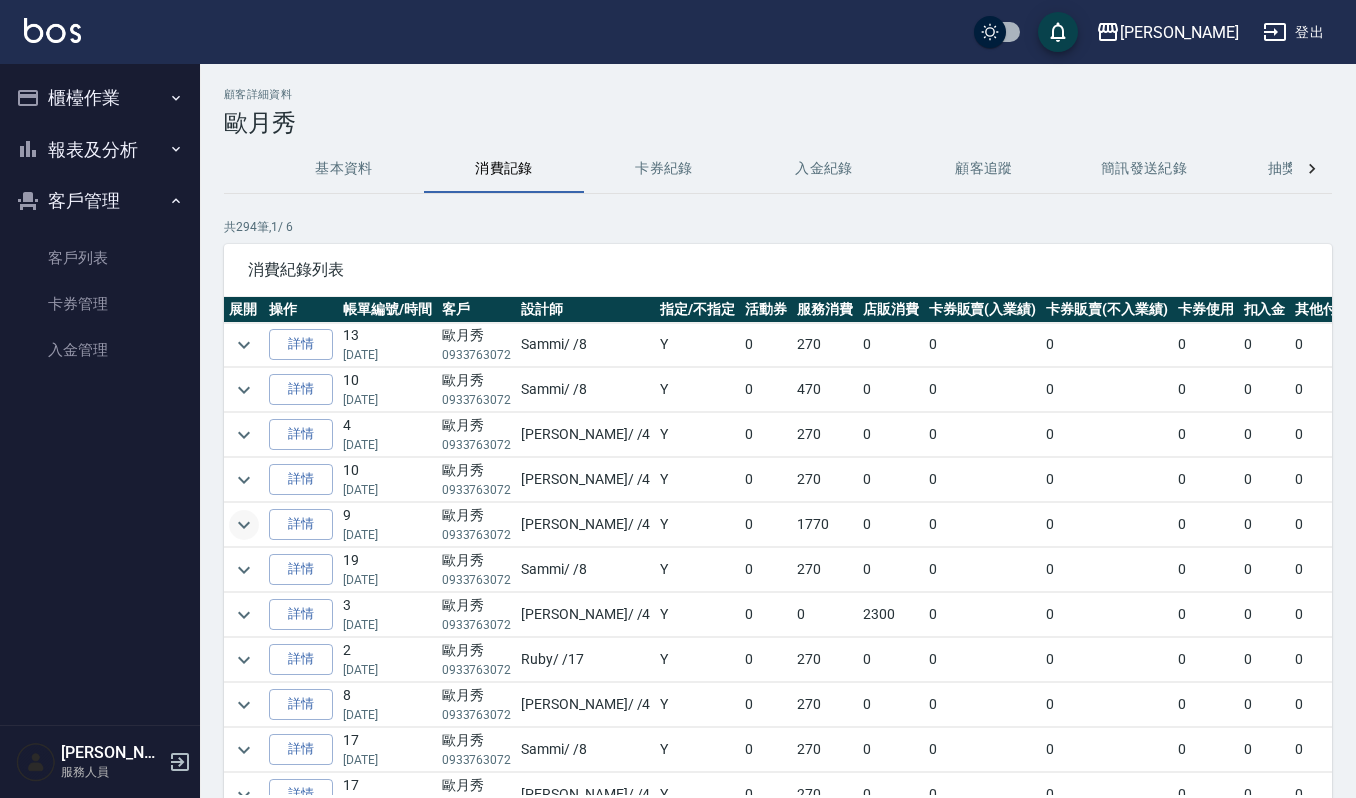 scroll, scrollTop: 400, scrollLeft: 0, axis: vertical 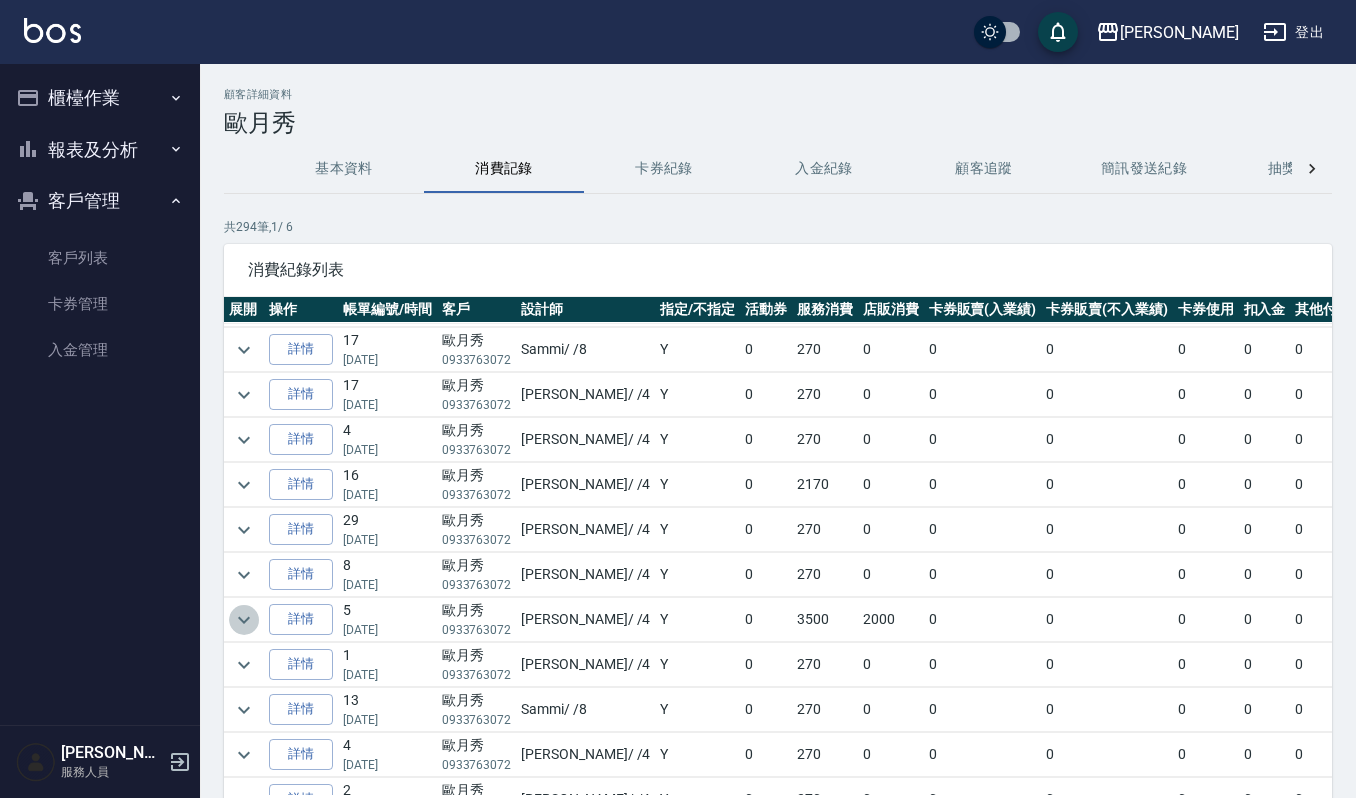 click 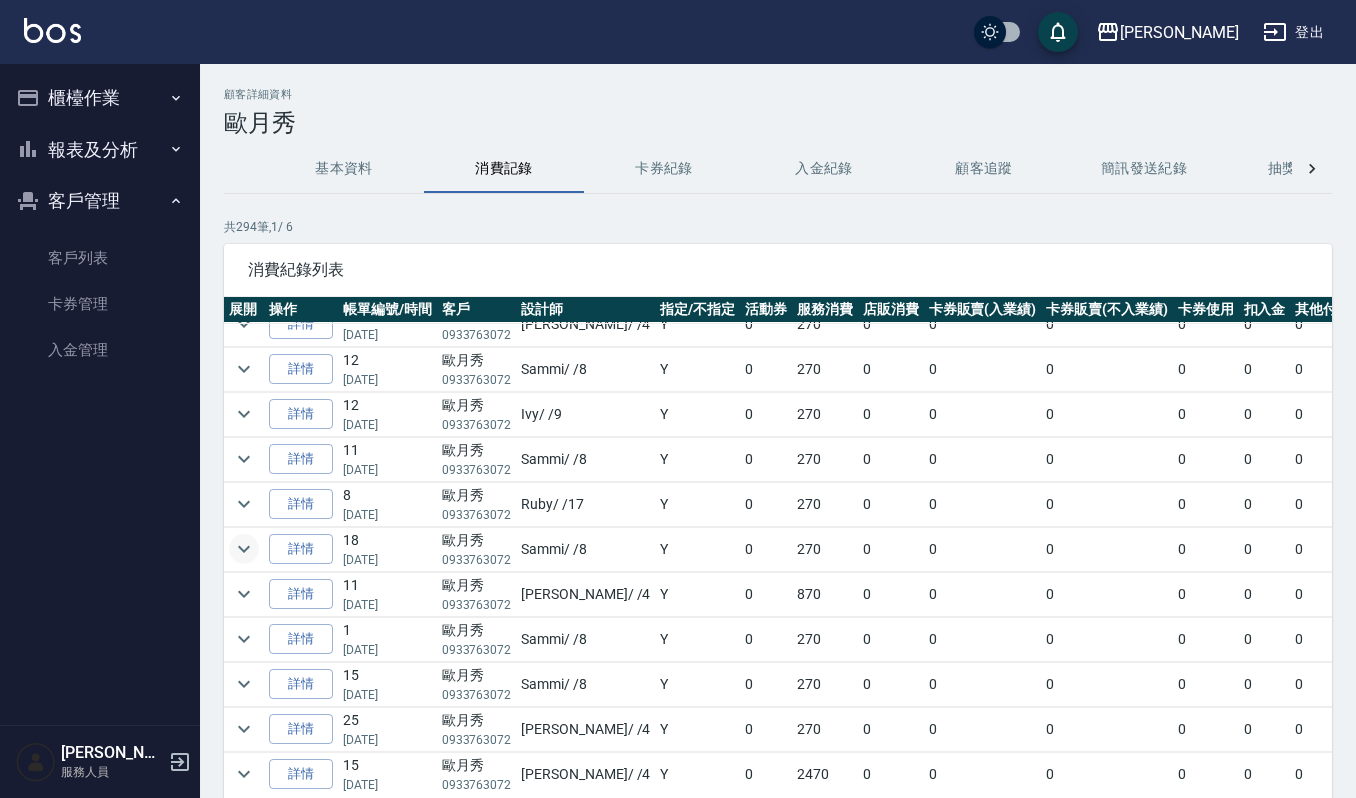 scroll, scrollTop: 1200, scrollLeft: 0, axis: vertical 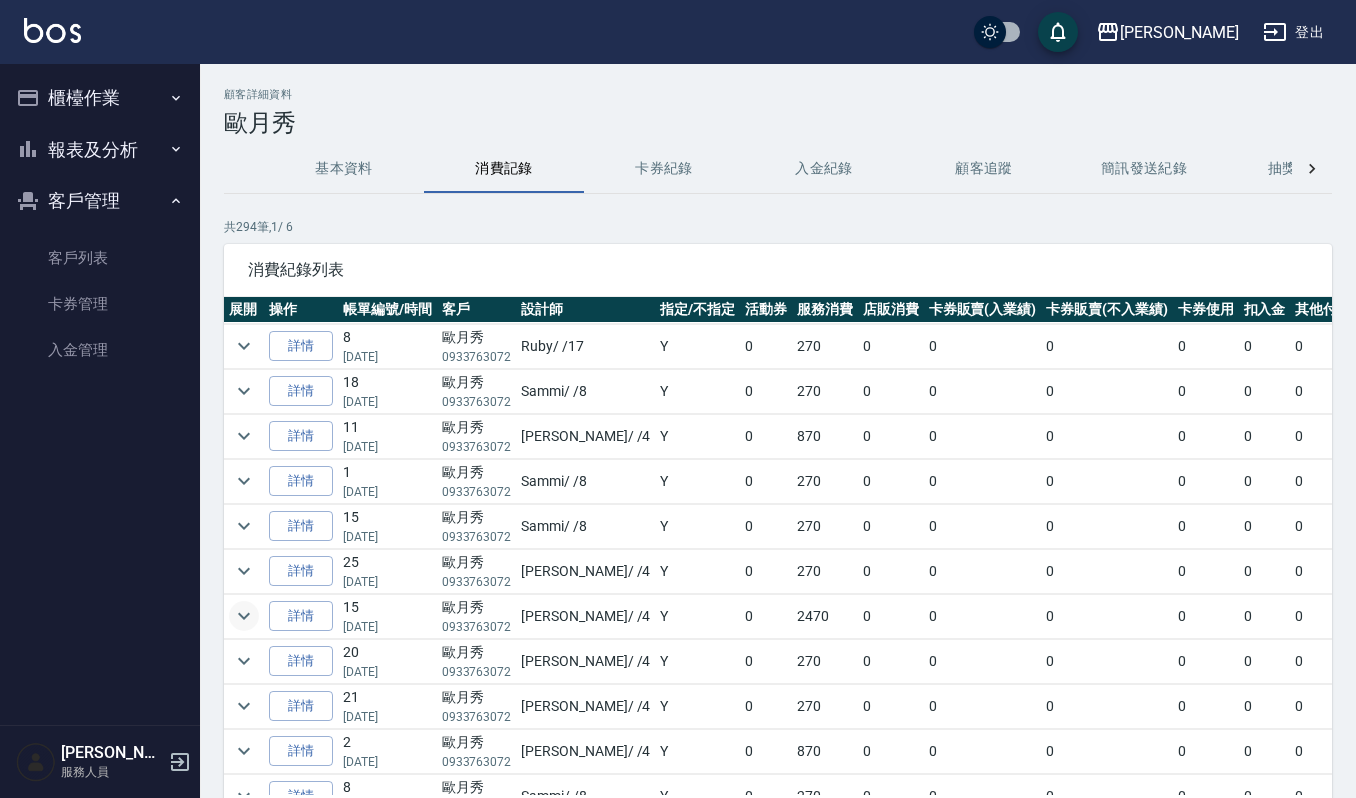 click 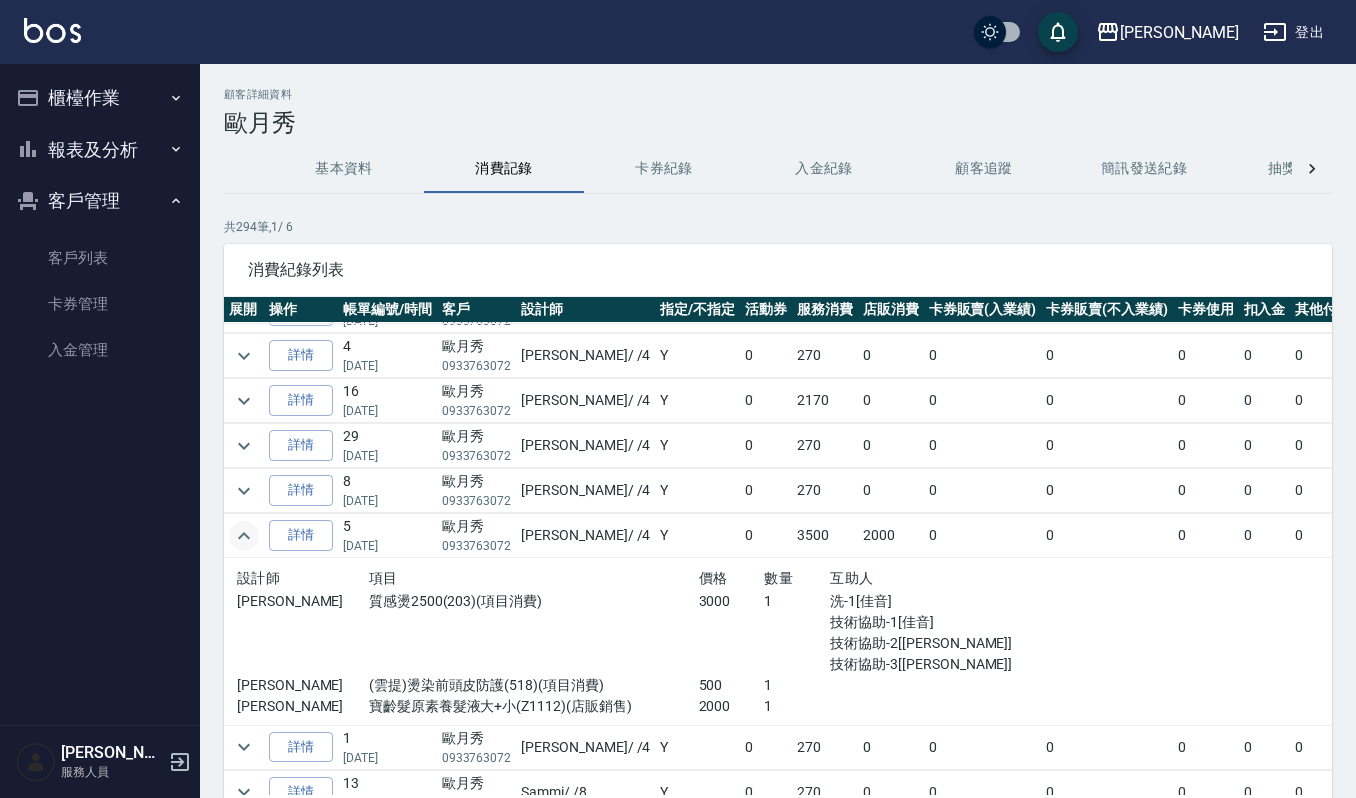 scroll, scrollTop: 400, scrollLeft: 0, axis: vertical 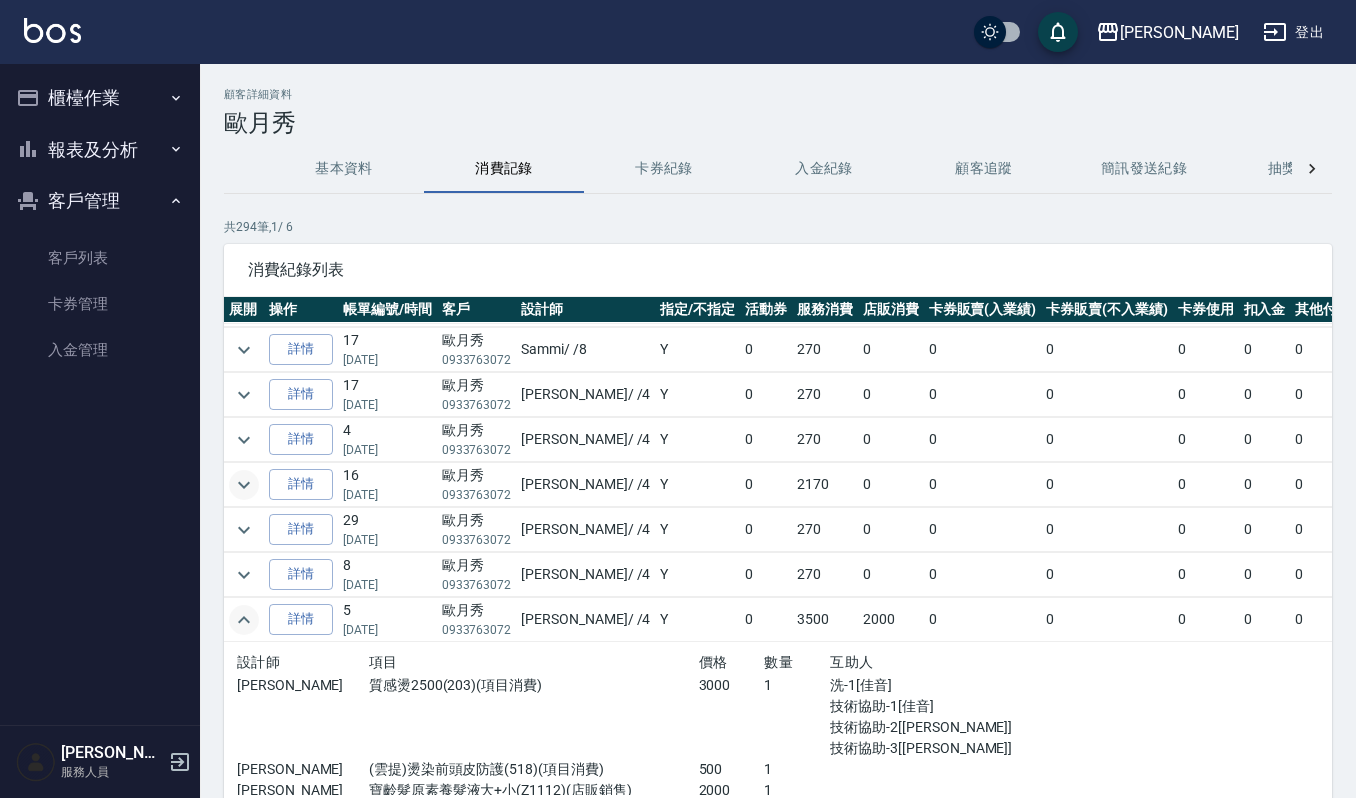 click 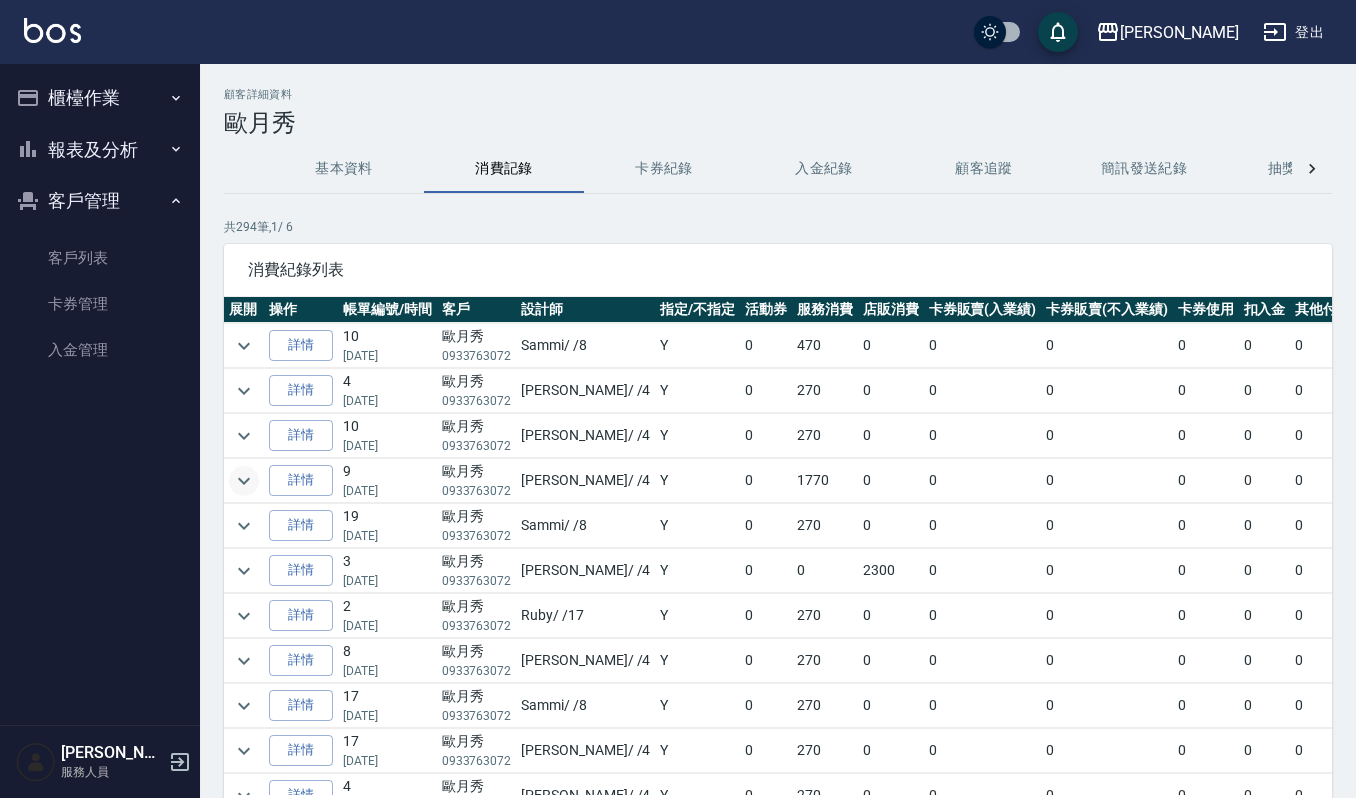 scroll, scrollTop: 0, scrollLeft: 0, axis: both 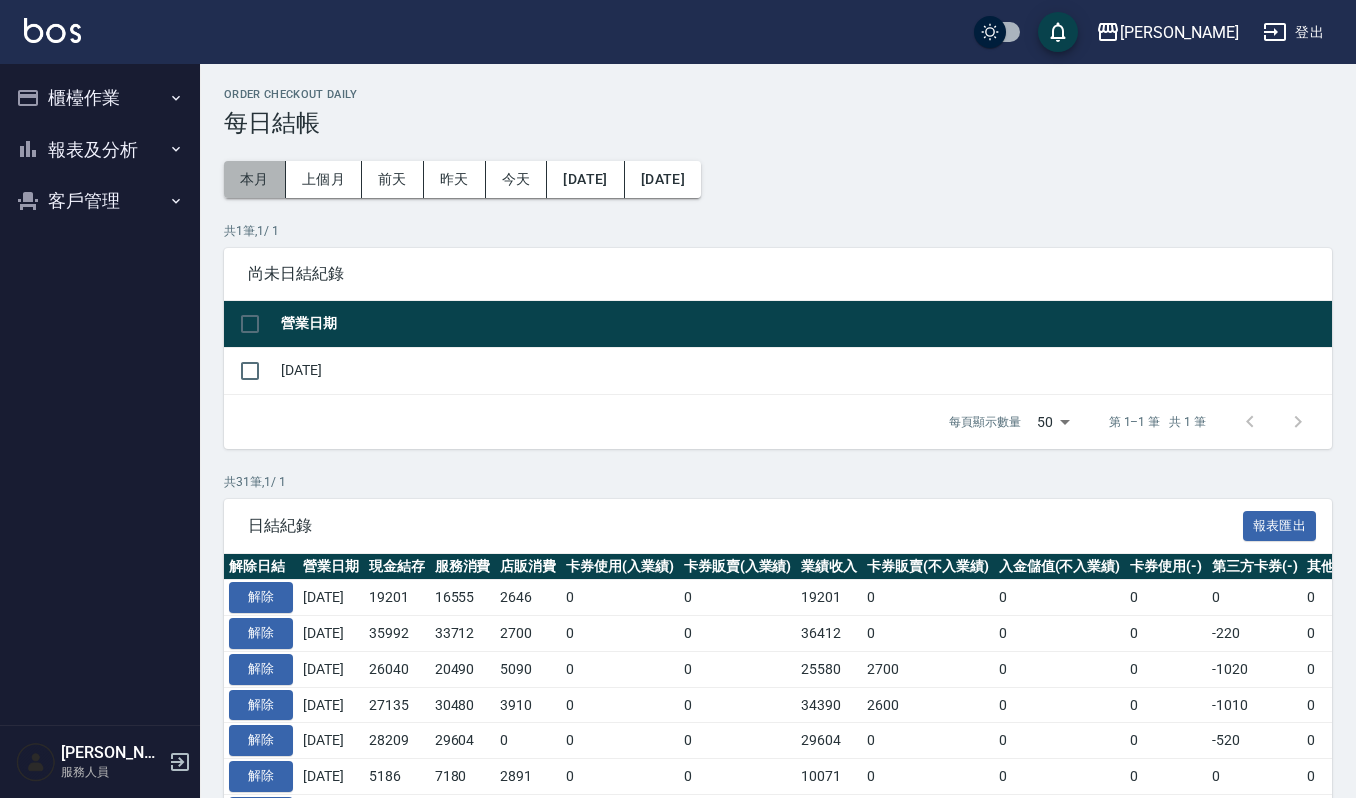 click on "本月" at bounding box center (255, 179) 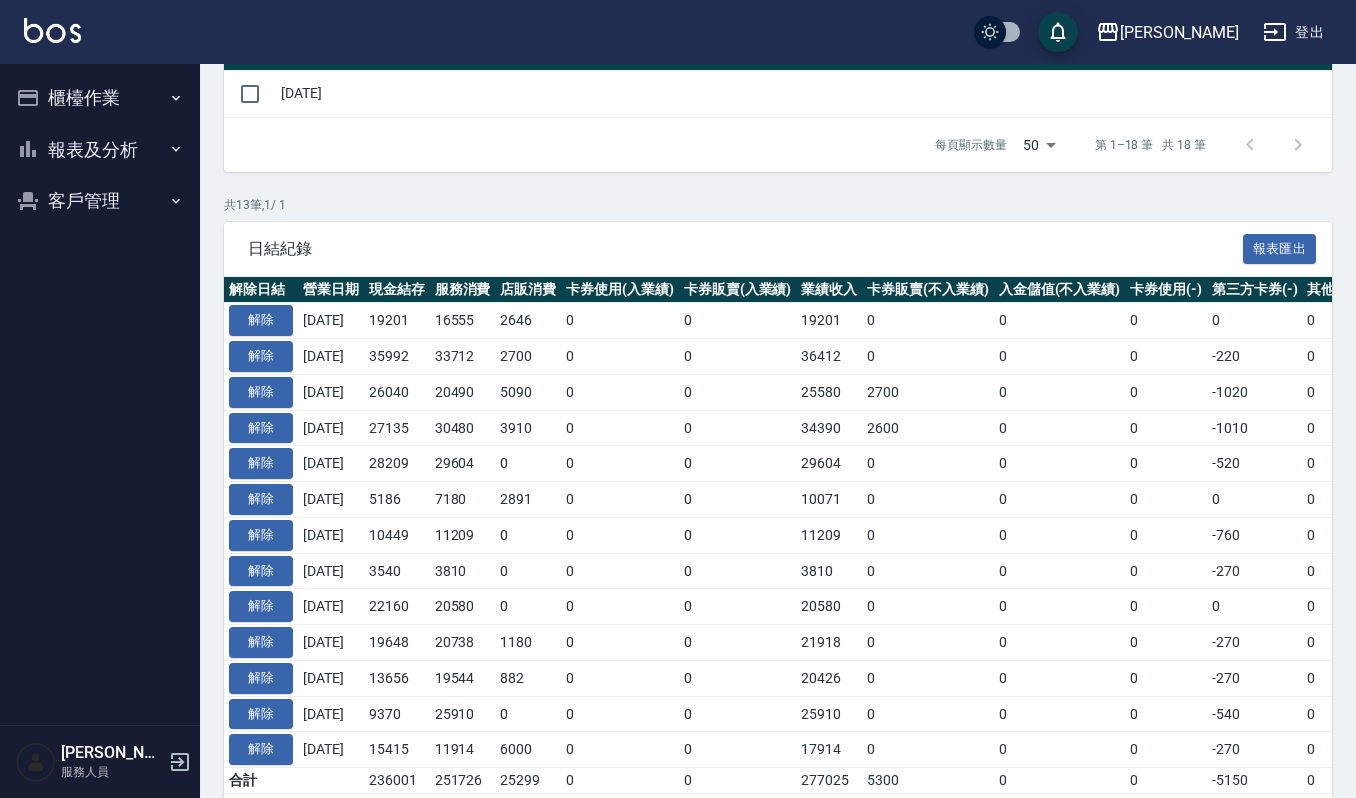 scroll, scrollTop: 377, scrollLeft: 0, axis: vertical 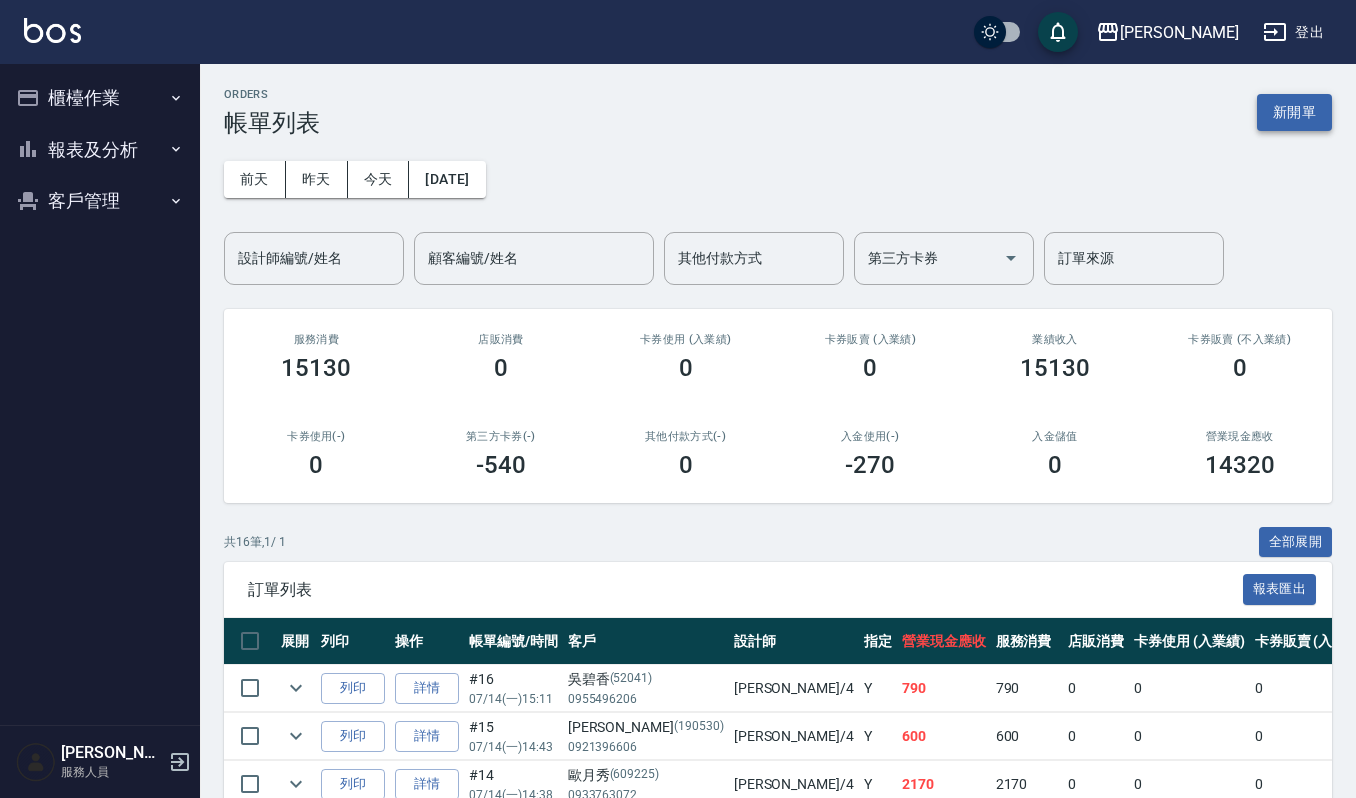 click on "新開單" at bounding box center [1294, 112] 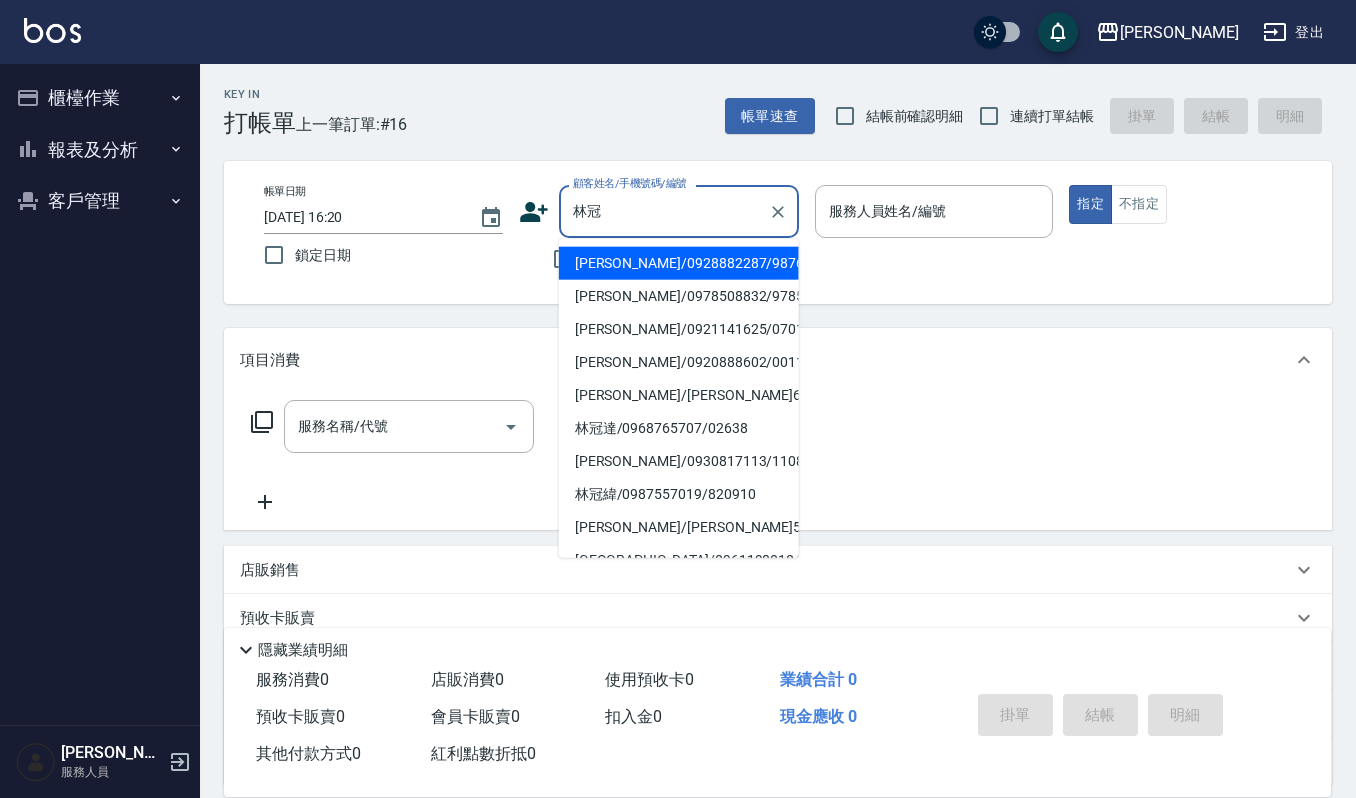 click on "[PERSON_NAME]/0928882287/9876" at bounding box center [679, 263] 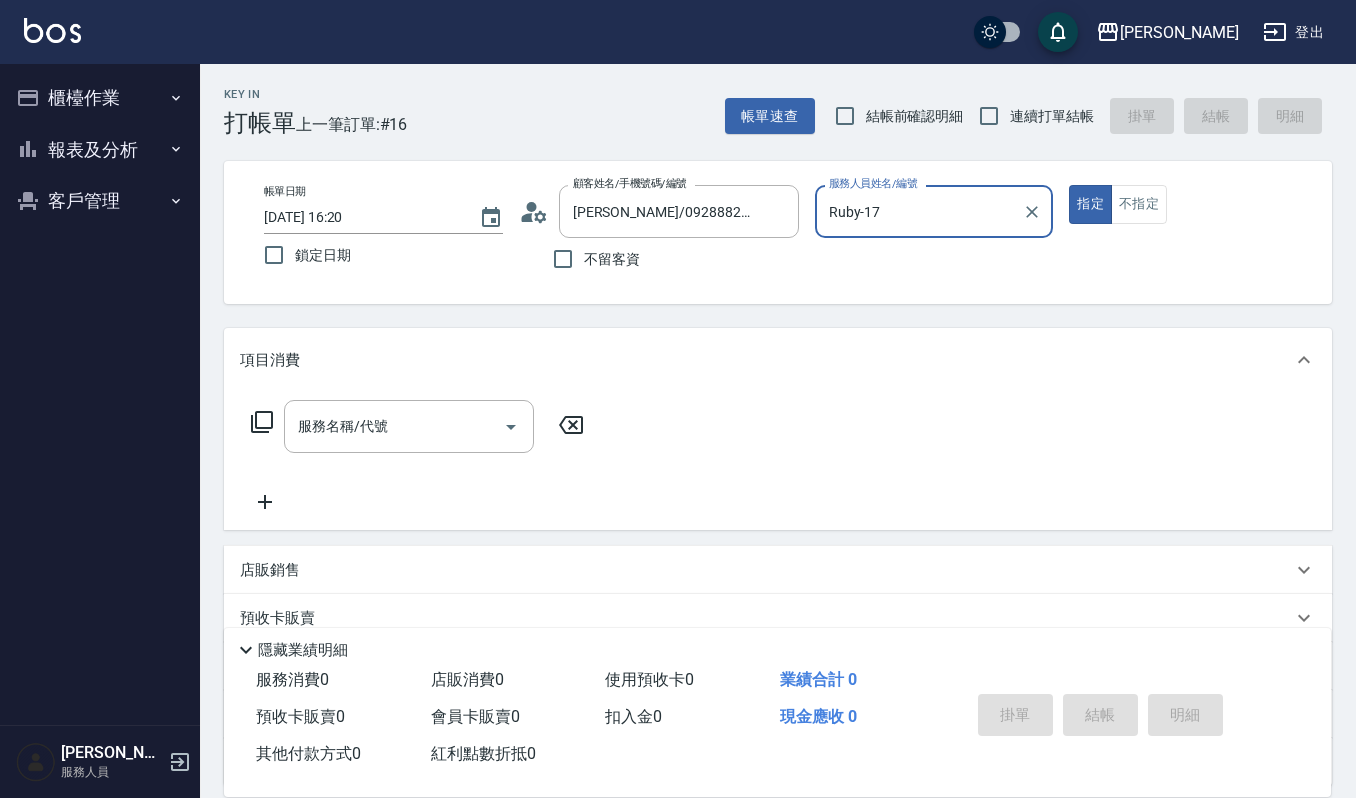 type on "Ruby-17" 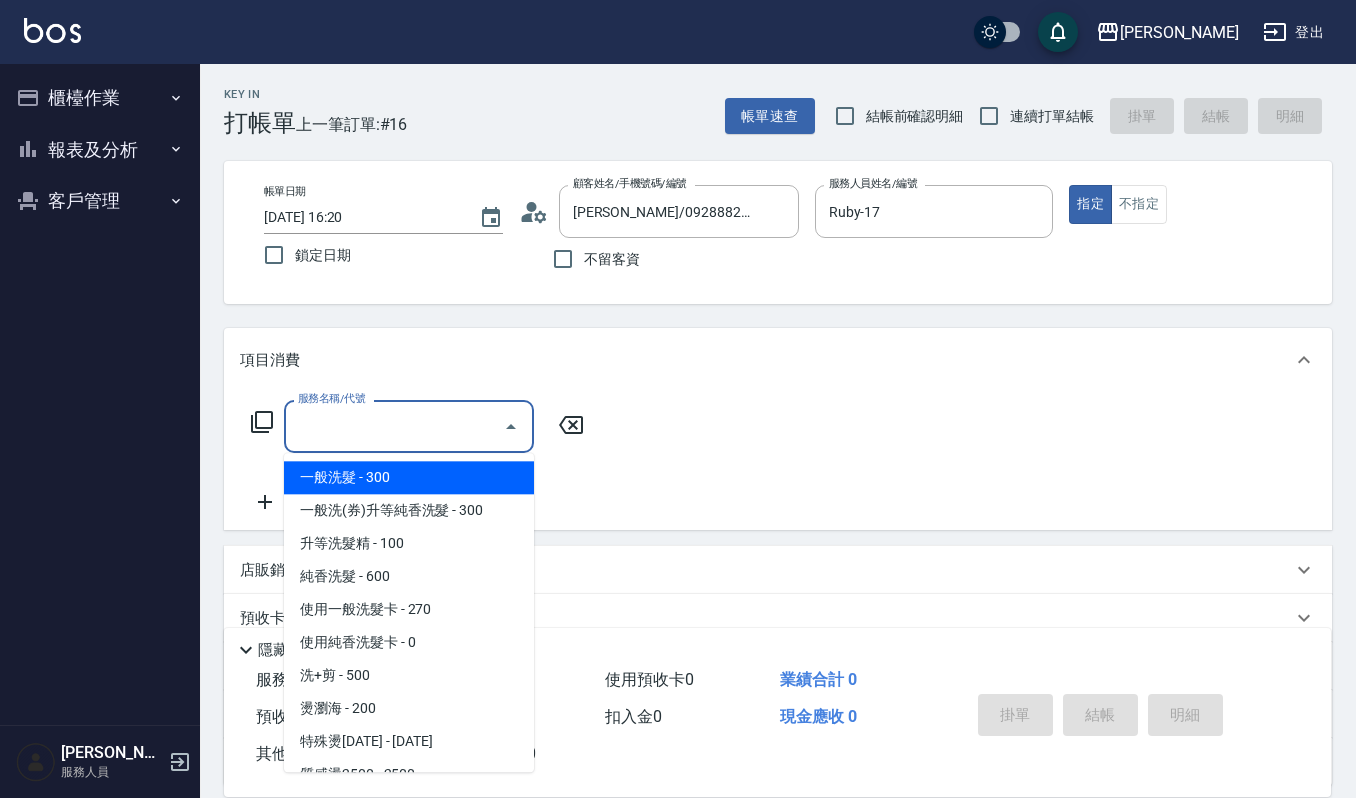 click on "服務名稱/代號" at bounding box center (394, 426) 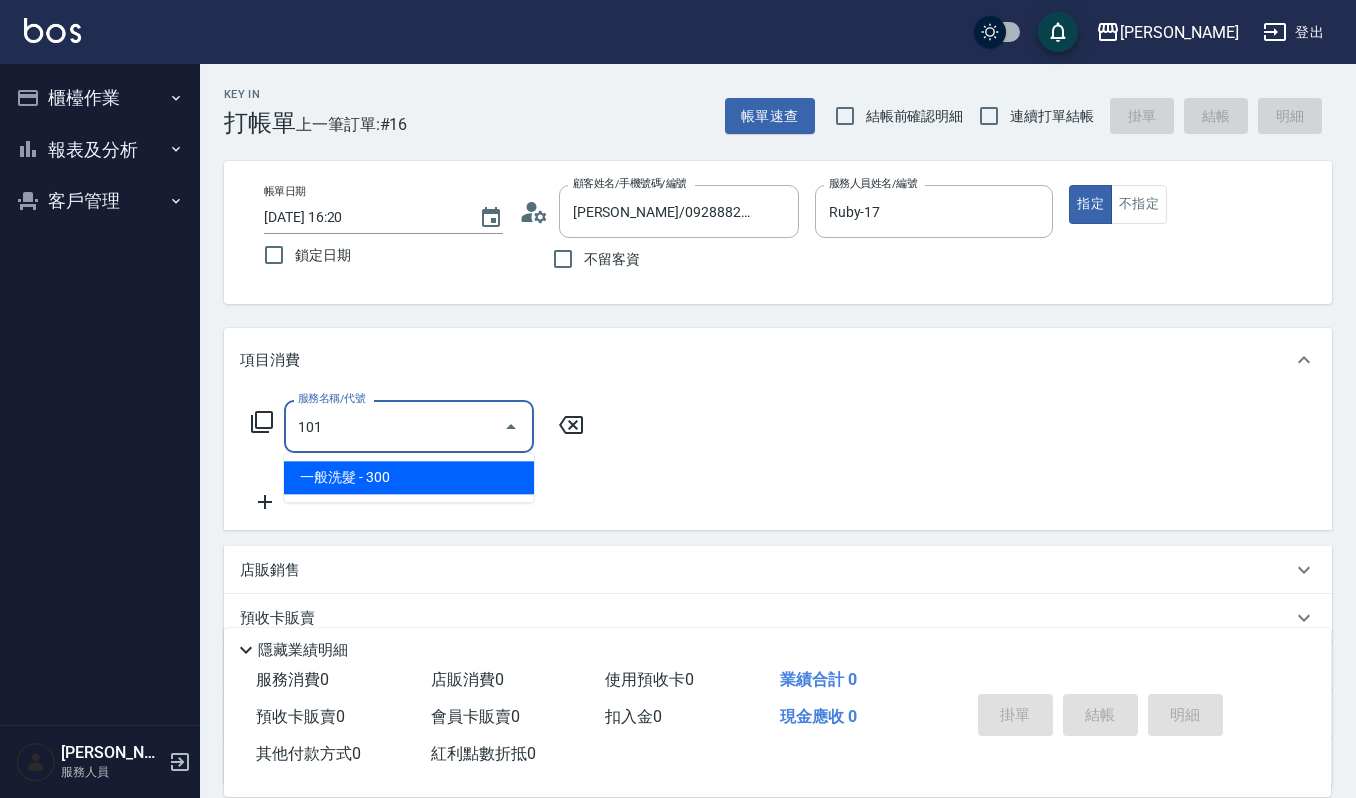 type on "一般洗髮(101)" 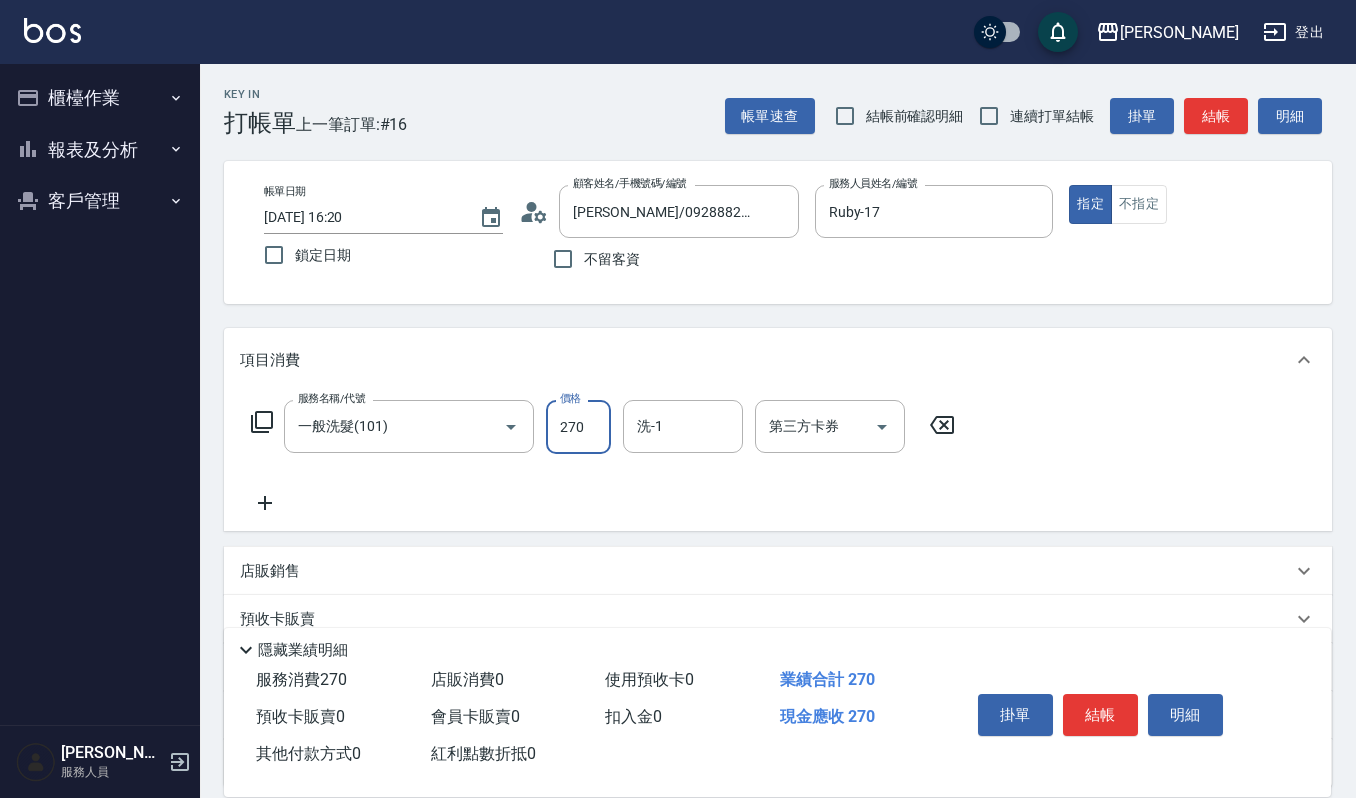 type on "270" 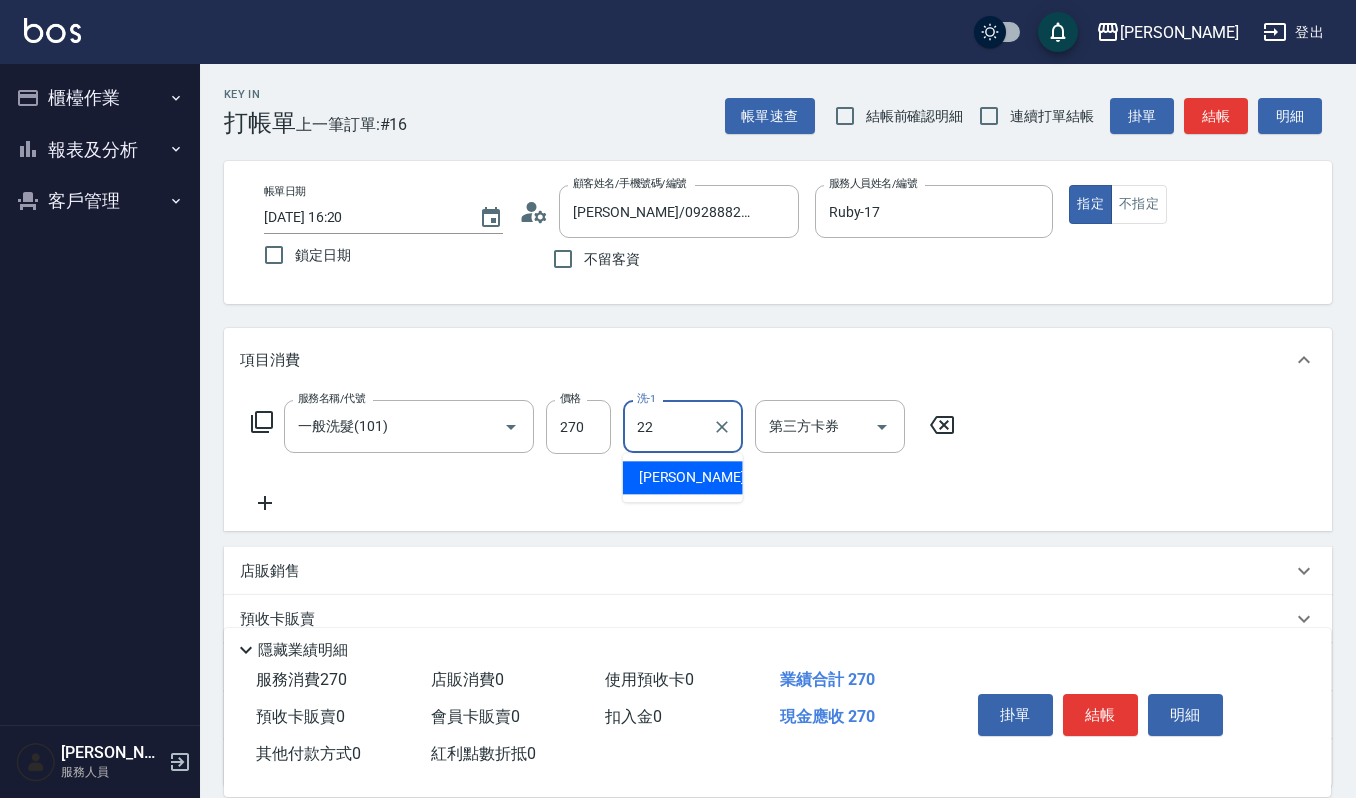 type on "宜芳-22" 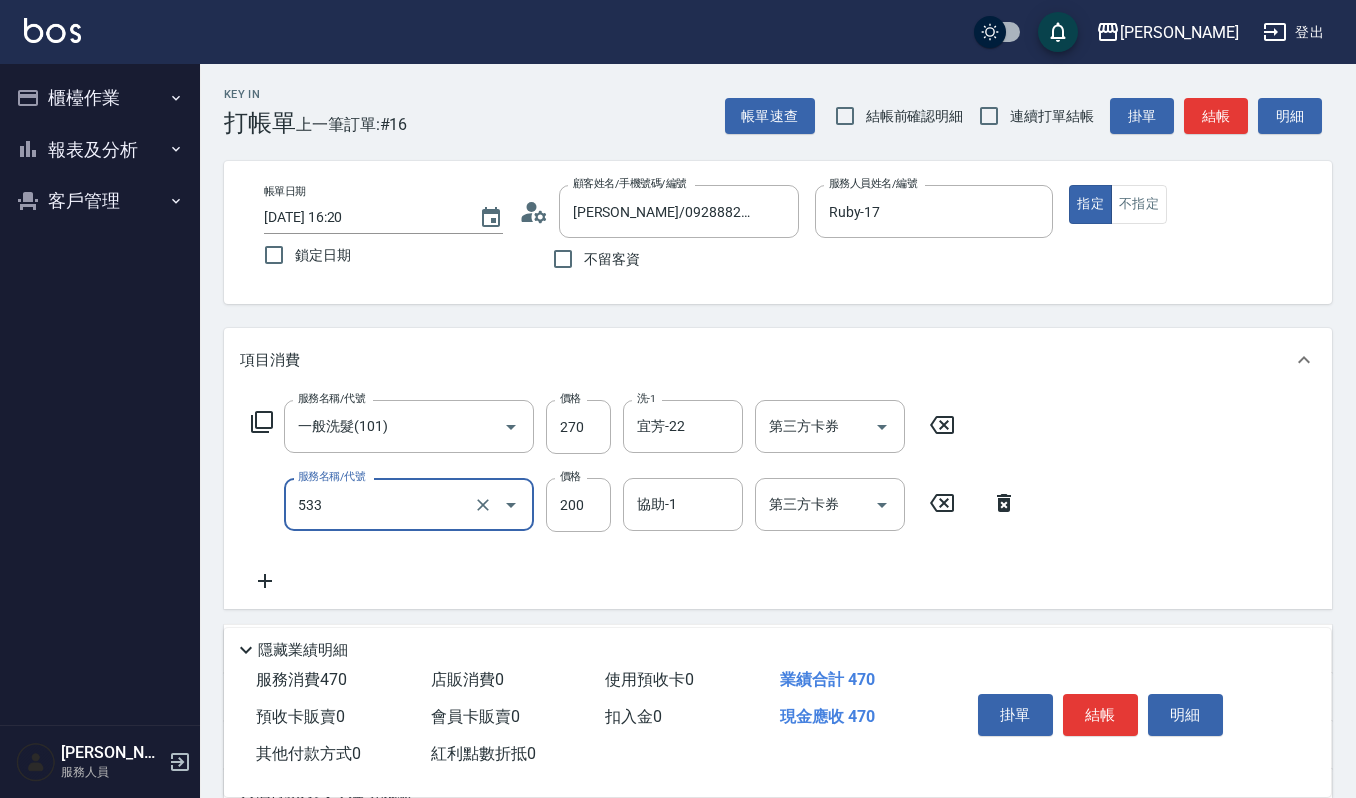 type on "自備去角質(533)" 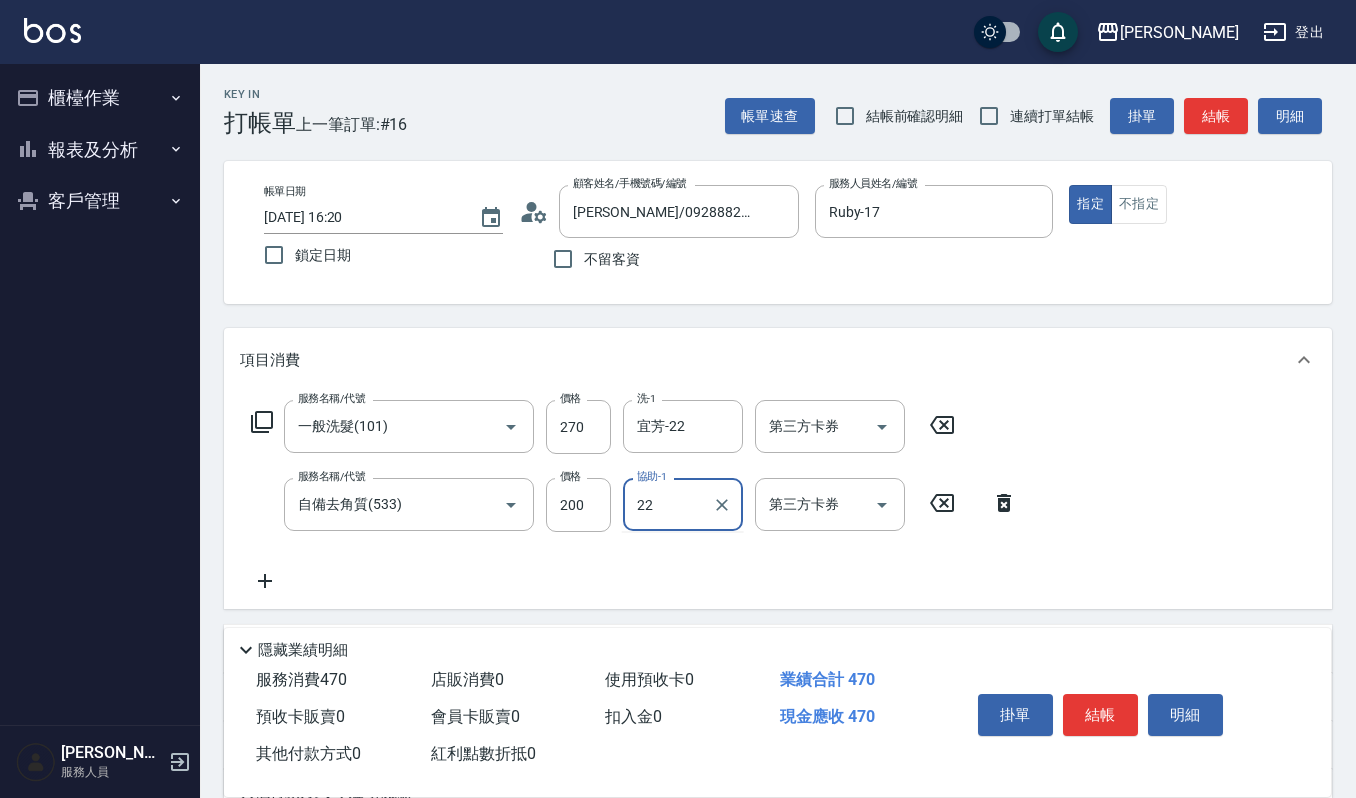 type on "宜芳-22" 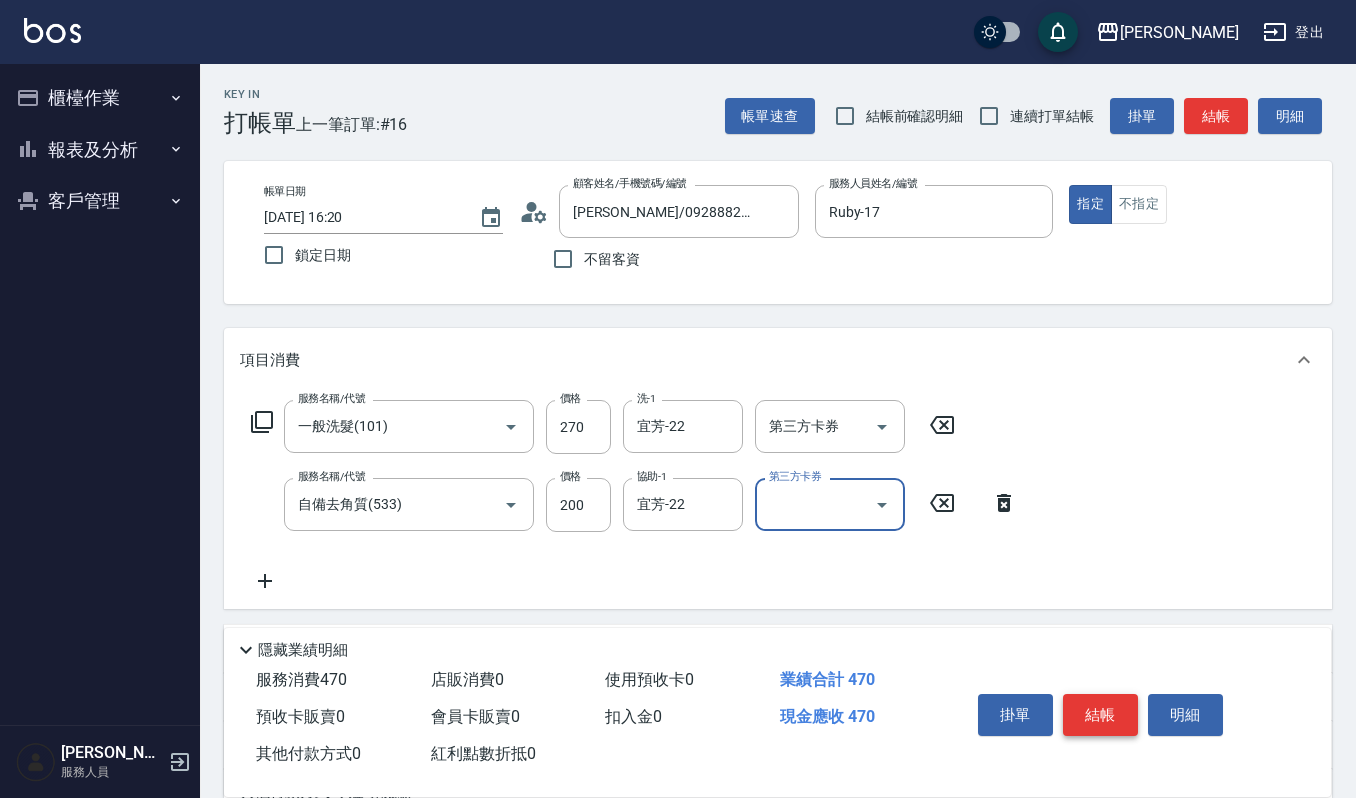 click on "結帳" at bounding box center [1100, 715] 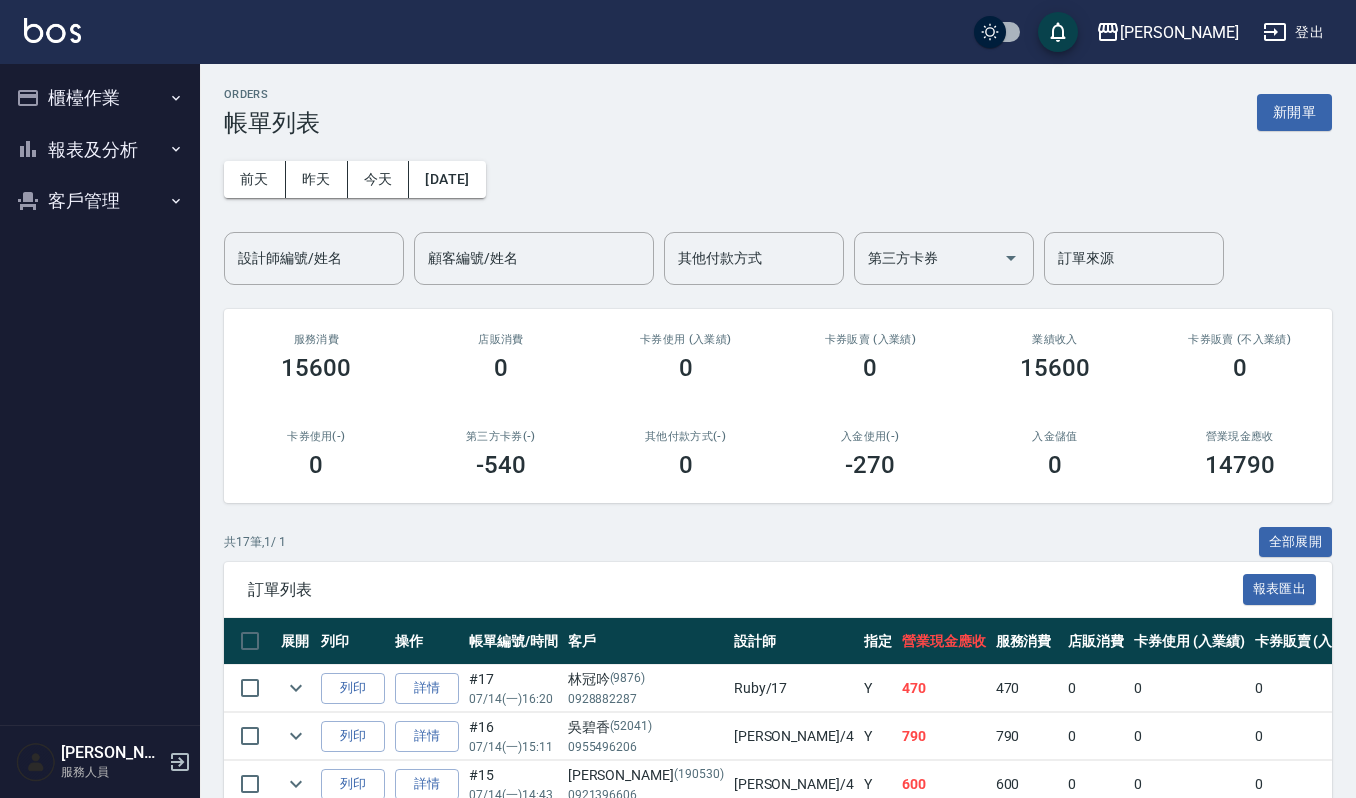 click on "訂單列表 報表匯出" at bounding box center [778, 589] 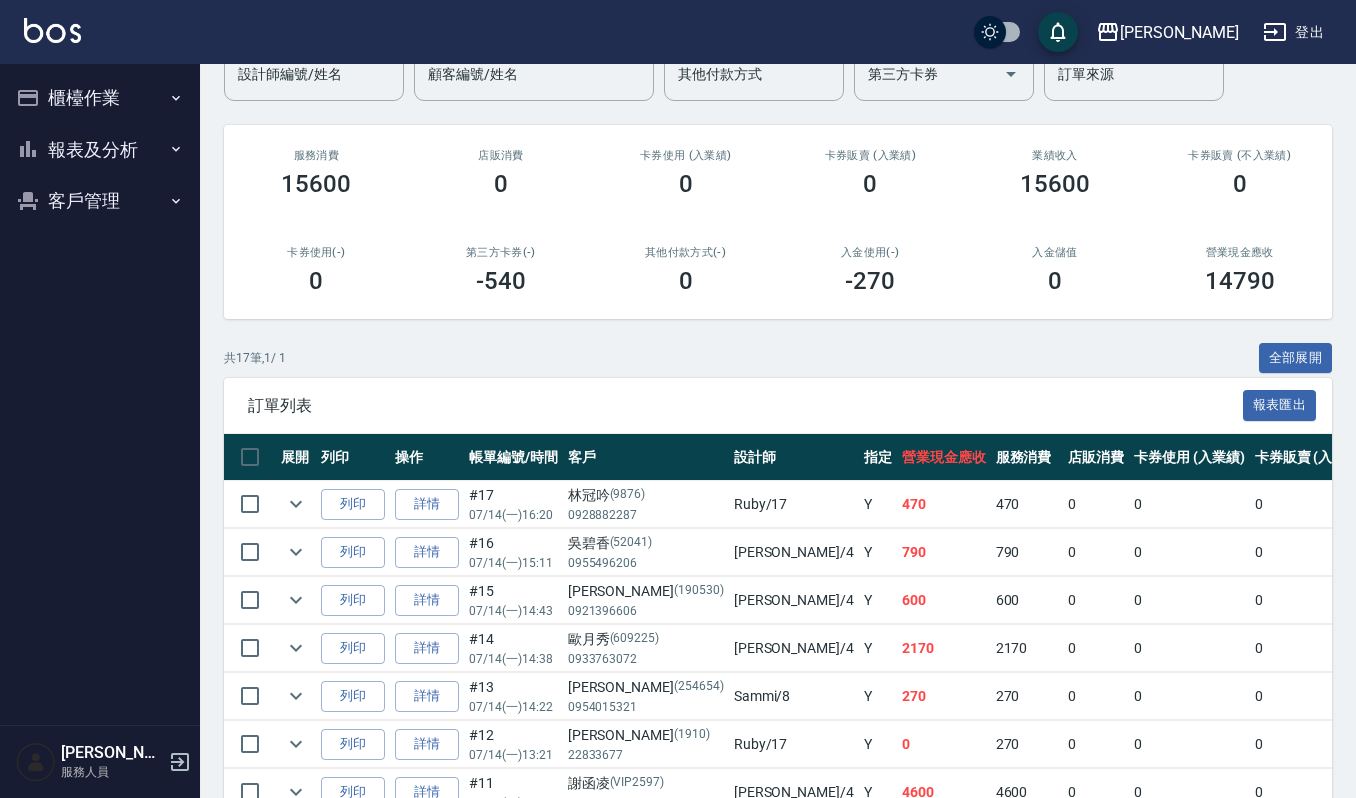 scroll, scrollTop: 0, scrollLeft: 0, axis: both 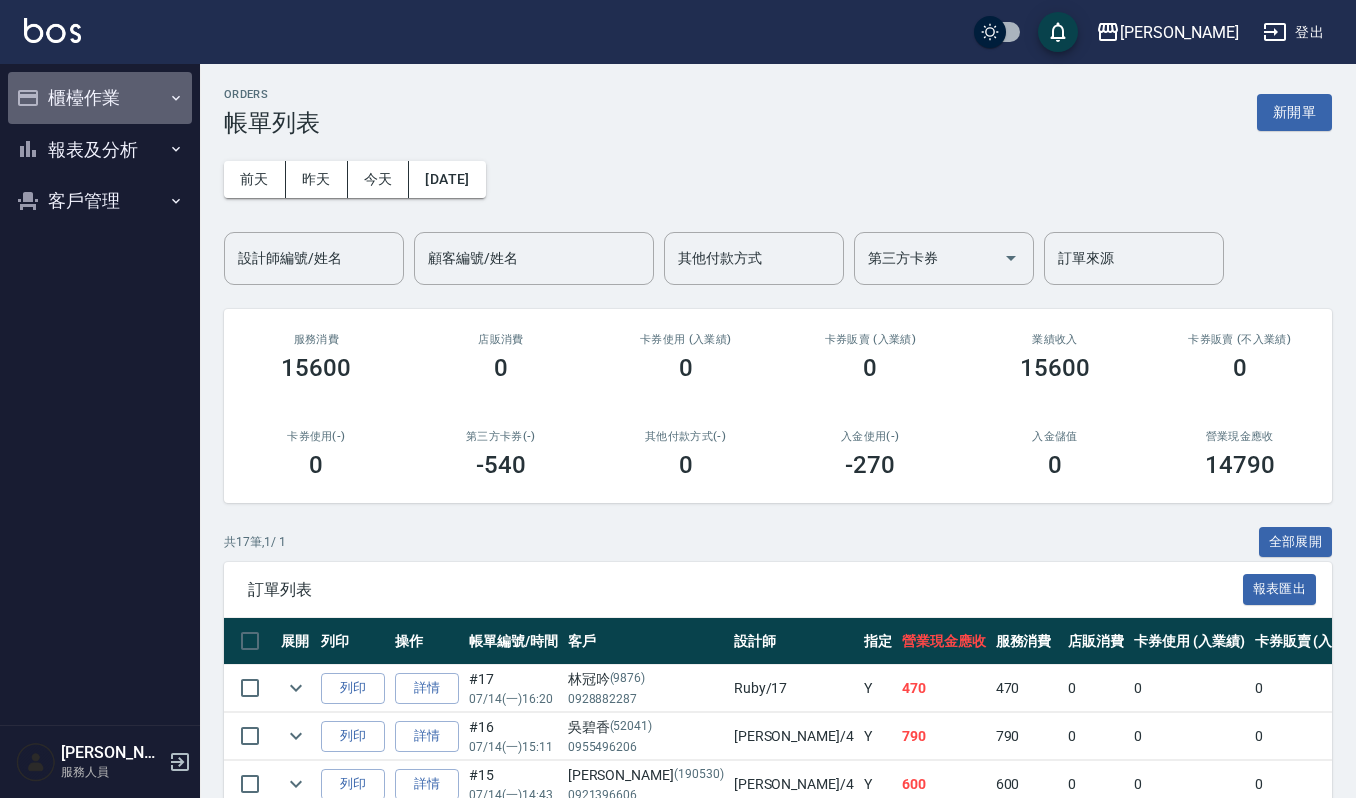 click on "櫃檯作業" at bounding box center (100, 98) 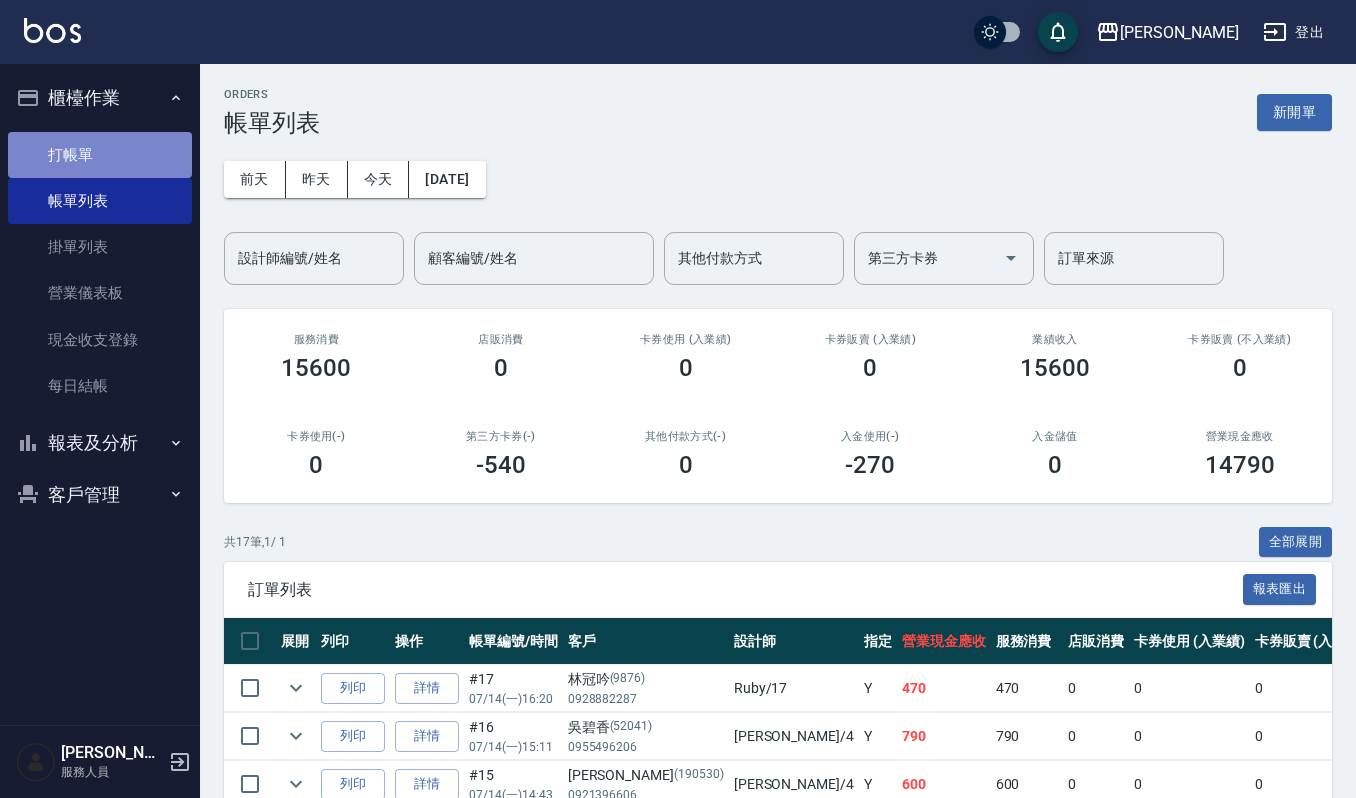 click on "打帳單" at bounding box center (100, 155) 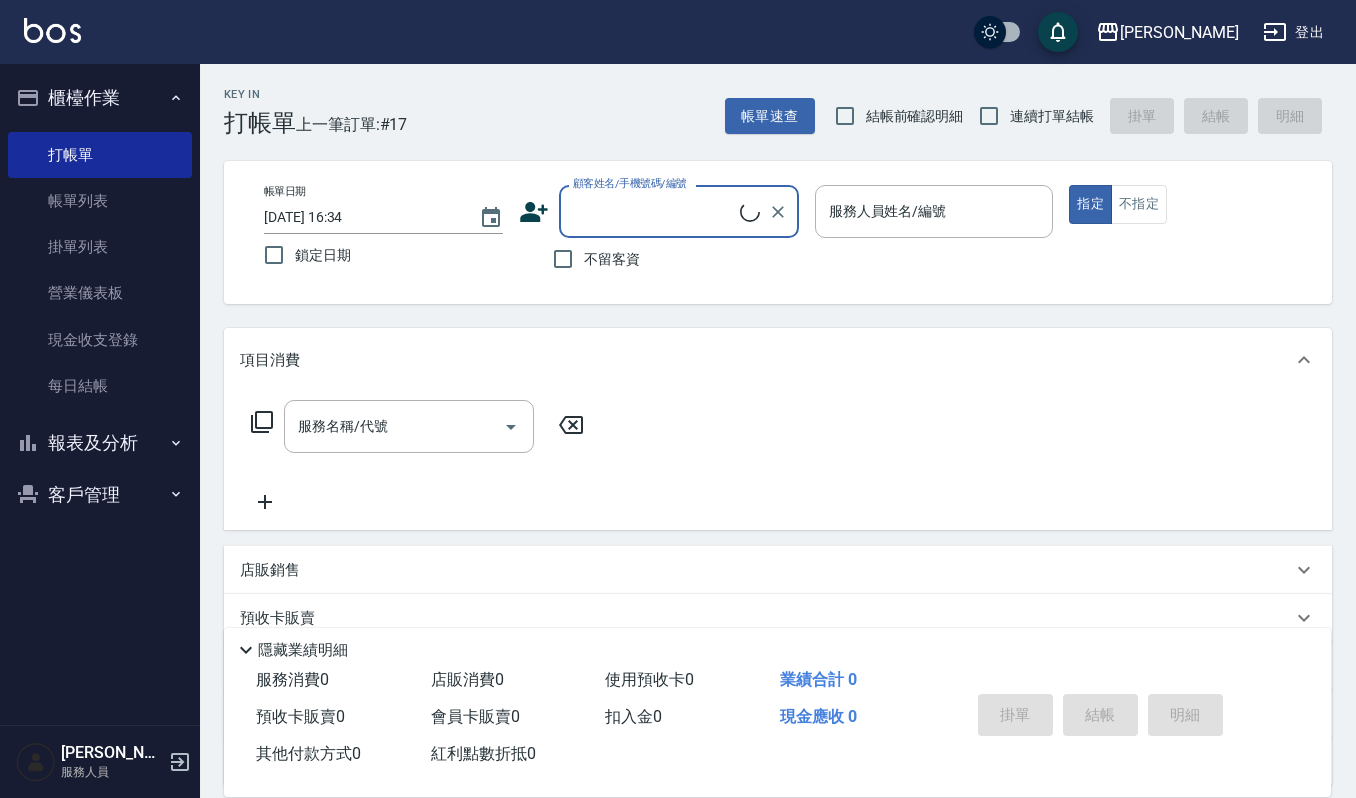 click on "顧客姓名/手機號碼/編號" at bounding box center (654, 211) 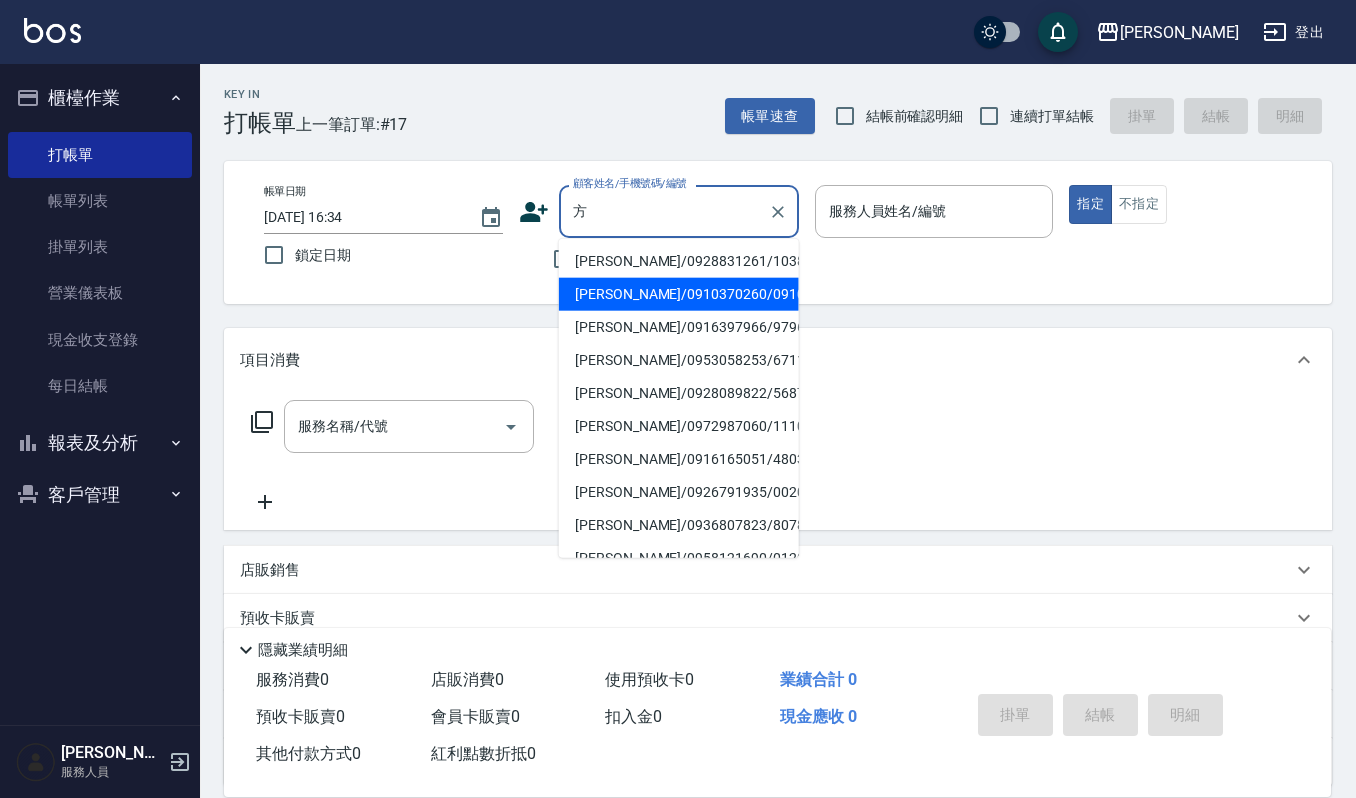 scroll, scrollTop: 133, scrollLeft: 0, axis: vertical 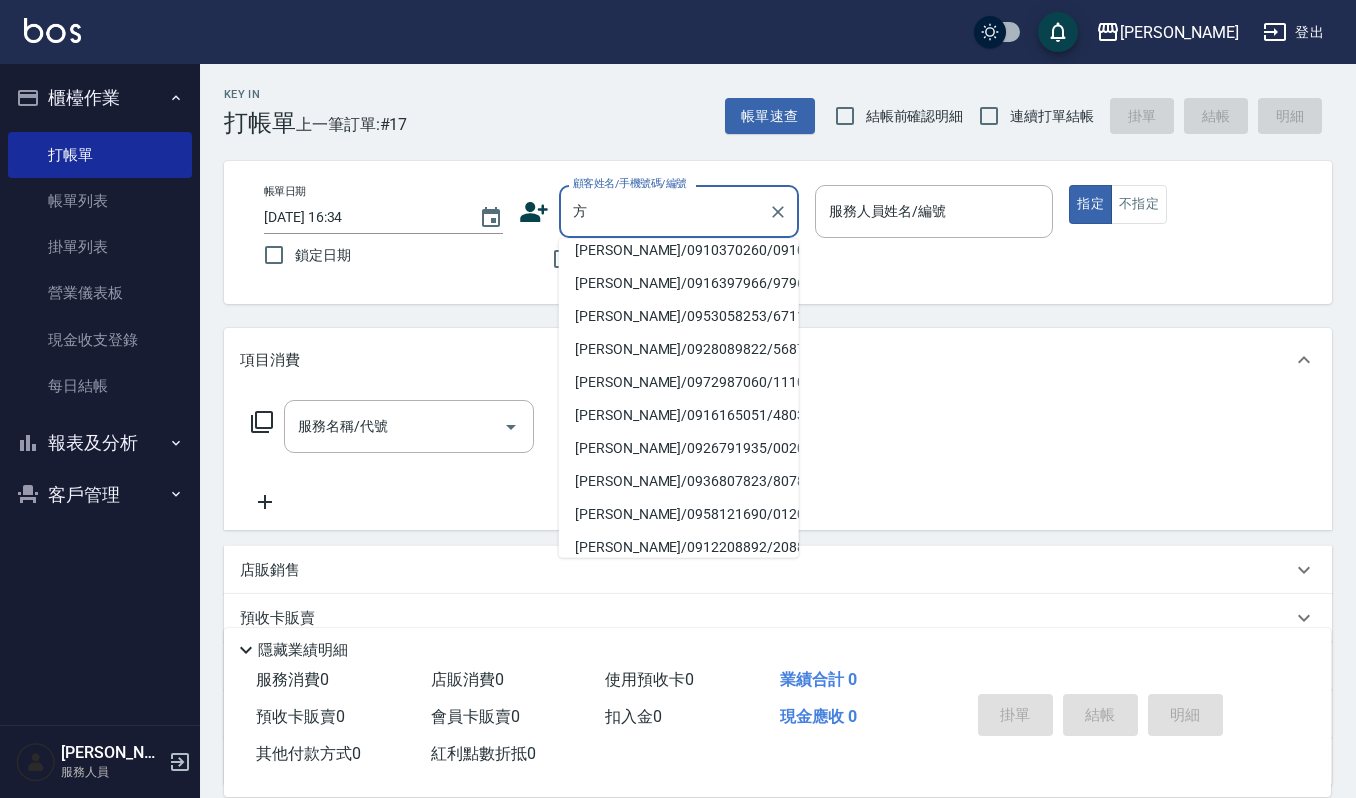 click on "[PERSON_NAME]/0953058253/671130" at bounding box center (679, 316) 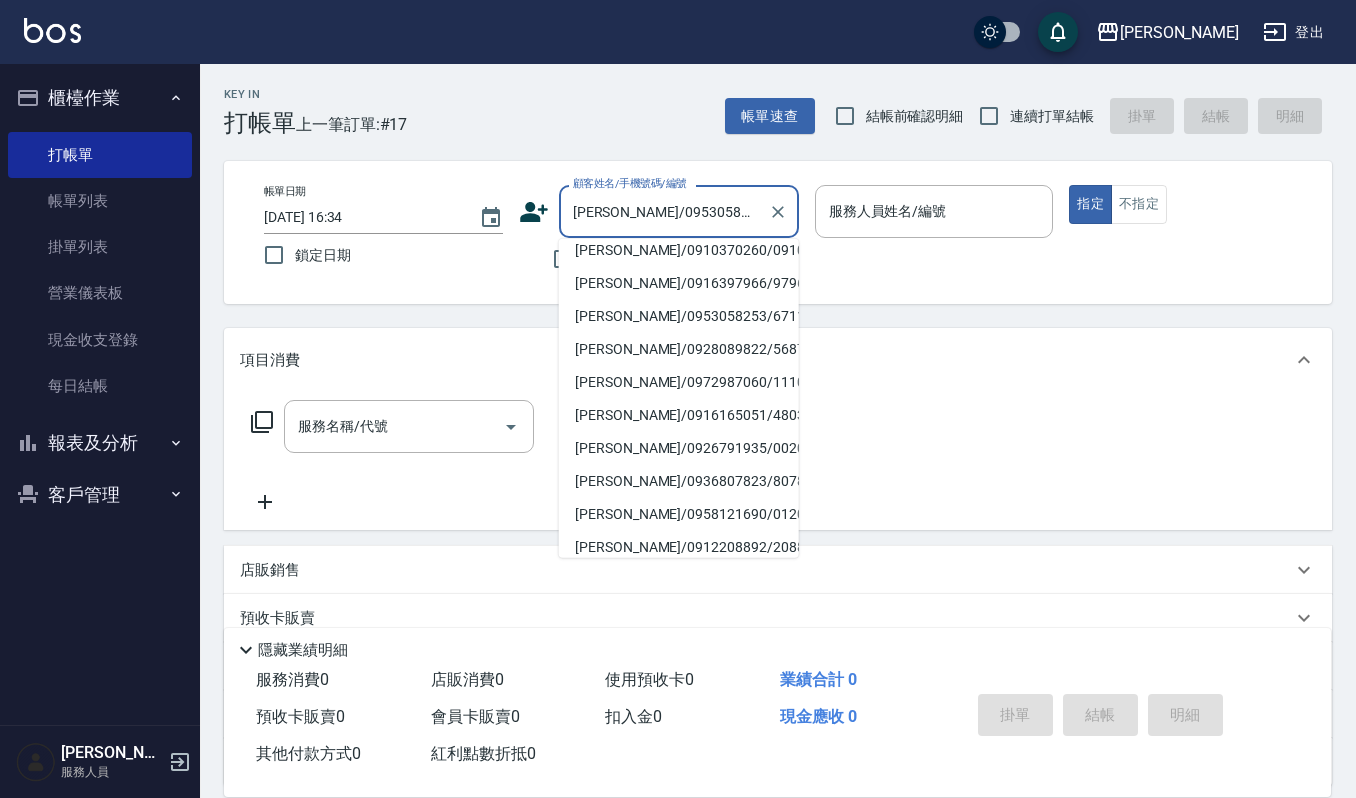 scroll, scrollTop: 0, scrollLeft: 0, axis: both 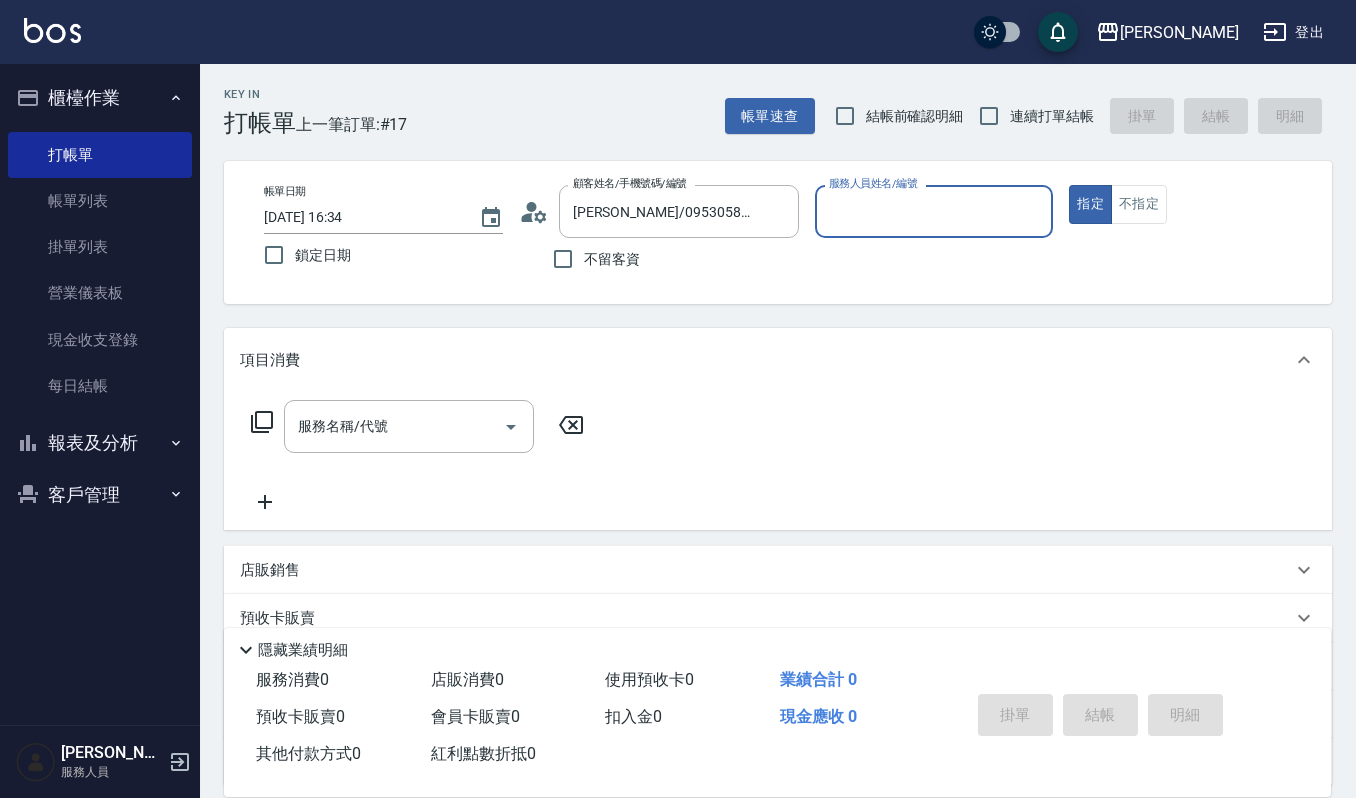 type on "[PERSON_NAME]-4" 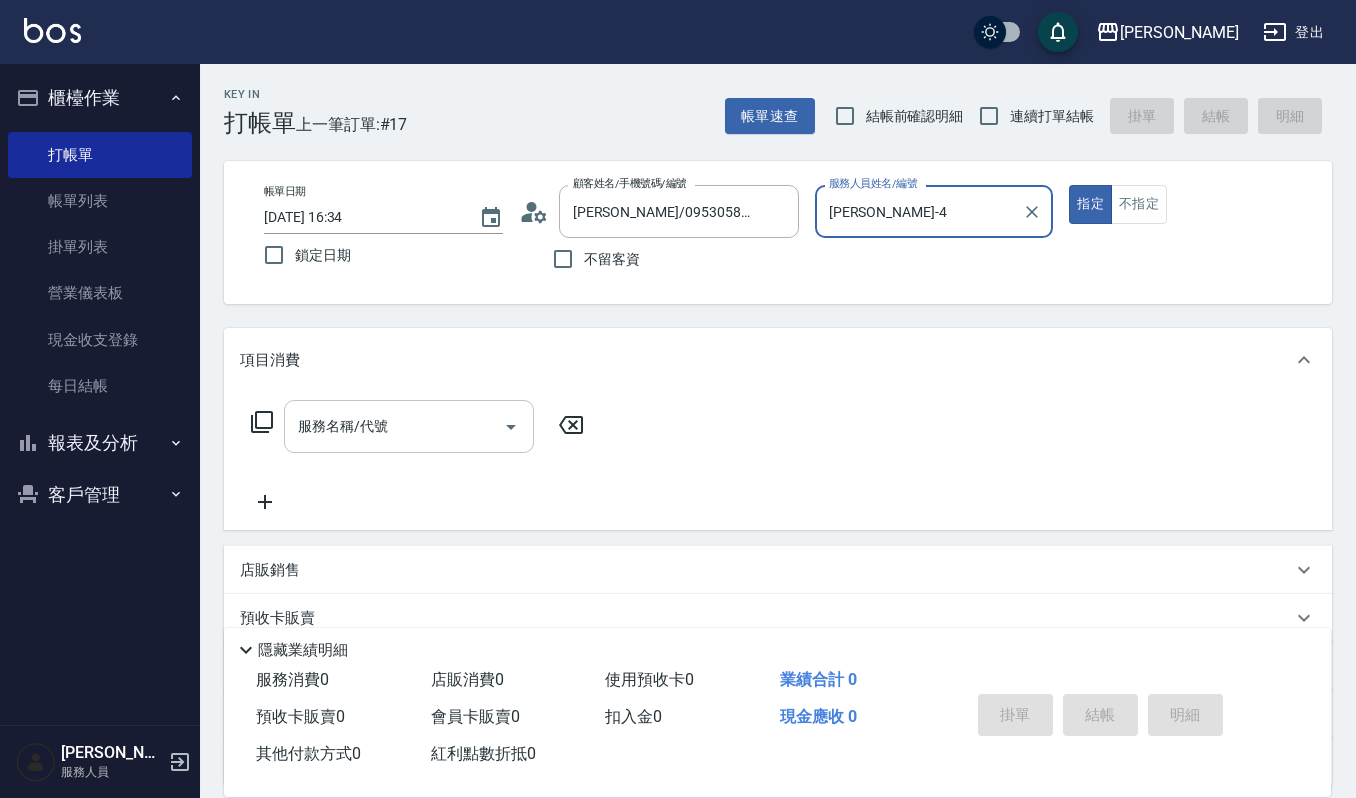 click on "服務名稱/代號" at bounding box center (394, 426) 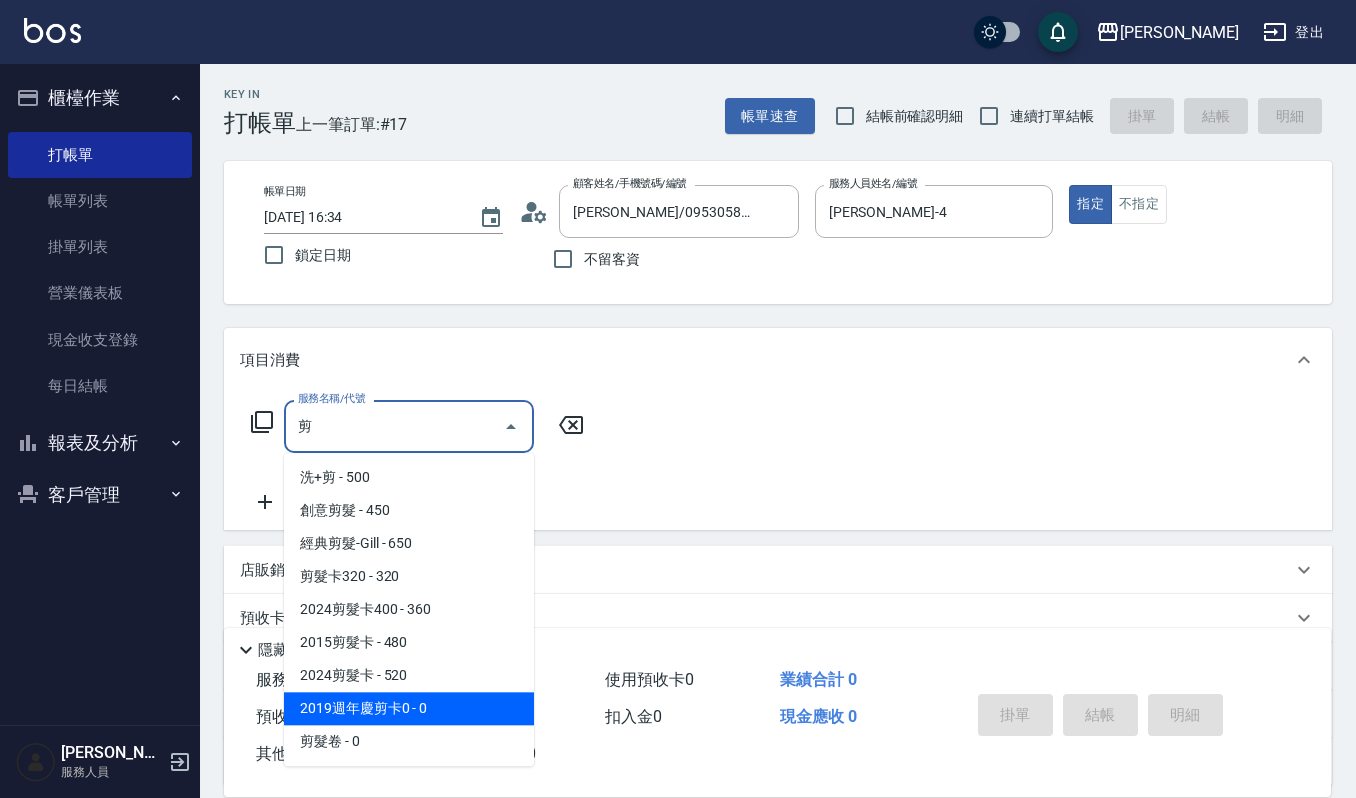 click on "2019週年慶剪卡0 - 0" at bounding box center (409, 708) 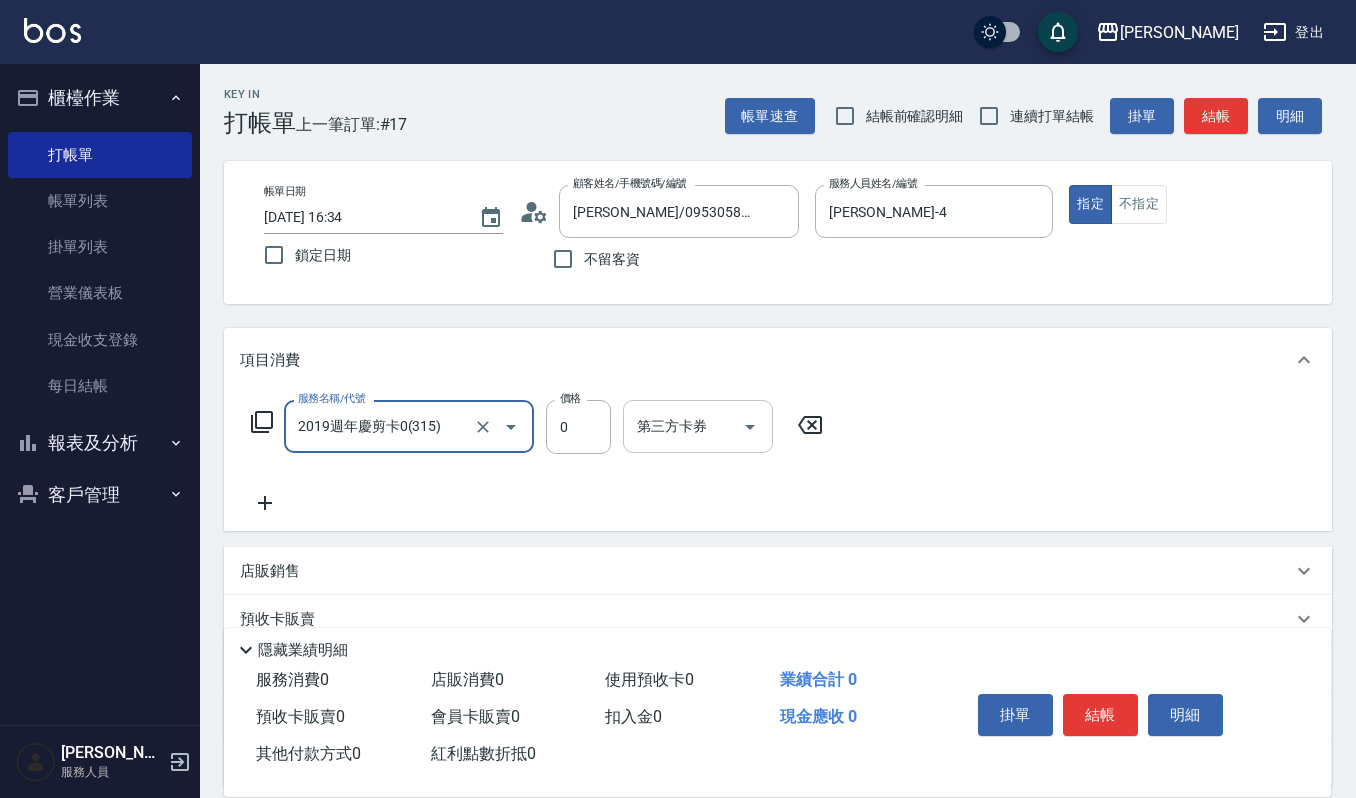 click on "第三方卡券" at bounding box center (698, 426) 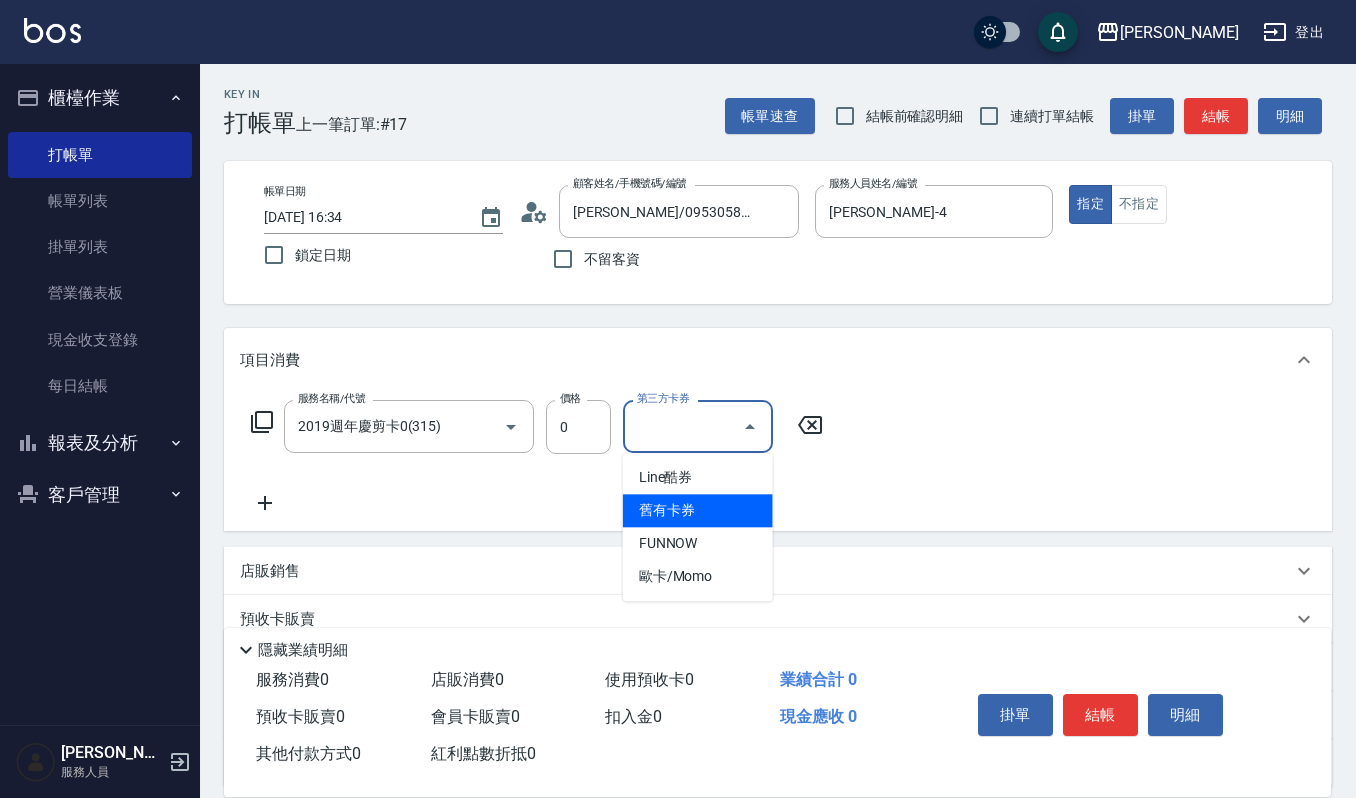 click on "舊有卡券" at bounding box center (698, 510) 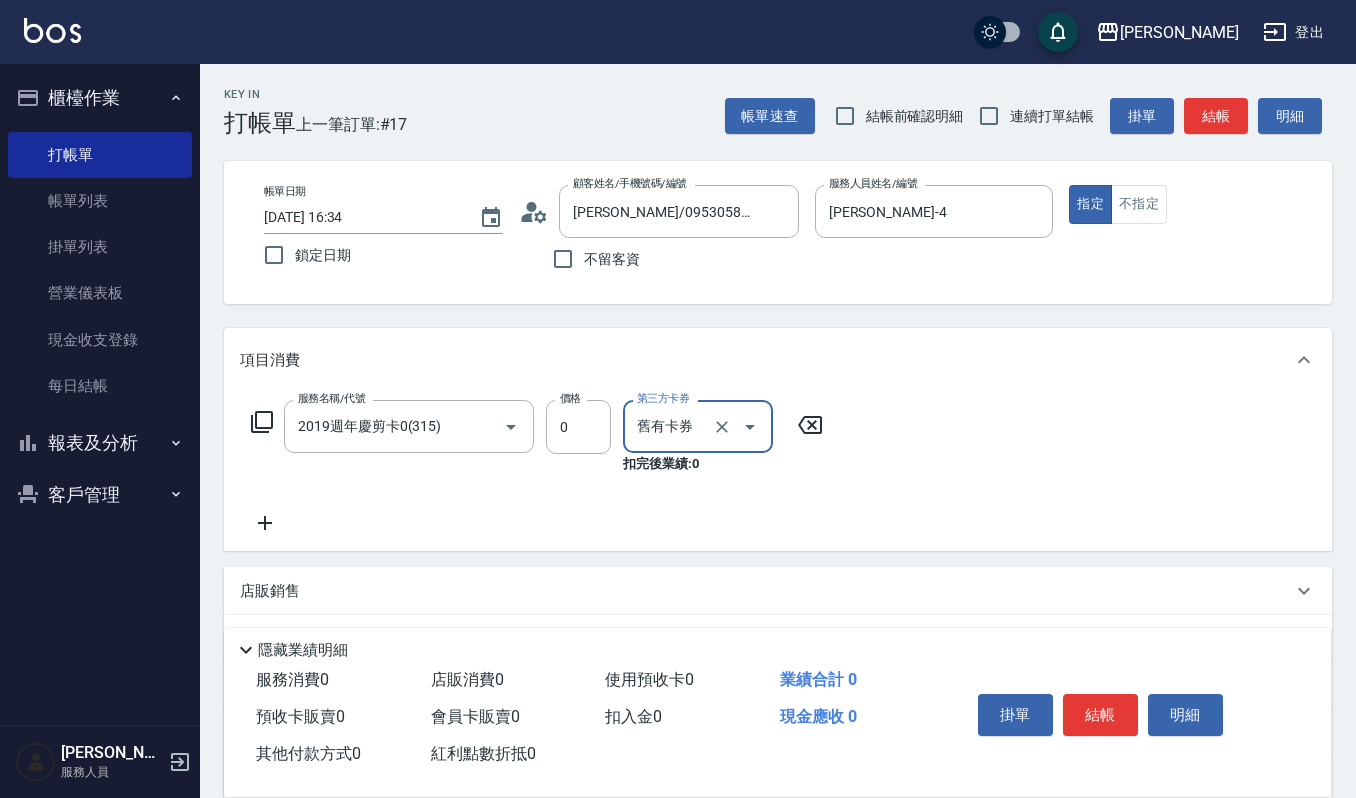 type on "舊有卡券" 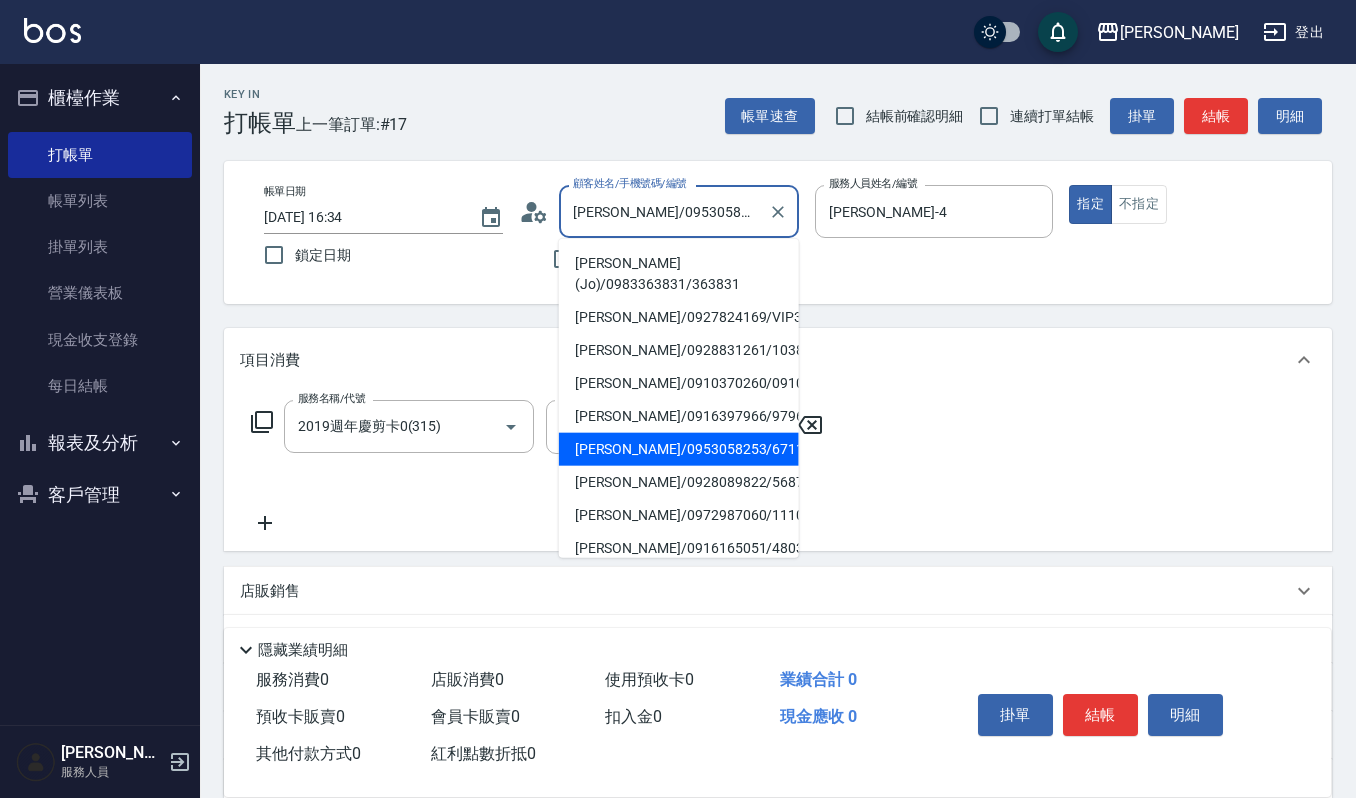 click on "[PERSON_NAME]/0953058253/671130" at bounding box center (664, 211) 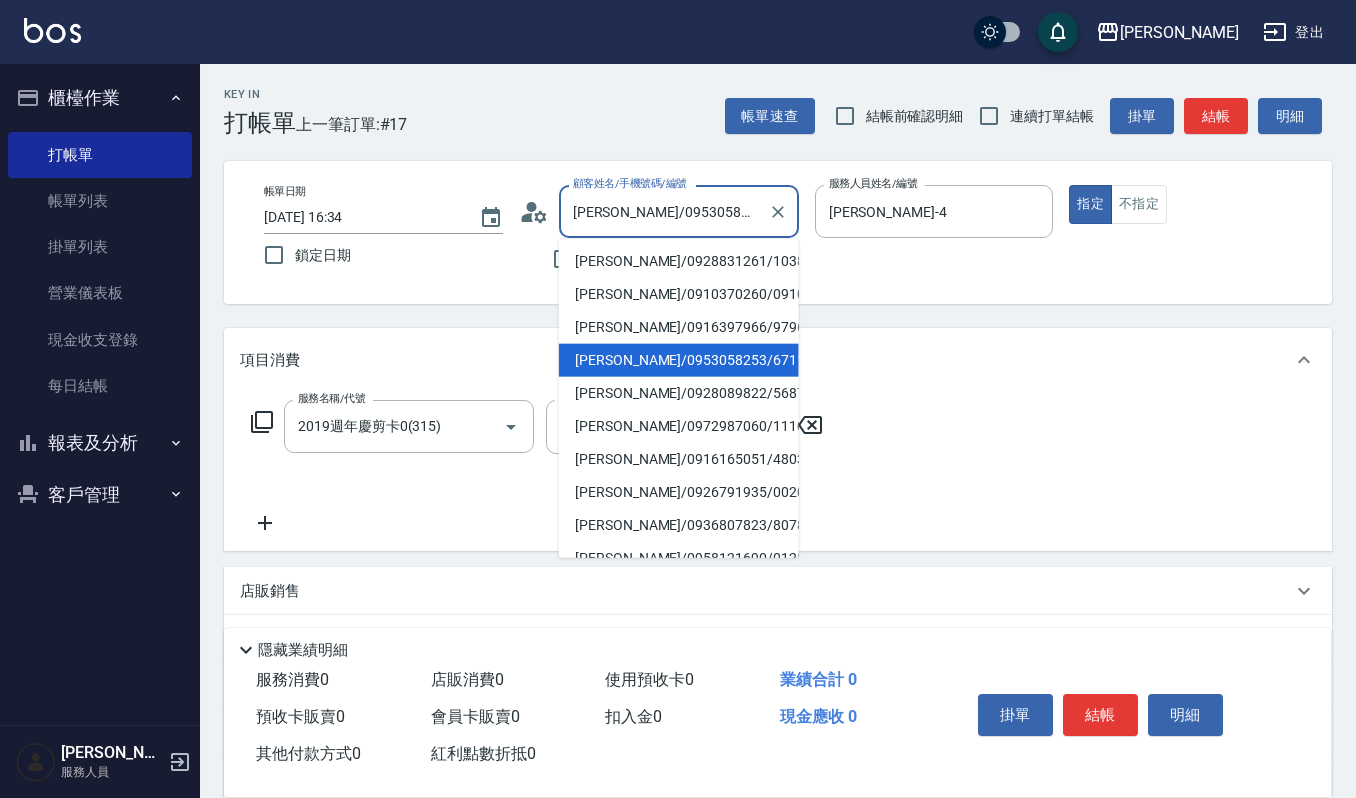 scroll, scrollTop: 133, scrollLeft: 0, axis: vertical 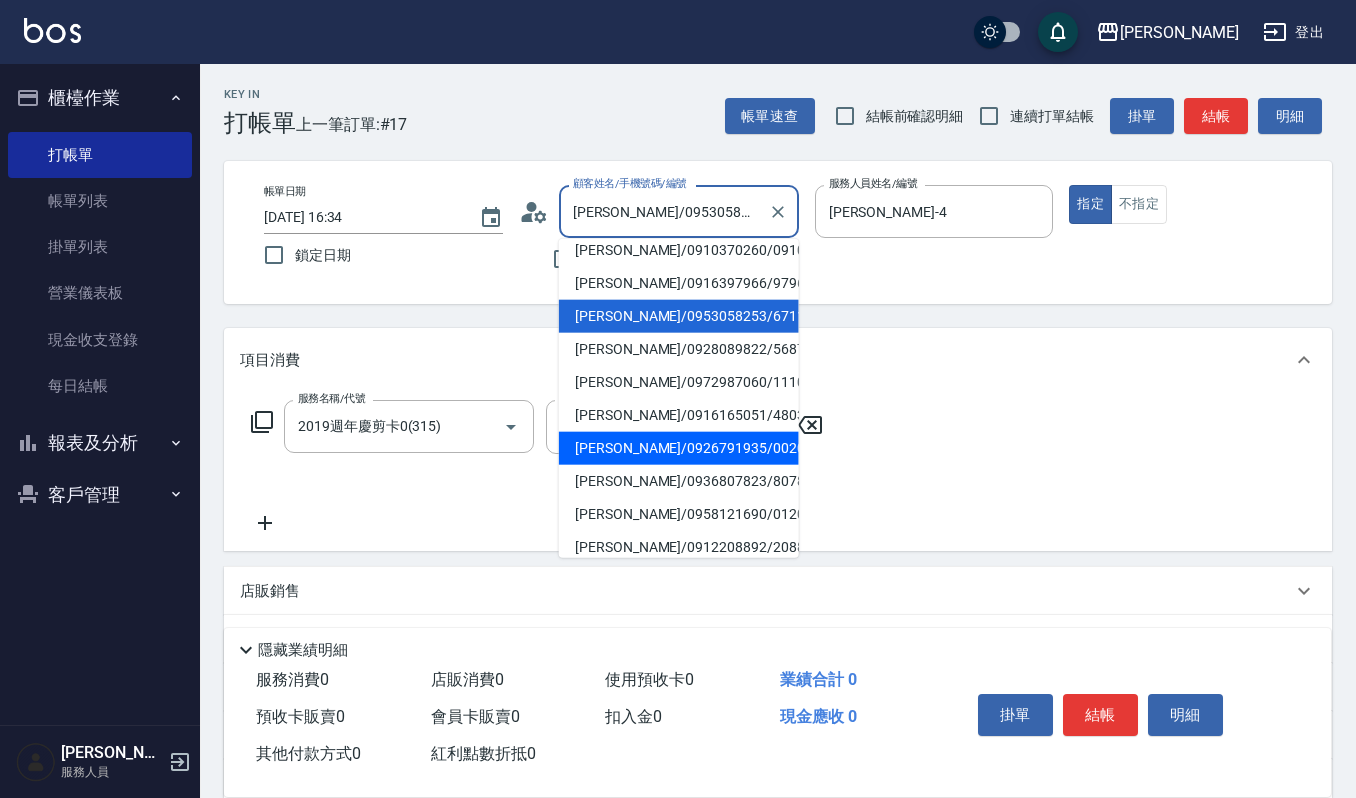 click on "[PERSON_NAME]/0926791935/00208" at bounding box center (679, 448) 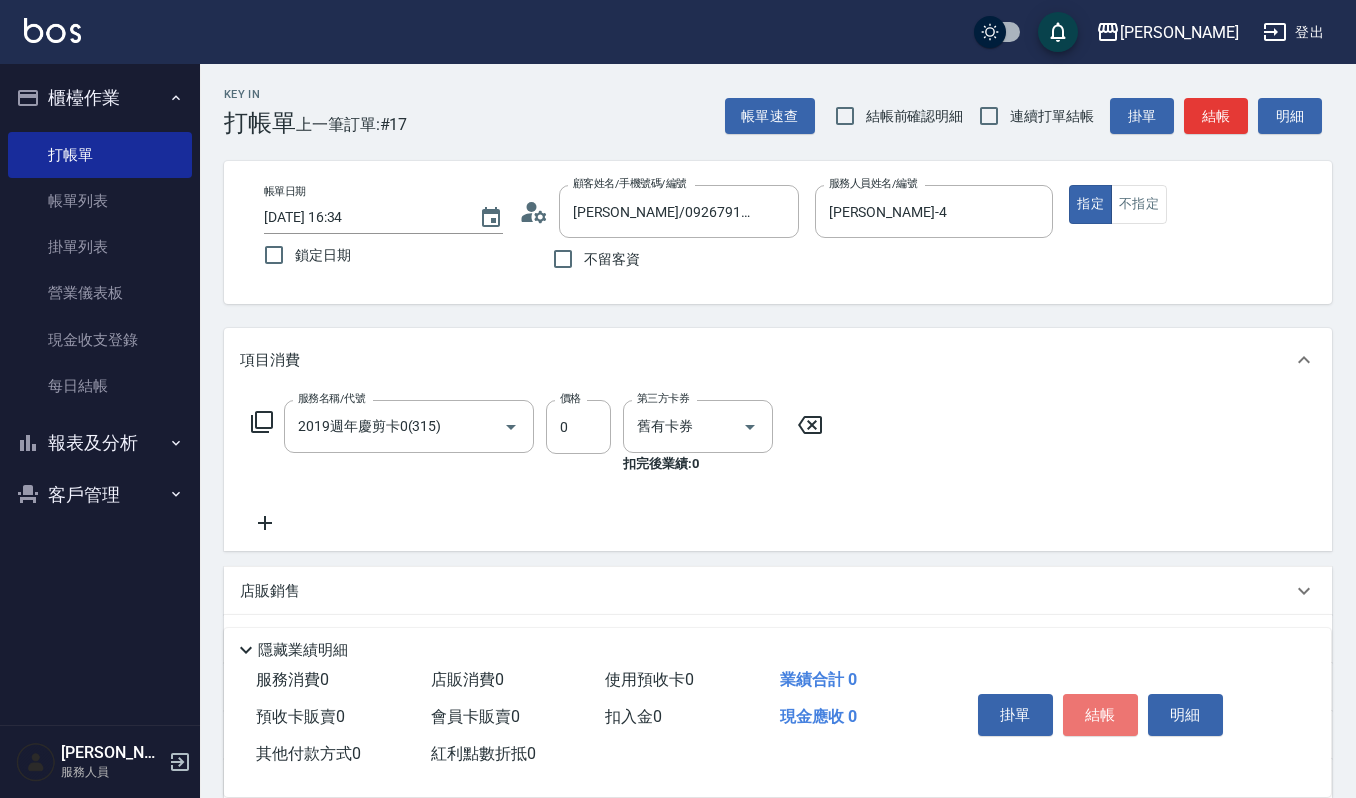 click on "結帳" at bounding box center [1100, 715] 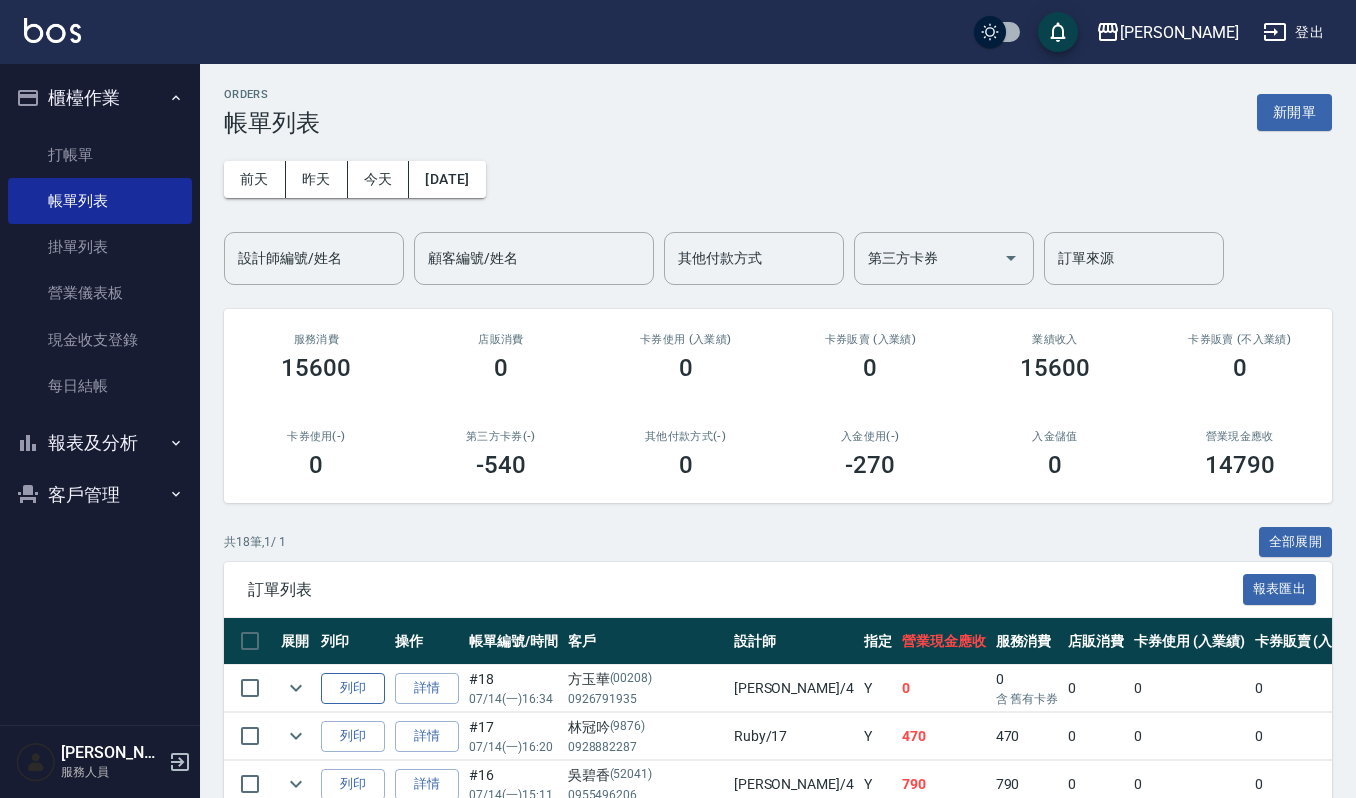 click on "列印" at bounding box center [353, 688] 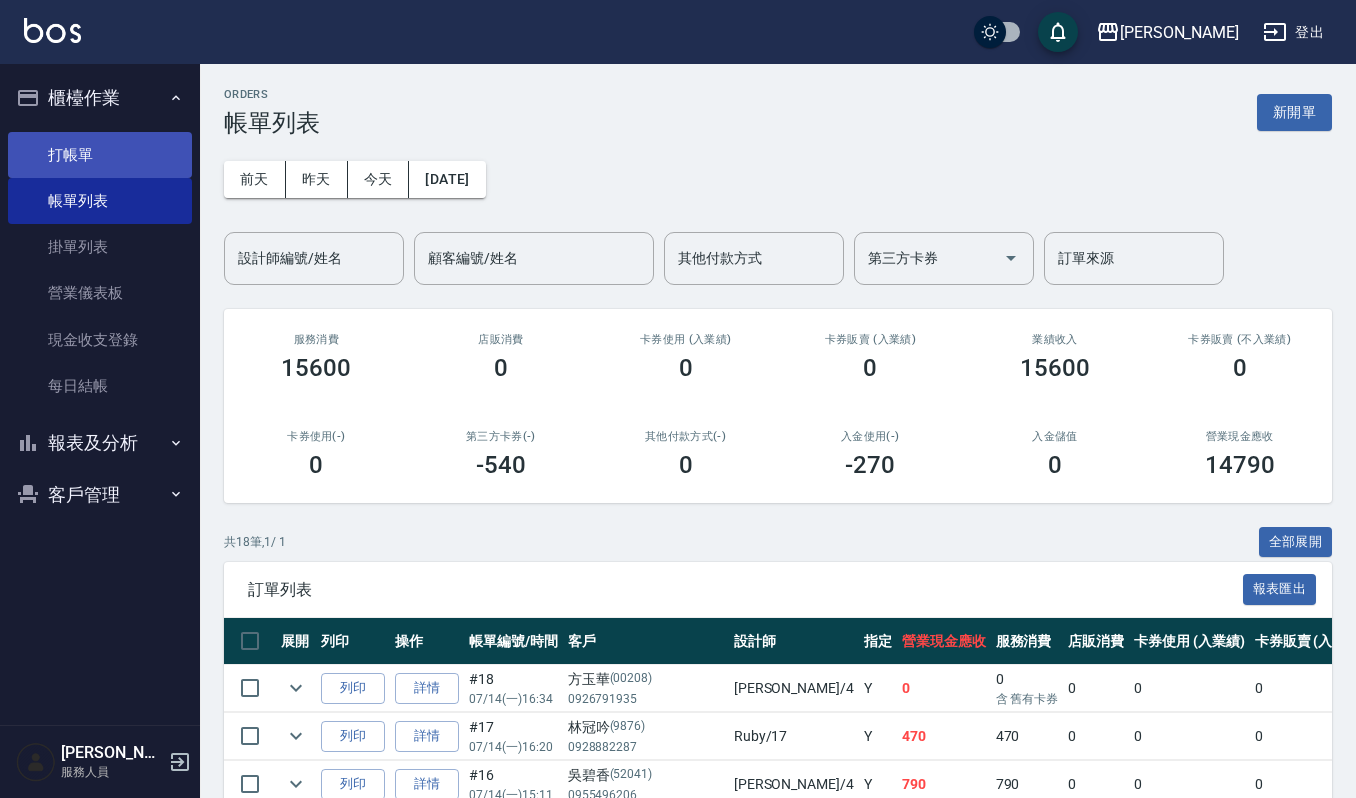 click on "打帳單" at bounding box center [100, 155] 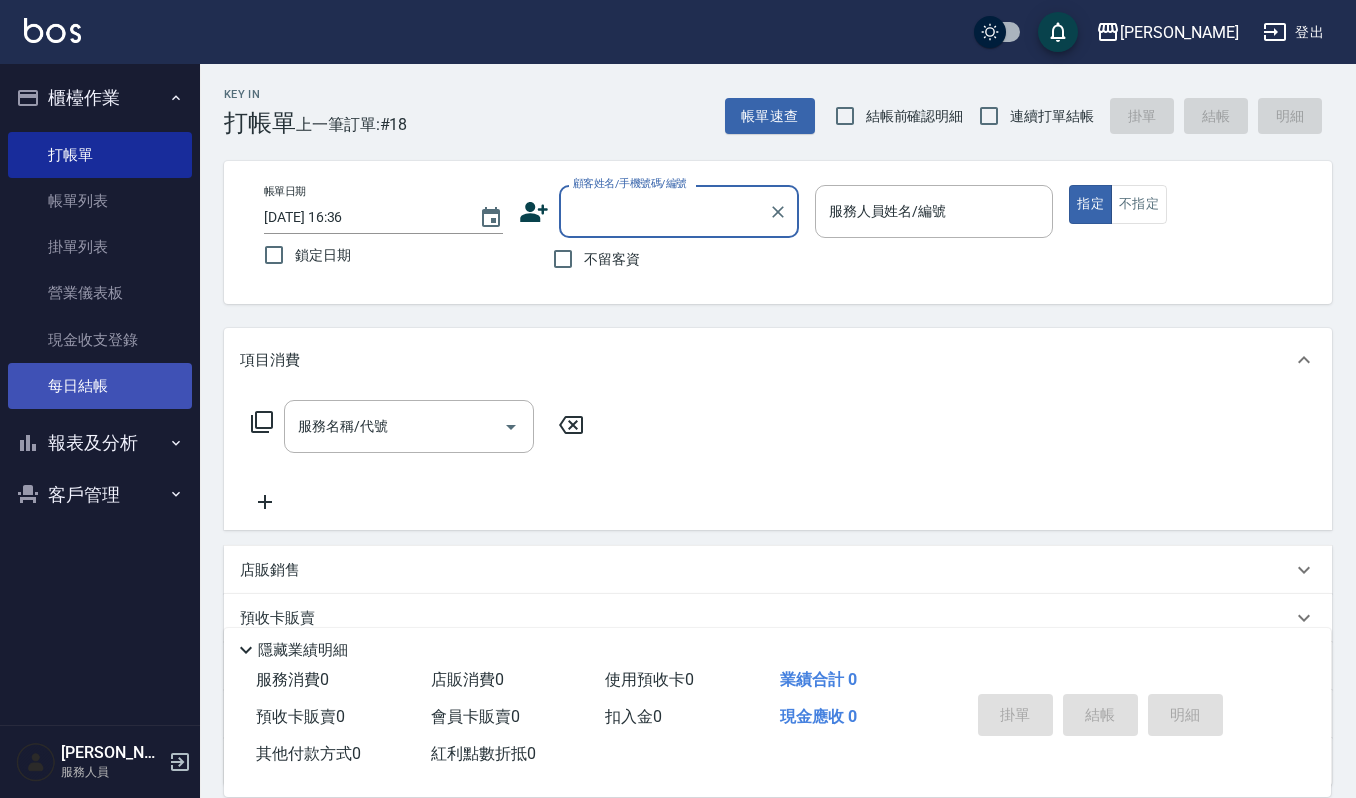 click on "每日結帳" at bounding box center (100, 386) 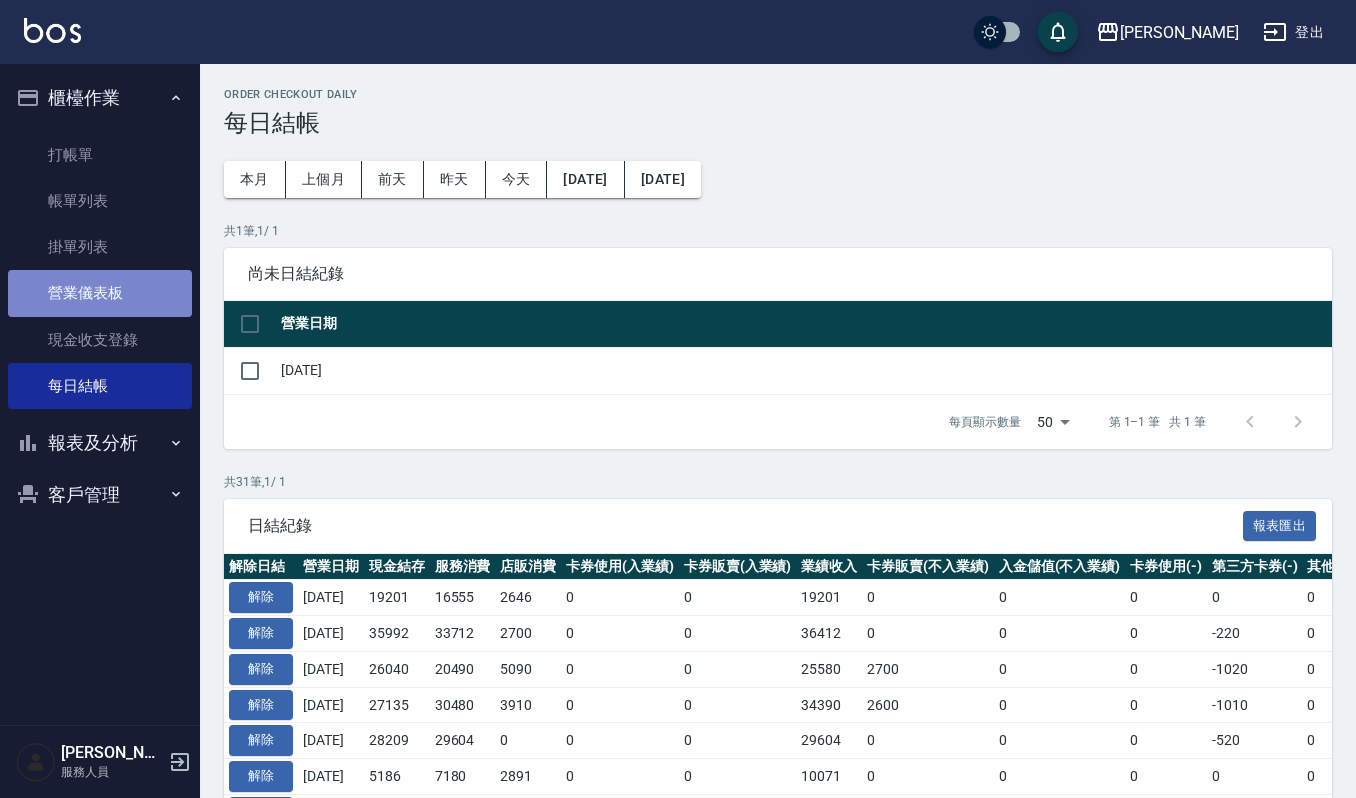 click on "營業儀表板" at bounding box center (100, 293) 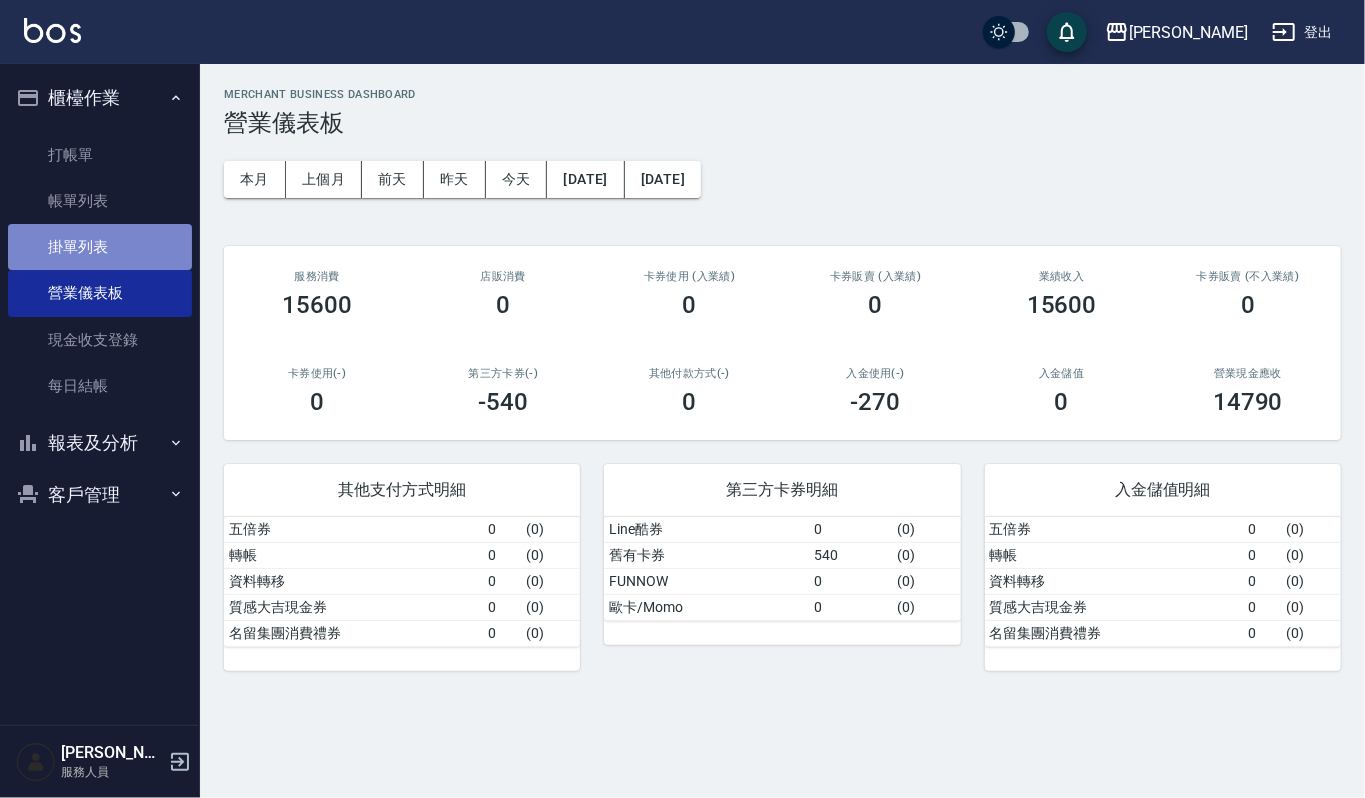 click on "掛單列表" at bounding box center (100, 247) 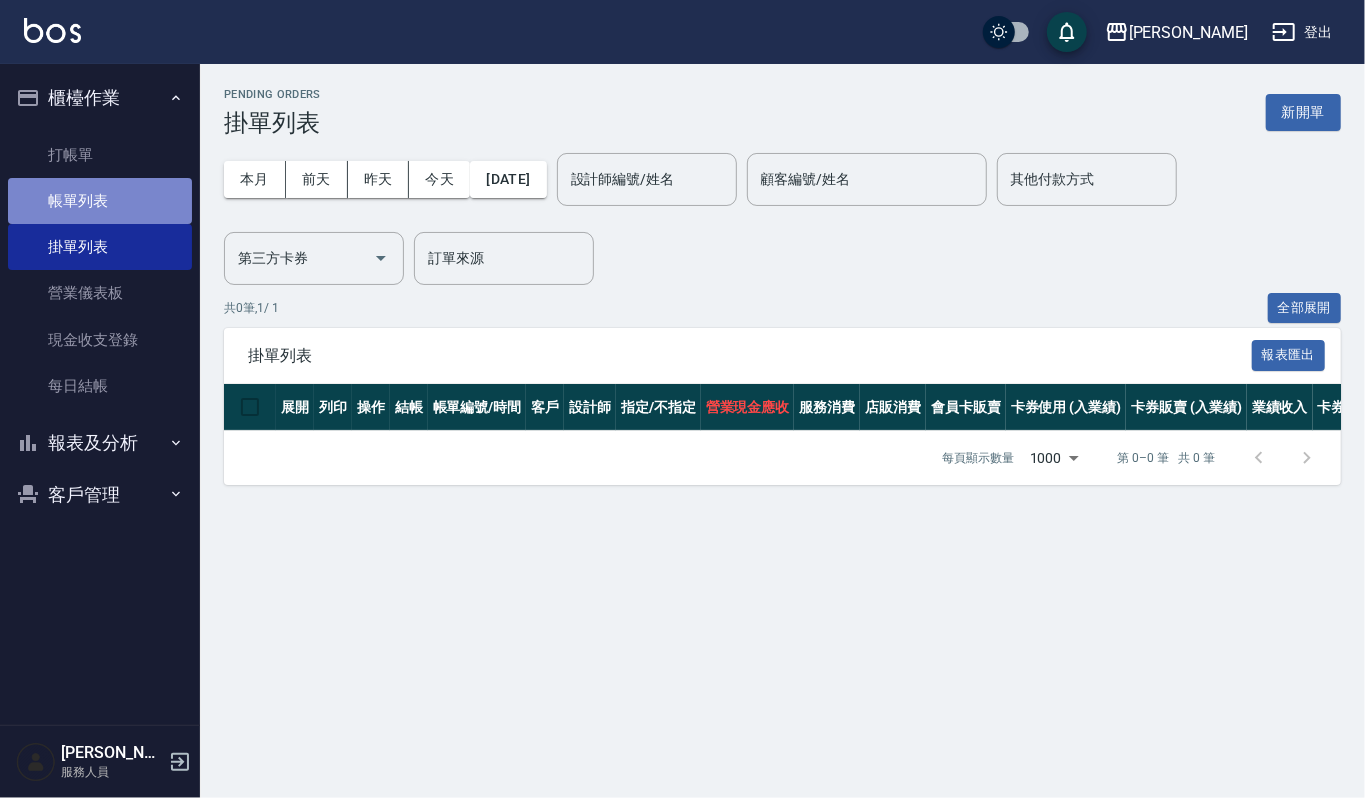 click on "帳單列表" at bounding box center [100, 201] 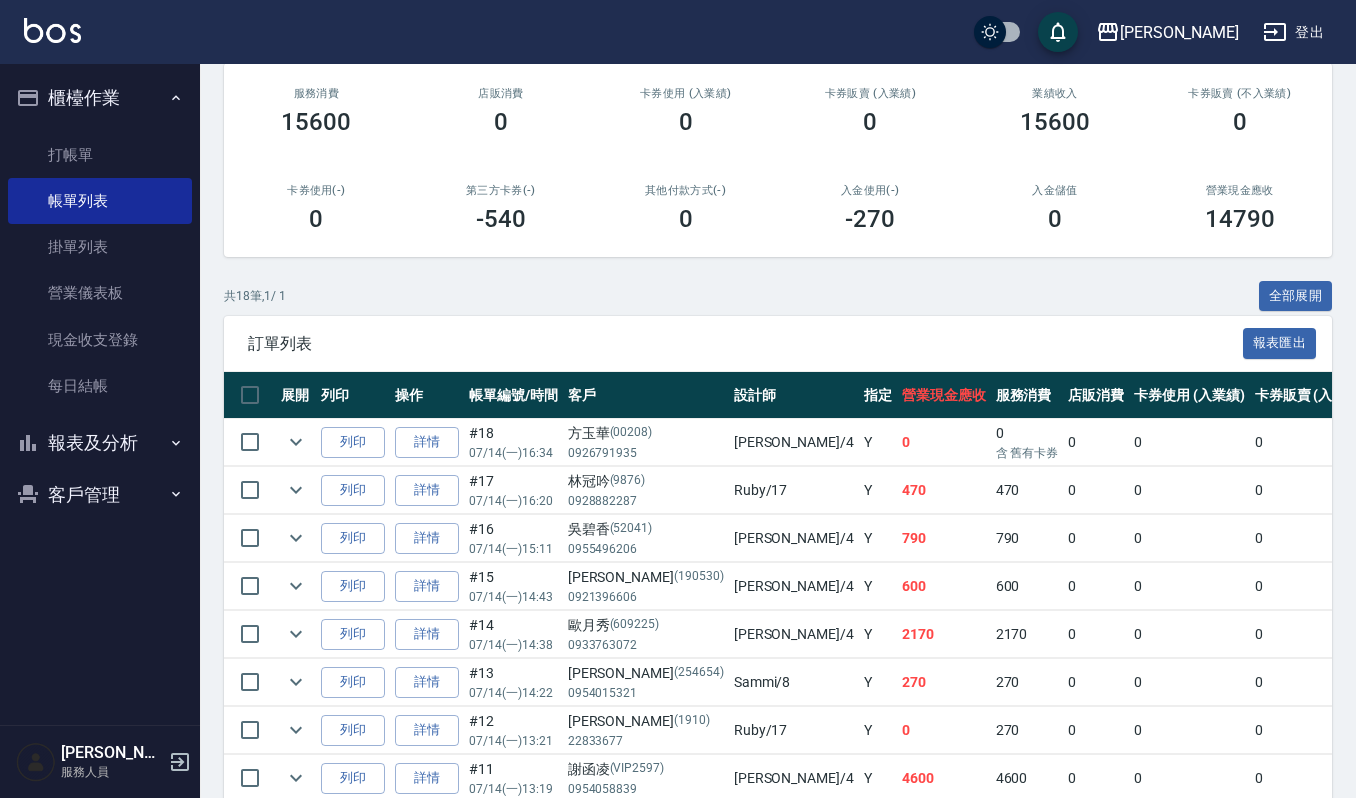 scroll, scrollTop: 0, scrollLeft: 0, axis: both 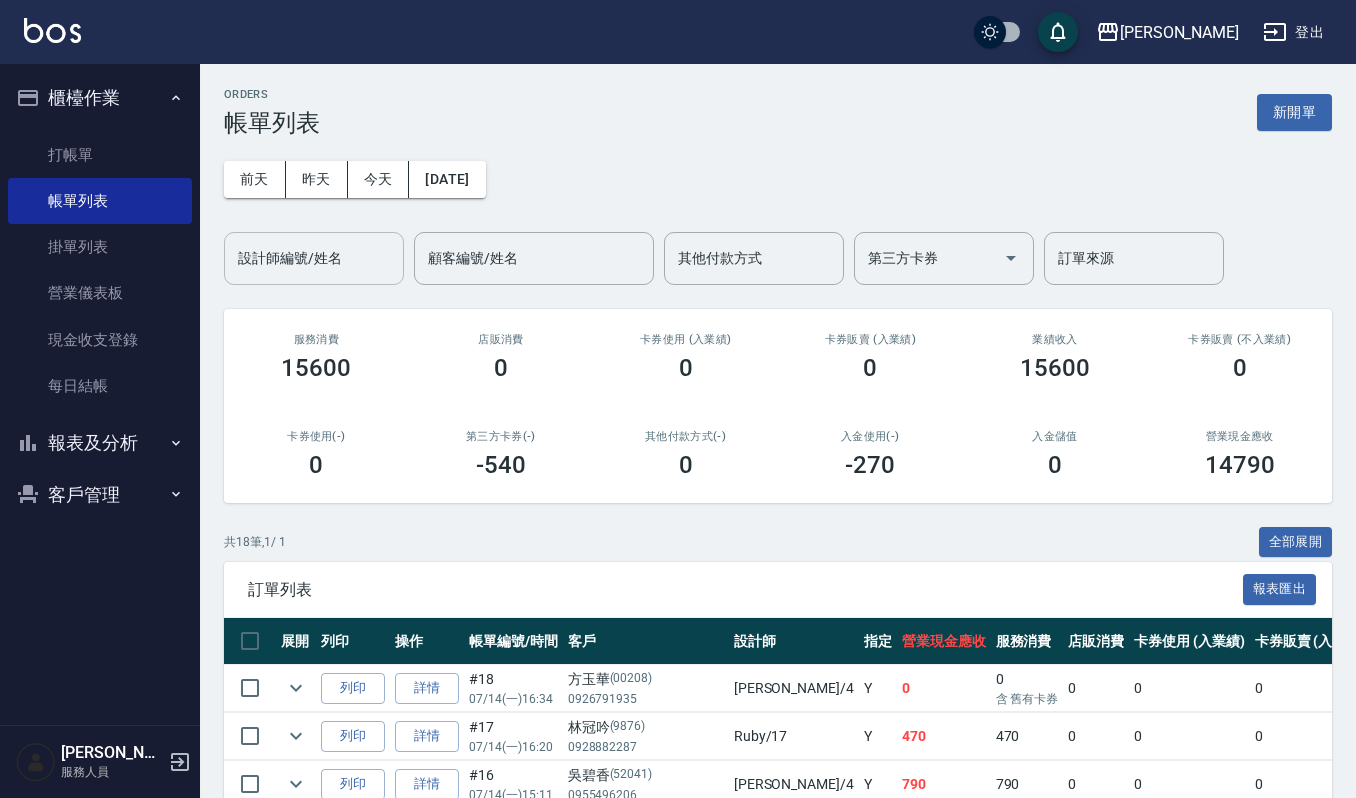 click on "設計師編號/姓名" at bounding box center (314, 258) 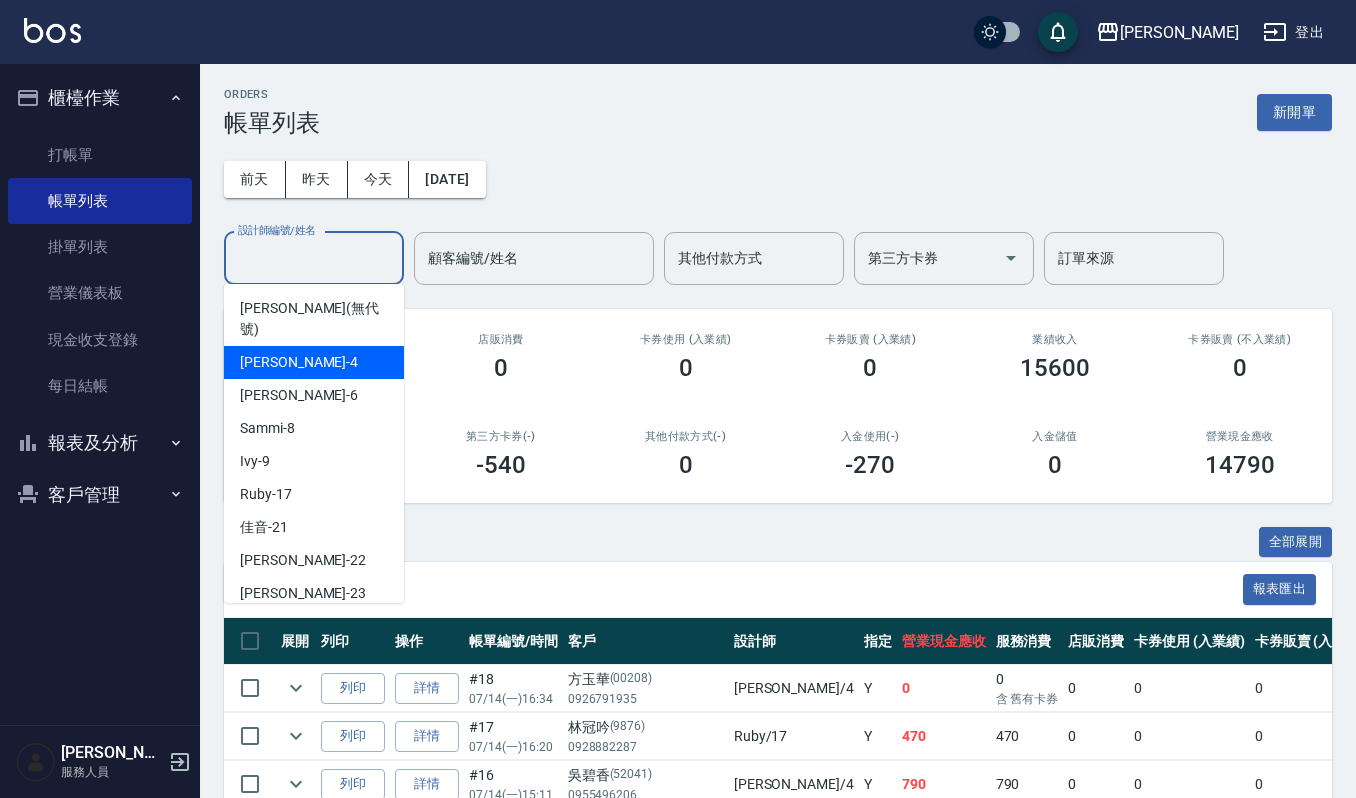 click on "[PERSON_NAME] -4" at bounding box center (314, 362) 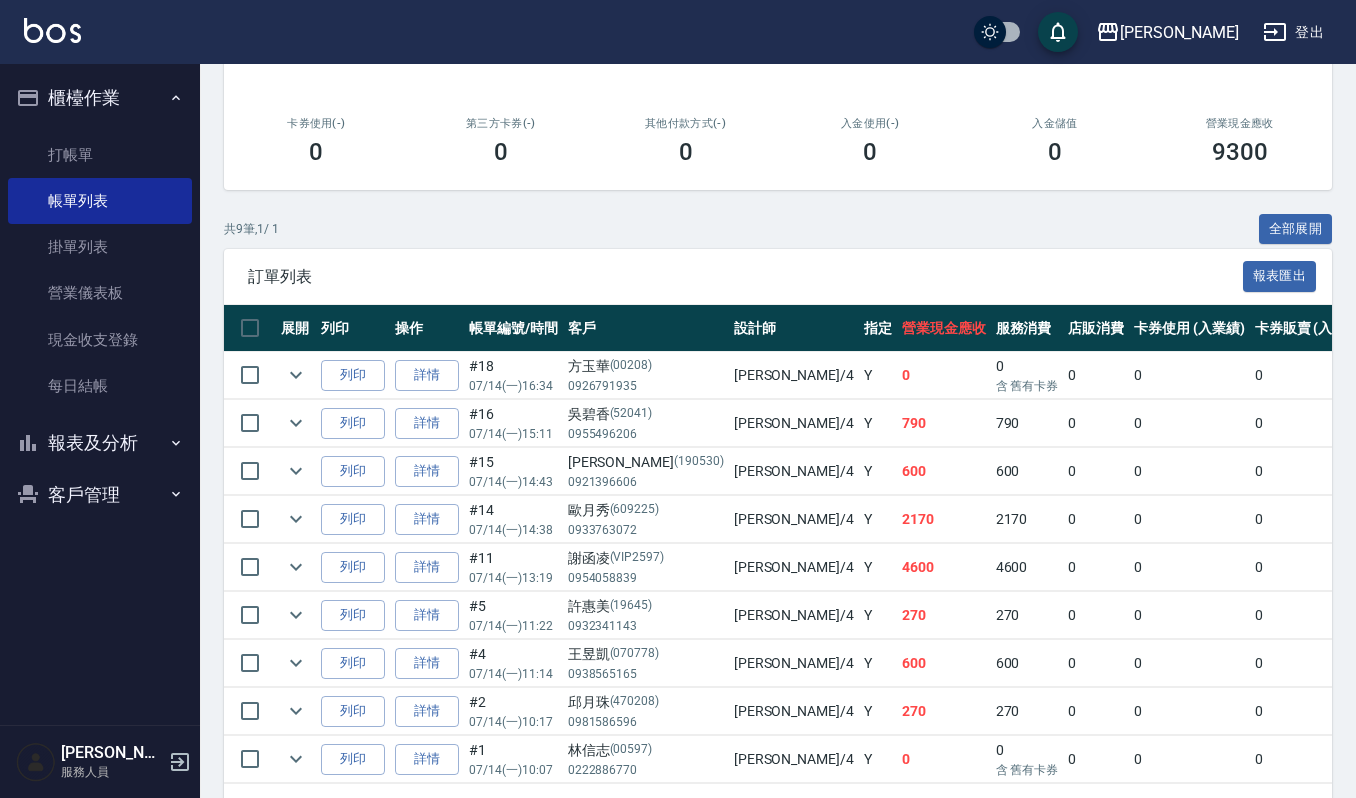 scroll, scrollTop: 266, scrollLeft: 0, axis: vertical 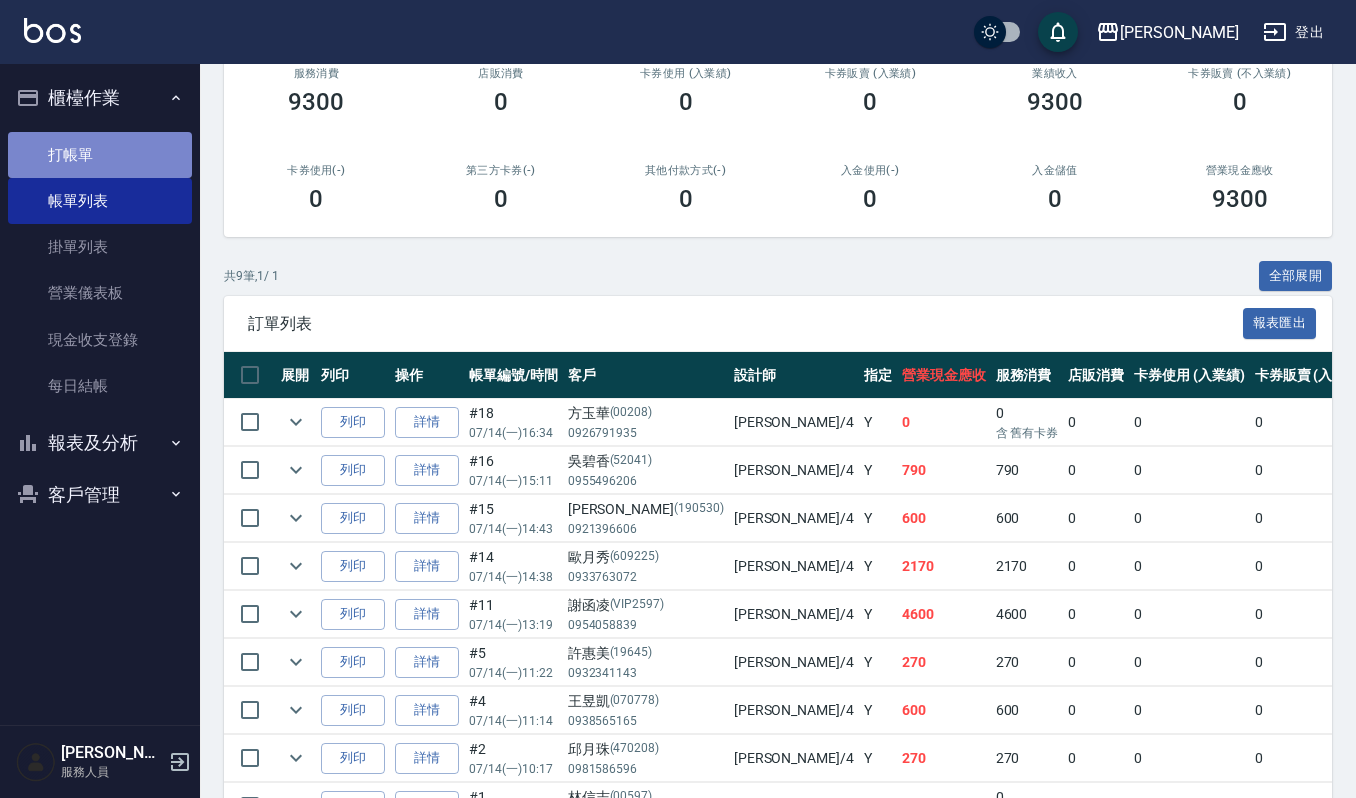 click on "打帳單" at bounding box center (100, 155) 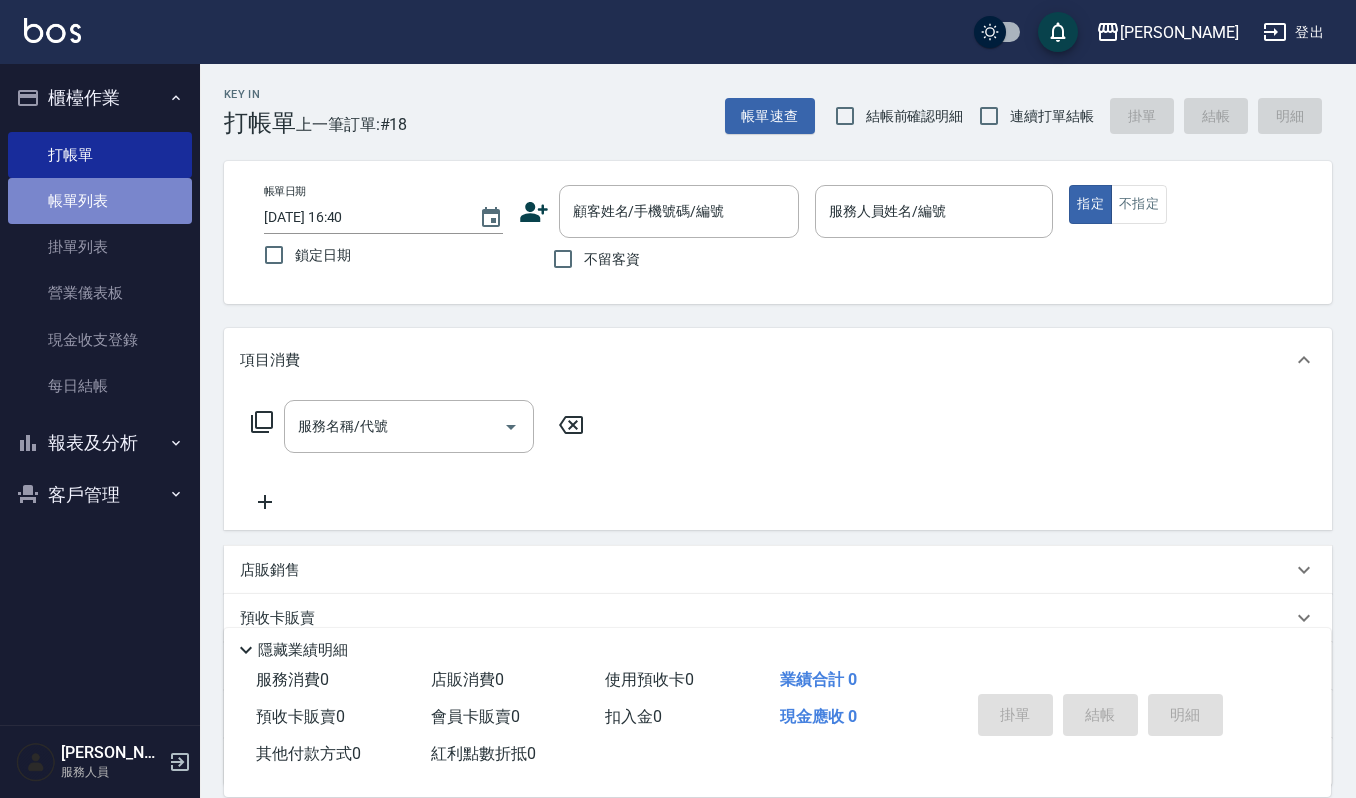 click on "帳單列表" at bounding box center (100, 201) 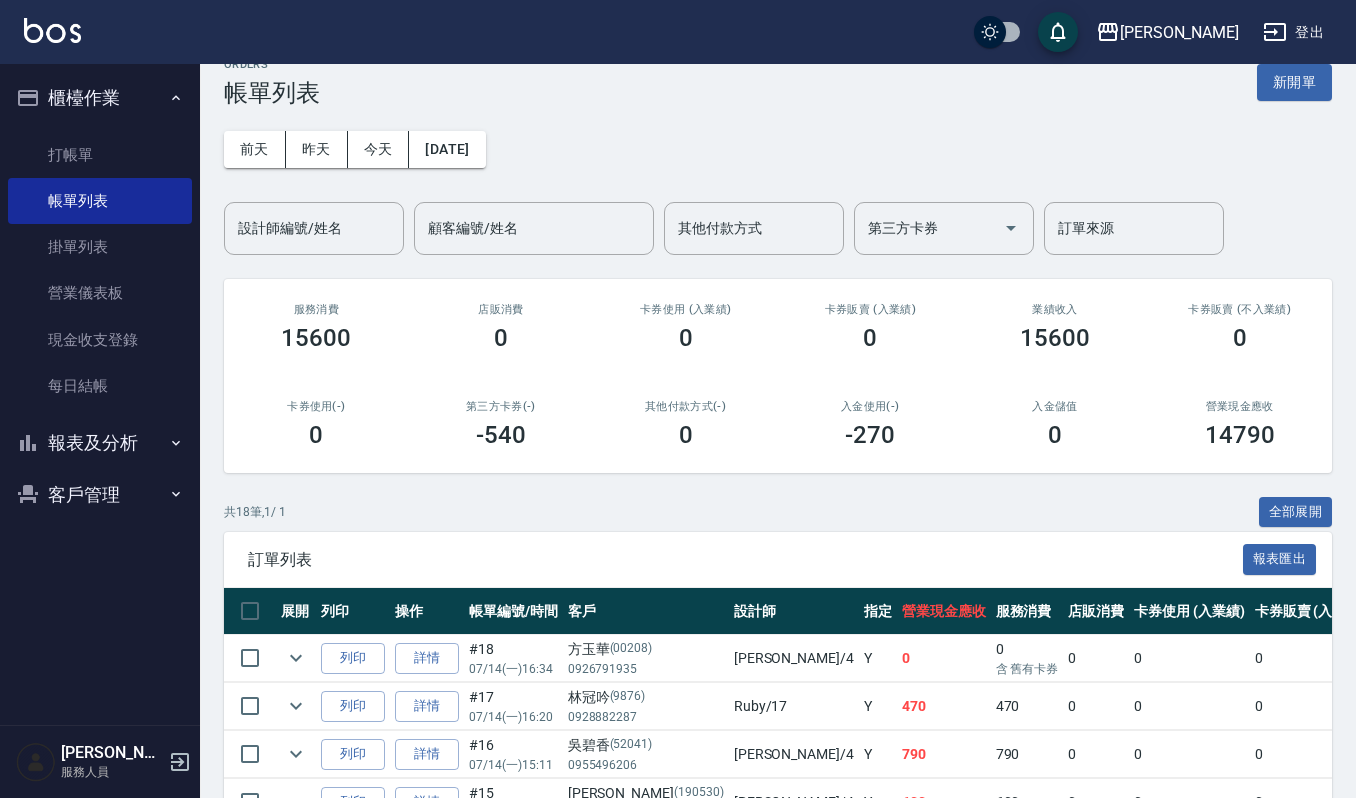 scroll, scrollTop: 0, scrollLeft: 0, axis: both 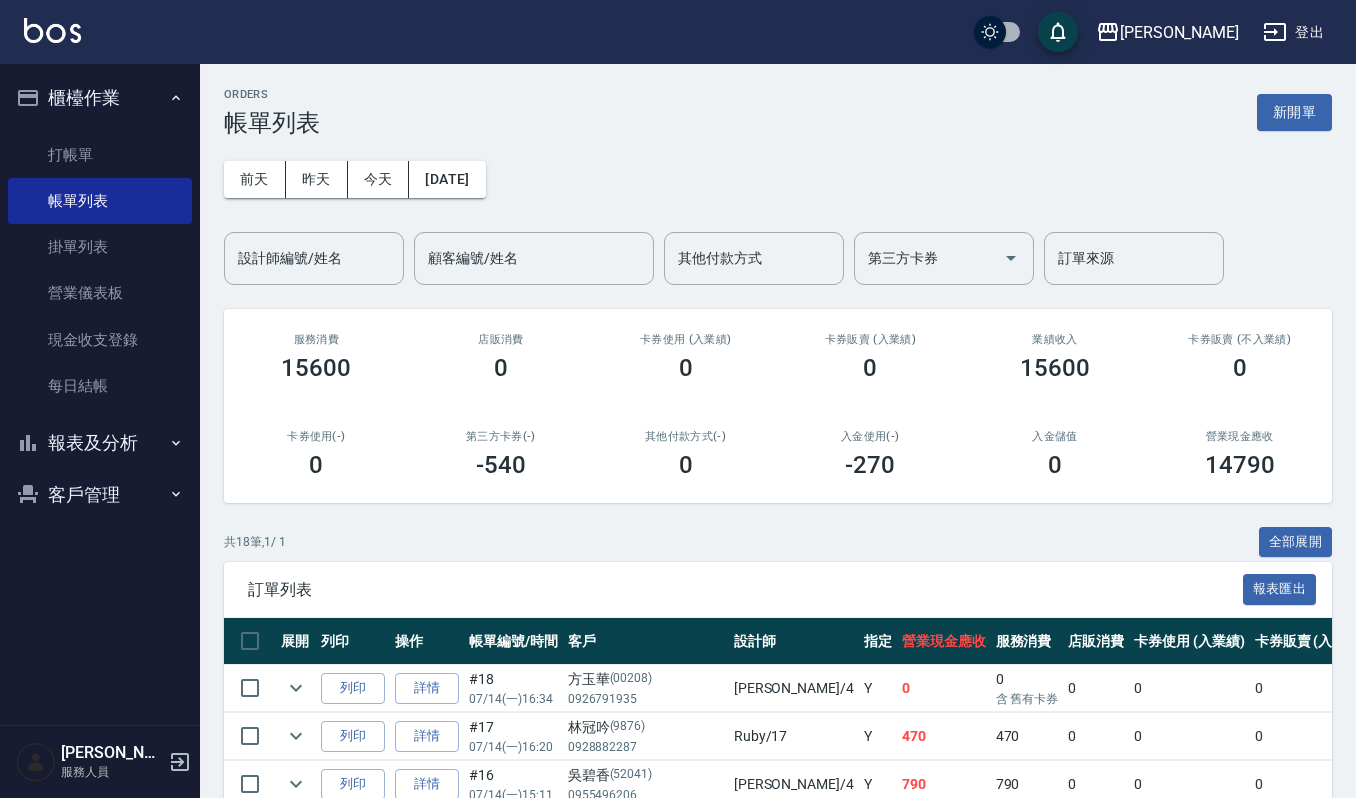 click on "打帳單 帳單列表 掛單列表 營業儀表板 現金收支登錄 每日結帳" at bounding box center (100, 271) 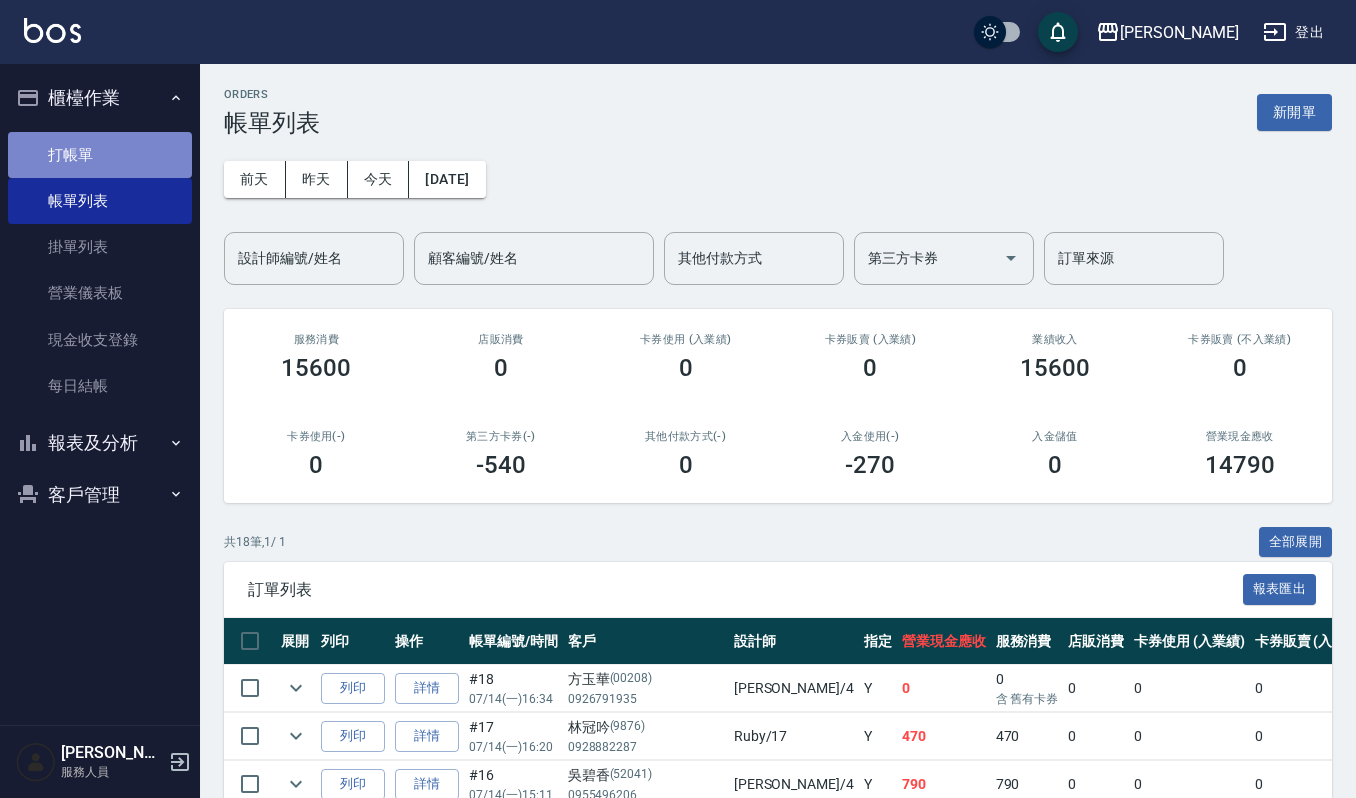 click on "打帳單" at bounding box center [100, 155] 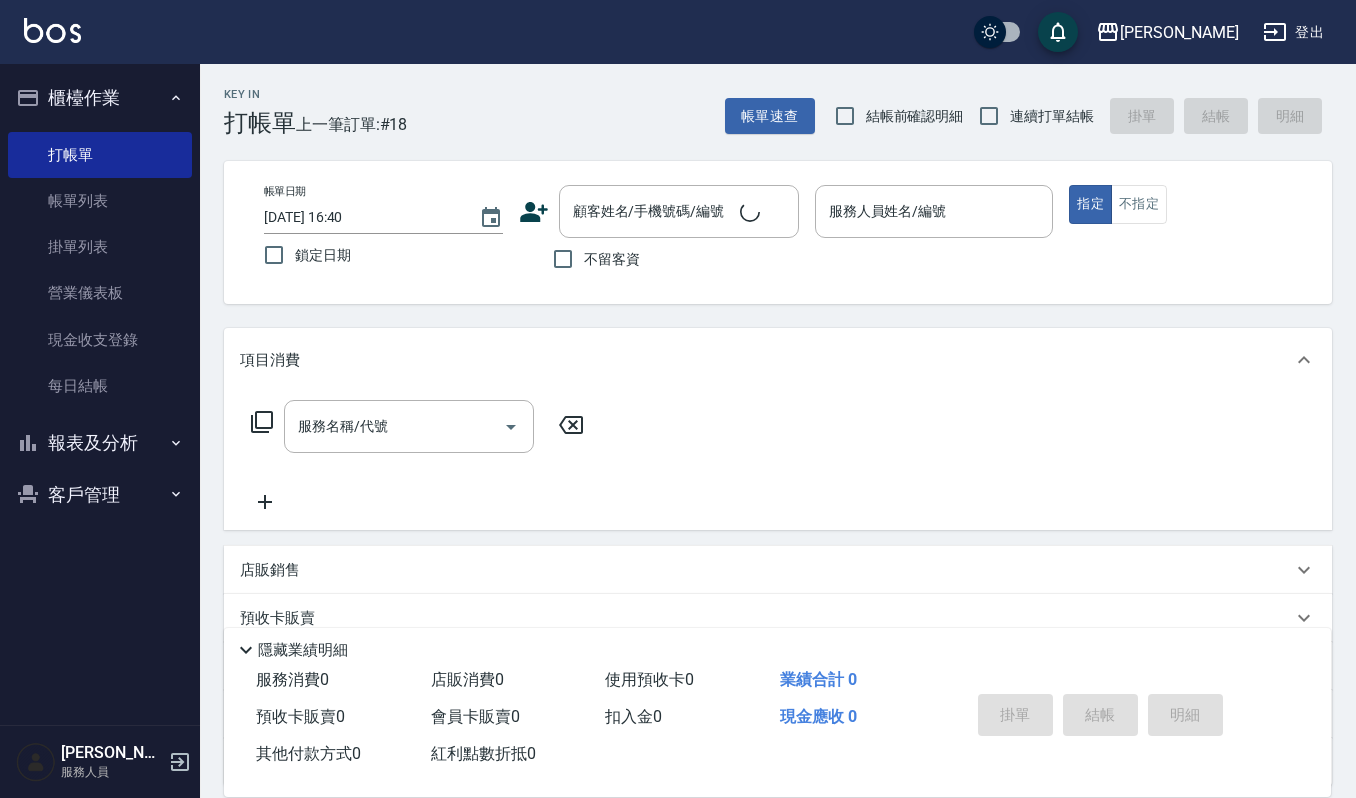 click on "帳單日期 [DATE] 16:40 鎖定日期 顧客姓名/手機號碼/編號 顧客姓名/手機號碼/編號 不留客資 服務人員姓名/編號 服務人員姓名/編號 指定 不指定" at bounding box center [778, 232] 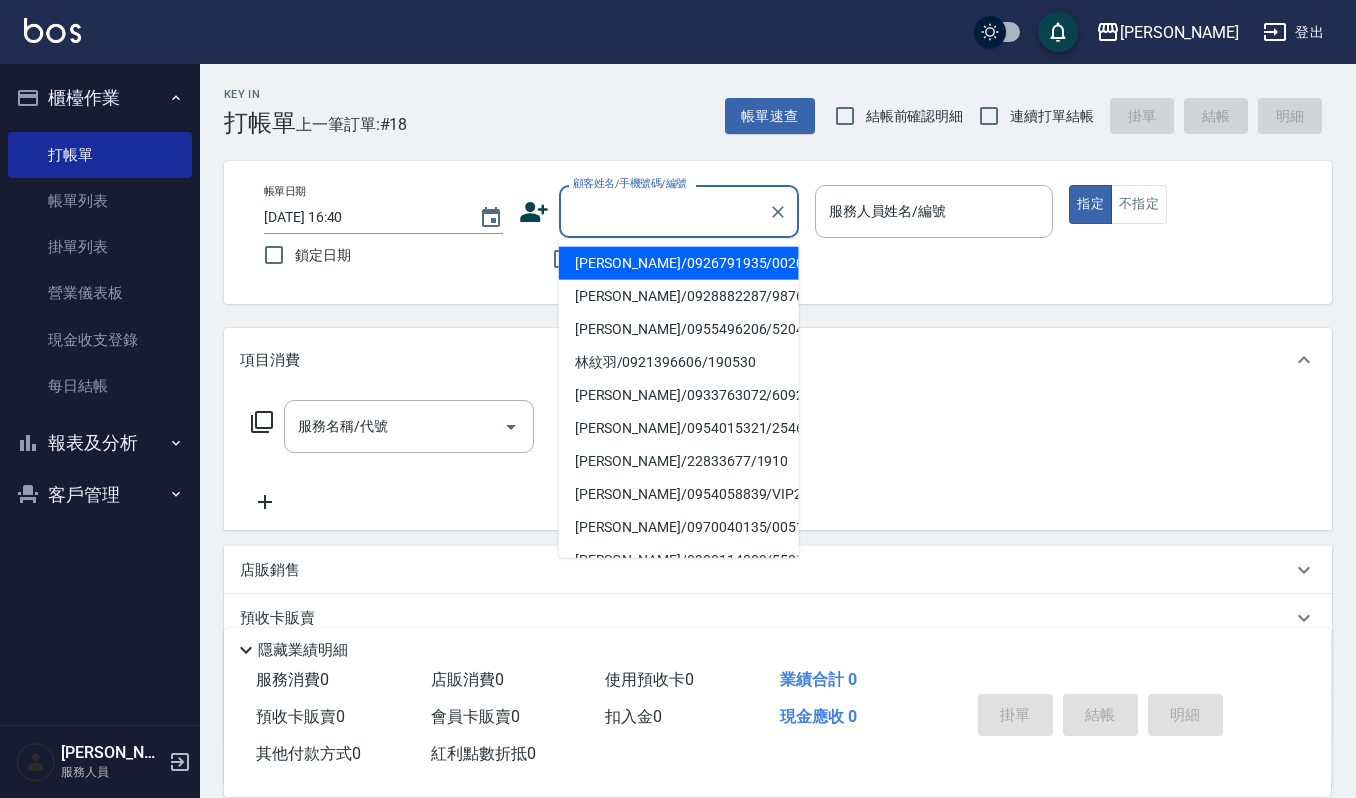 click on "顧客姓名/手機號碼/編號" at bounding box center (664, 211) 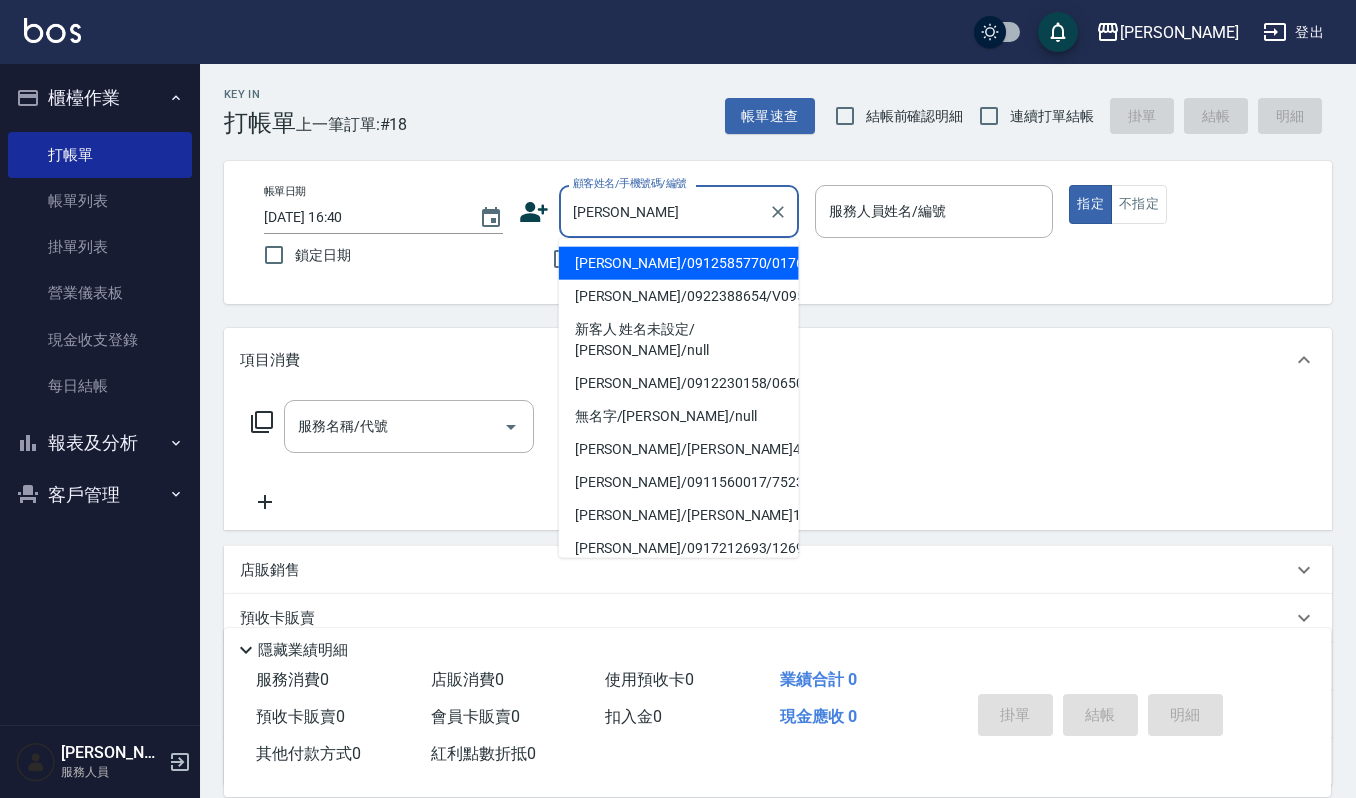 click on "[PERSON_NAME]/0912585770/01761" at bounding box center (679, 263) 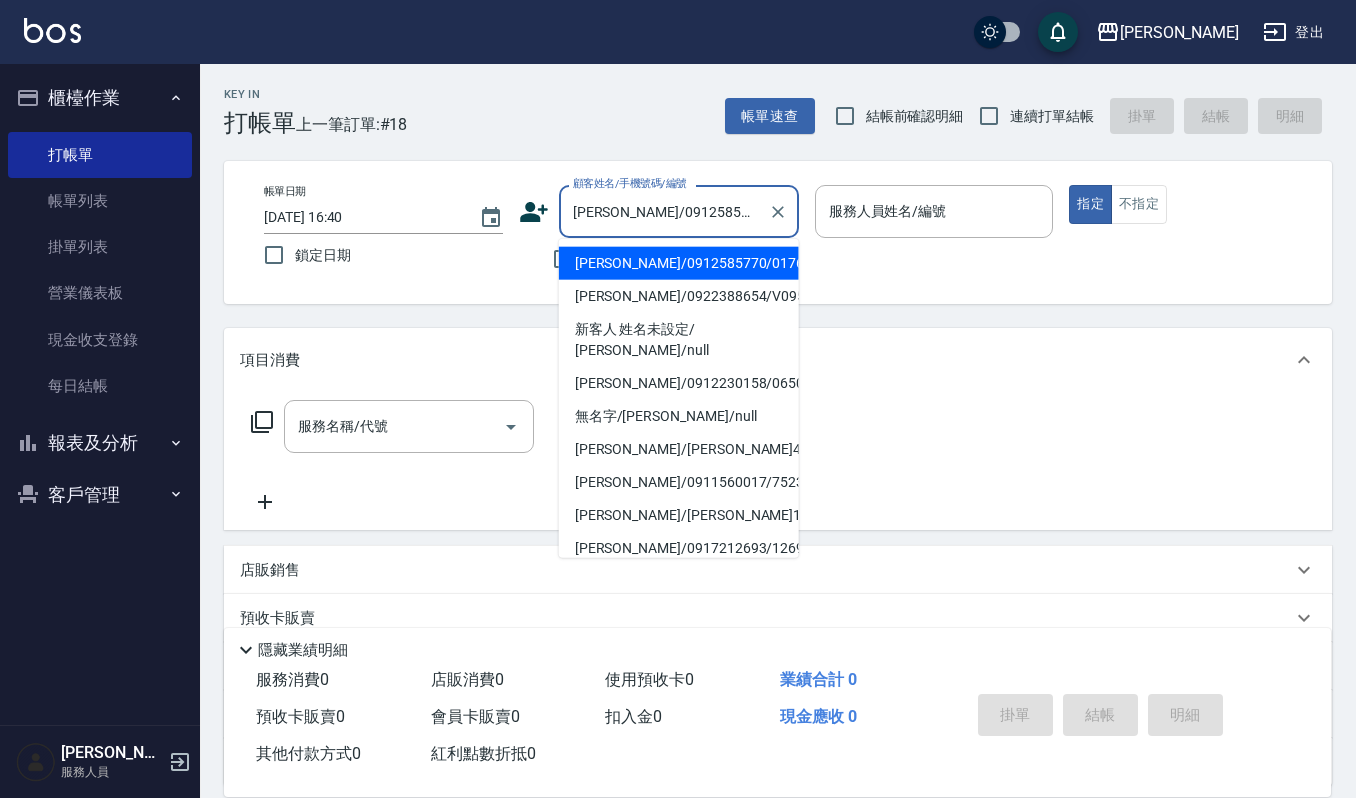 type on "[PERSON_NAME]-4" 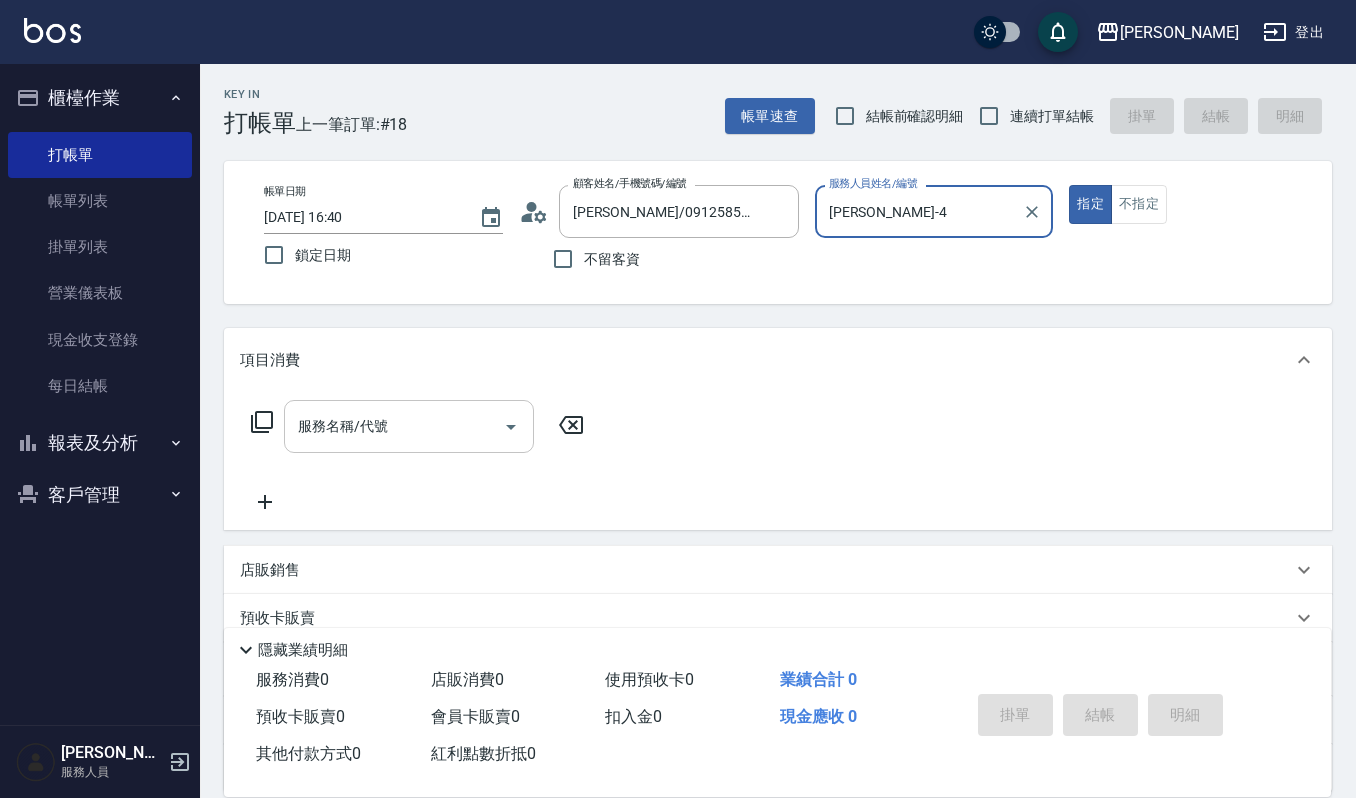 click on "服務名稱/代號" at bounding box center (394, 426) 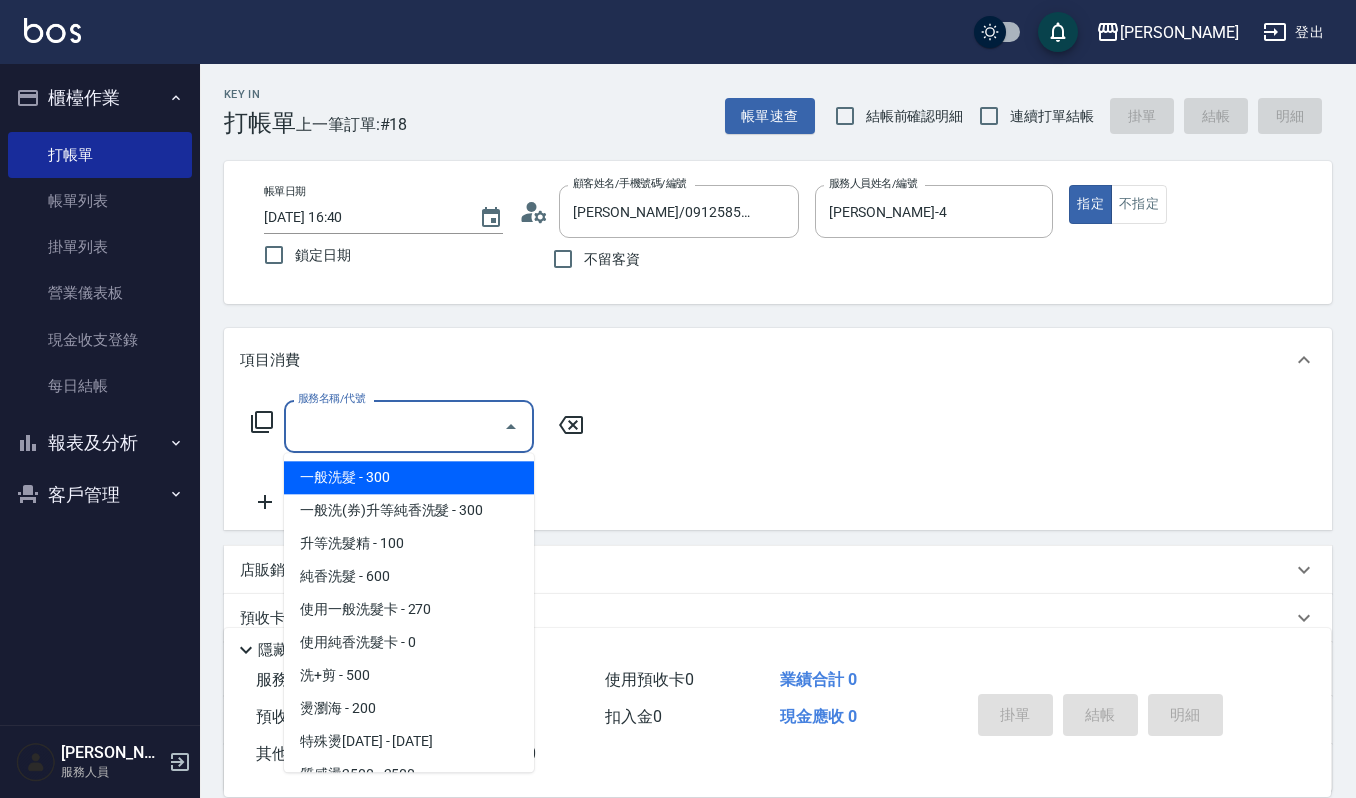 click on "一般洗髮 - 300" at bounding box center (409, 477) 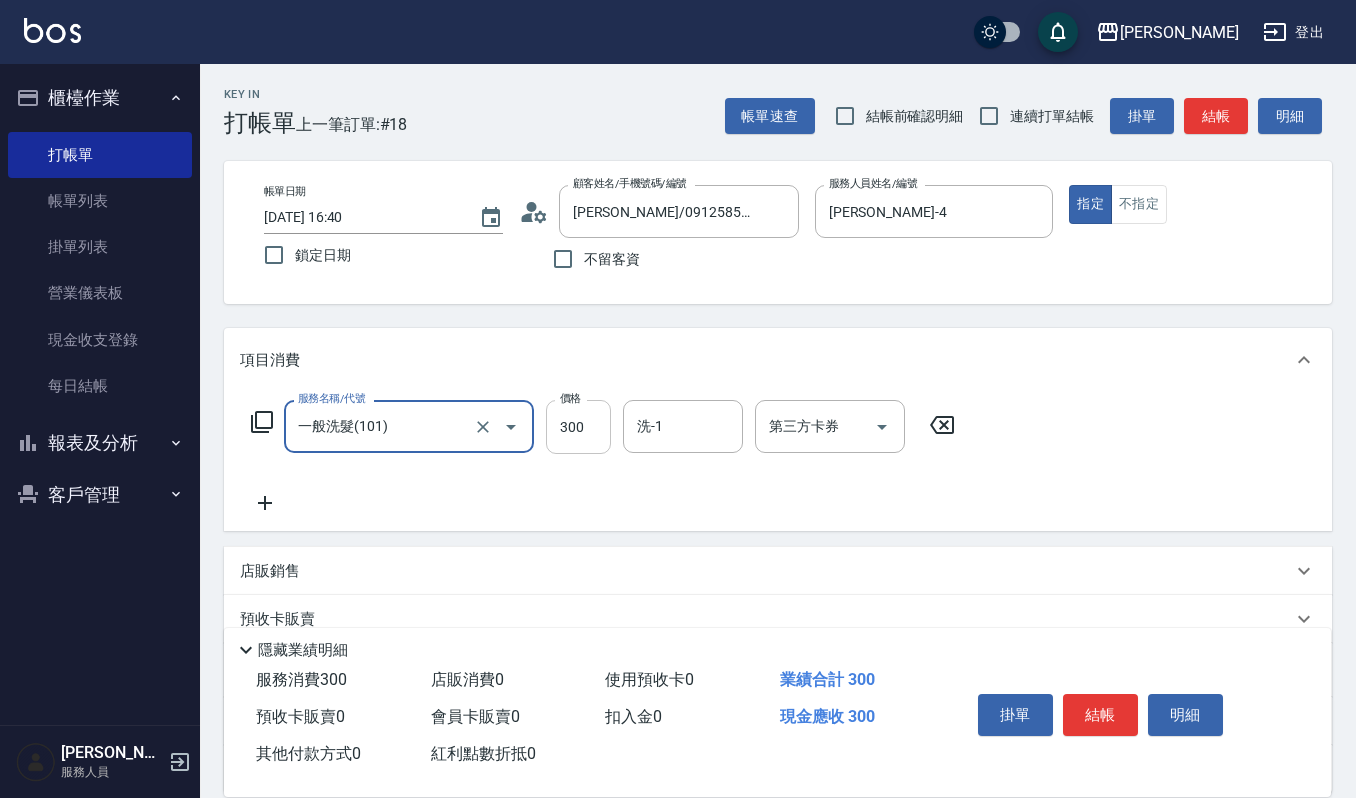 click on "300" at bounding box center [578, 427] 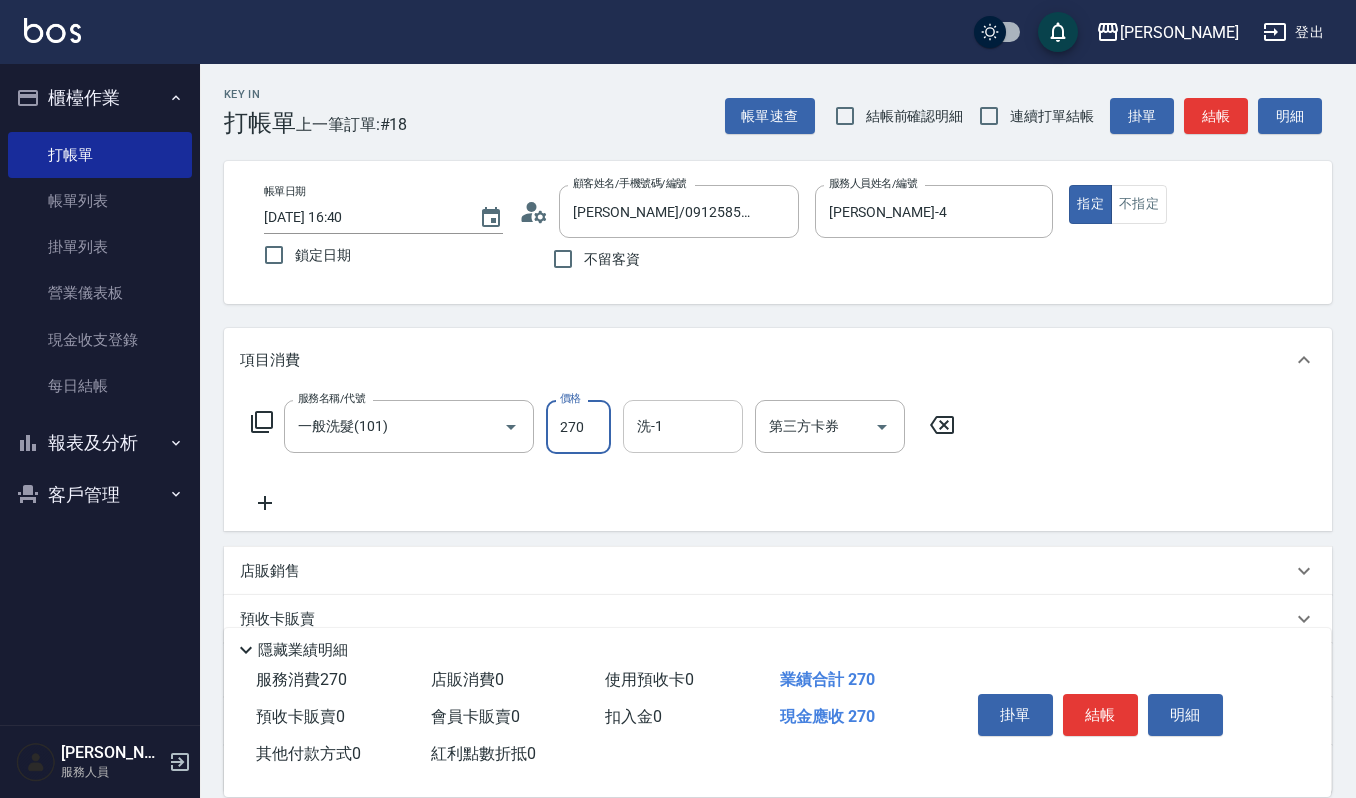 type on "270" 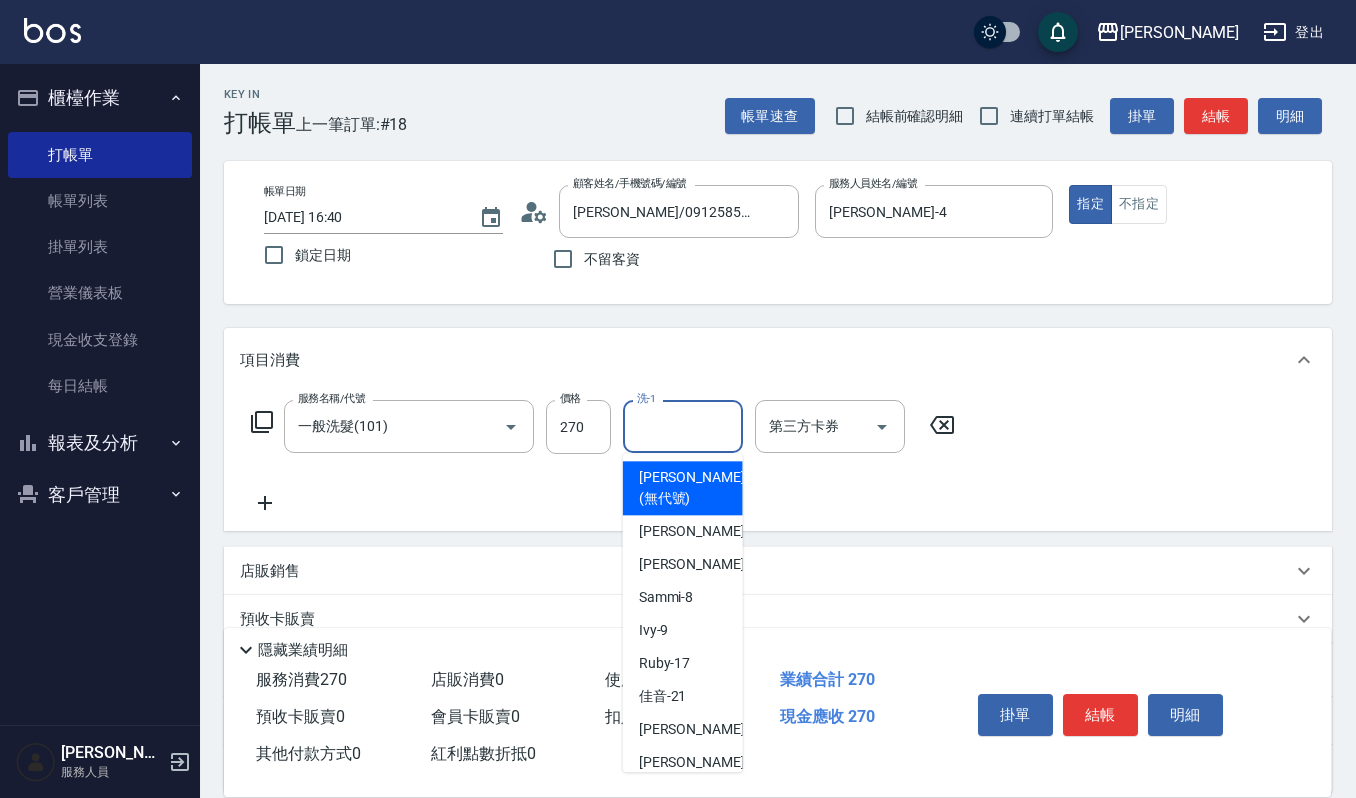click on "洗-1" at bounding box center (683, 426) 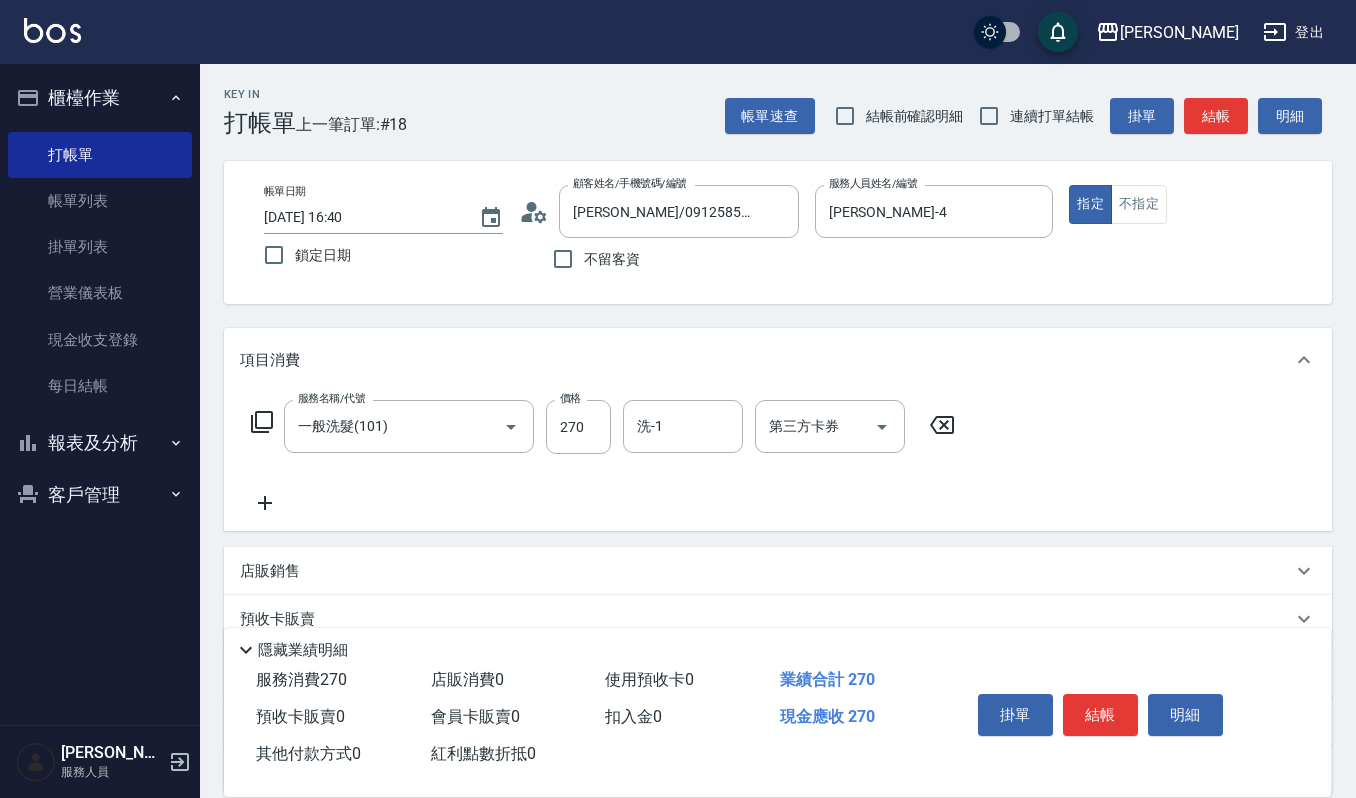 click 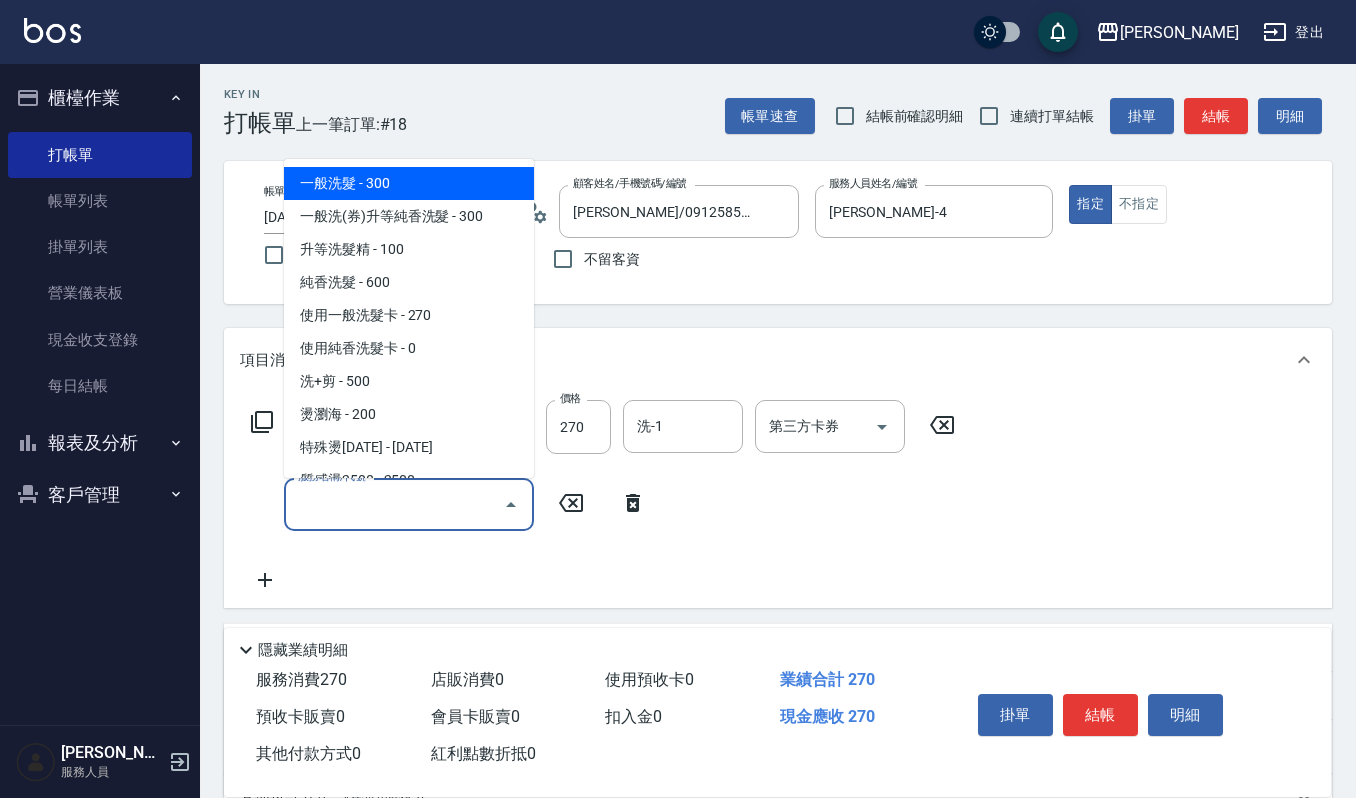 click on "服務名稱/代號" at bounding box center [394, 504] 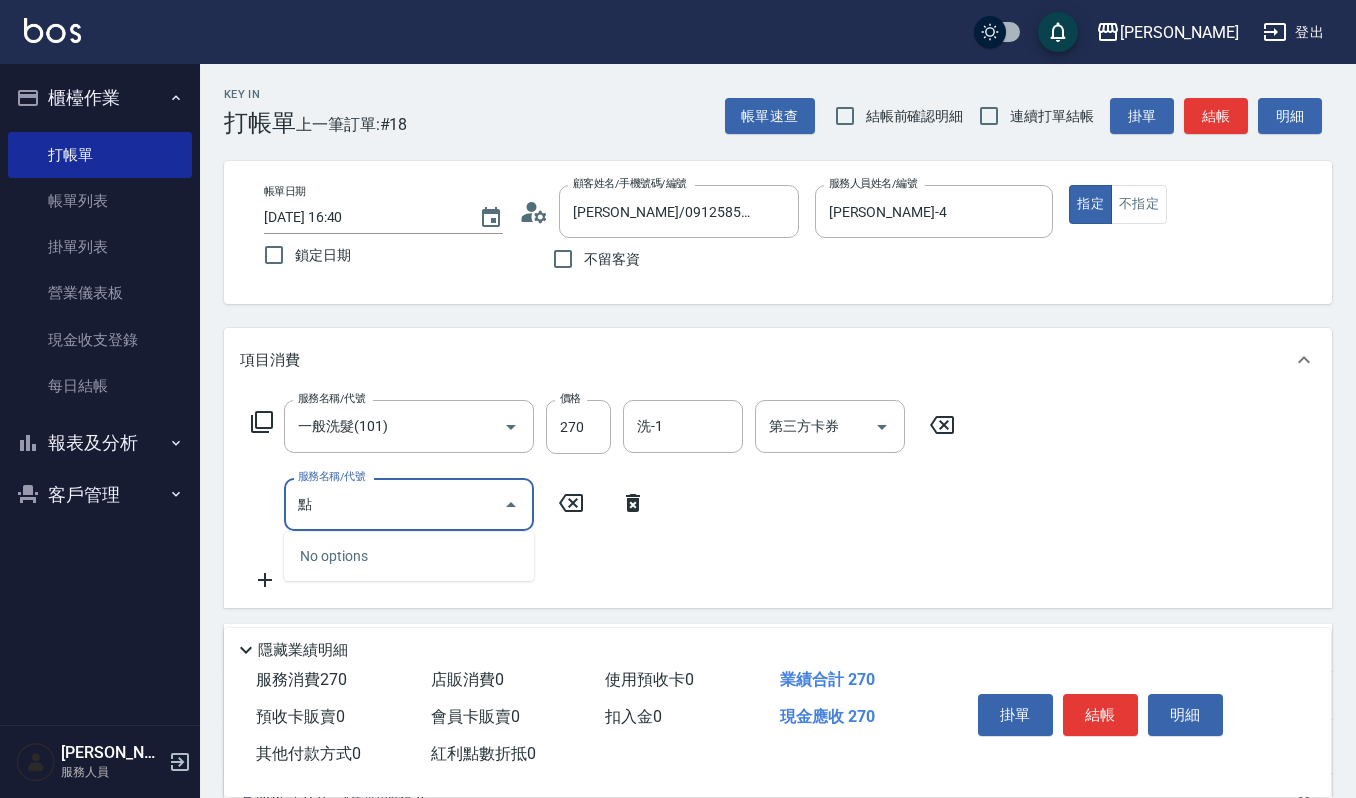 type on "點點" 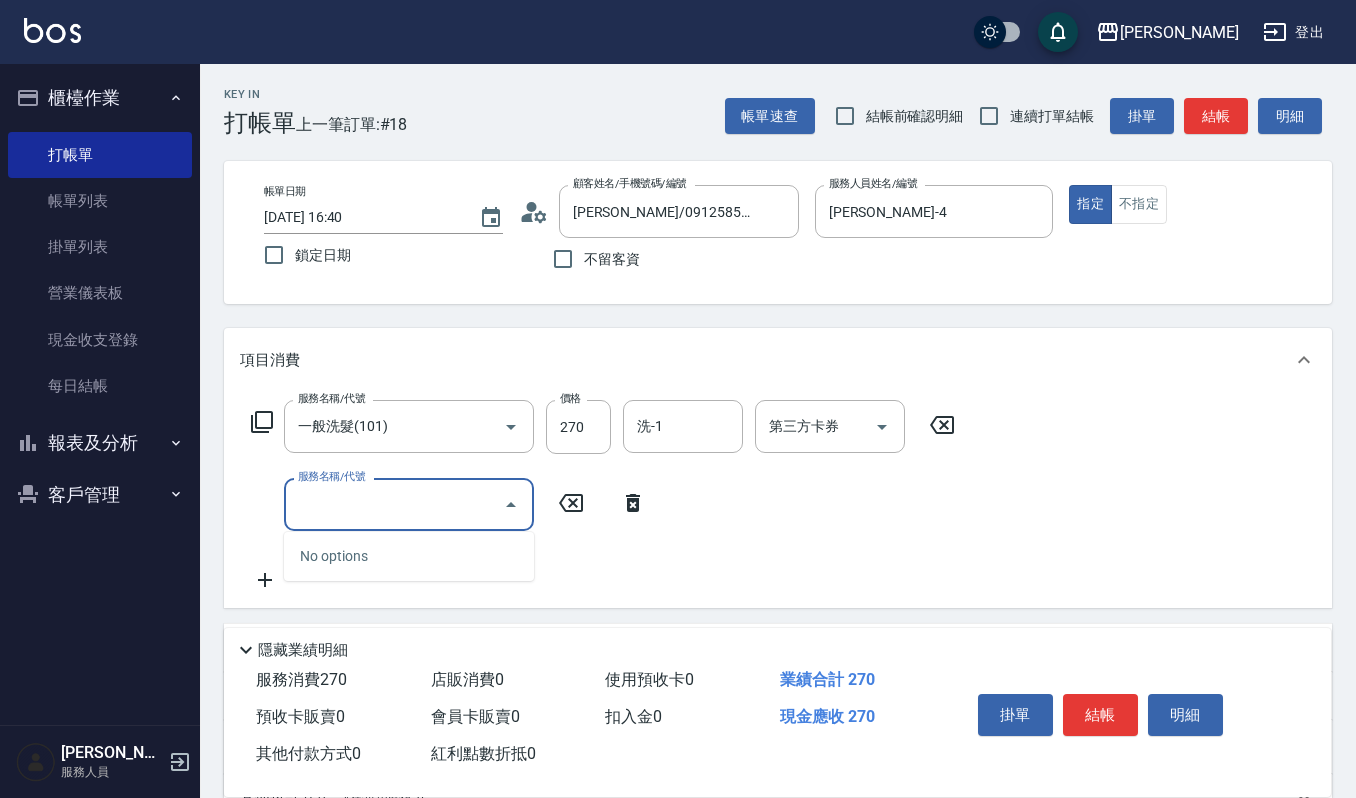 click on "服務名稱/代號 一般洗髮(101) 服務名稱/代號 價格 270 價格 洗-1 洗-1 第三方卡券 第三方卡券 服務名稱/代號 服務名稱/代號" at bounding box center (603, 496) 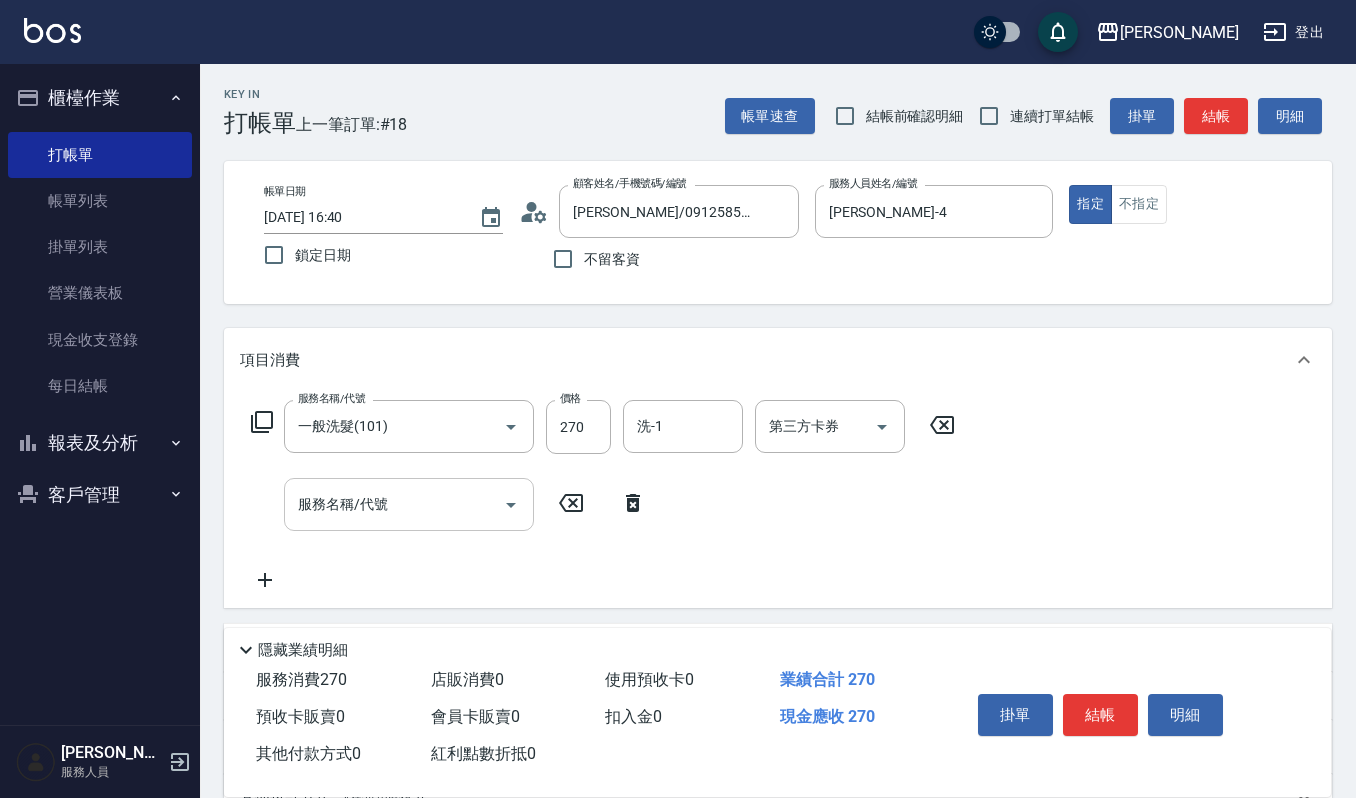 click on "服務名稱/代號" at bounding box center [394, 504] 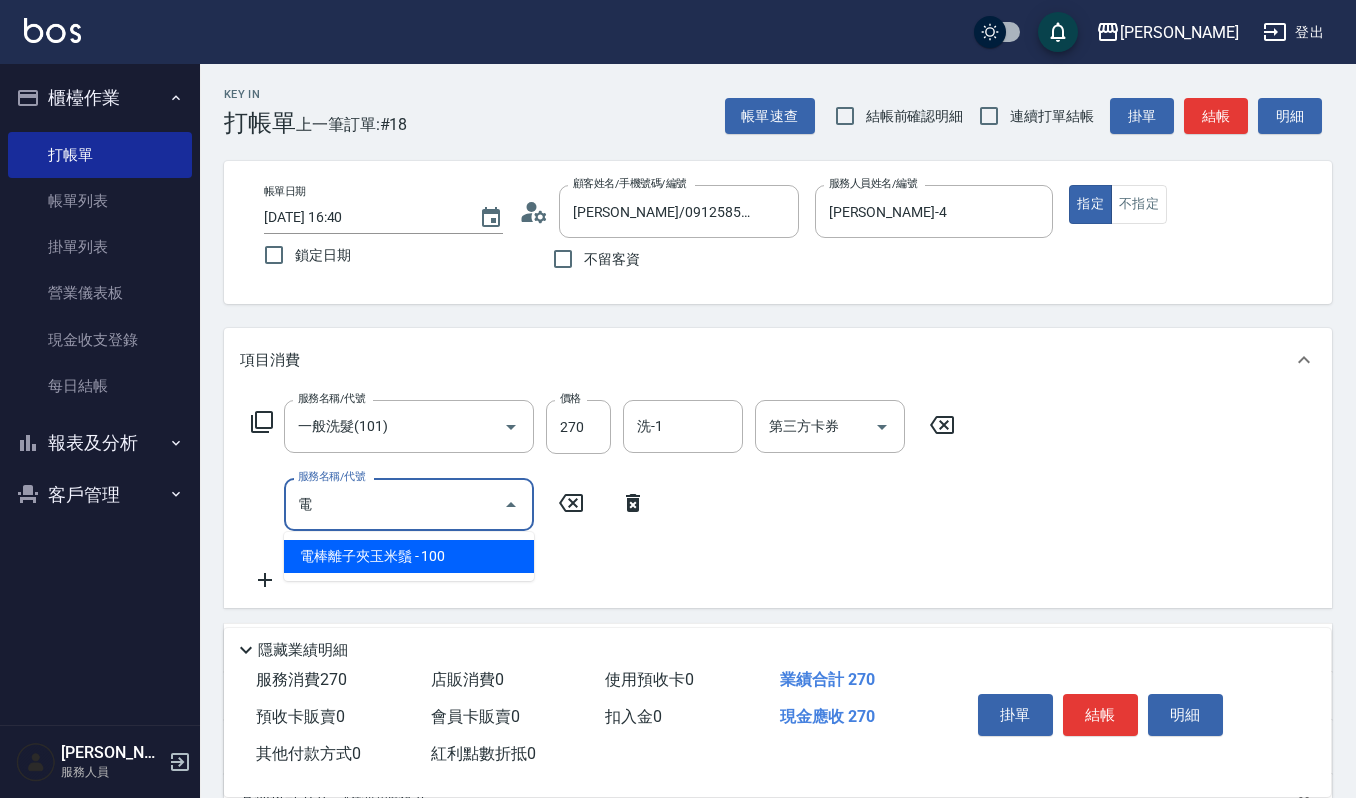 click on "電棒離子夾玉米鬚 - 100" at bounding box center [409, 556] 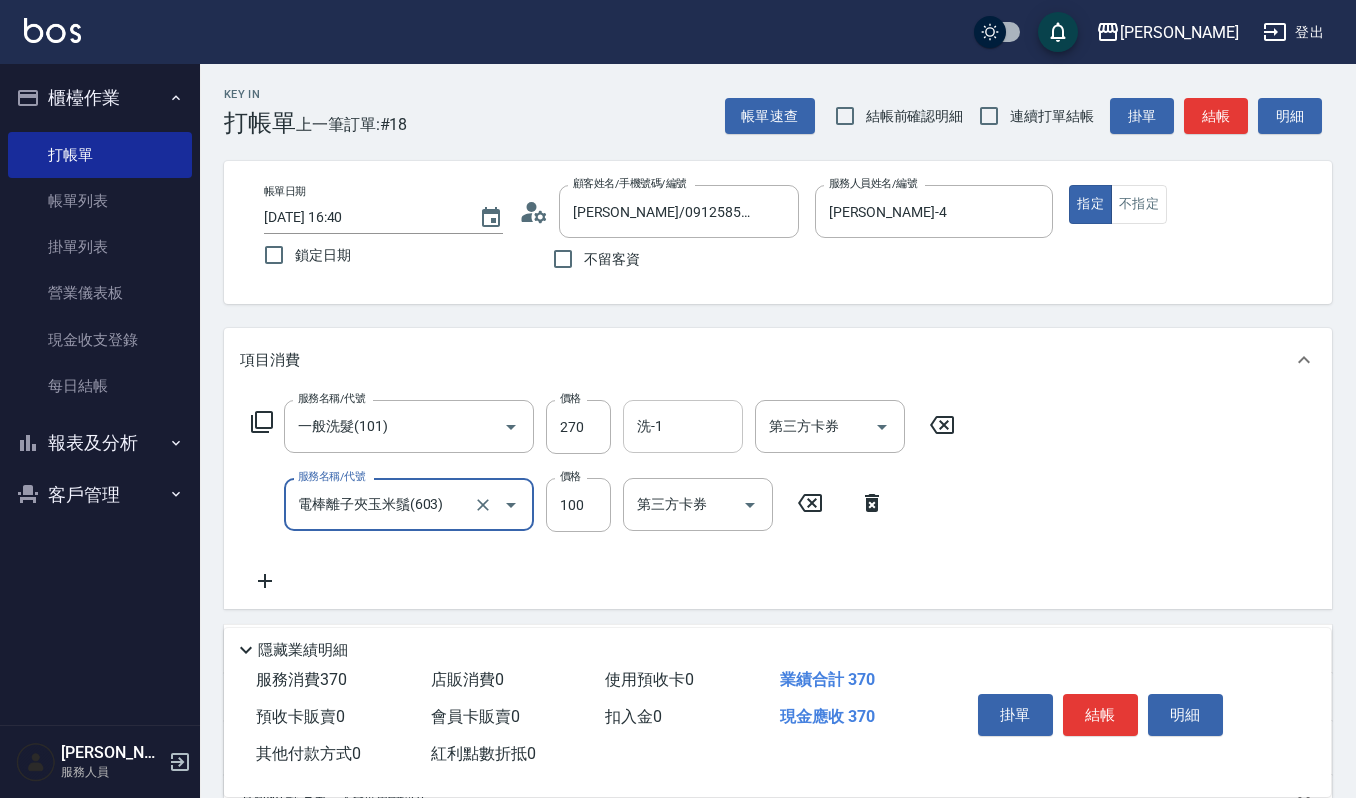type on "電棒離子夾玉米鬚(603)" 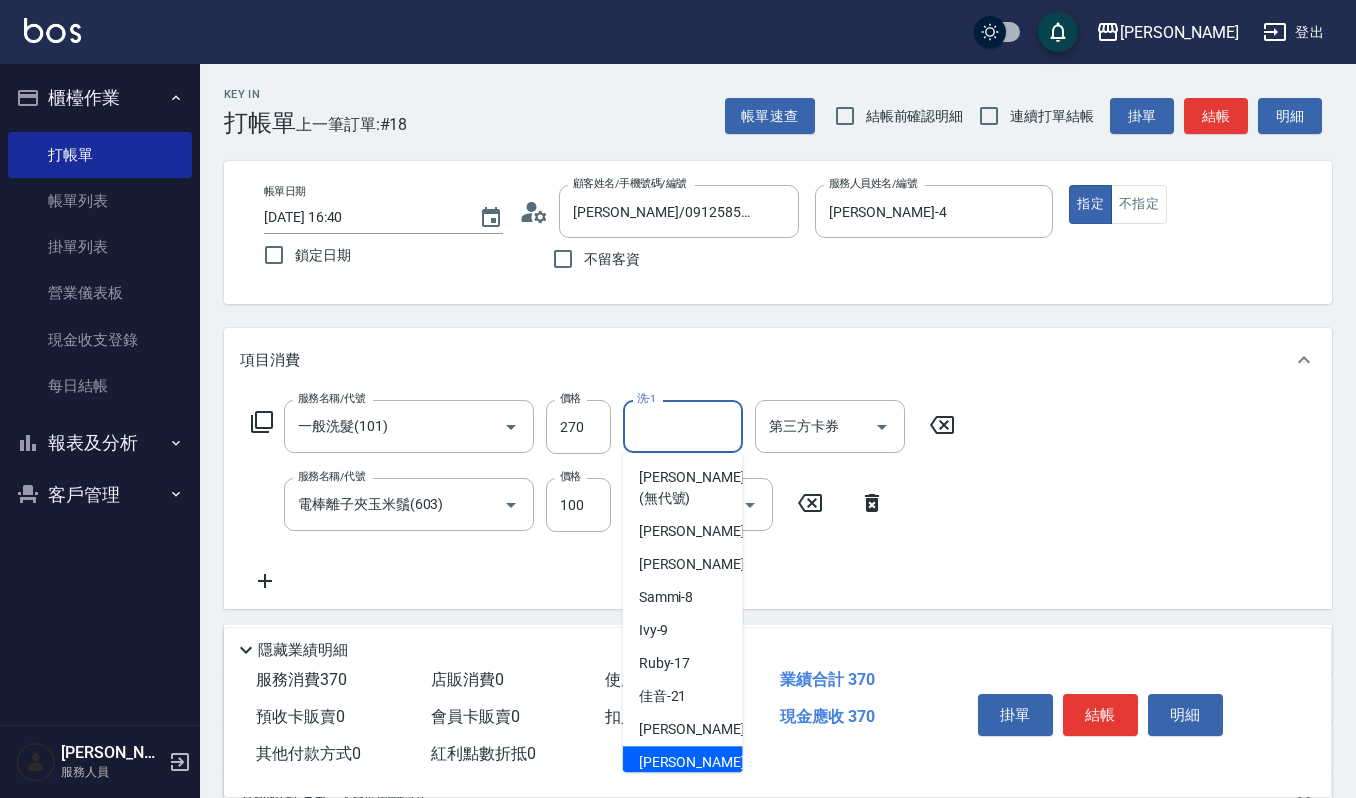 click on "[PERSON_NAME] -23" at bounding box center (683, 762) 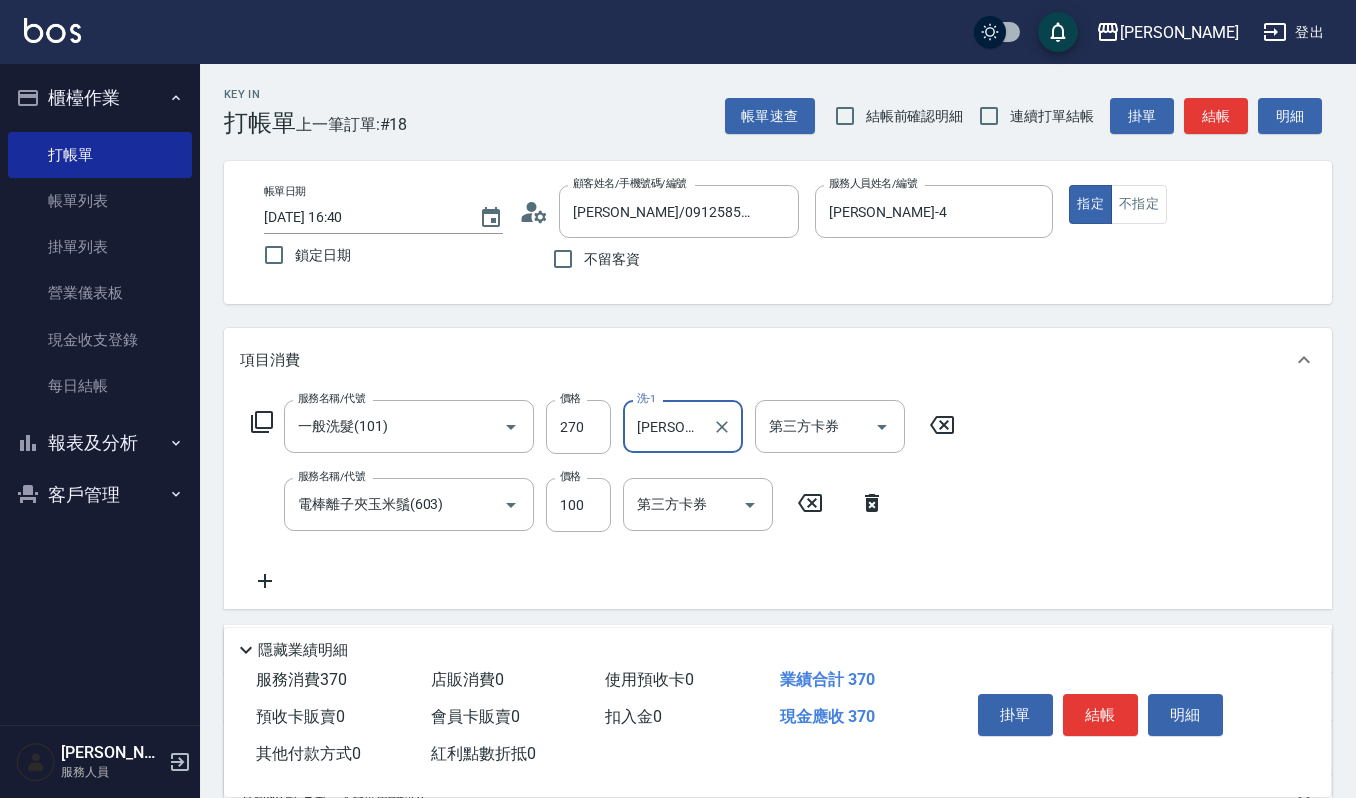 click on "結帳" at bounding box center (1100, 715) 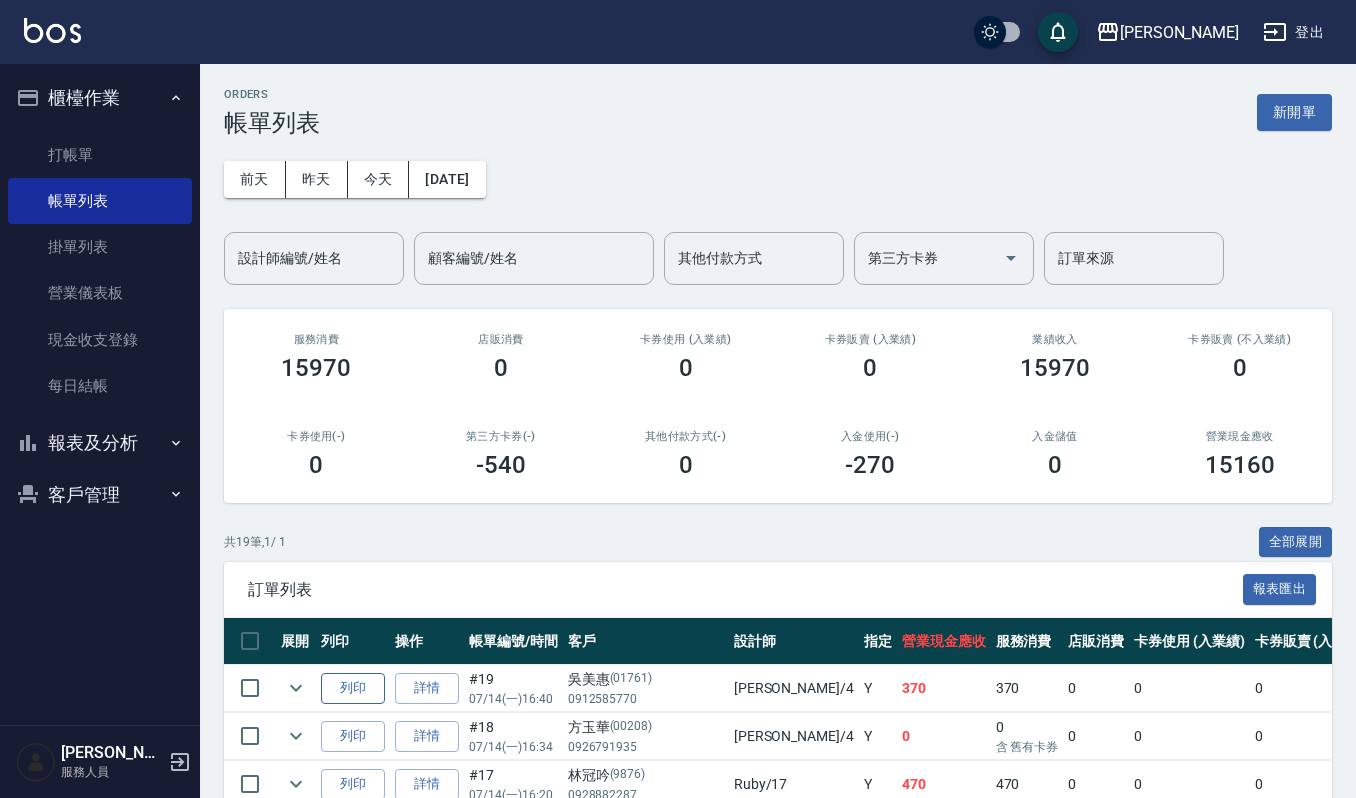 click on "列印" at bounding box center [353, 688] 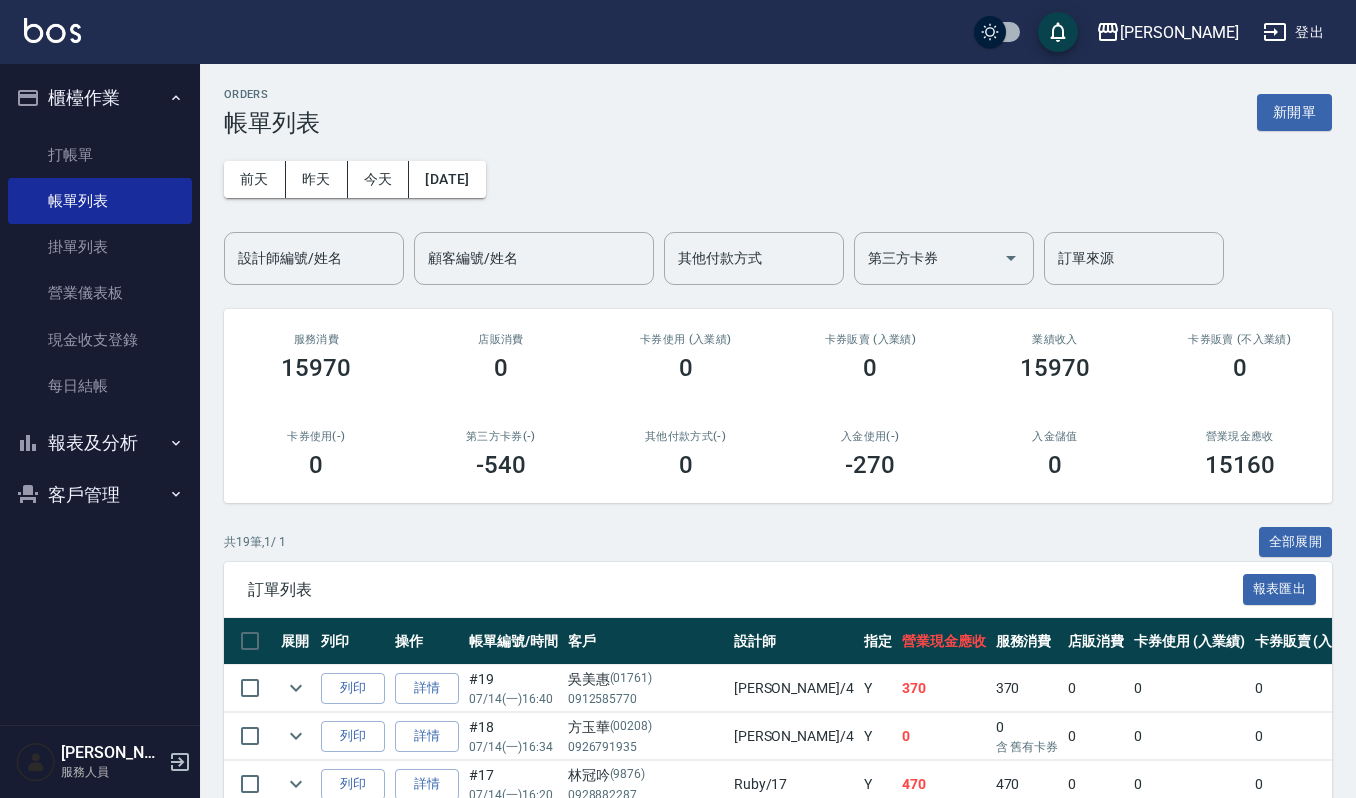click on "客戶管理" at bounding box center (100, 495) 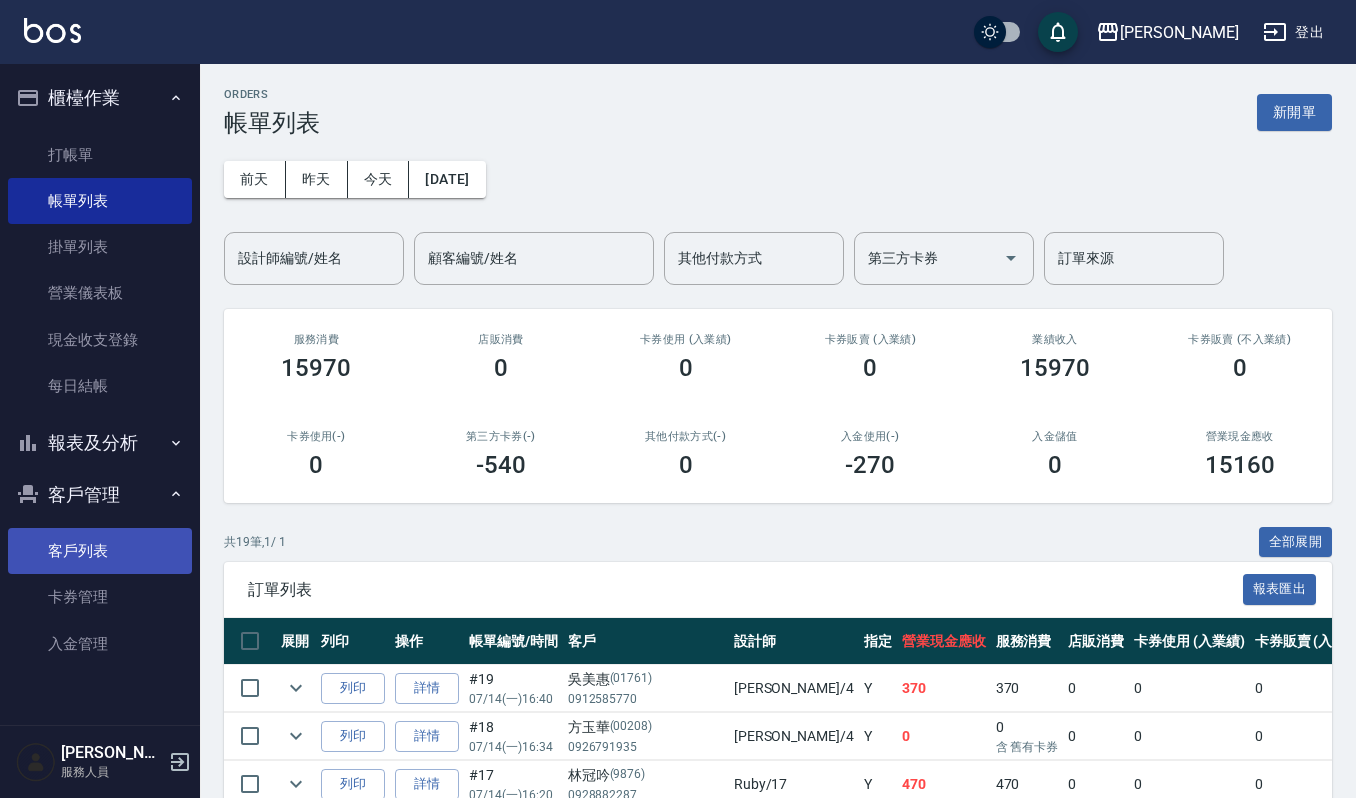 click on "客戶列表" at bounding box center [100, 551] 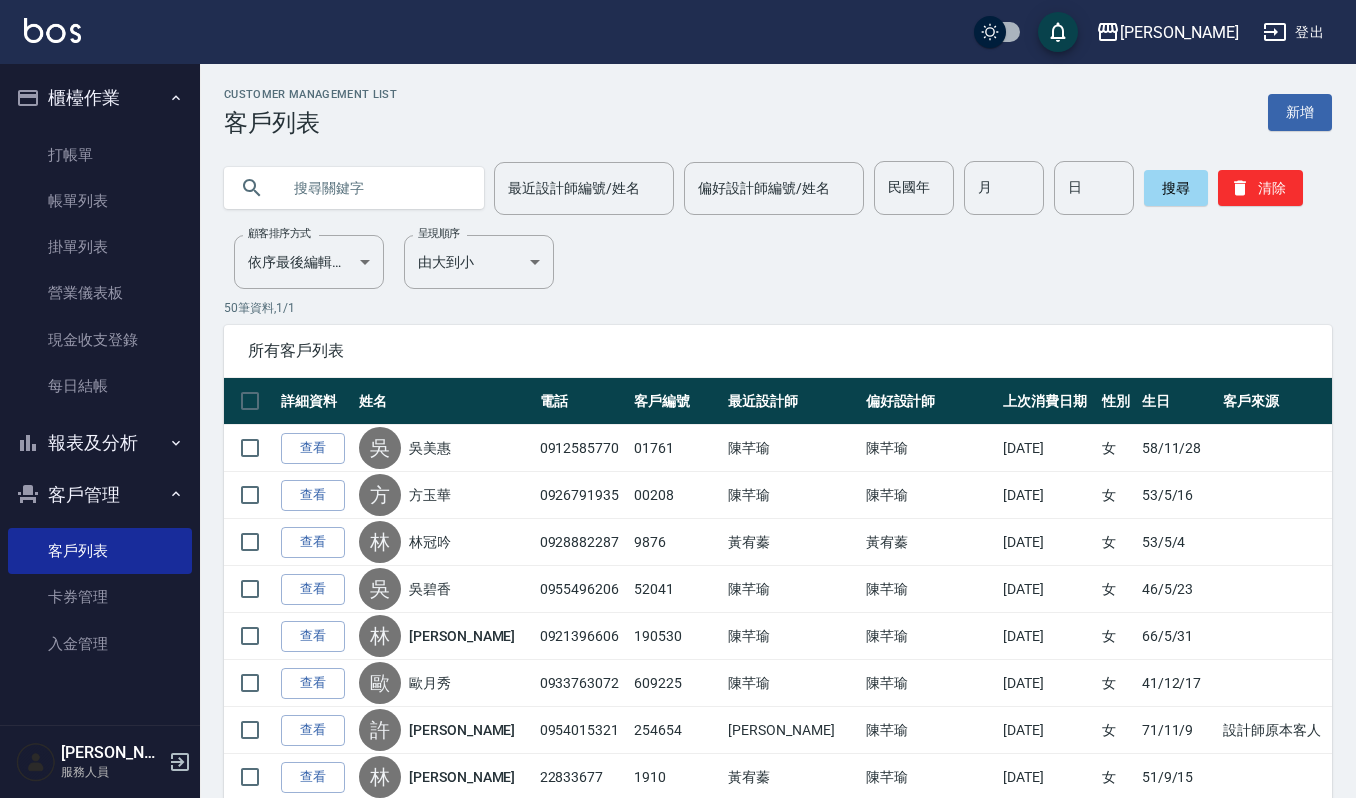 click at bounding box center (374, 188) 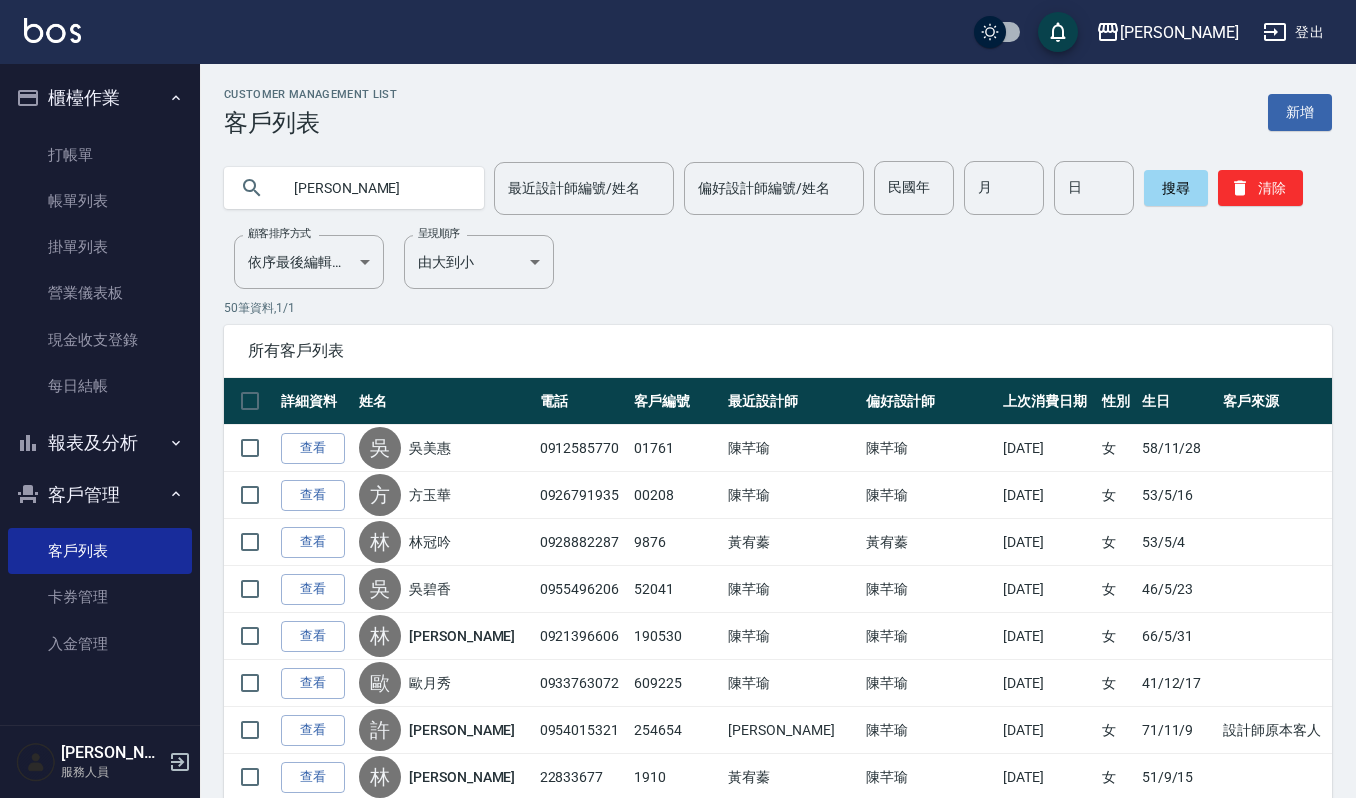 type on "[PERSON_NAME]" 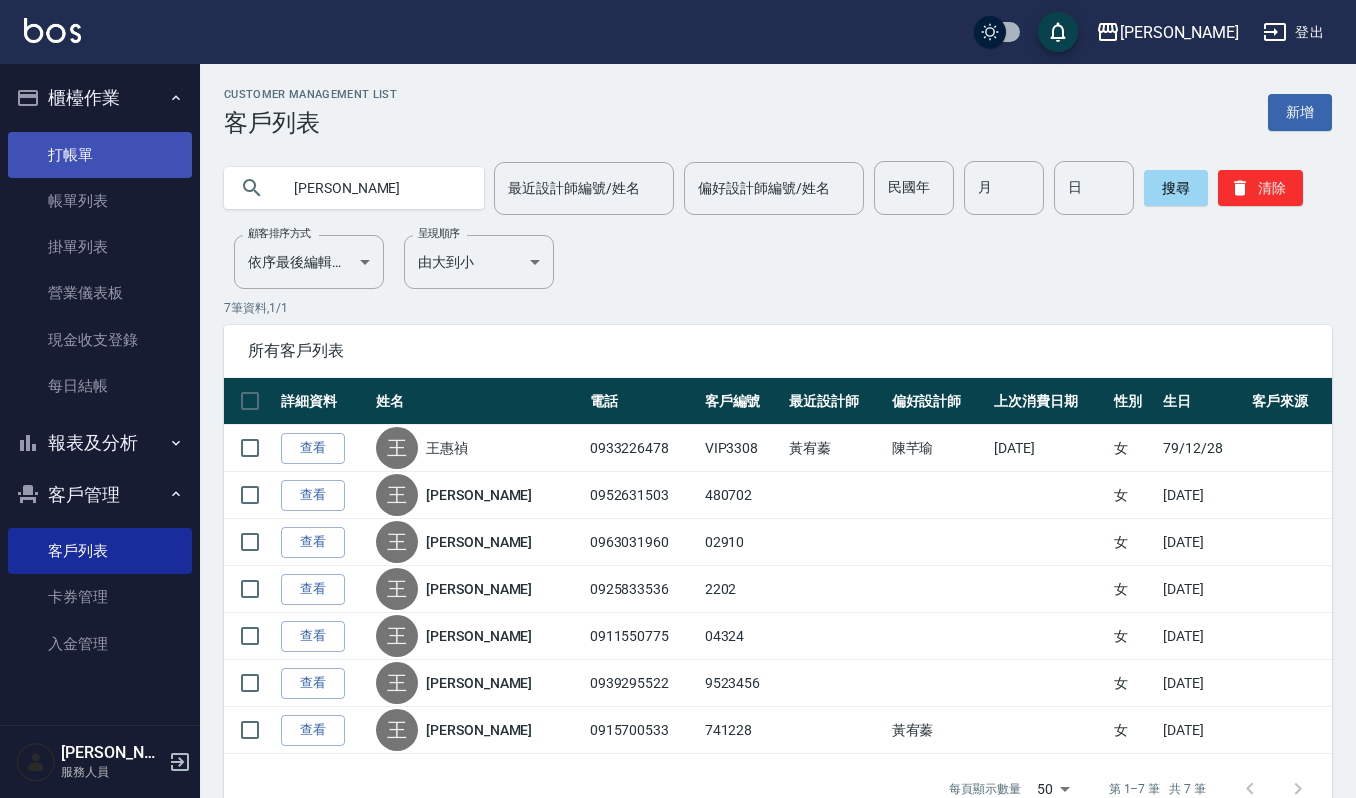 click on "打帳單" at bounding box center (100, 155) 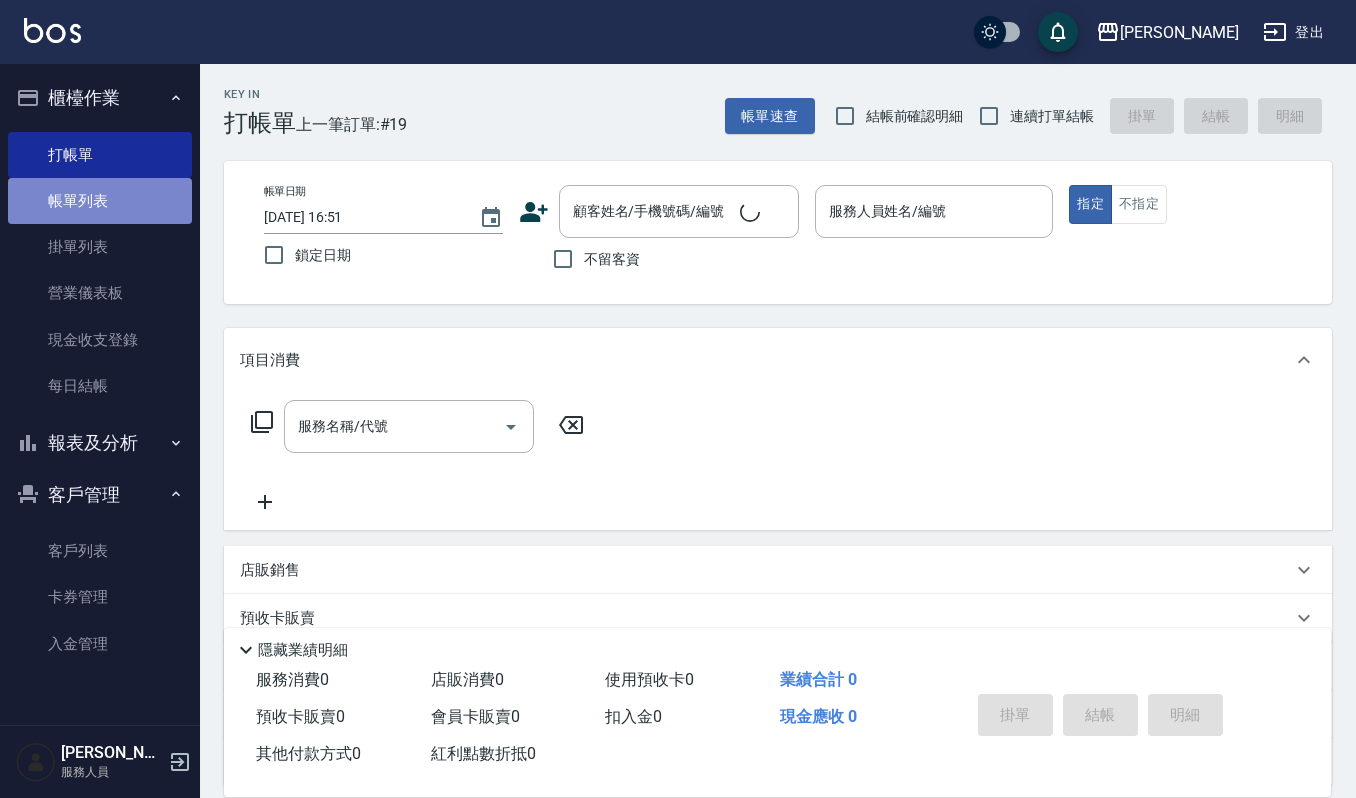 click on "帳單列表" at bounding box center (100, 201) 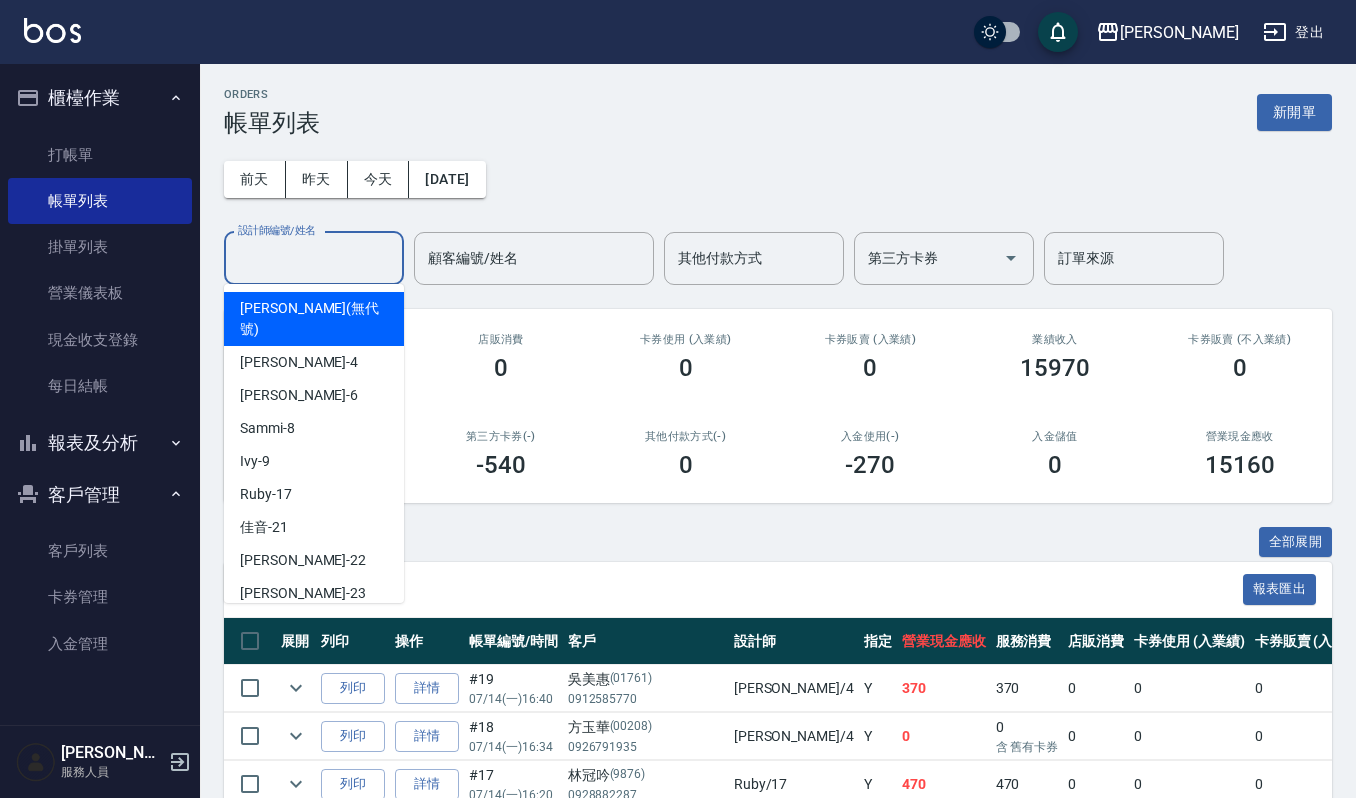 click on "設計師編號/姓名" at bounding box center [314, 258] 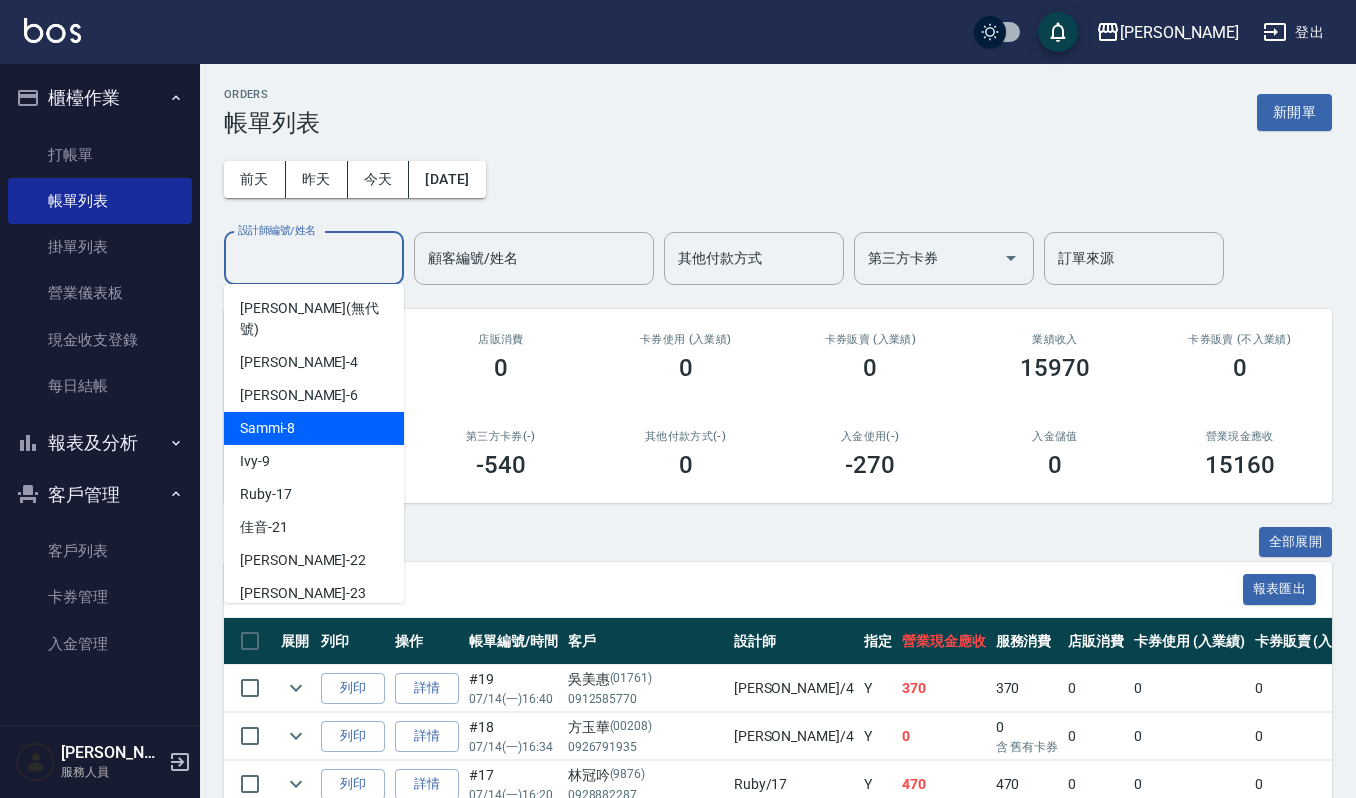 click on "Sammi -8" at bounding box center (267, 428) 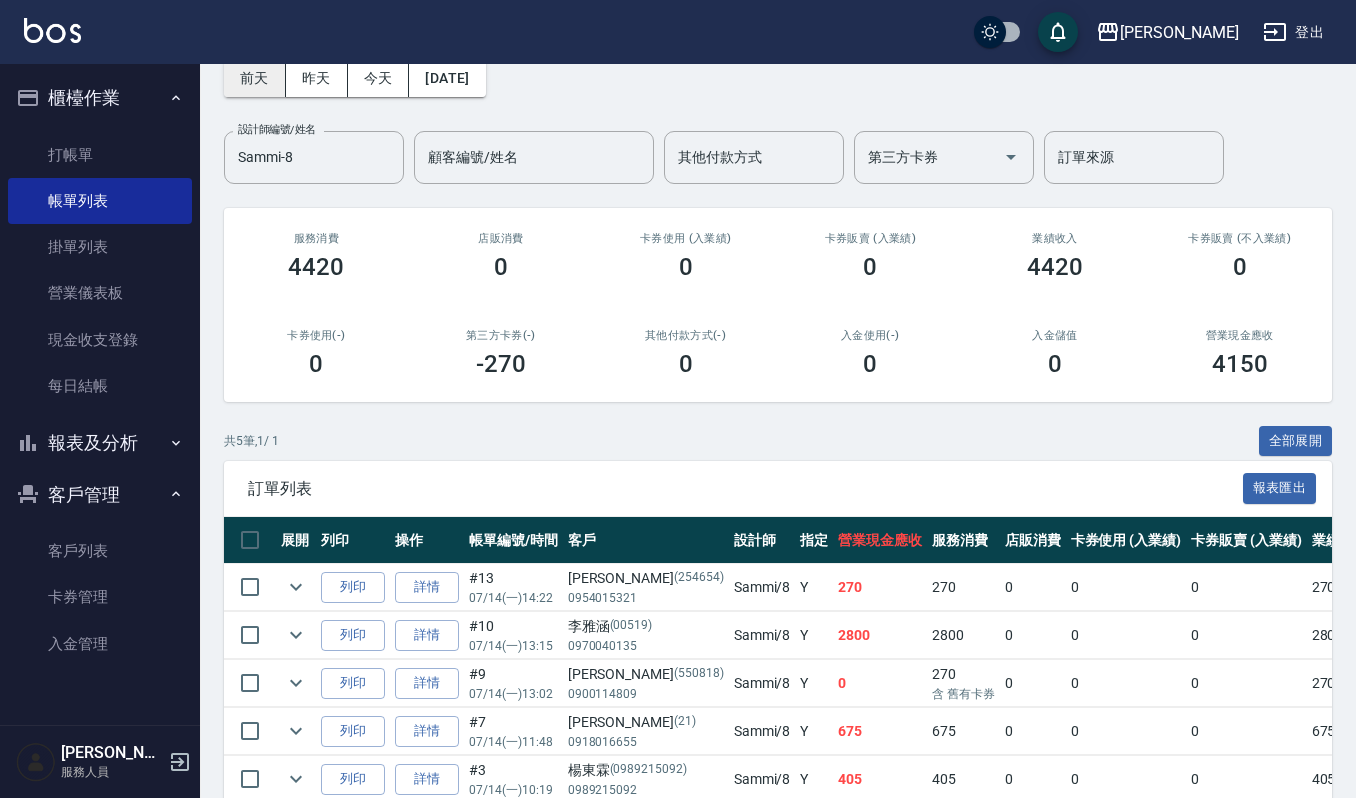 scroll, scrollTop: 0, scrollLeft: 0, axis: both 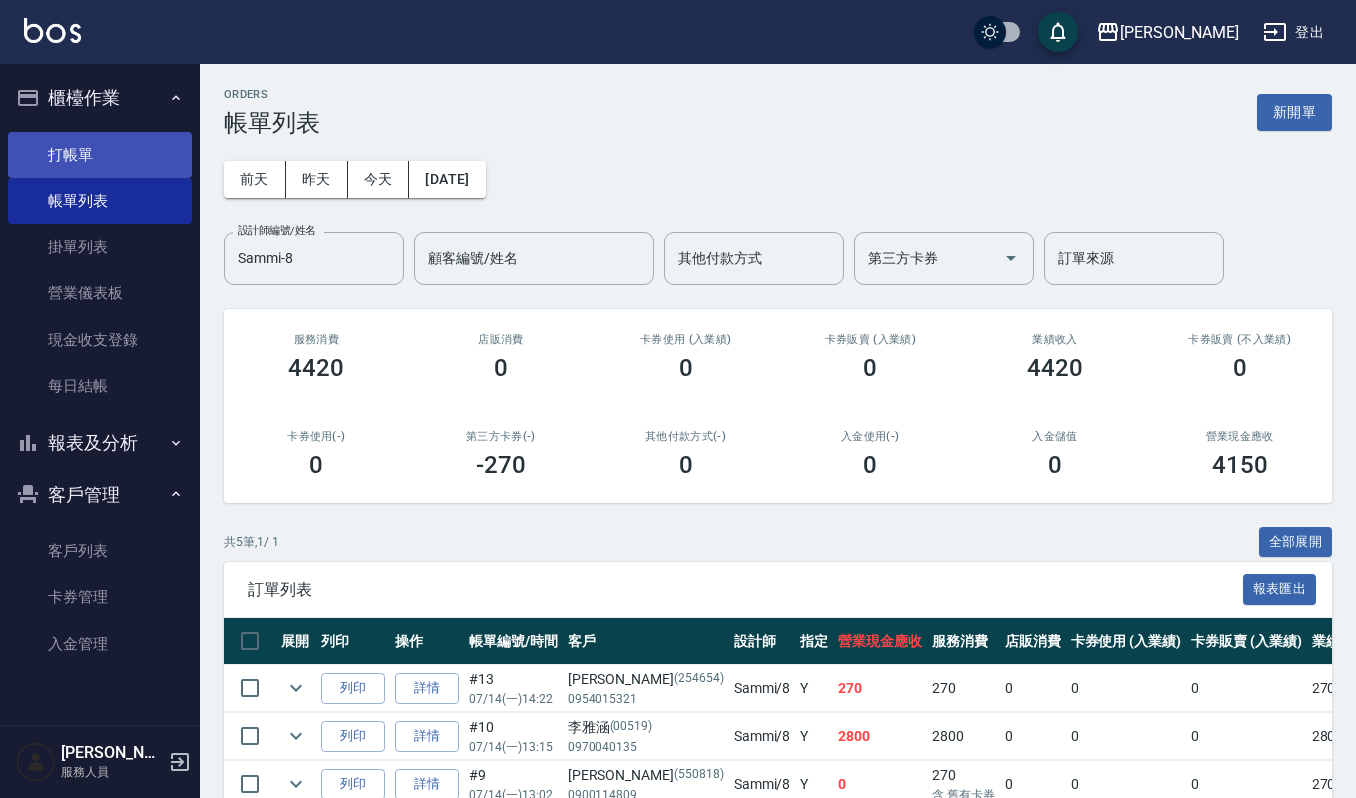 click on "打帳單" at bounding box center (100, 155) 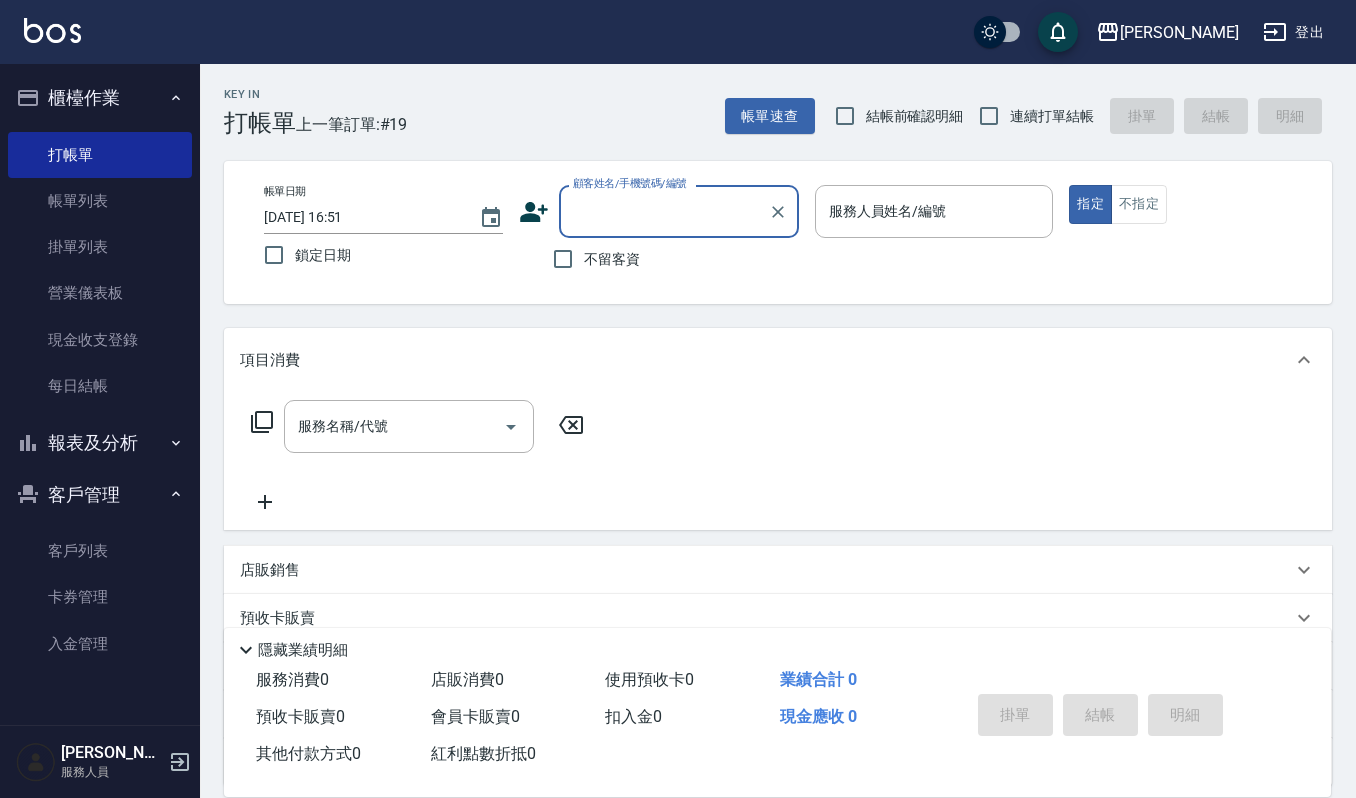 scroll, scrollTop: 176, scrollLeft: 0, axis: vertical 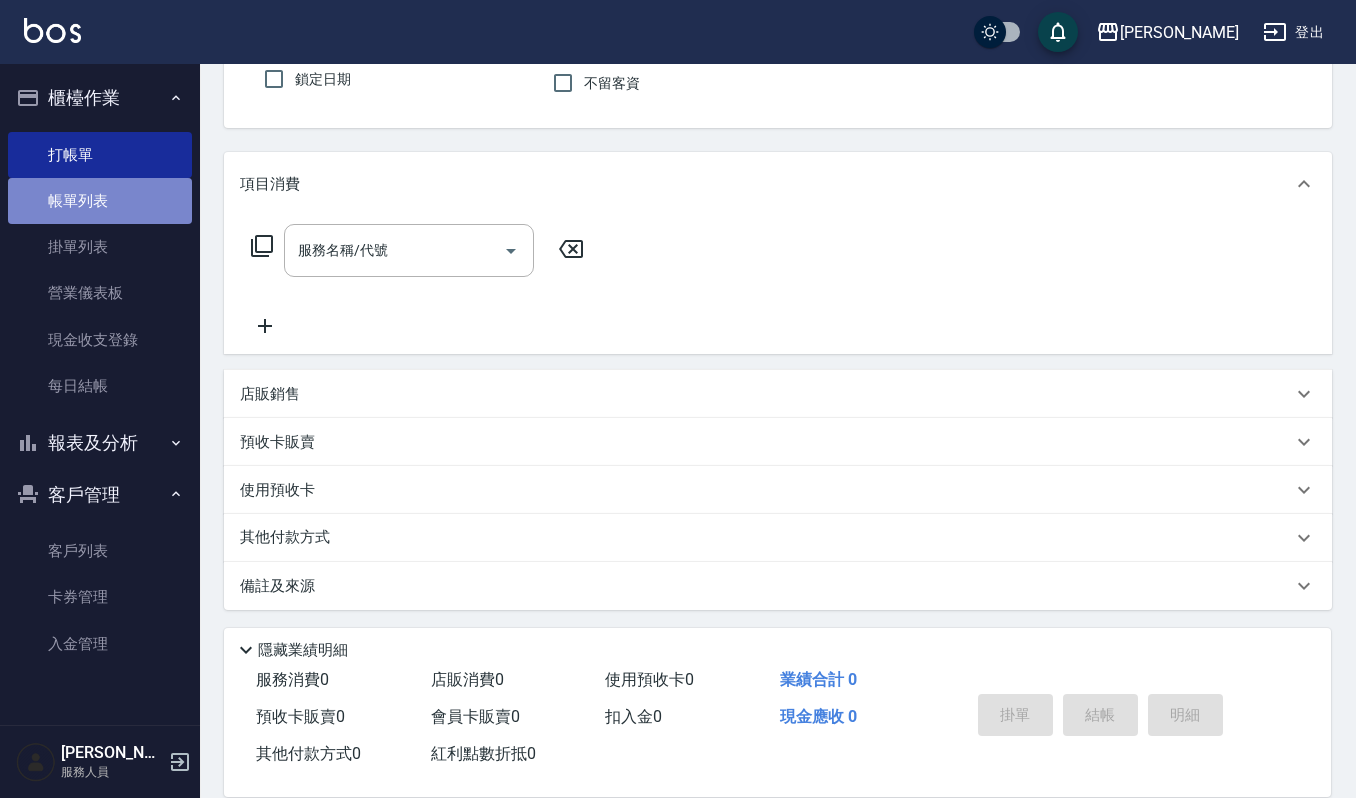 click on "帳單列表" at bounding box center (100, 201) 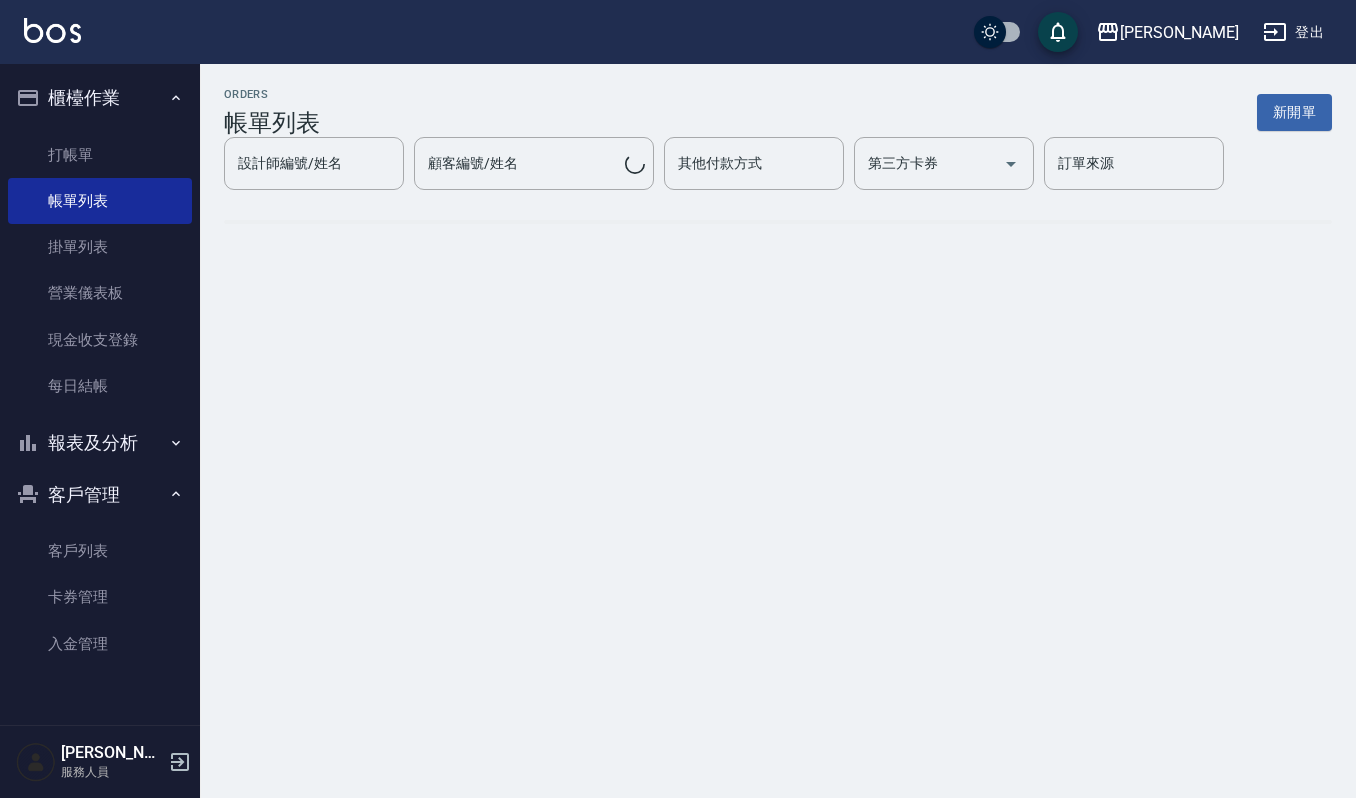 scroll, scrollTop: 0, scrollLeft: 0, axis: both 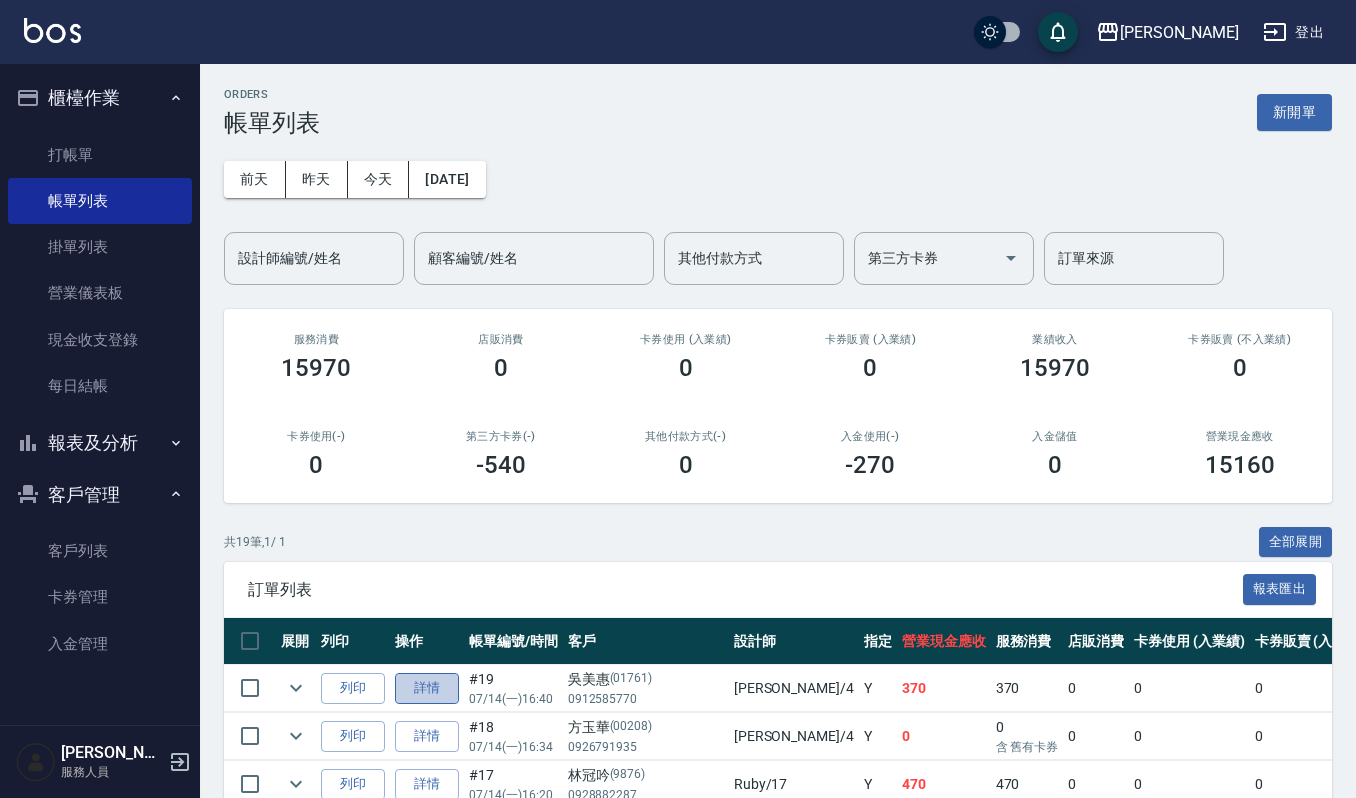 click on "詳情" at bounding box center (427, 688) 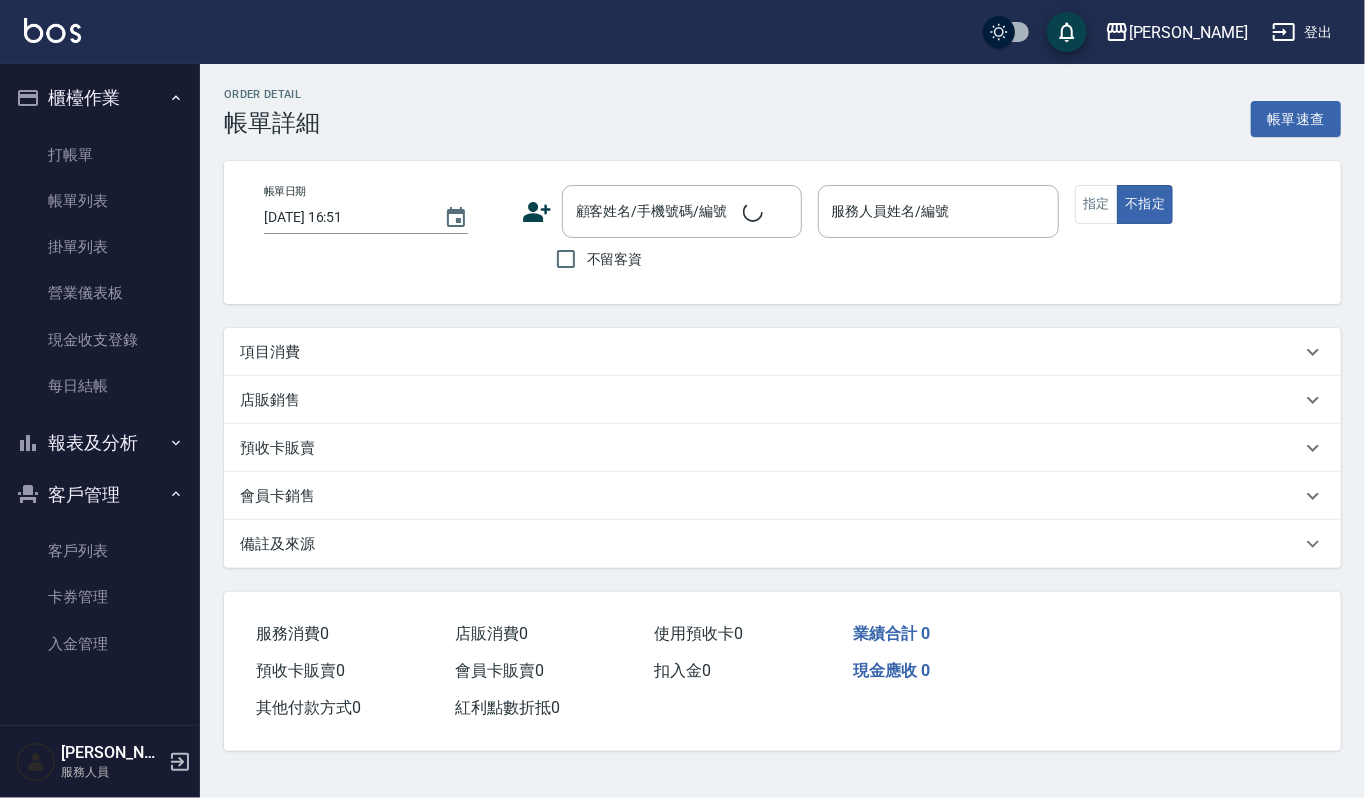 type on "[DATE] 16:40" 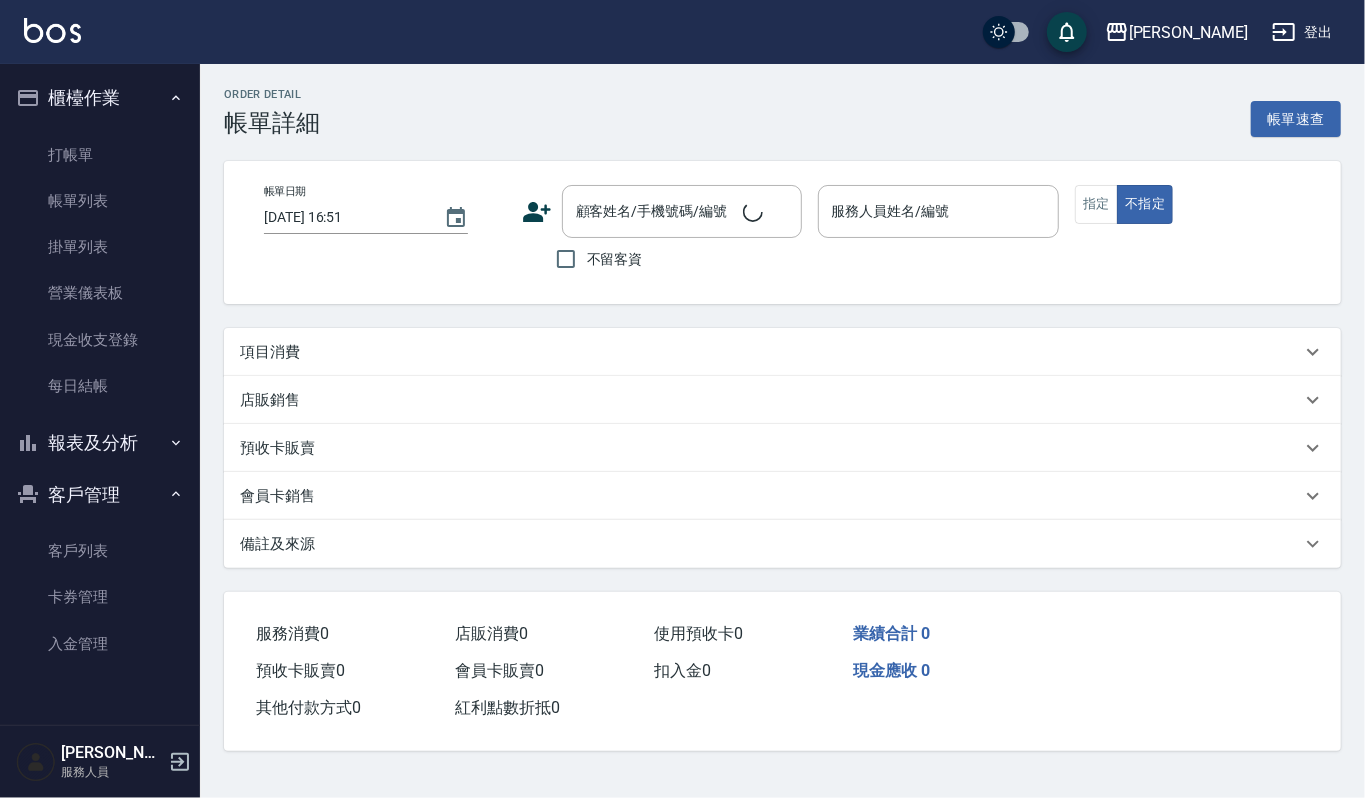 type on "[PERSON_NAME]-4" 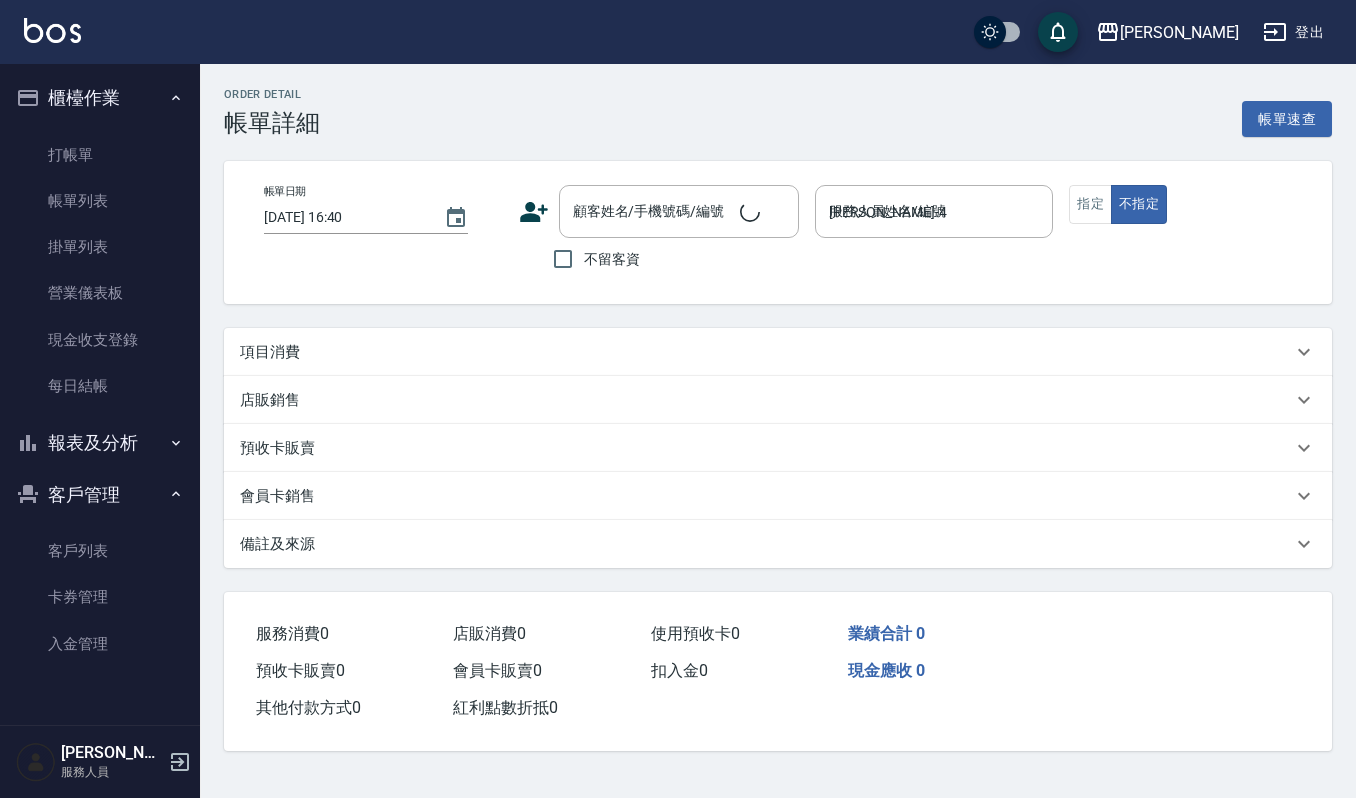 type on "[PERSON_NAME]/0912585770/01761" 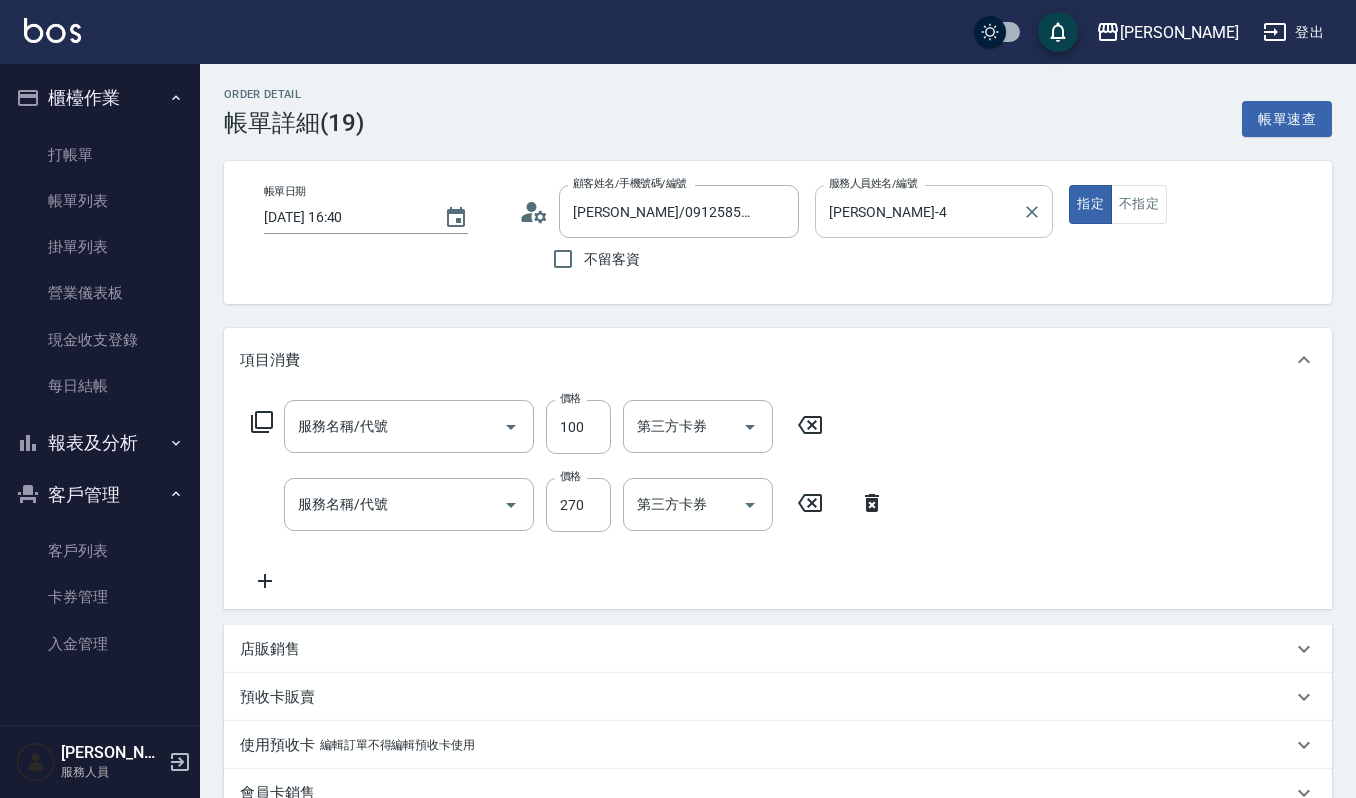 click on "[PERSON_NAME]-4" at bounding box center [919, 211] 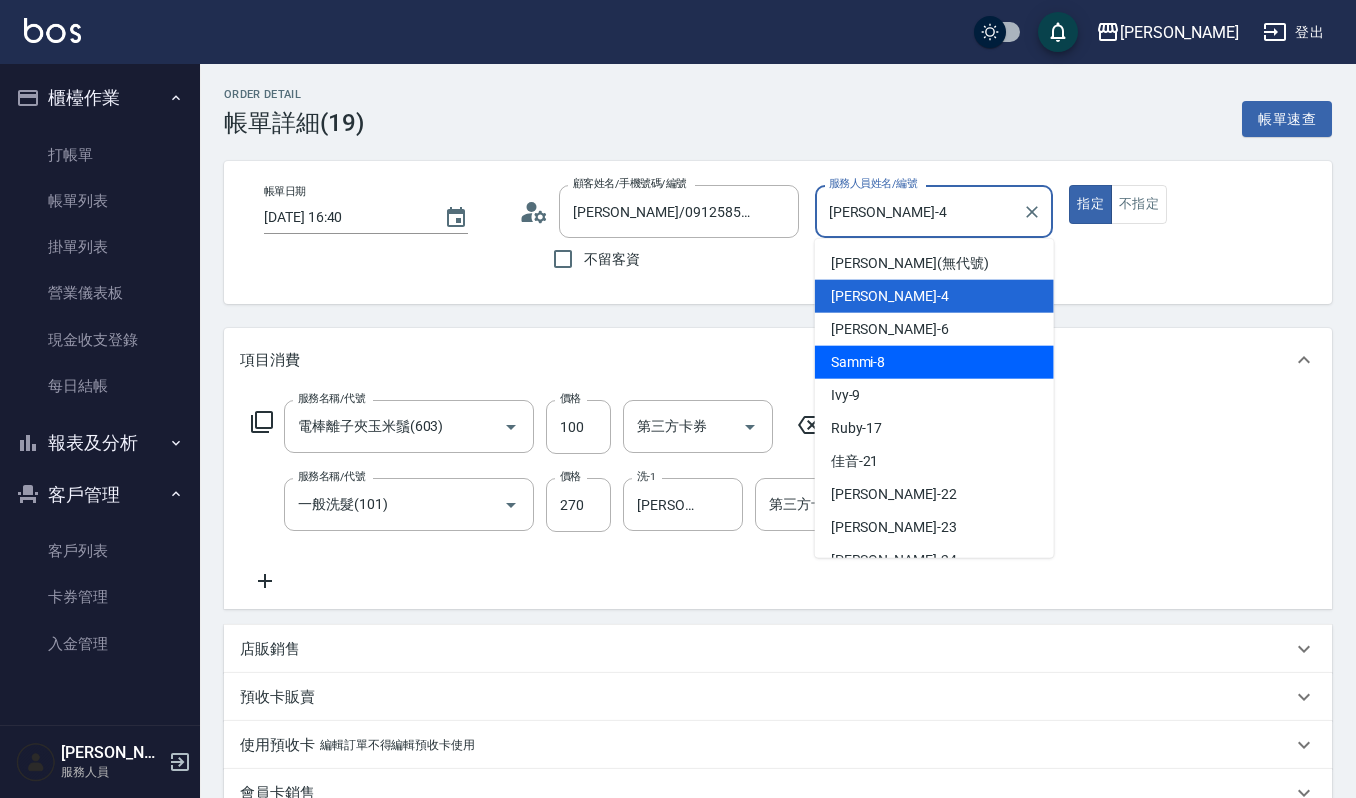 click on "Sammi -8" at bounding box center (858, 362) 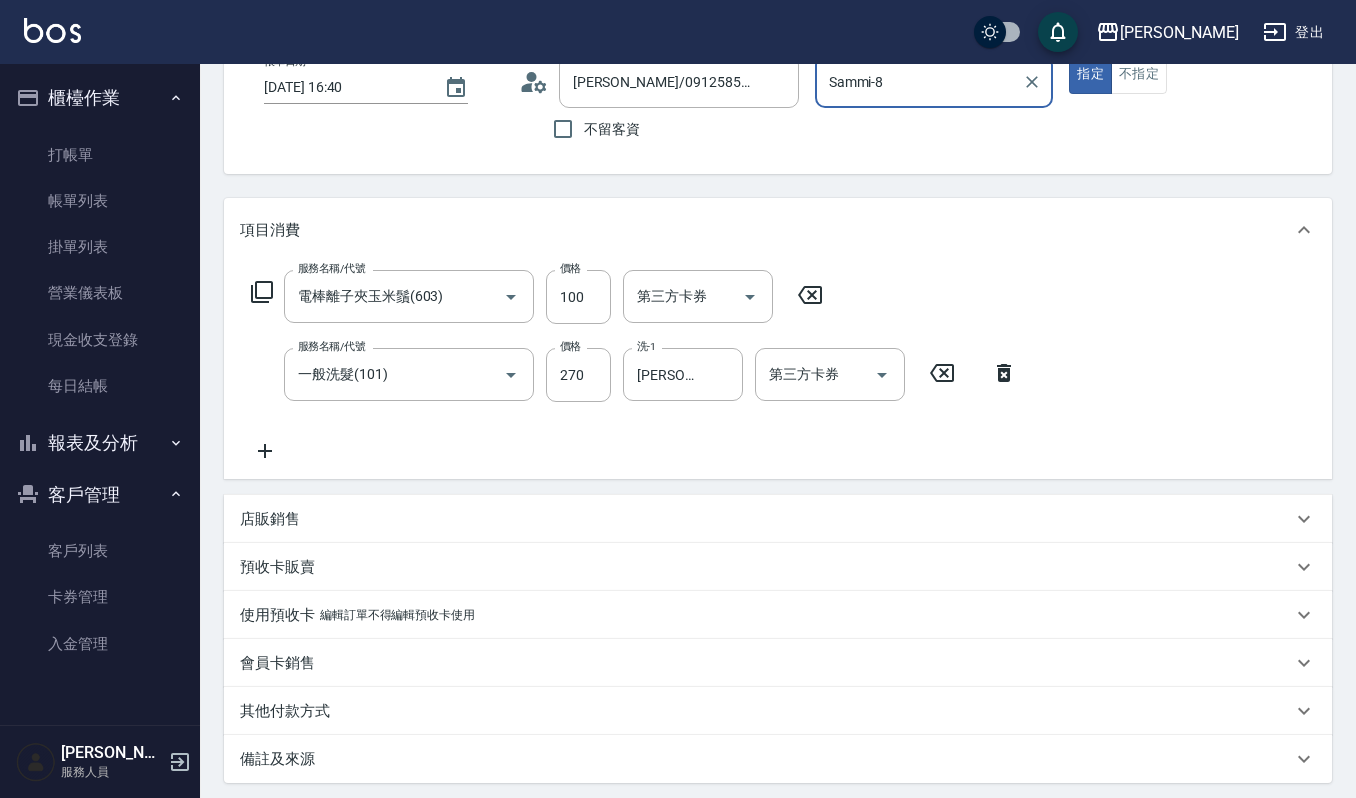 scroll, scrollTop: 326, scrollLeft: 0, axis: vertical 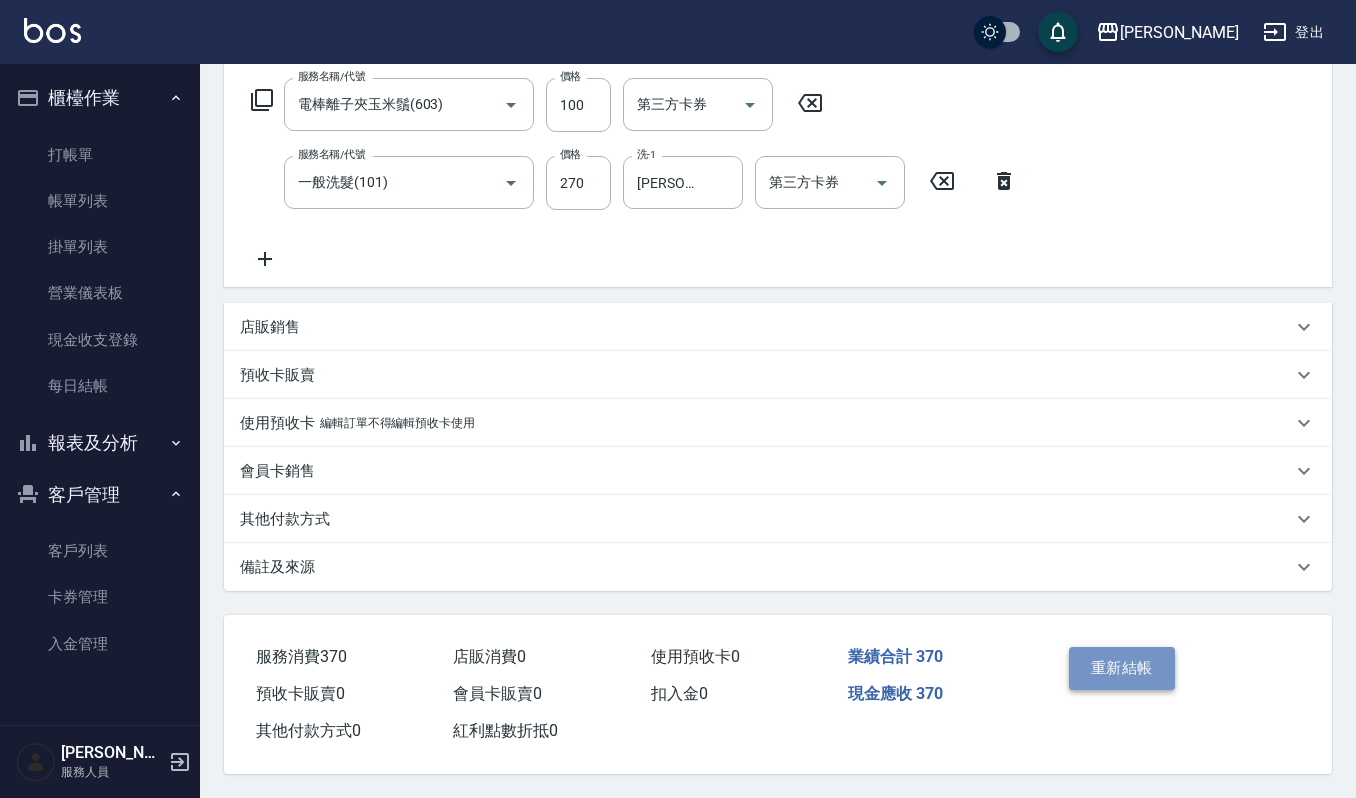 click on "重新結帳" at bounding box center (1122, 668) 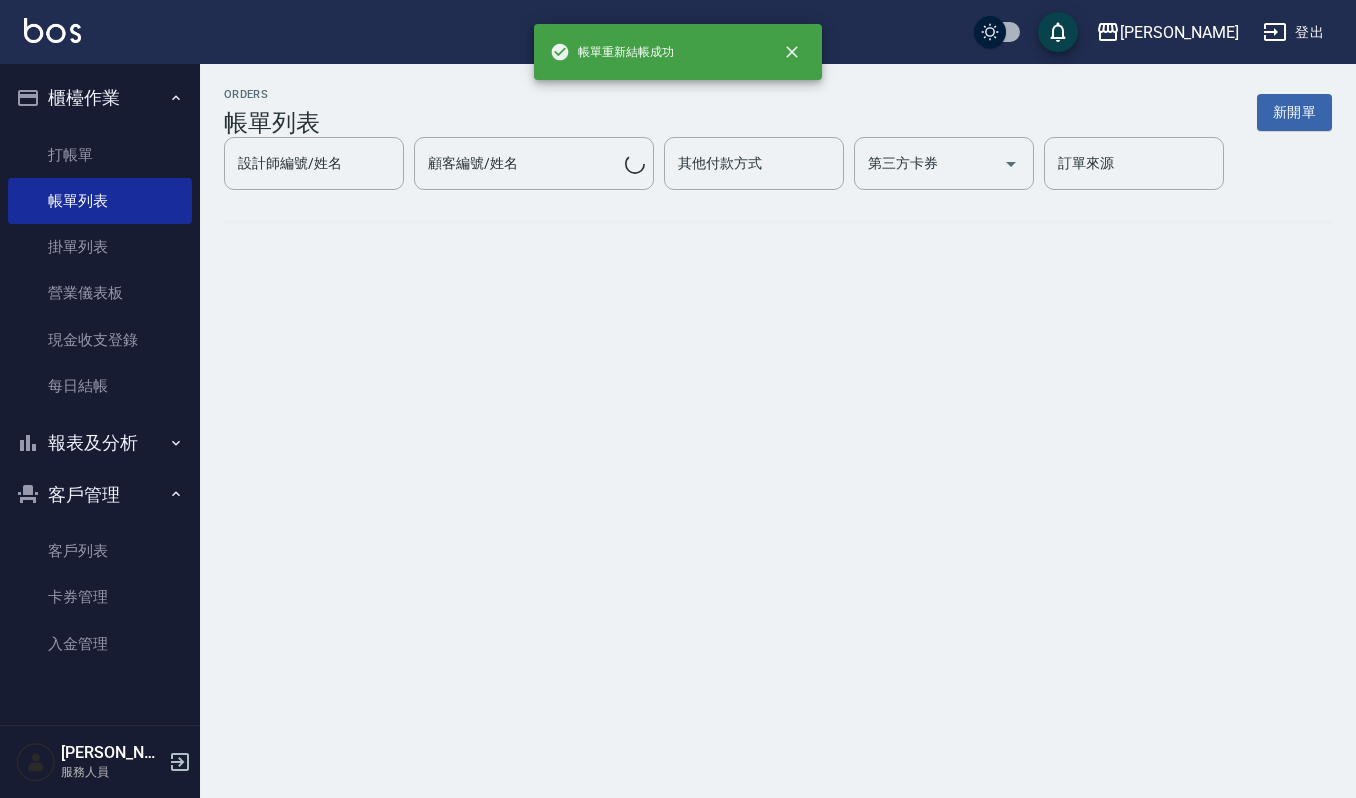 scroll, scrollTop: 0, scrollLeft: 0, axis: both 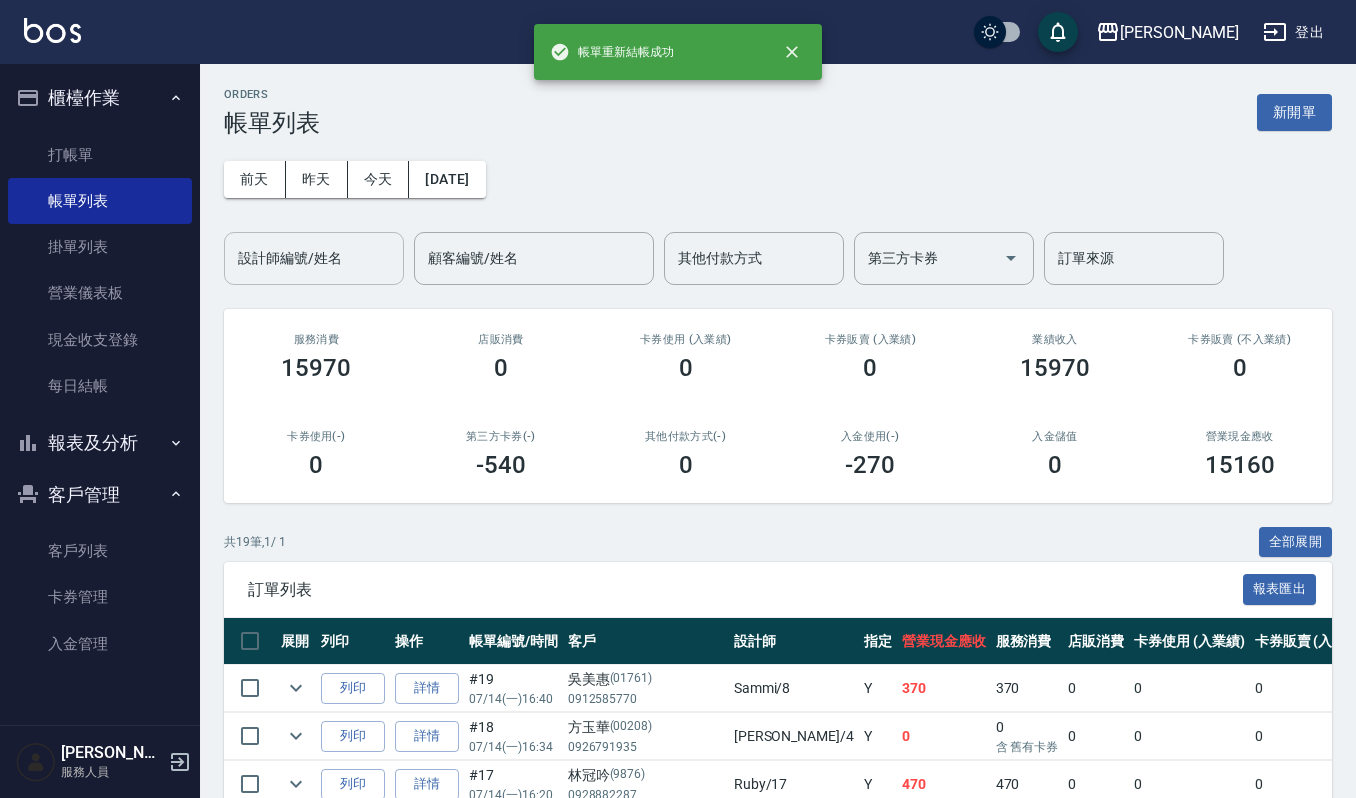 click on "設計師編號/姓名" at bounding box center [314, 258] 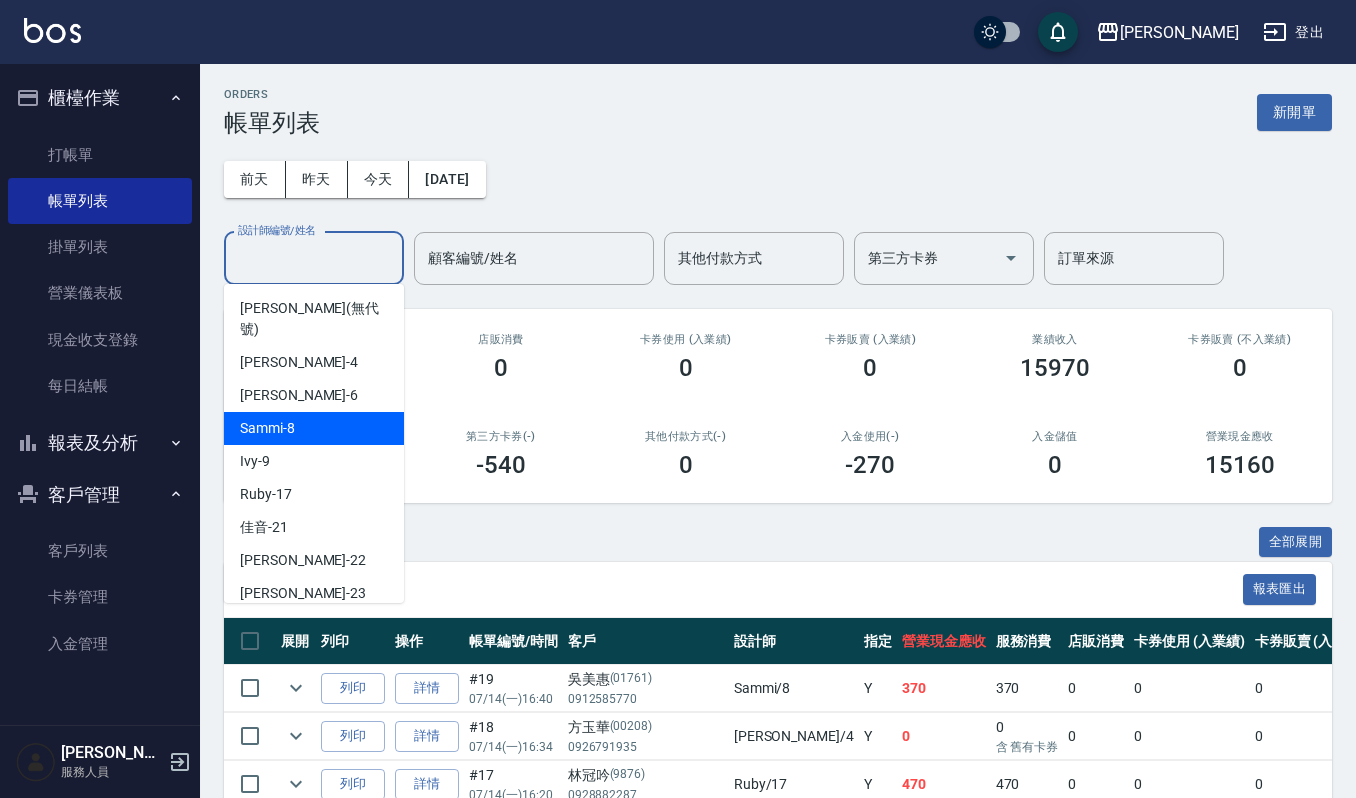 click on "Sammi -8" at bounding box center [267, 428] 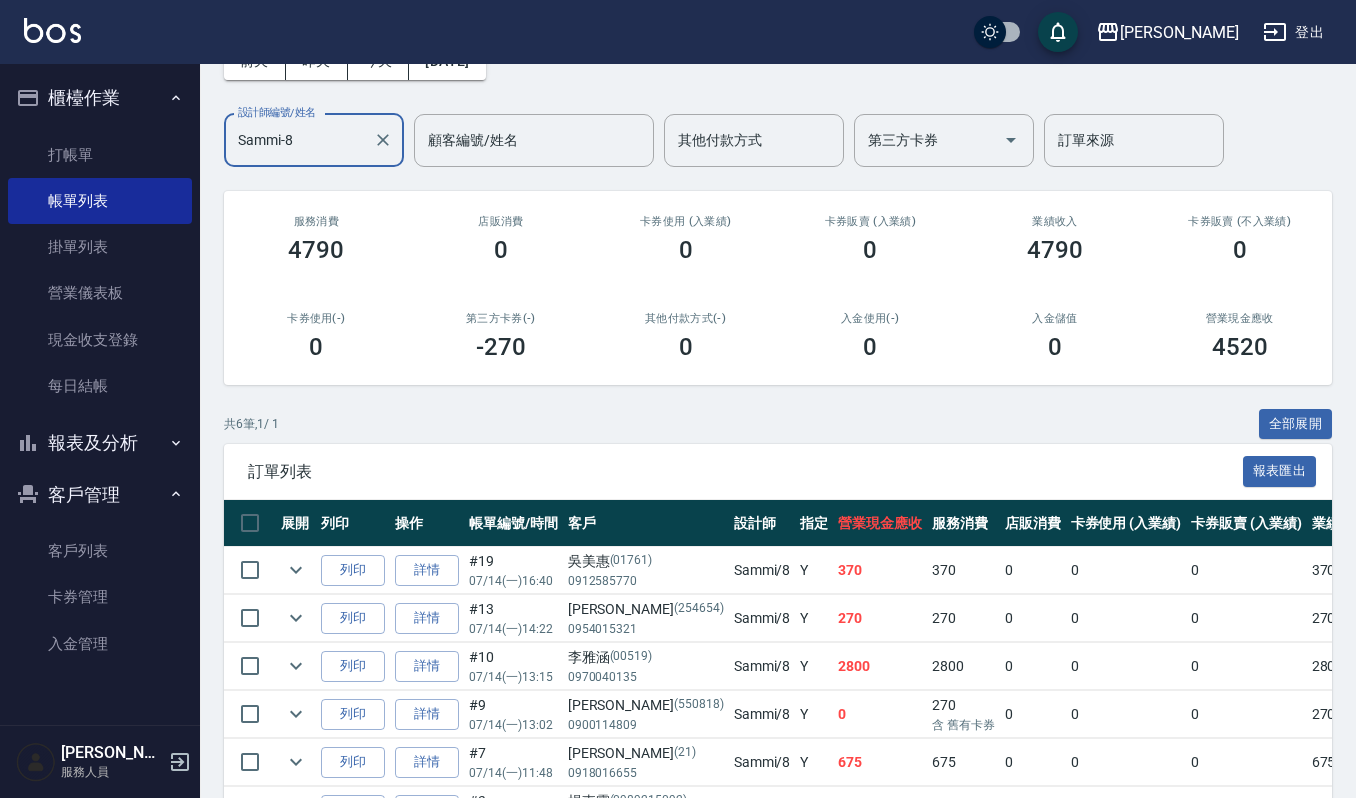 scroll, scrollTop: 0, scrollLeft: 0, axis: both 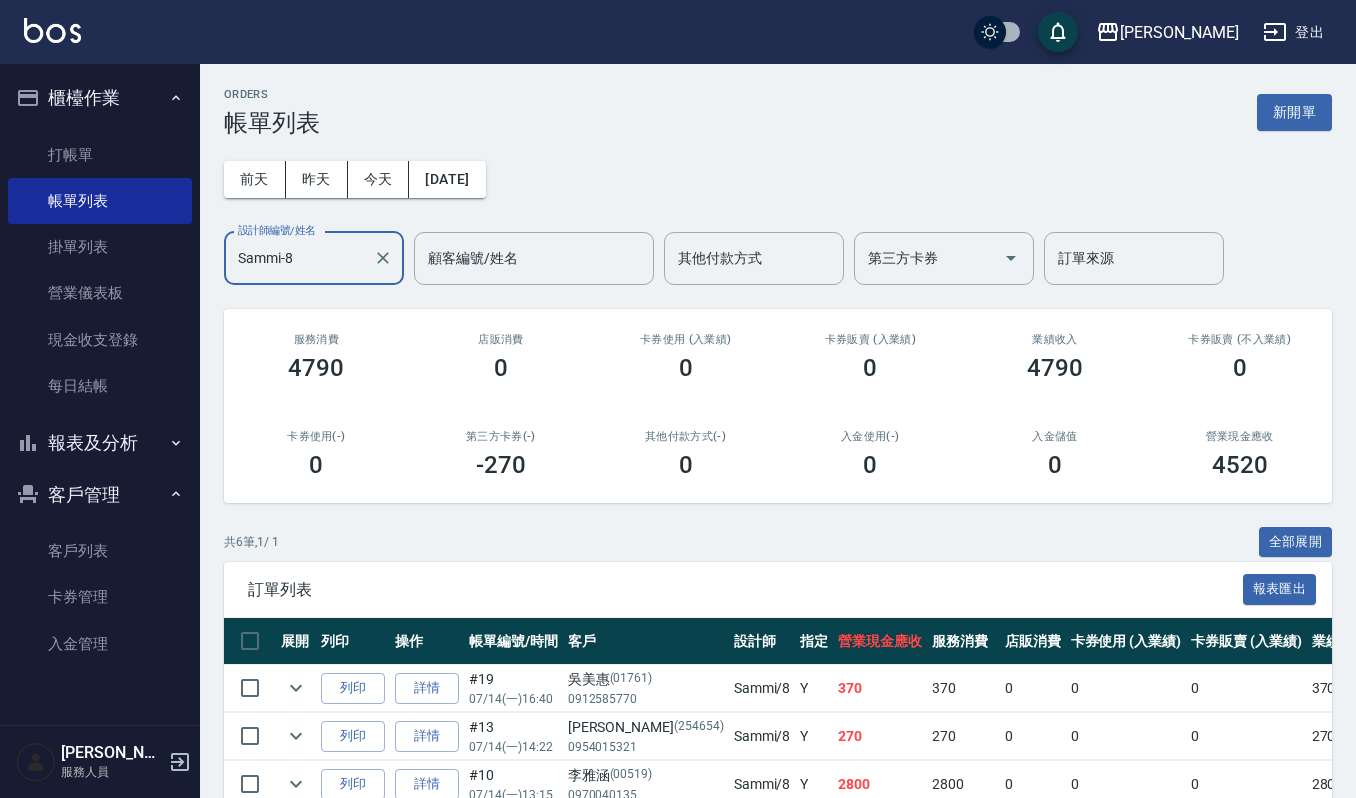 click on "報表及分析" at bounding box center [100, 443] 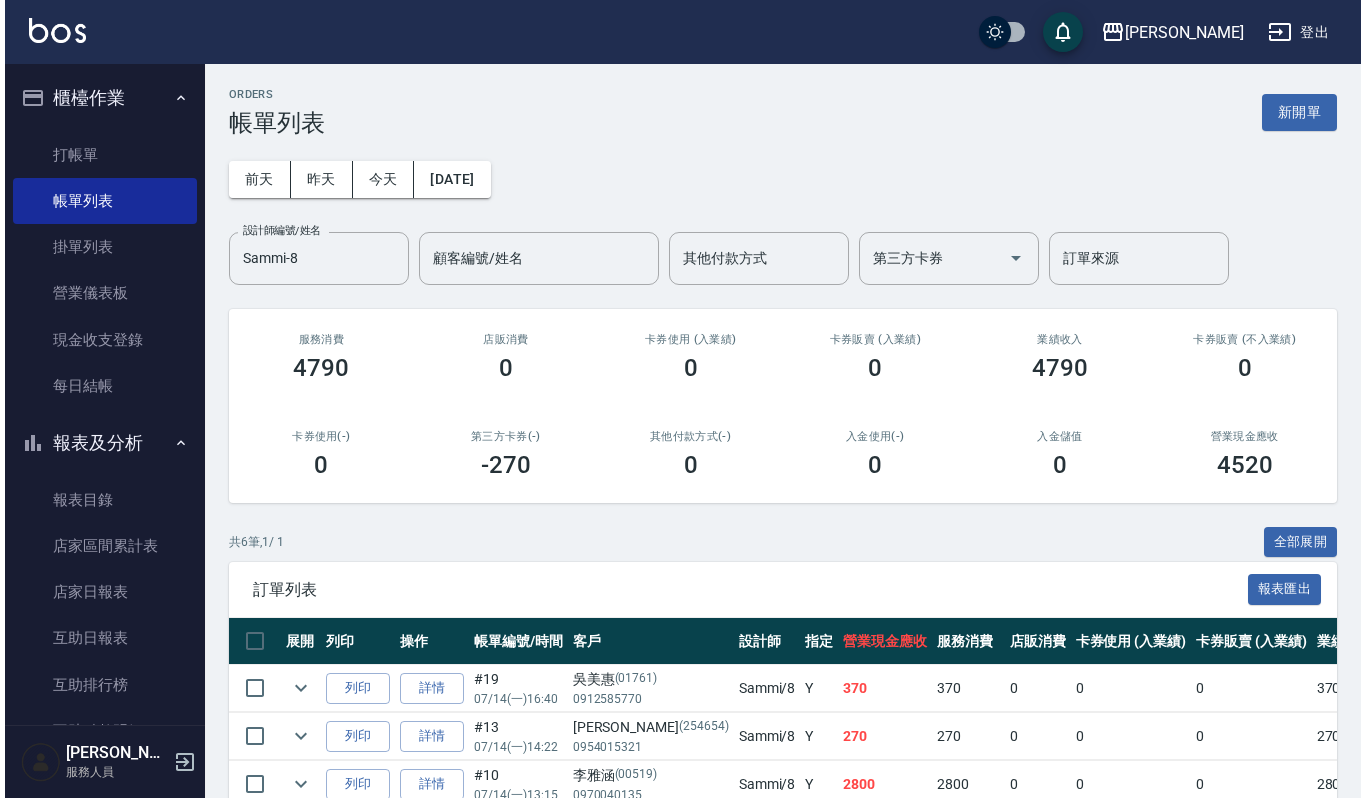 scroll, scrollTop: 533, scrollLeft: 0, axis: vertical 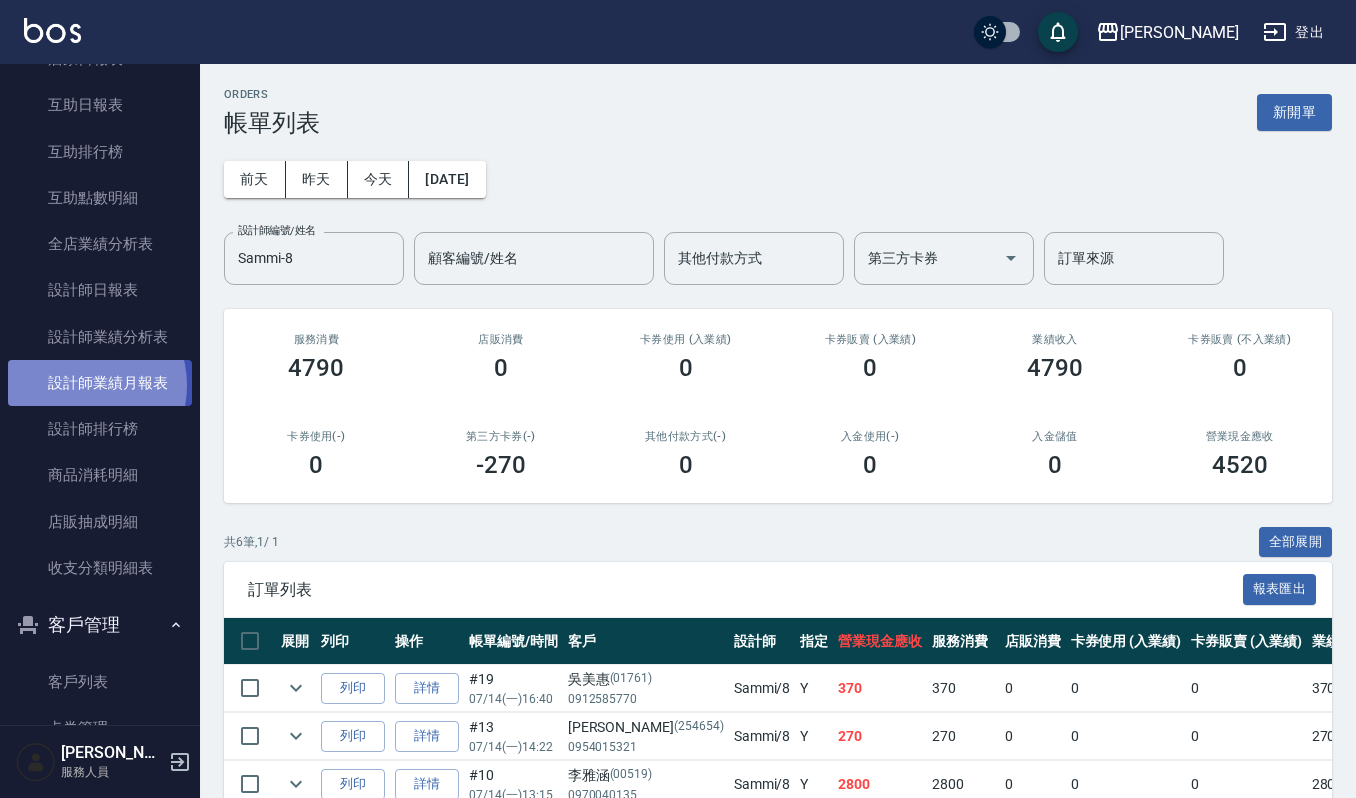 click on "設計師業績月報表" at bounding box center [100, 383] 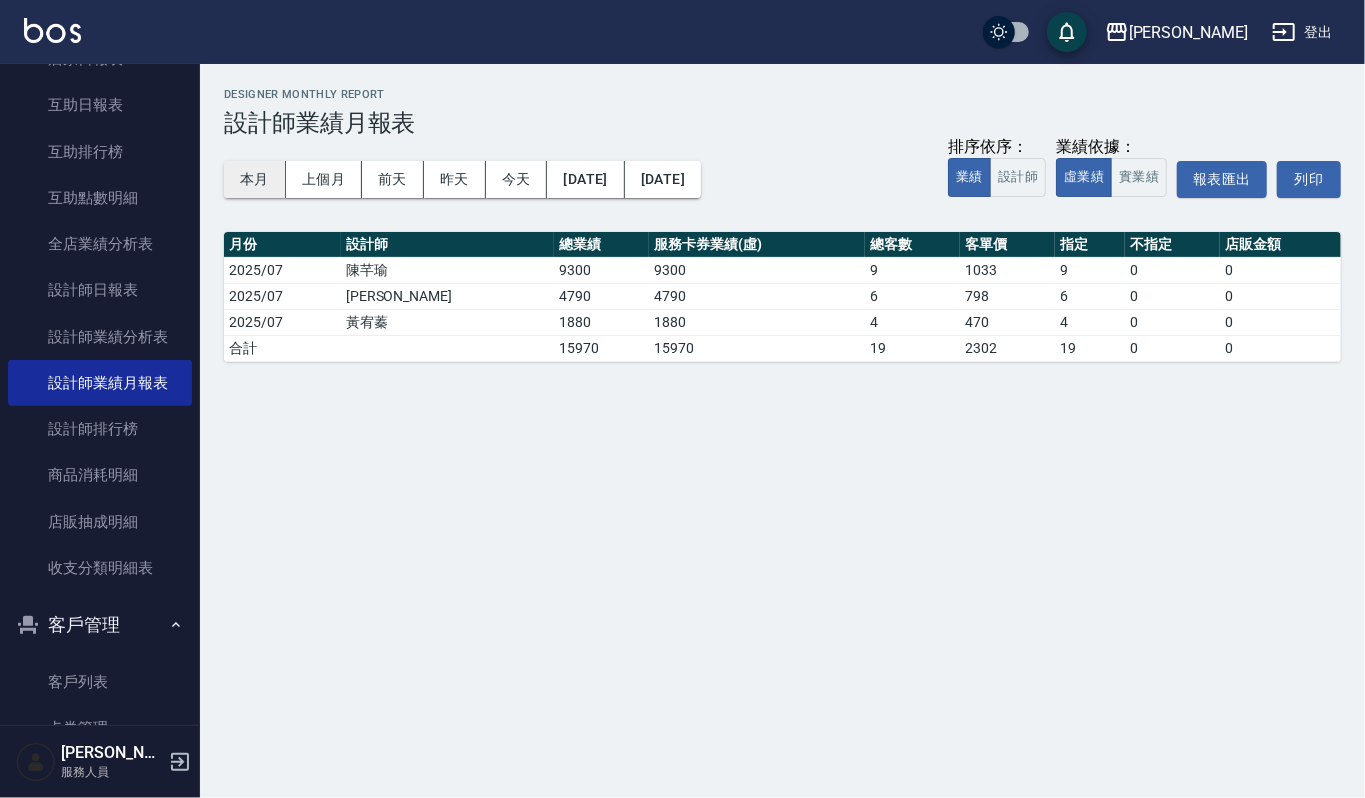 click on "本月" at bounding box center (255, 179) 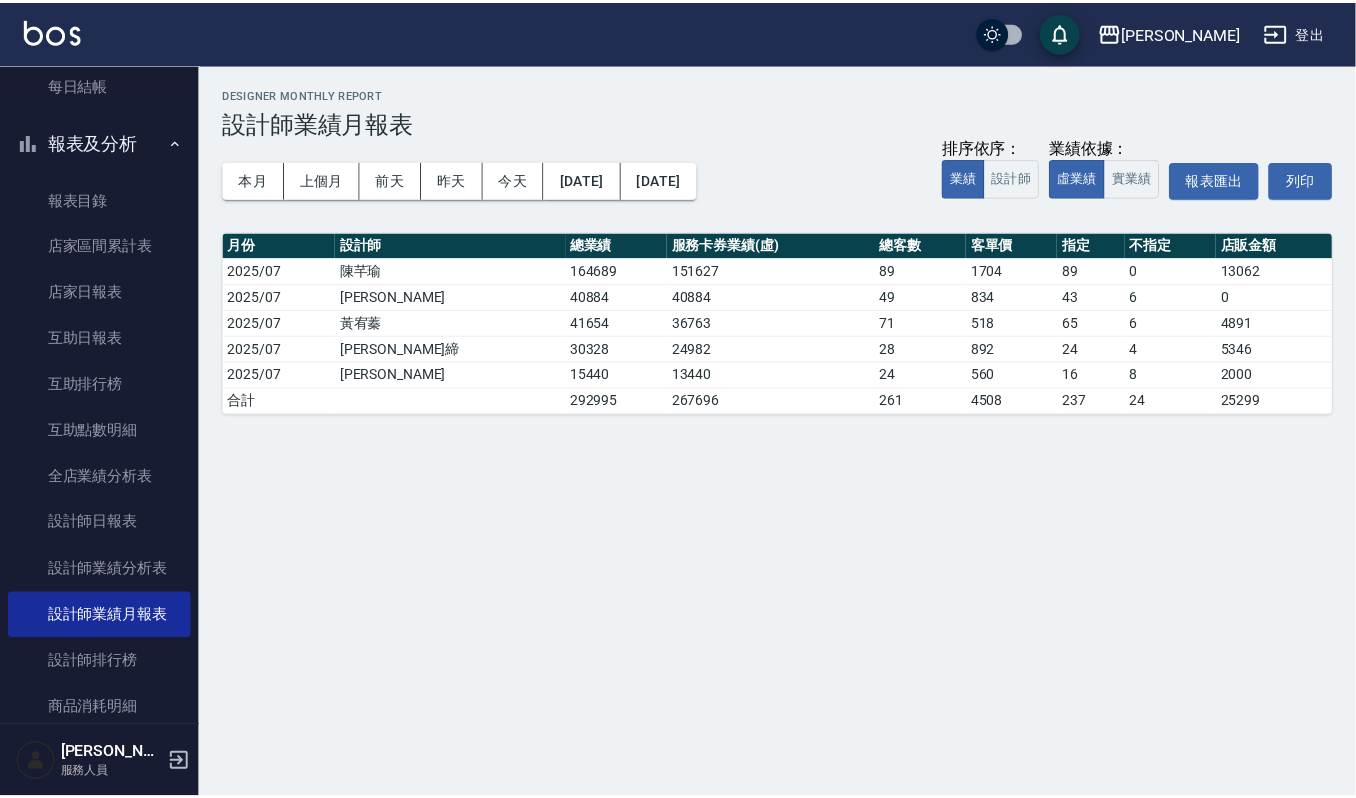scroll, scrollTop: 0, scrollLeft: 0, axis: both 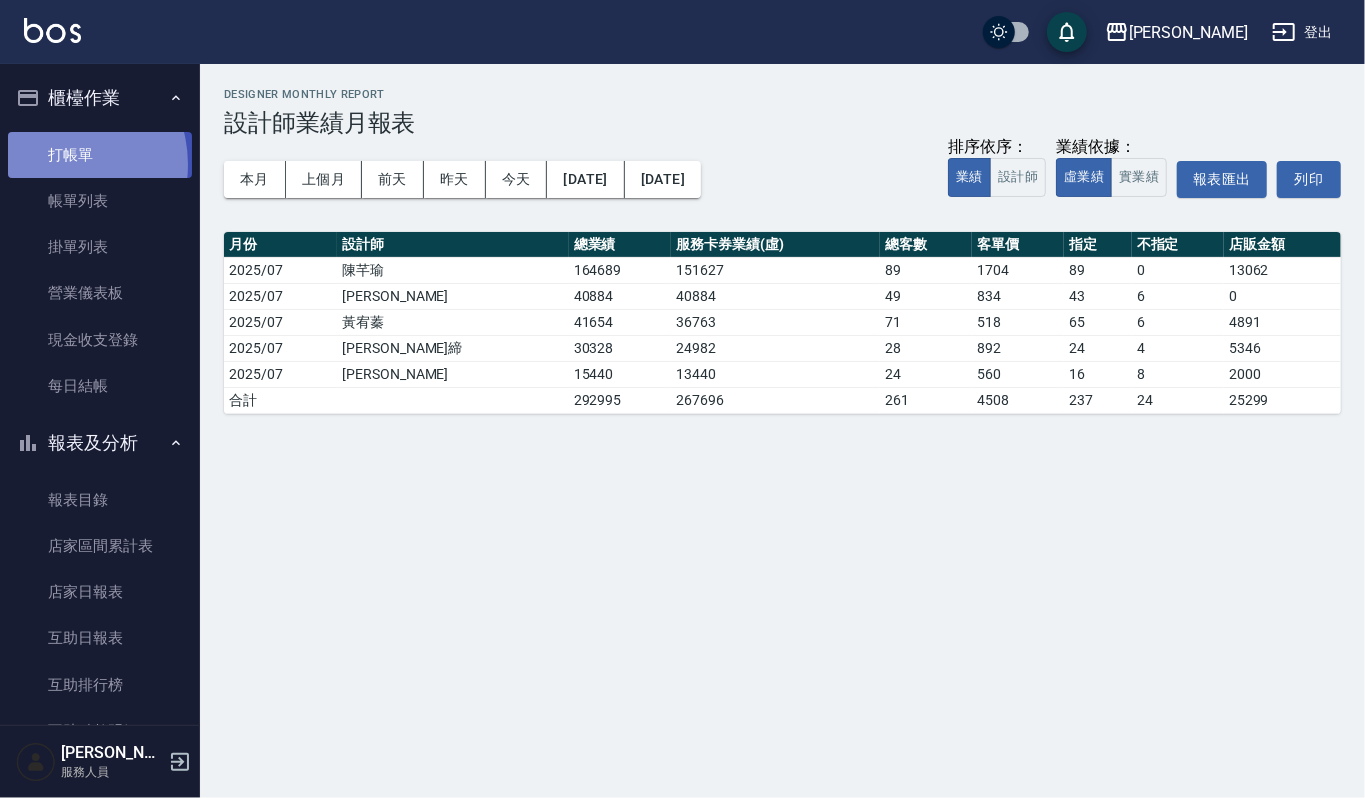 click on "打帳單" at bounding box center (100, 155) 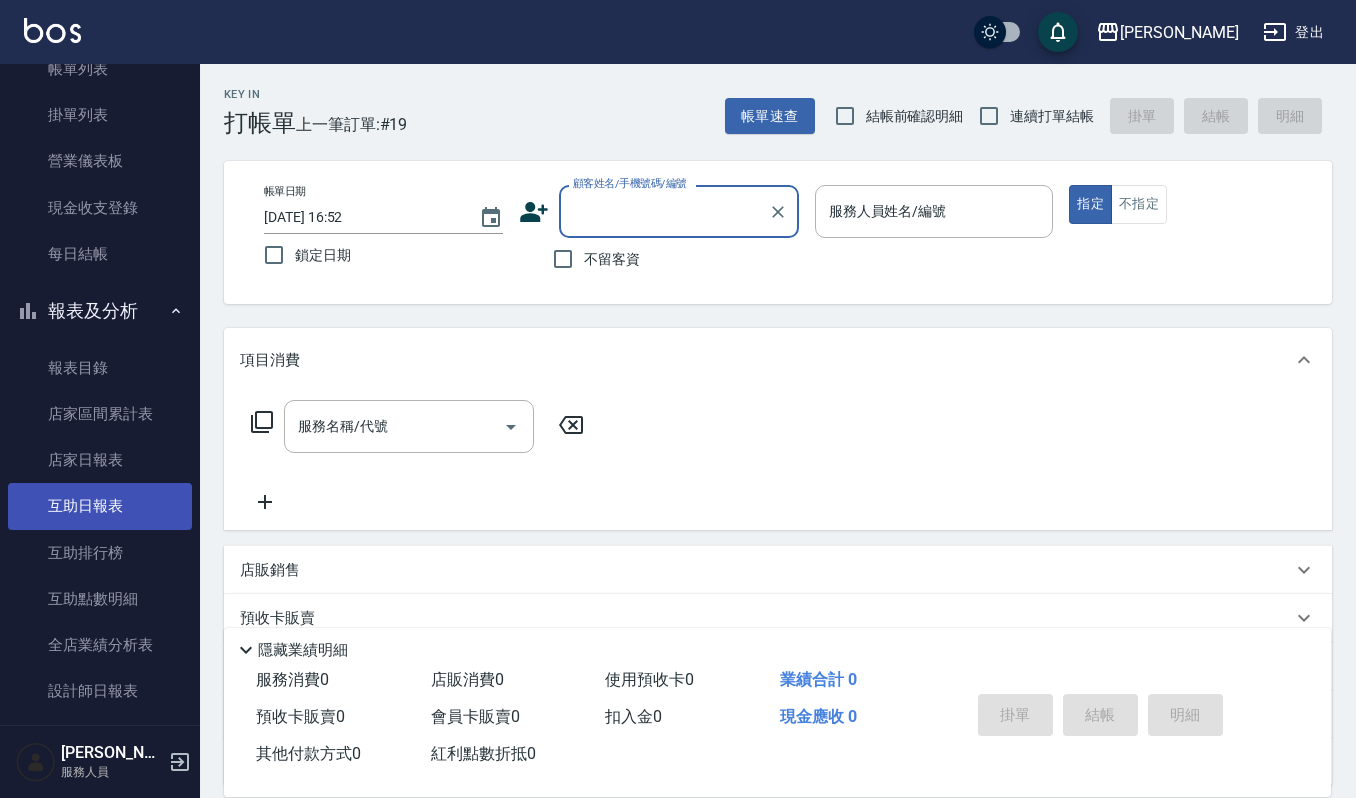 scroll, scrollTop: 266, scrollLeft: 0, axis: vertical 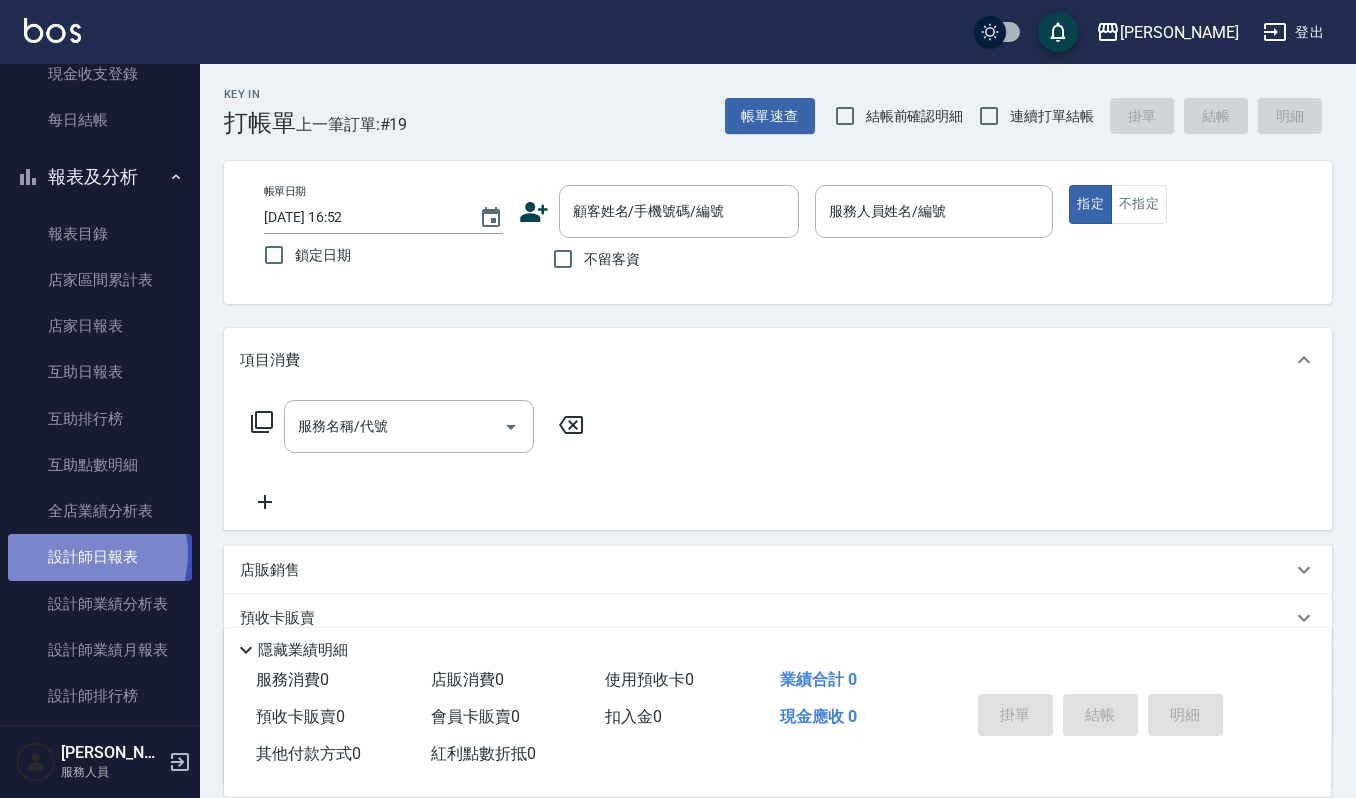 click on "設計師日報表" at bounding box center [100, 557] 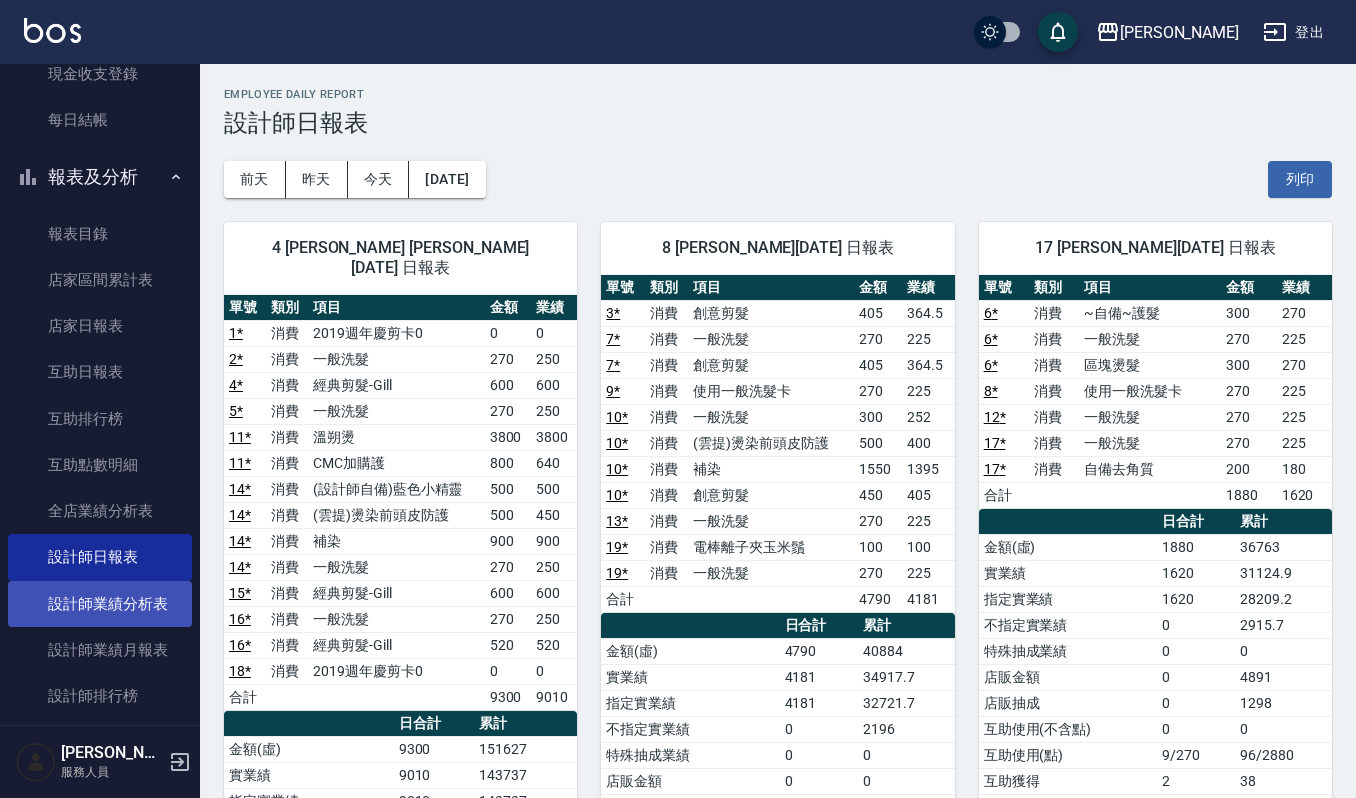 click on "設計師業績分析表" at bounding box center (100, 604) 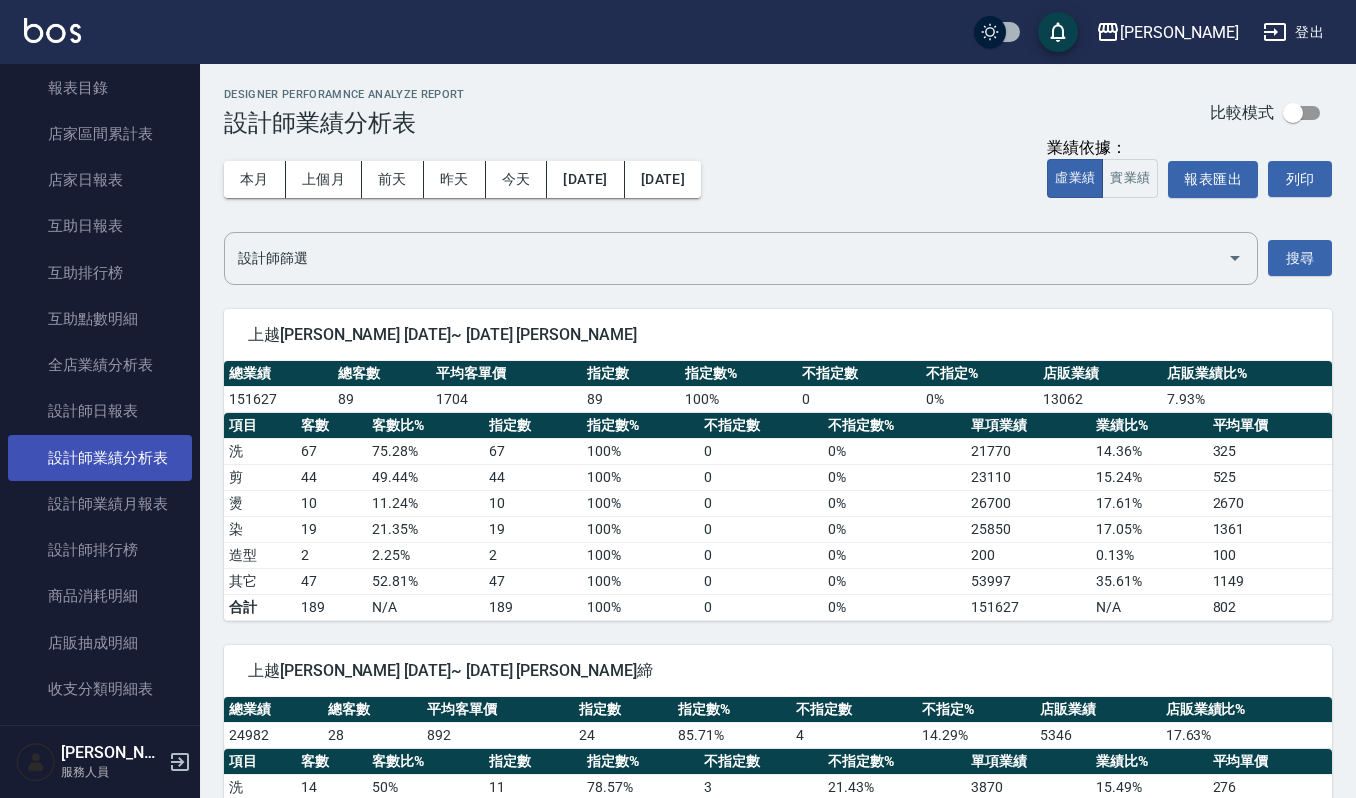 scroll, scrollTop: 533, scrollLeft: 0, axis: vertical 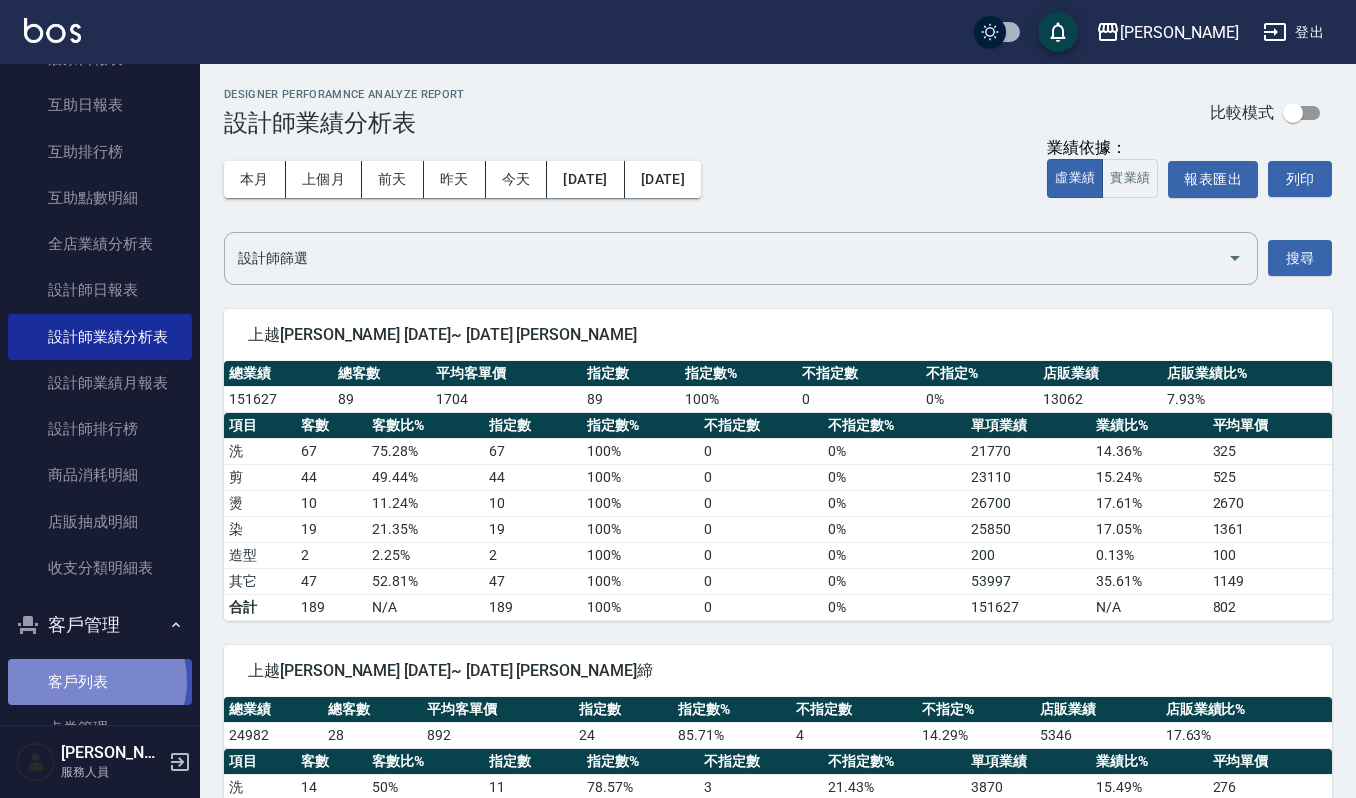 click on "客戶列表" at bounding box center [100, 682] 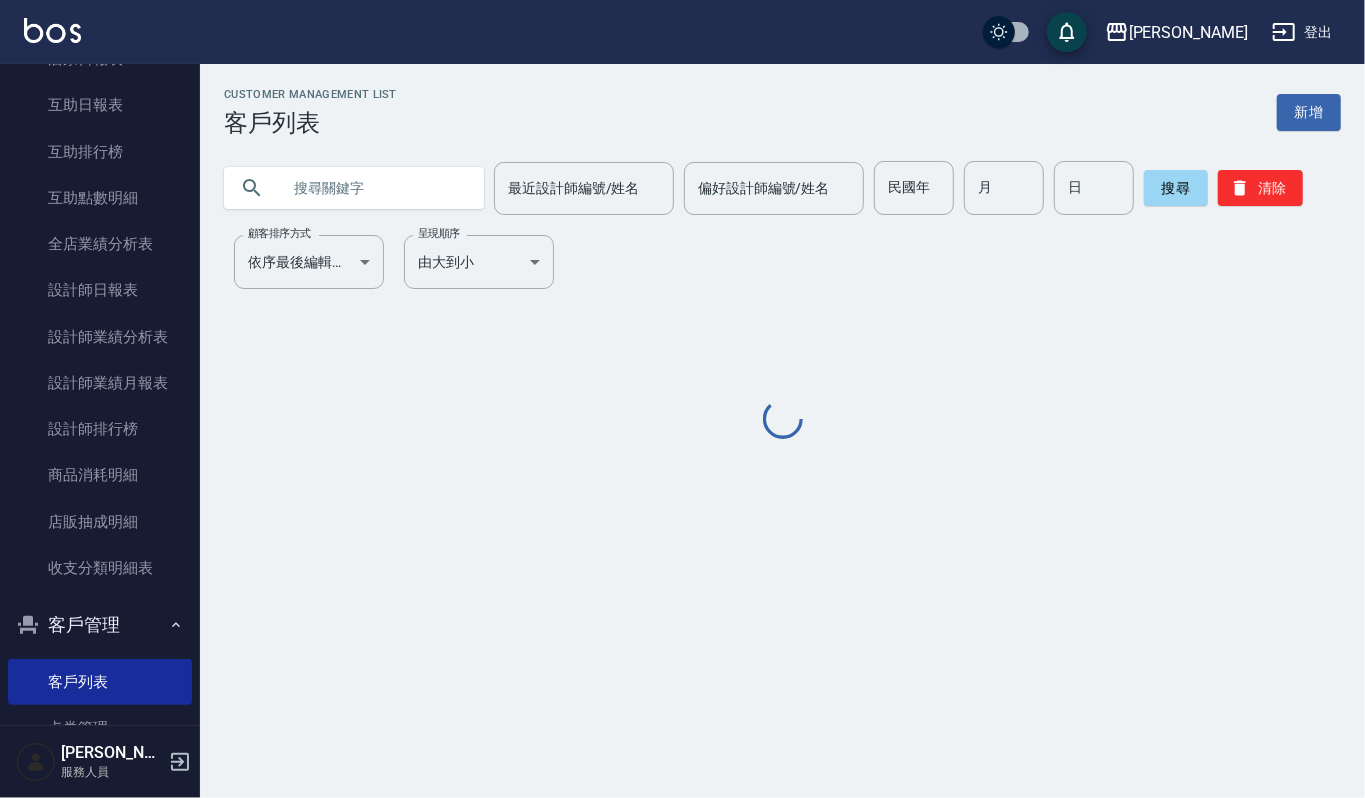 click at bounding box center (374, 188) 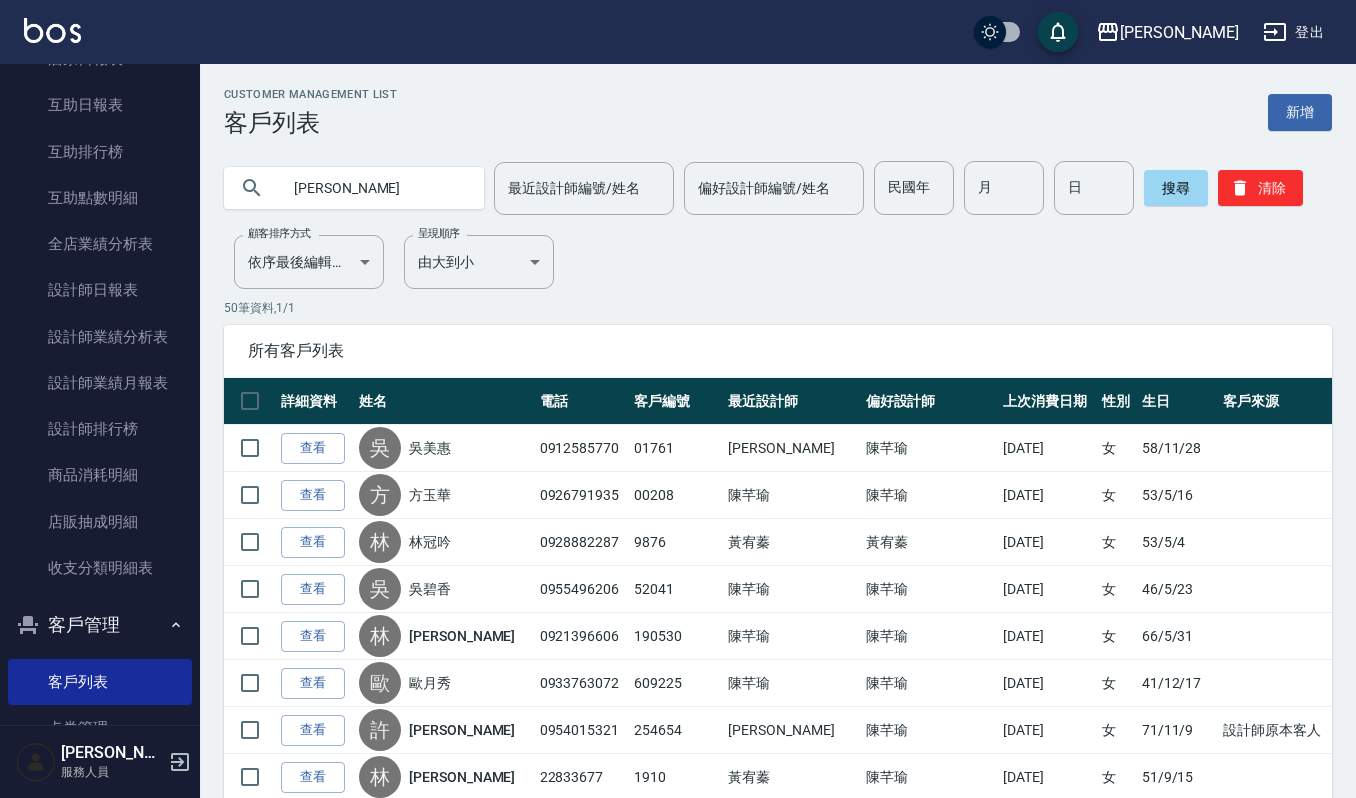type on "[PERSON_NAME]" 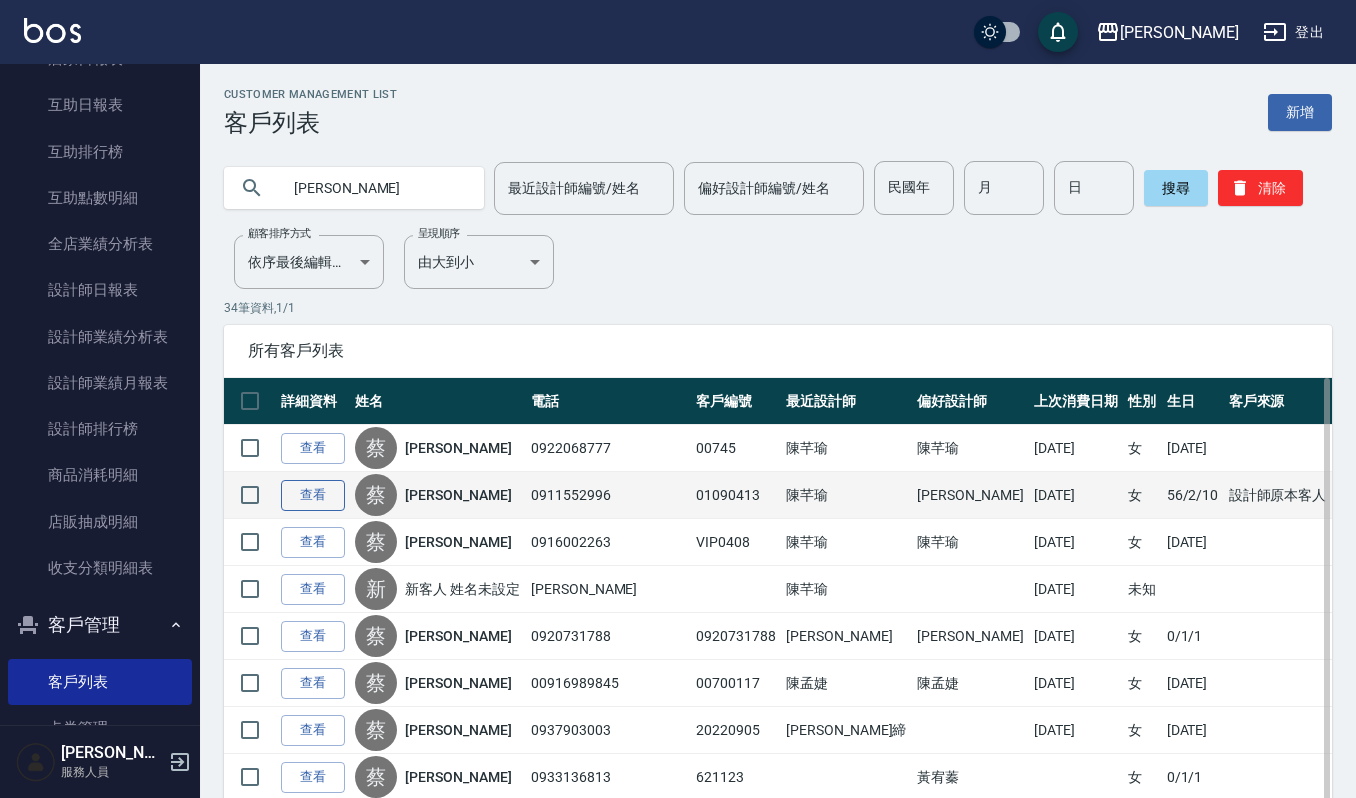 click on "查看" at bounding box center [313, 495] 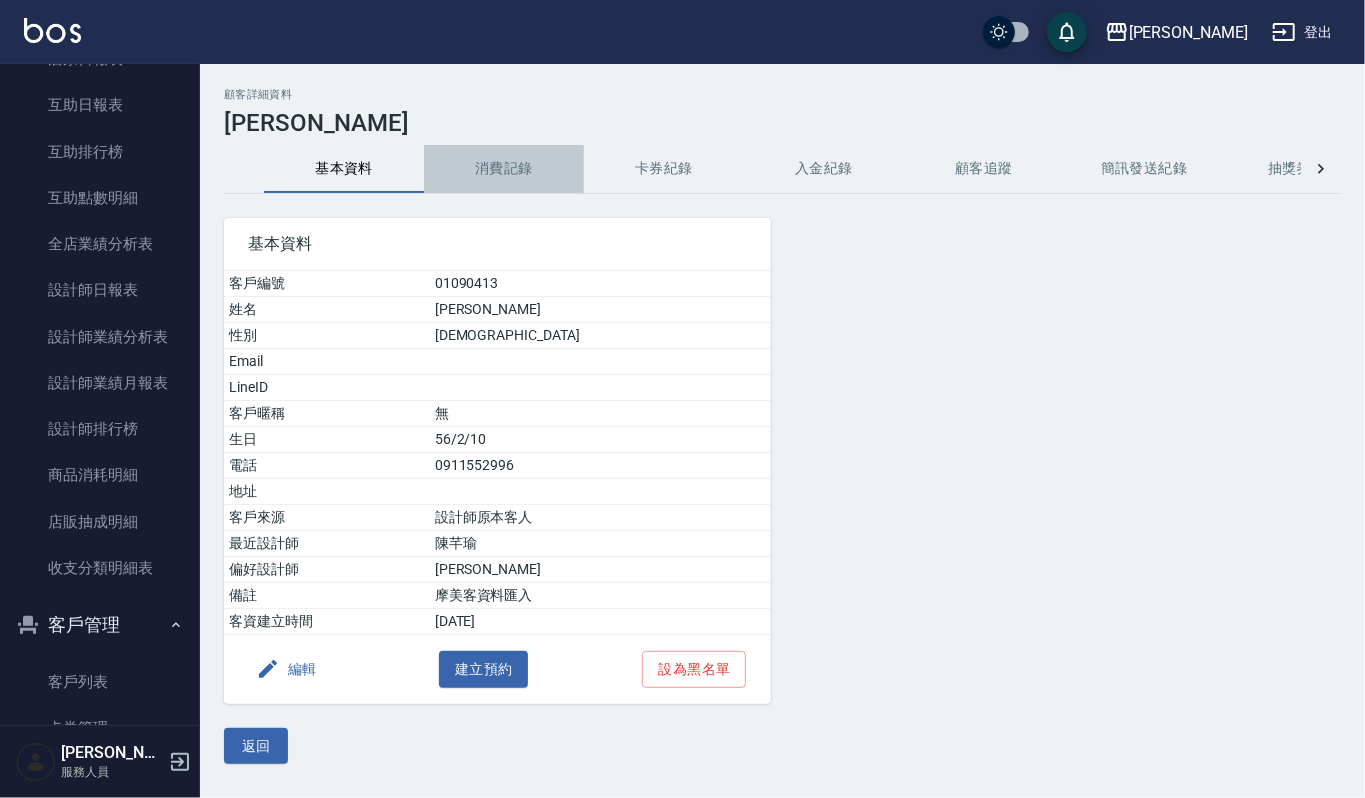 click on "消費記錄" at bounding box center (504, 169) 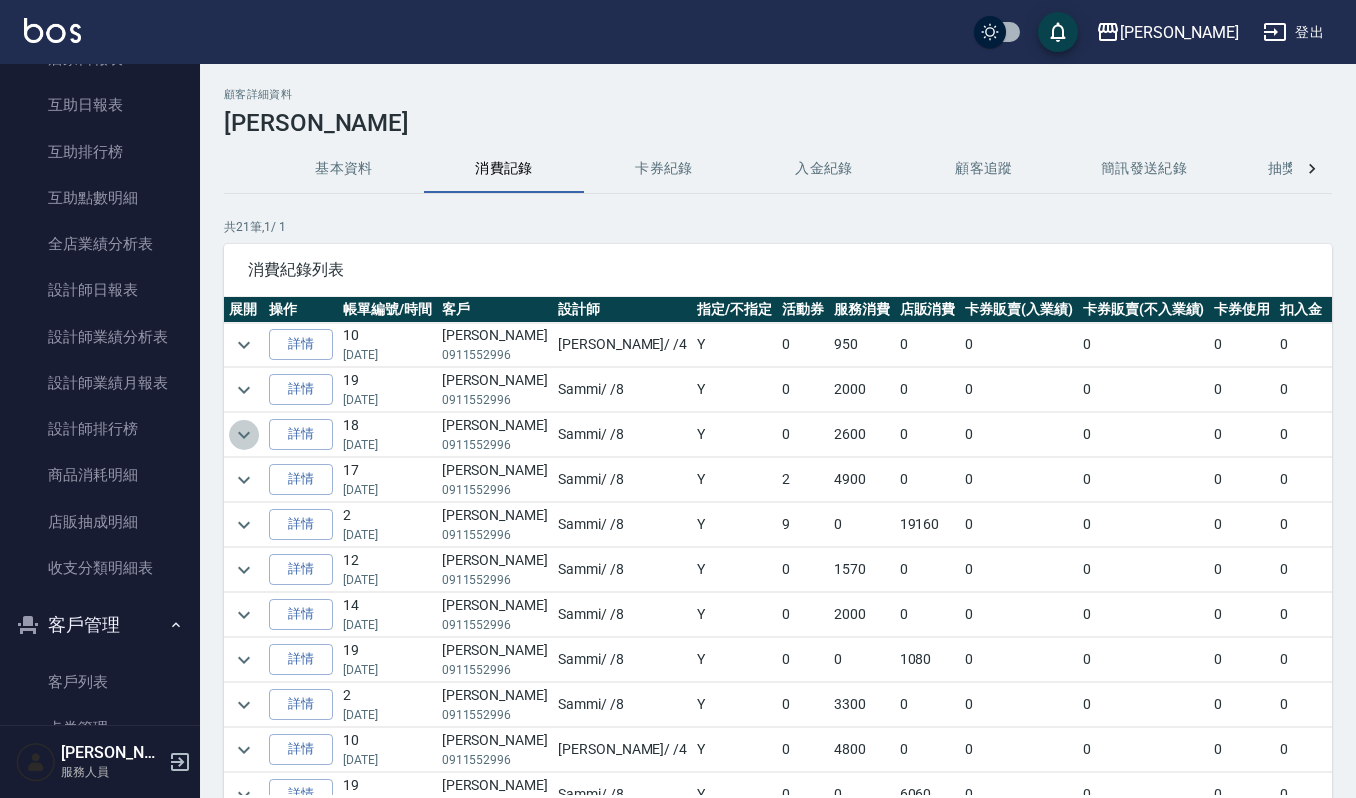 click 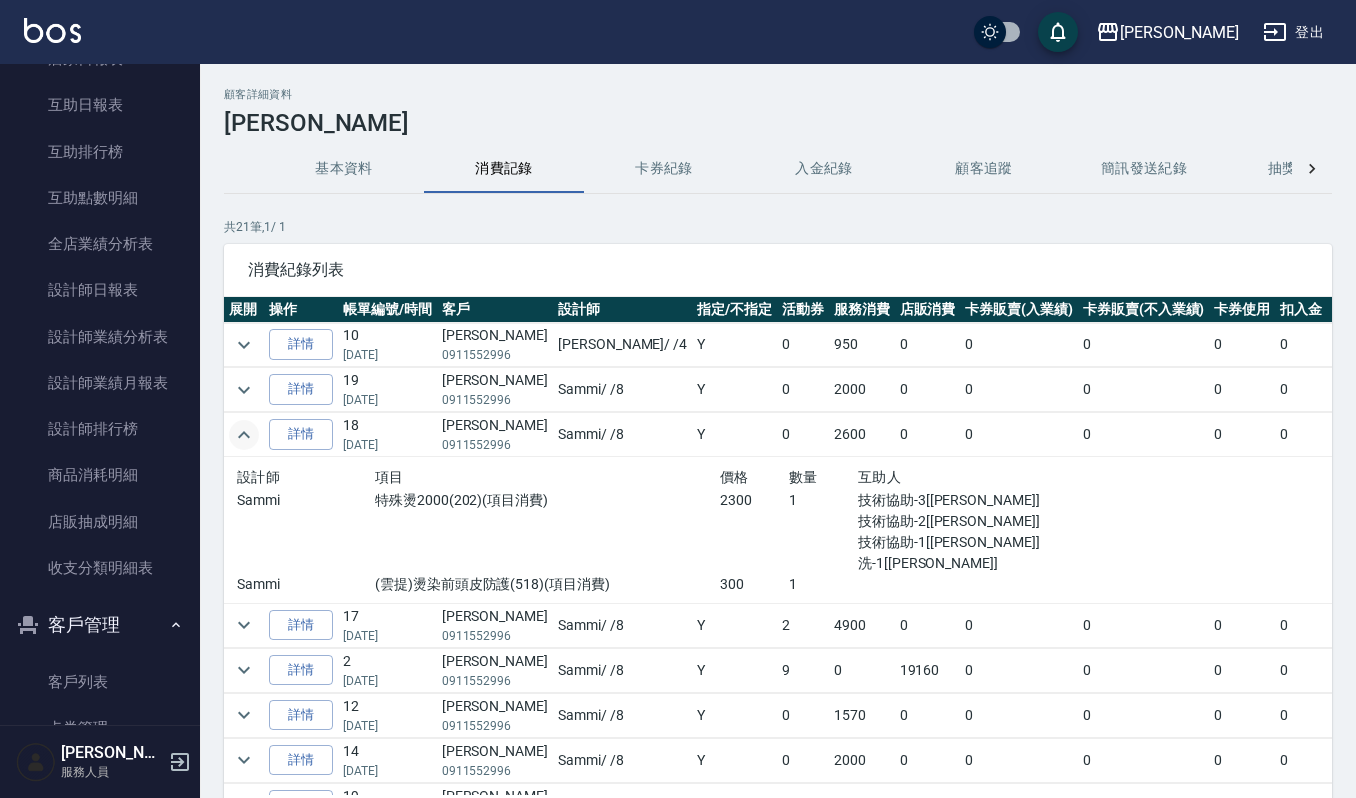 scroll, scrollTop: 133, scrollLeft: 0, axis: vertical 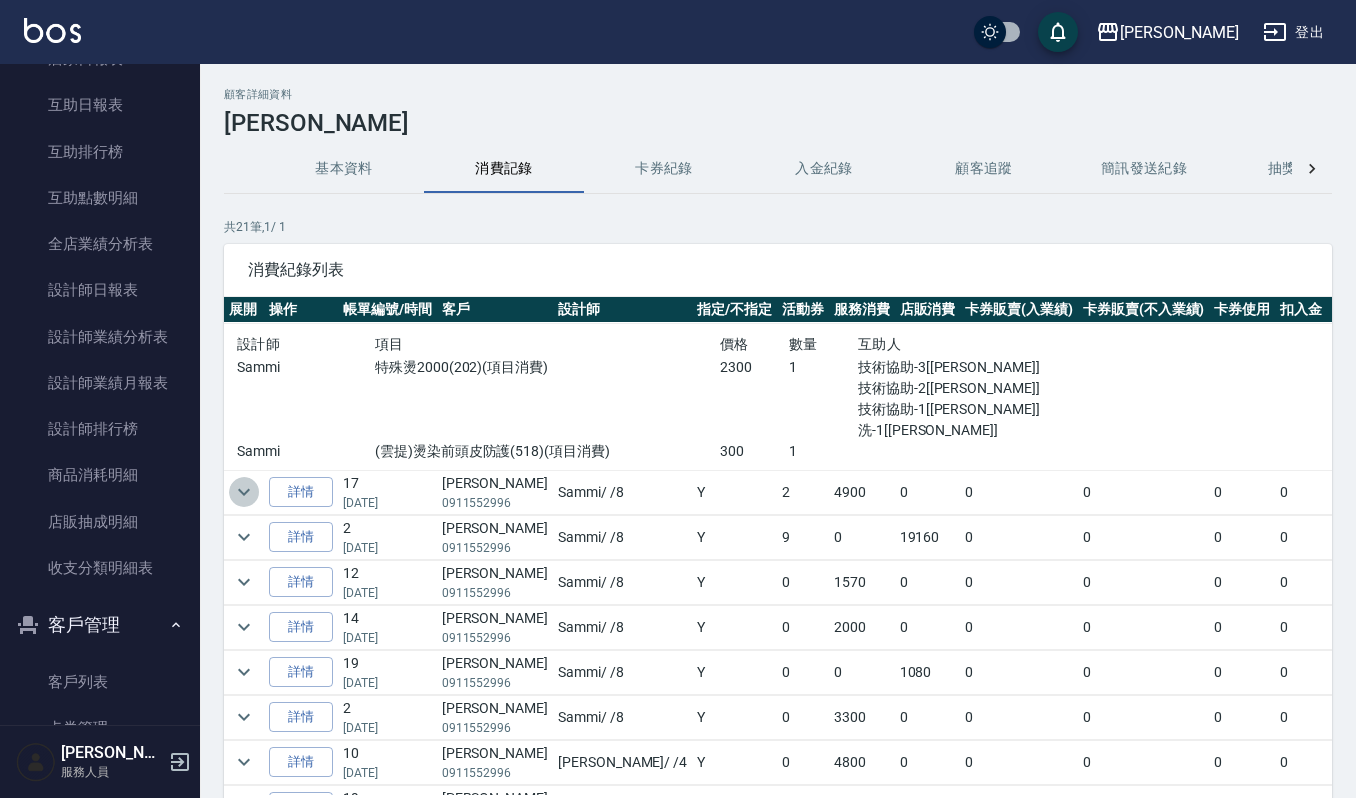 click 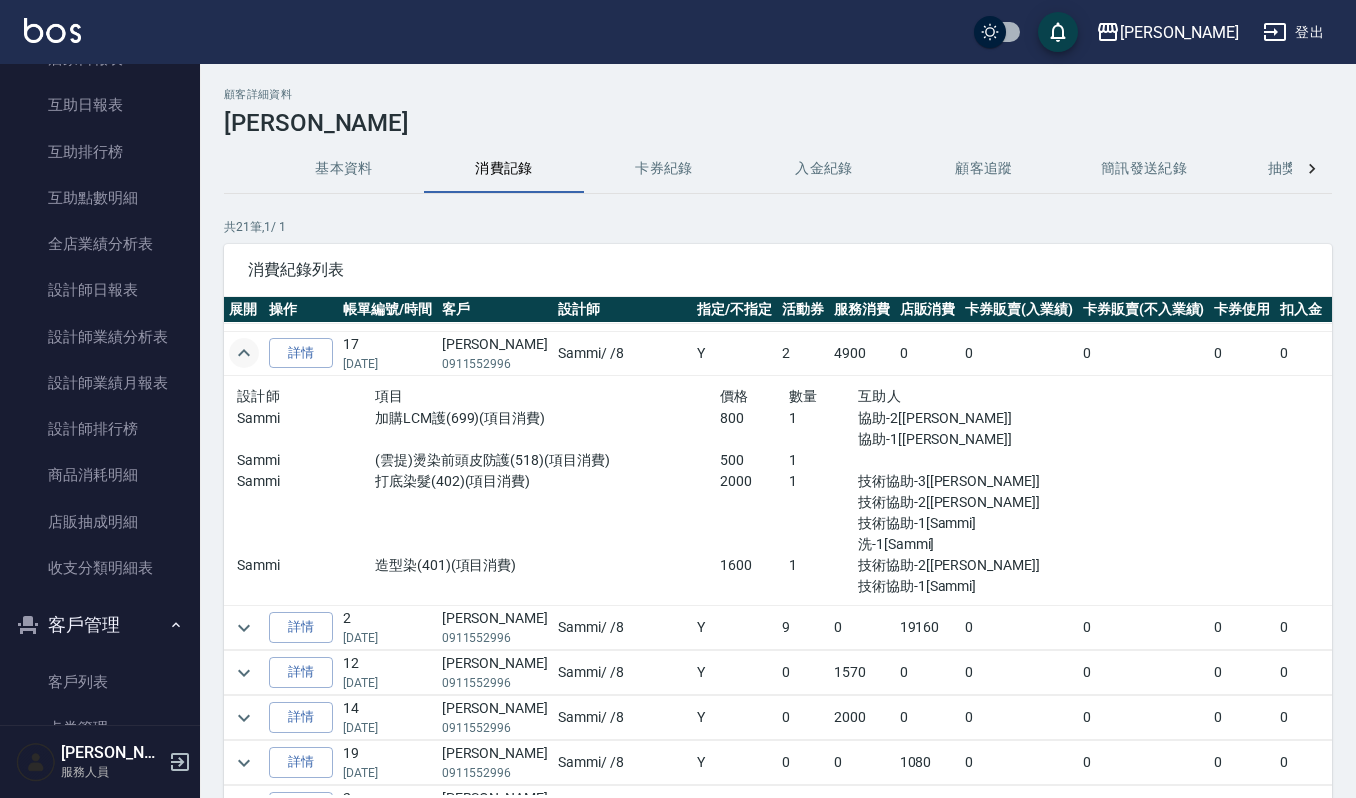 scroll, scrollTop: 0, scrollLeft: 0, axis: both 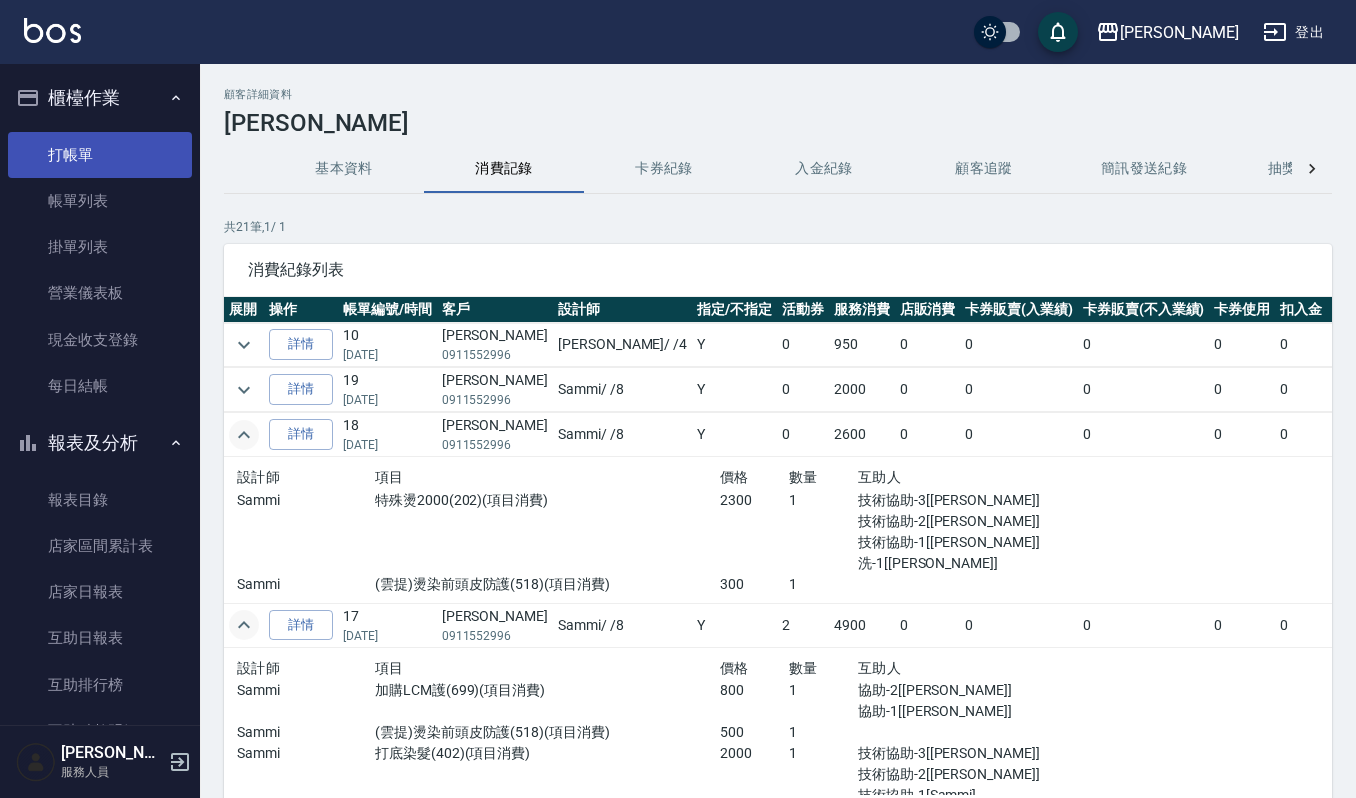 click on "打帳單" at bounding box center (100, 155) 